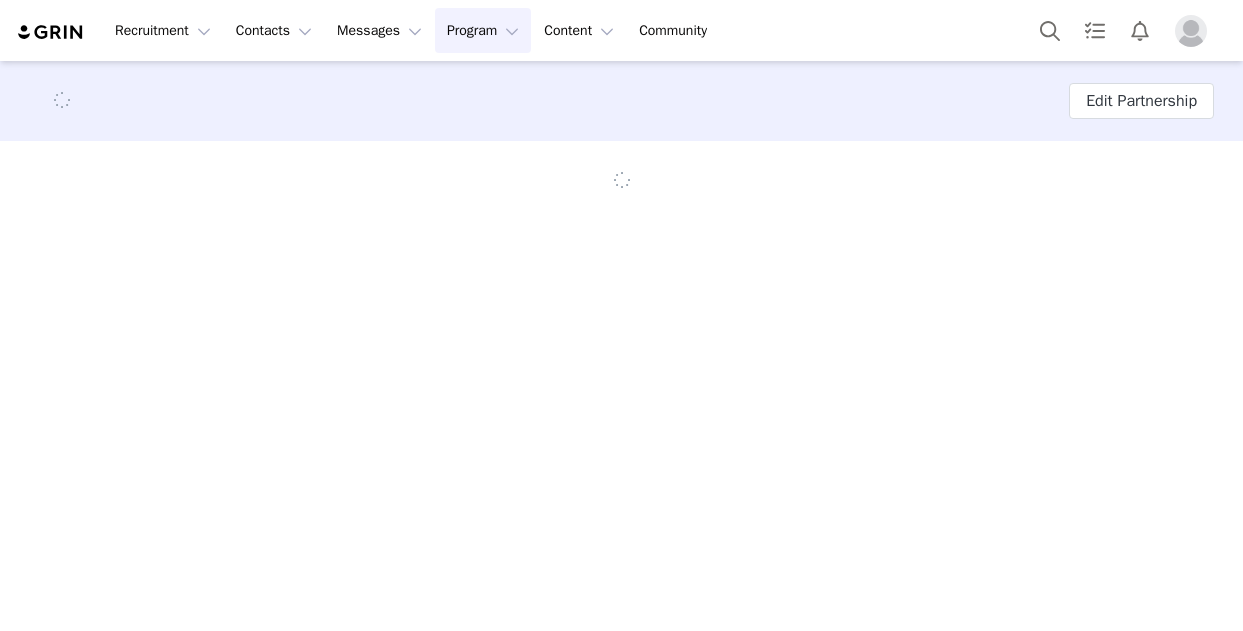 scroll, scrollTop: 0, scrollLeft: 0, axis: both 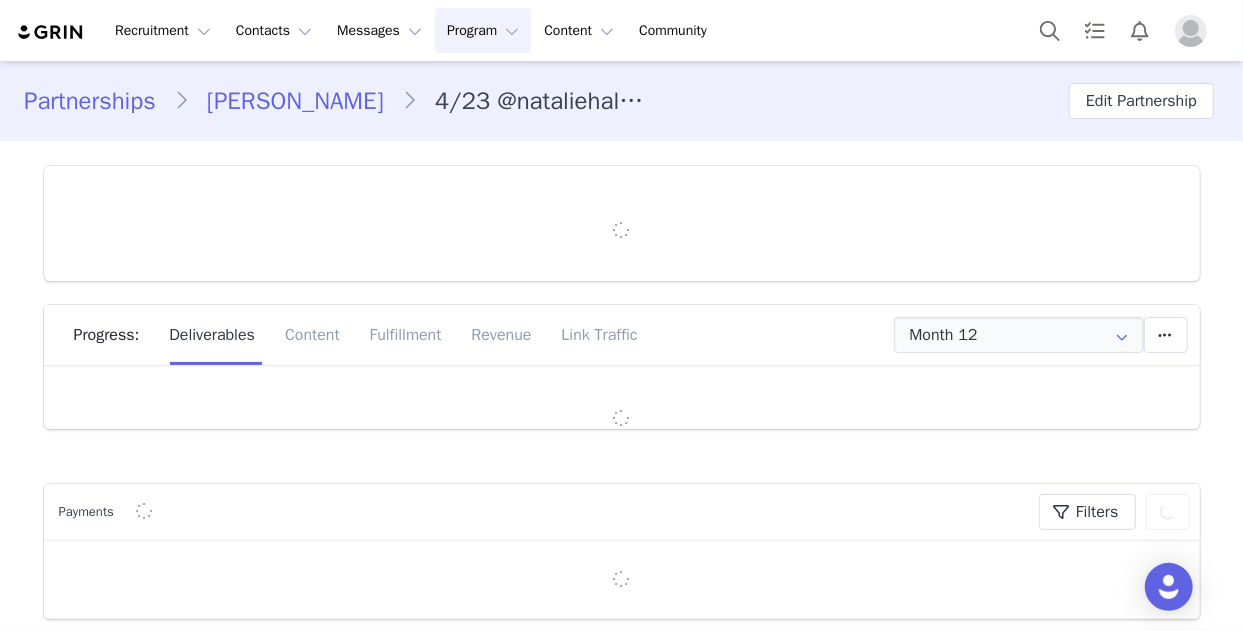 type on "+1 ([GEOGRAPHIC_DATA])" 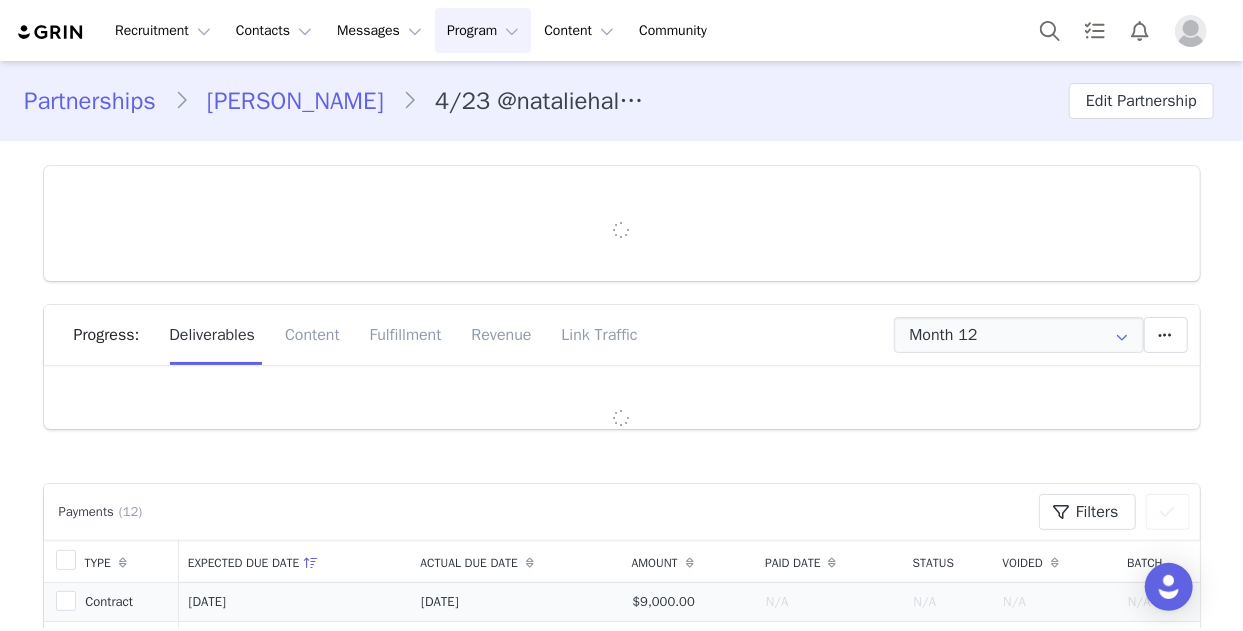 scroll, scrollTop: 300, scrollLeft: 0, axis: vertical 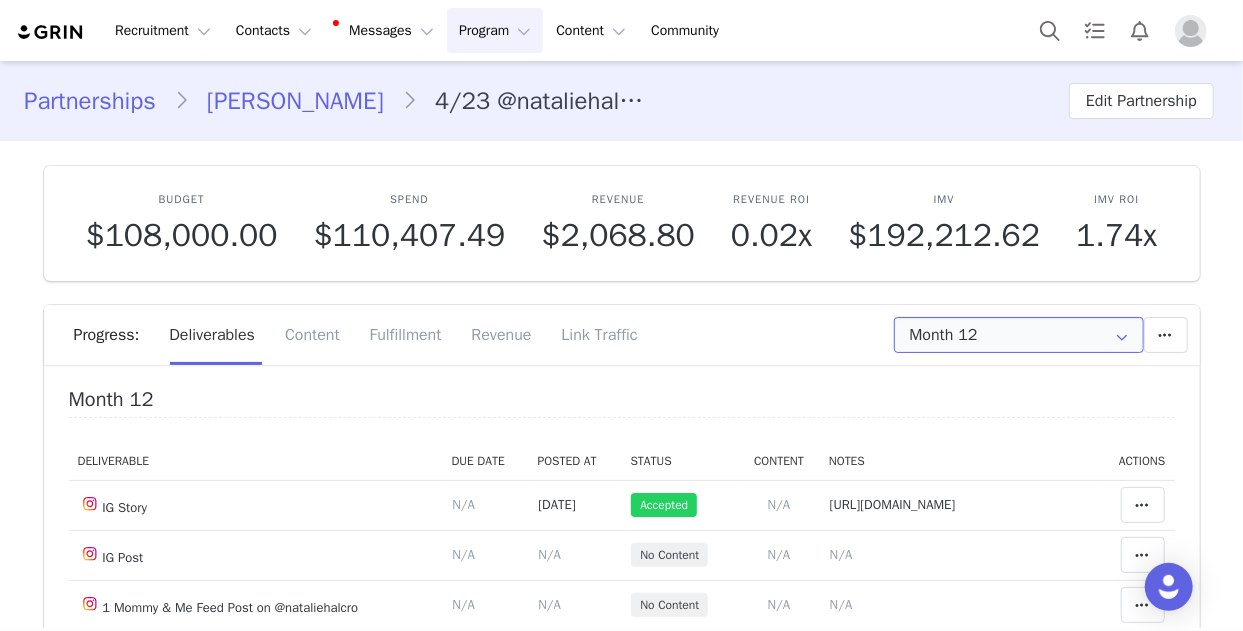 click on "Month 12" at bounding box center [1019, 335] 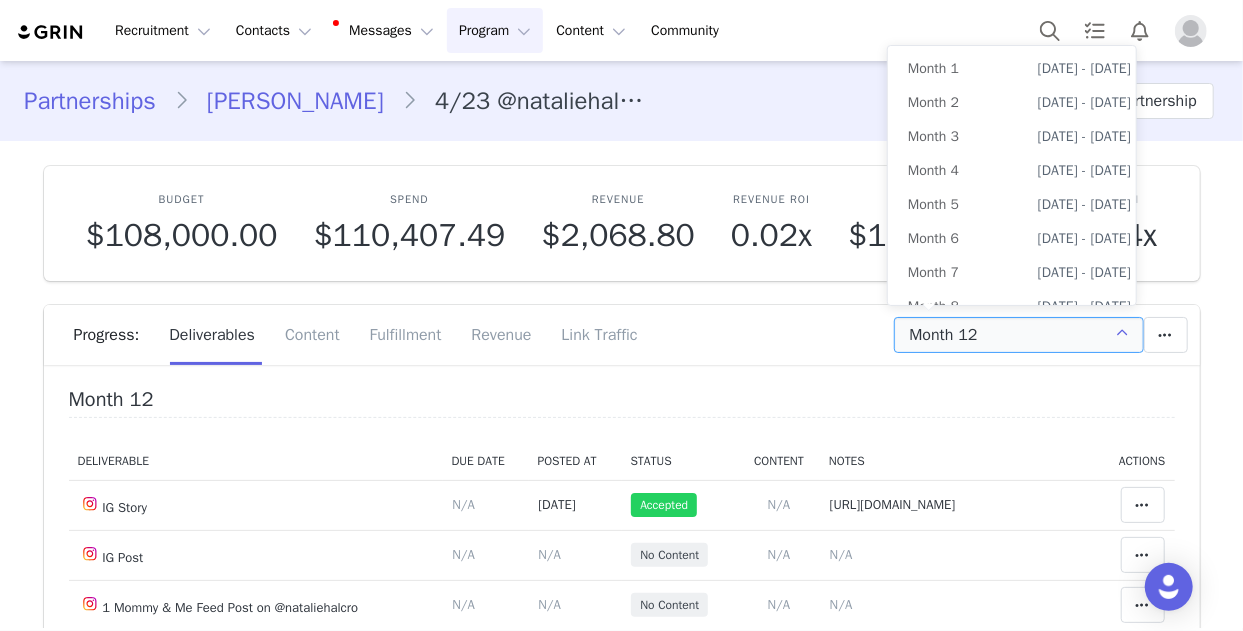 scroll, scrollTop: 155, scrollLeft: 0, axis: vertical 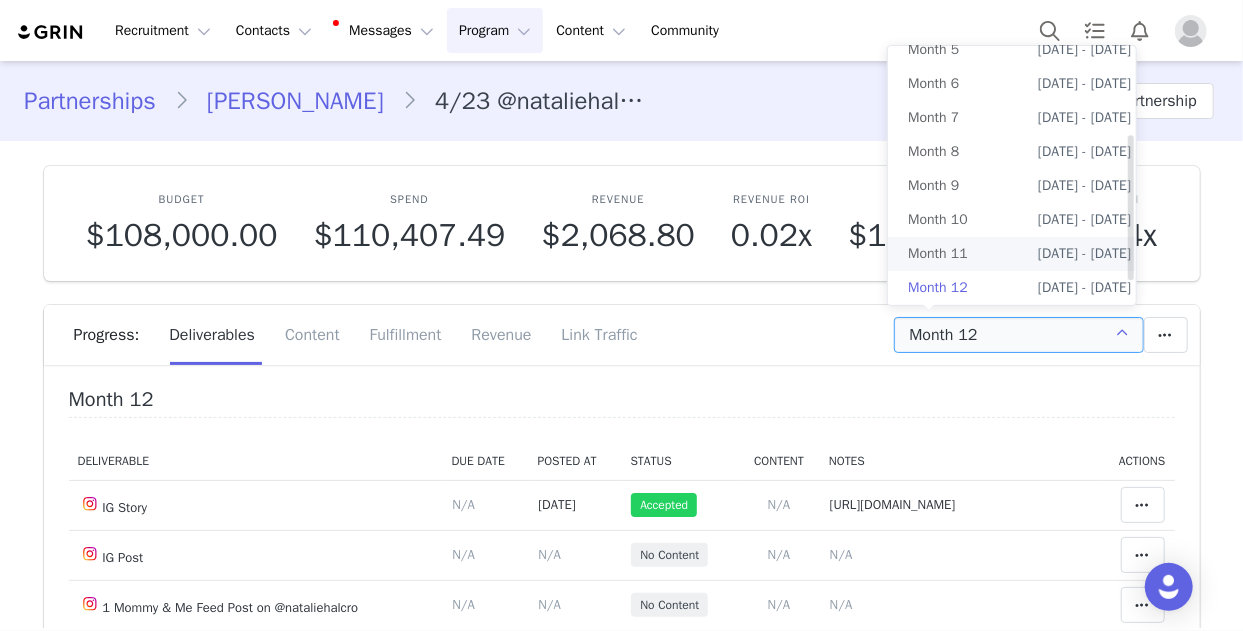 click on "Month 11" at bounding box center [938, 254] 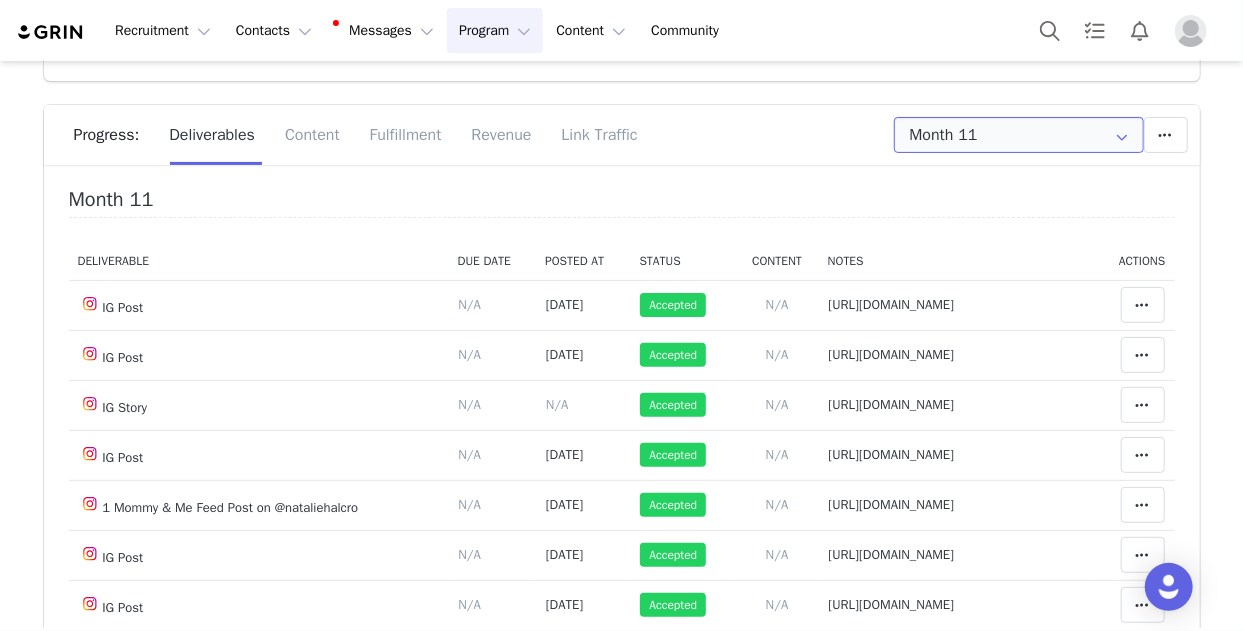 scroll, scrollTop: 300, scrollLeft: 0, axis: vertical 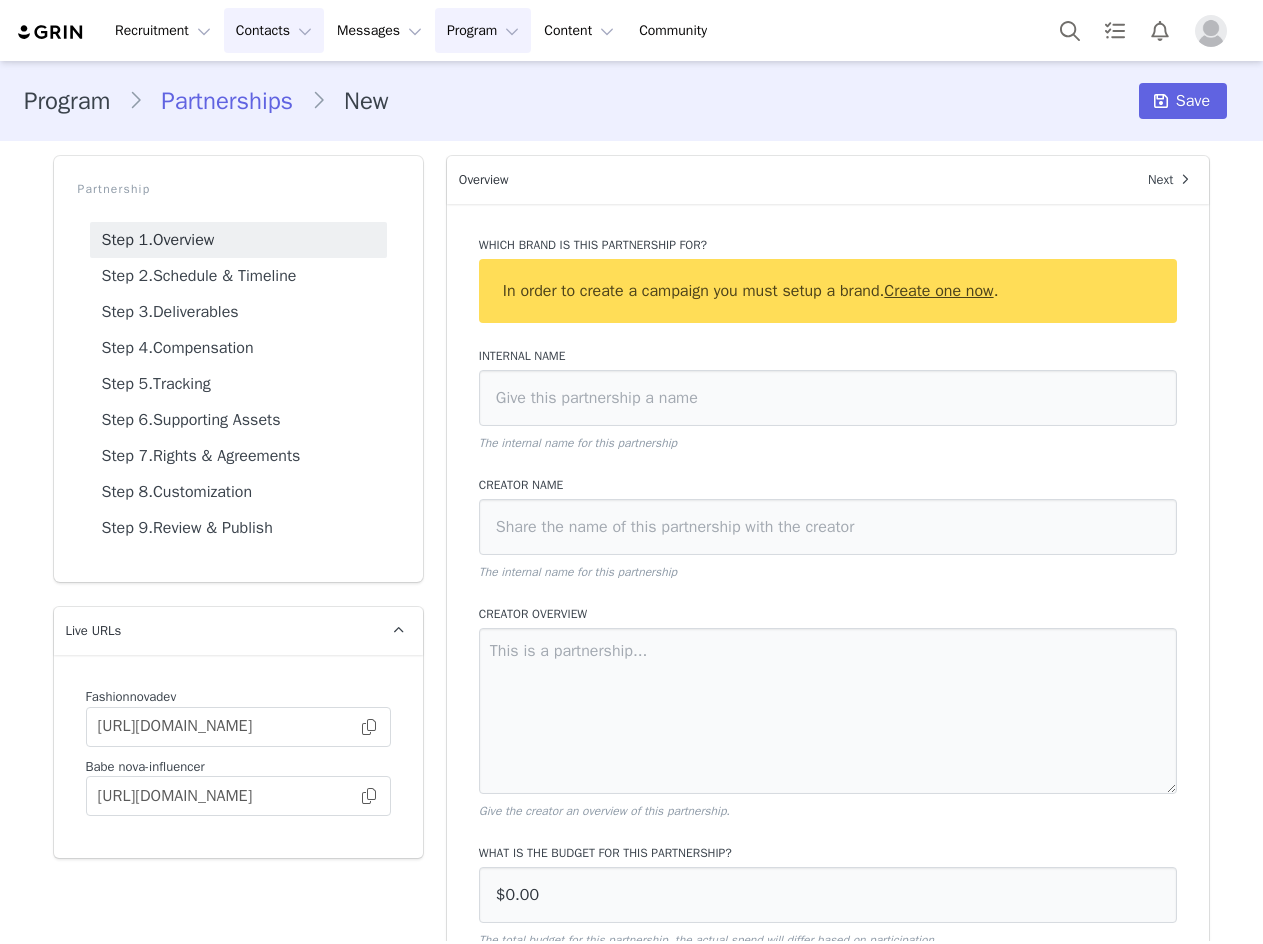 click on "Contacts Contacts" at bounding box center [274, 30] 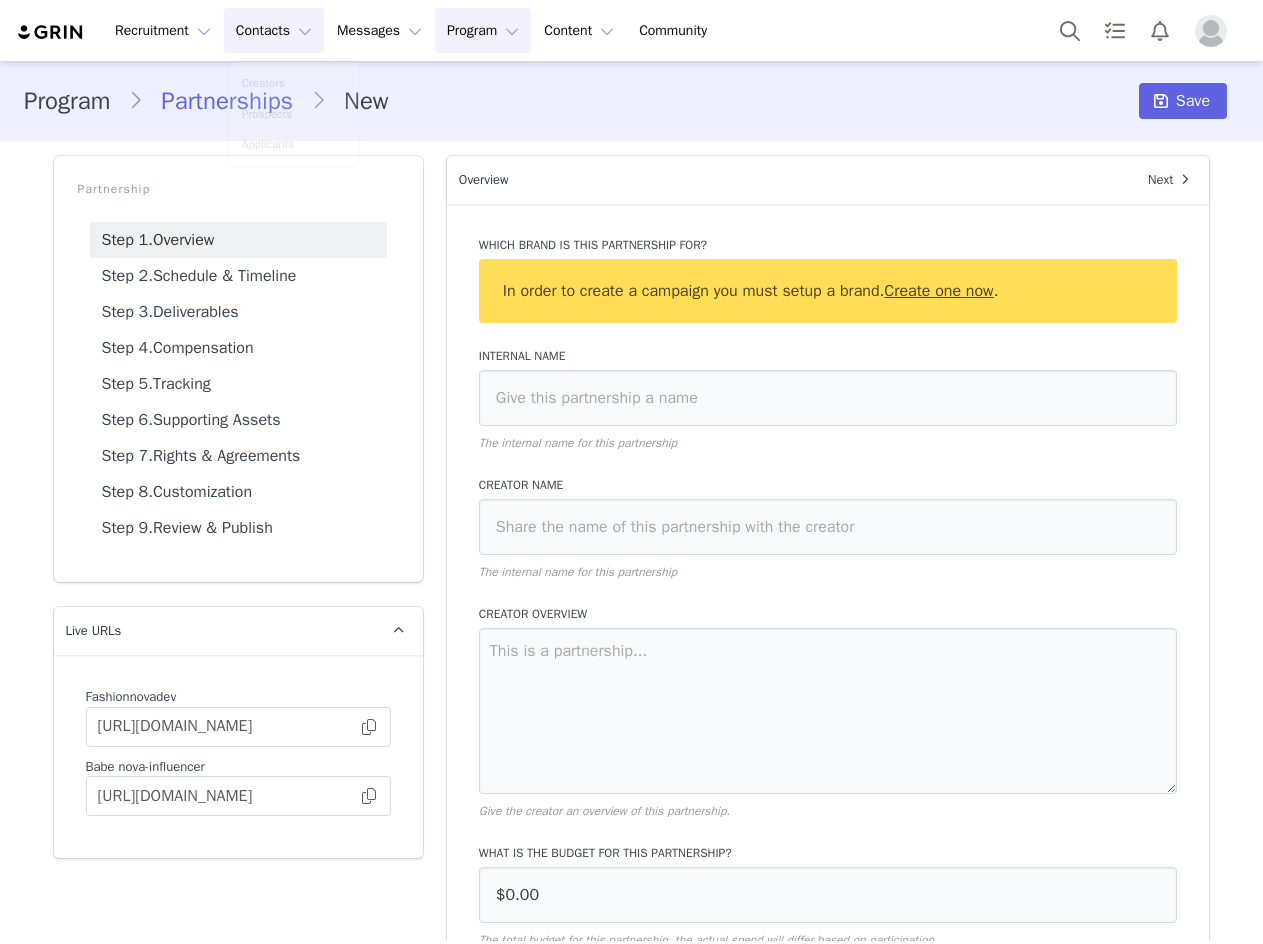 select 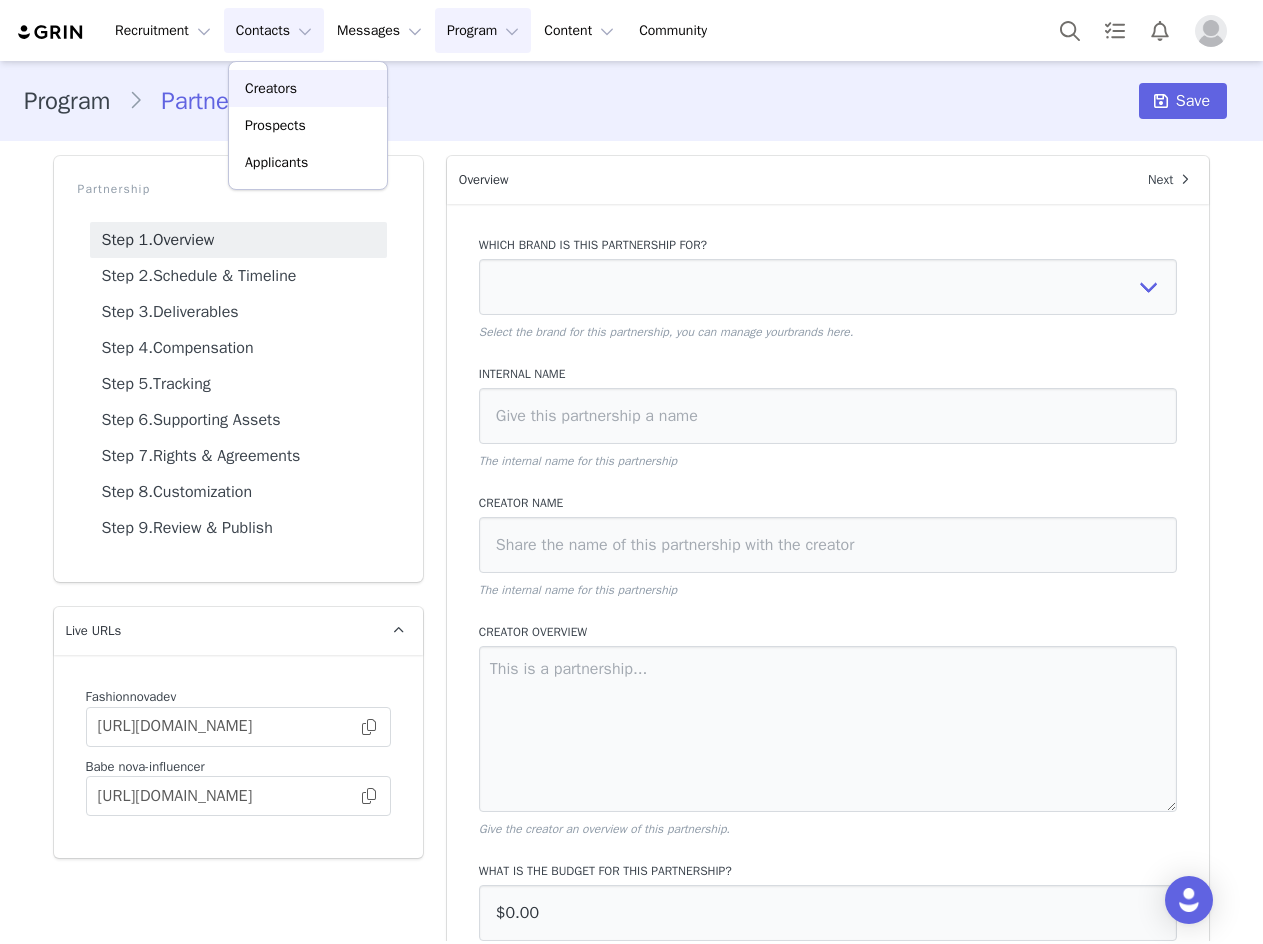 click on "Creators" at bounding box center (308, 88) 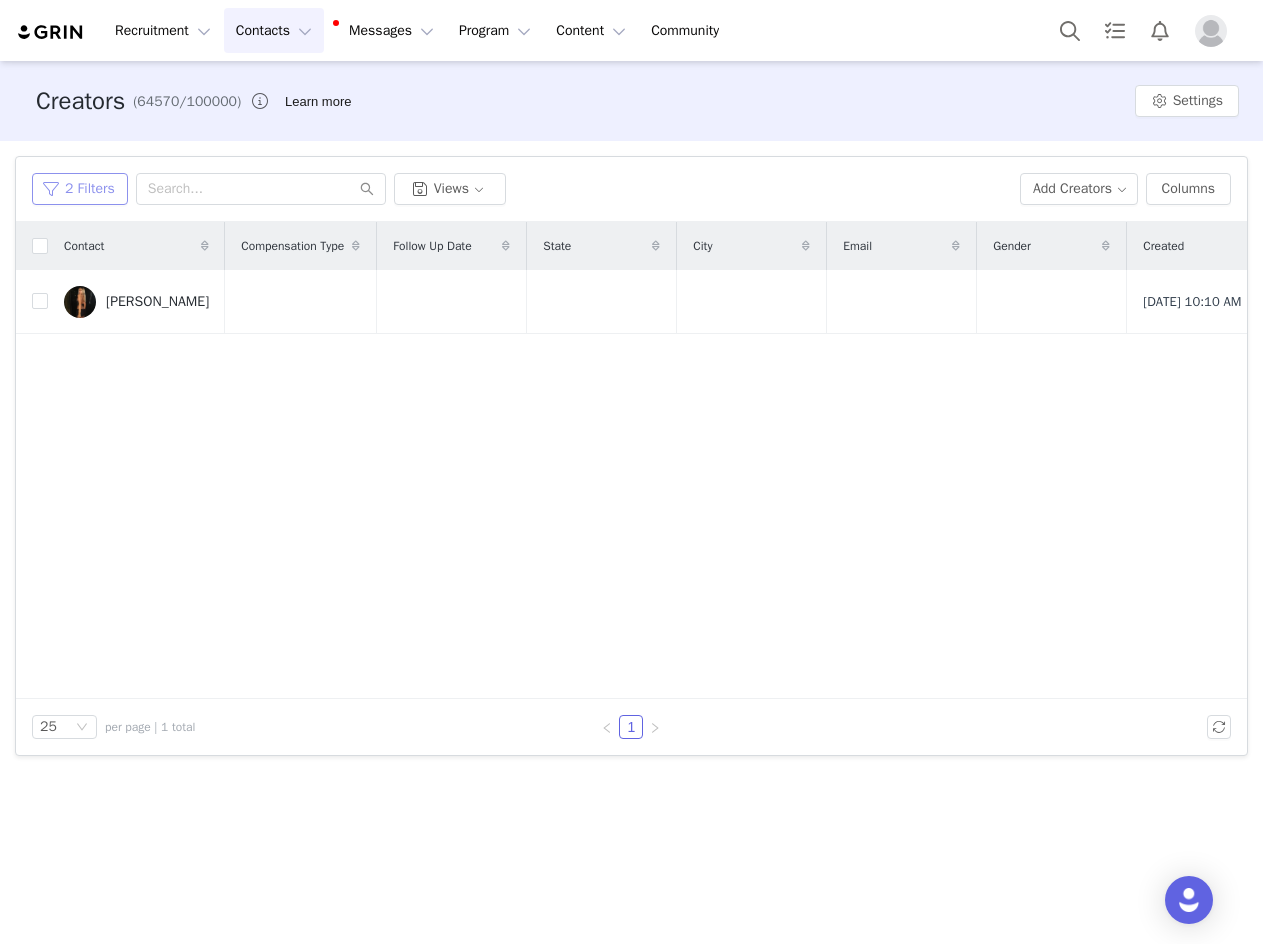 click on "2 Filters" at bounding box center [80, 189] 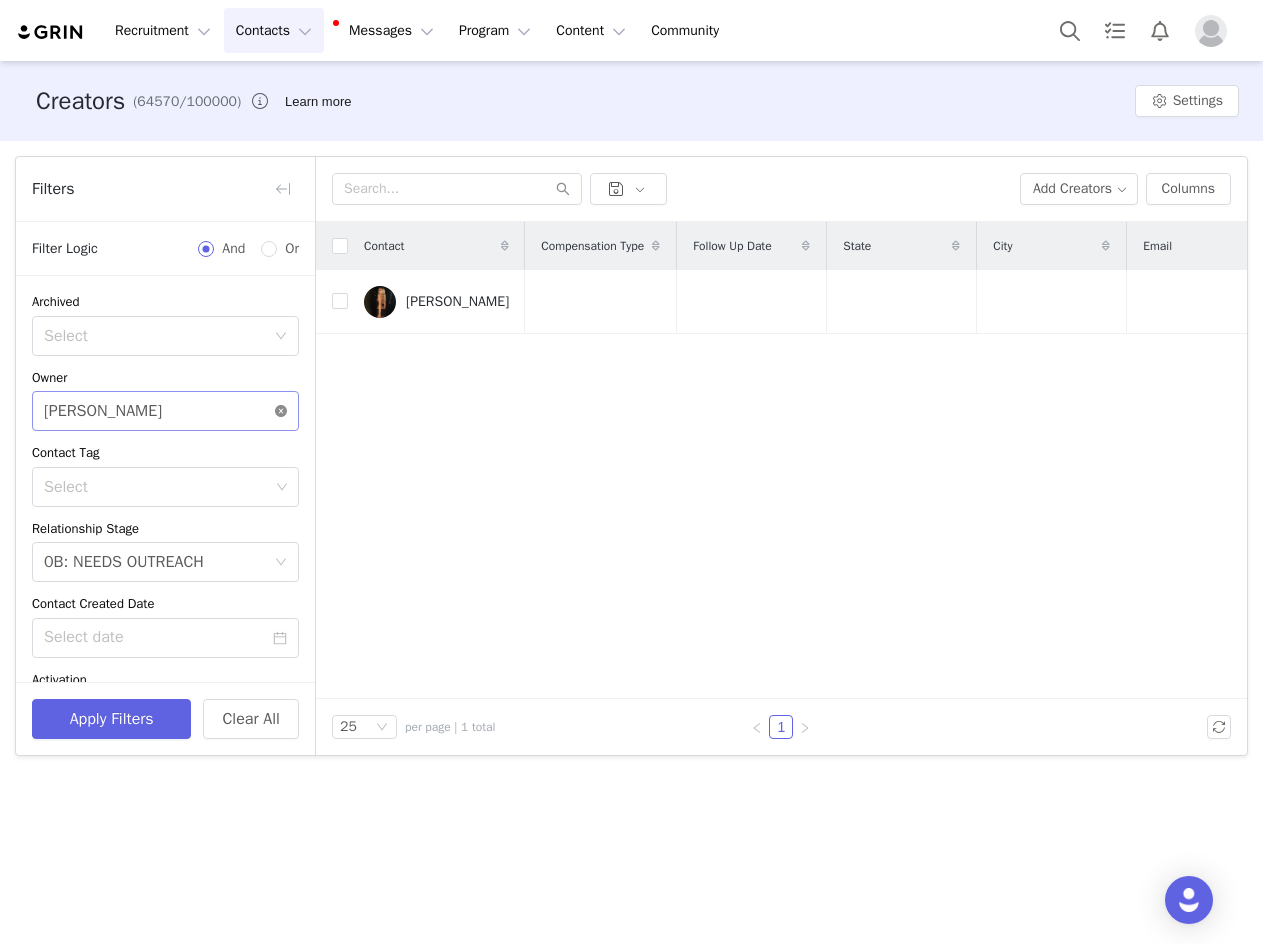 click 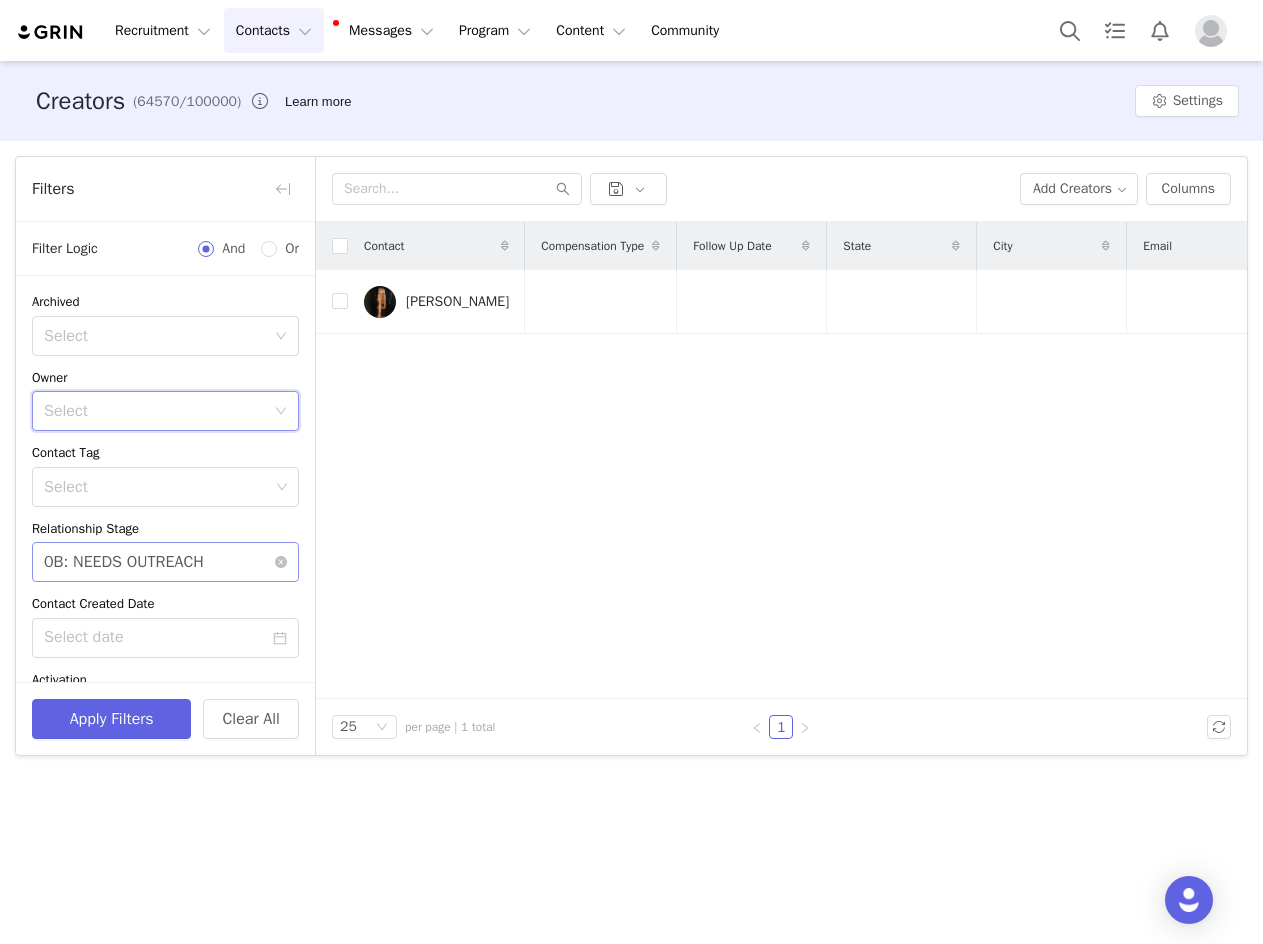 click on "Select 0B: NEEDS OUTREACH" at bounding box center [159, 562] 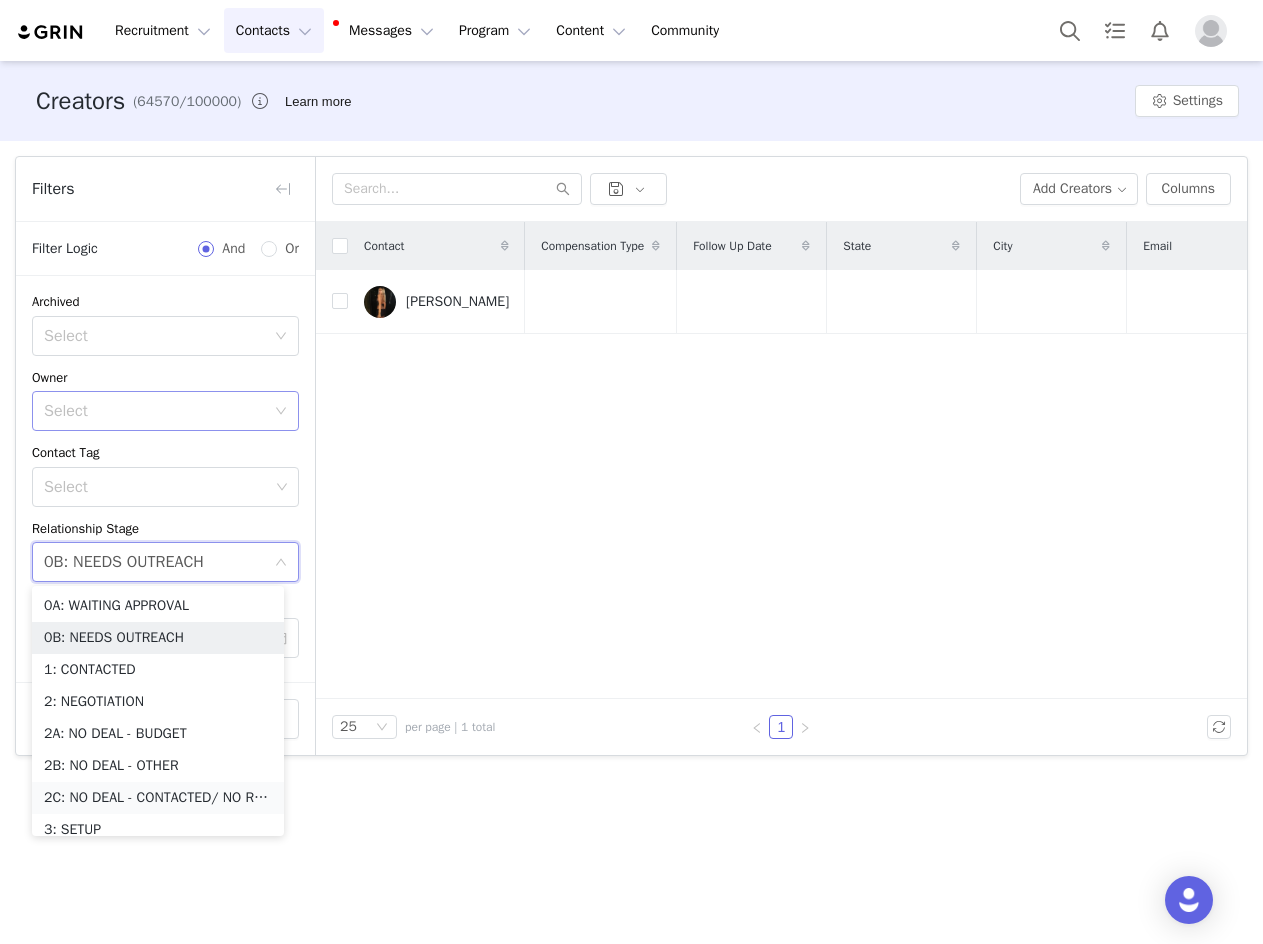 click on "2C: NO DEAL - CONTACTED/ NO RESPONSE" at bounding box center (158, 798) 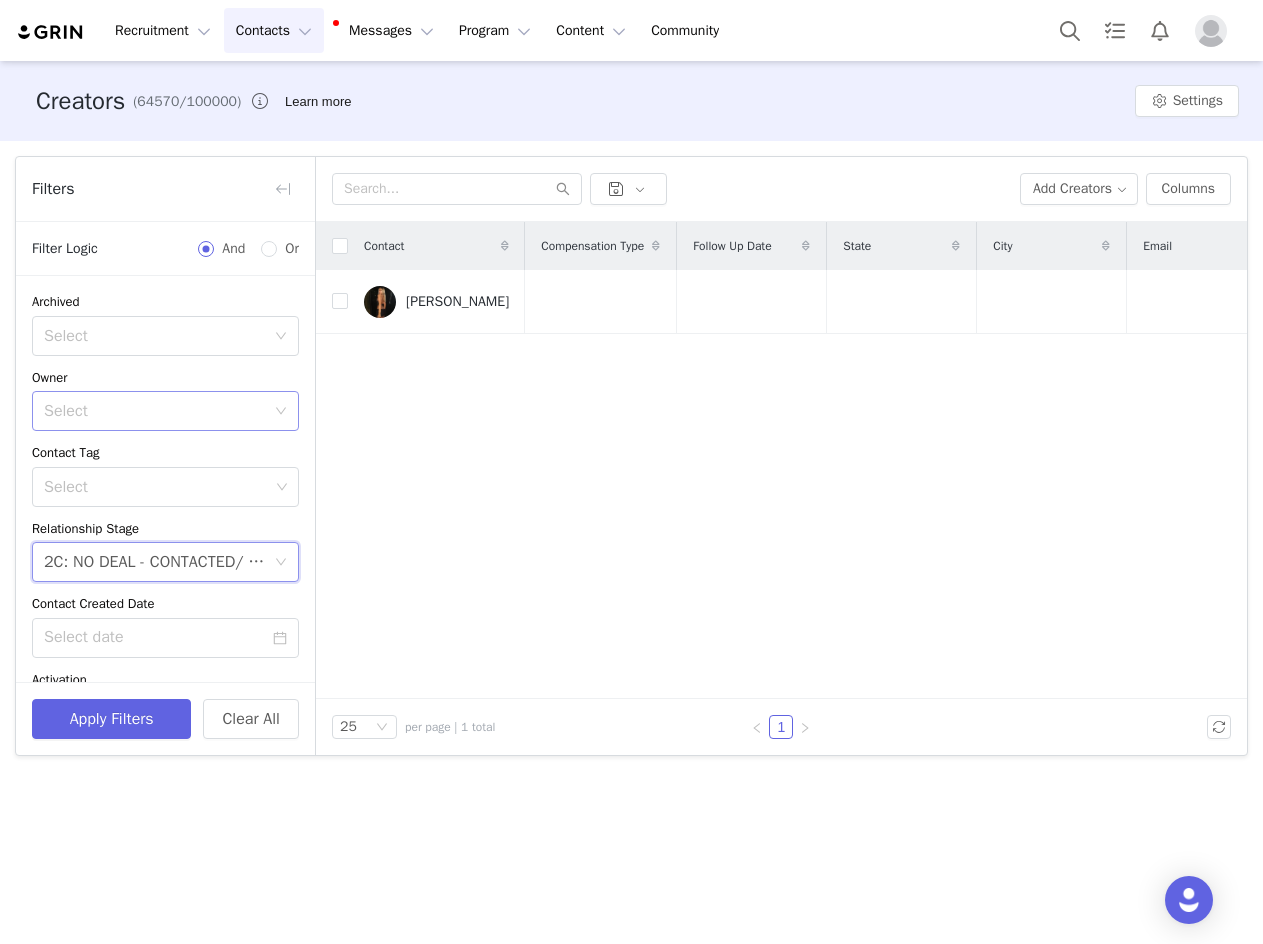 drag, startPoint x: 123, startPoint y: 568, endPoint x: 108, endPoint y: 623, distance: 57.00877 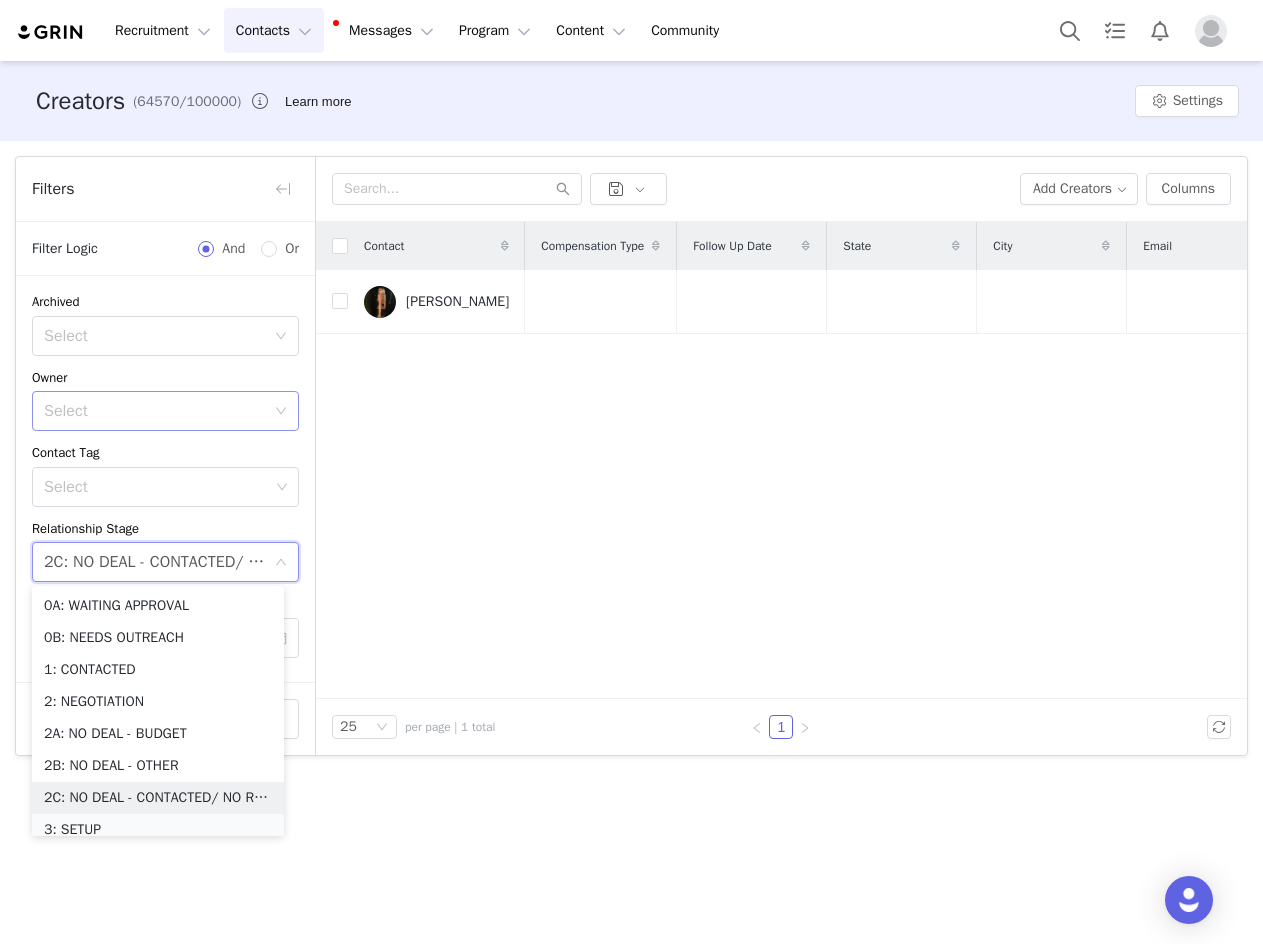 scroll, scrollTop: 10, scrollLeft: 0, axis: vertical 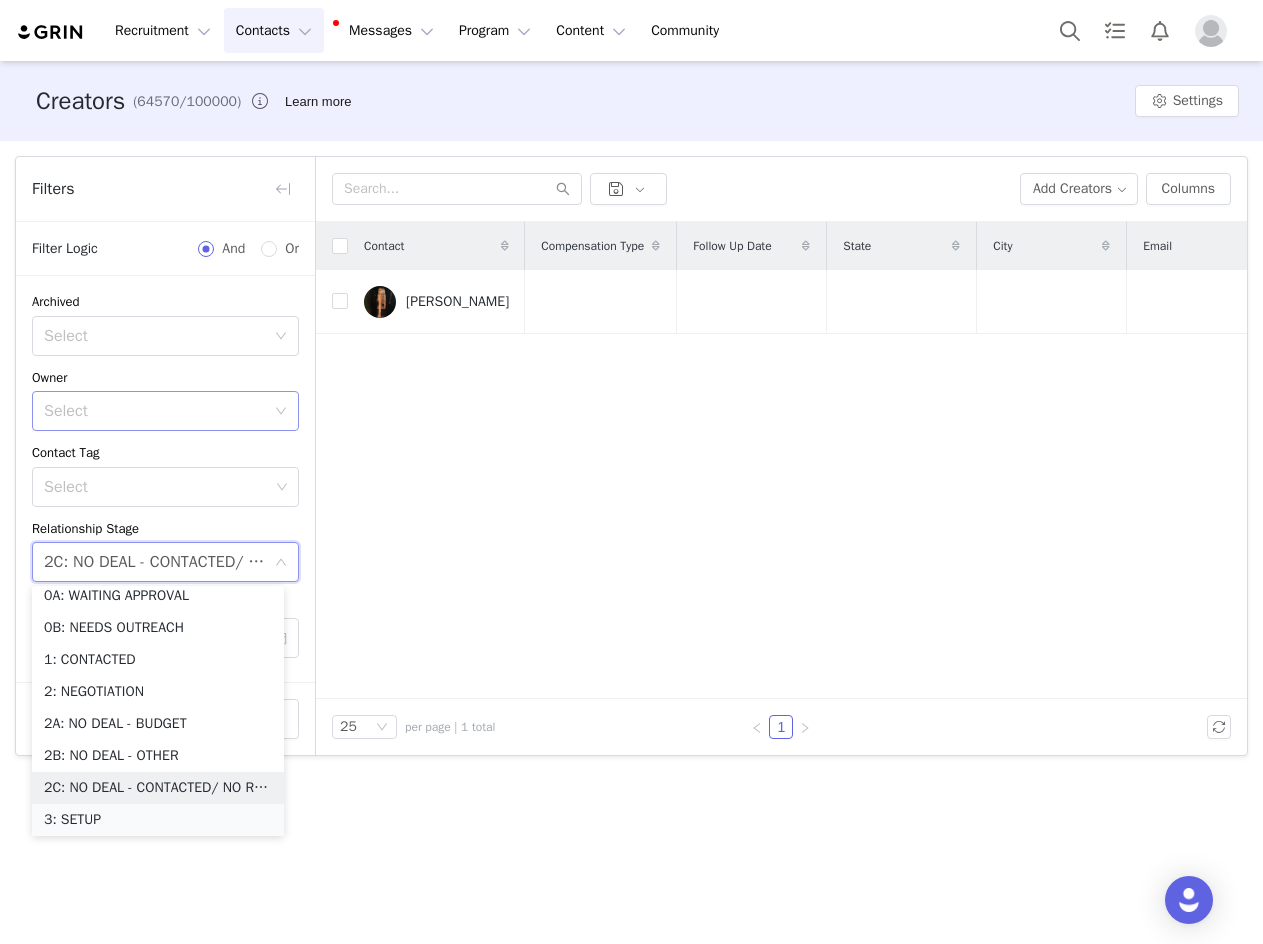 click on "3: SETUP" at bounding box center [158, 820] 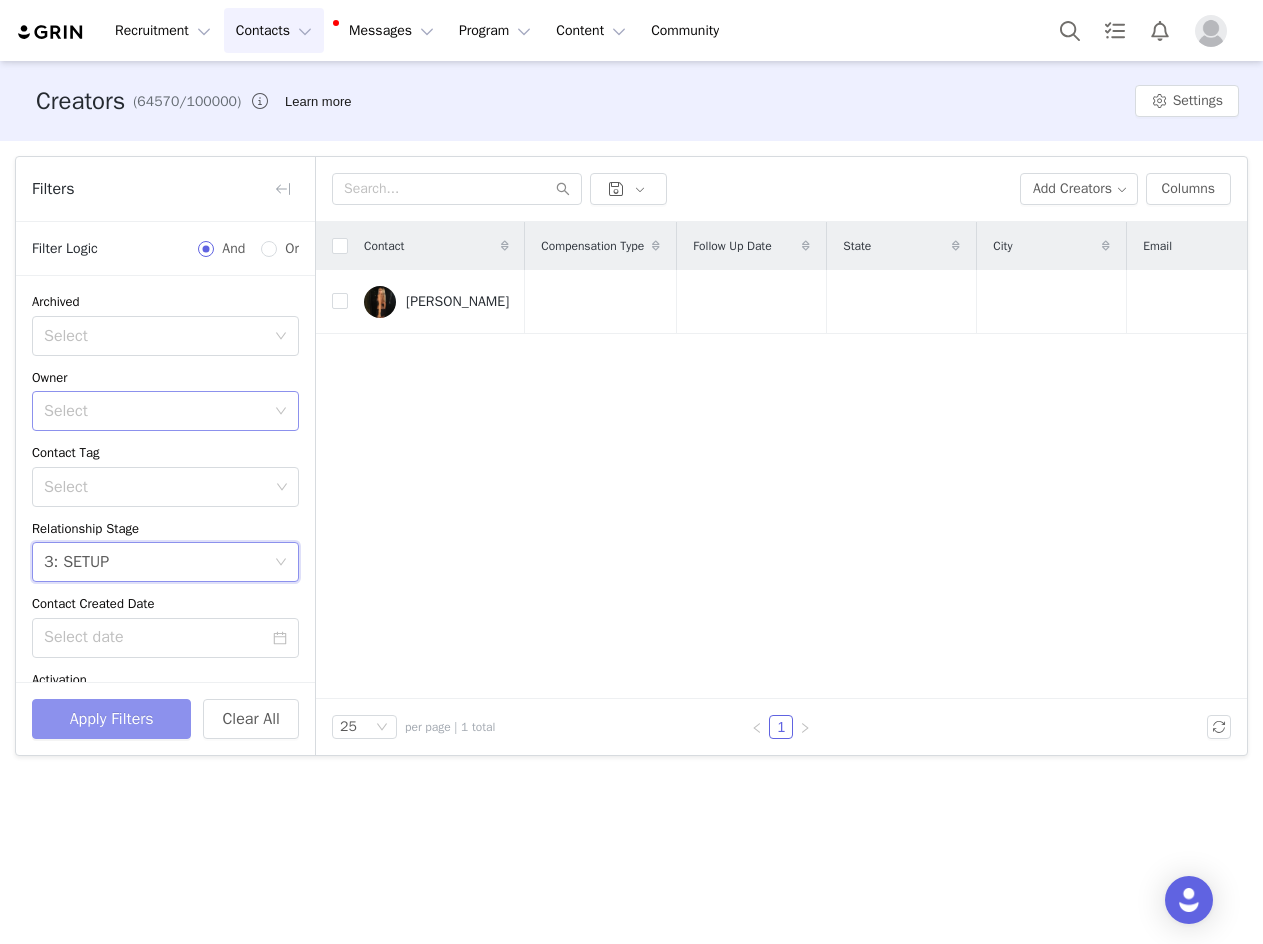 click on "Apply Filters" at bounding box center [111, 719] 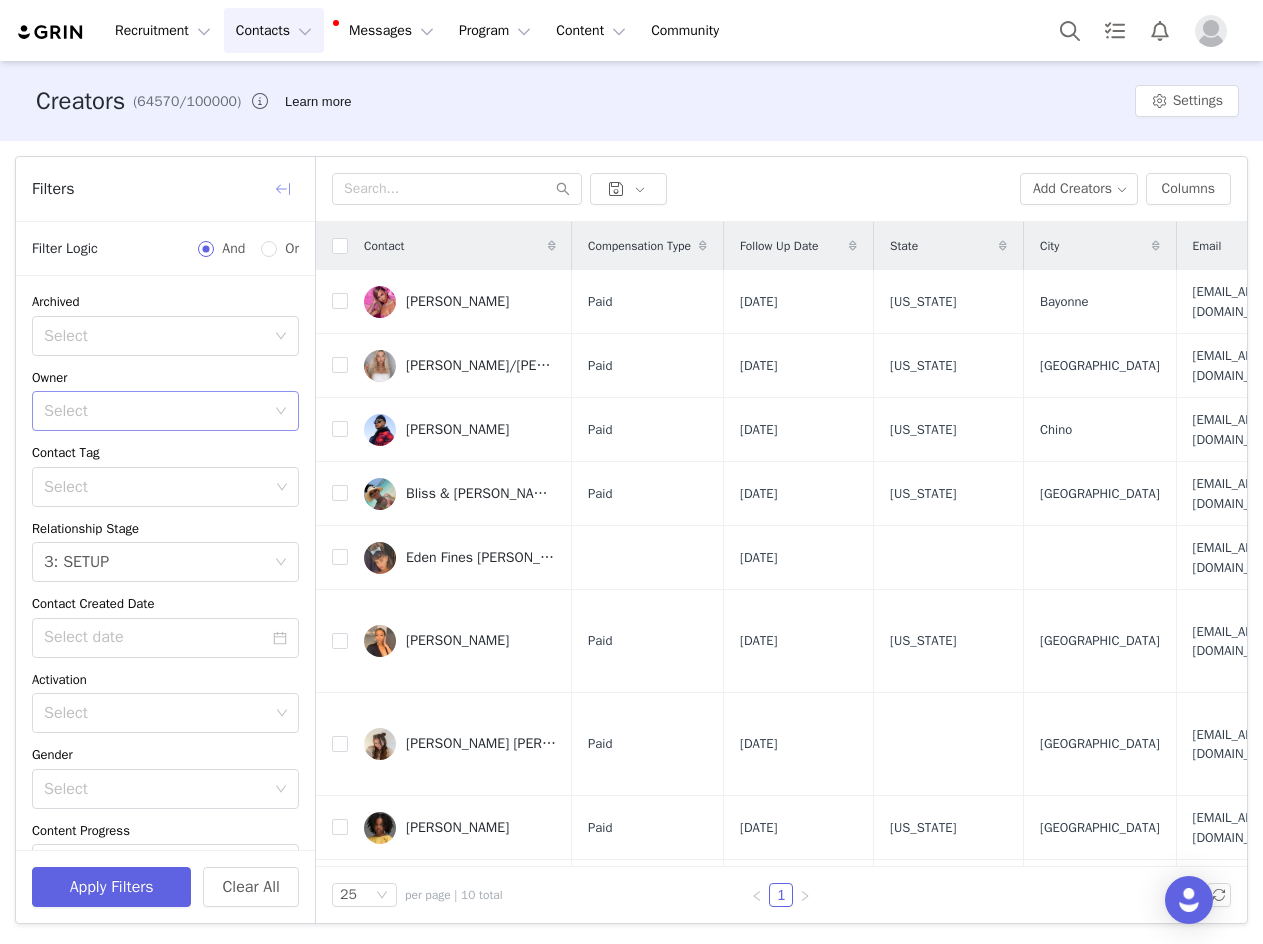 click at bounding box center [283, 189] 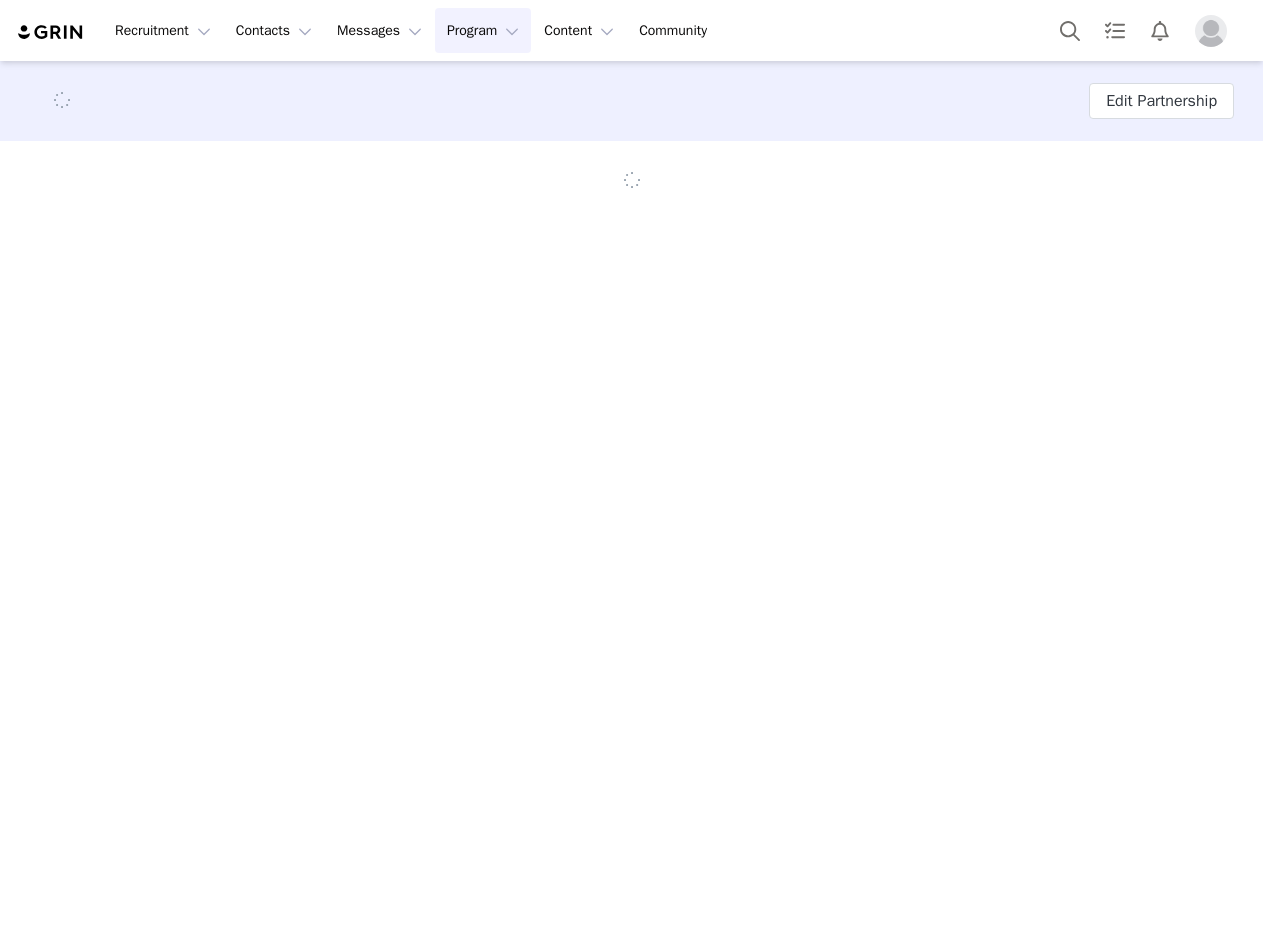 scroll, scrollTop: 0, scrollLeft: 0, axis: both 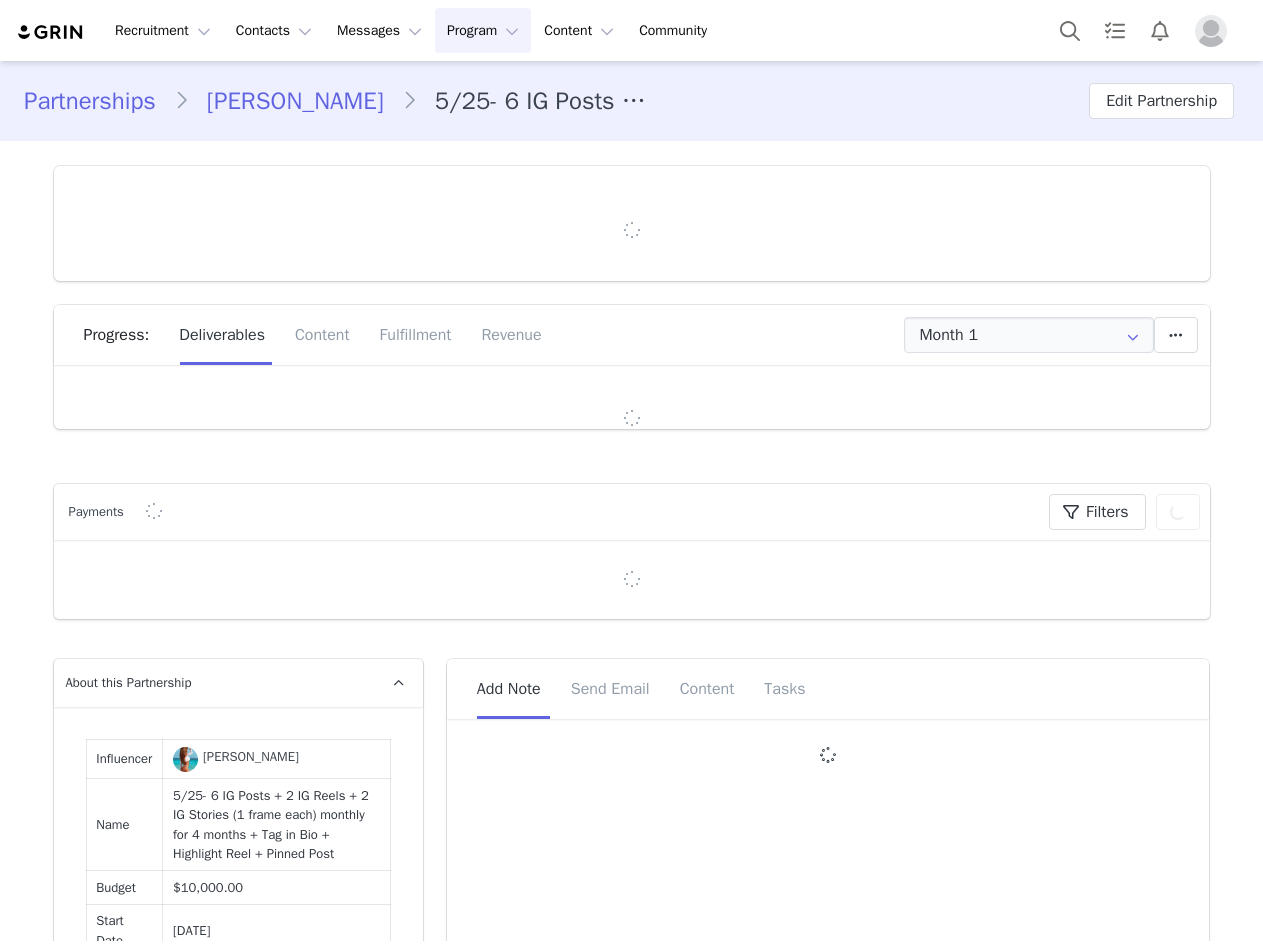 type on "+971 ([GEOGRAPHIC_DATA])" 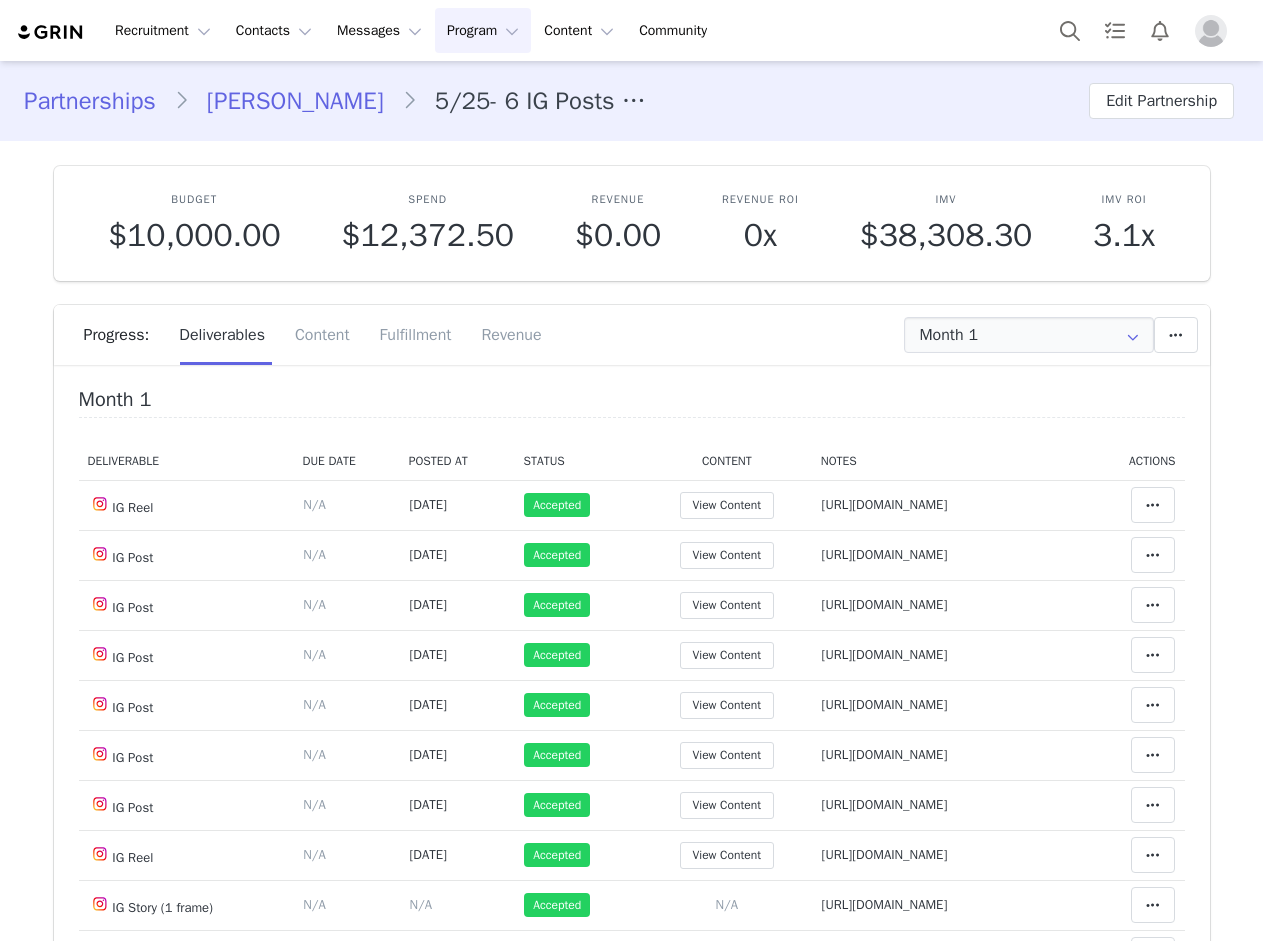 scroll, scrollTop: 0, scrollLeft: 0, axis: both 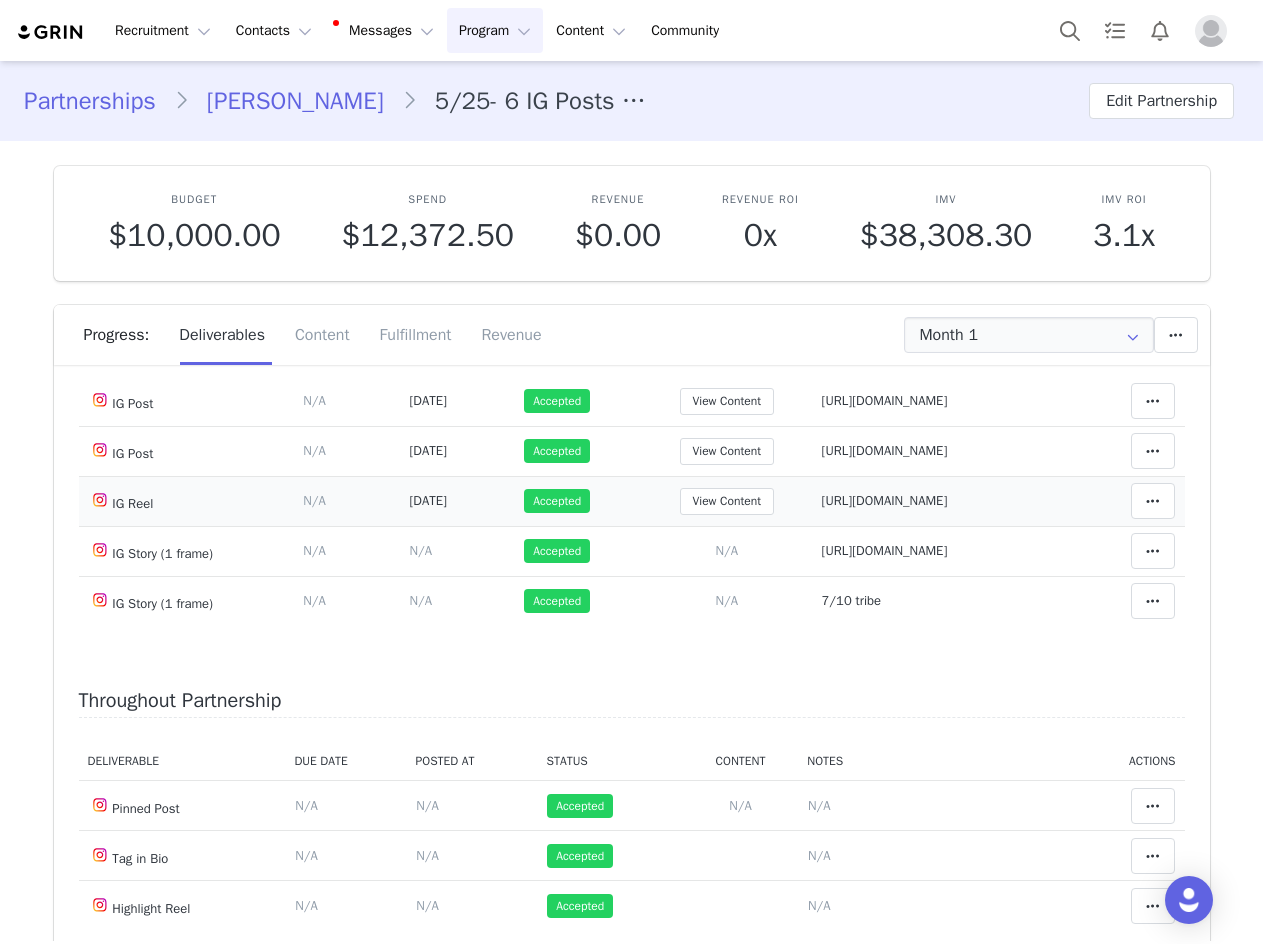drag, startPoint x: 770, startPoint y: 469, endPoint x: 1059, endPoint y: 475, distance: 289.0623 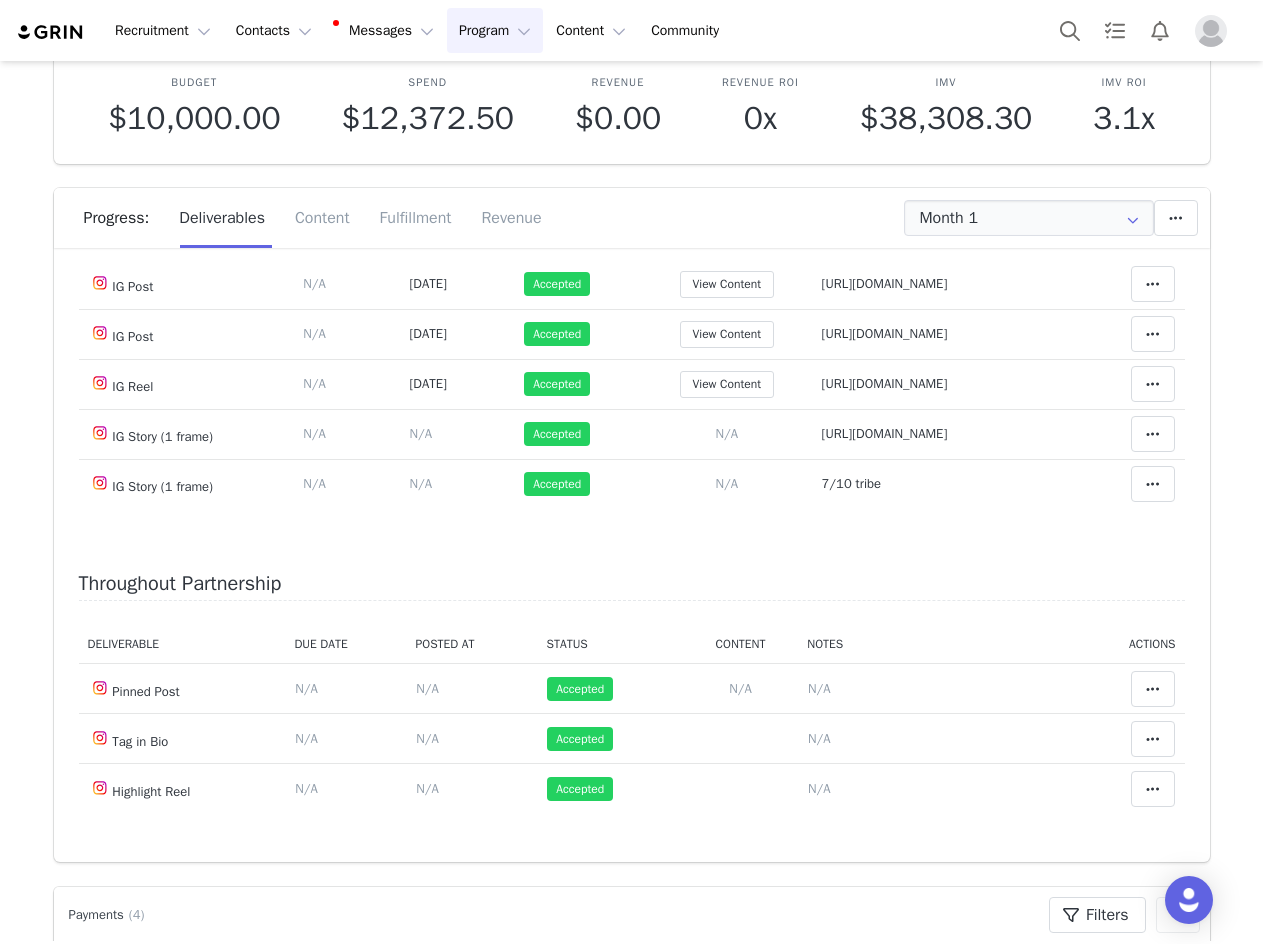 scroll, scrollTop: 300, scrollLeft: 0, axis: vertical 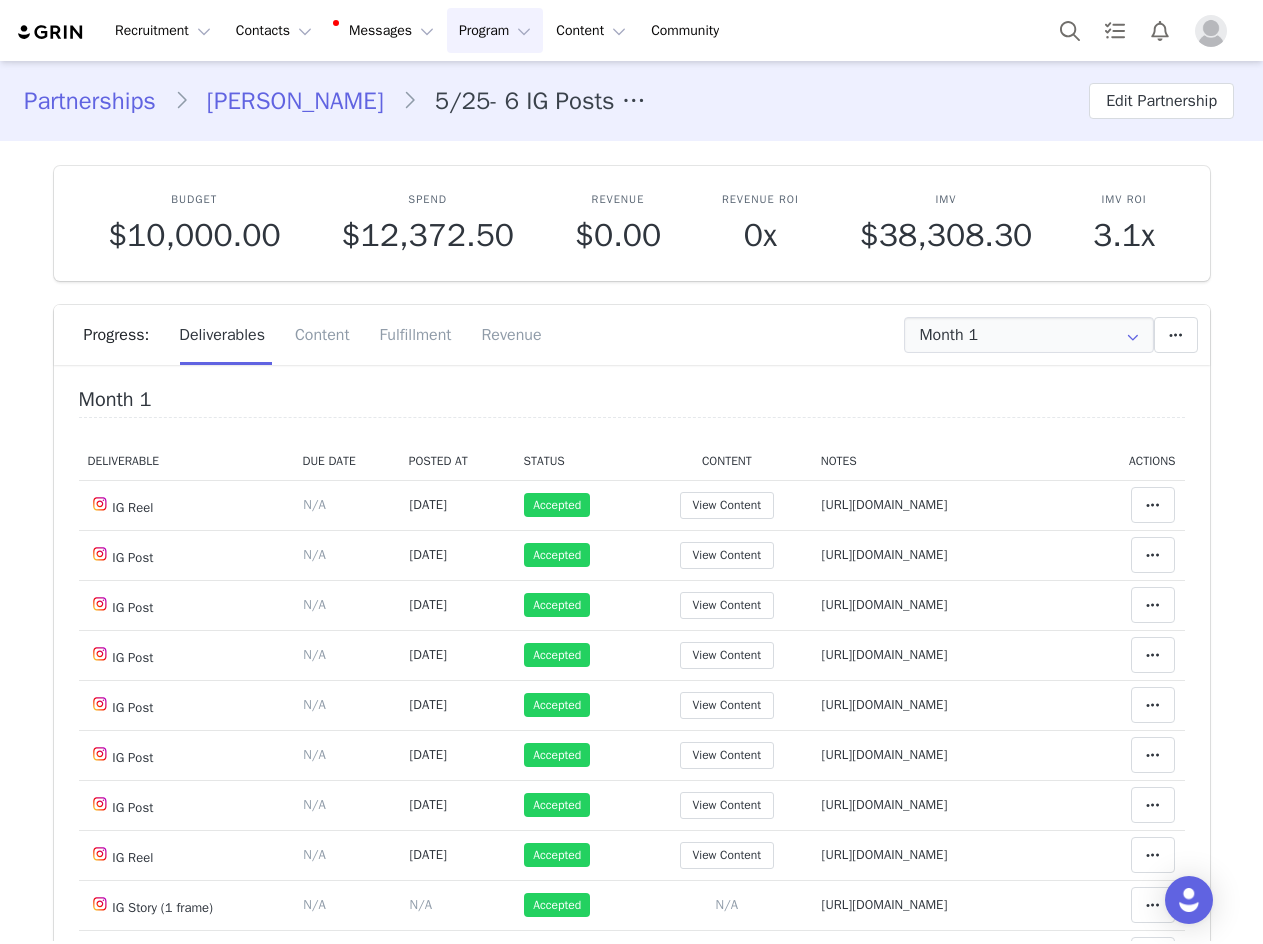 click on "Progress: Deliverables Content Fulfillment Revenue" at bounding box center (647, 335) 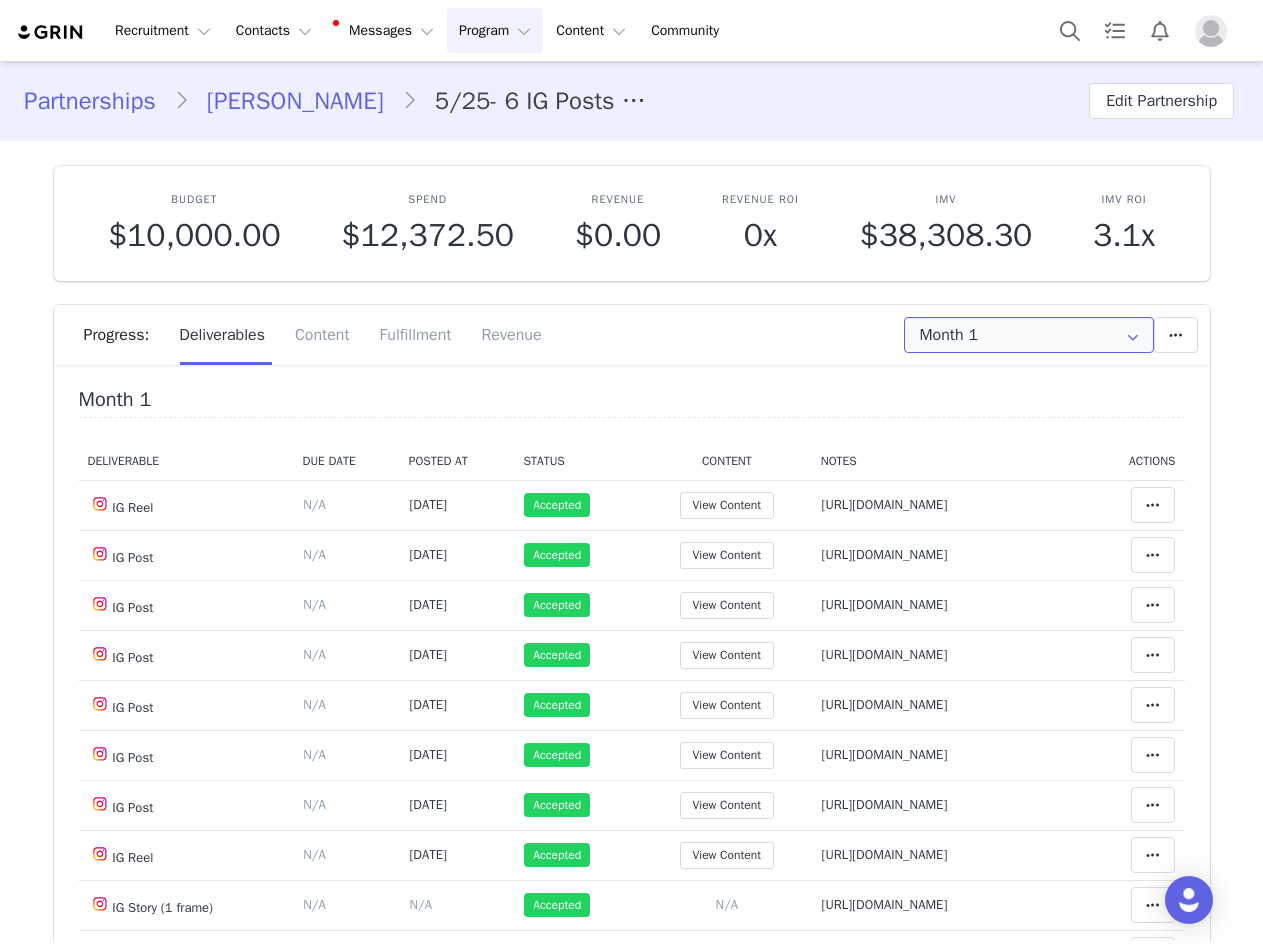 click on "Month 1" at bounding box center [1029, 335] 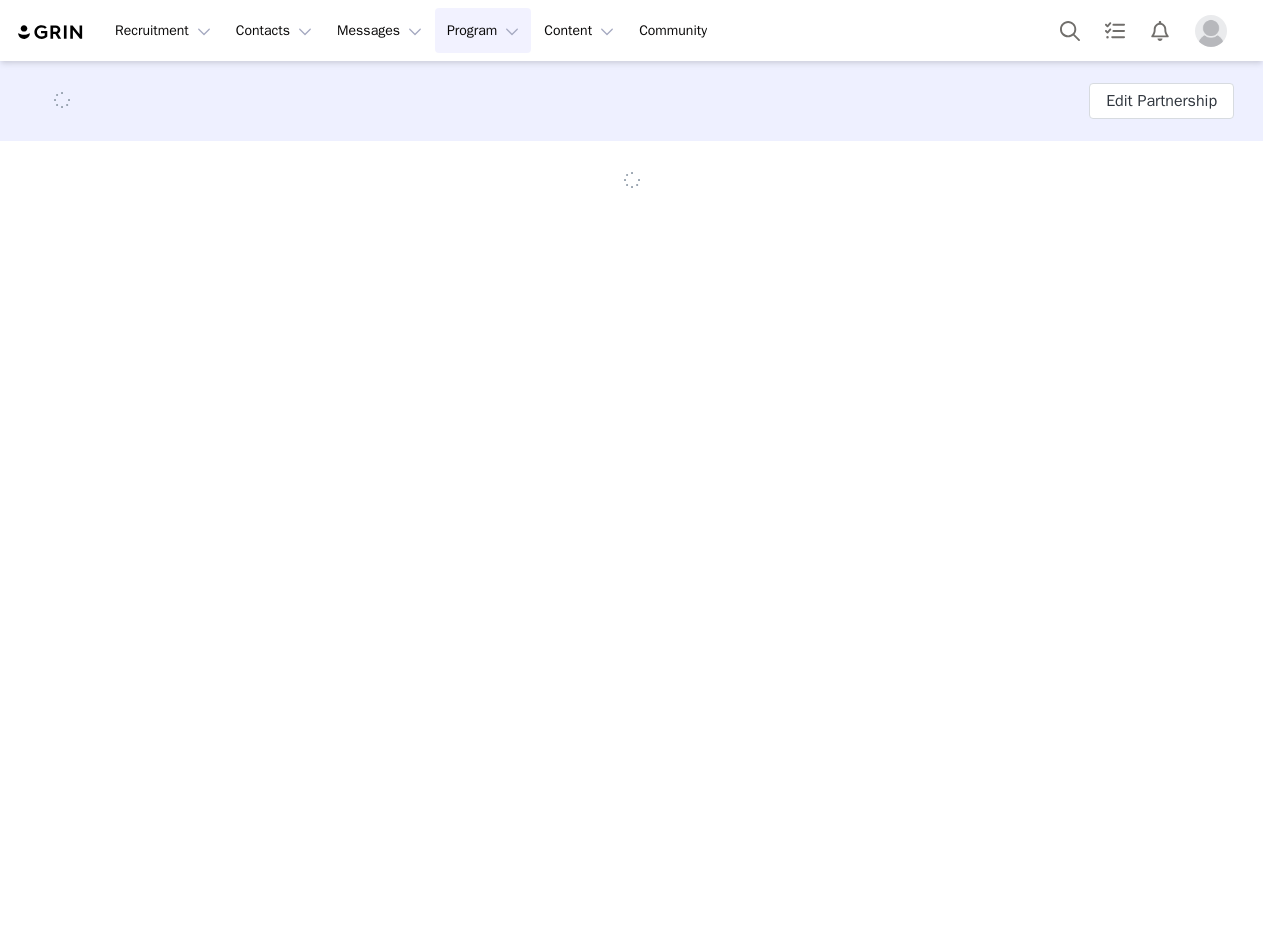 scroll, scrollTop: 0, scrollLeft: 0, axis: both 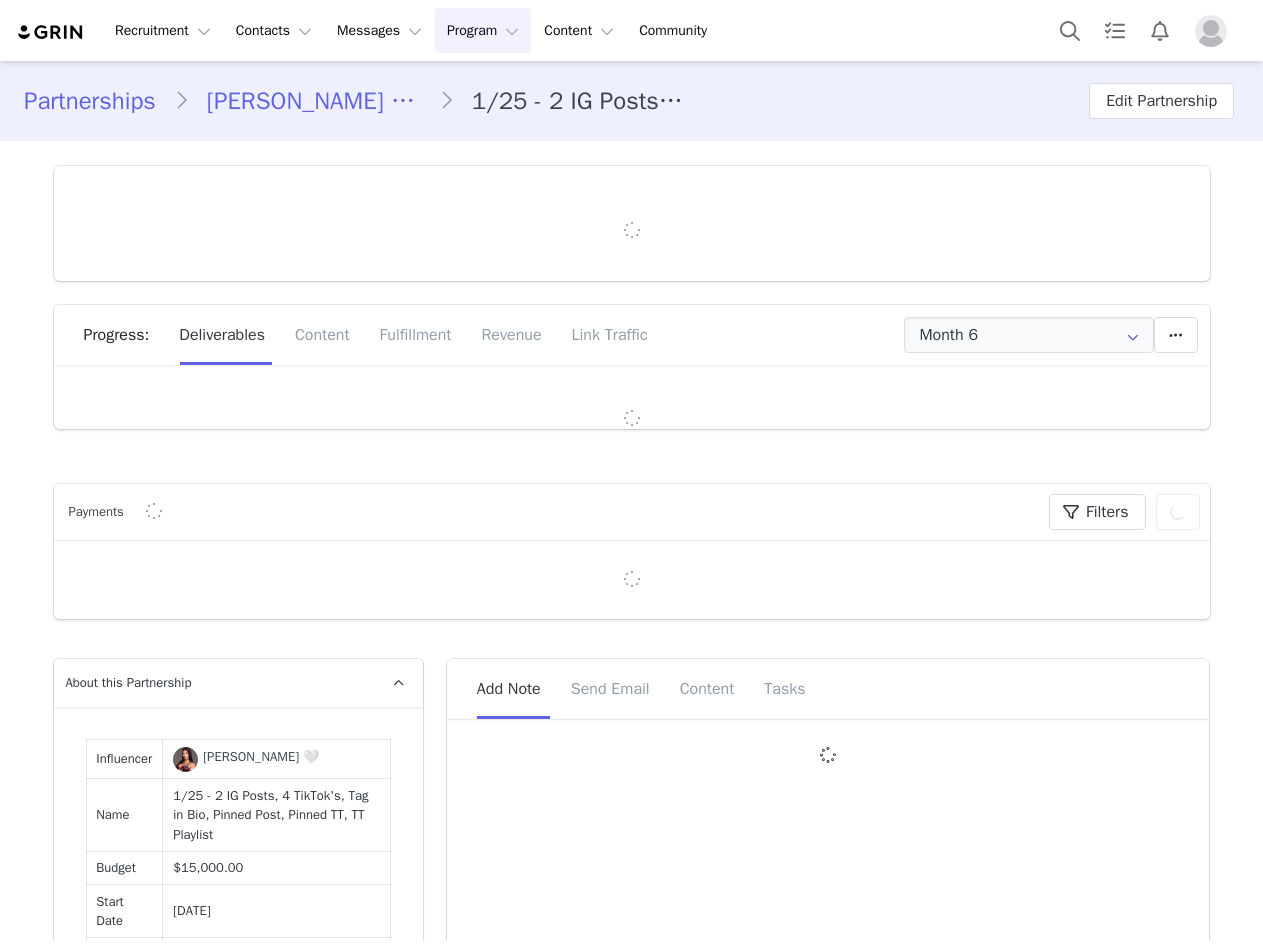 type on "+1 ([GEOGRAPHIC_DATA])" 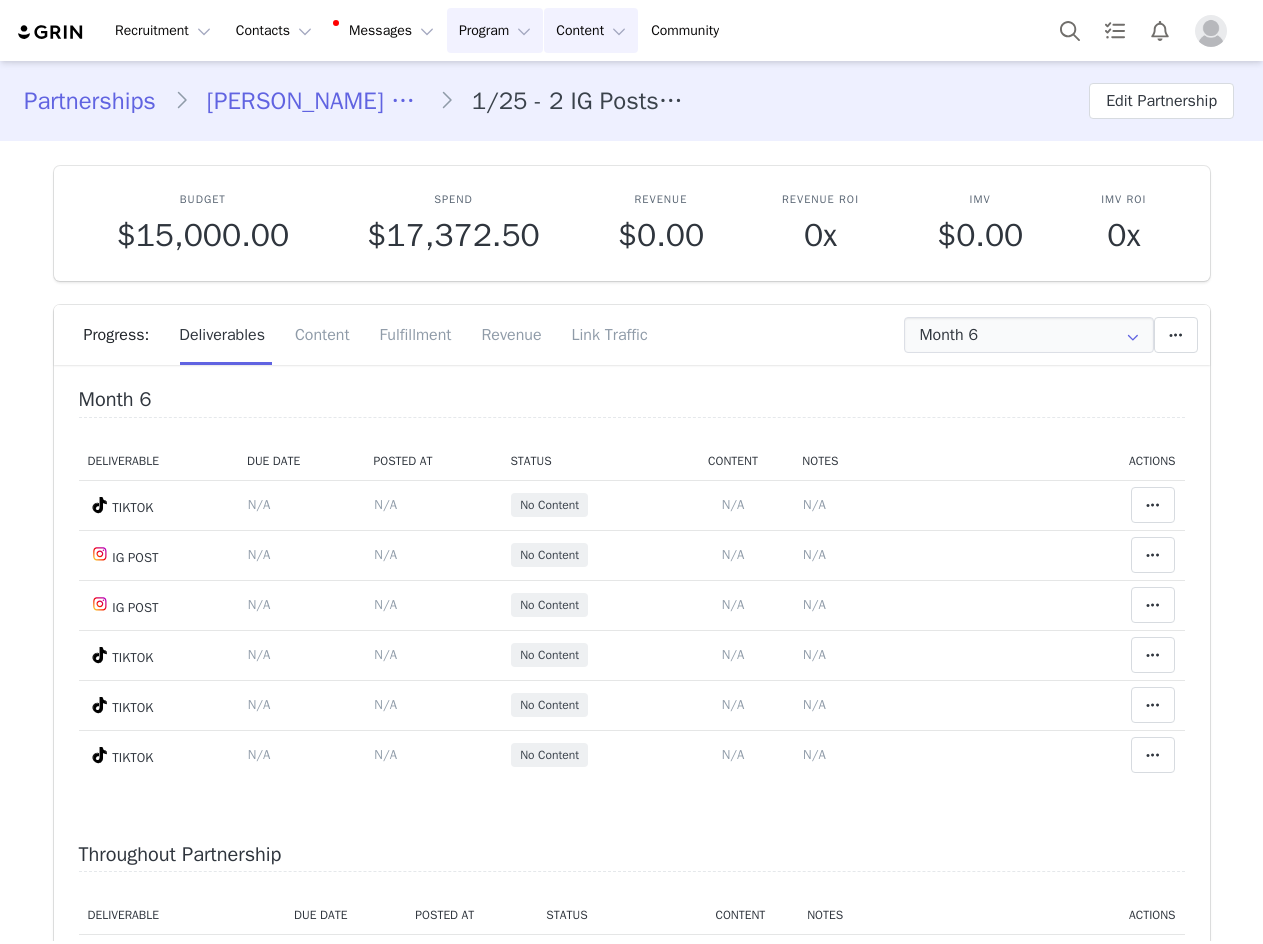 scroll, scrollTop: 0, scrollLeft: 0, axis: both 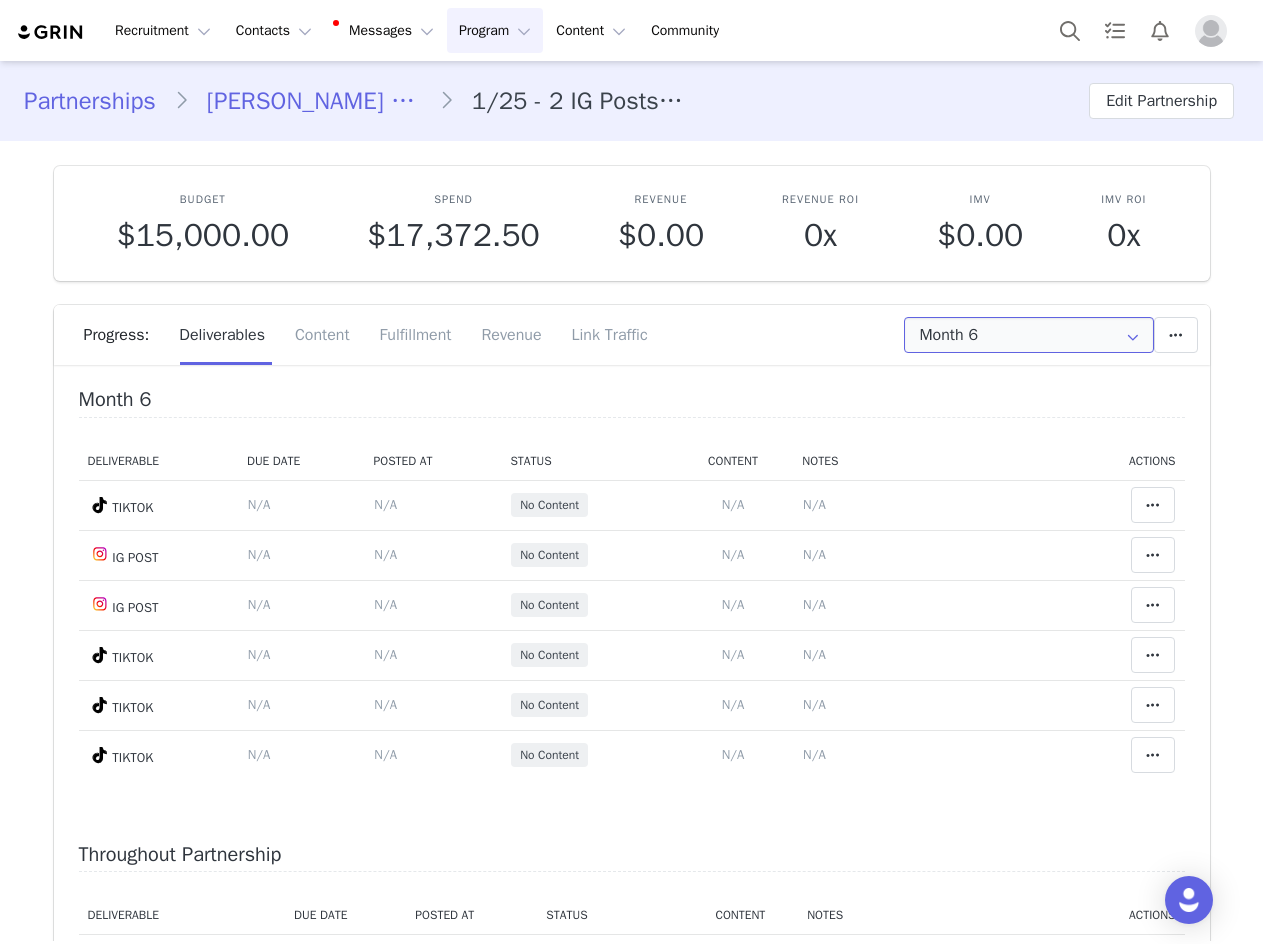 click on "Month 6" at bounding box center [1029, 335] 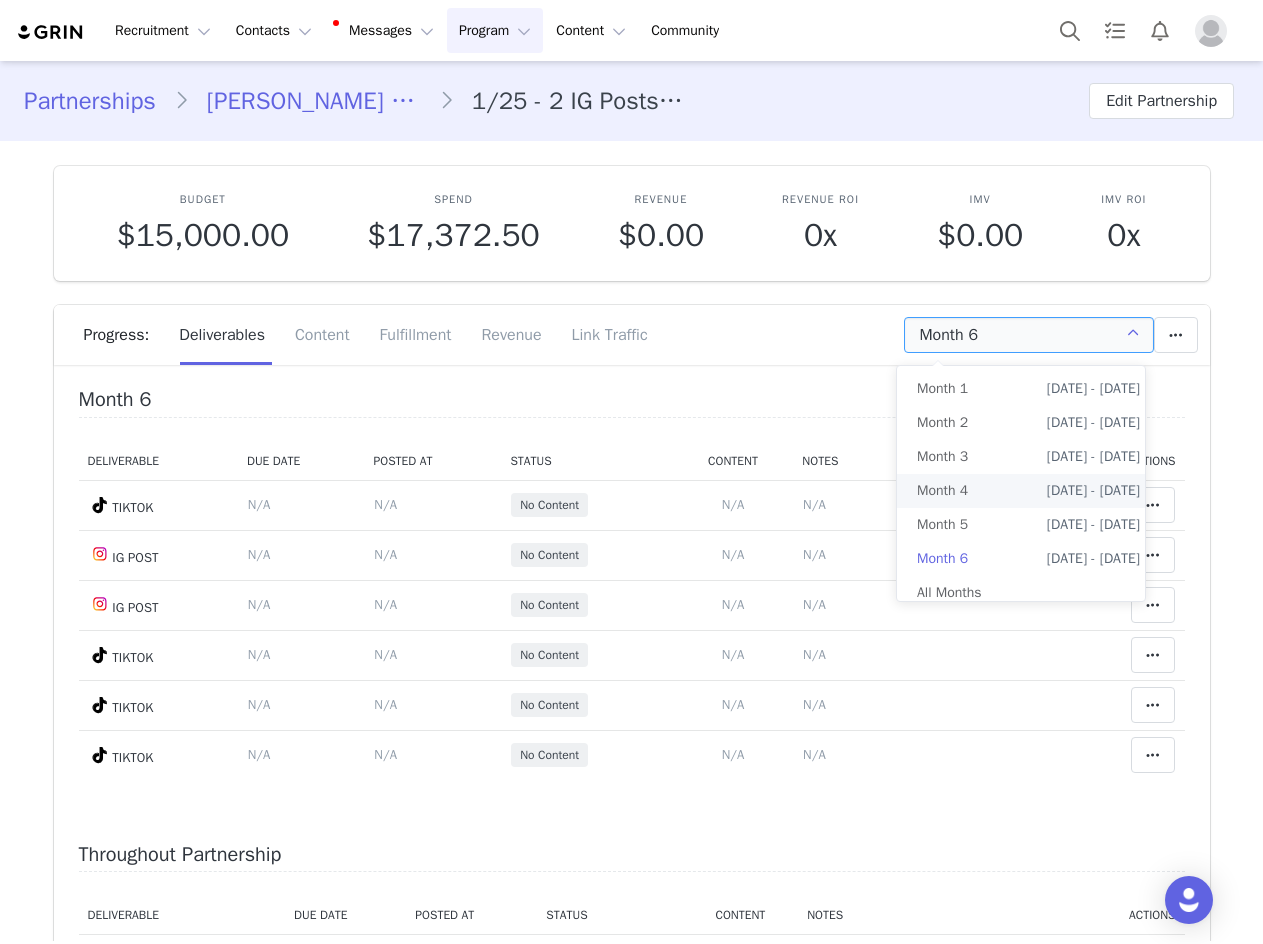 click on "Month 4  [DATE] - [DATE]" at bounding box center [1028, 491] 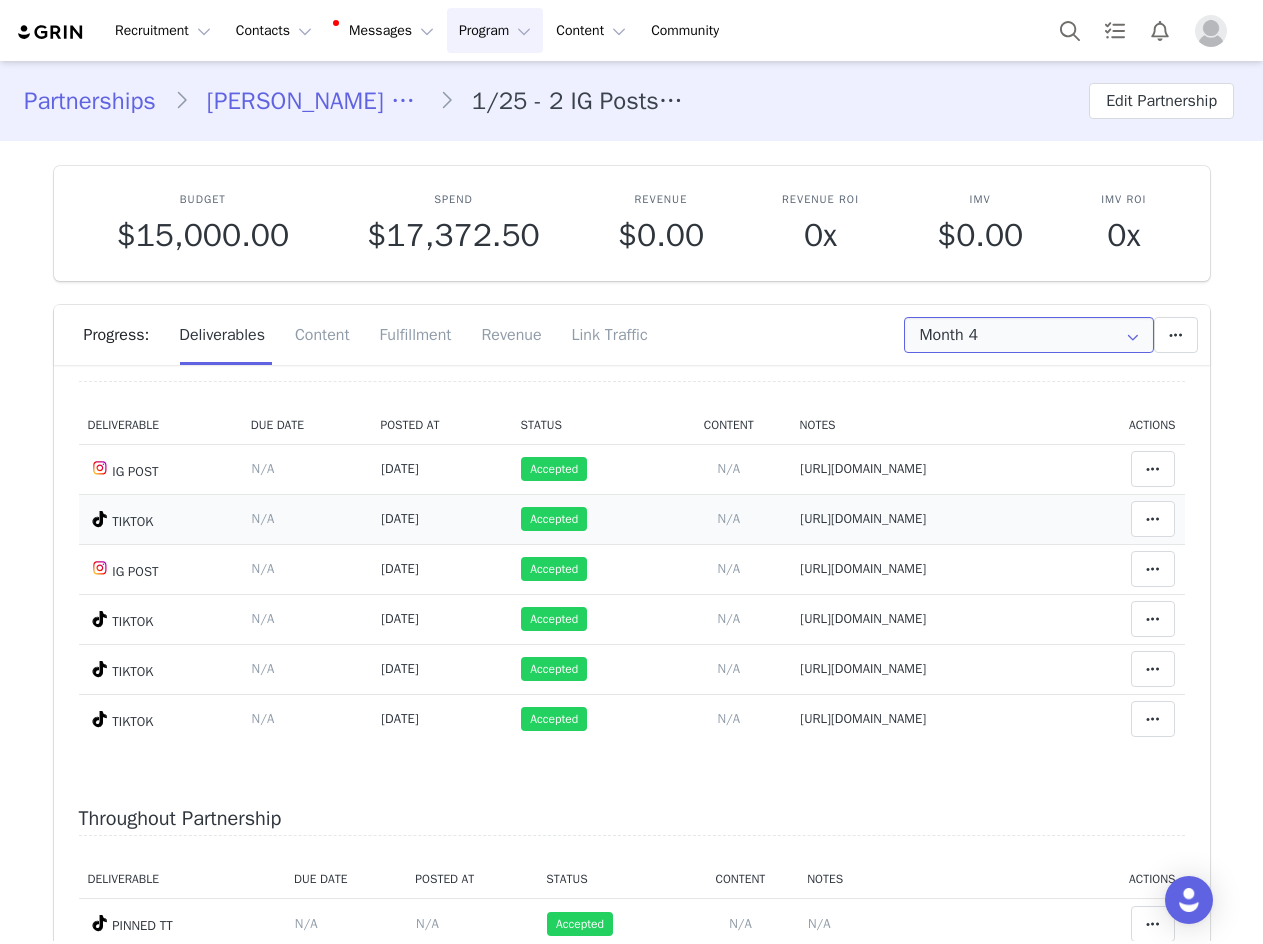 scroll, scrollTop: 0, scrollLeft: 0, axis: both 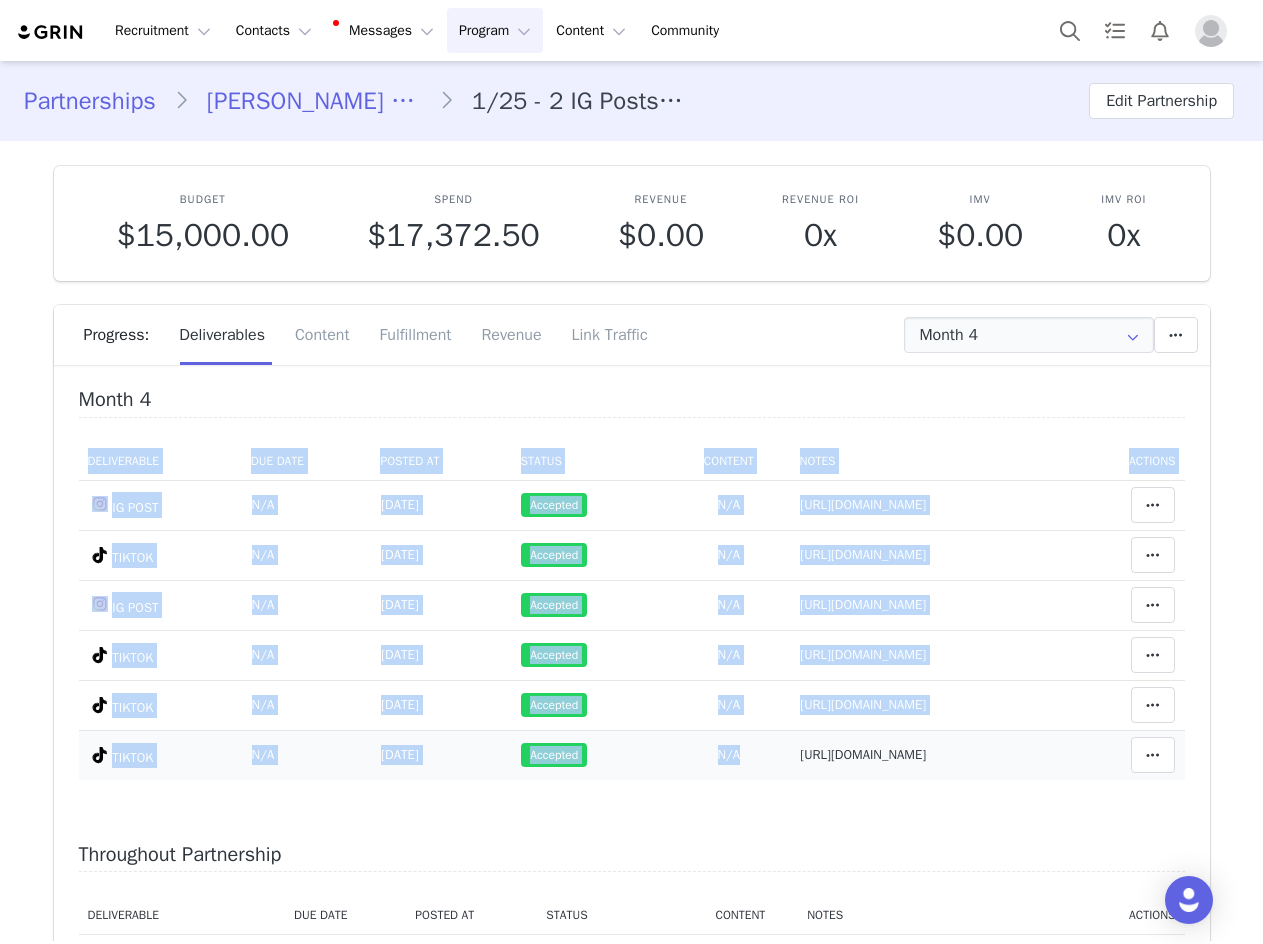 drag, startPoint x: 651, startPoint y: 754, endPoint x: 1090, endPoint y: 746, distance: 439.07288 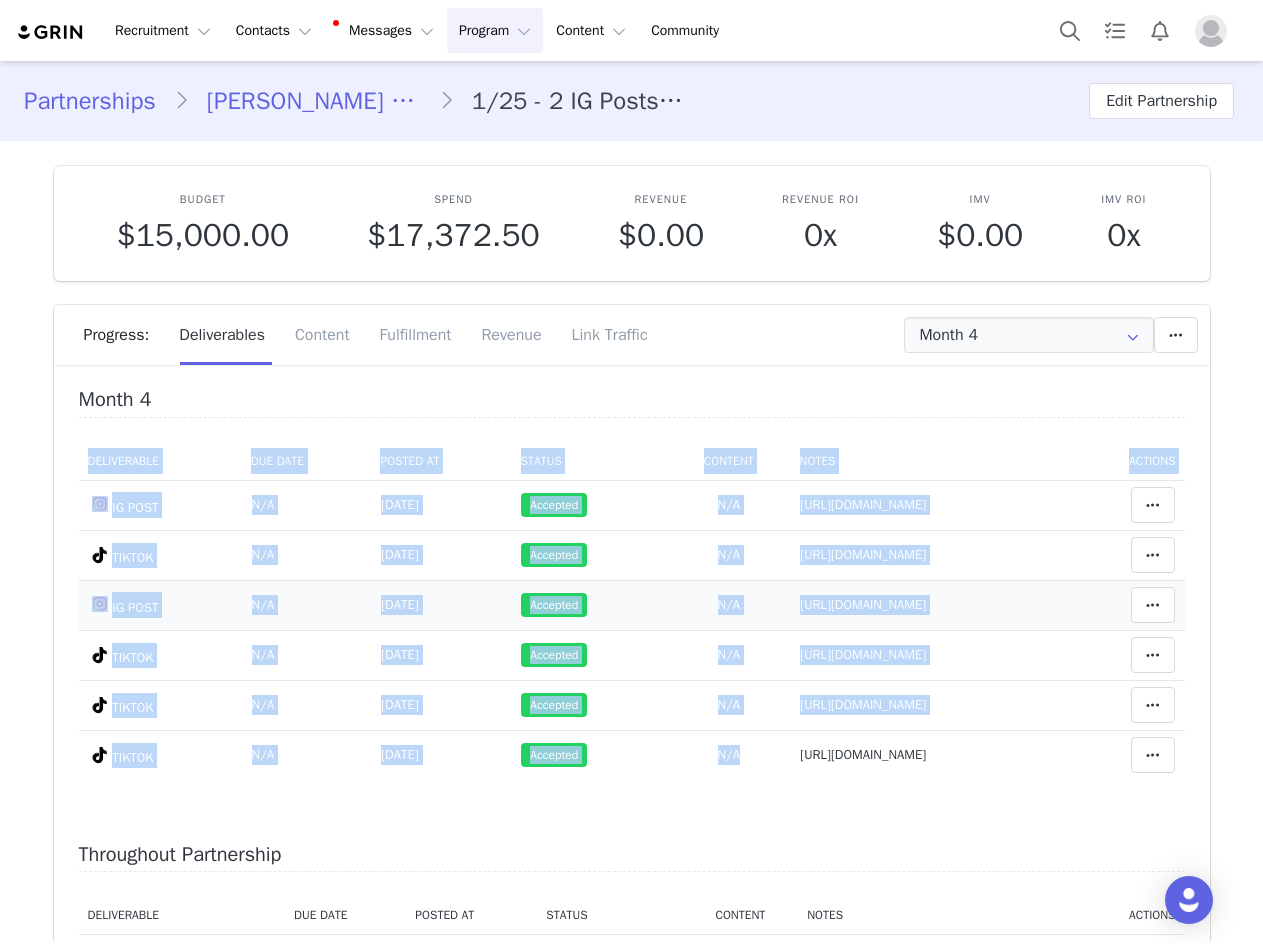 drag, startPoint x: 657, startPoint y: 604, endPoint x: 945, endPoint y: 589, distance: 288.39035 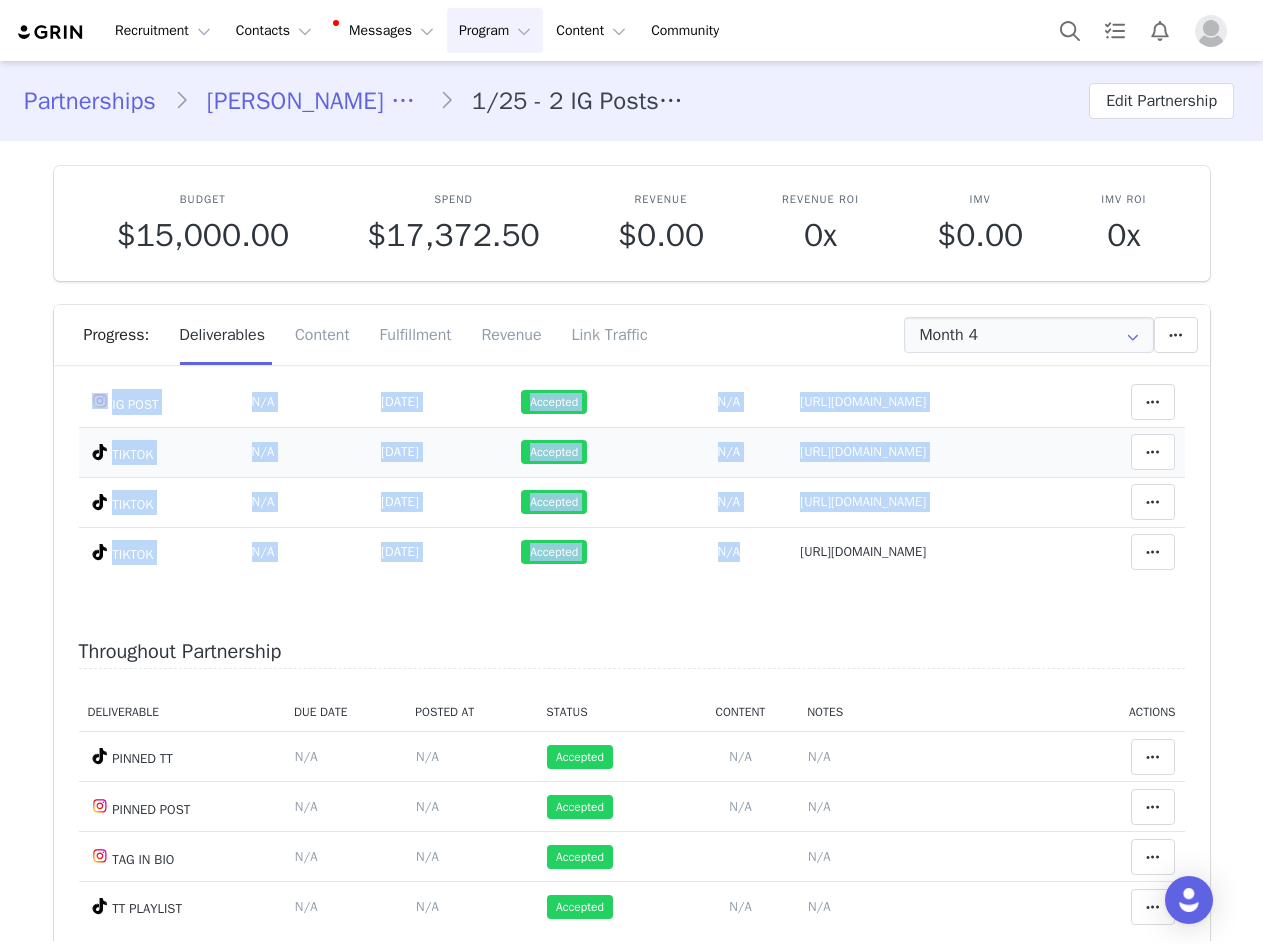 scroll, scrollTop: 204, scrollLeft: 0, axis: vertical 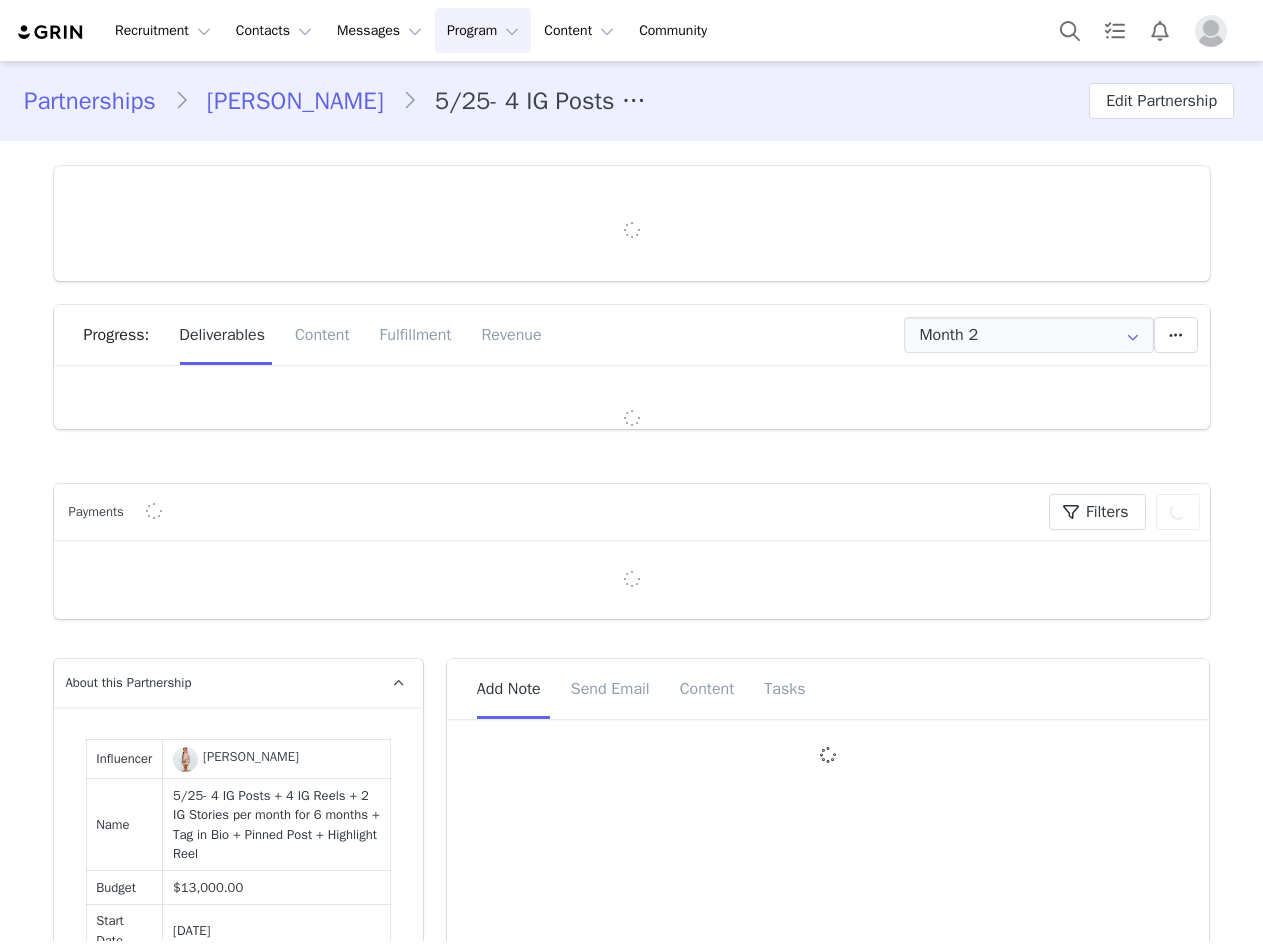 type on "+1 ([GEOGRAPHIC_DATA])" 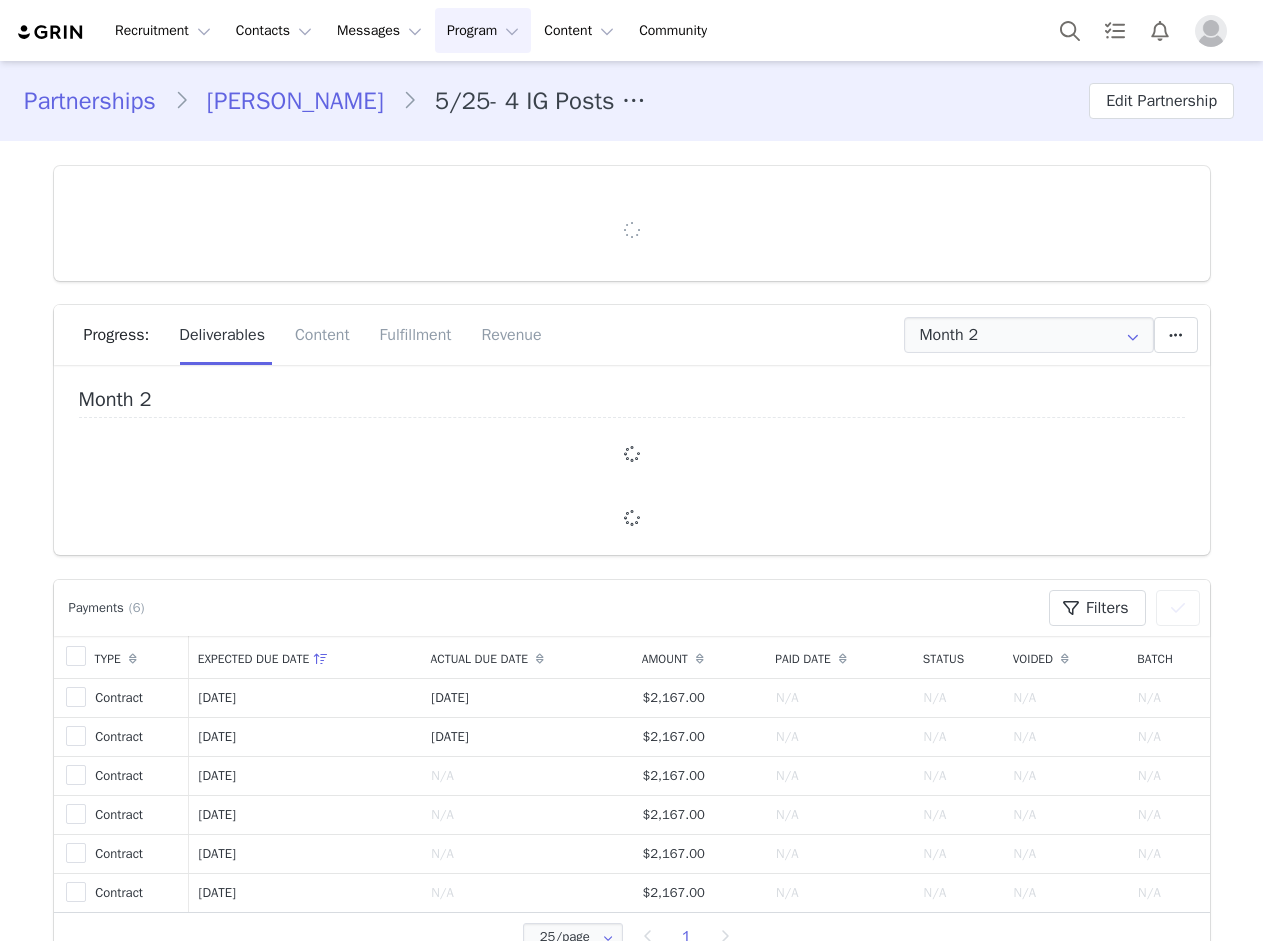 scroll, scrollTop: 0, scrollLeft: 0, axis: both 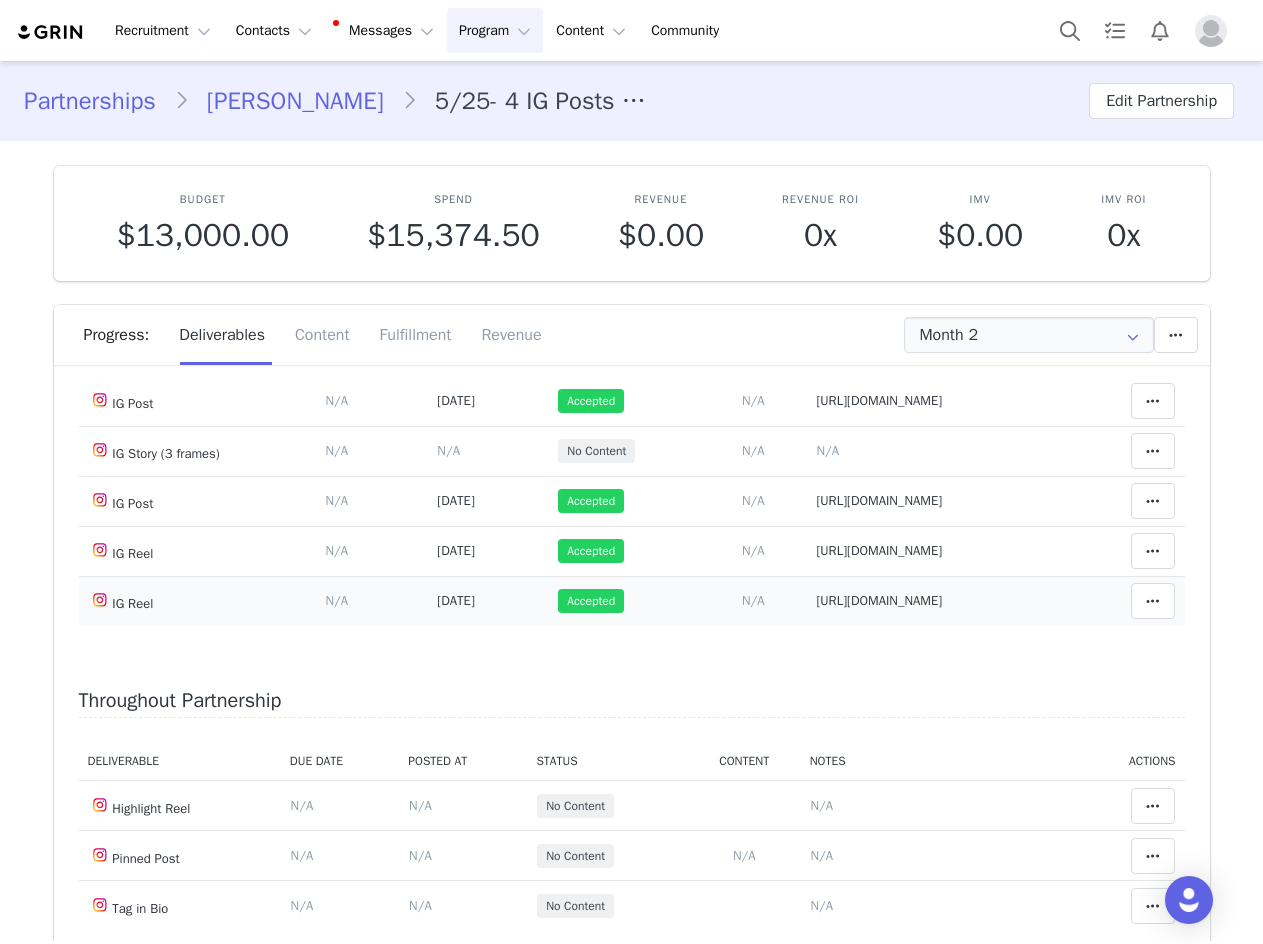 drag, startPoint x: 769, startPoint y: 595, endPoint x: 1059, endPoint y: 590, distance: 290.0431 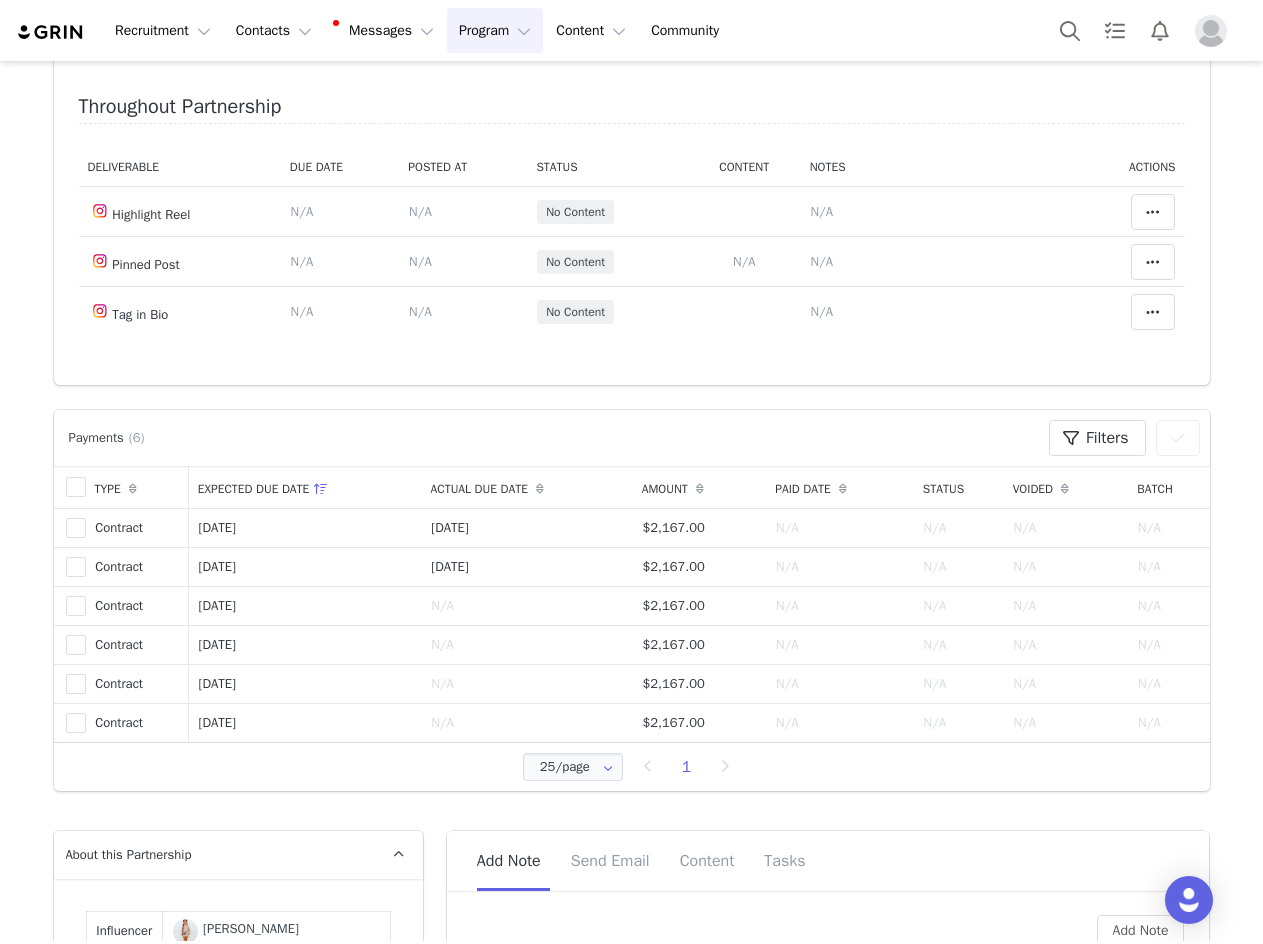scroll, scrollTop: 600, scrollLeft: 0, axis: vertical 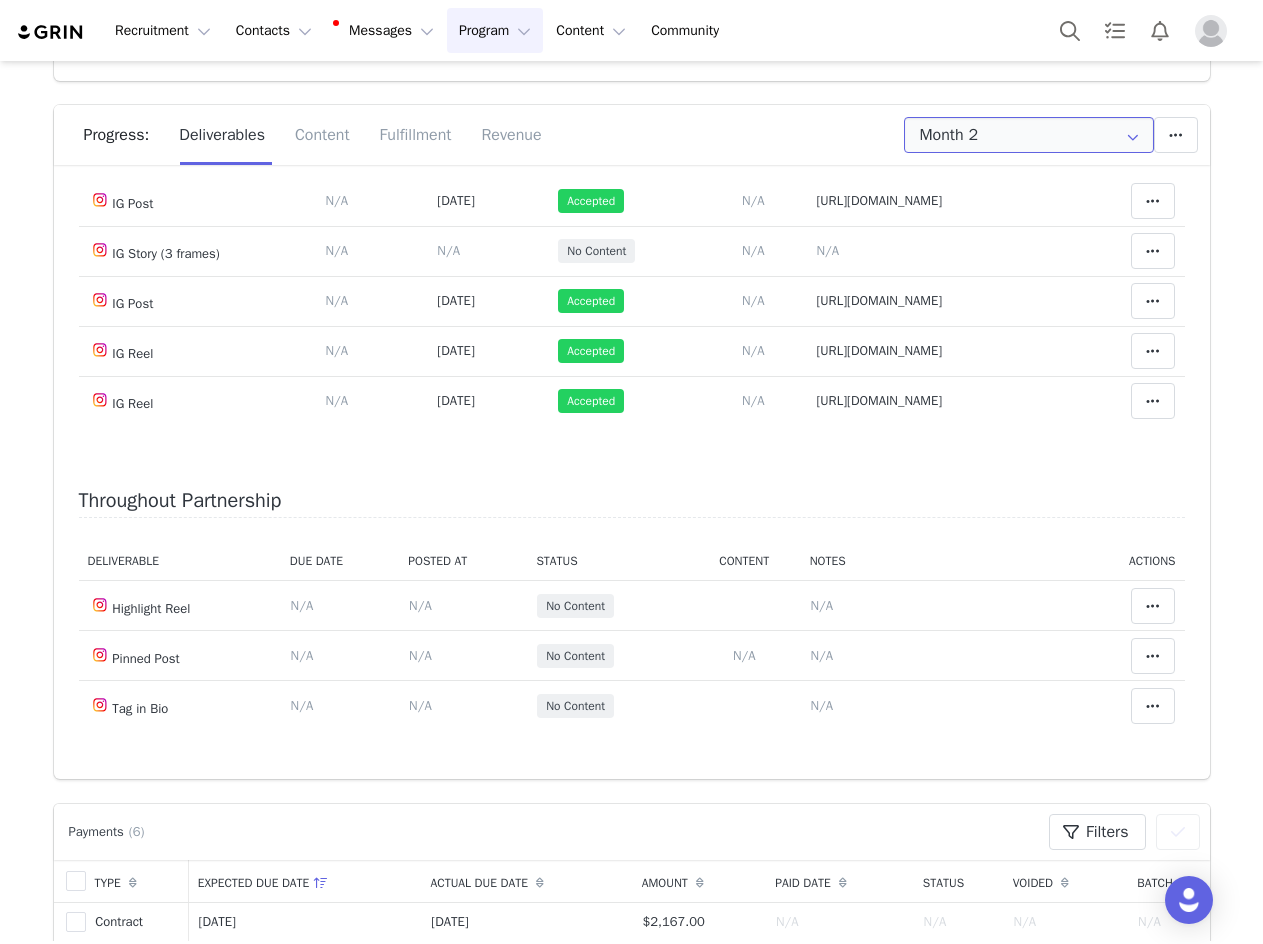click on "Month 2" at bounding box center (1029, 135) 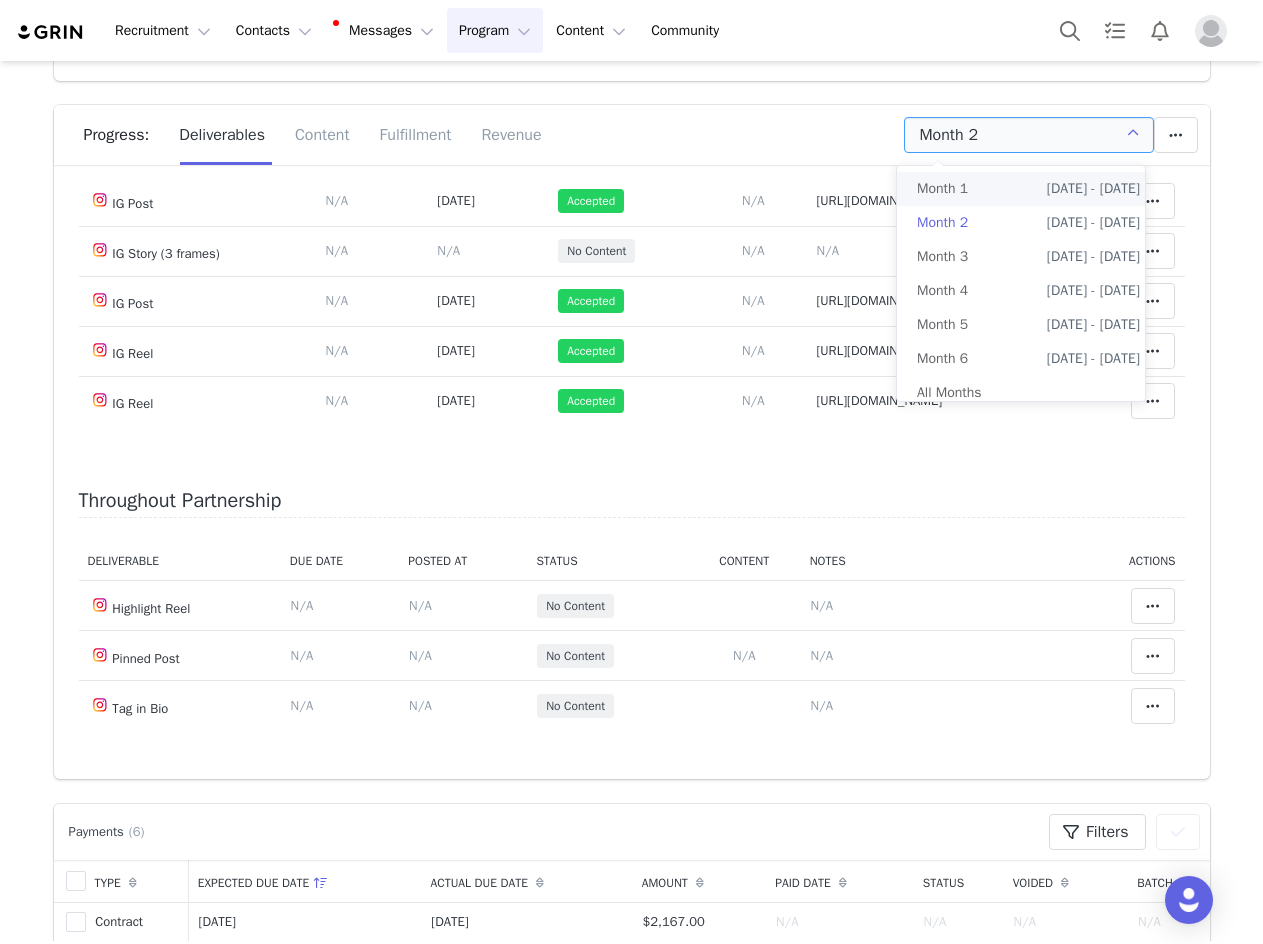 click on "Month 1" at bounding box center [942, 189] 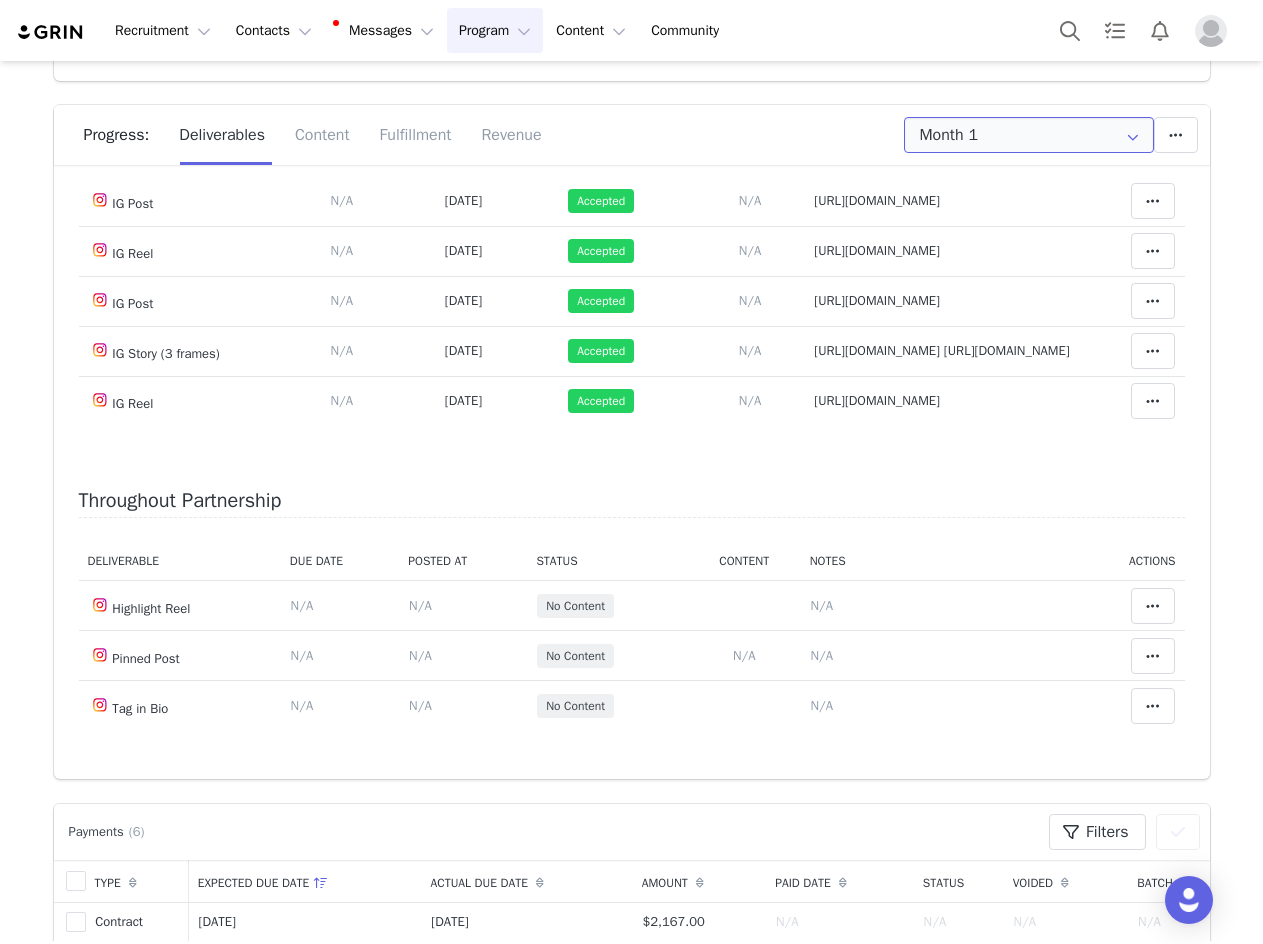 scroll, scrollTop: 400, scrollLeft: 0, axis: vertical 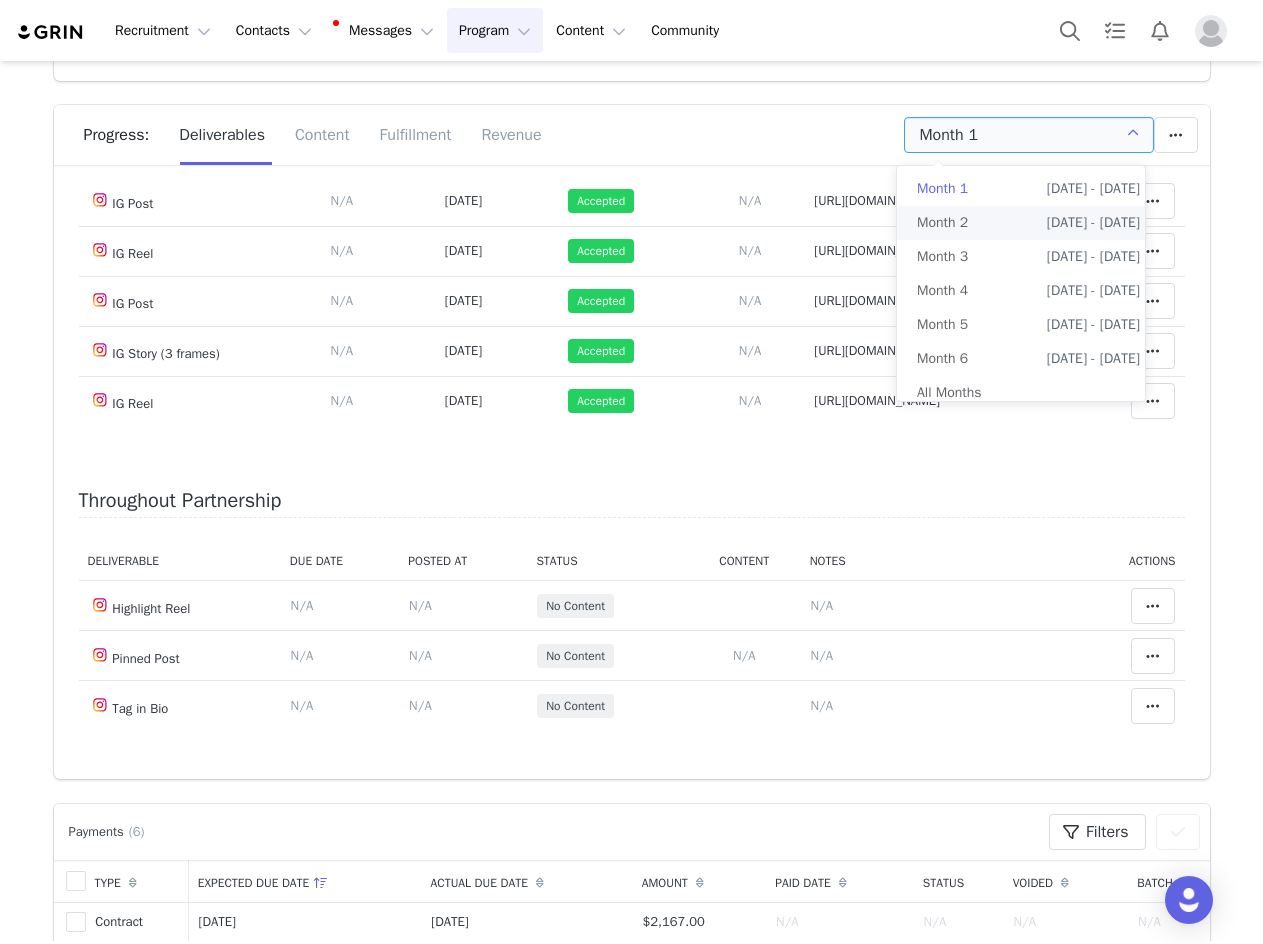 click on "Month 2" at bounding box center [942, 223] 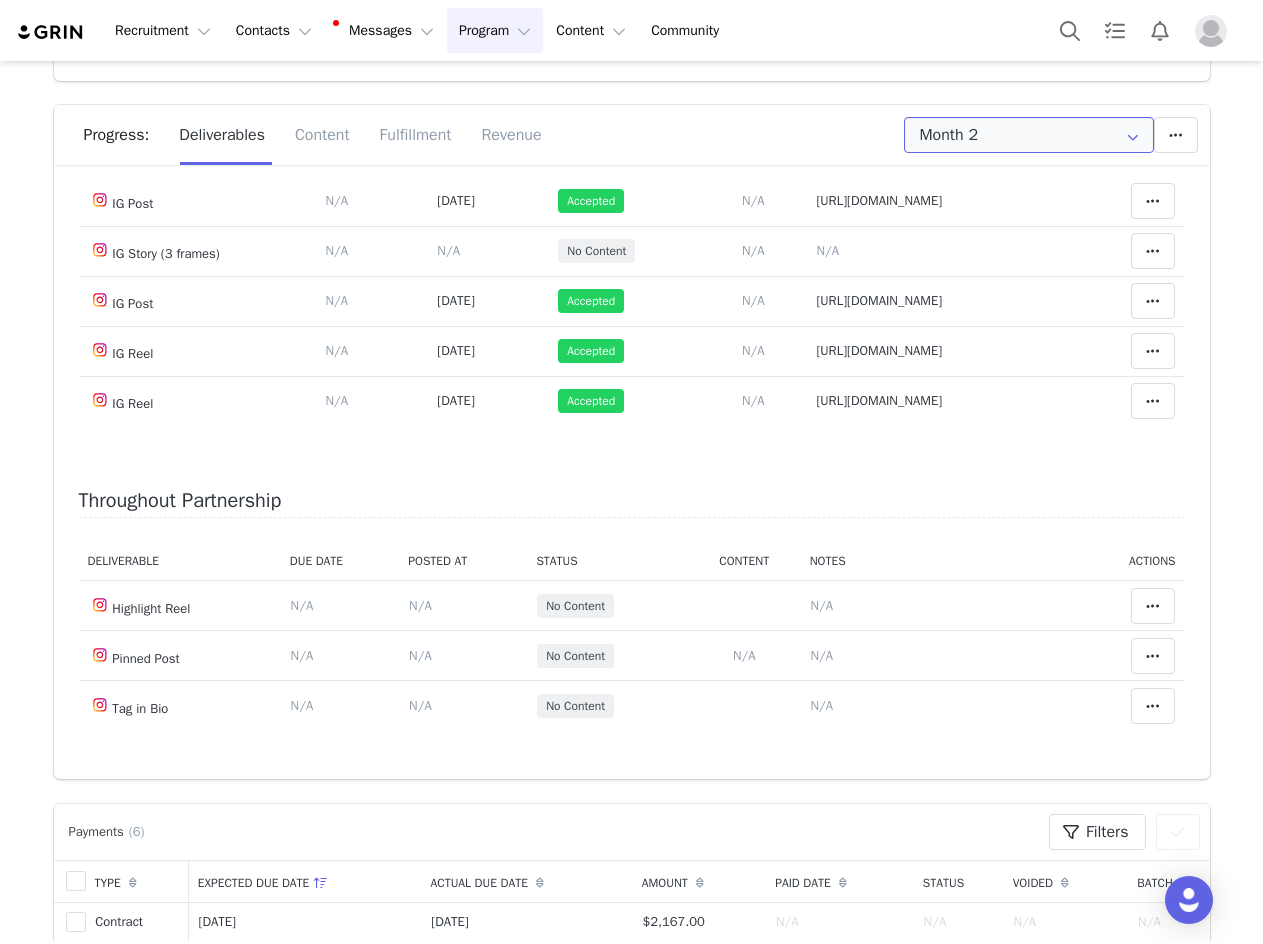 scroll, scrollTop: 506, scrollLeft: 0, axis: vertical 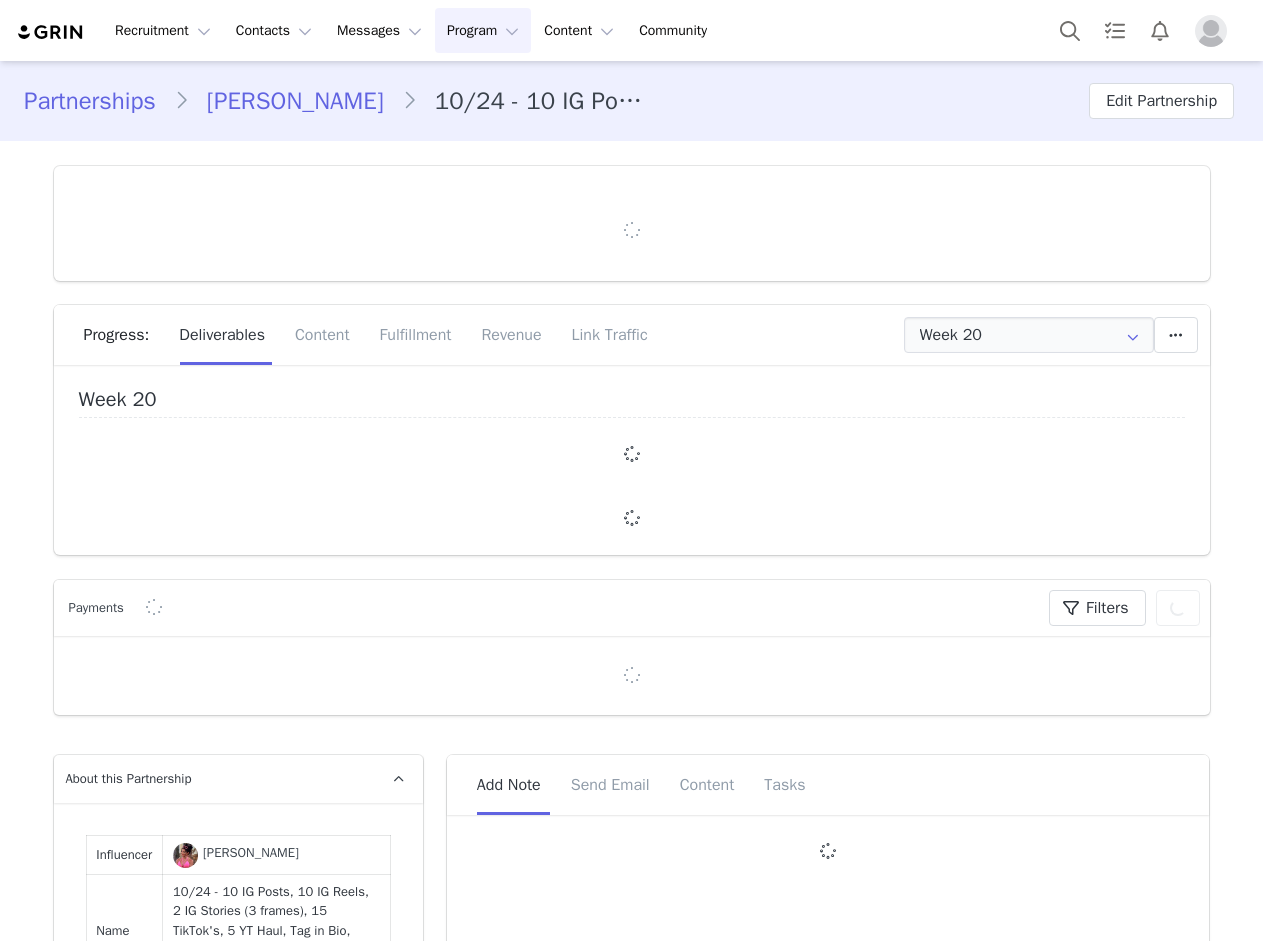type on "+1 ([GEOGRAPHIC_DATA])" 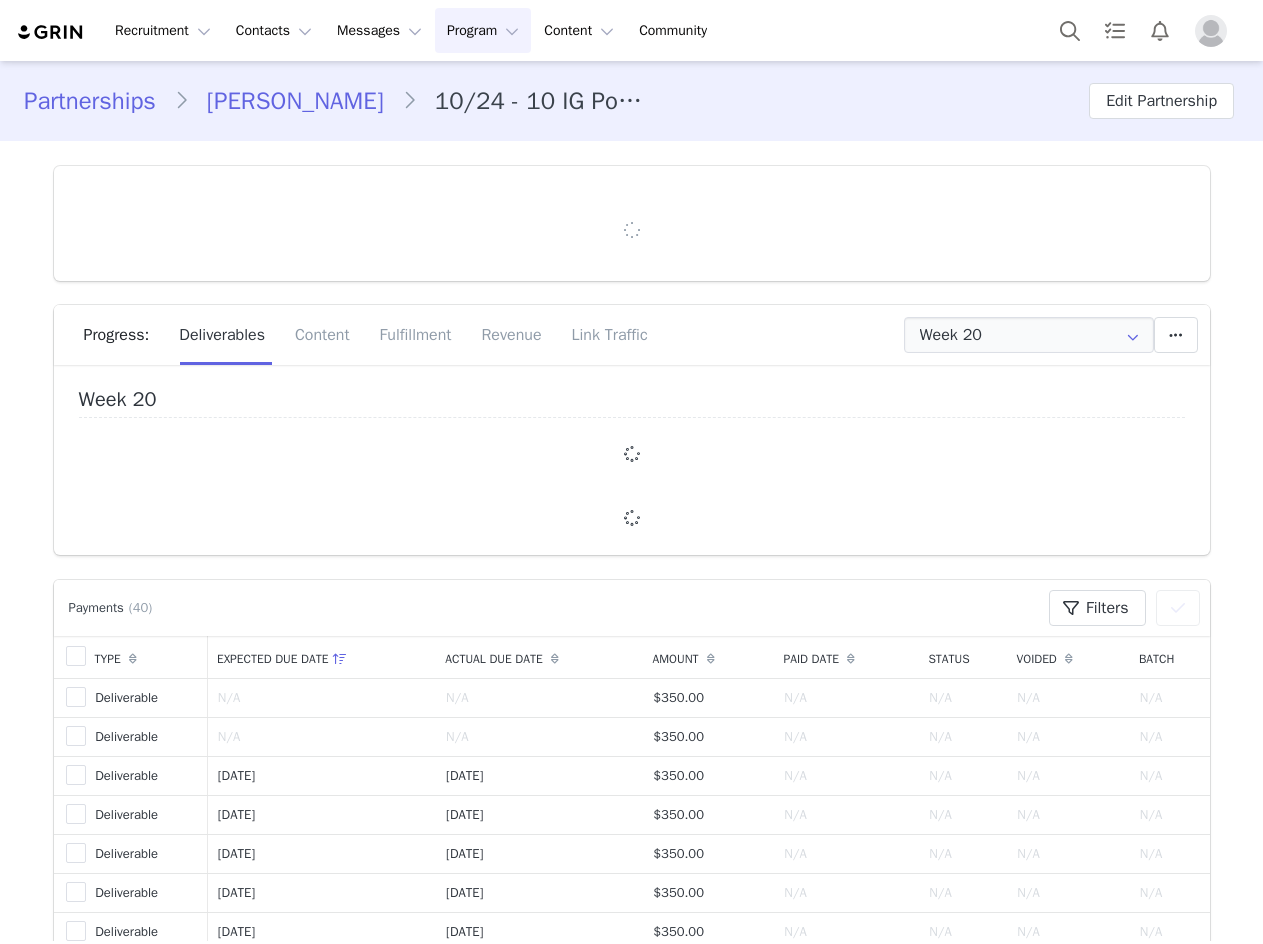 scroll, scrollTop: 0, scrollLeft: 0, axis: both 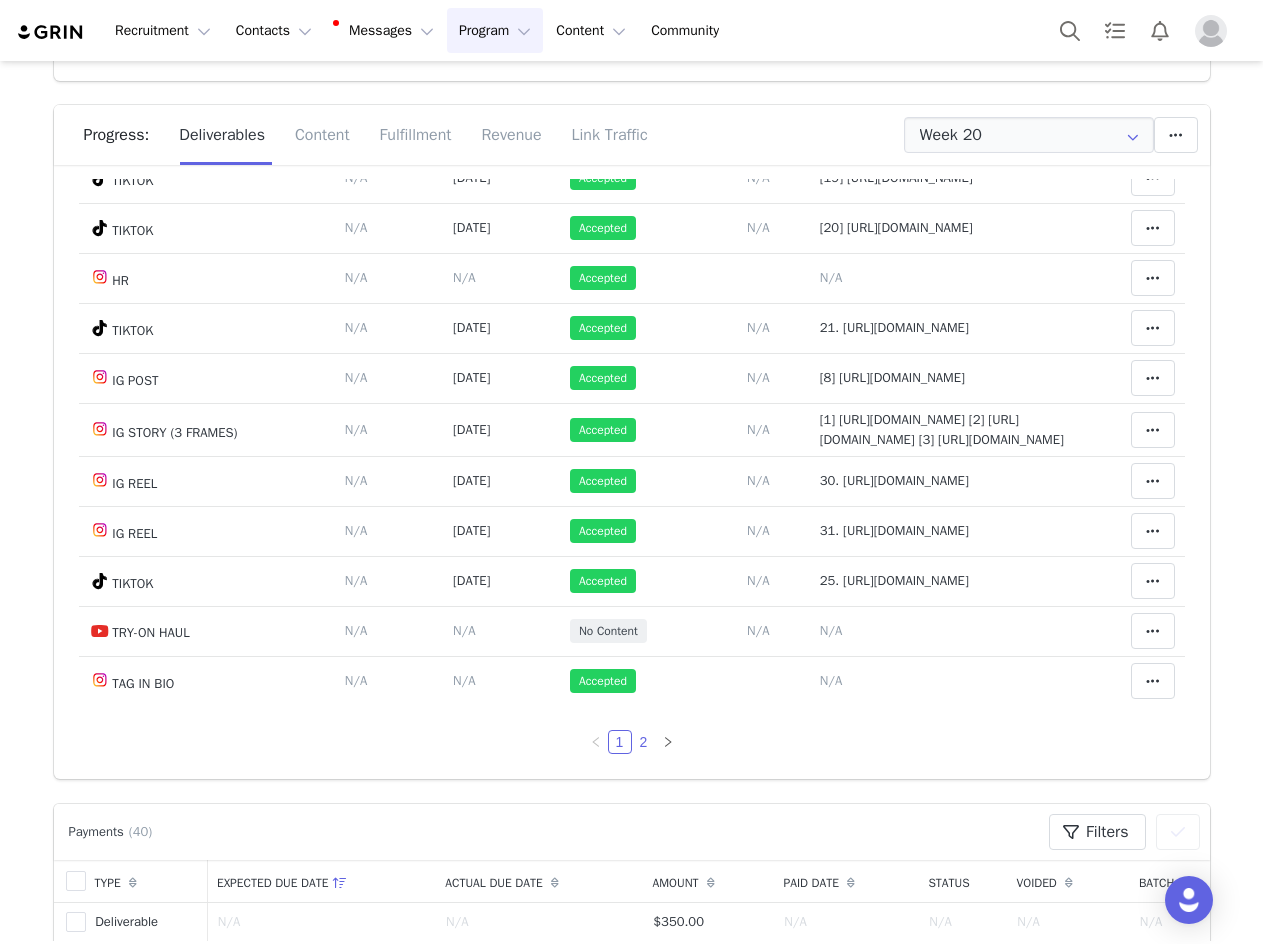 click on "2" at bounding box center [644, 742] 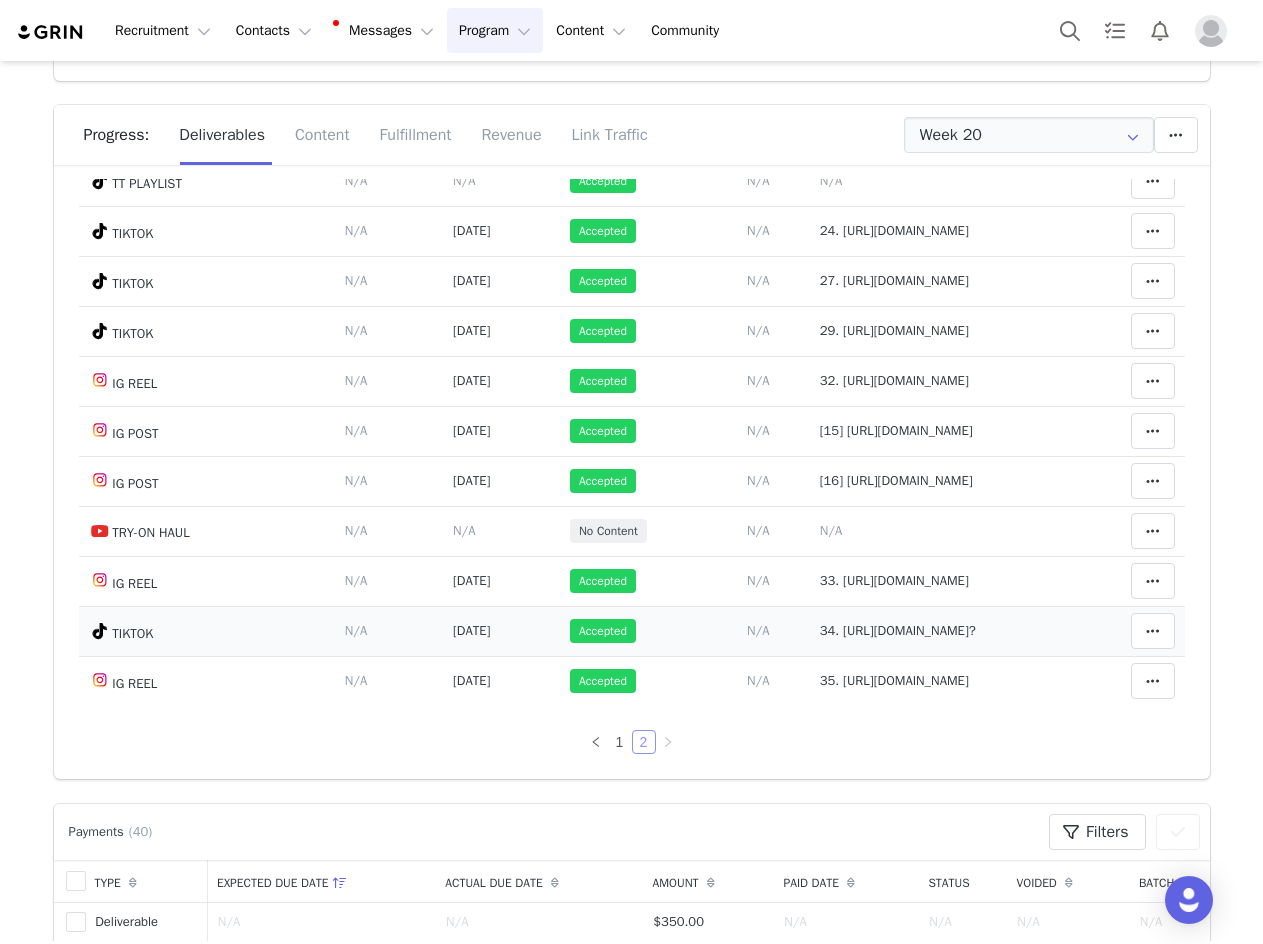 scroll, scrollTop: 560, scrollLeft: 0, axis: vertical 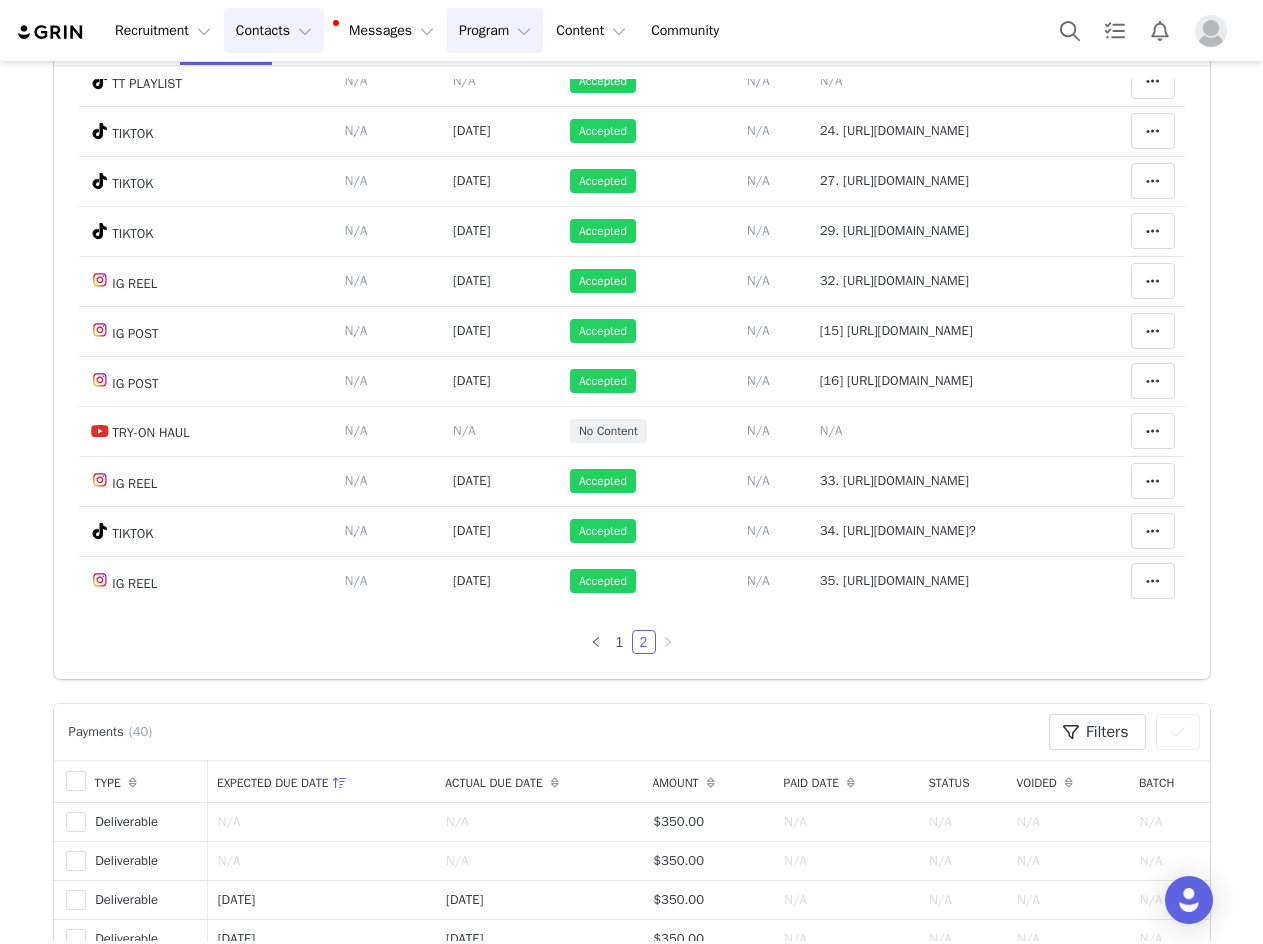click on "Contacts Contacts" at bounding box center (274, 30) 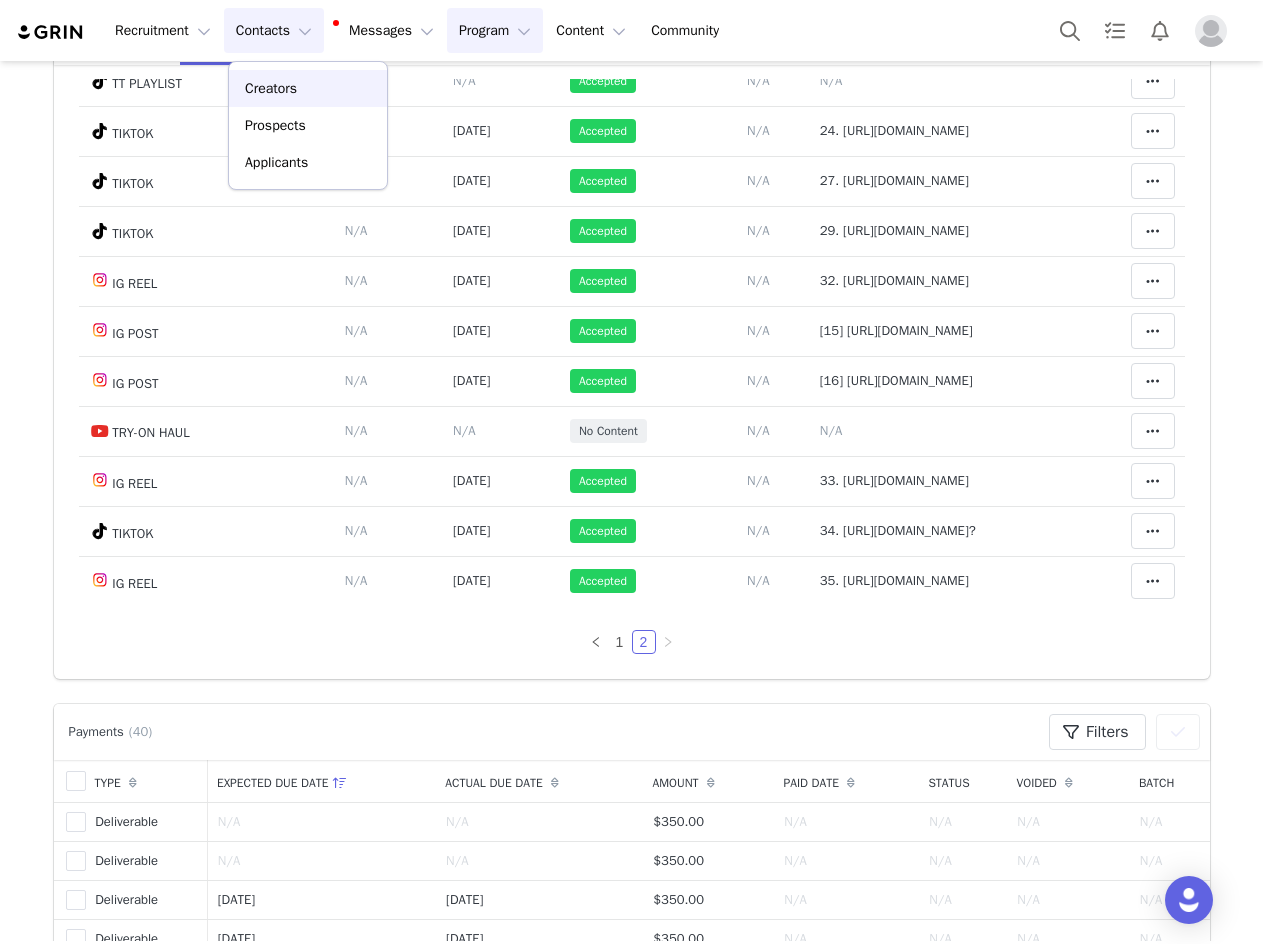 click on "Creators" at bounding box center [308, 88] 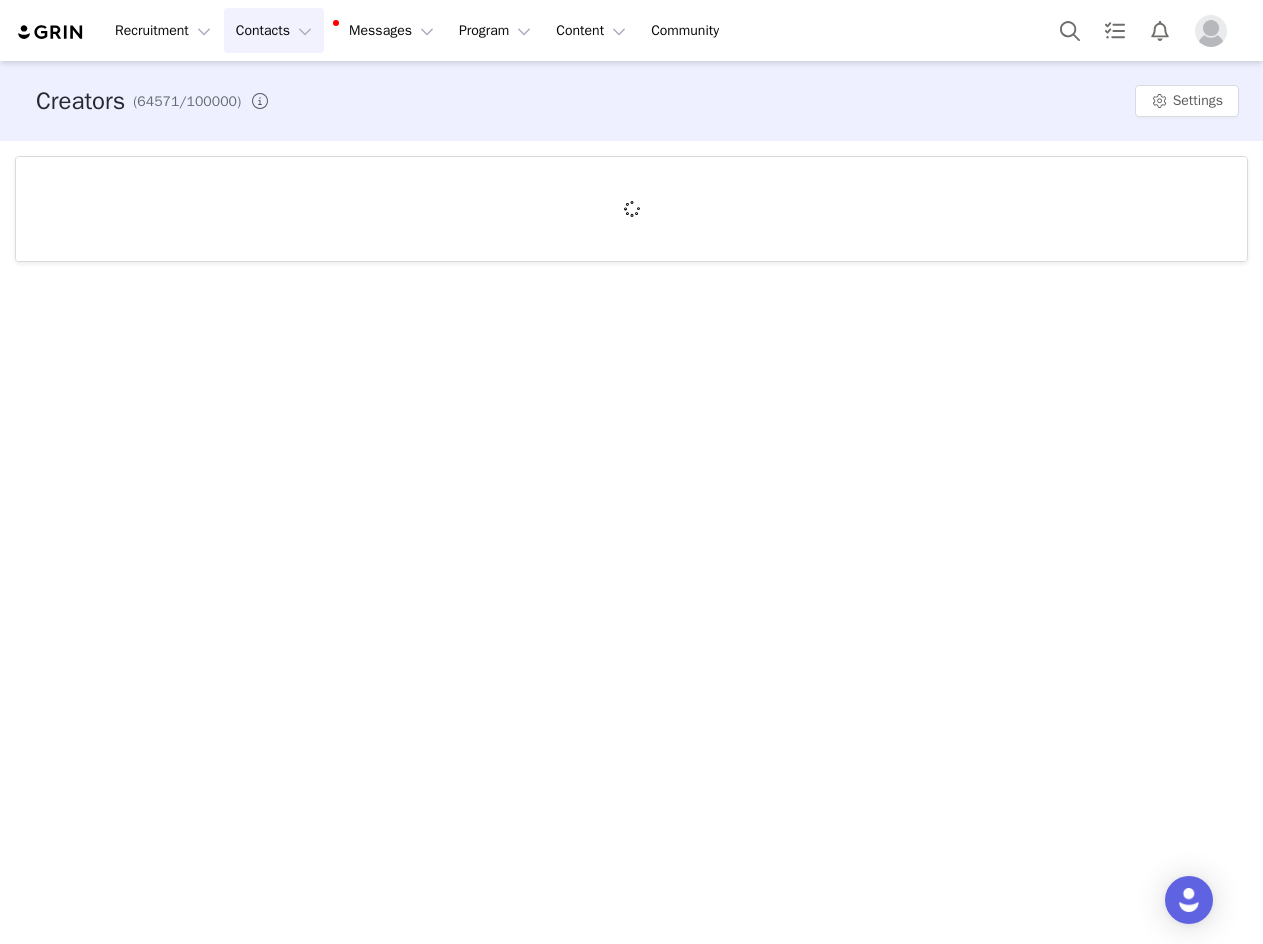 scroll, scrollTop: 0, scrollLeft: 0, axis: both 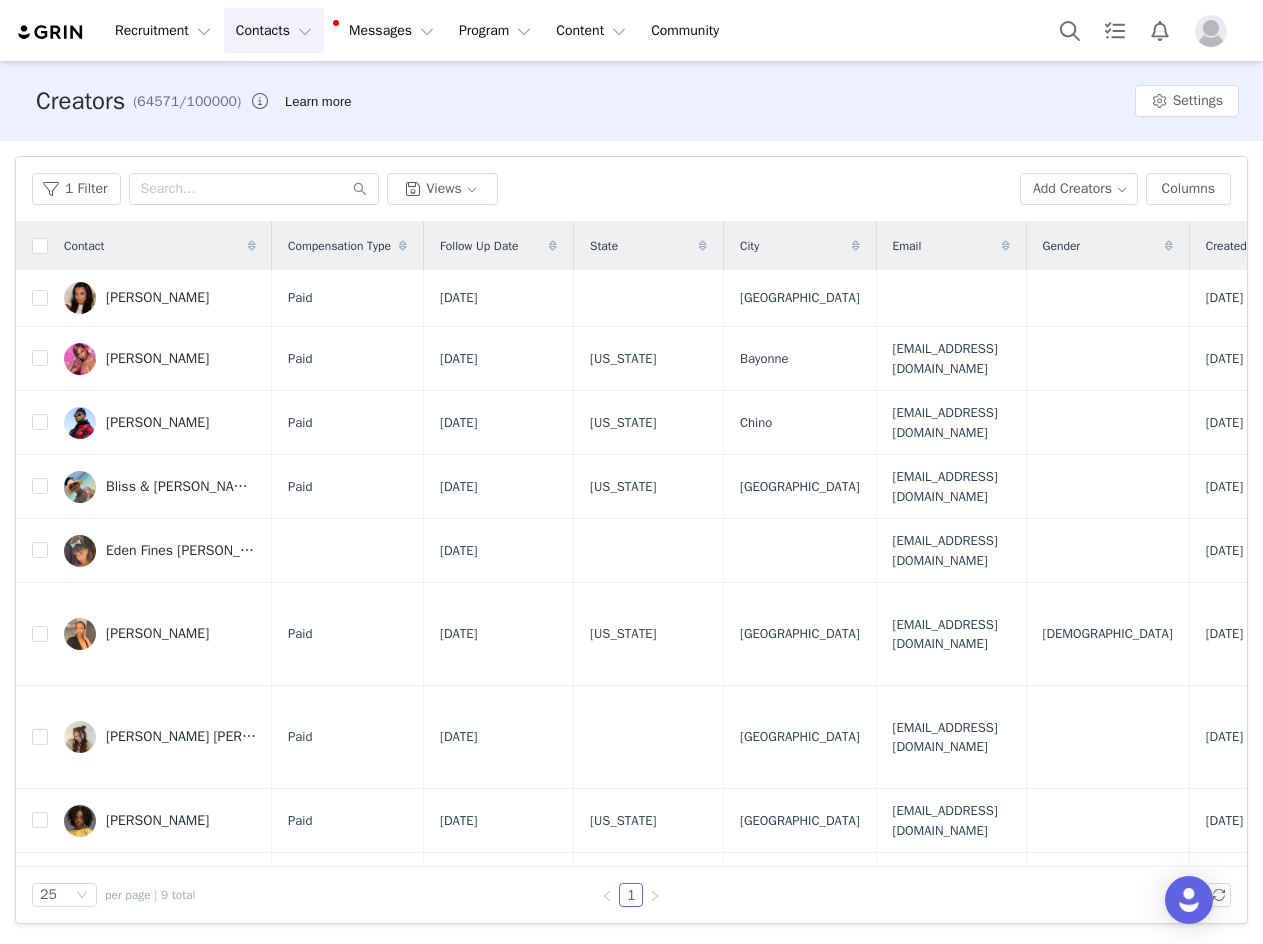 click on "[PERSON_NAME]" at bounding box center [157, 298] 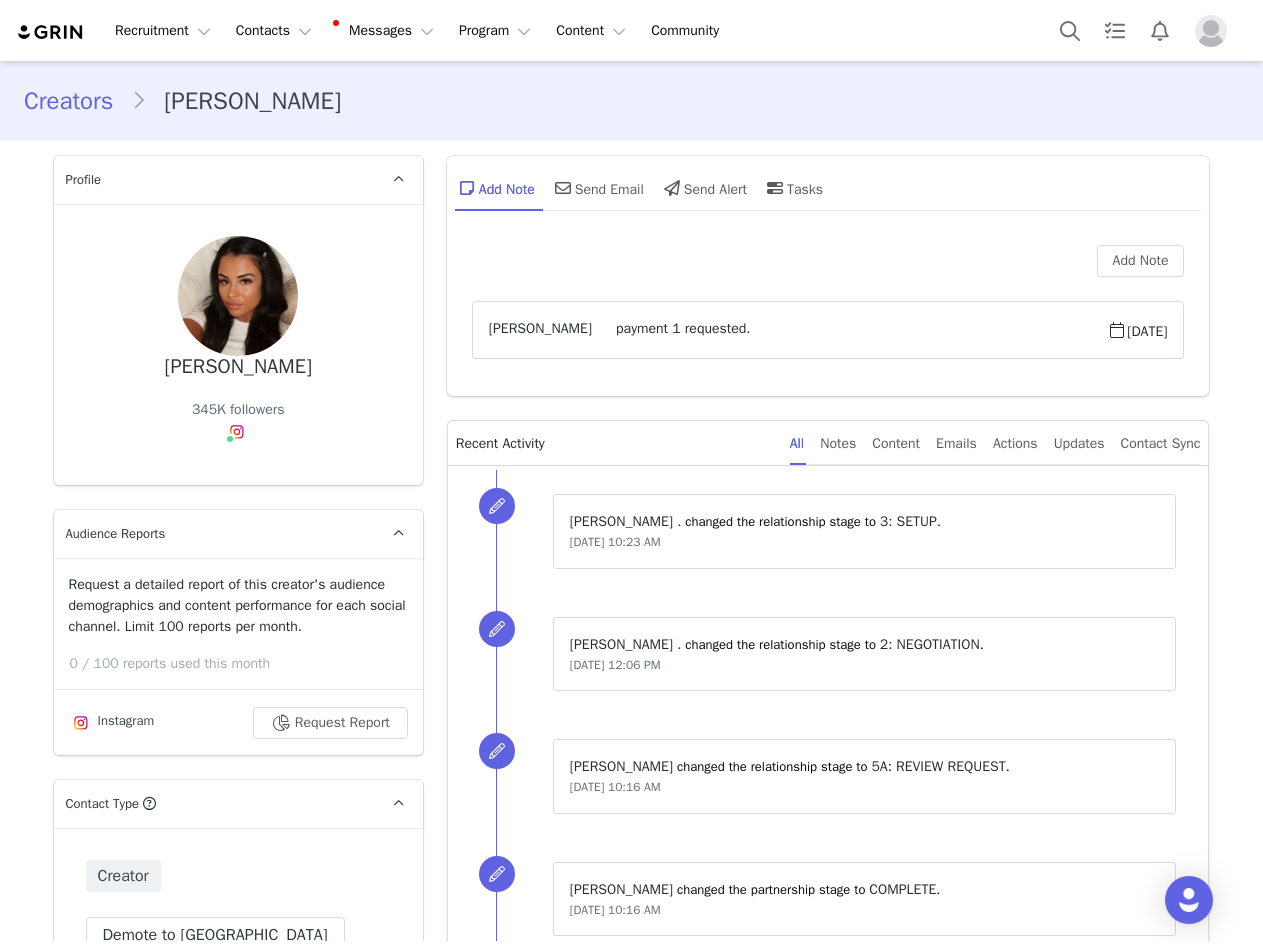 scroll, scrollTop: 0, scrollLeft: 0, axis: both 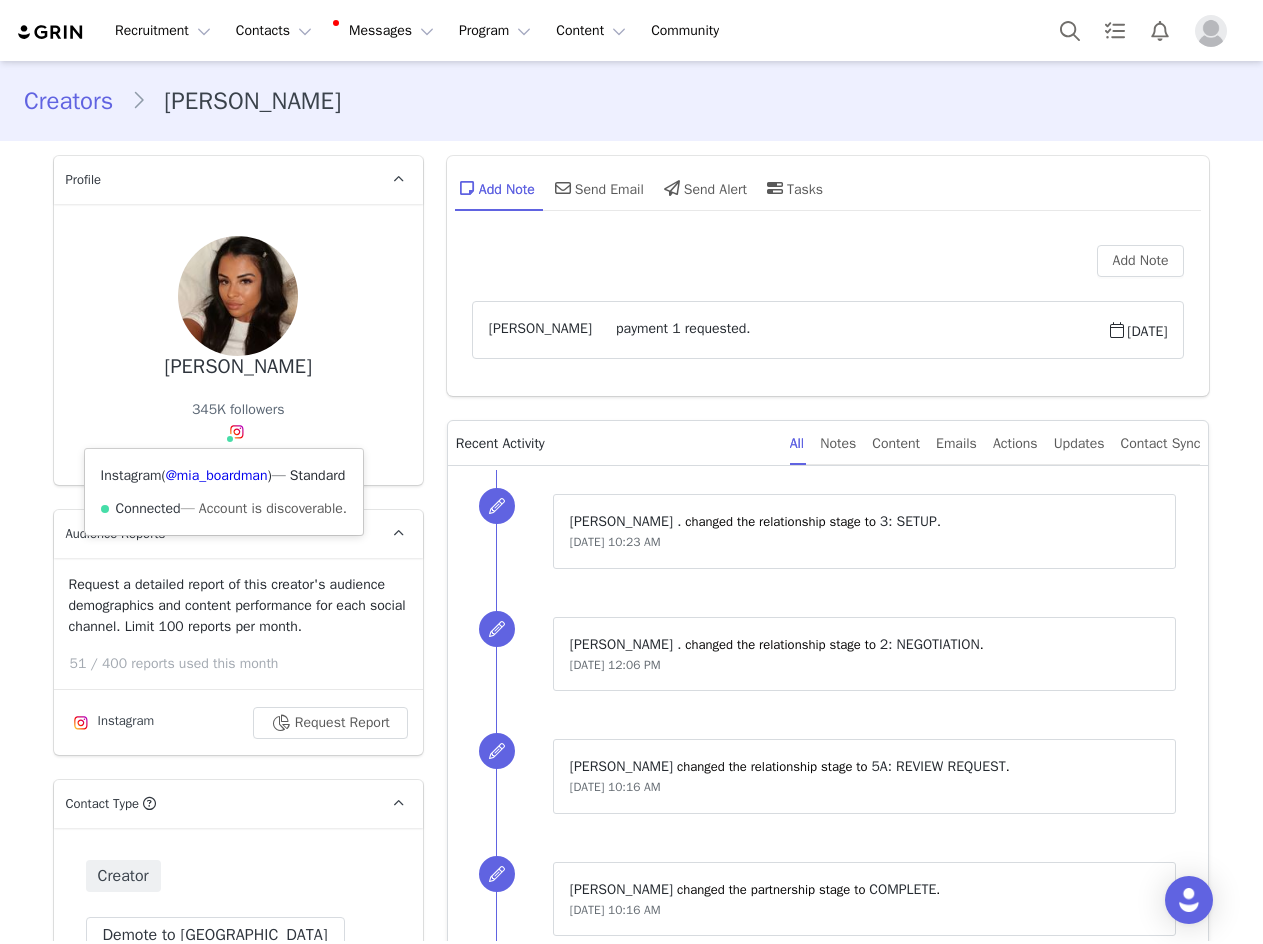 click on "Instagram  (   @mia_boardman   )   — Standard  Connected  — Account is discoverable." at bounding box center [224, 492] 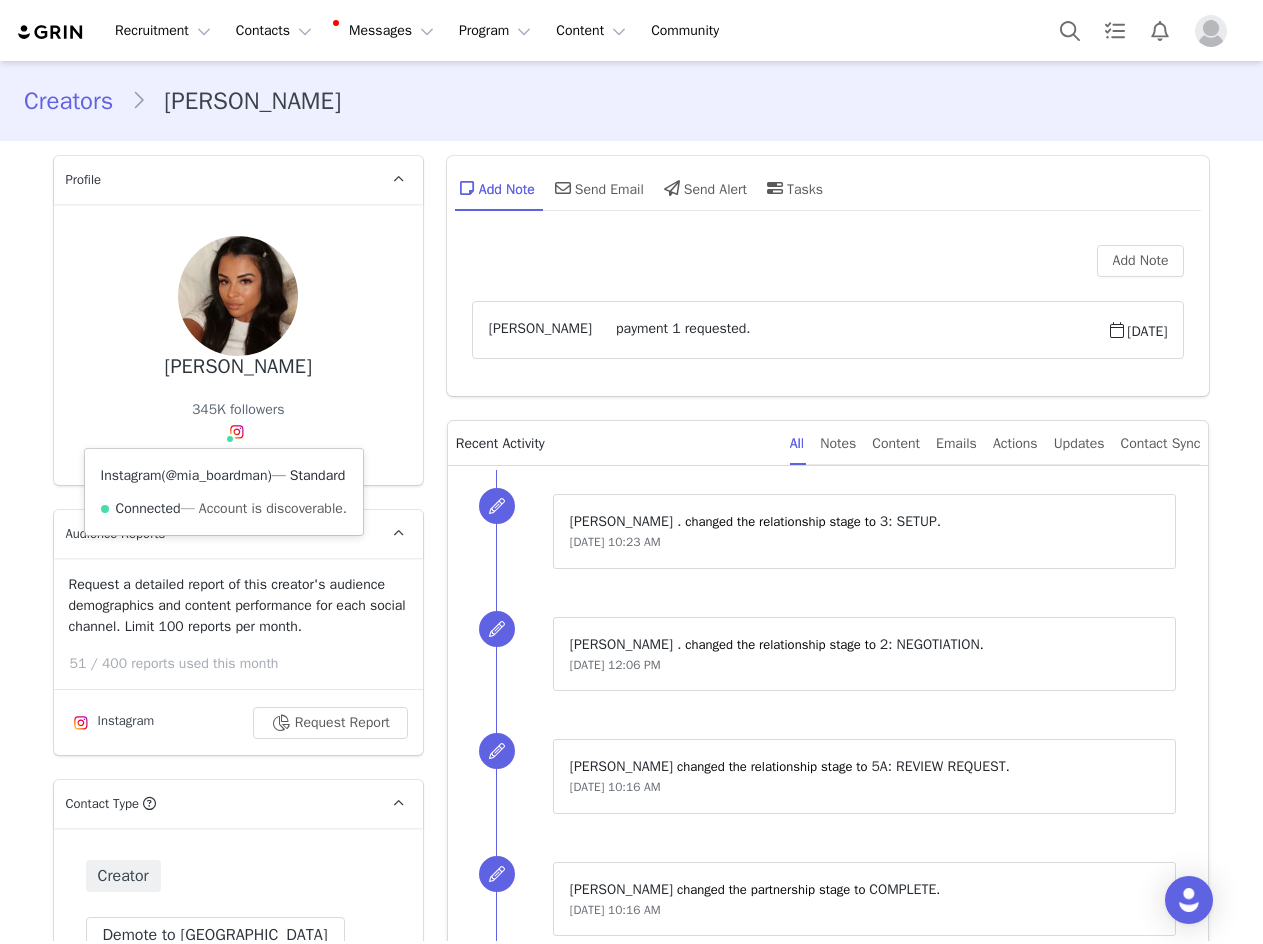 click on "@mia_boardman" at bounding box center [217, 475] 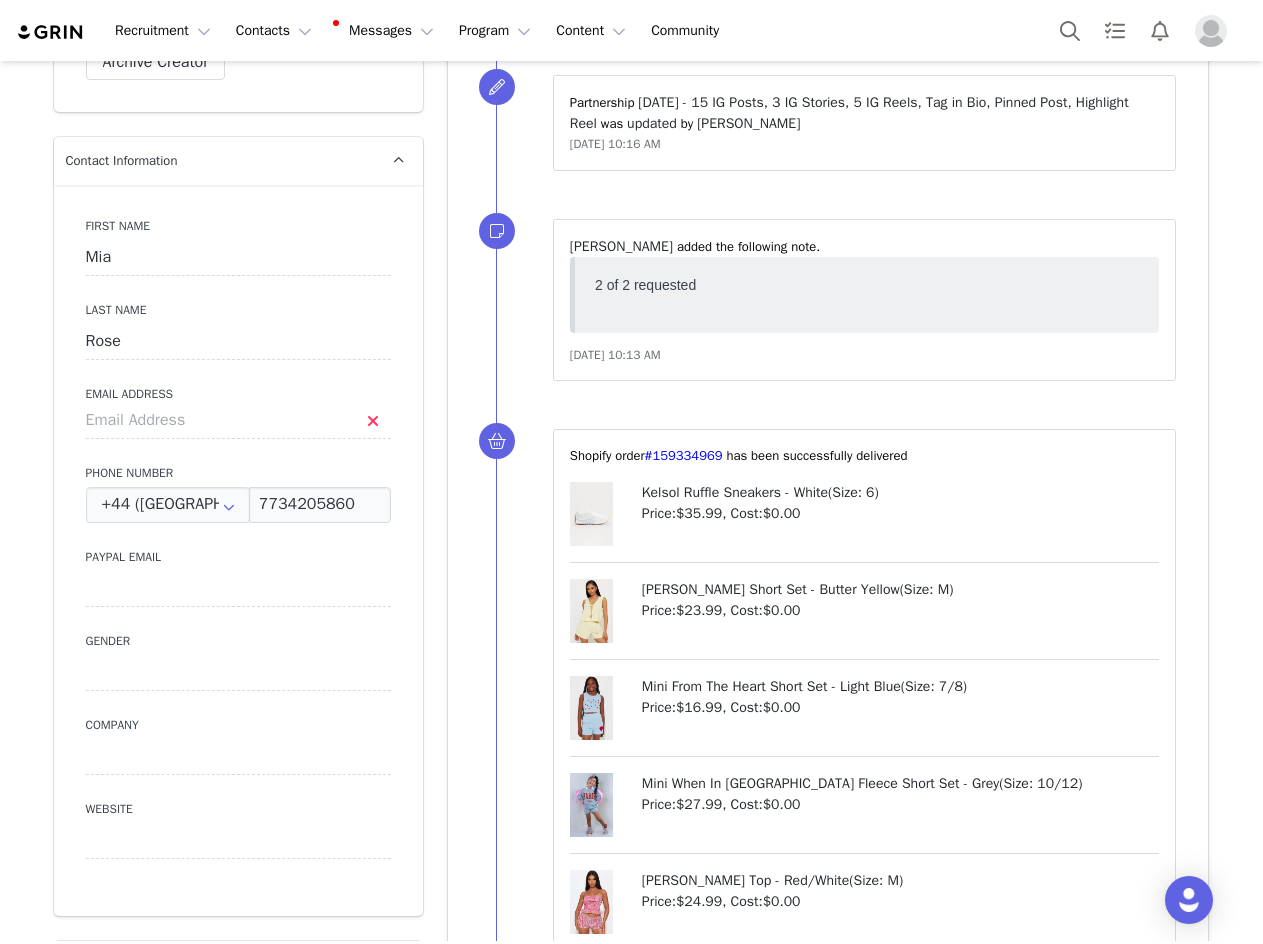 scroll, scrollTop: 1000, scrollLeft: 0, axis: vertical 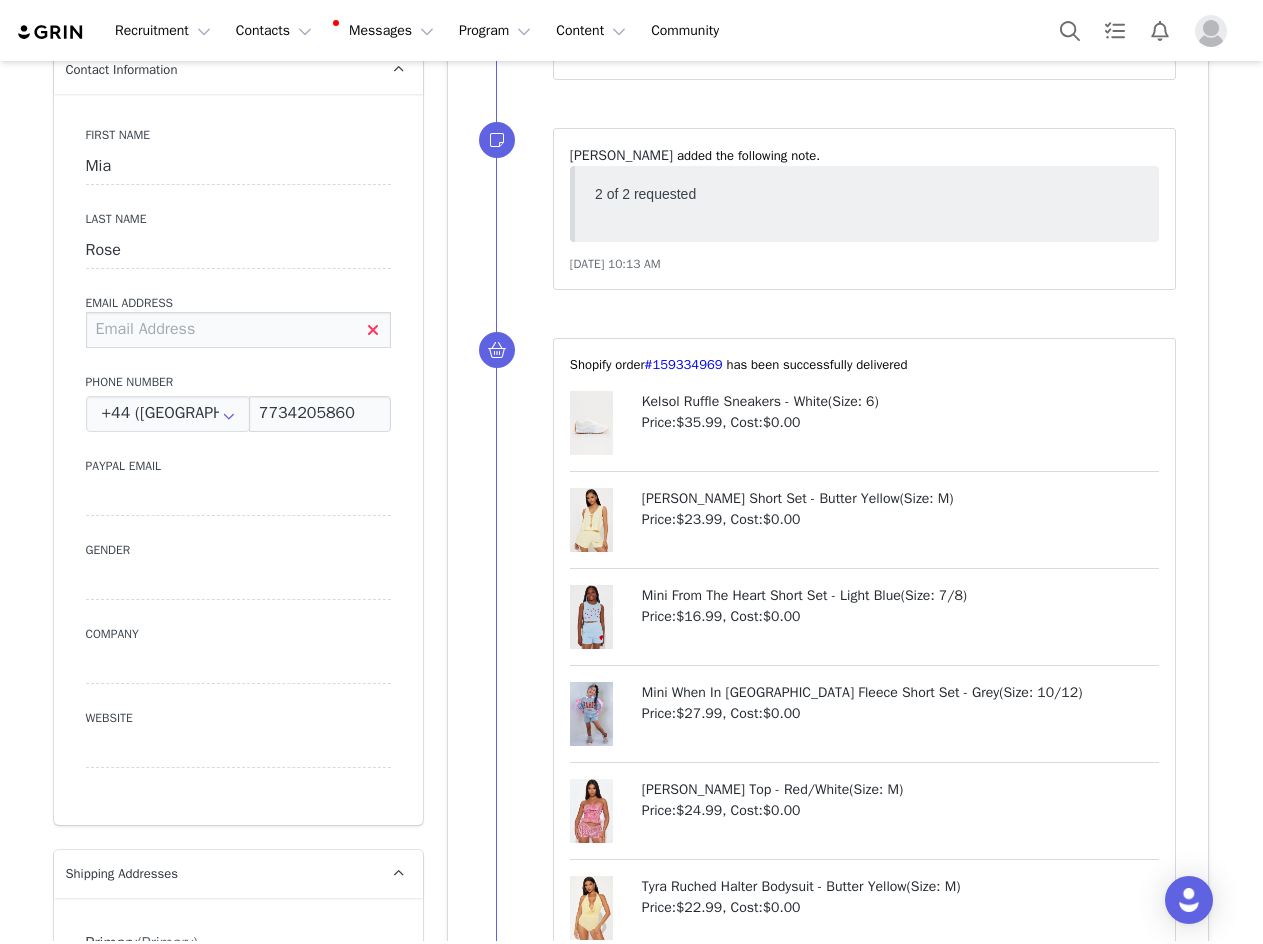 click at bounding box center (238, 330) 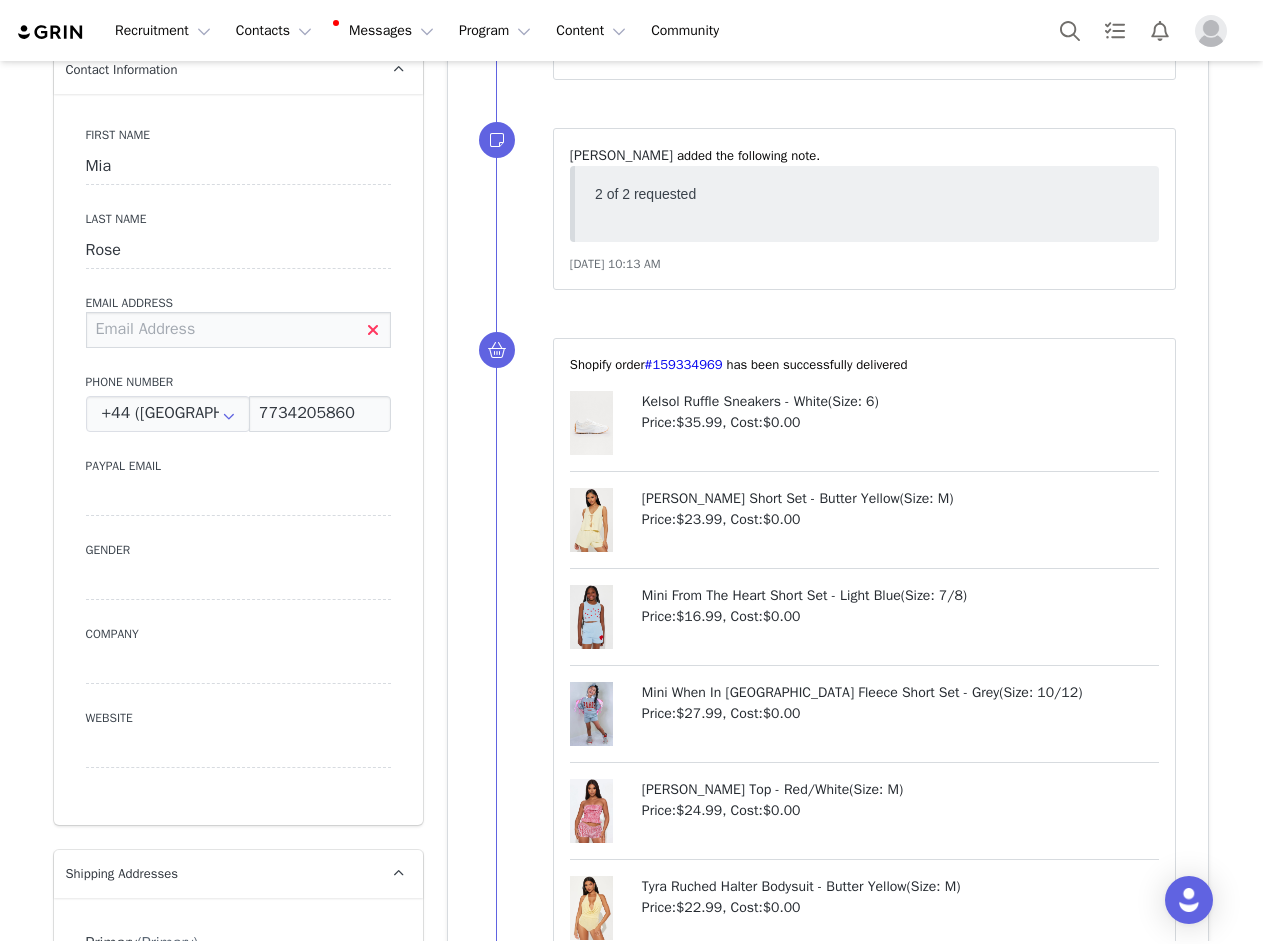 click at bounding box center (238, 330) 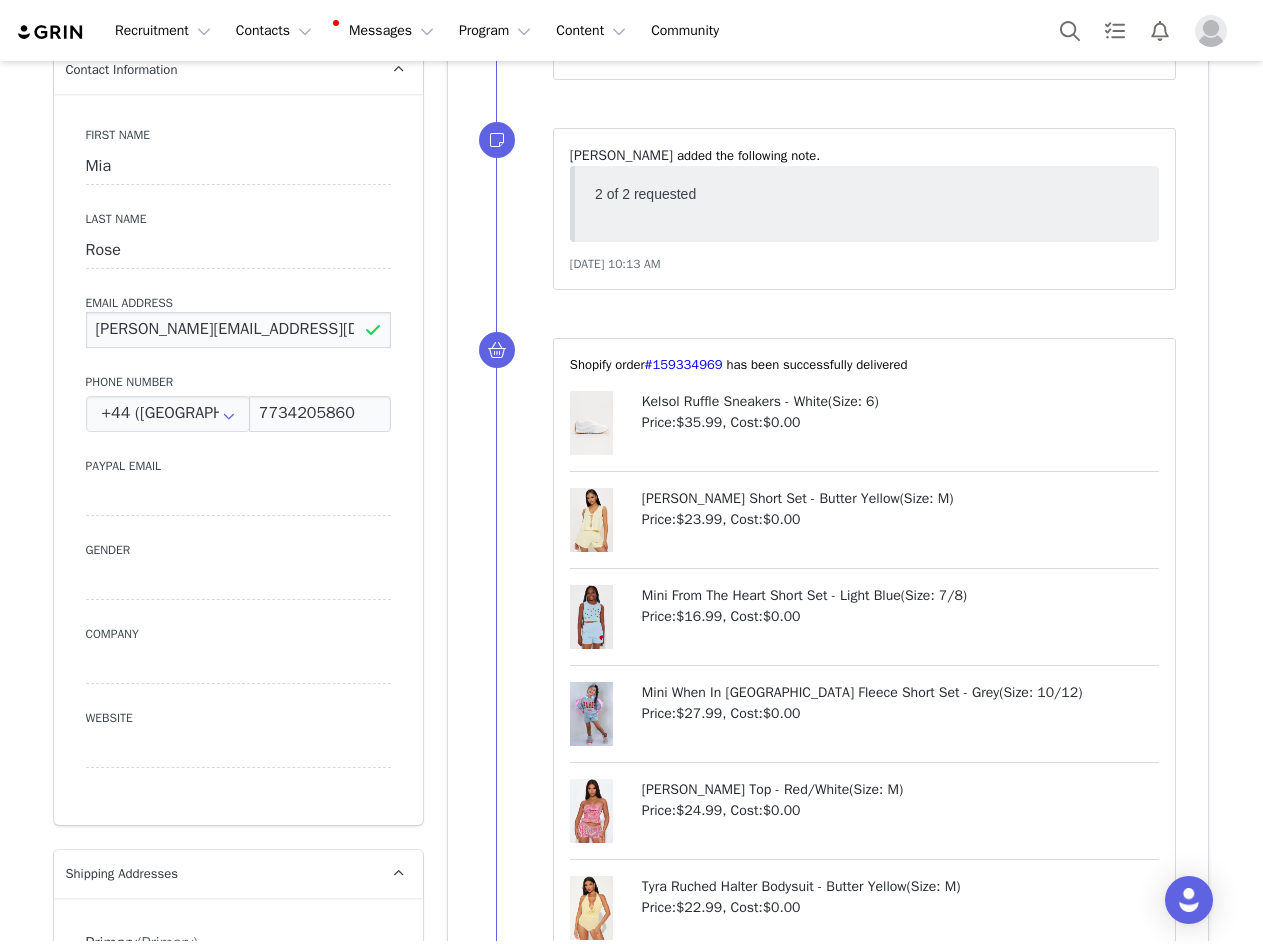 type on "[PERSON_NAME][EMAIL_ADDRESS][DOMAIN_NAME]" 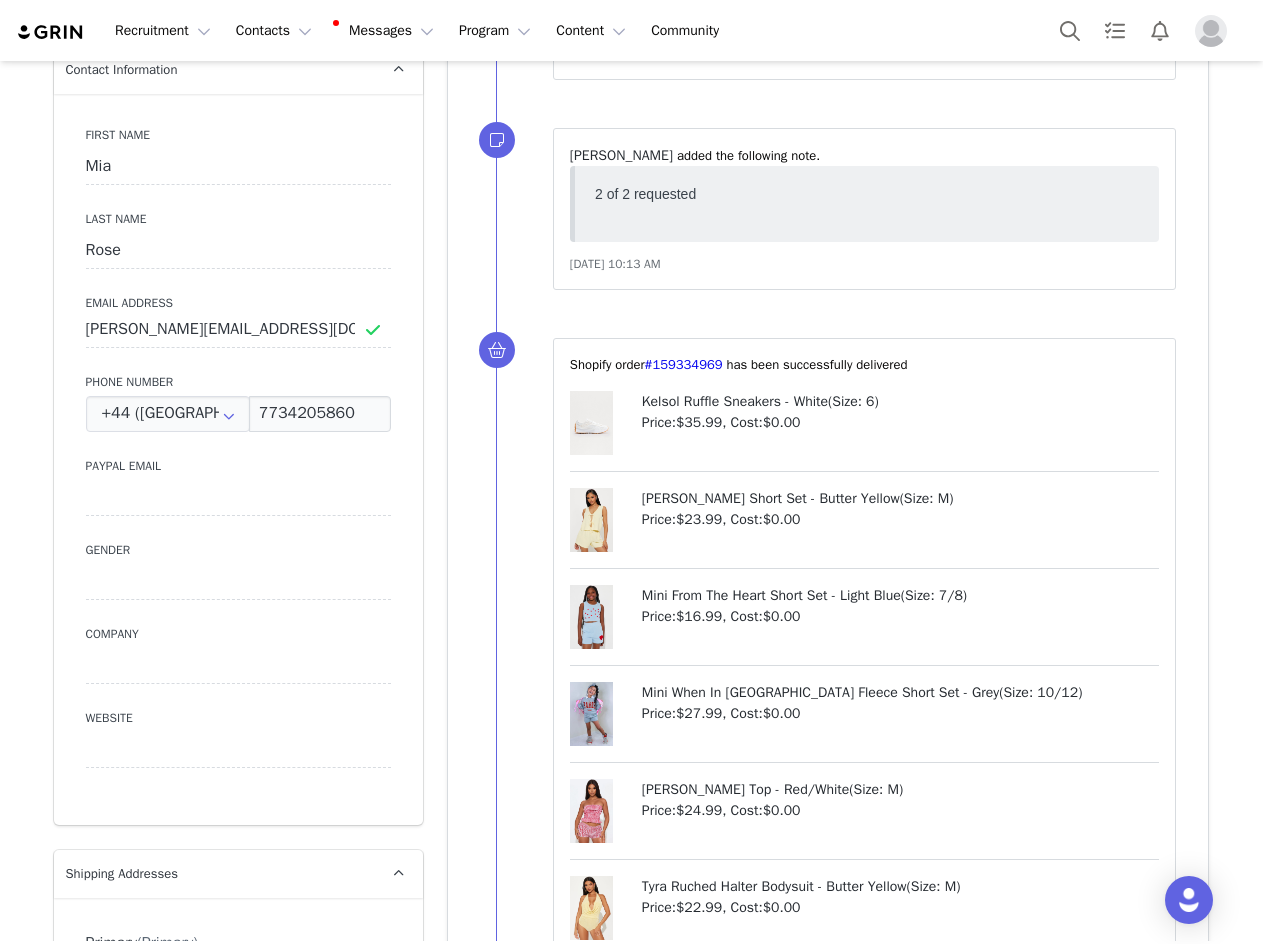 click on "First Name  [PERSON_NAME]  Last Name  [PERSON_NAME] Email Address [PERSON_NAME][EMAIL_ADDRESS][DOMAIN_NAME]  Phone Number  +44 ([GEOGRAPHIC_DATA]) +93 ([GEOGRAPHIC_DATA]) +358 ([GEOGRAPHIC_DATA]) +355 ([GEOGRAPHIC_DATA]) +213 ([GEOGRAPHIC_DATA]) +376 ([GEOGRAPHIC_DATA]) +244 ([GEOGRAPHIC_DATA]) +1264 ([GEOGRAPHIC_DATA]) +1268 ([GEOGRAPHIC_DATA]) +54 ([GEOGRAPHIC_DATA]) +374 ([GEOGRAPHIC_DATA]) +297 ([GEOGRAPHIC_DATA]) +61 ([GEOGRAPHIC_DATA]) +43 ([GEOGRAPHIC_DATA]) +994 ([GEOGRAPHIC_DATA]) +1242 ([GEOGRAPHIC_DATA]) +973 ([GEOGRAPHIC_DATA]) +880 ([GEOGRAPHIC_DATA]) +1246 ([GEOGRAPHIC_DATA]) +375 ([GEOGRAPHIC_DATA]) +32 ([GEOGRAPHIC_DATA]) +501 ([GEOGRAPHIC_DATA]) +229 ([GEOGRAPHIC_DATA]) +1441 ([GEOGRAPHIC_DATA]) +975 ([GEOGRAPHIC_DATA]) +591 ([GEOGRAPHIC_DATA]) +599 ([GEOGRAPHIC_DATA]) +387 ([GEOGRAPHIC_DATA]) +267 ([GEOGRAPHIC_DATA]) +0 ([GEOGRAPHIC_DATA]) +55 ([GEOGRAPHIC_DATA]) +673 ([GEOGRAPHIC_DATA]) +359 ([GEOGRAPHIC_DATA]) +226 ([GEOGRAPHIC_DATA]) +257 ([GEOGRAPHIC_DATA]) +855 ([GEOGRAPHIC_DATA]) +1 ([GEOGRAPHIC_DATA]) +238 ([GEOGRAPHIC_DATA]) +1345 ([GEOGRAPHIC_DATA]) +236 ([GEOGRAPHIC_DATA]) +235 ([GEOGRAPHIC_DATA]) +56 ([GEOGRAPHIC_DATA]) +86 ([GEOGRAPHIC_DATA]) +61 ([GEOGRAPHIC_DATA]) +672 ([GEOGRAPHIC_DATA]) +57 ([GEOGRAPHIC_DATA]) +269 ([GEOGRAPHIC_DATA]) +242 ([GEOGRAPHIC_DATA]) +243 ([GEOGRAPHIC_DATA], [GEOGRAPHIC_DATA]) +682 ([GEOGRAPHIC_DATA]) +506 ([GEOGRAPHIC_DATA]) +385 ([GEOGRAPHIC_DATA])" at bounding box center (238, 459) 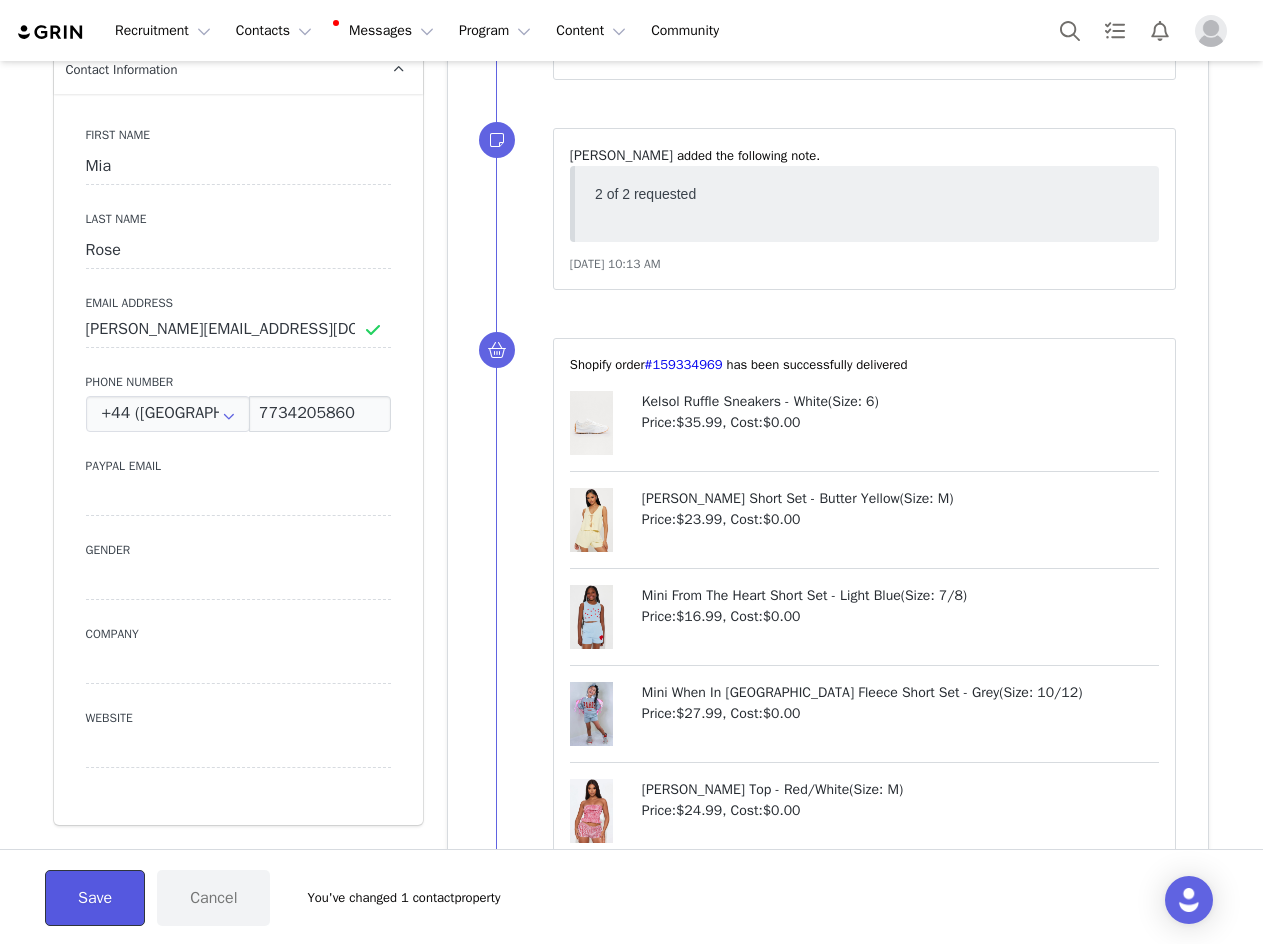 click on "Save" at bounding box center [95, 898] 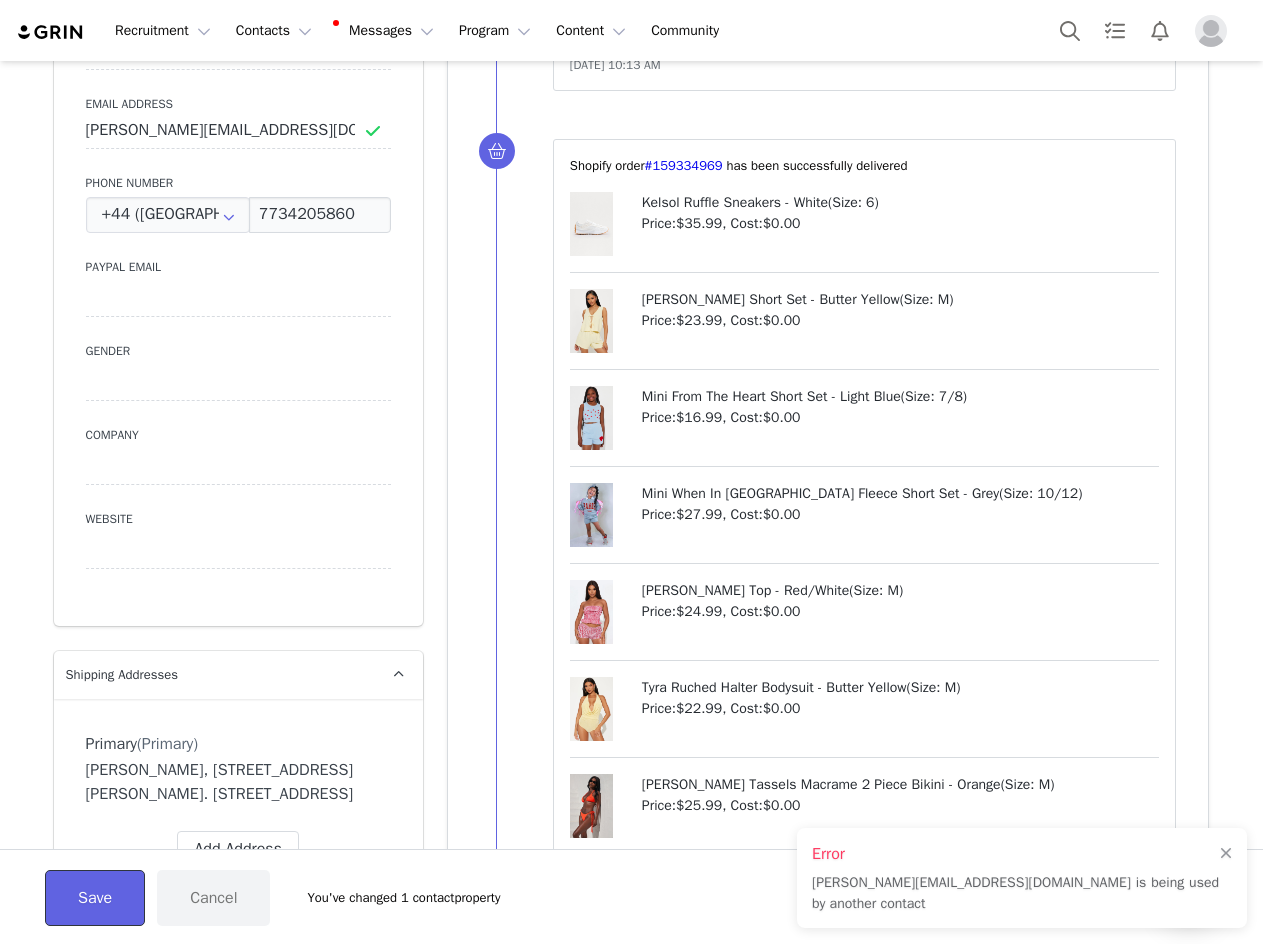 scroll, scrollTop: 1200, scrollLeft: 0, axis: vertical 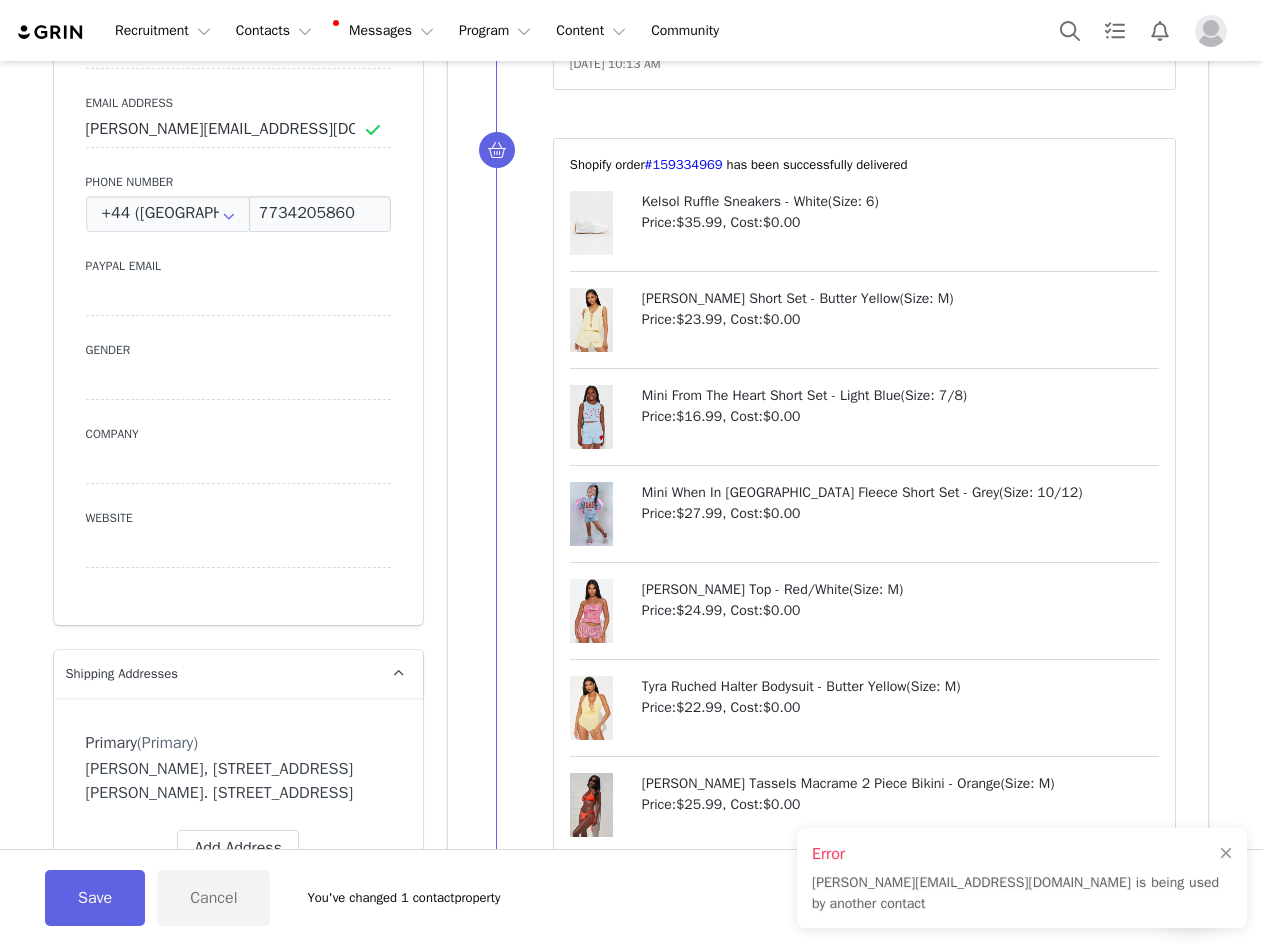 click on "Error [PERSON_NAME][EMAIL_ADDRESS][DOMAIN_NAME] is being used by another contact" at bounding box center (1022, 878) 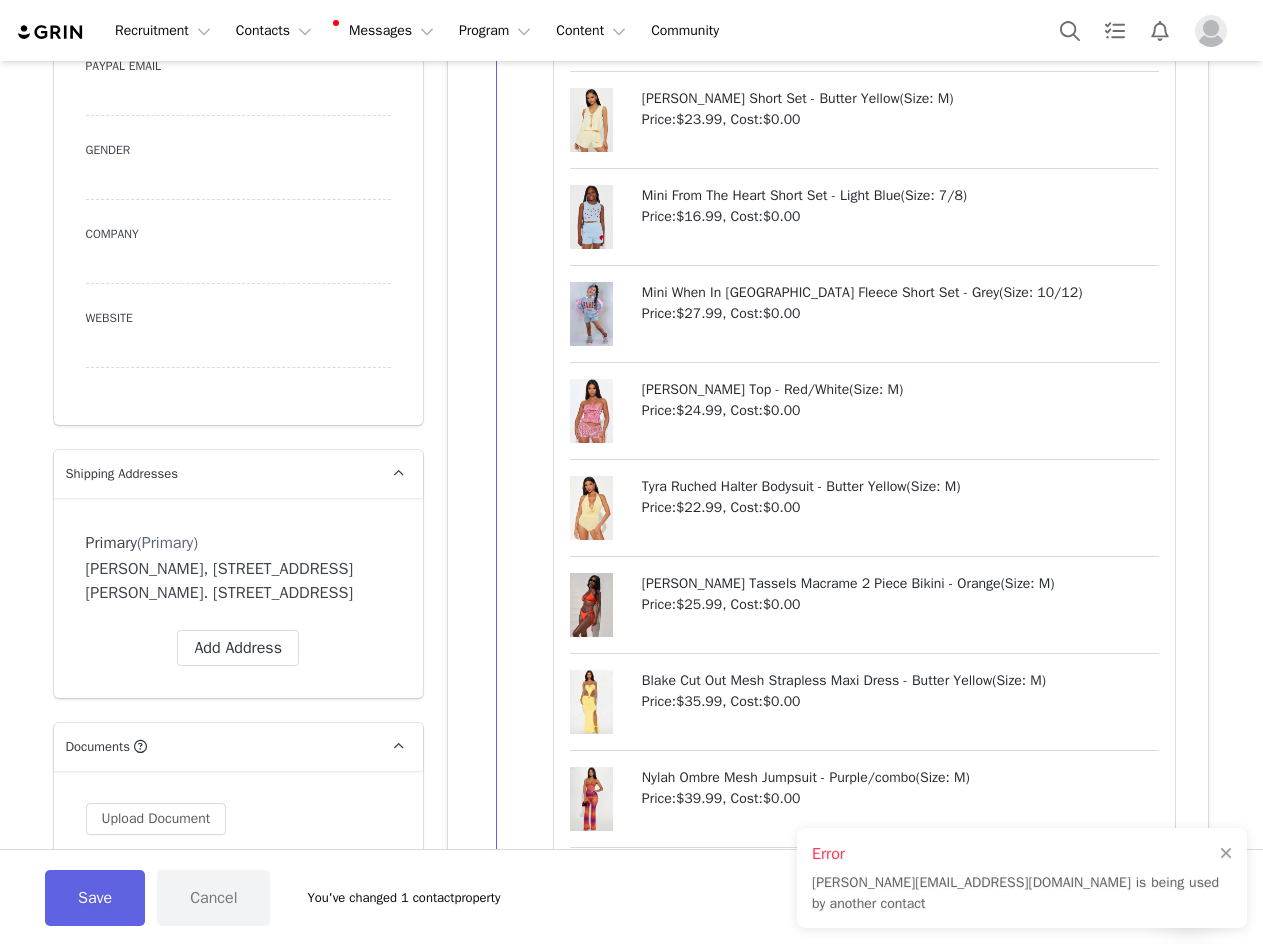 click on "Error [PERSON_NAME][EMAIL_ADDRESS][DOMAIN_NAME] is being used by another contact" at bounding box center [1022, 878] 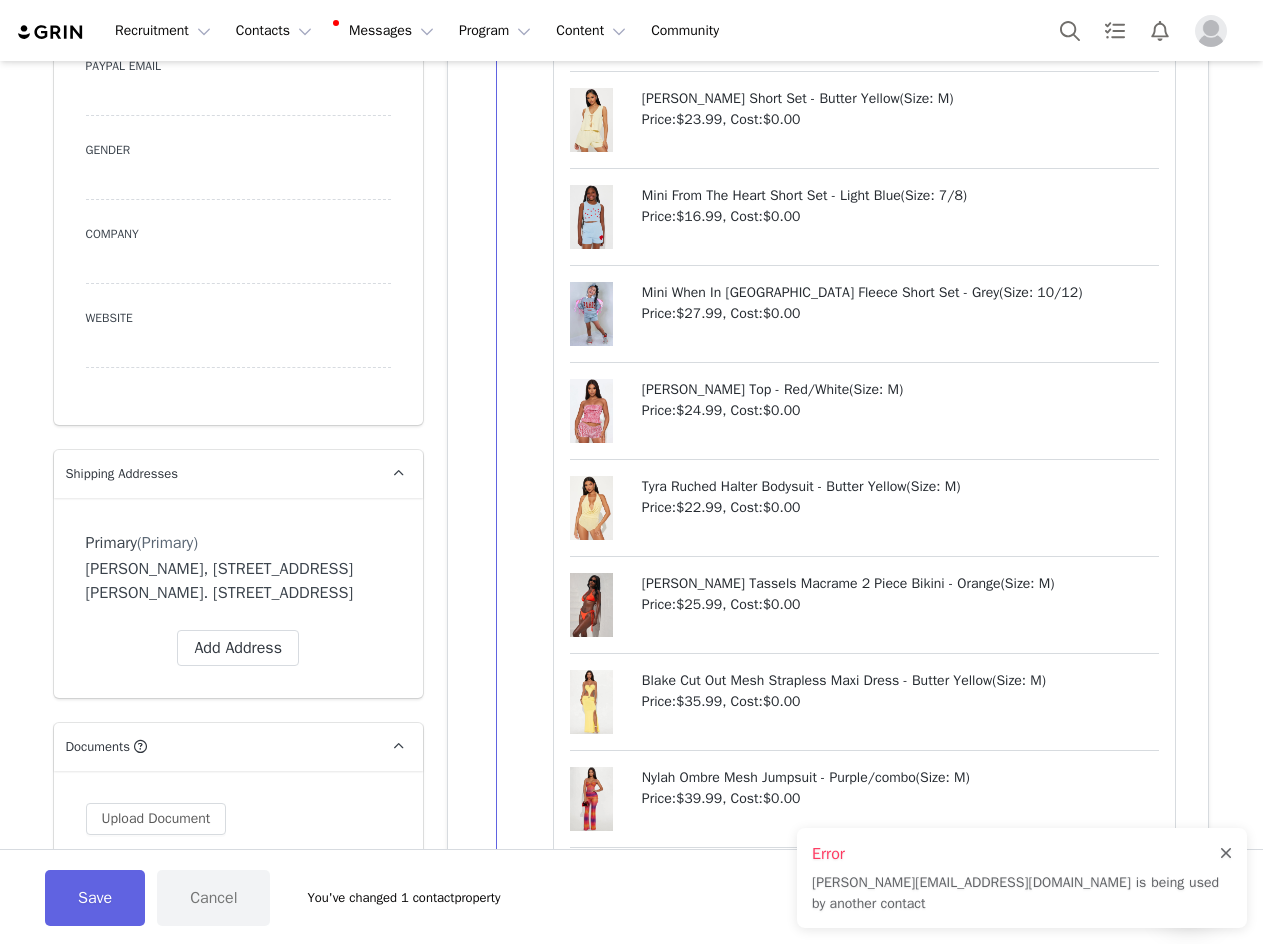click at bounding box center (1226, 854) 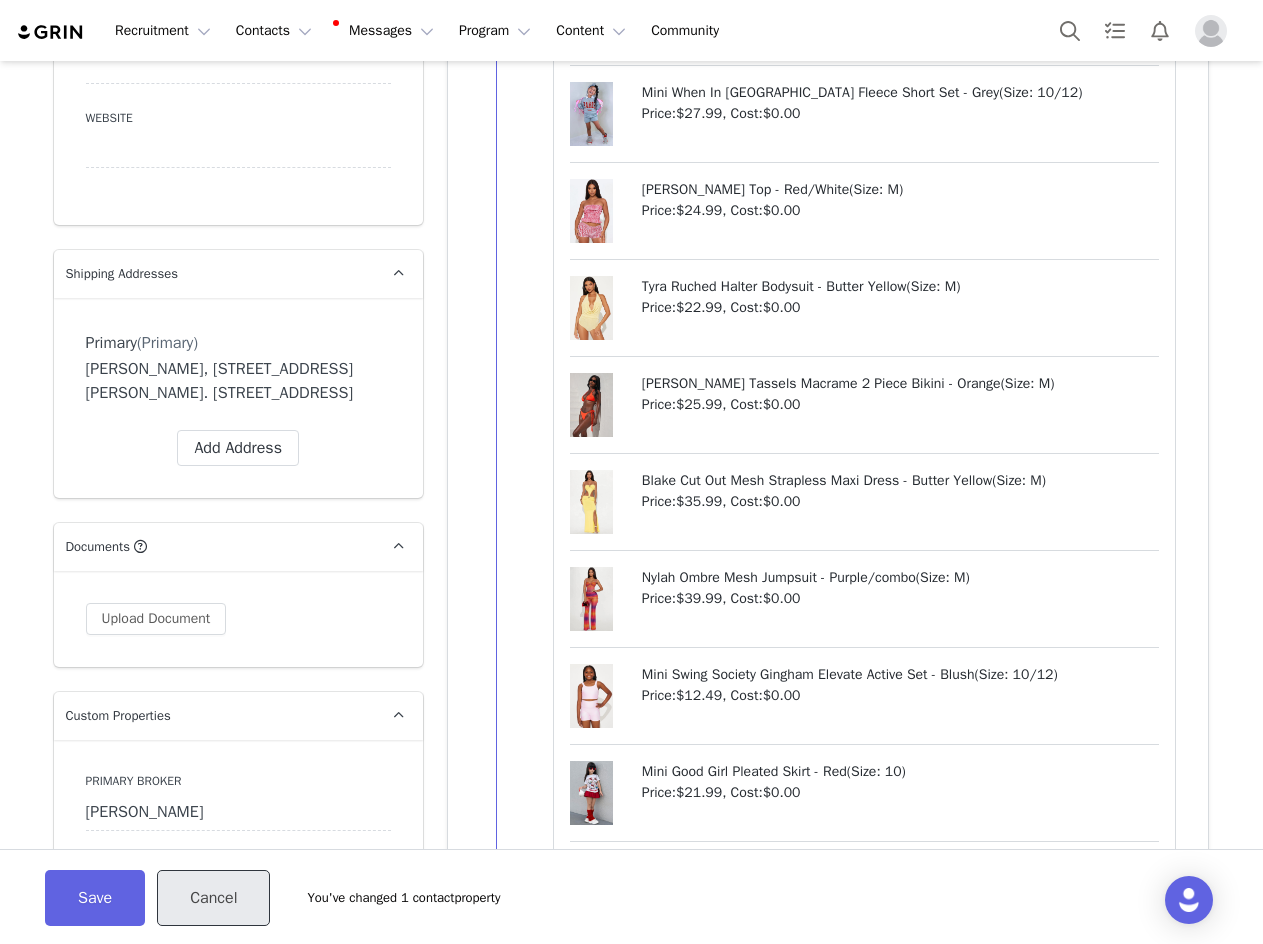 click on "Cancel" at bounding box center (213, 898) 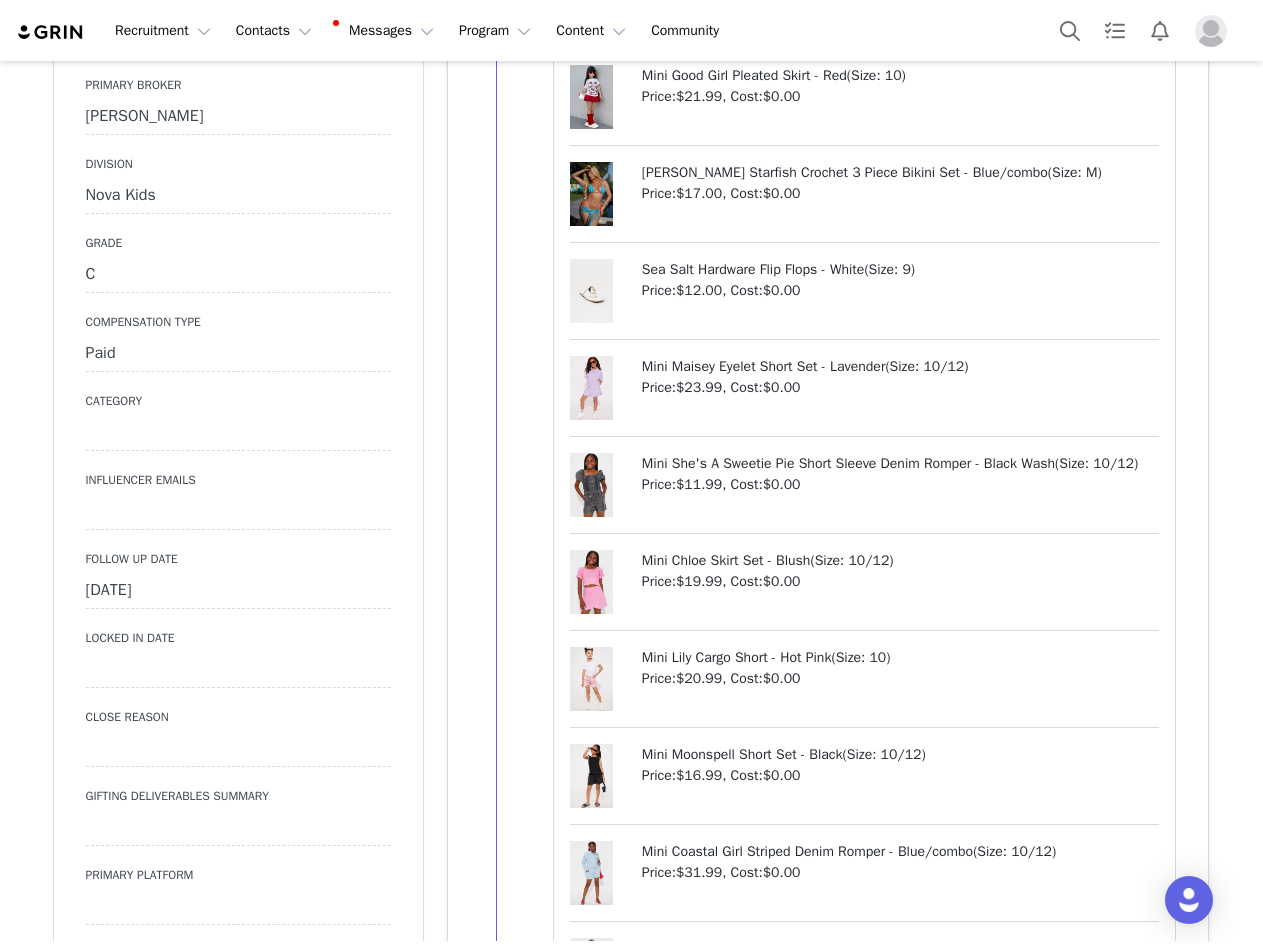 scroll, scrollTop: 2300, scrollLeft: 0, axis: vertical 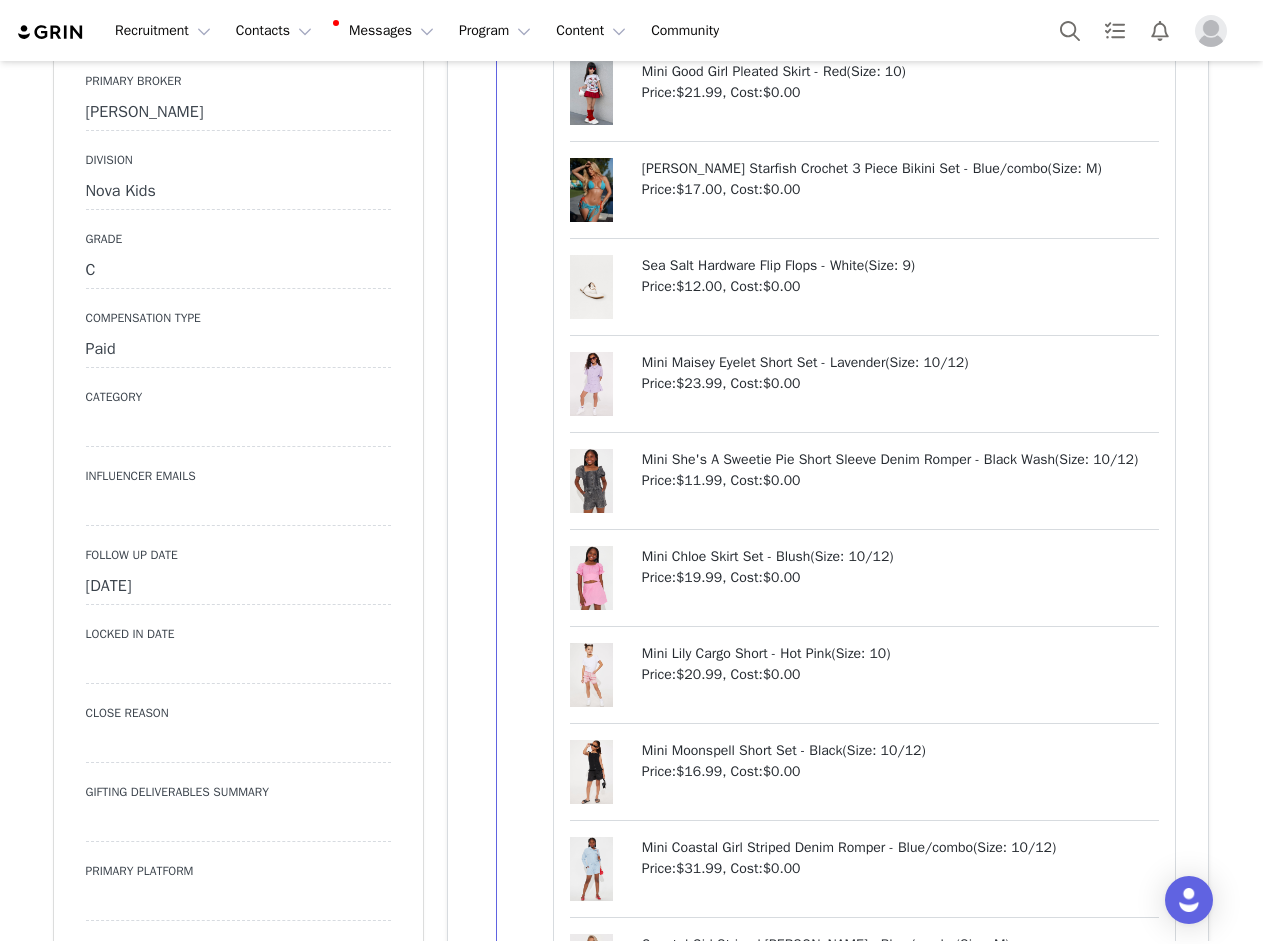 click on "[DATE]" at bounding box center [238, 587] 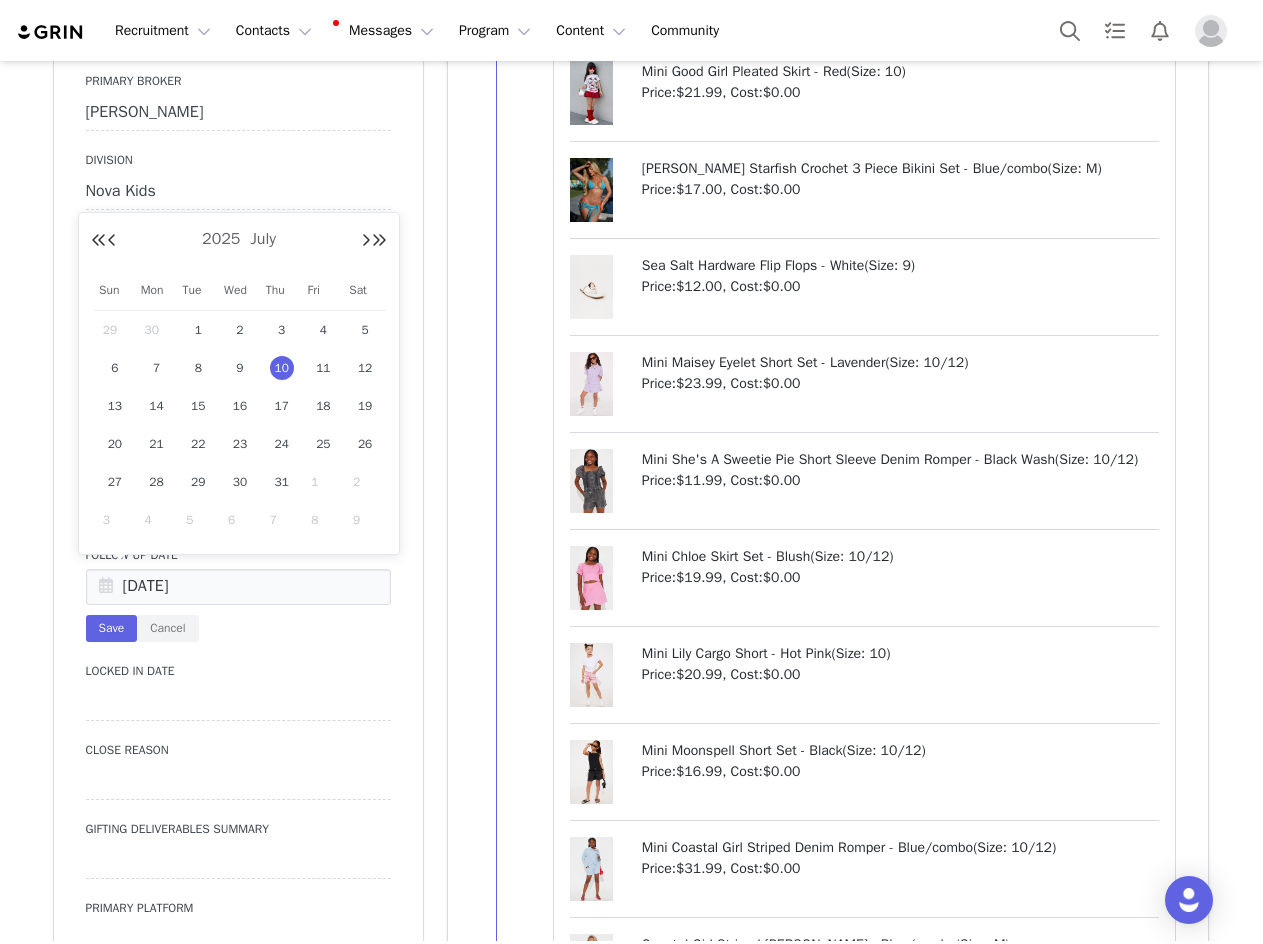 click on "10" at bounding box center [282, 368] 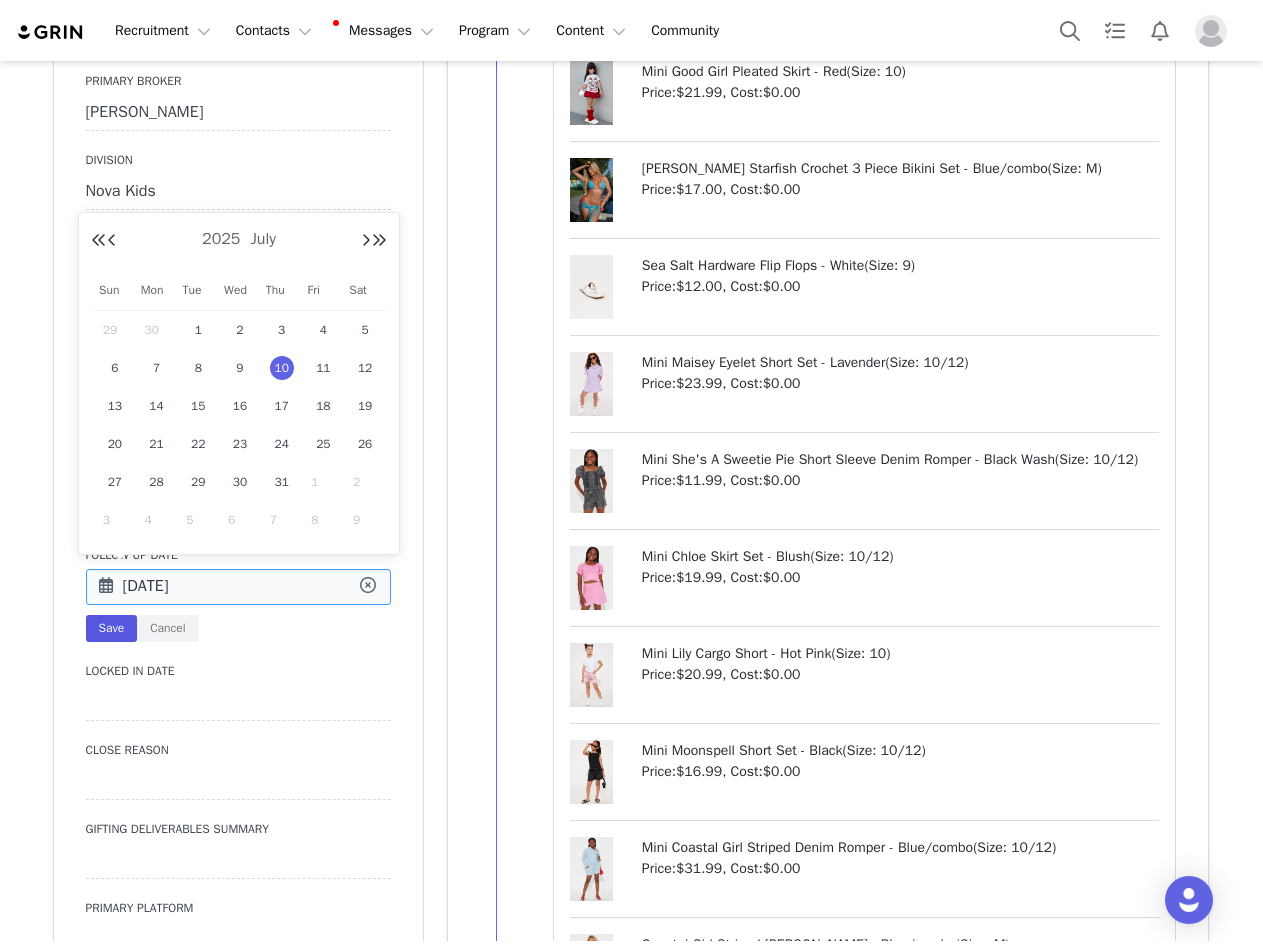 drag, startPoint x: 117, startPoint y: 600, endPoint x: 107, endPoint y: 632, distance: 33.526108 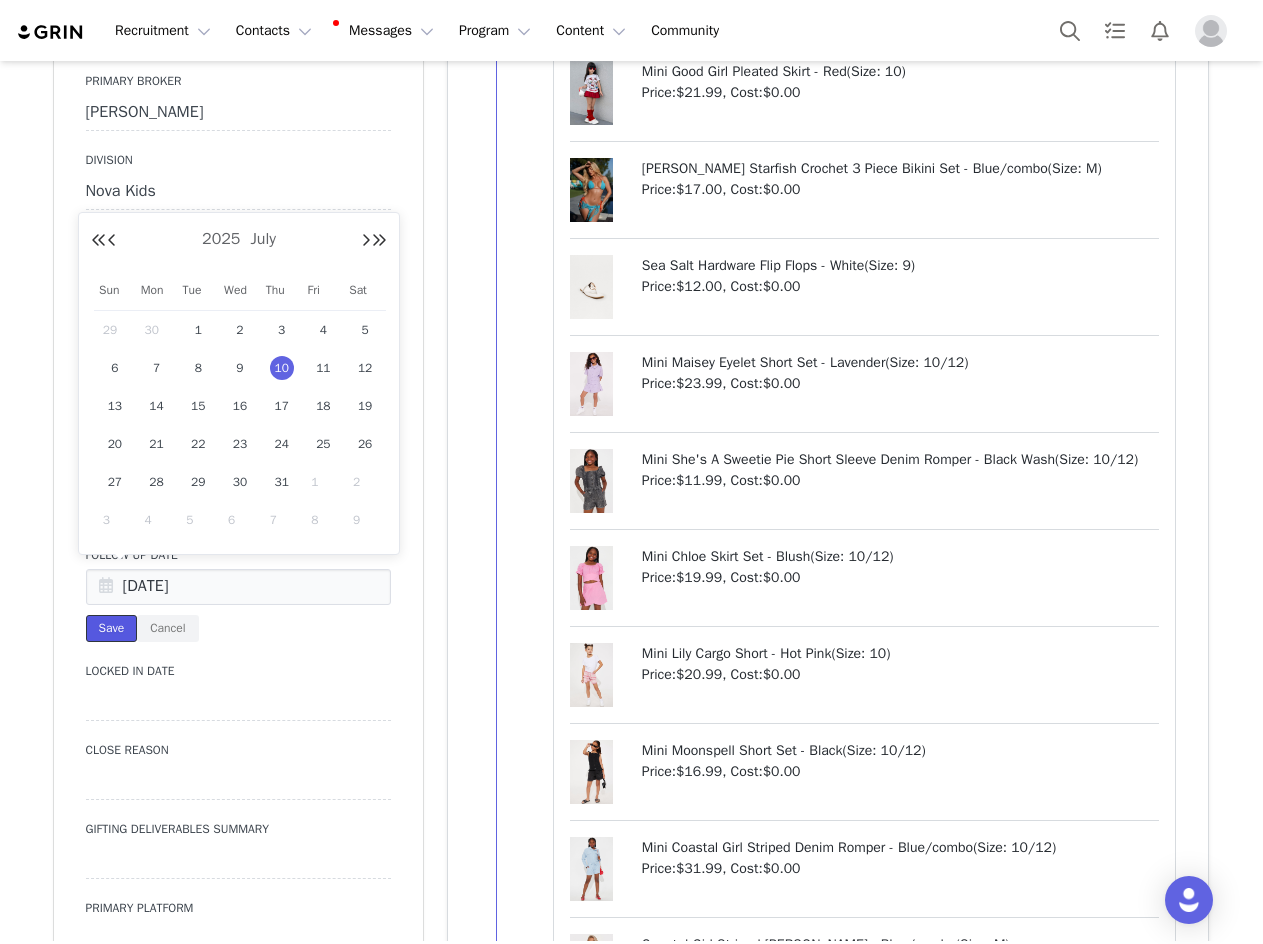 click on "Save" at bounding box center (112, 628) 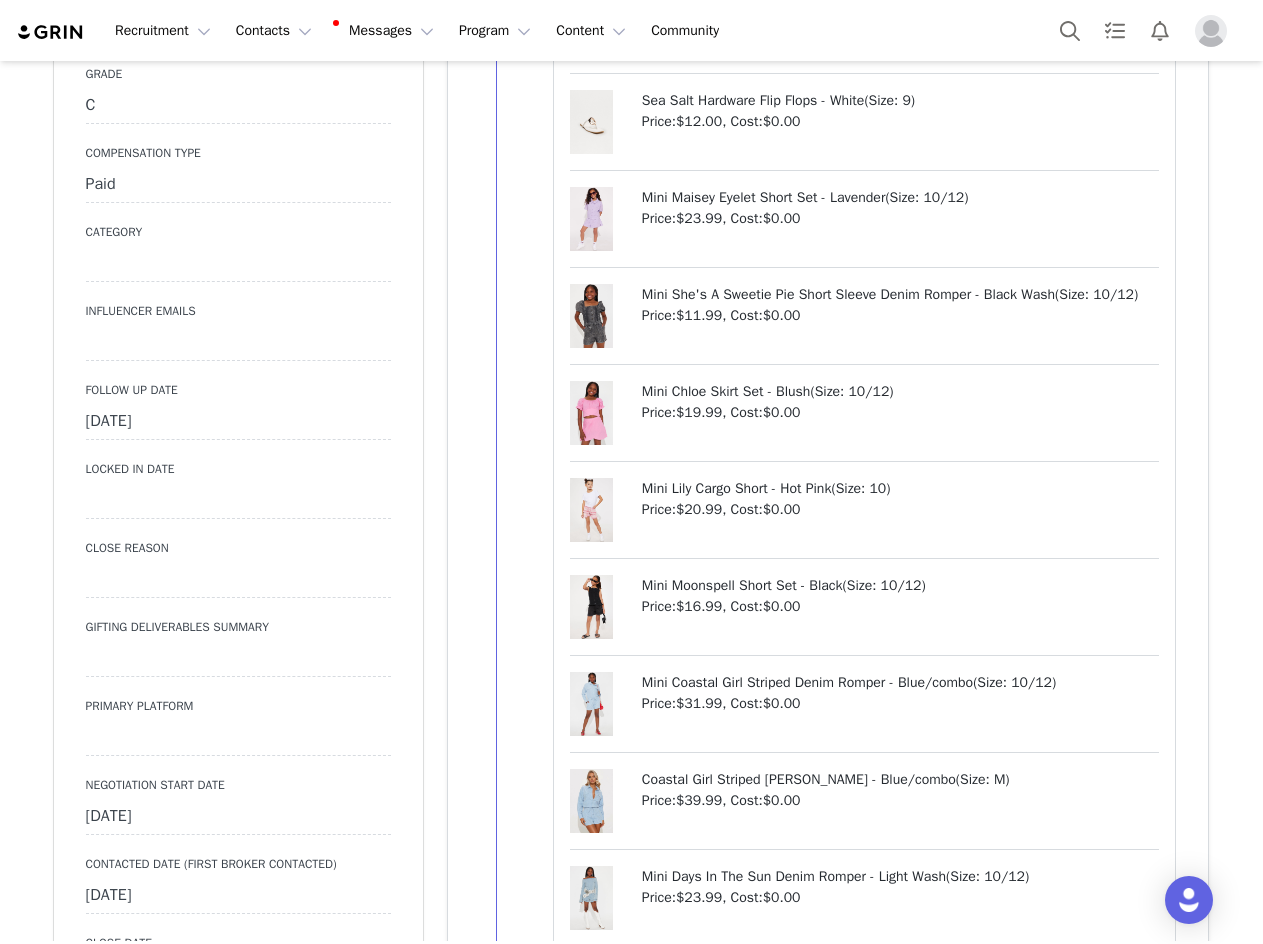 scroll, scrollTop: 2500, scrollLeft: 0, axis: vertical 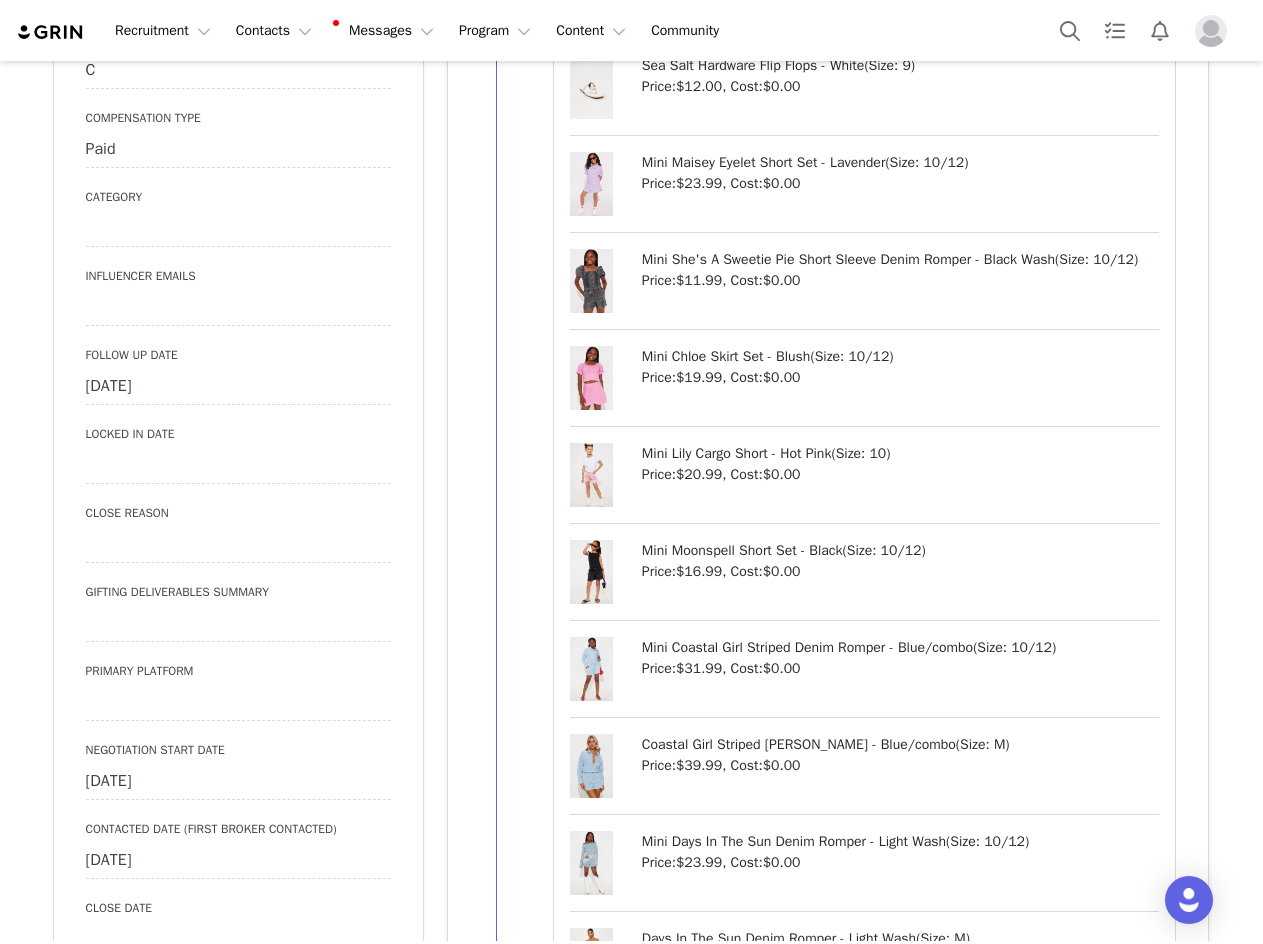 click at bounding box center [238, 703] 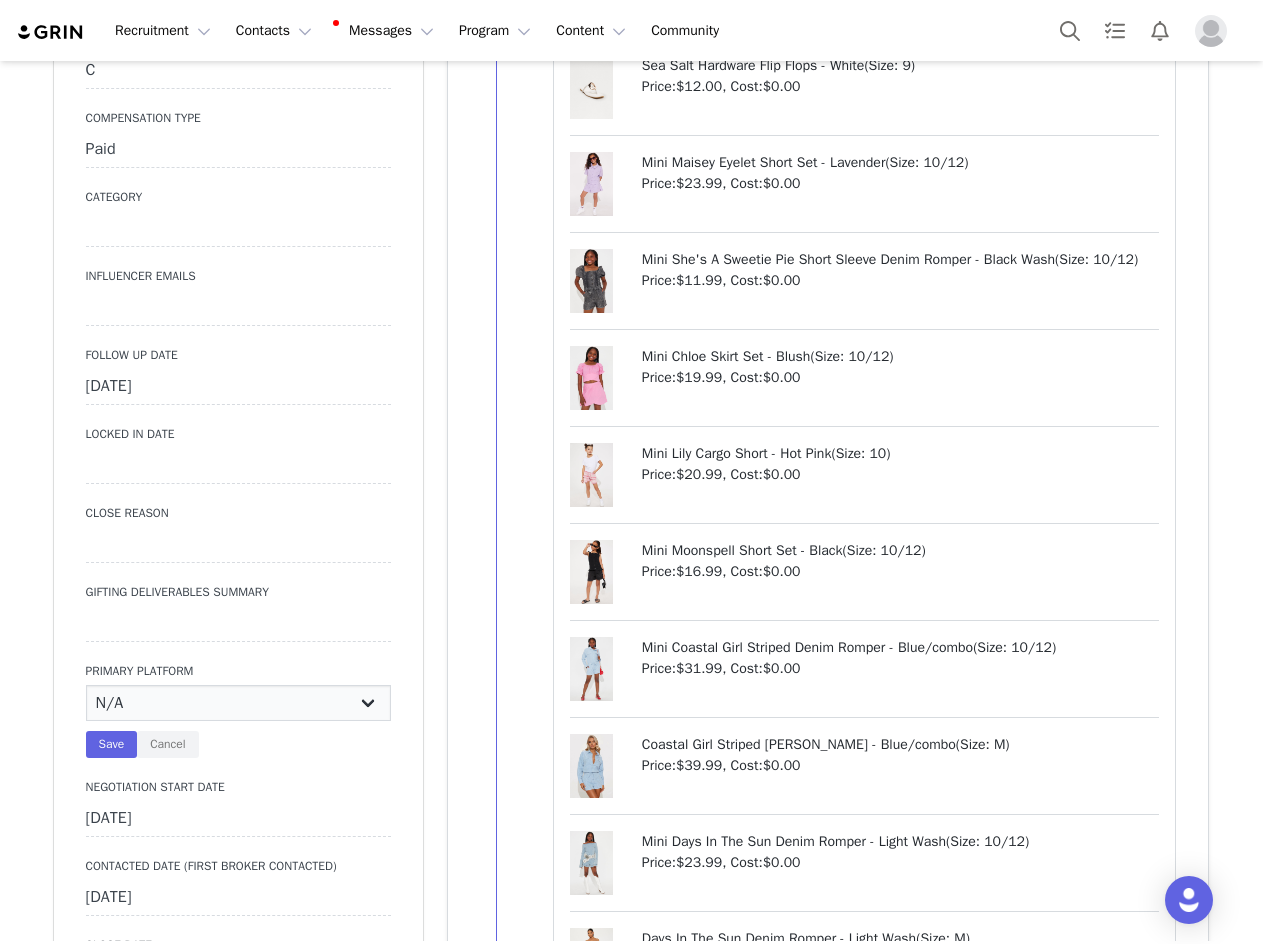 click on "N/A  Instagram   TikTok   Youtube   Other" at bounding box center (238, 703) 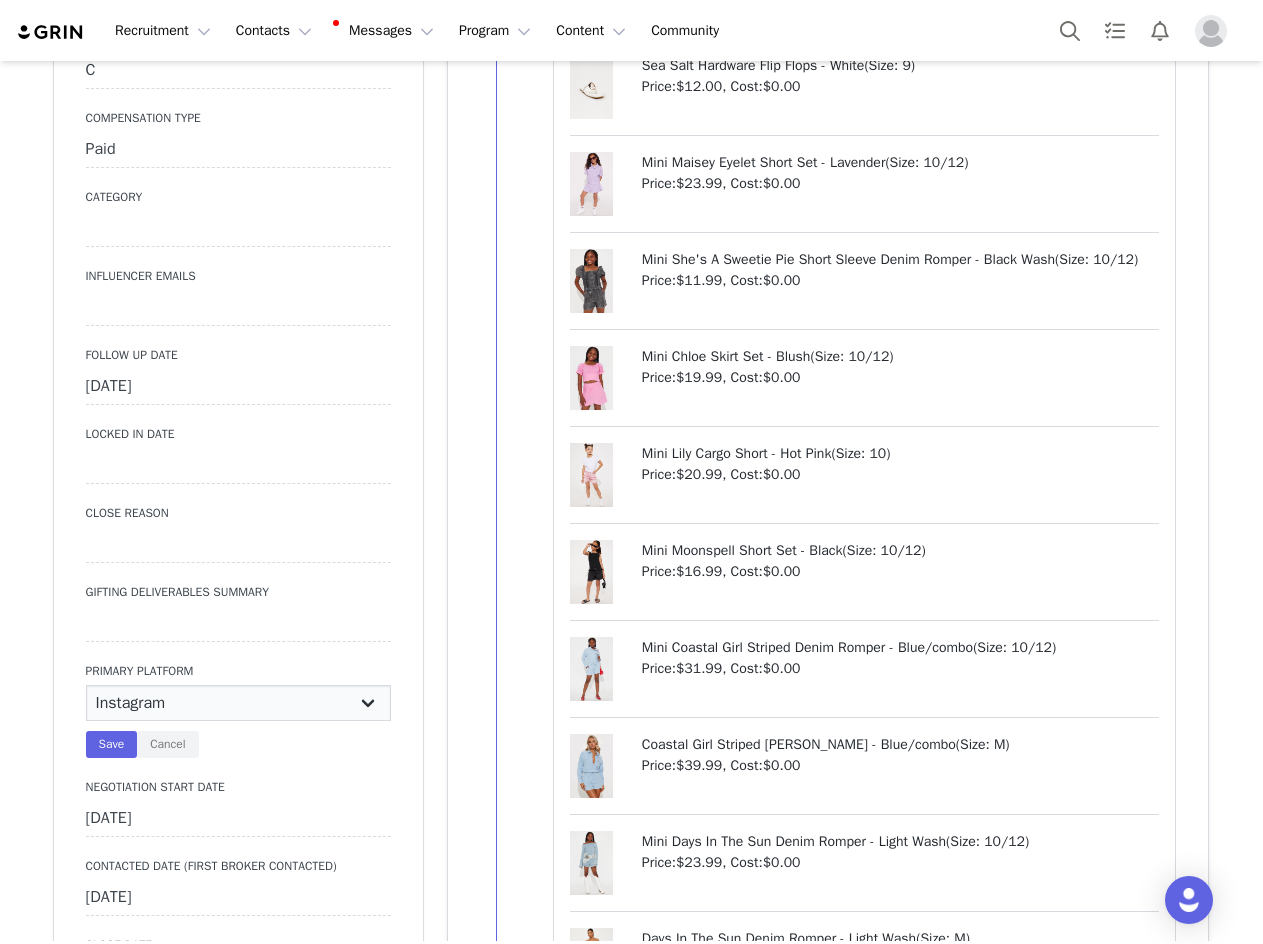 click on "N/A  Instagram   TikTok   Youtube   Other" at bounding box center (238, 703) 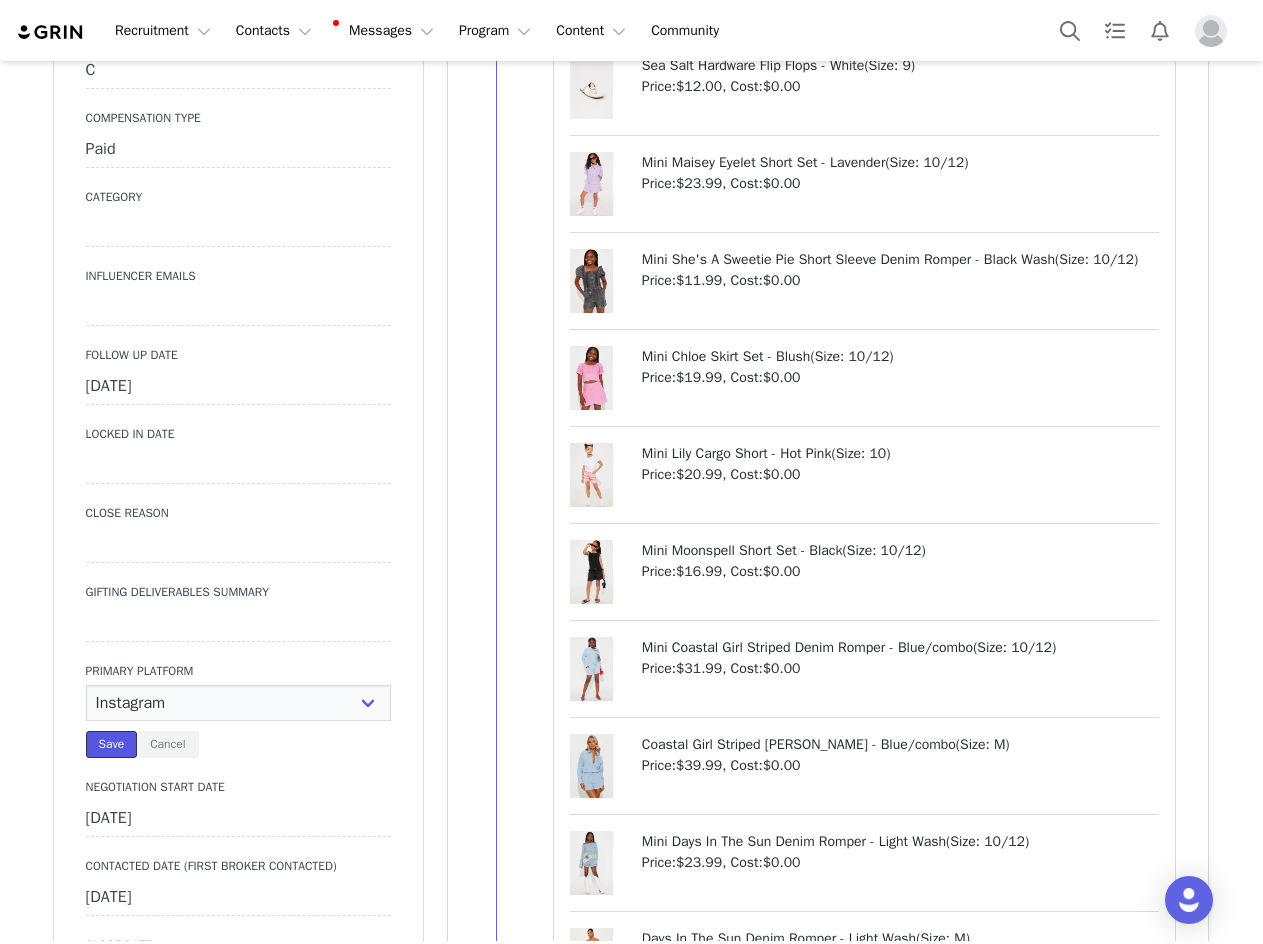 click on "Save" at bounding box center (112, 744) 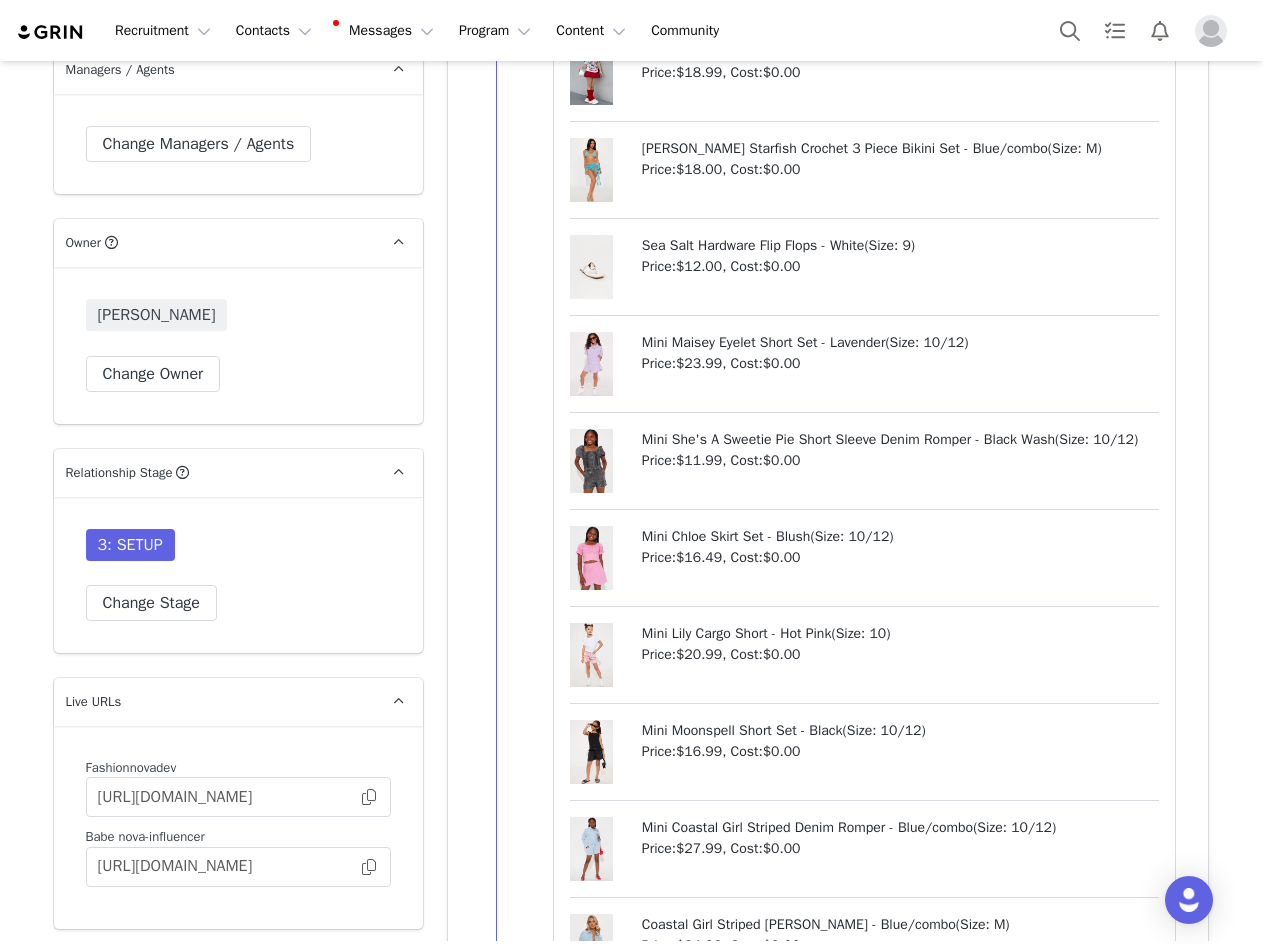 scroll, scrollTop: 5100, scrollLeft: 0, axis: vertical 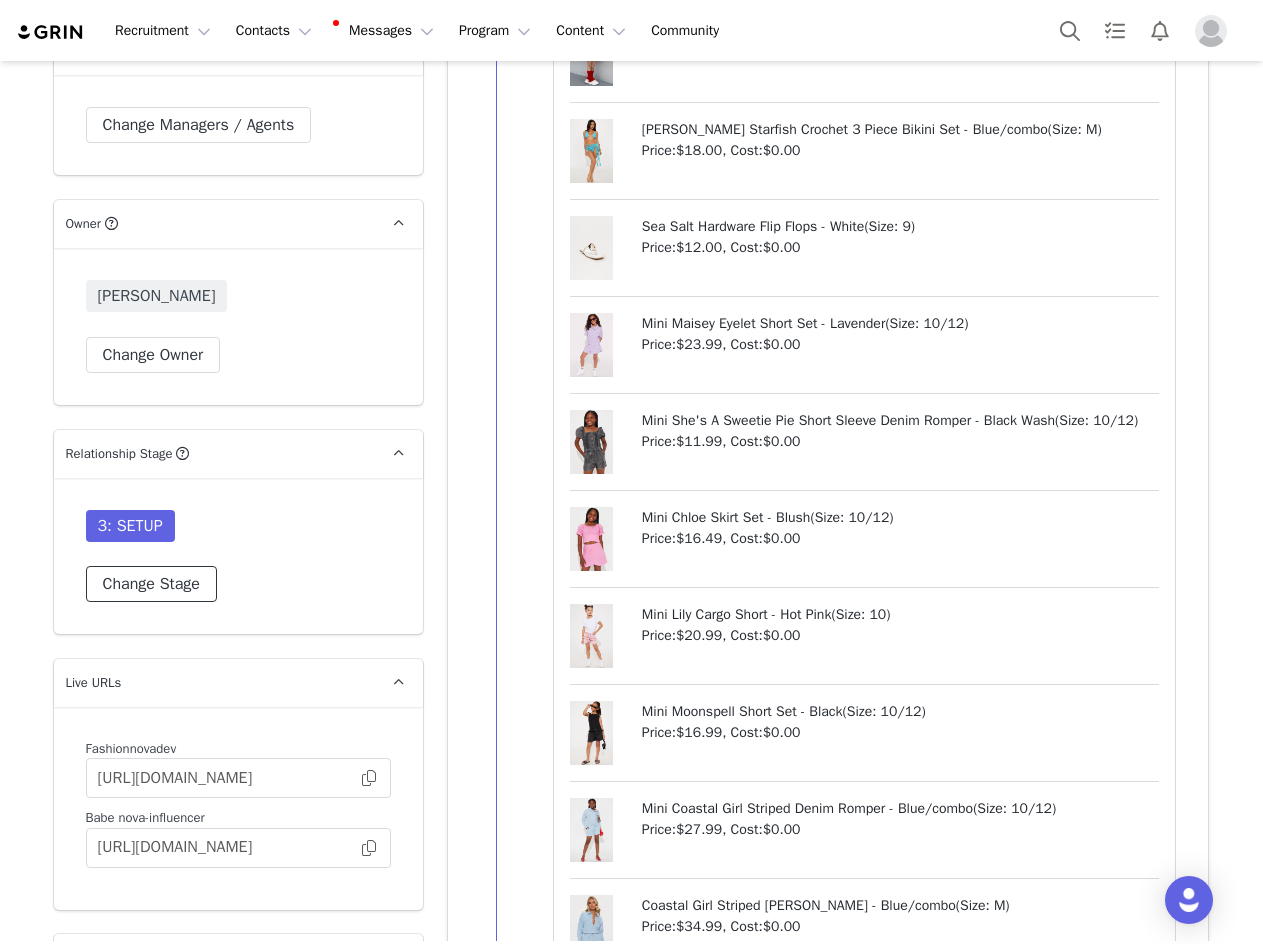 click on "Change Stage" at bounding box center (151, 584) 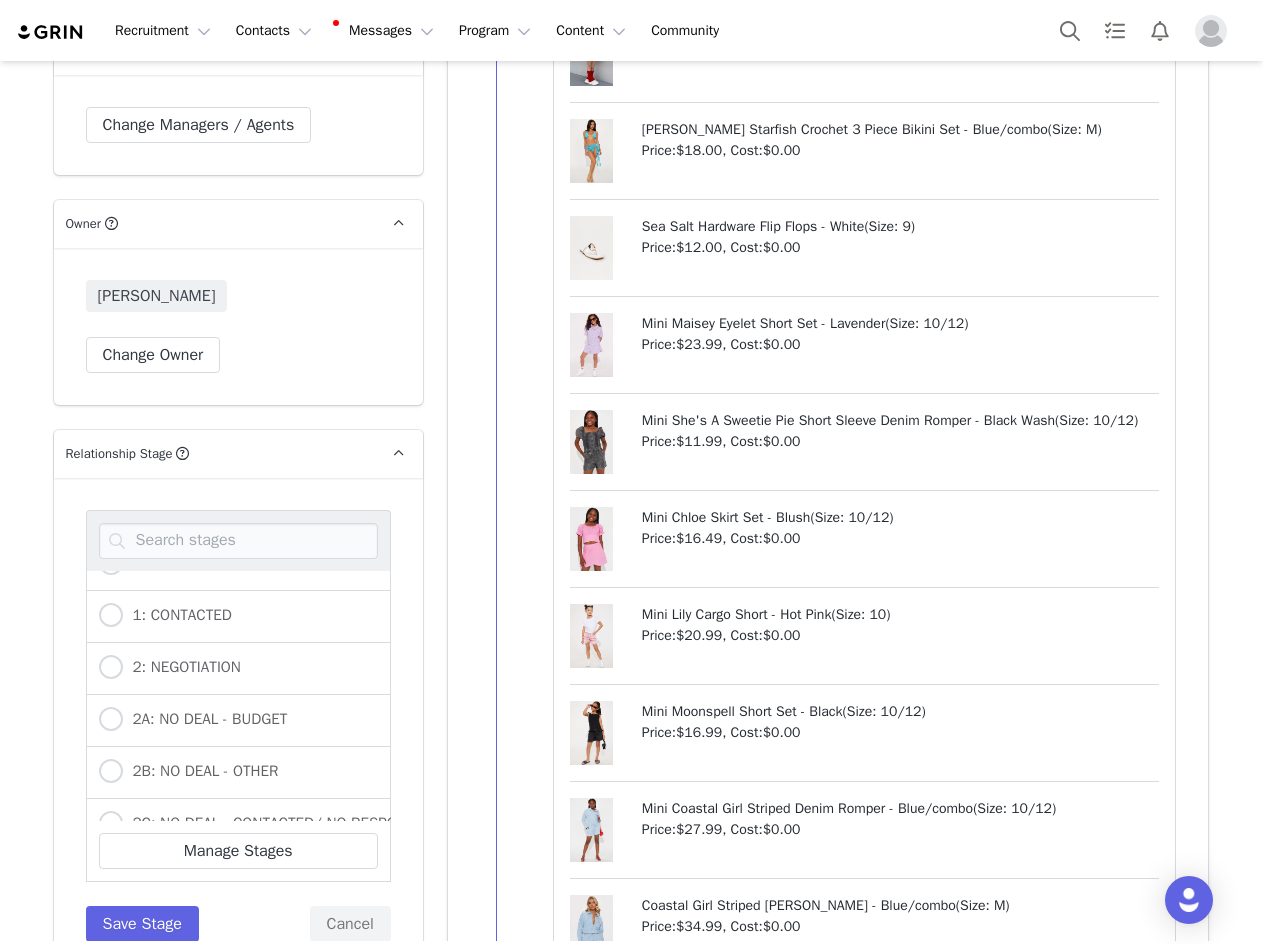 scroll, scrollTop: 200, scrollLeft: 0, axis: vertical 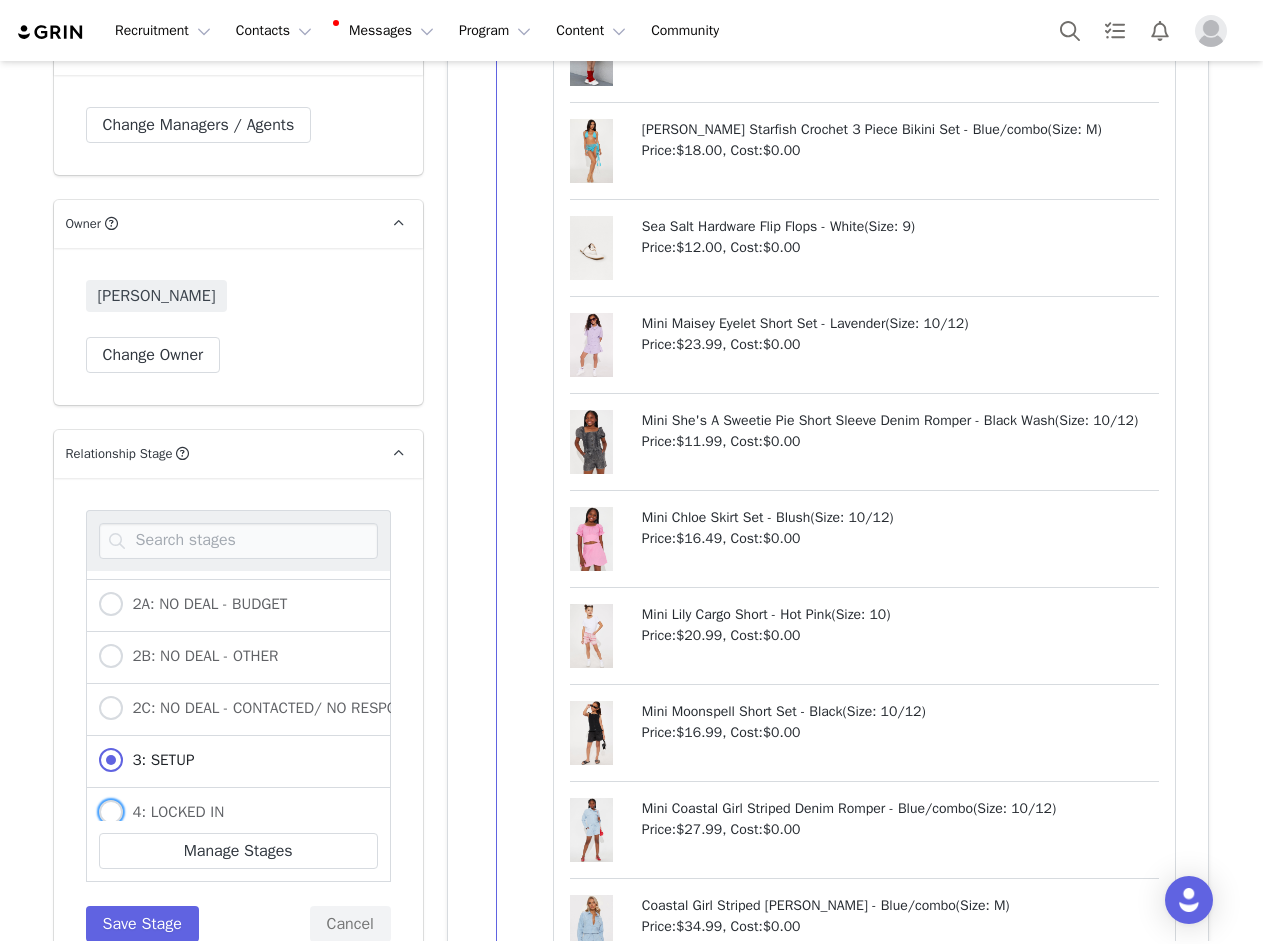 drag, startPoint x: 106, startPoint y: 790, endPoint x: 86, endPoint y: 749, distance: 45.617977 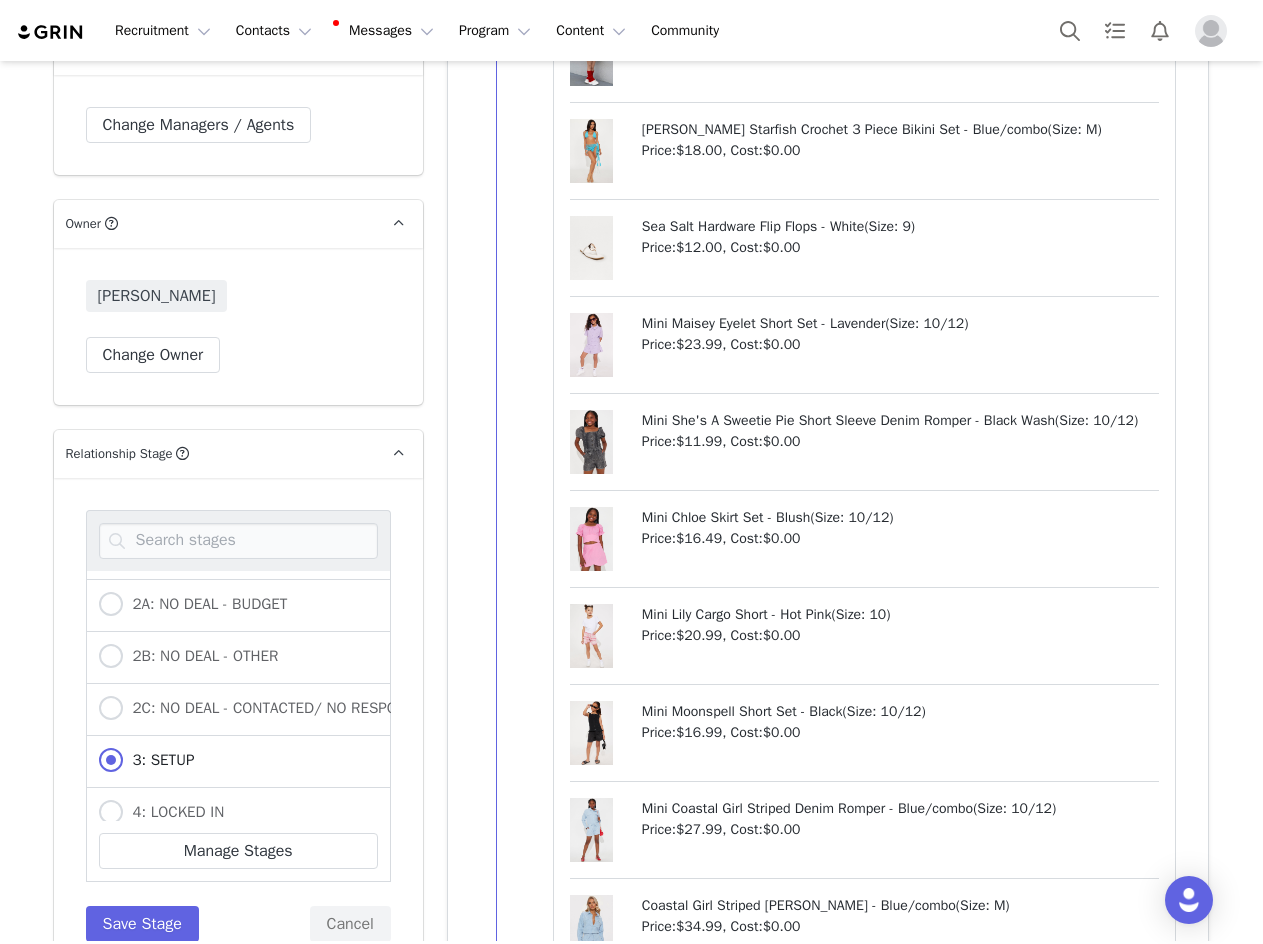 click on "4: LOCKED IN" at bounding box center (111, 813) 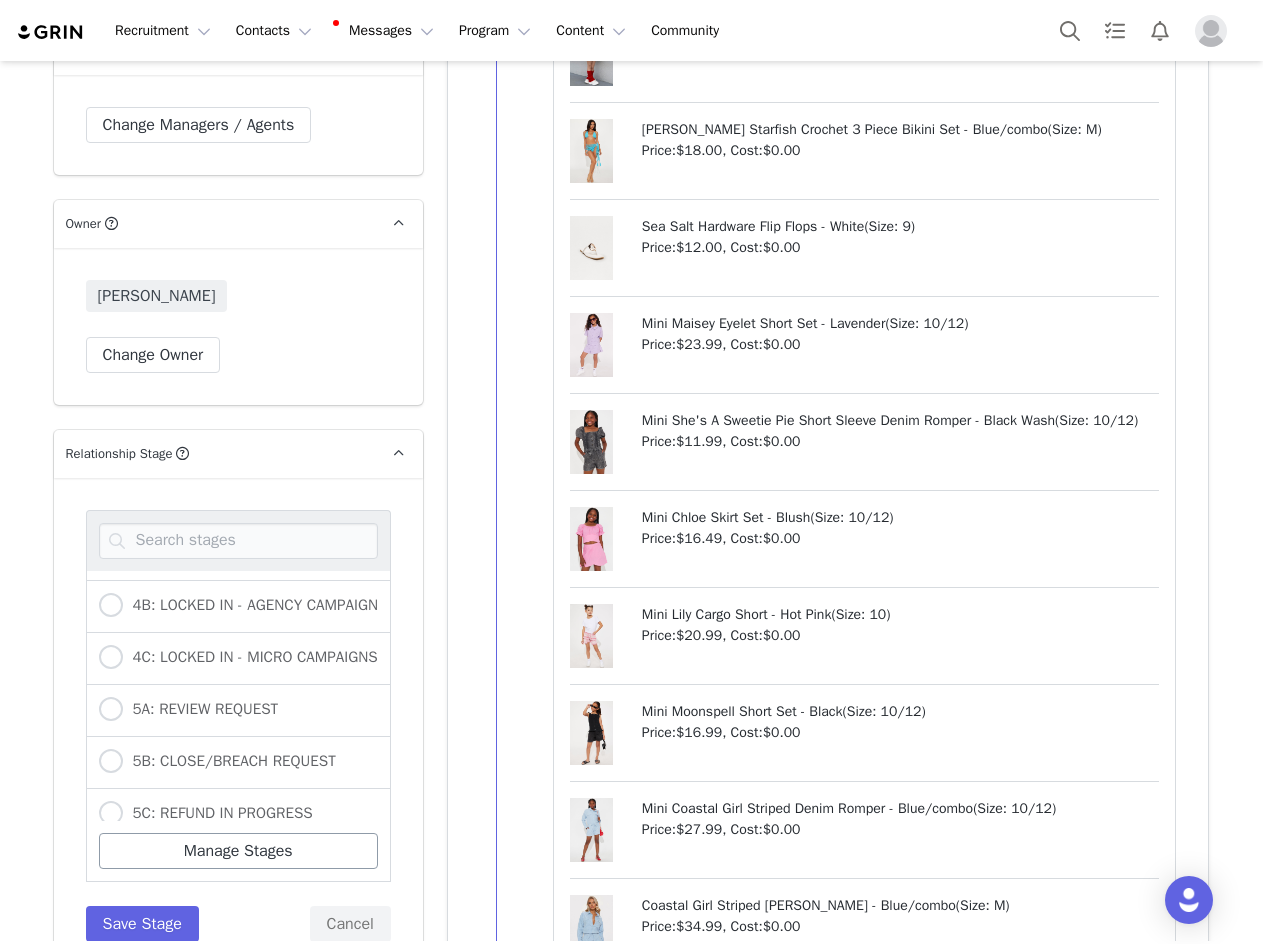 scroll, scrollTop: 512, scrollLeft: 0, axis: vertical 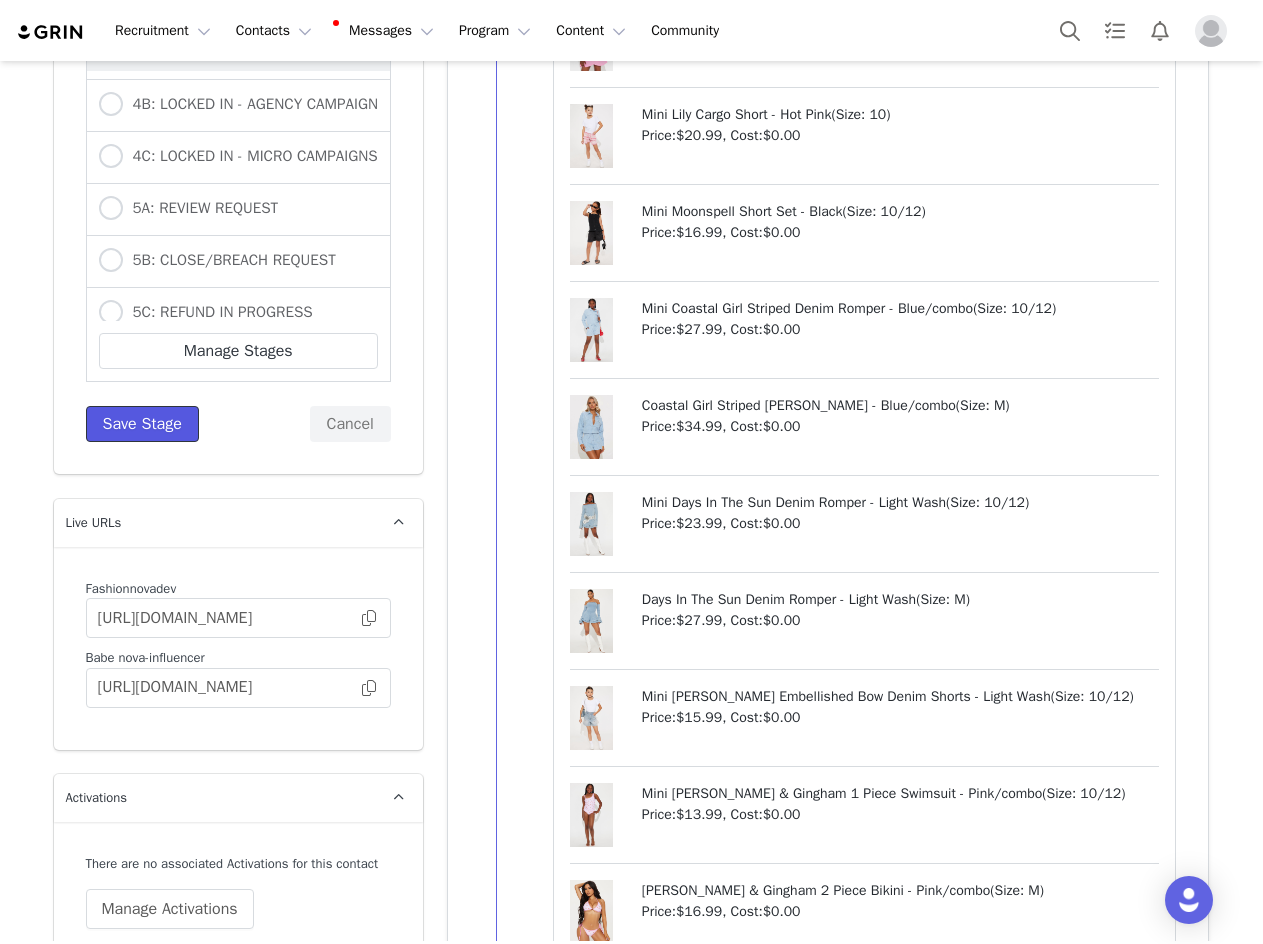 click on "Save Stage" at bounding box center [142, 424] 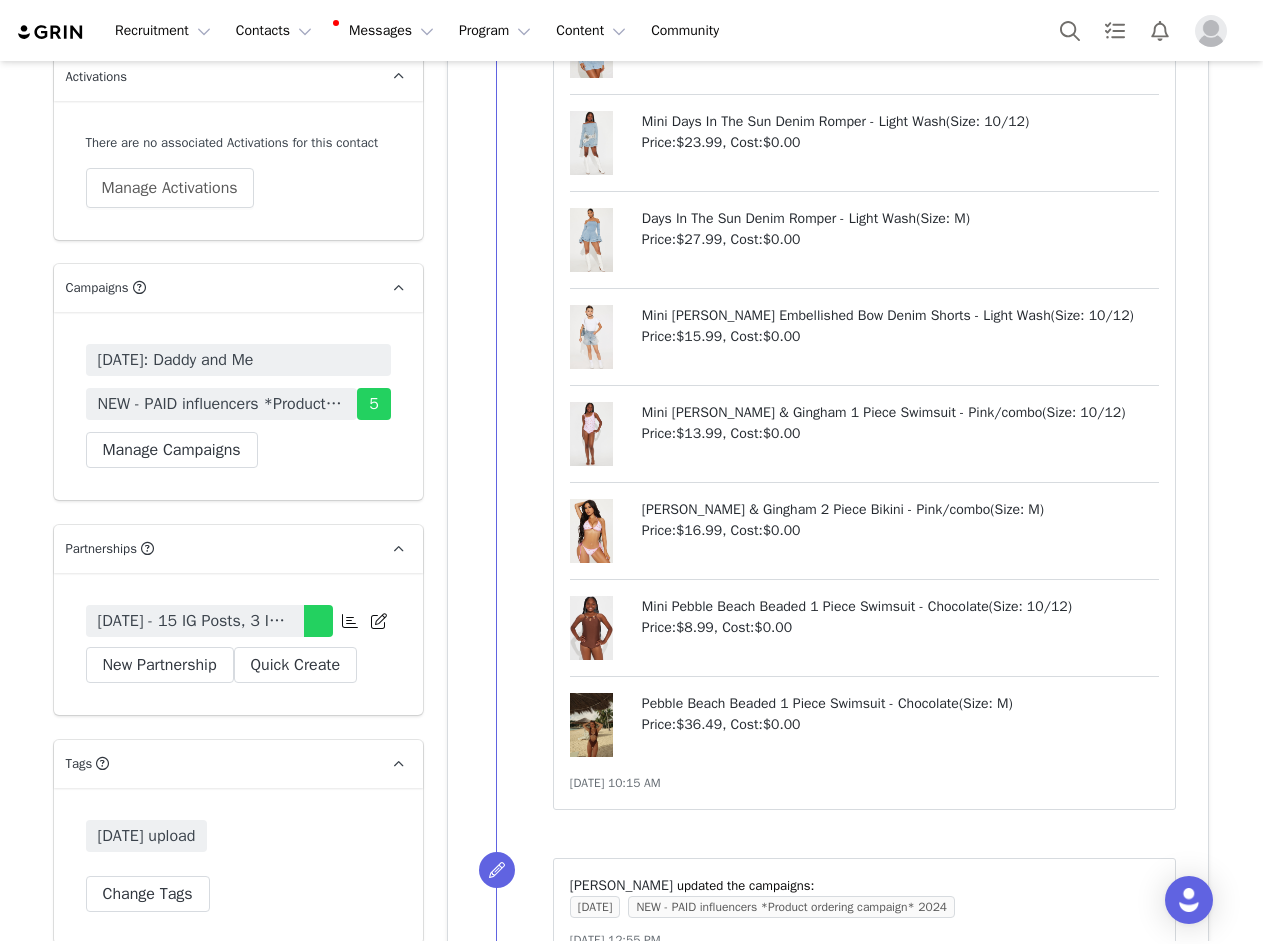 scroll, scrollTop: 5992, scrollLeft: 0, axis: vertical 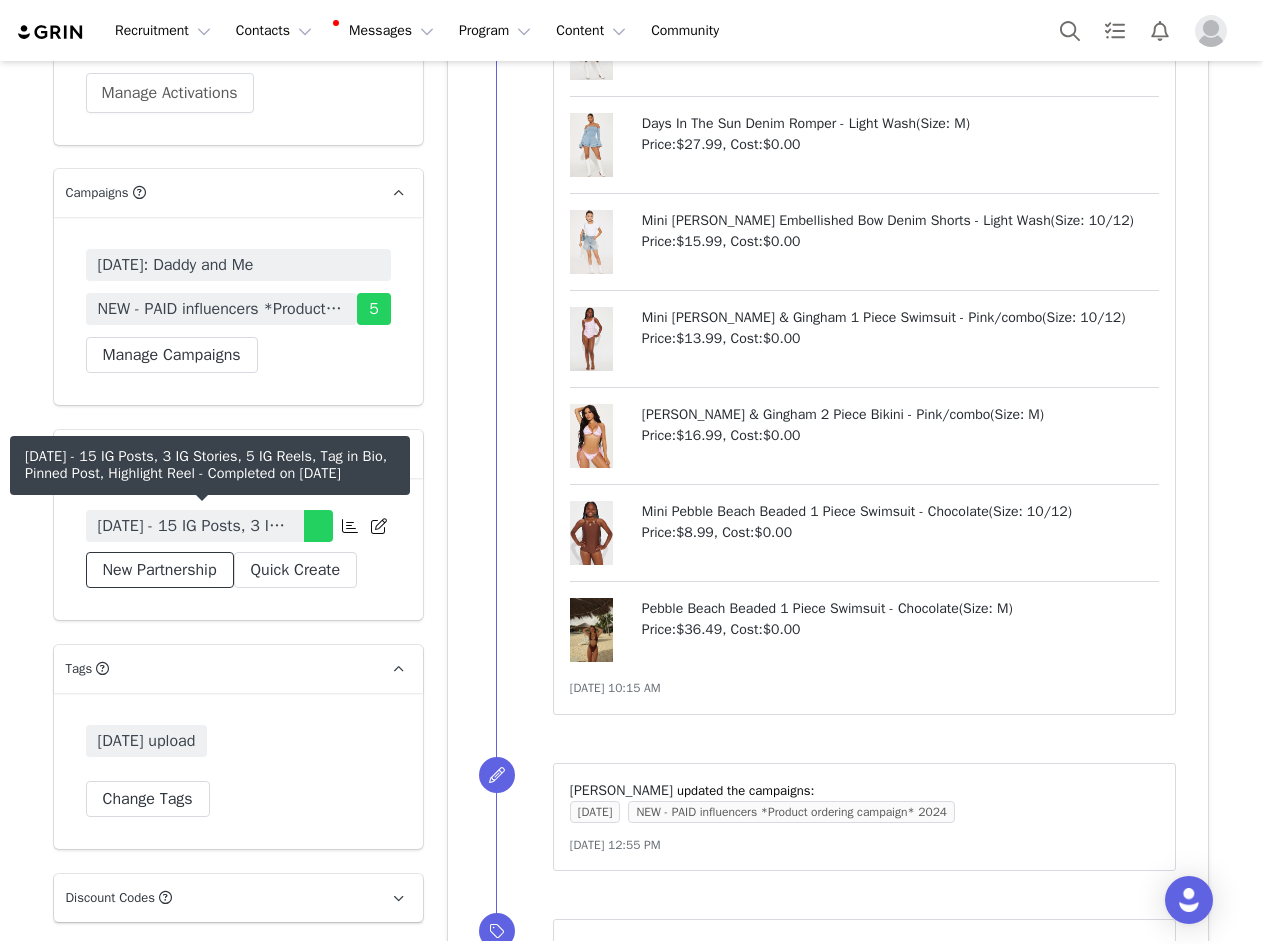click on "New Partnership" at bounding box center (160, 570) 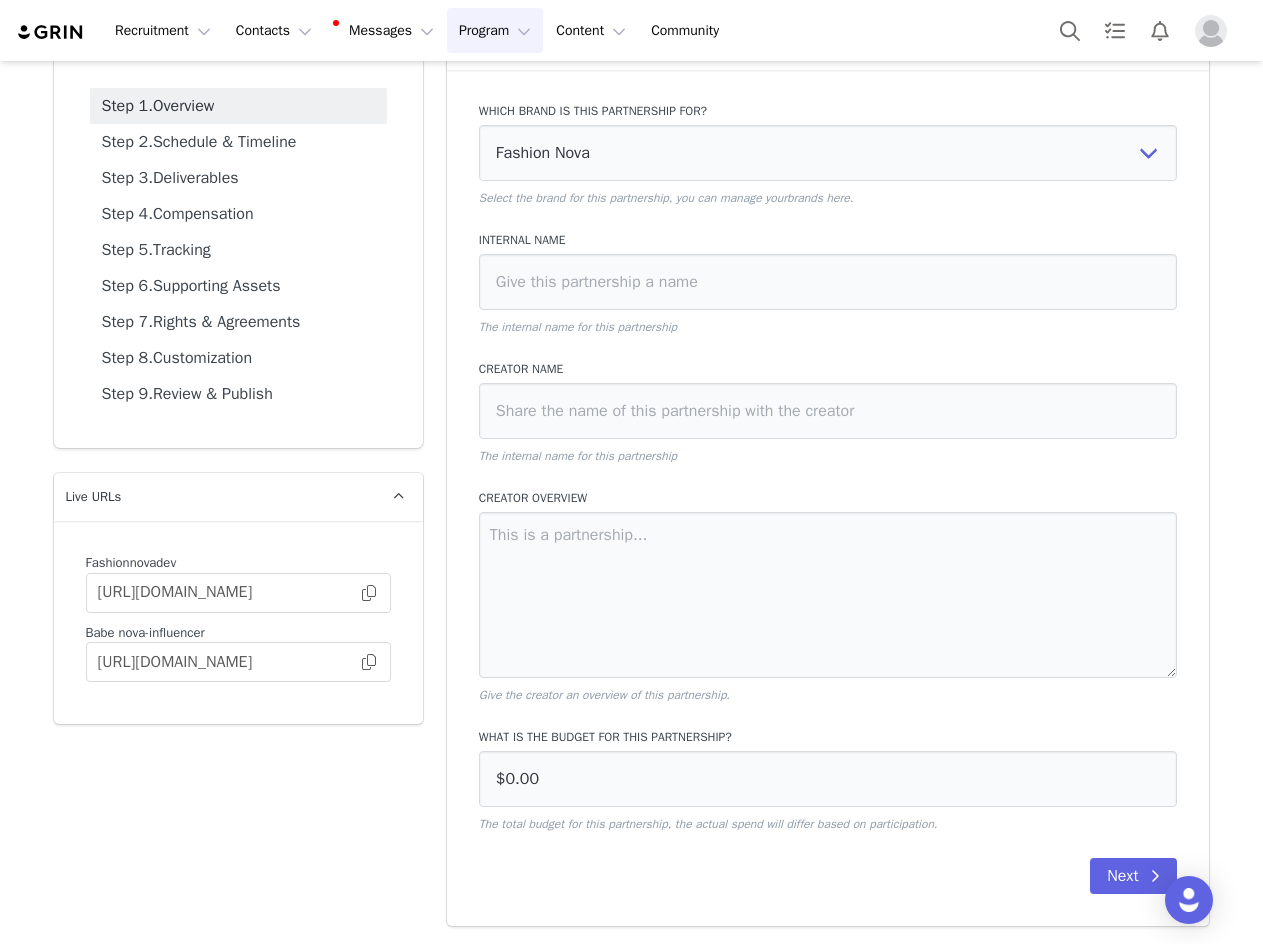 scroll, scrollTop: 0, scrollLeft: 0, axis: both 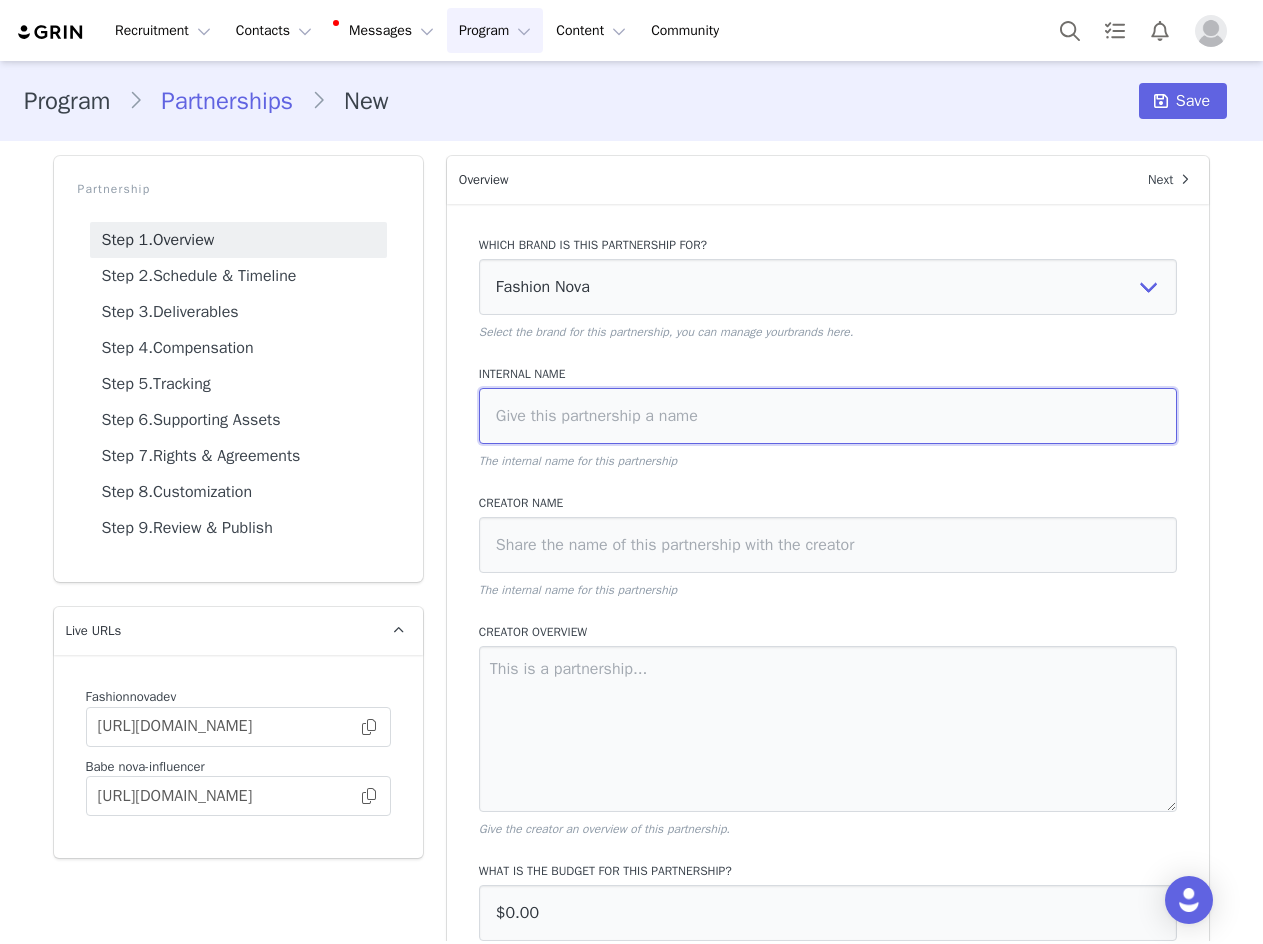 click at bounding box center [828, 416] 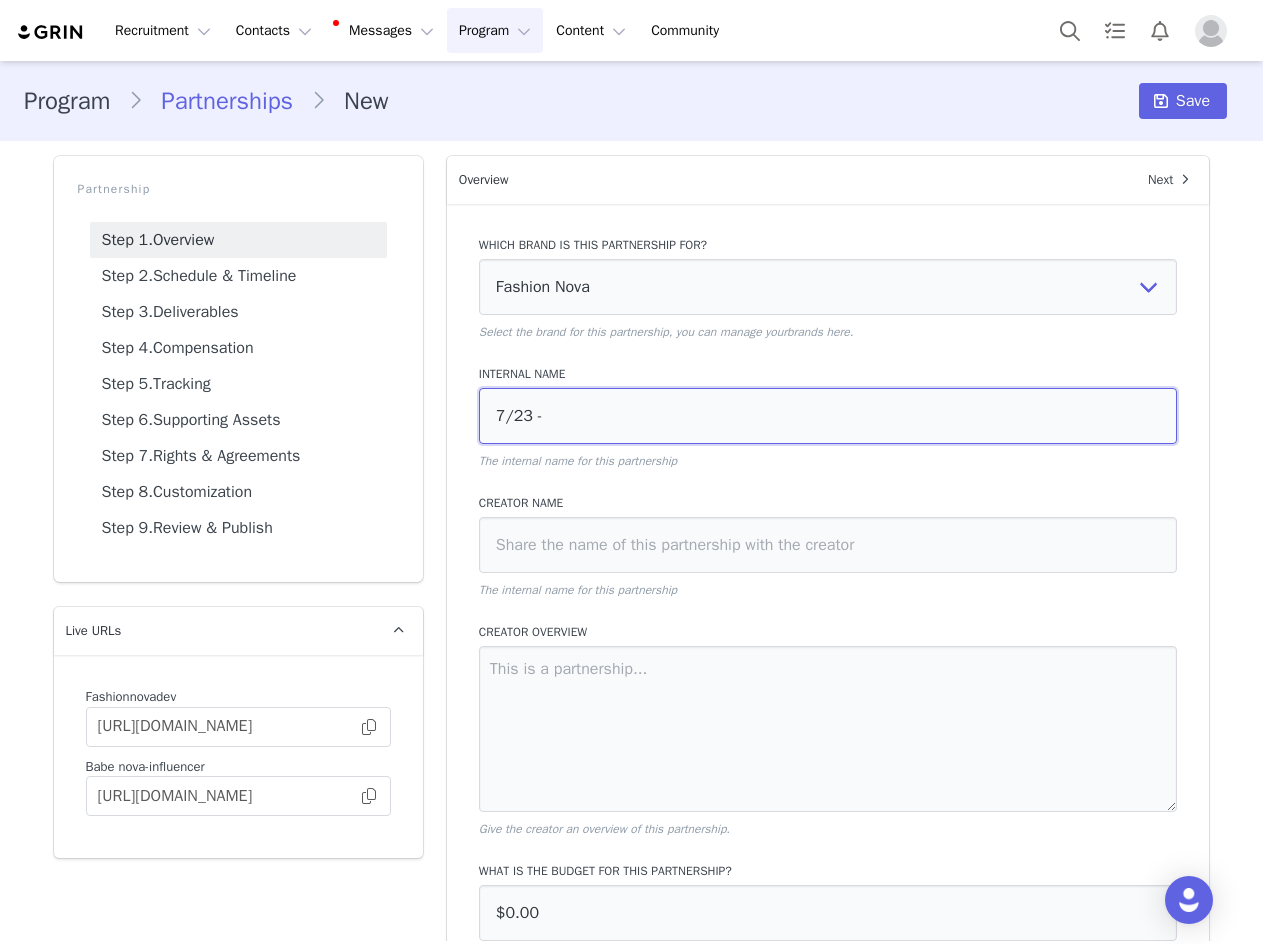 click on "7/23 -" at bounding box center [828, 416] 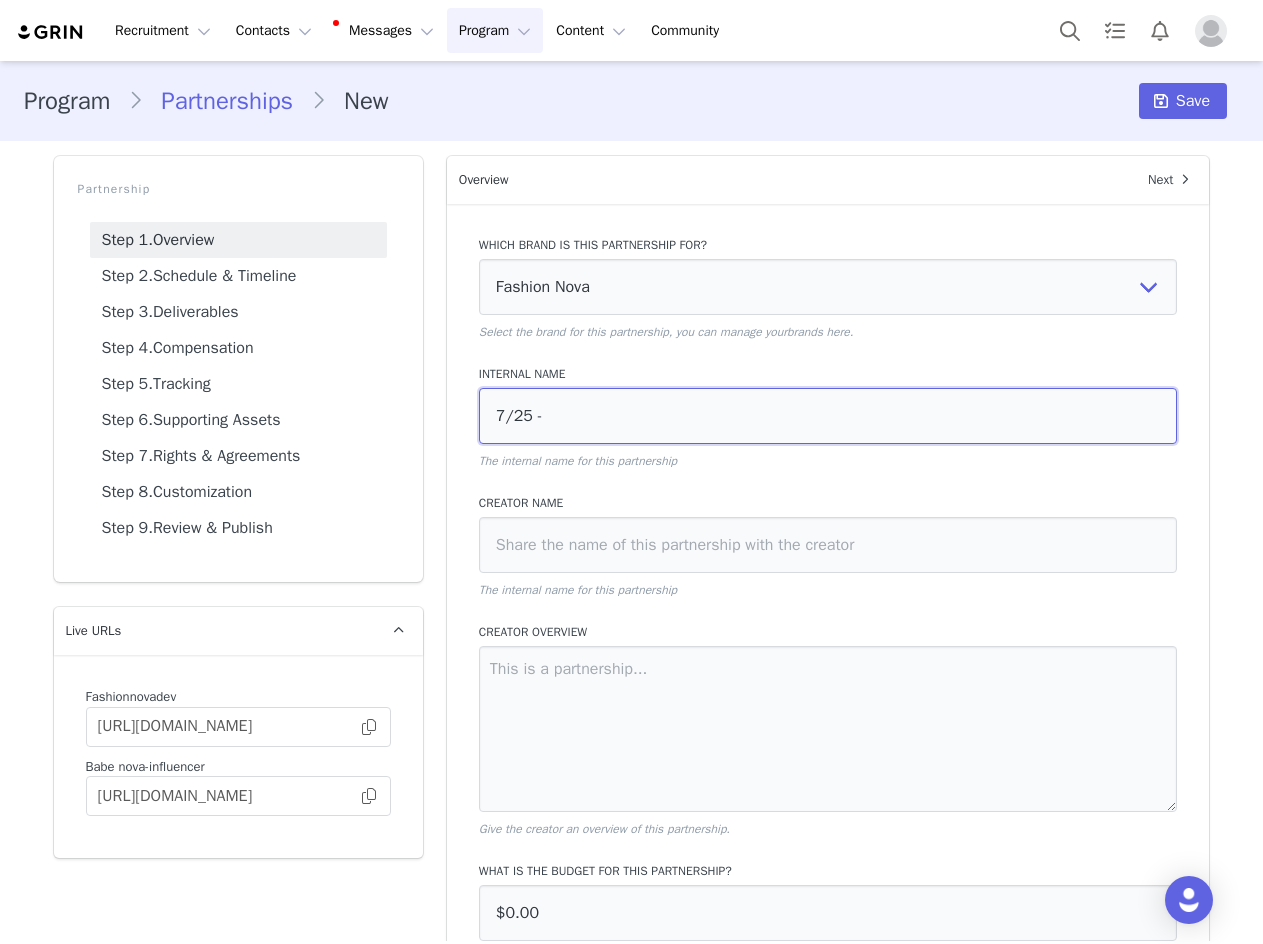 click on "7/25 -" at bounding box center [828, 416] 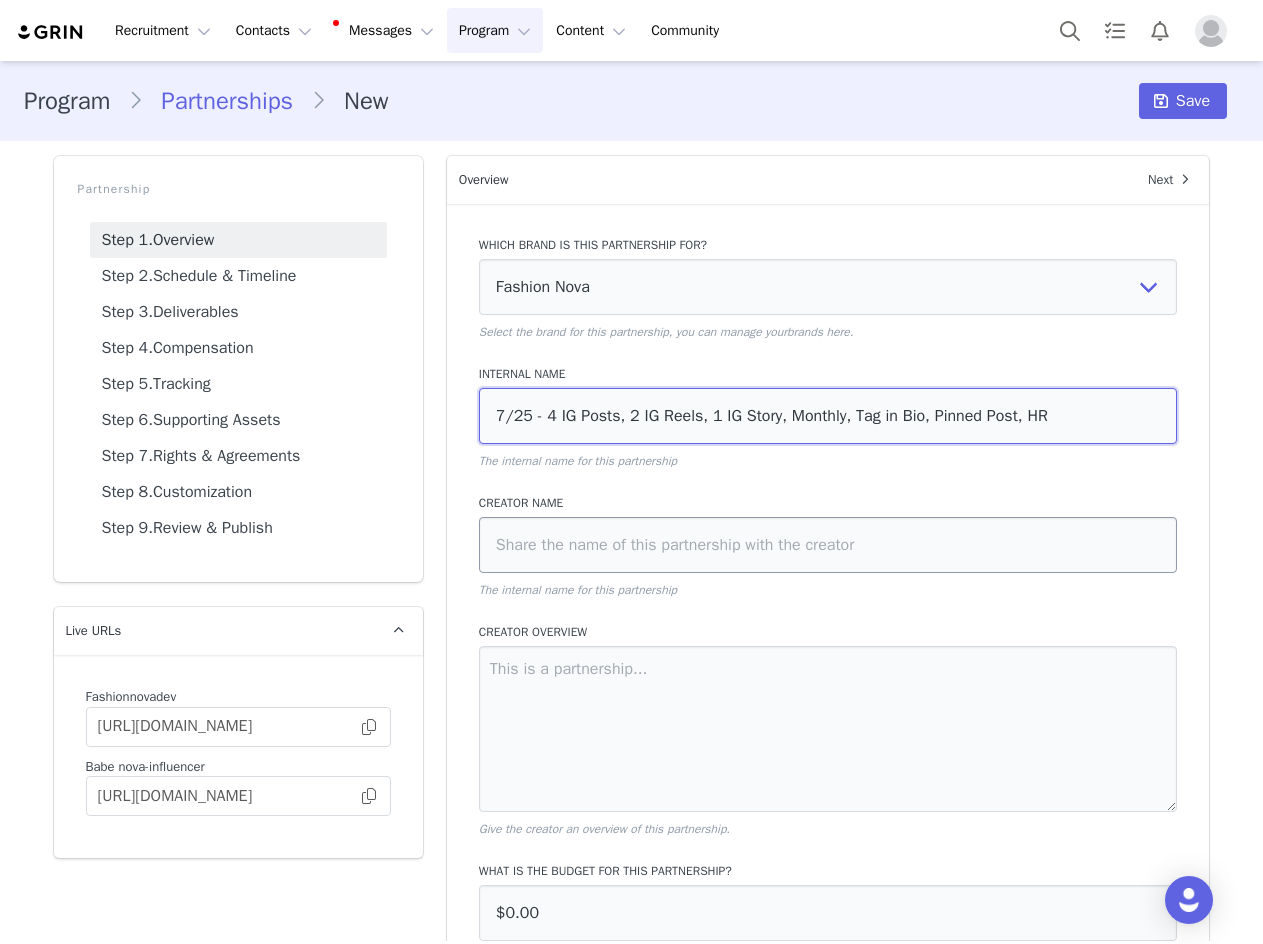 type on "7/25 - 4 IG Posts, 2 IG Reels, 1 IG Story, Monthly, Tag in Bio, Pinned Post, HR" 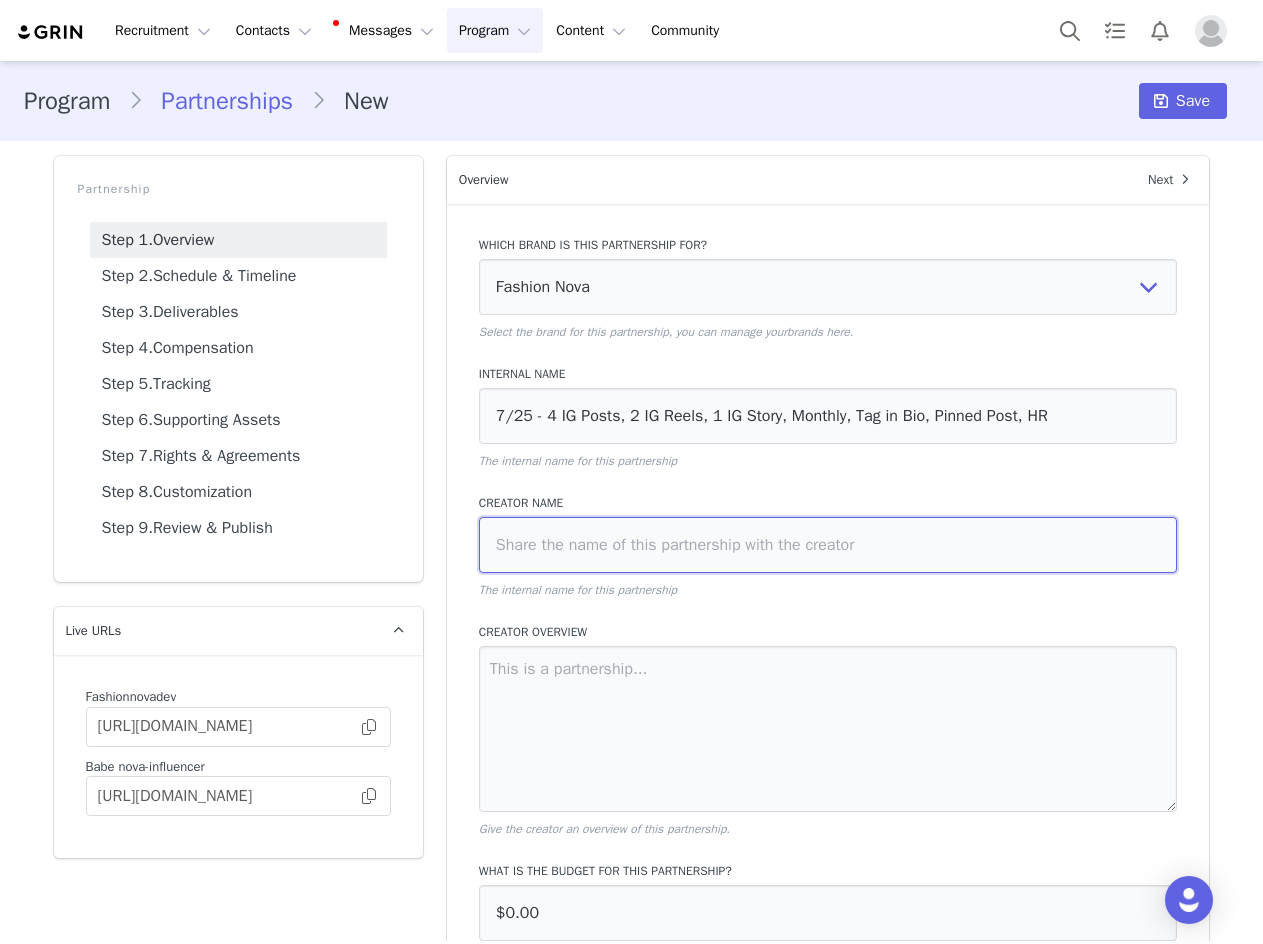 click at bounding box center (828, 545) 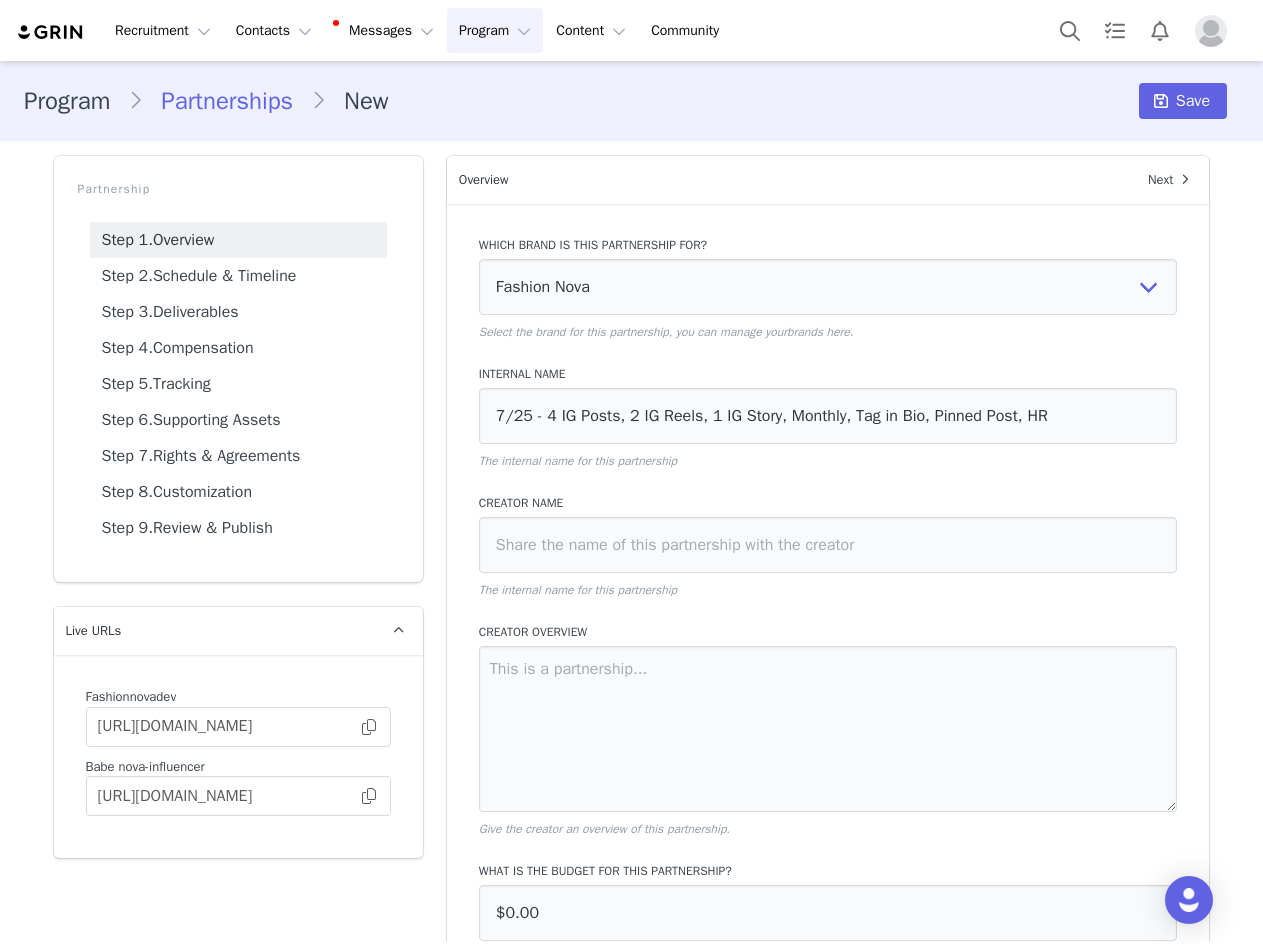 click on "The internal name for this partnership" at bounding box center [828, 590] 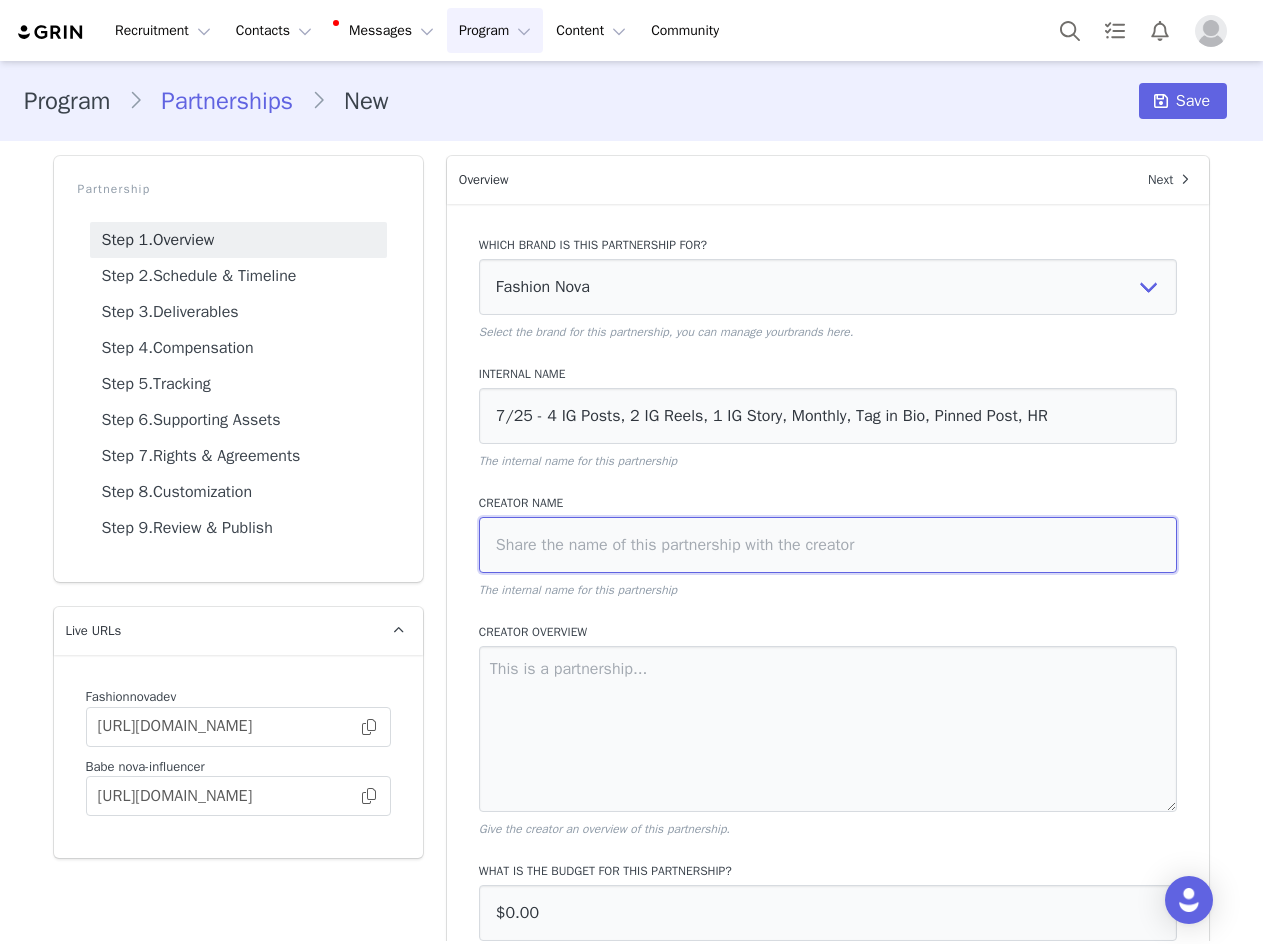 click at bounding box center [828, 545] 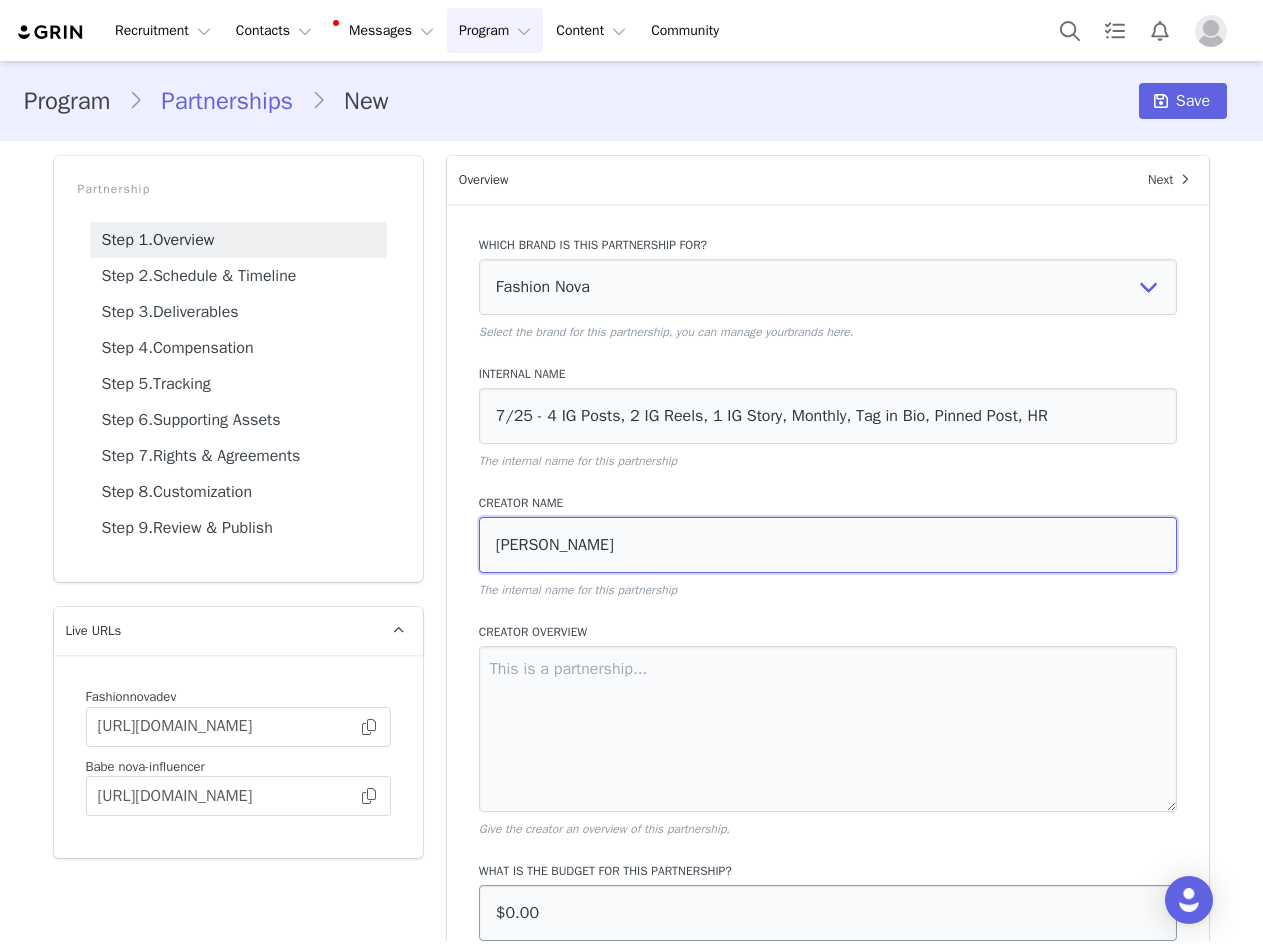 scroll, scrollTop: 100, scrollLeft: 0, axis: vertical 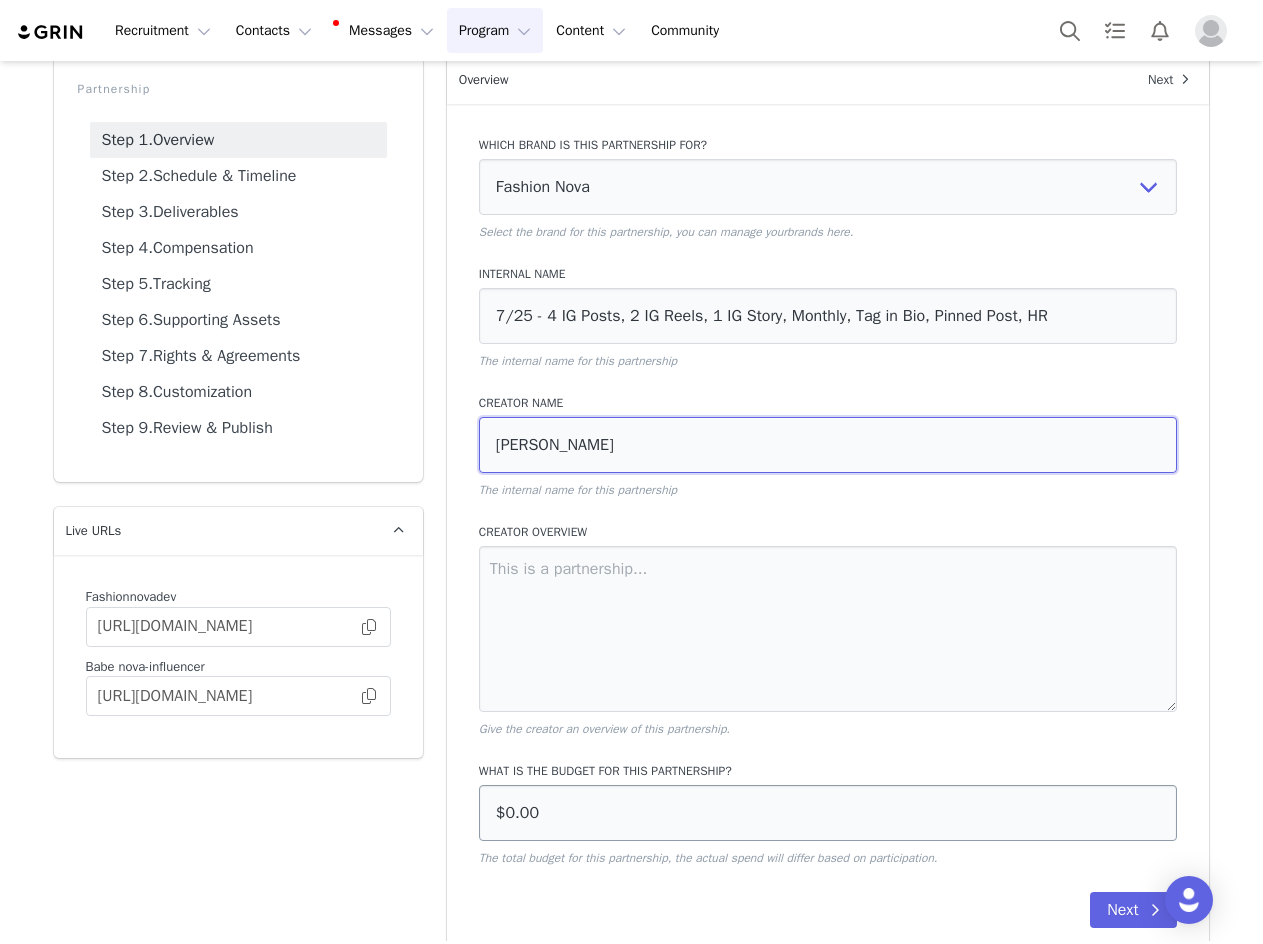 type on "[PERSON_NAME]" 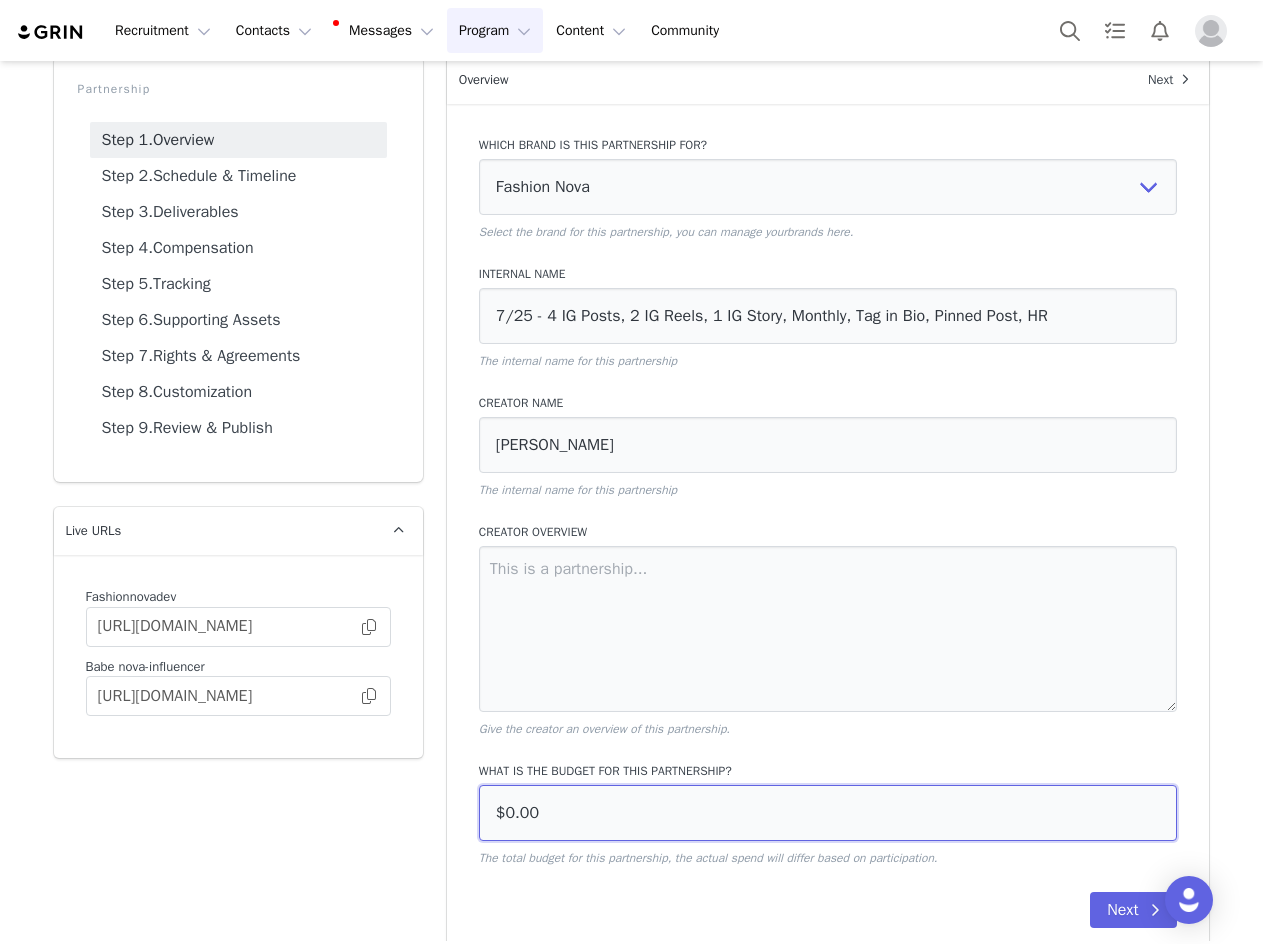 click on "$0.00" at bounding box center (828, 813) 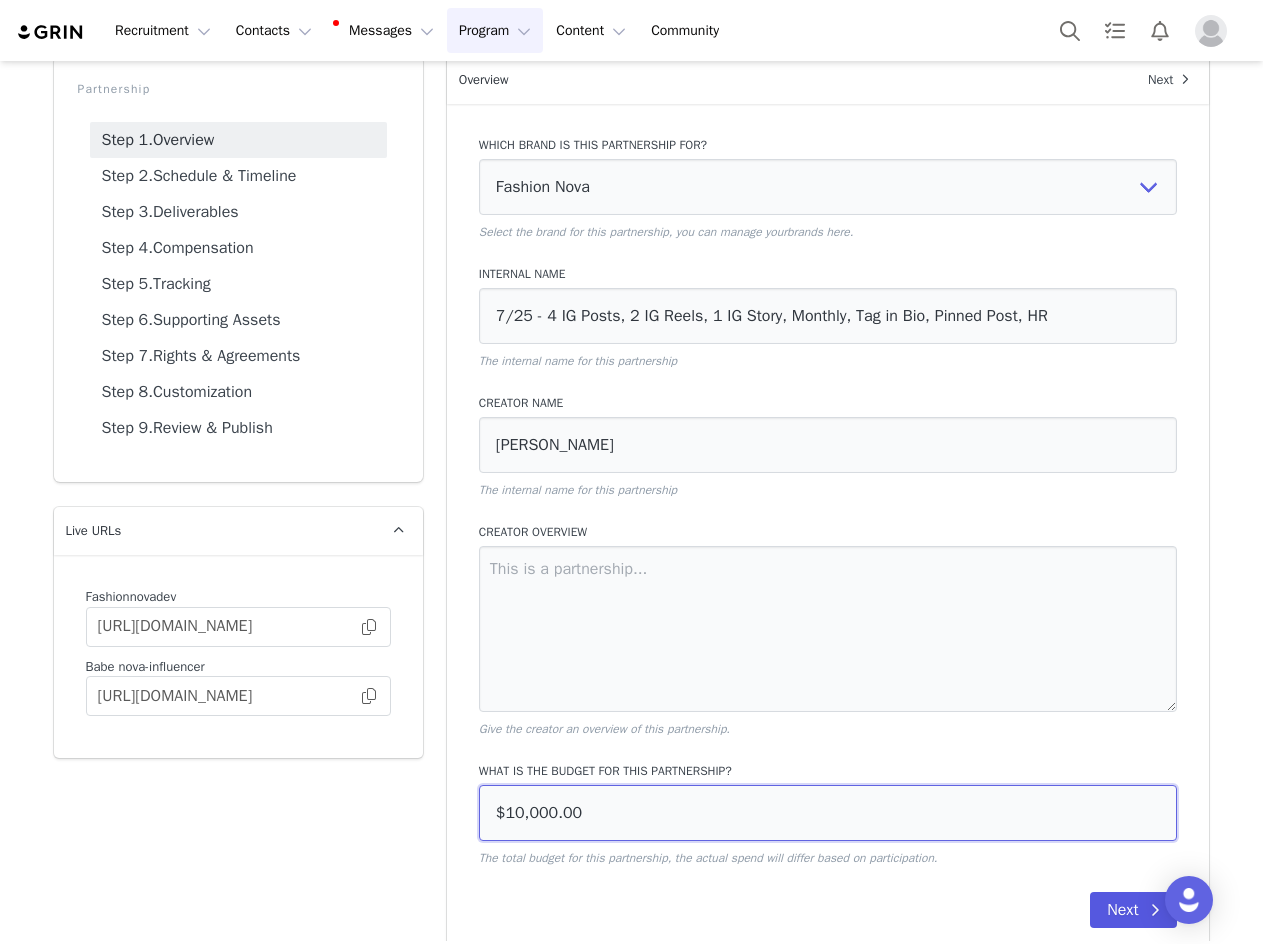 type on "$10,000.00" 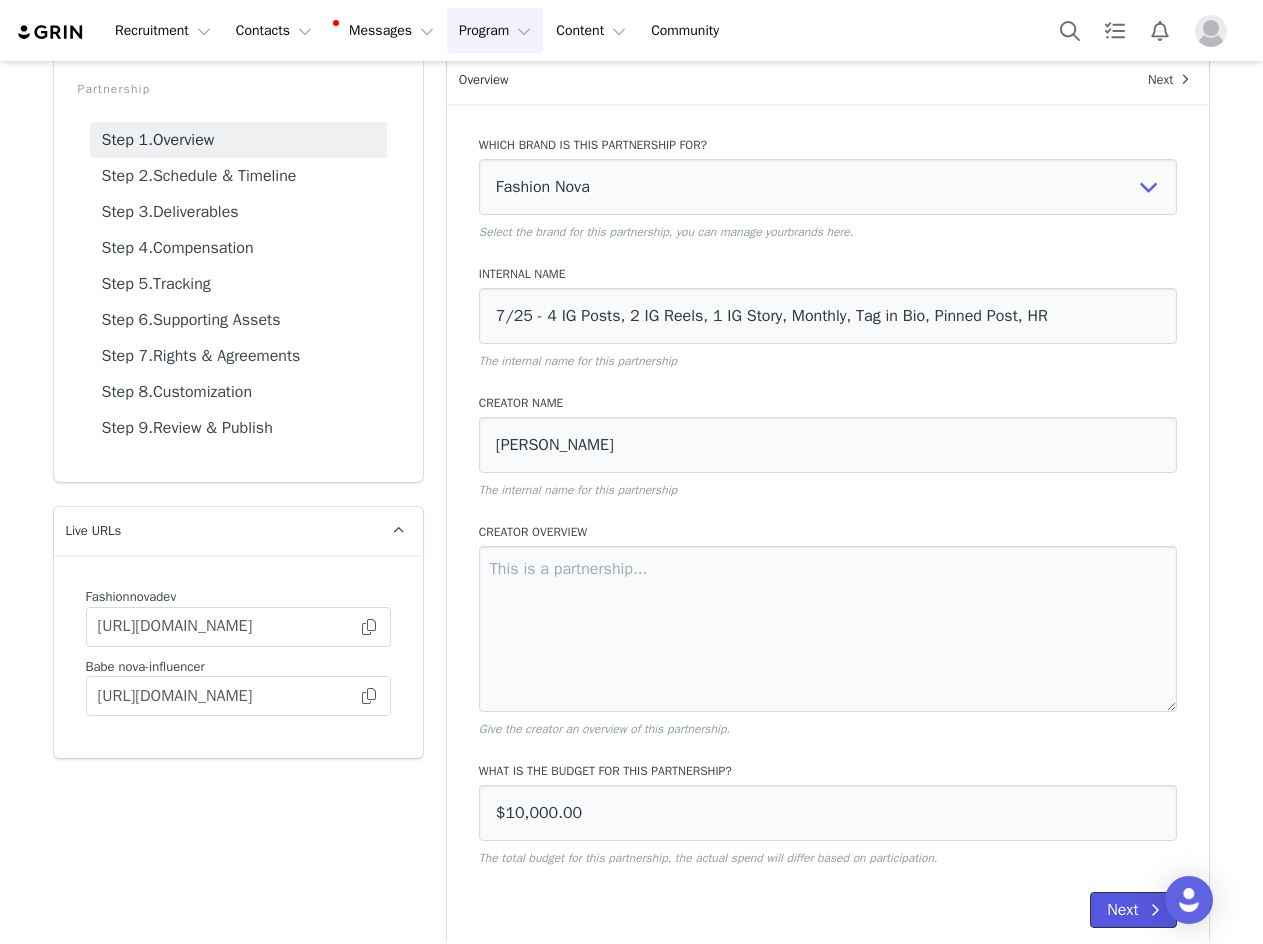 click on "Next" at bounding box center (1133, 910) 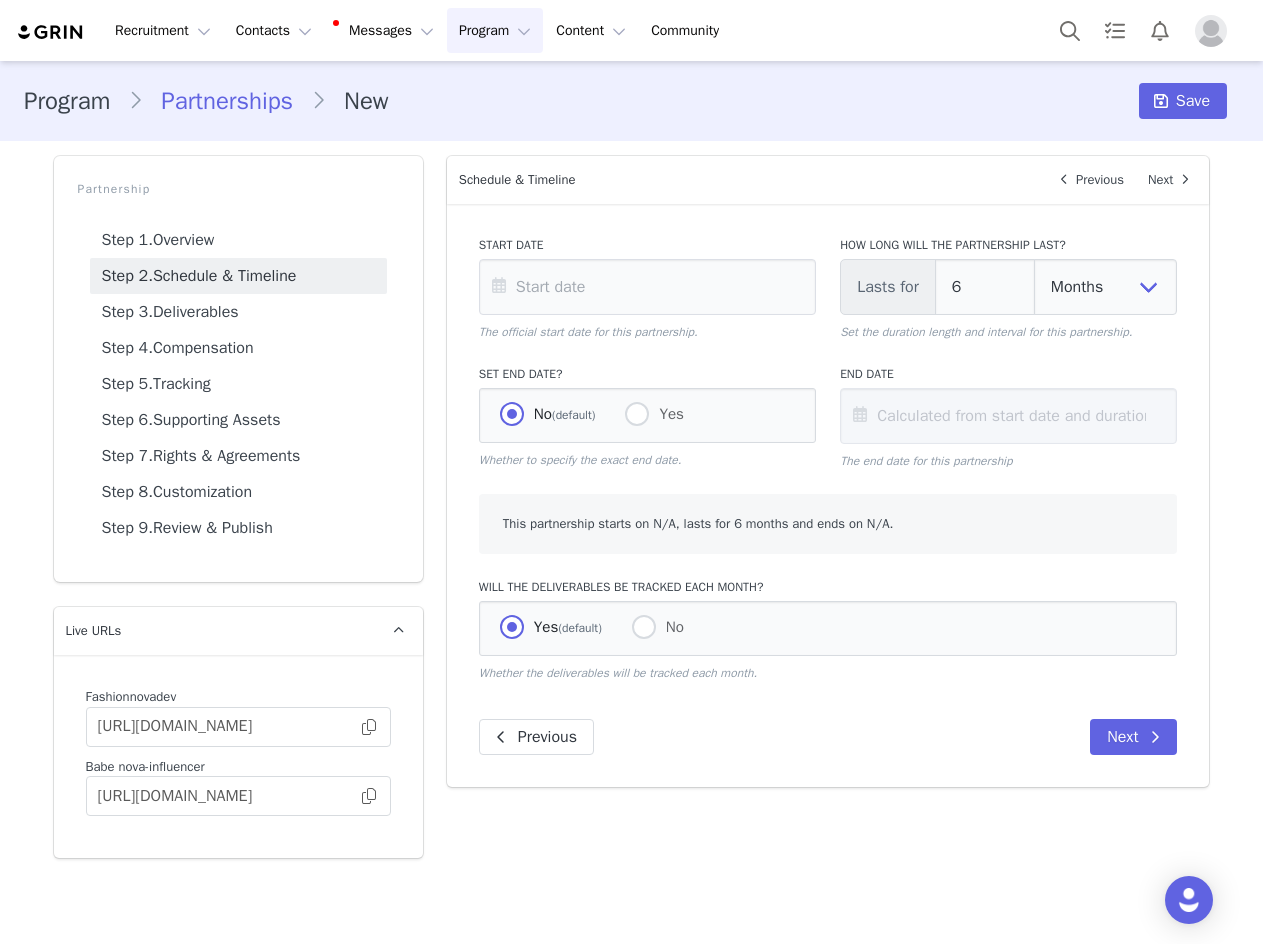 scroll, scrollTop: 0, scrollLeft: 0, axis: both 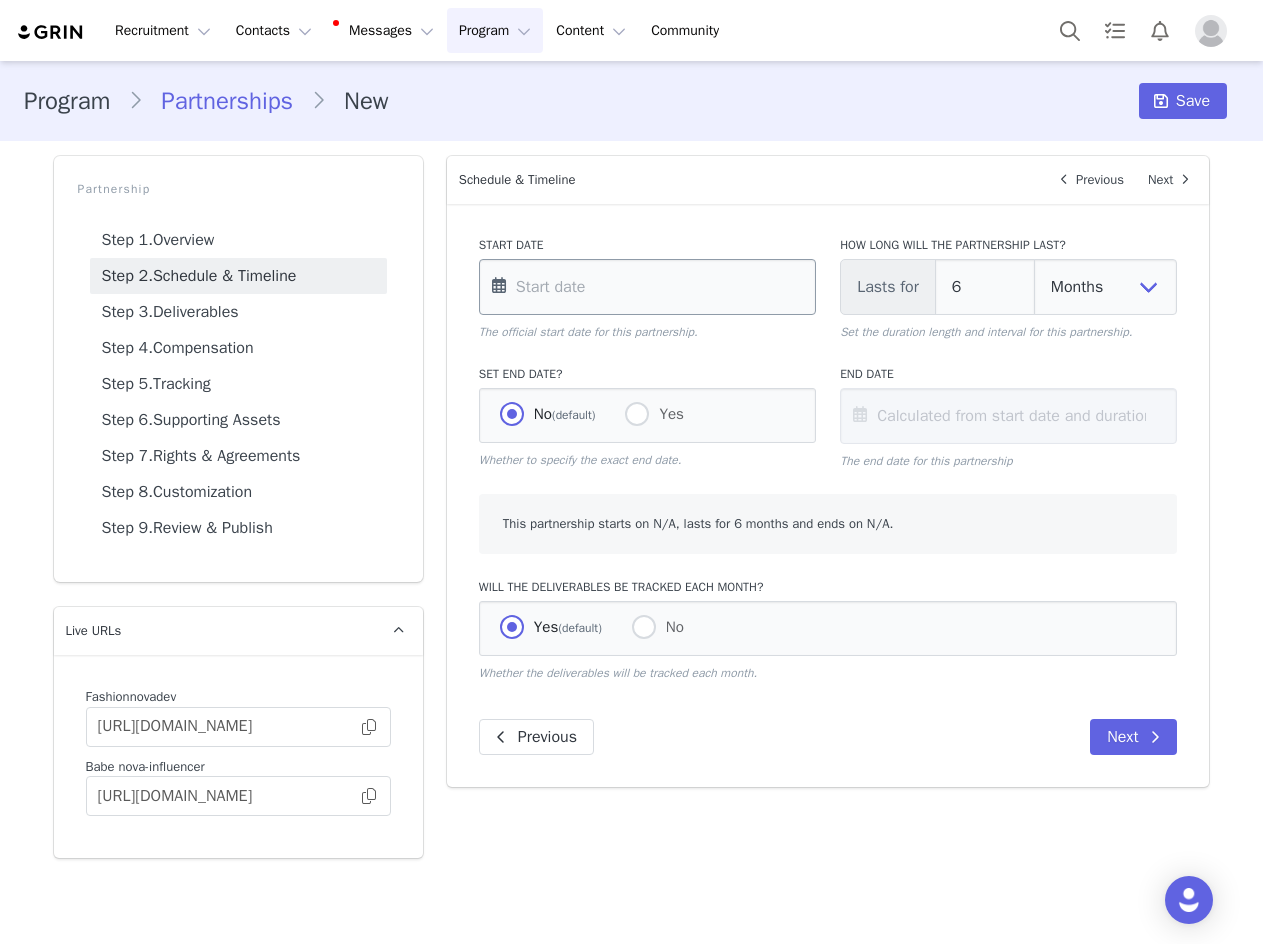 click at bounding box center [647, 287] 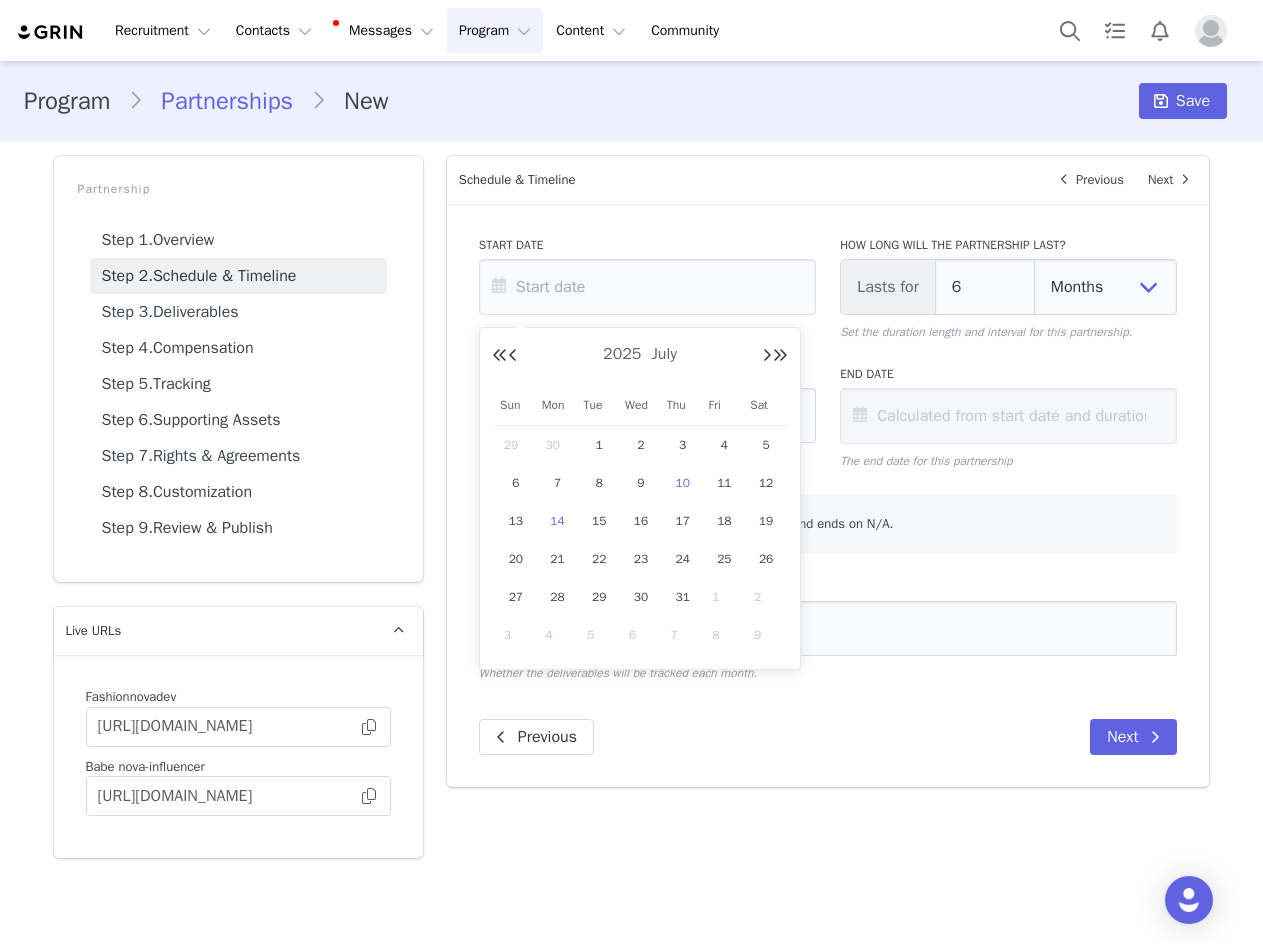 click on "14" at bounding box center (558, 521) 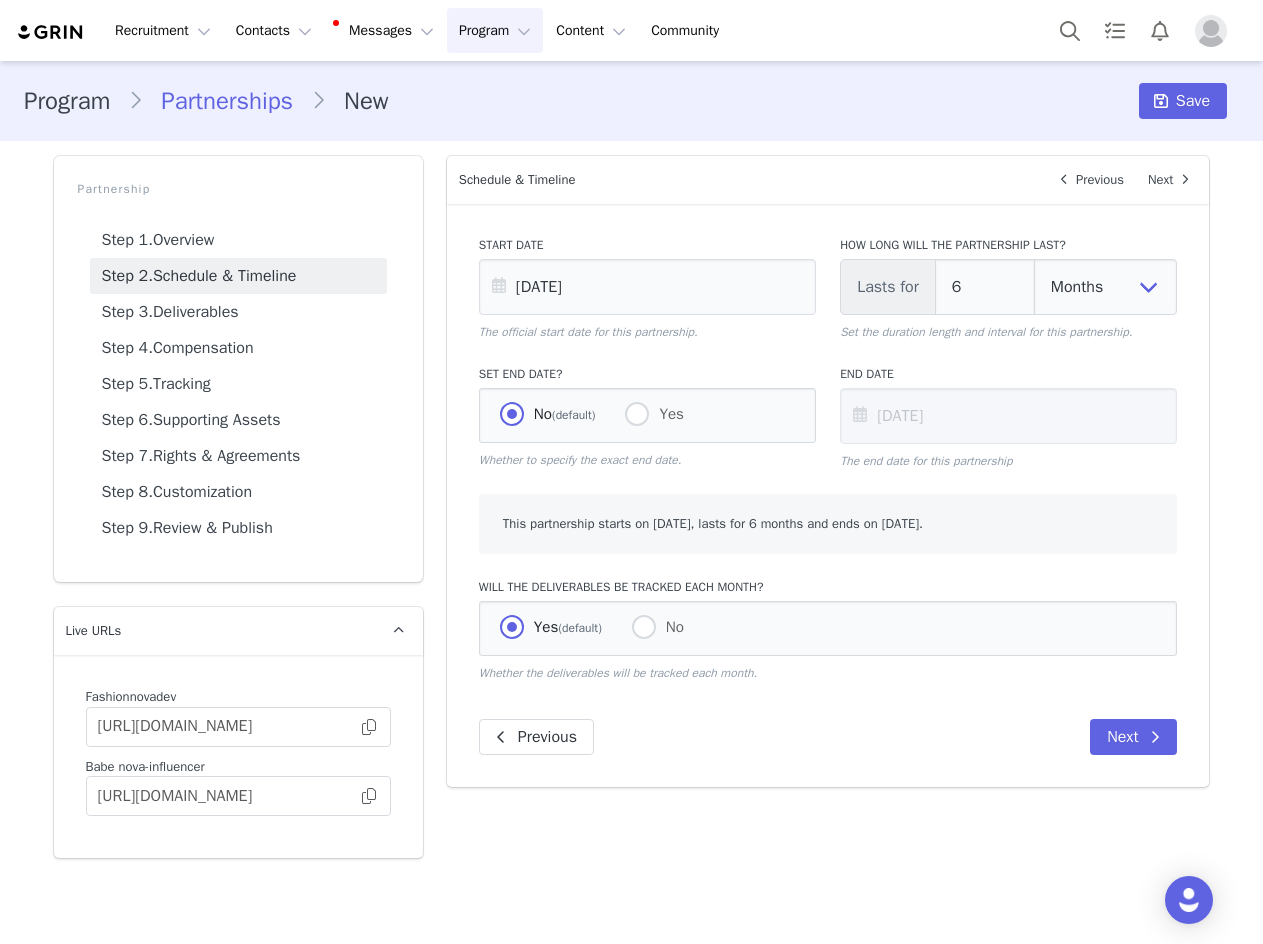 click on "No  (default) Yes" at bounding box center [647, 415] 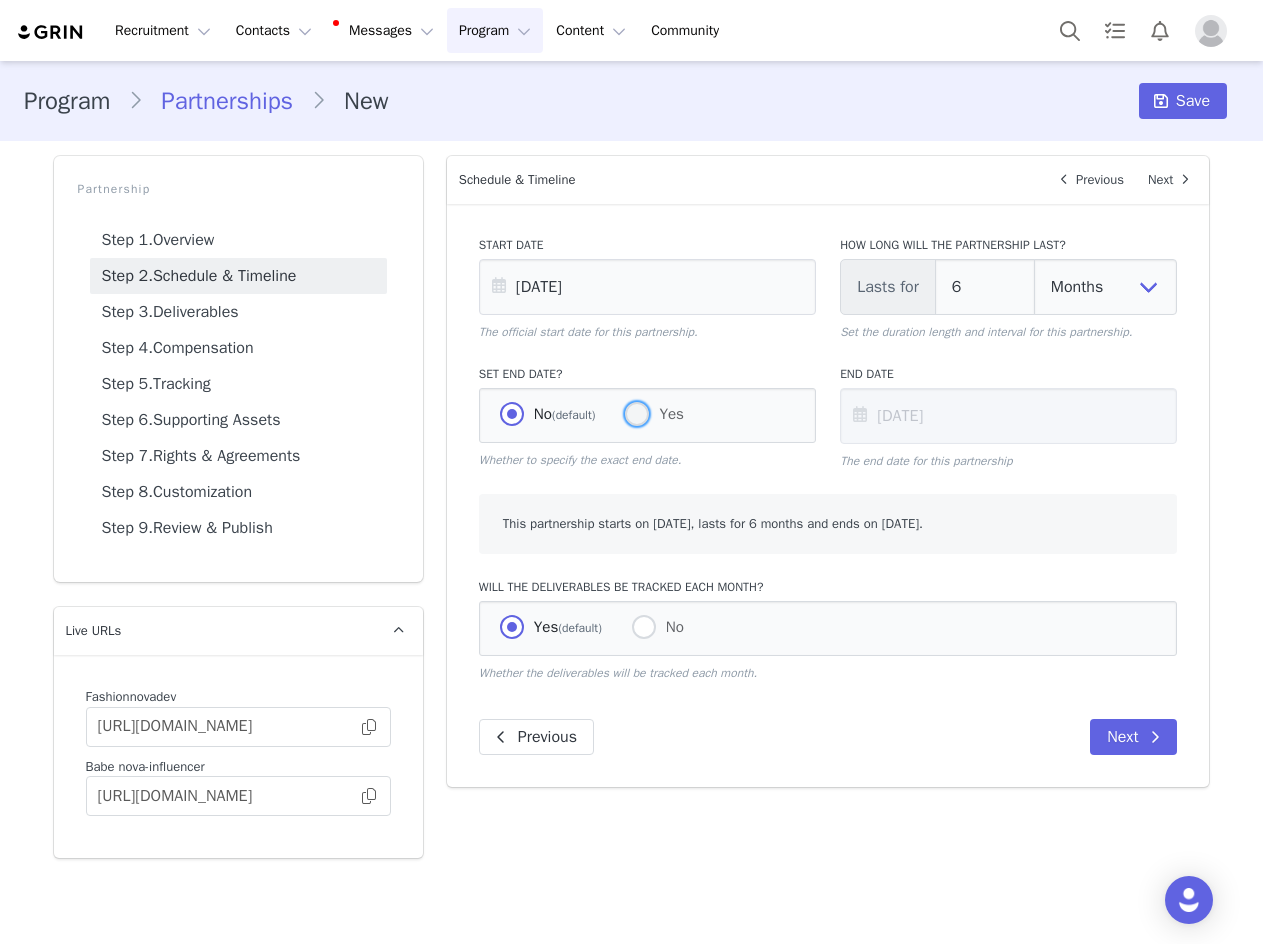 click at bounding box center (637, 414) 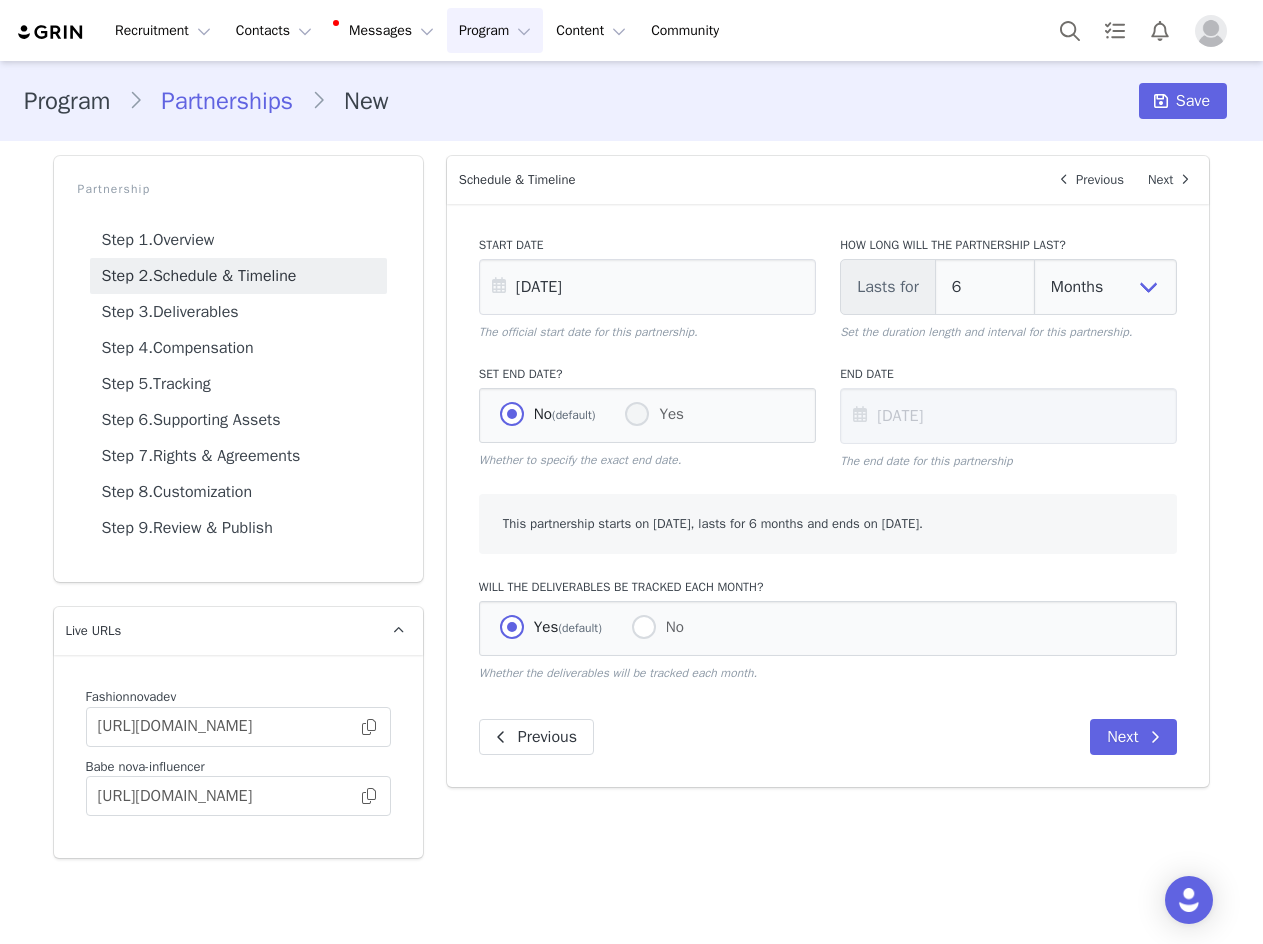 click on "Yes" at bounding box center [637, 415] 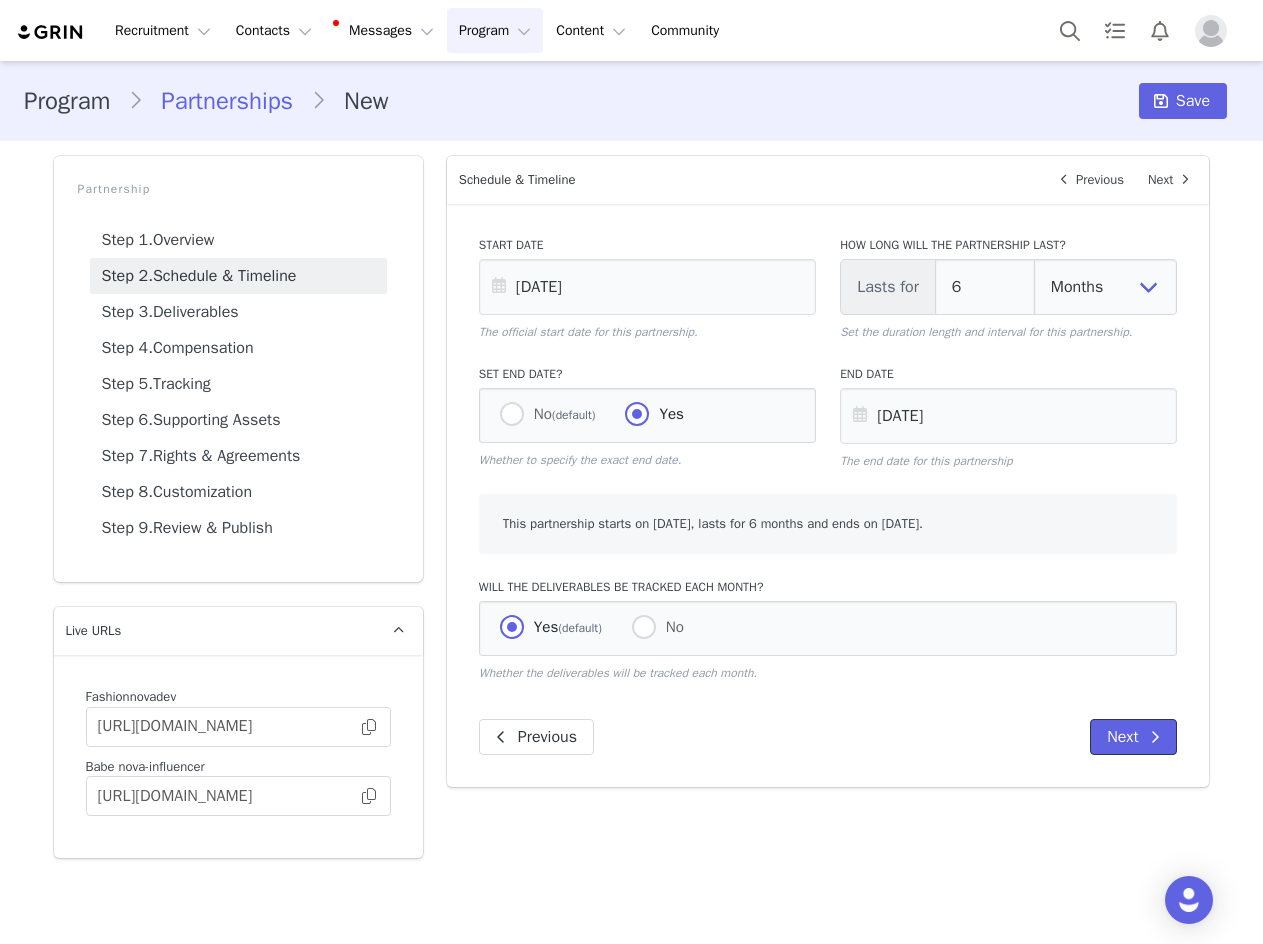 drag, startPoint x: 1109, startPoint y: 732, endPoint x: 1156, endPoint y: 733, distance: 47.010635 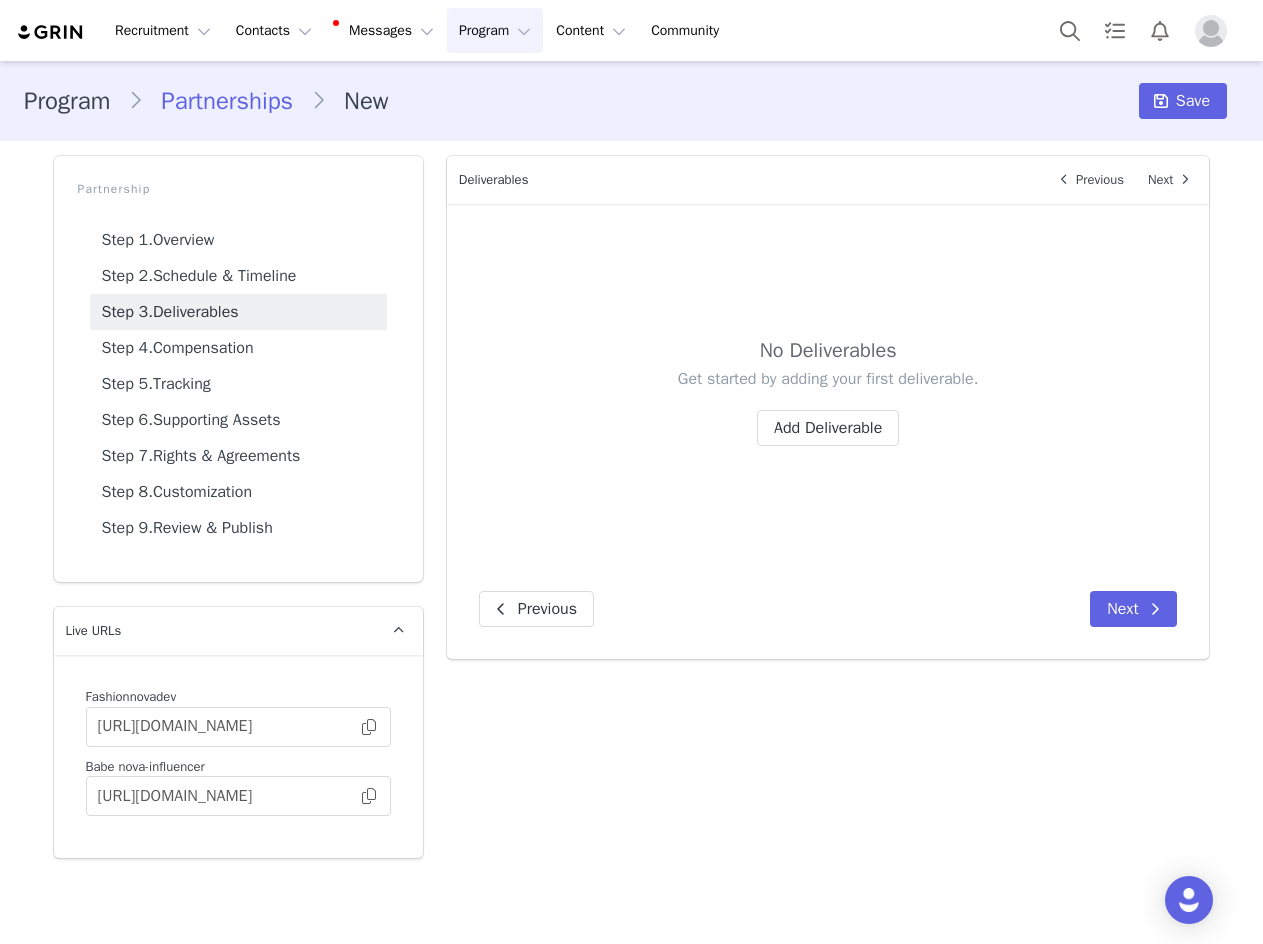 click on "Get started by adding your first deliverable. Add Deliverable" at bounding box center [828, 407] 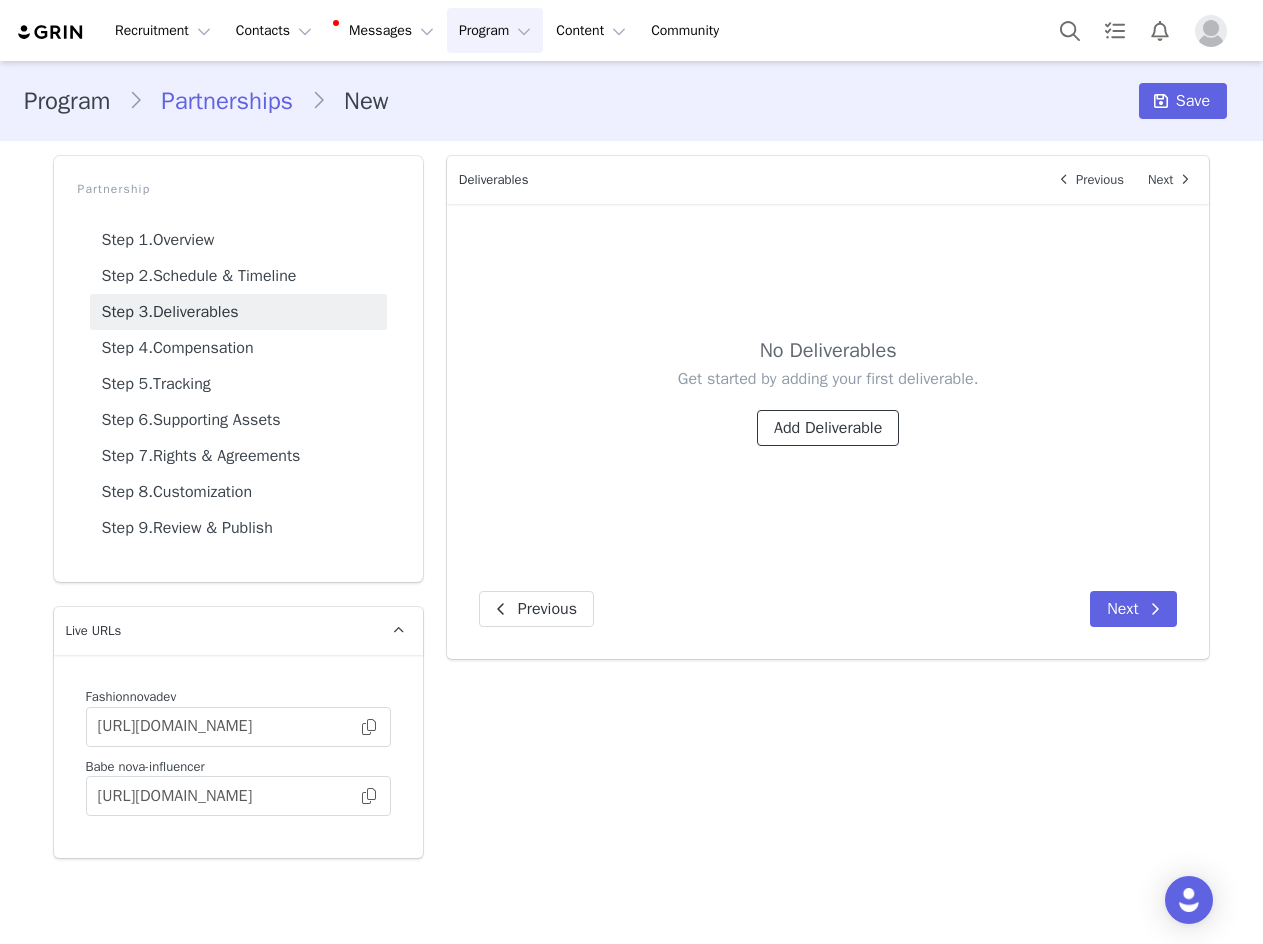 click on "Add Deliverable" at bounding box center (828, 428) 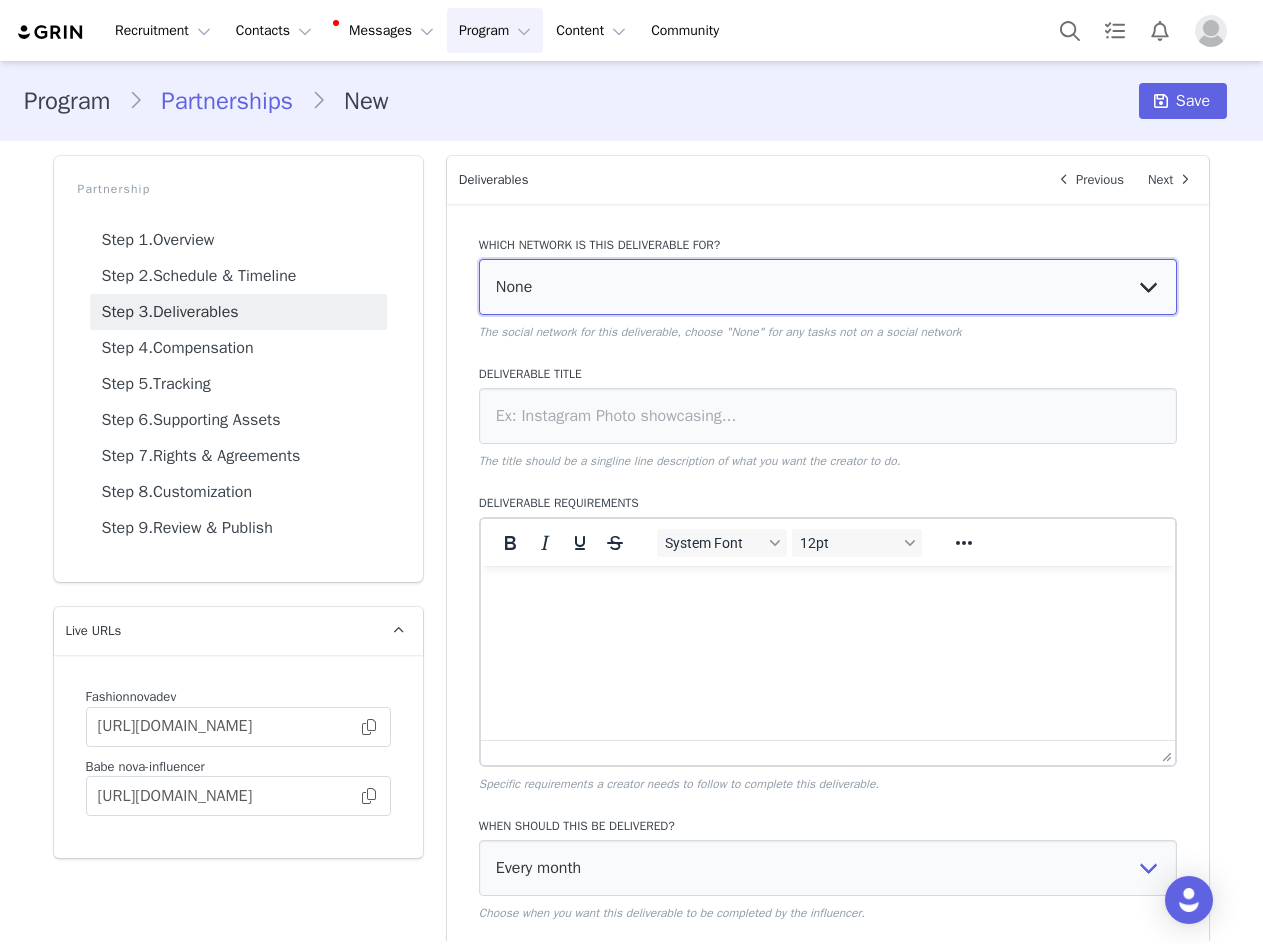 scroll, scrollTop: 0, scrollLeft: 0, axis: both 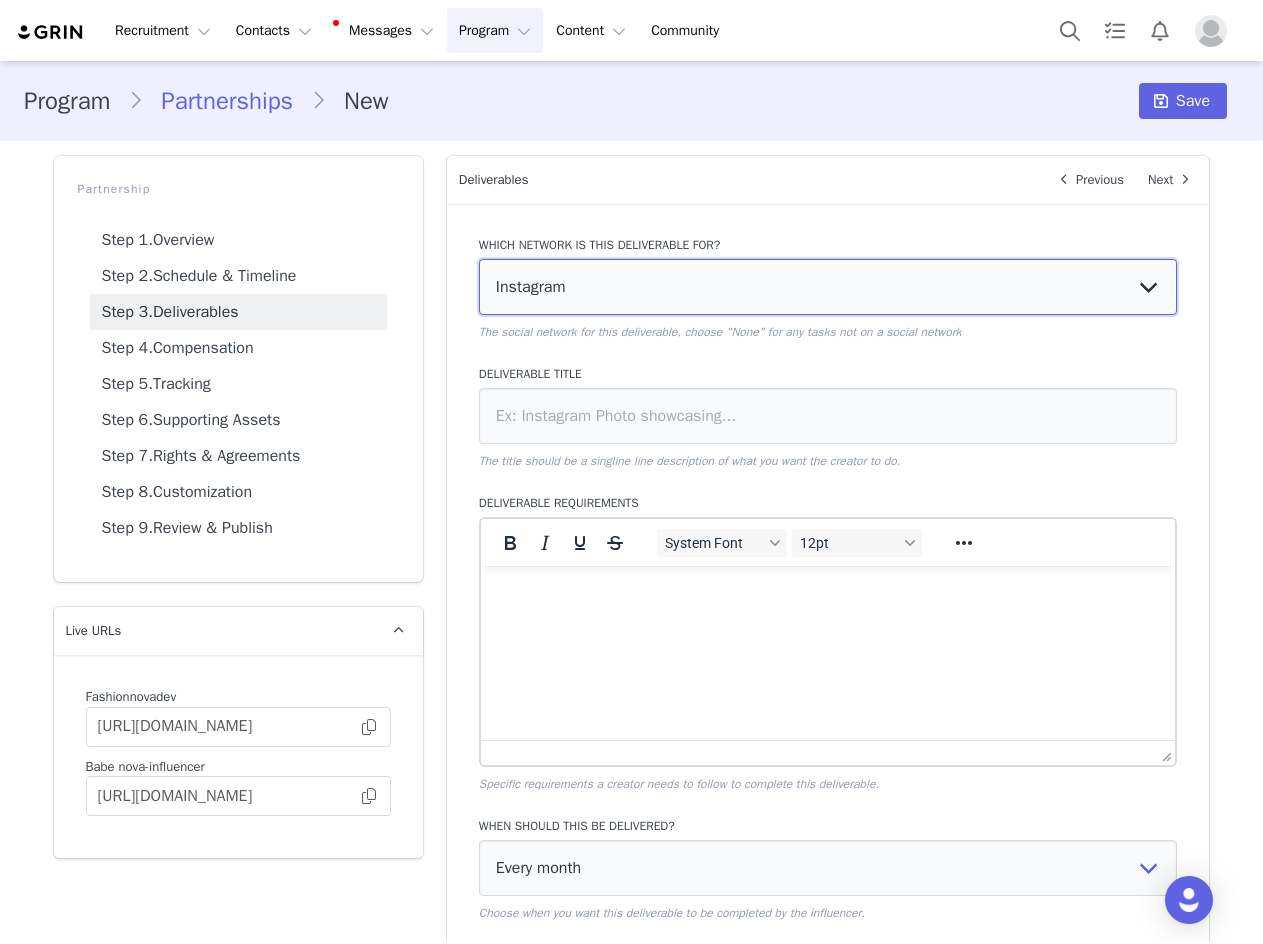 click on "None  YouTube   Twitter   Instagram   Facebook   Twitch   TikTok   Pinterest" at bounding box center [828, 287] 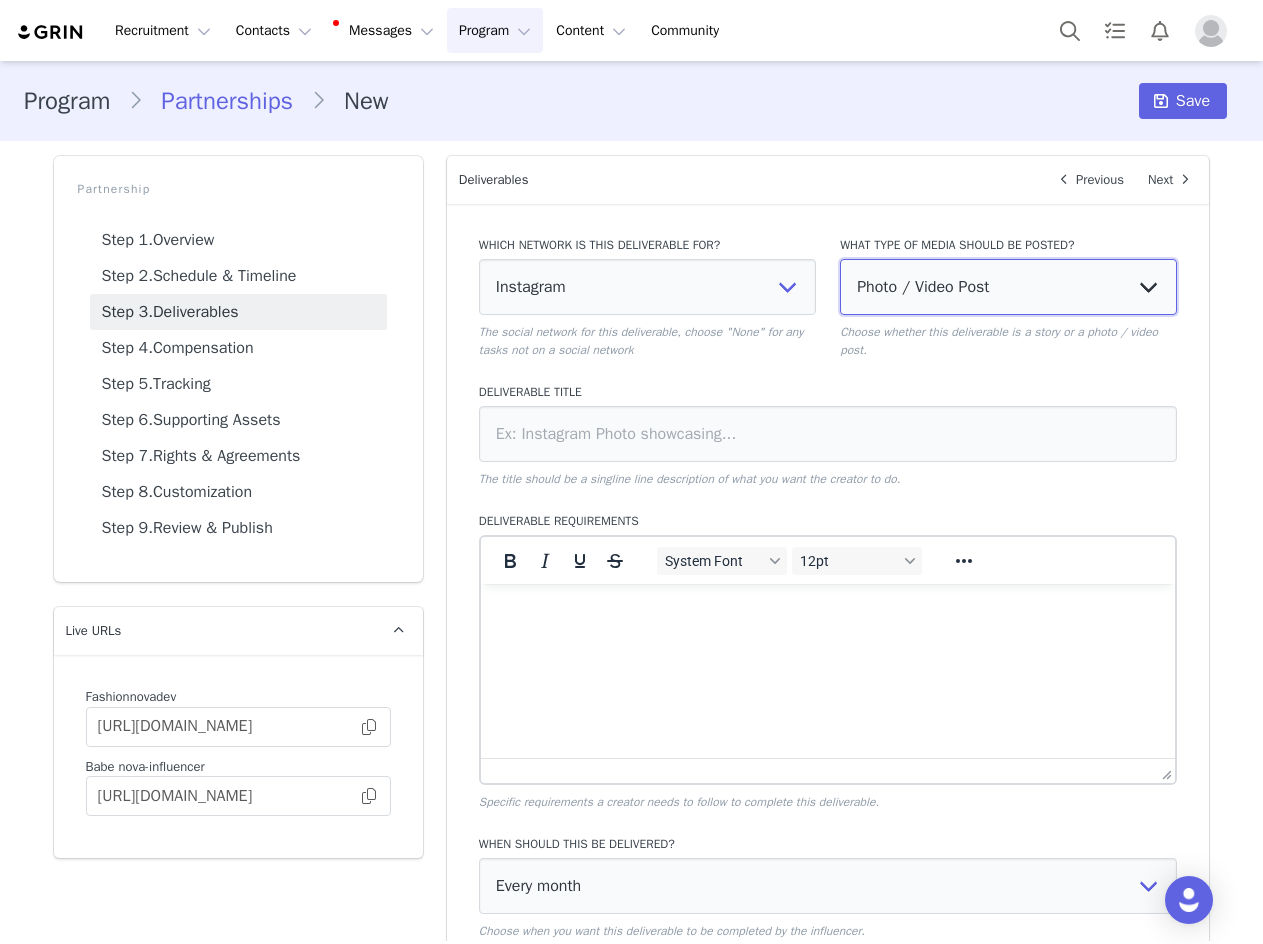 click on "Photo / Video Post   Story   Text in Bio   Highlight Reel" at bounding box center (1008, 287) 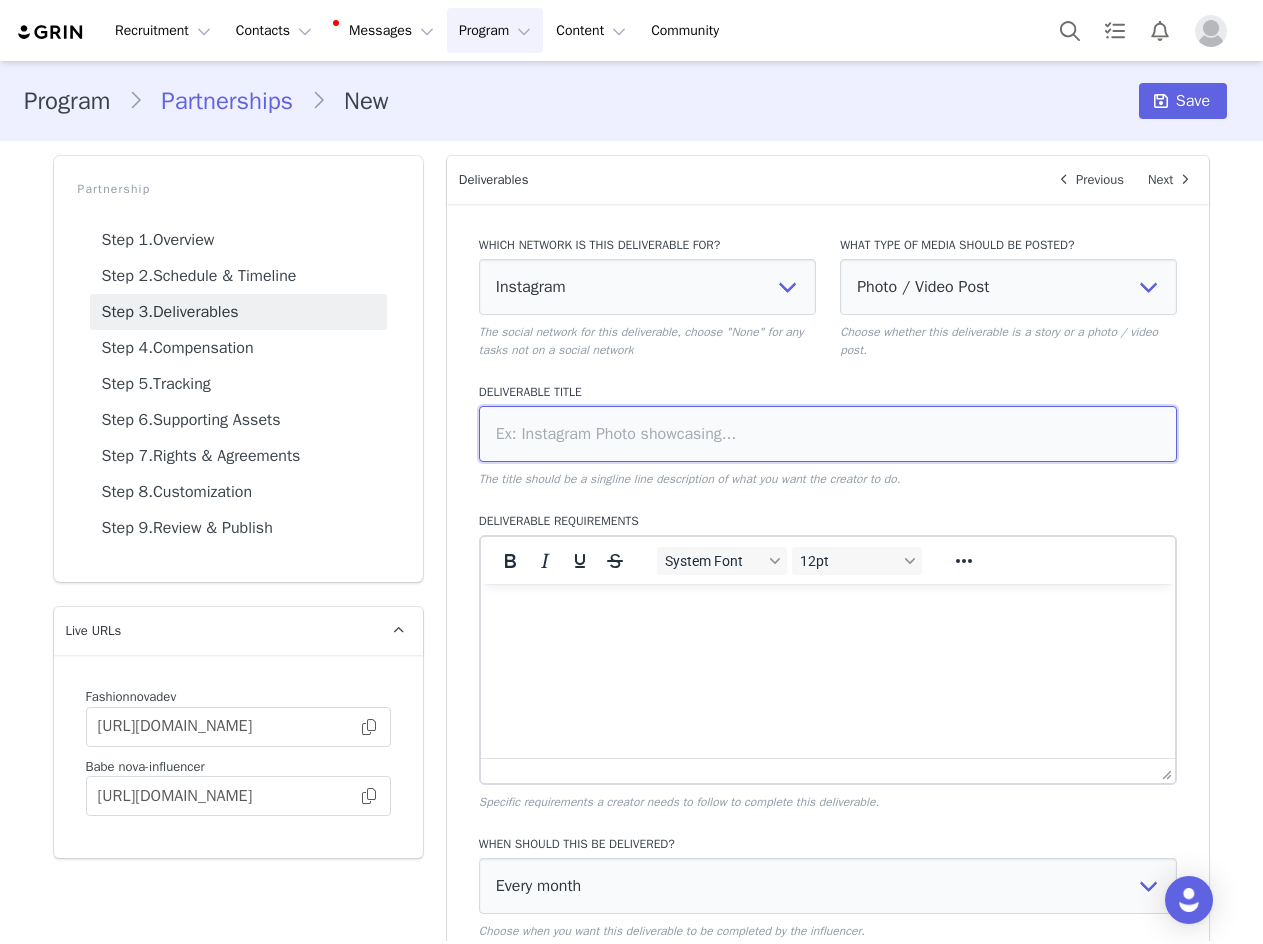 click at bounding box center [828, 434] 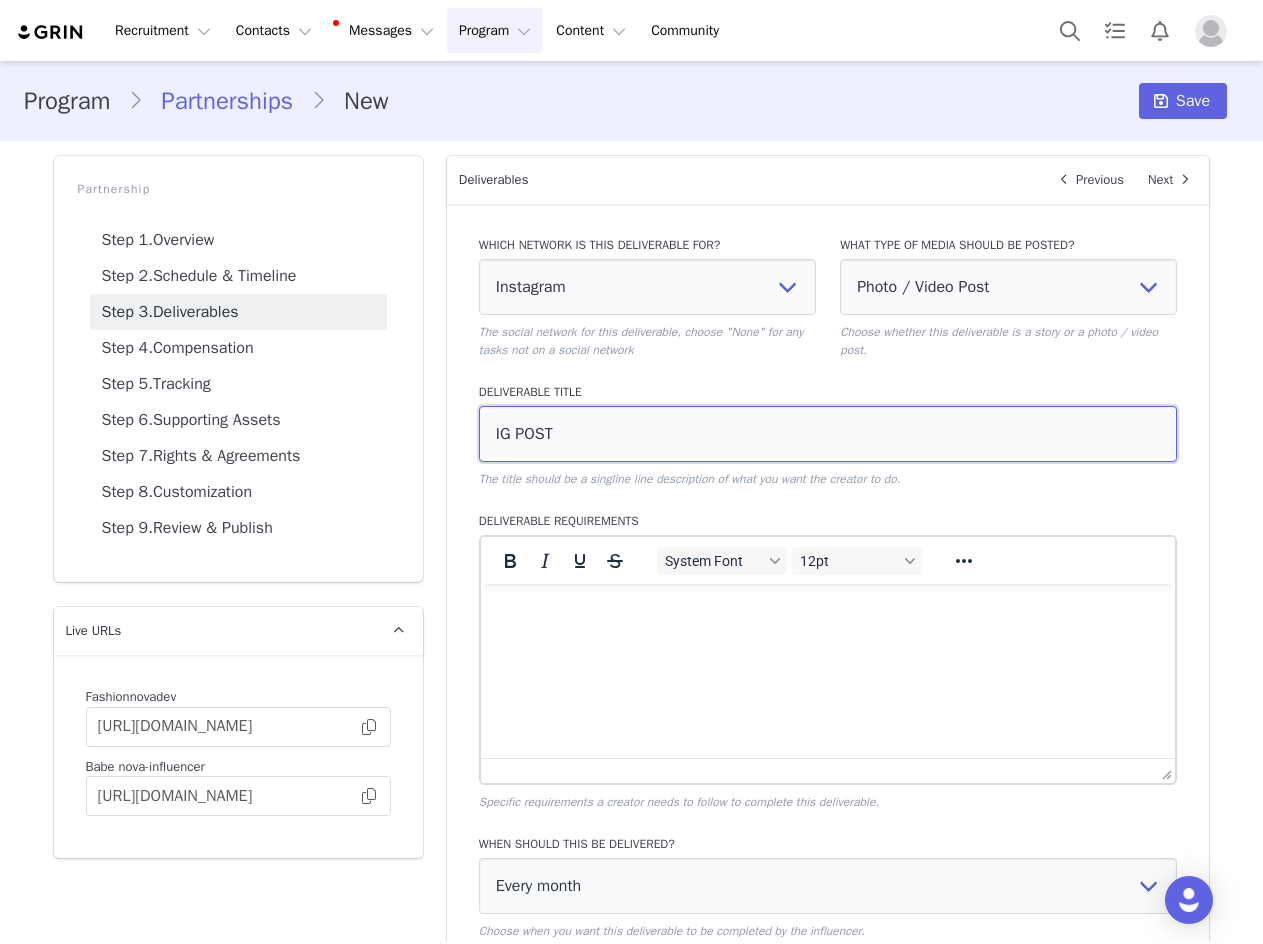scroll, scrollTop: 296, scrollLeft: 0, axis: vertical 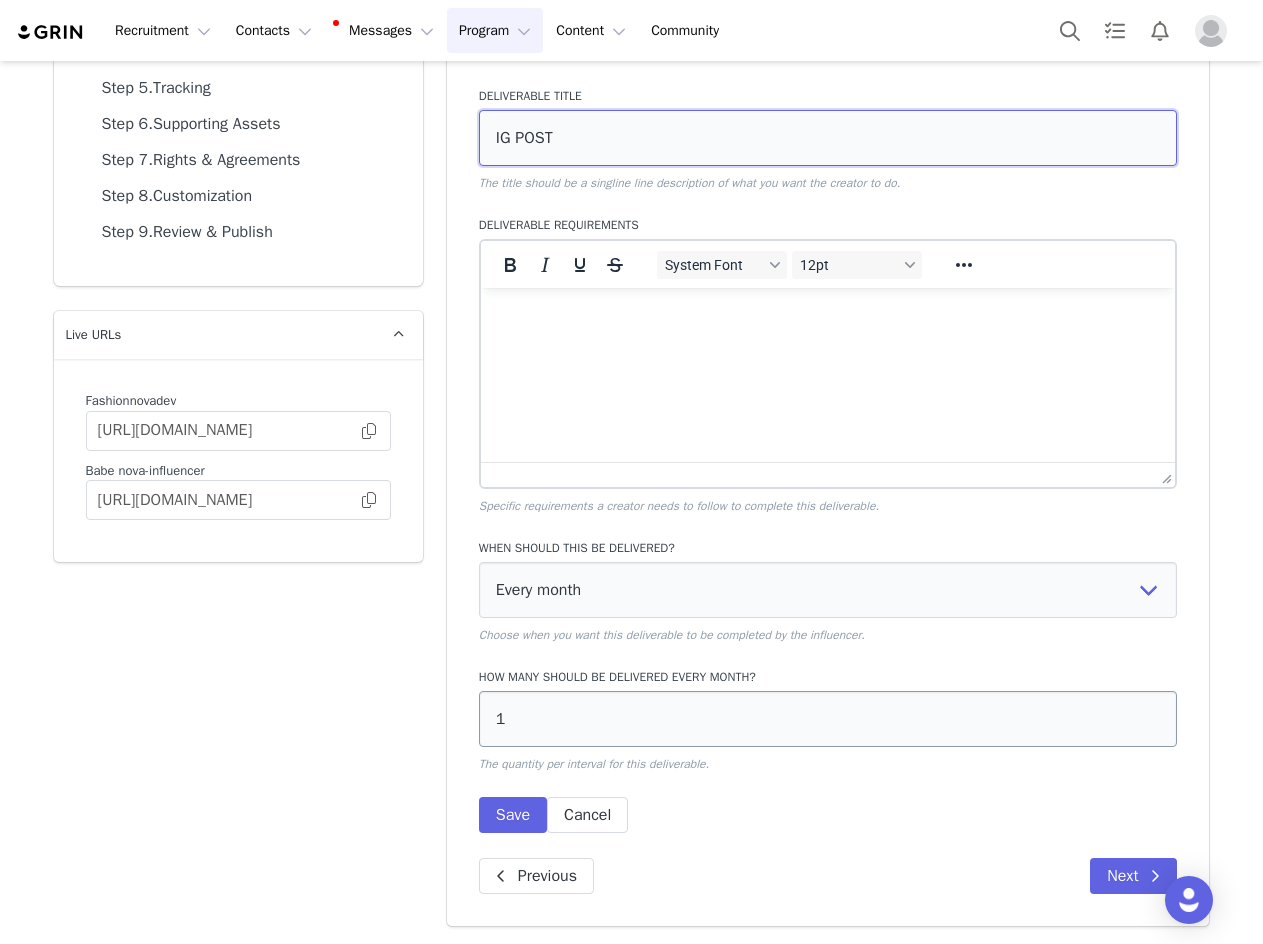 type on "IG POST" 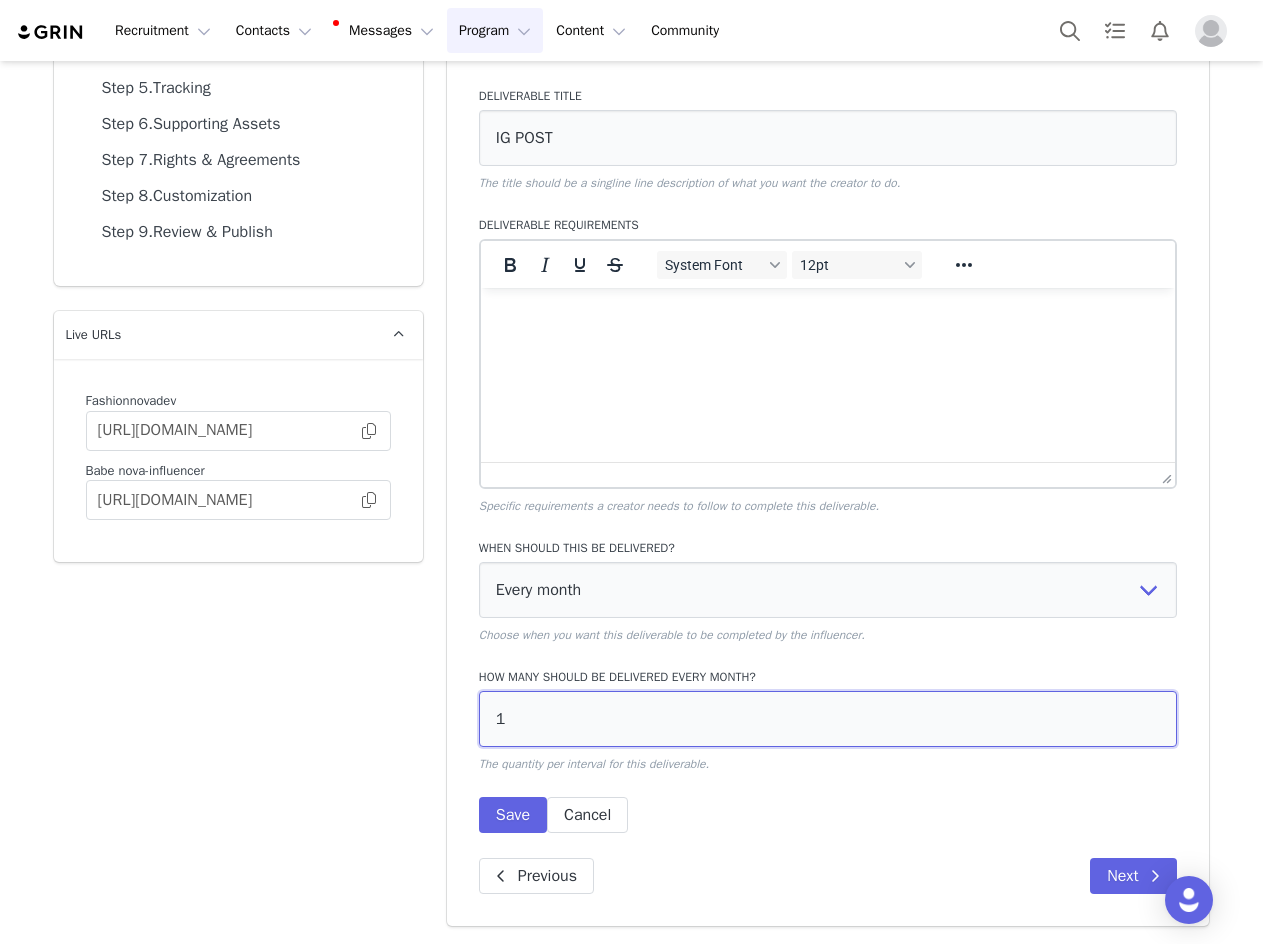 click on "1" at bounding box center [828, 719] 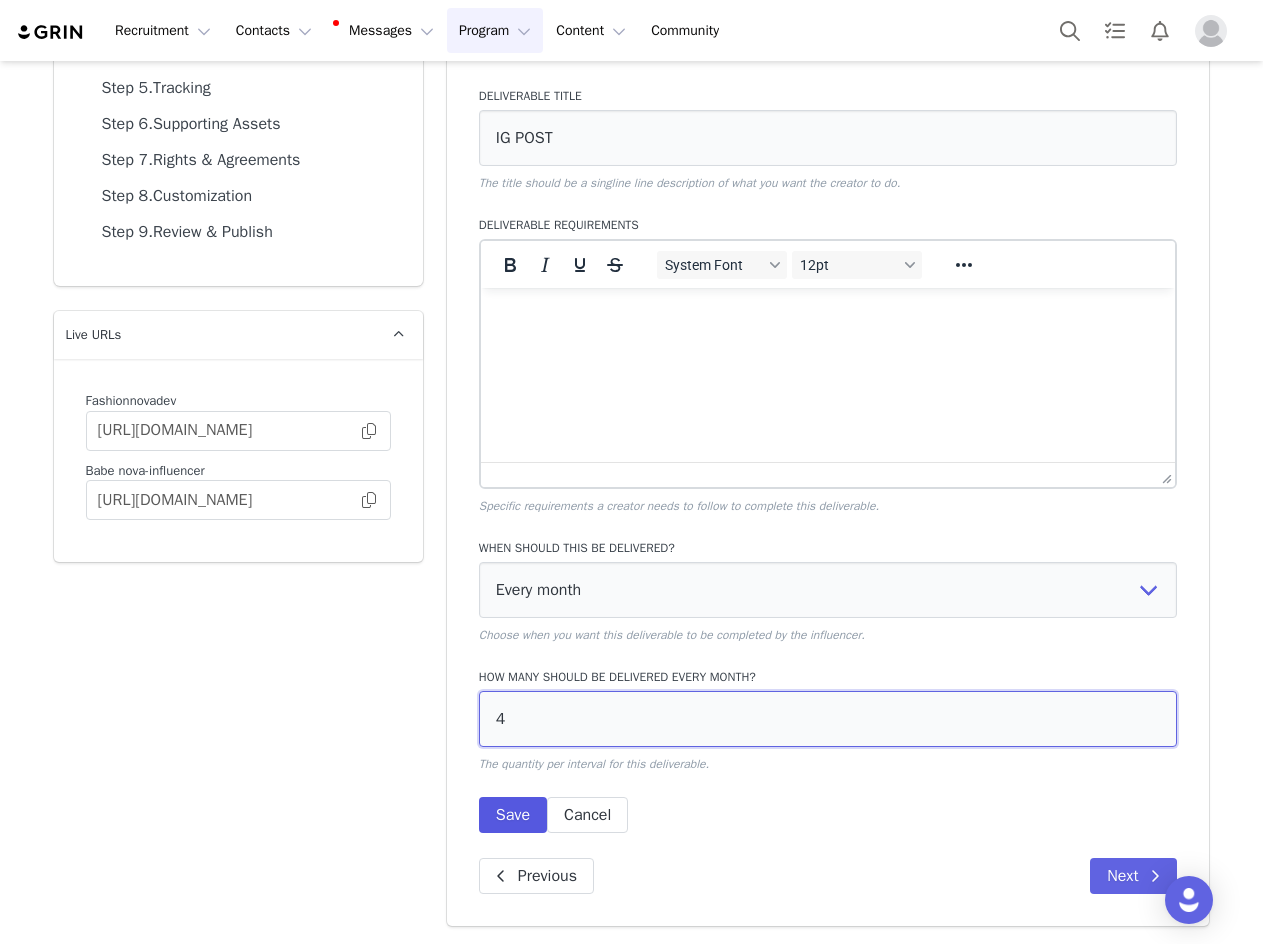 type on "4" 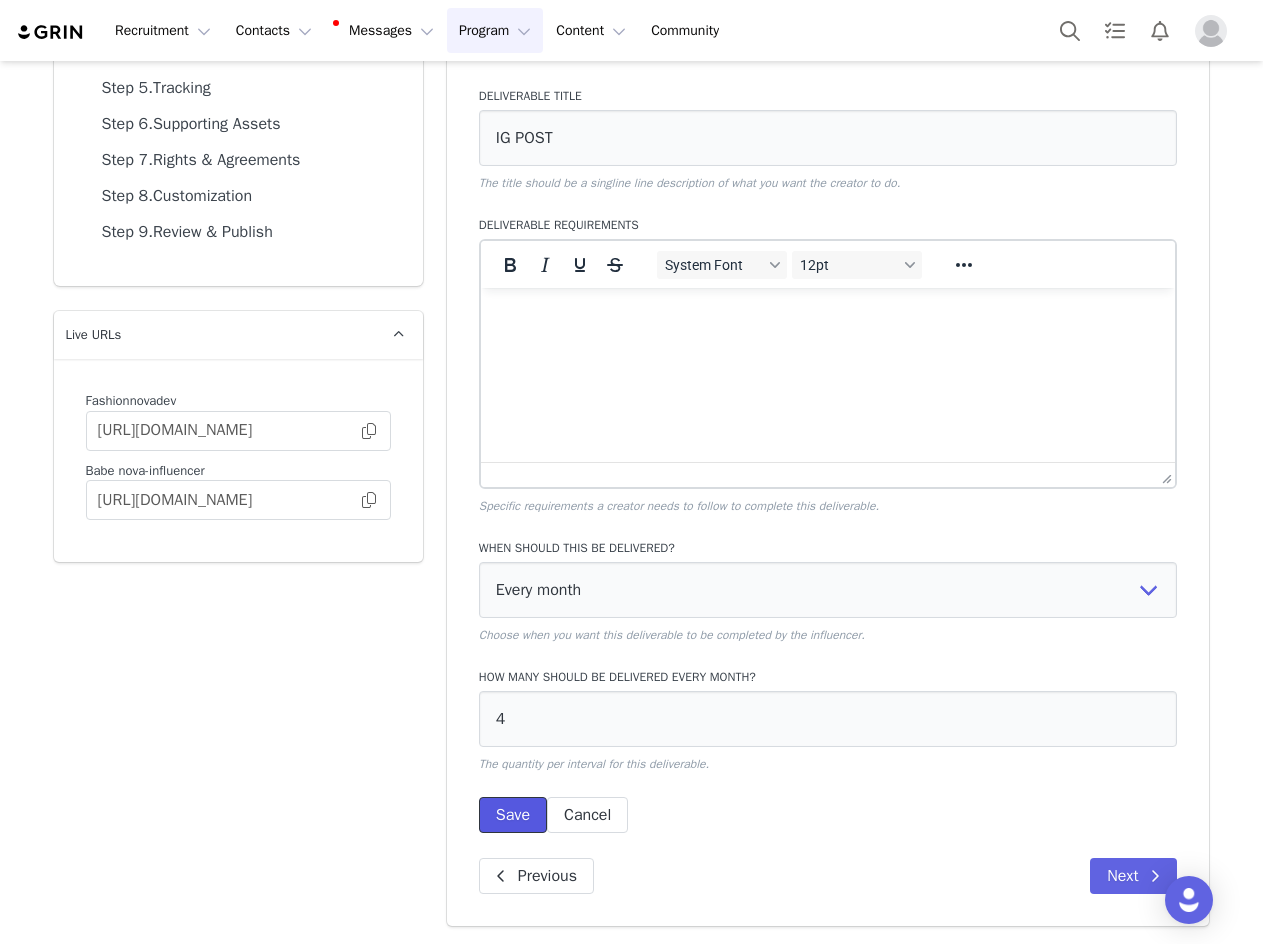 click on "Save" at bounding box center [513, 815] 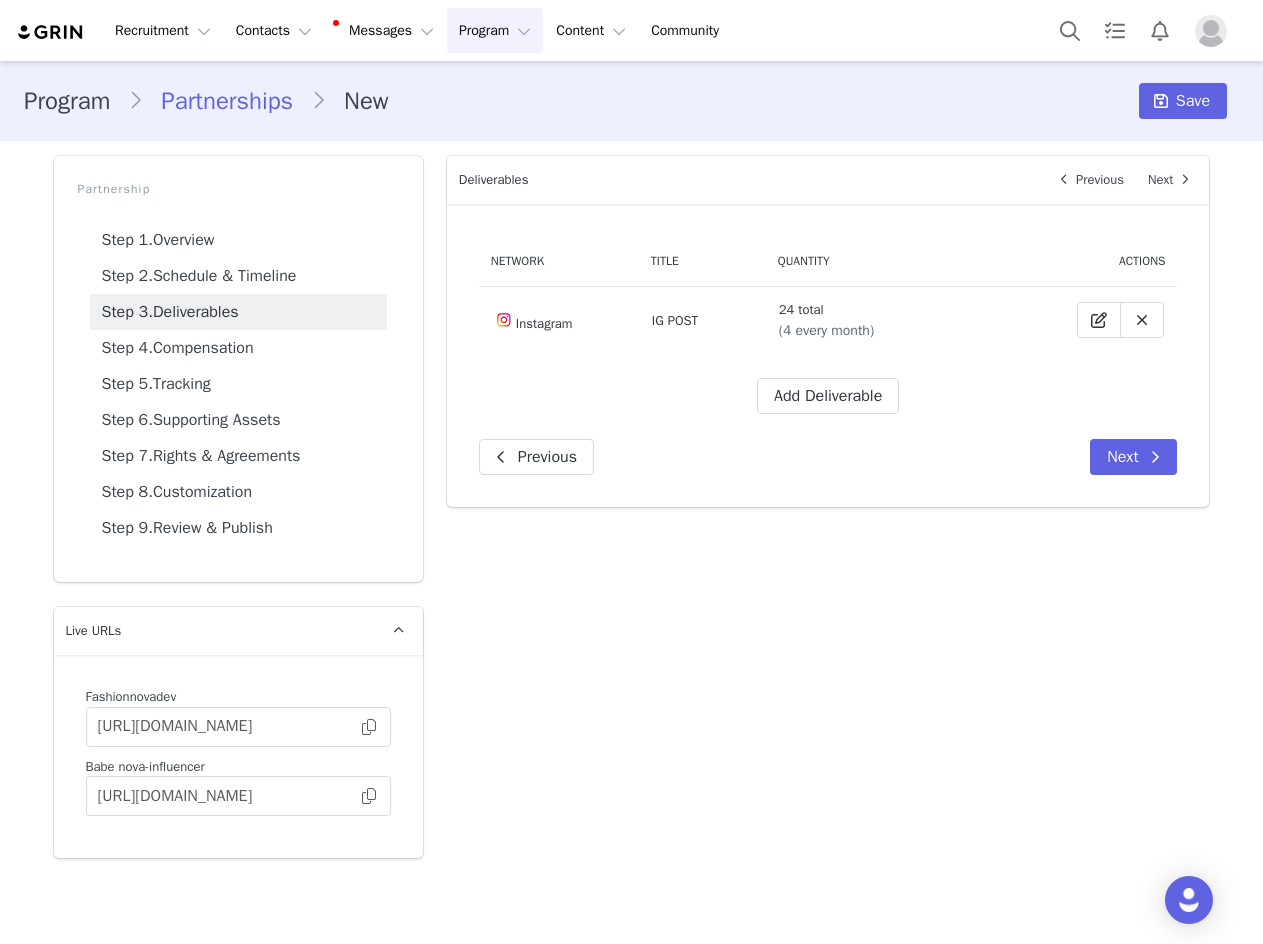 scroll, scrollTop: 0, scrollLeft: 0, axis: both 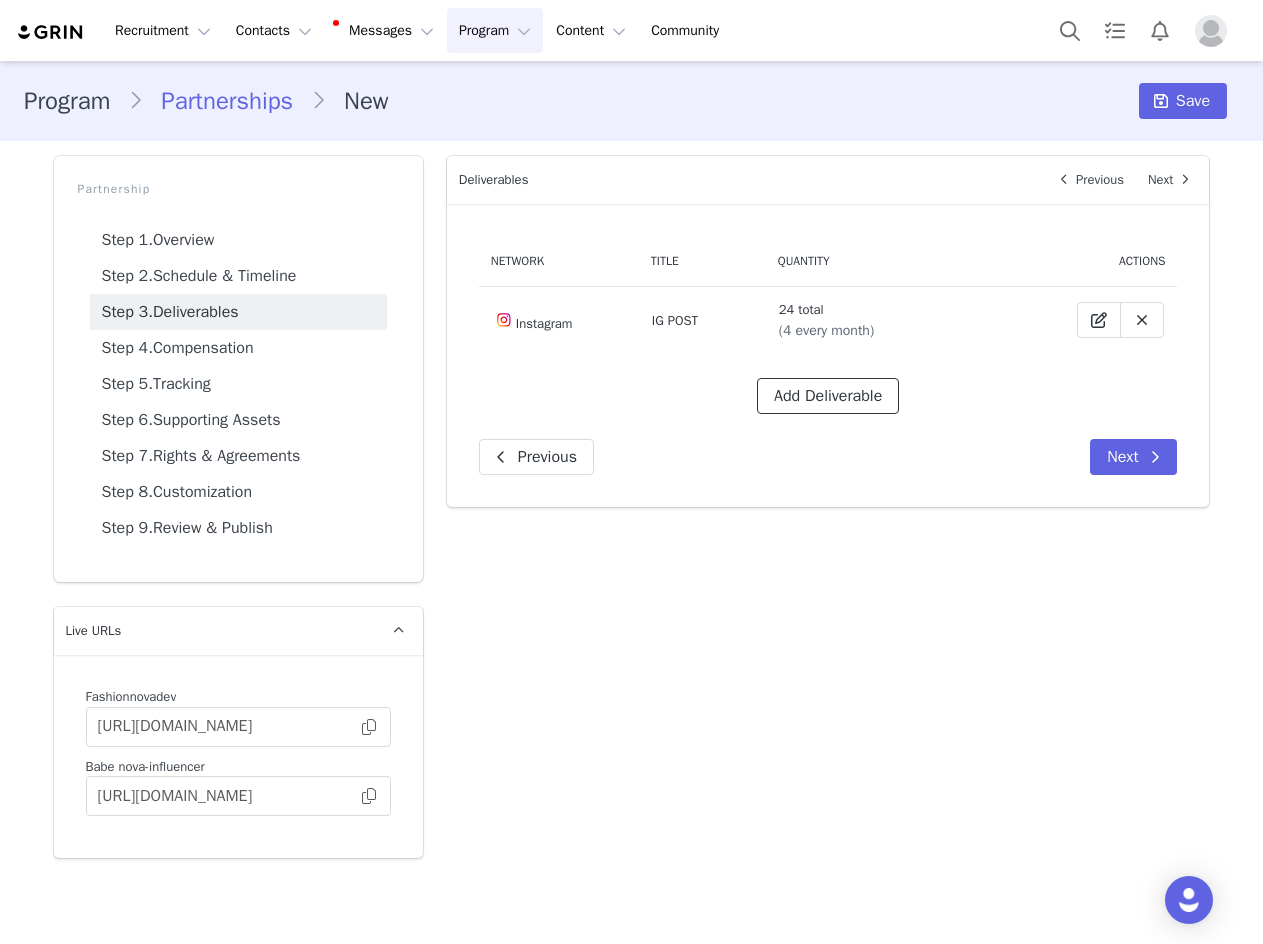 click on "Add Deliverable" at bounding box center [828, 396] 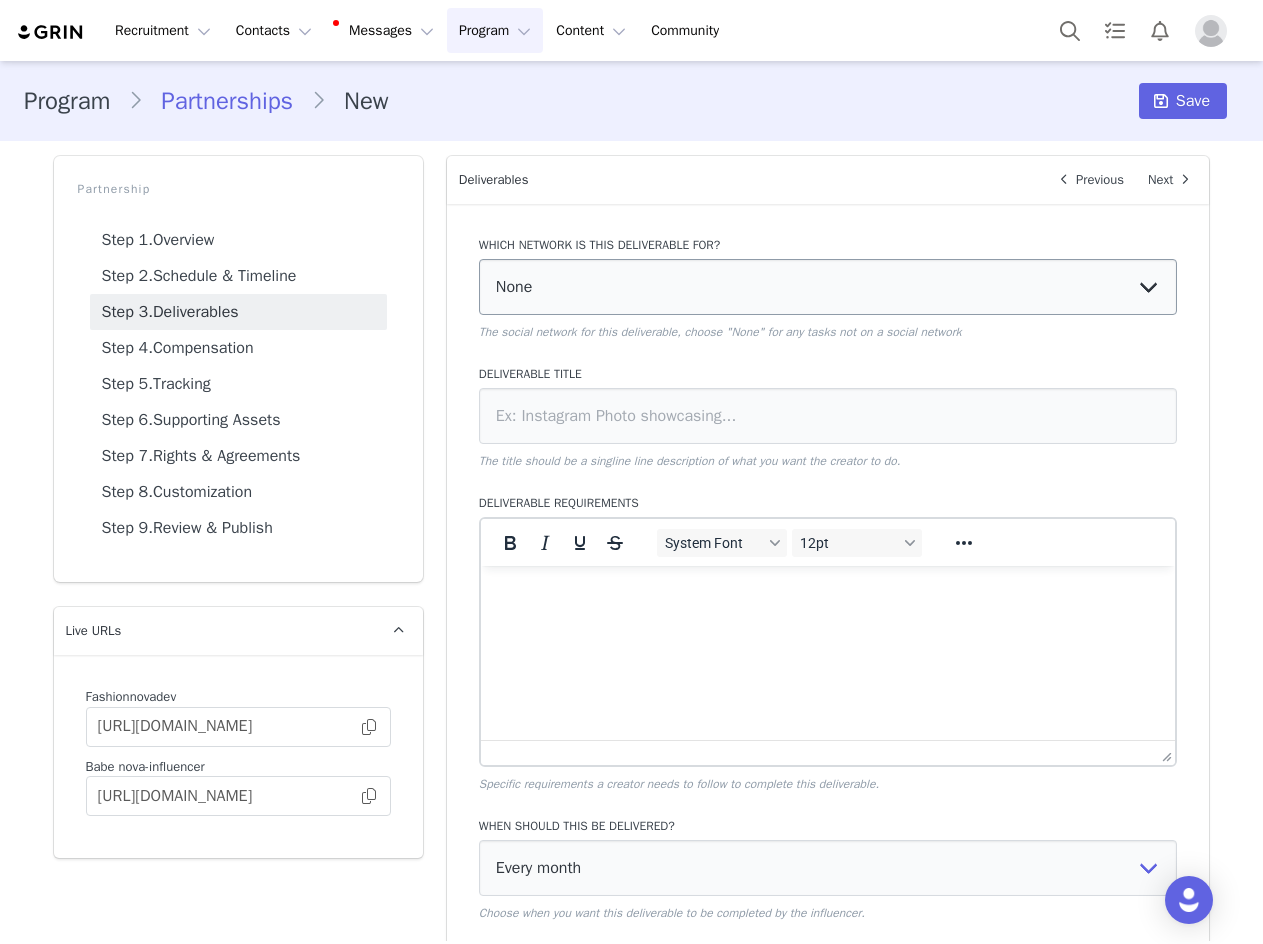 scroll, scrollTop: 0, scrollLeft: 0, axis: both 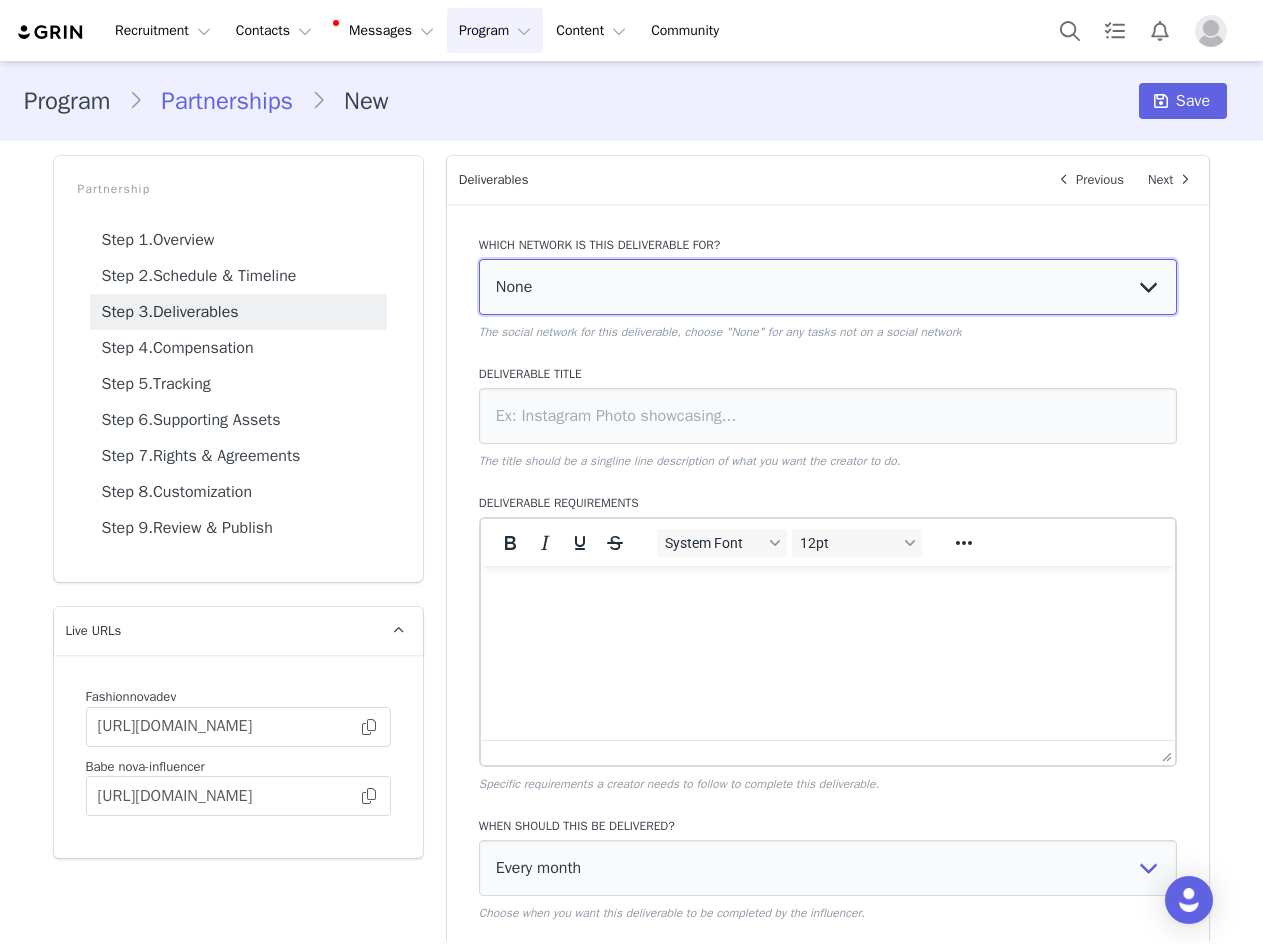 drag, startPoint x: 637, startPoint y: 276, endPoint x: 627, endPoint y: 306, distance: 31.622776 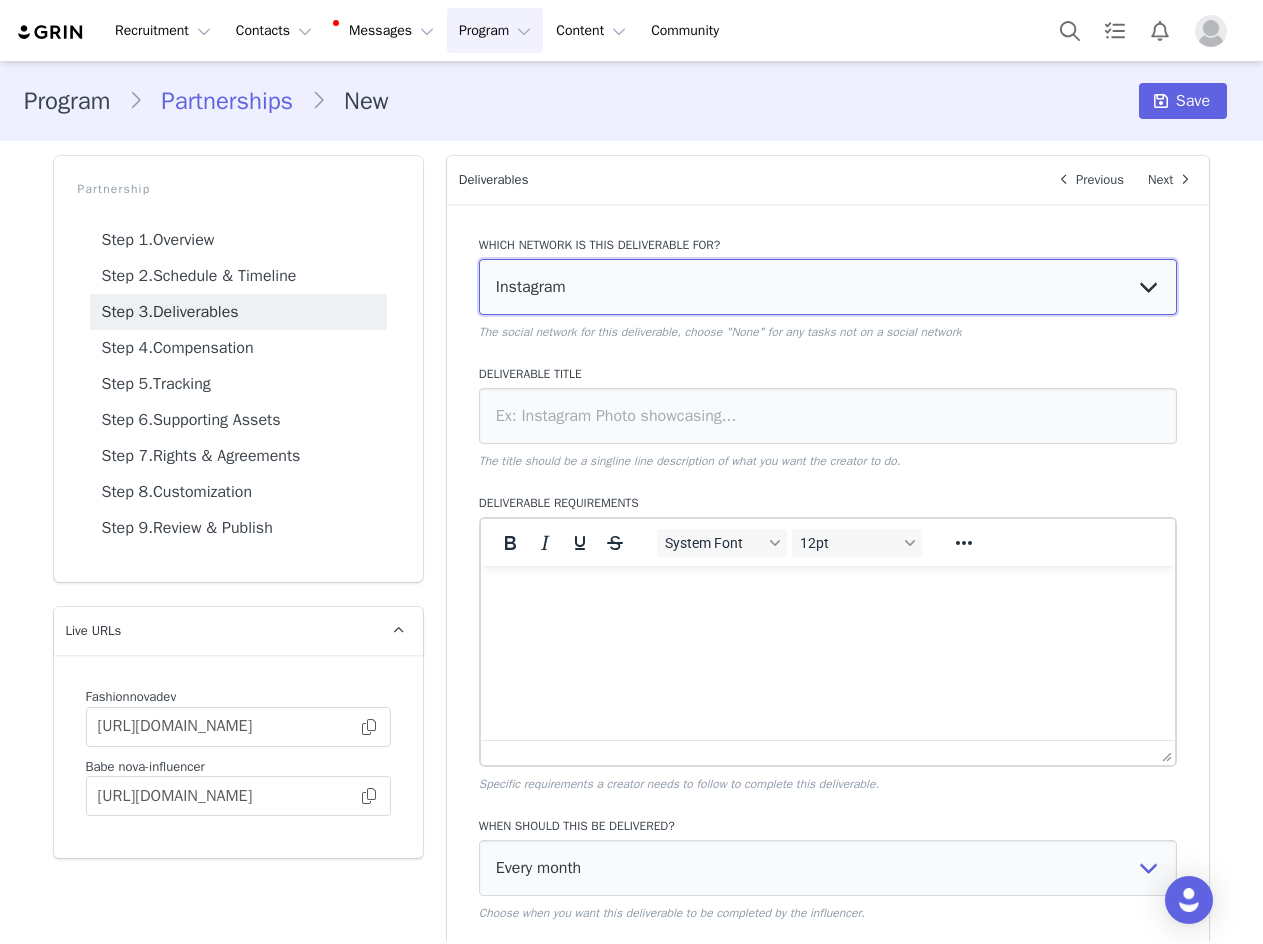 click on "None  YouTube   Twitter   Instagram   Facebook   Twitch   TikTok   Pinterest" at bounding box center (828, 287) 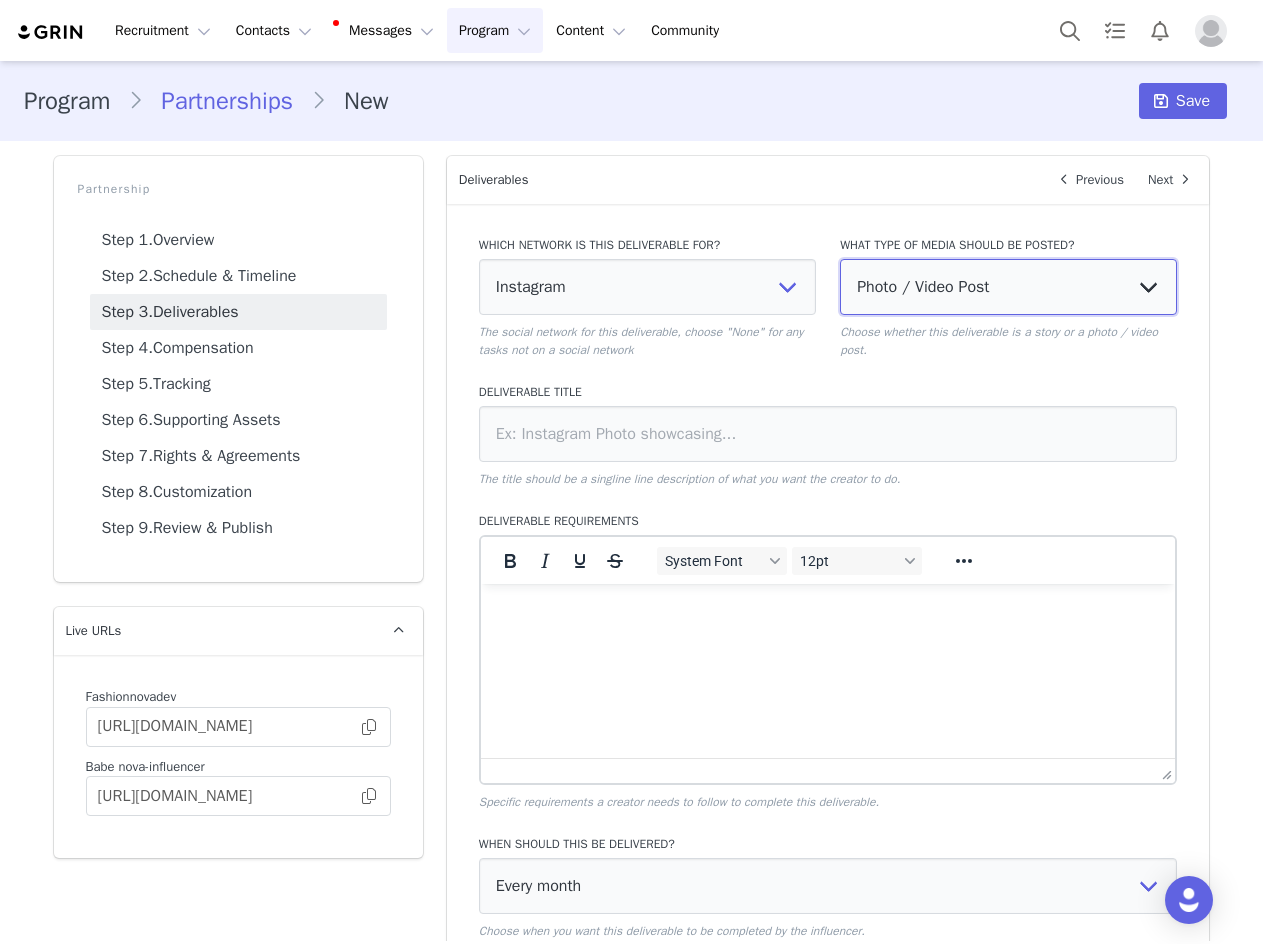 click on "Photo / Video Post   Story   Text in Bio   Highlight Reel" at bounding box center (1008, 287) 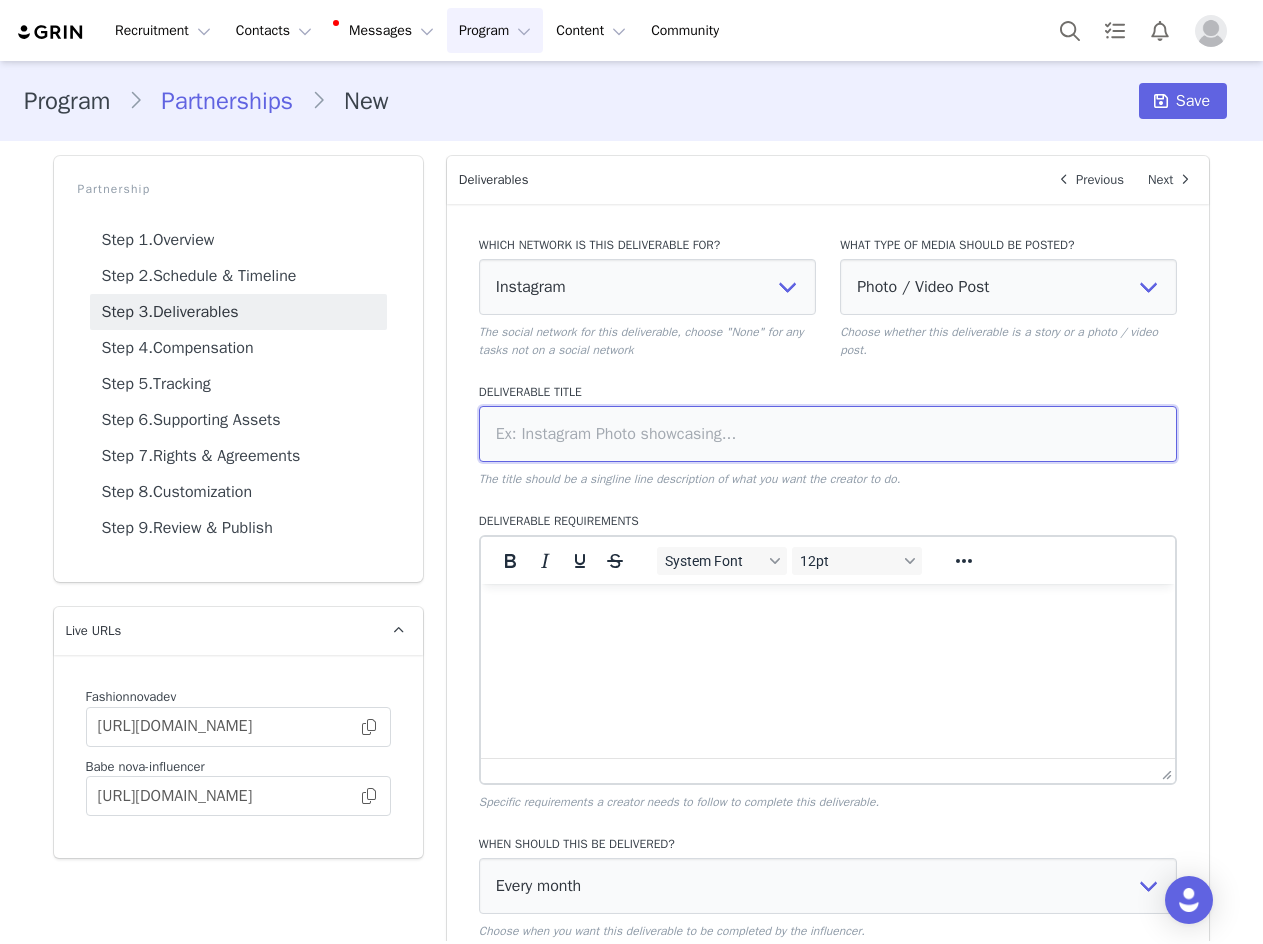 click at bounding box center (828, 434) 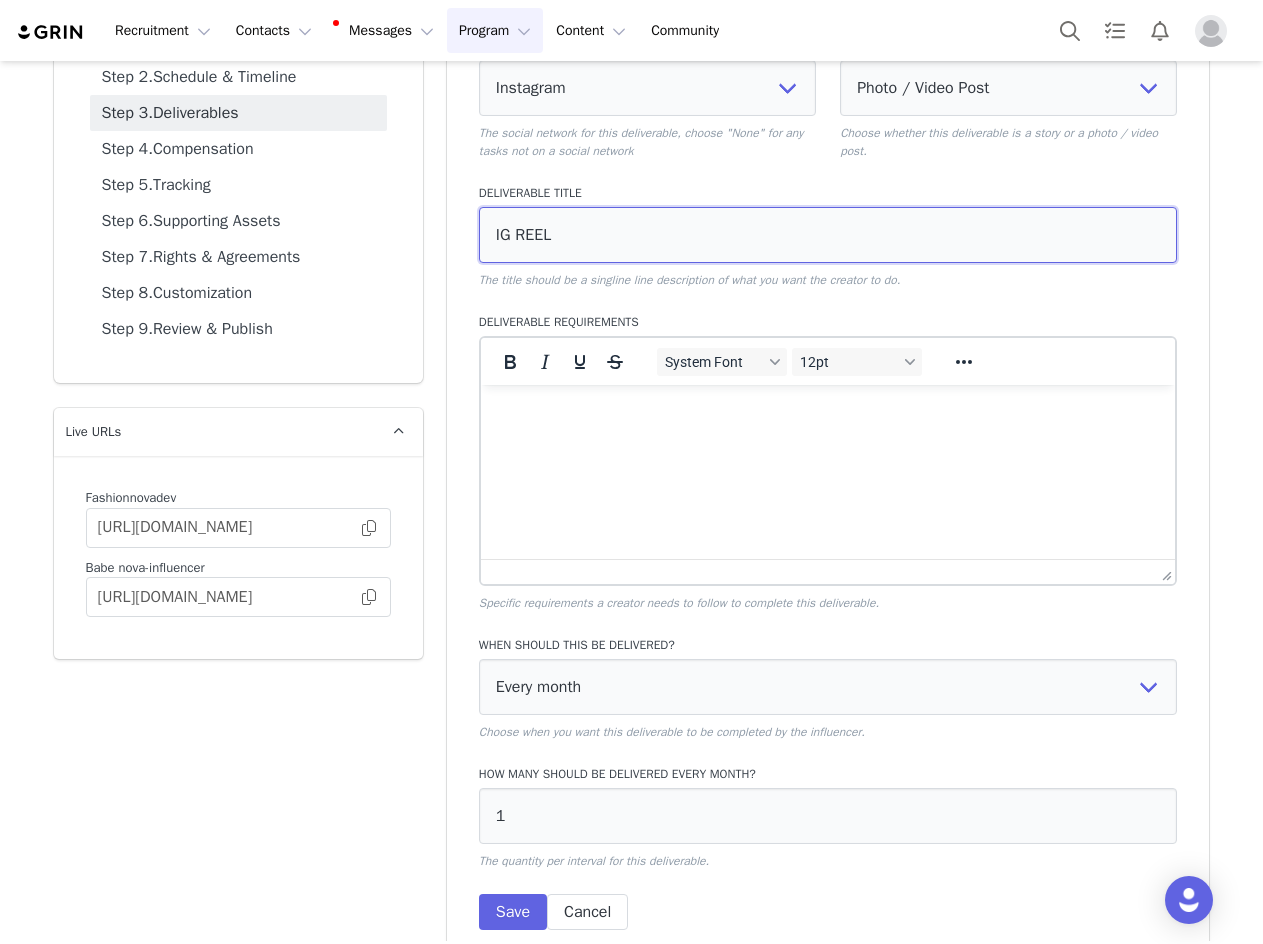 scroll, scrollTop: 296, scrollLeft: 0, axis: vertical 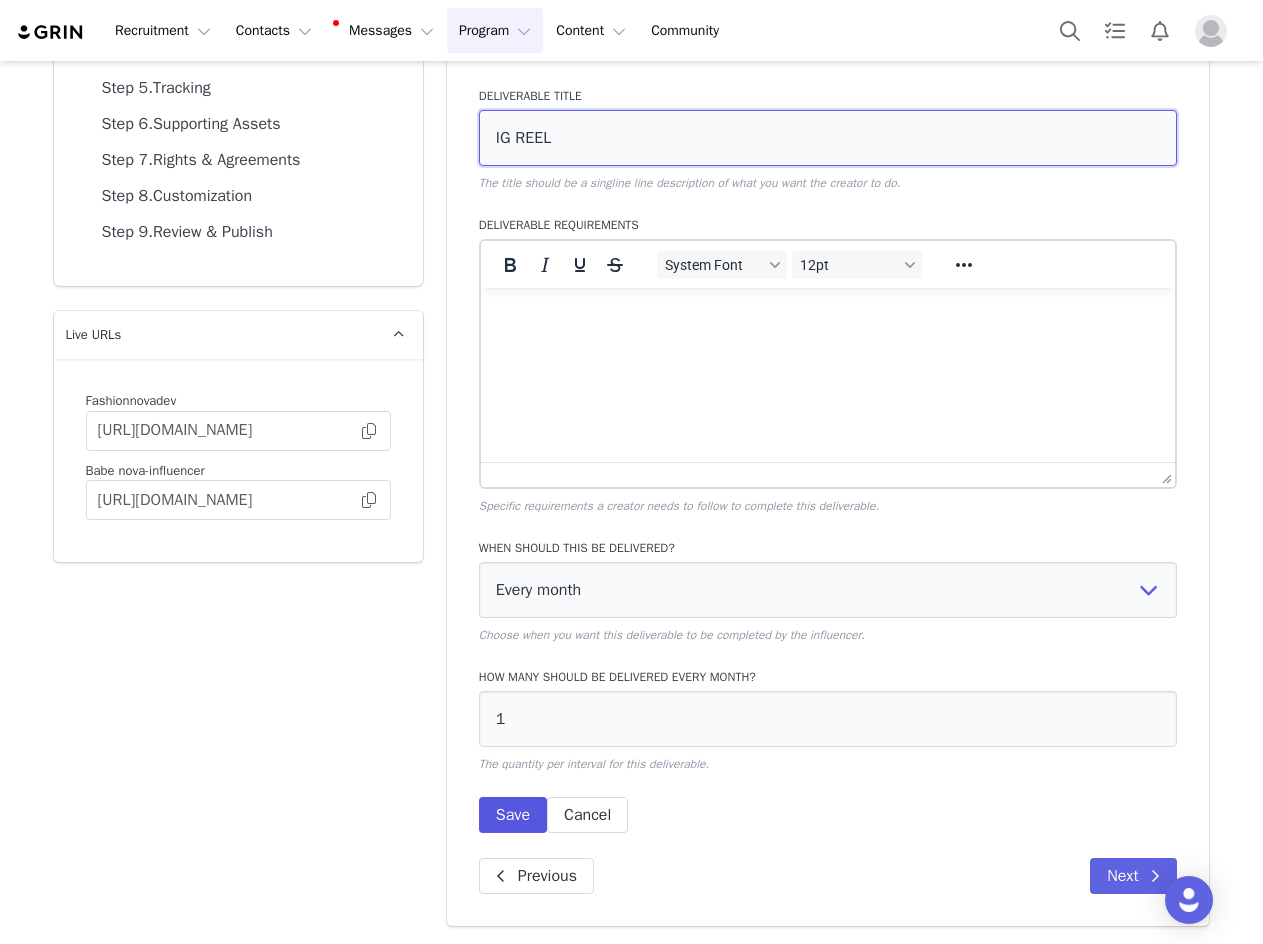 type on "IG REEL" 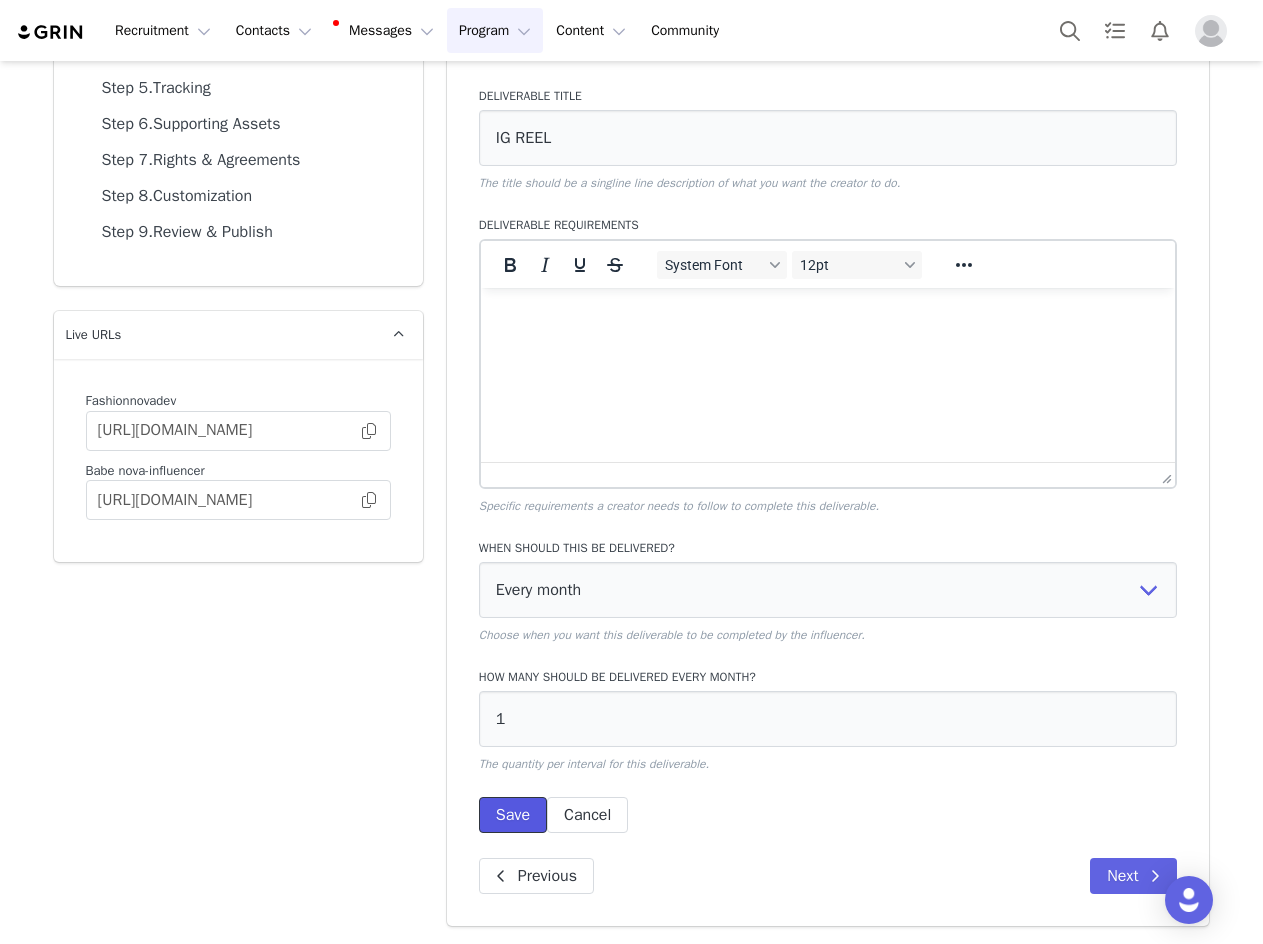 click on "Save" at bounding box center [513, 815] 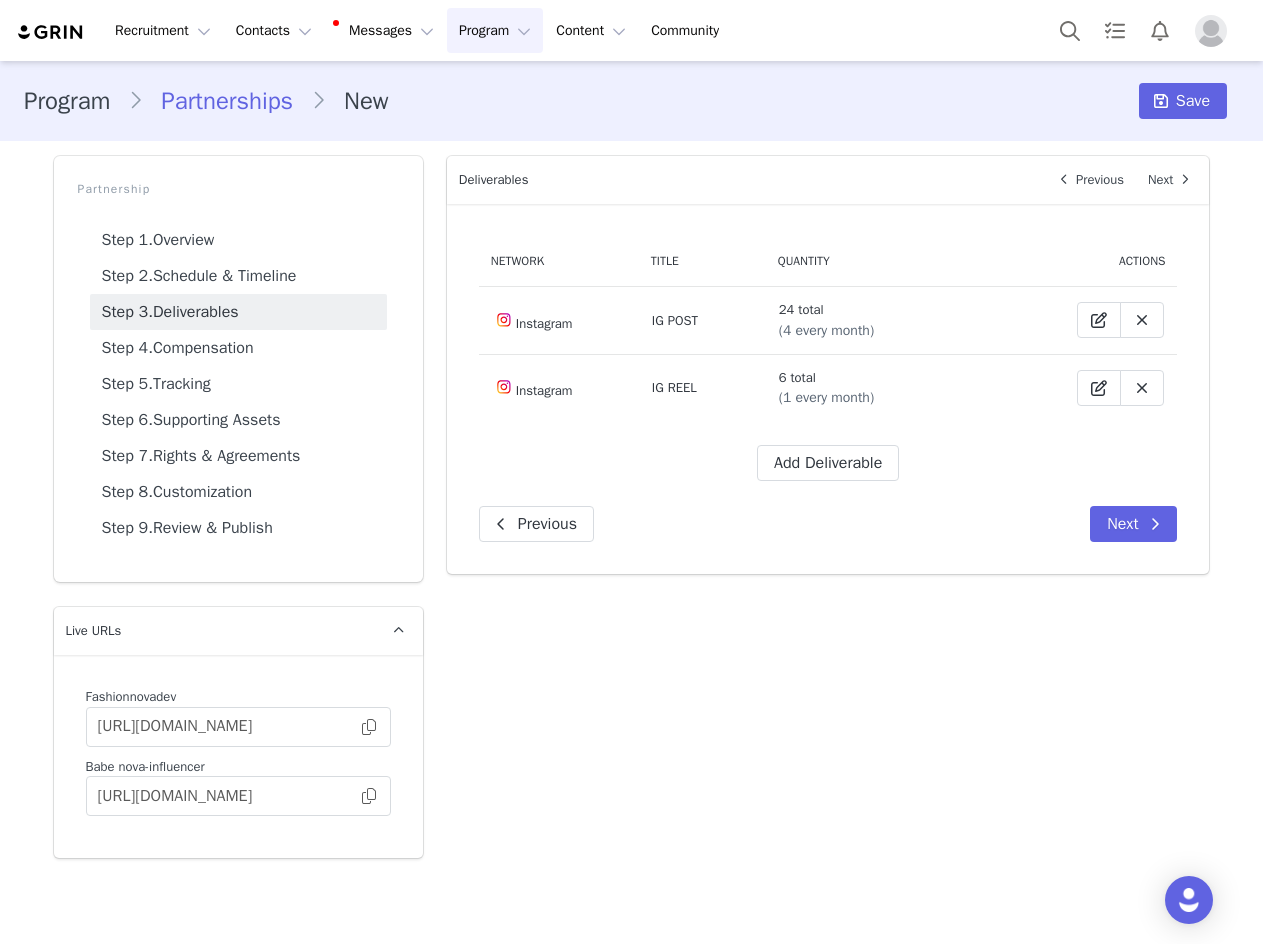 scroll, scrollTop: 0, scrollLeft: 0, axis: both 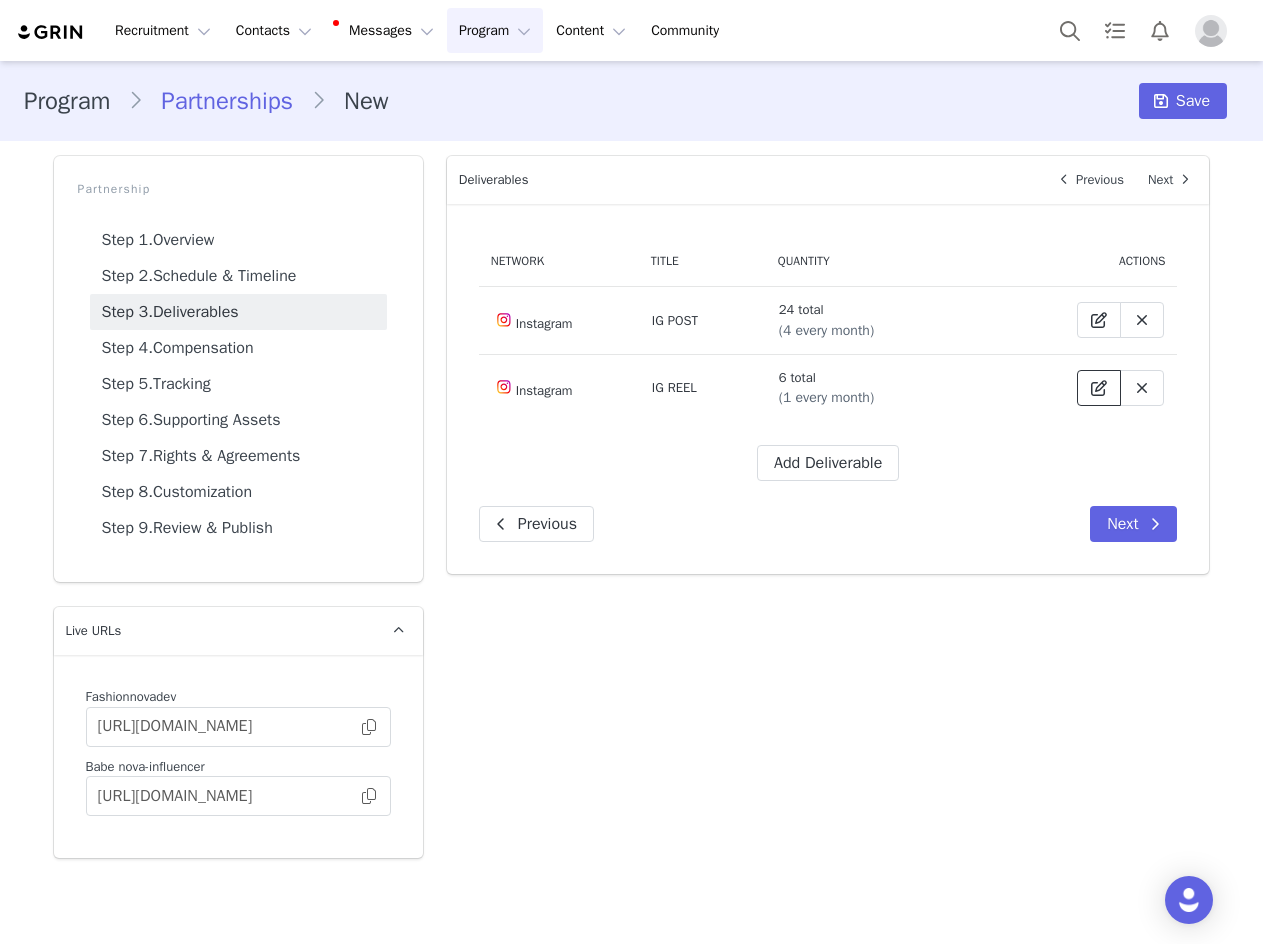 click at bounding box center (1099, 388) 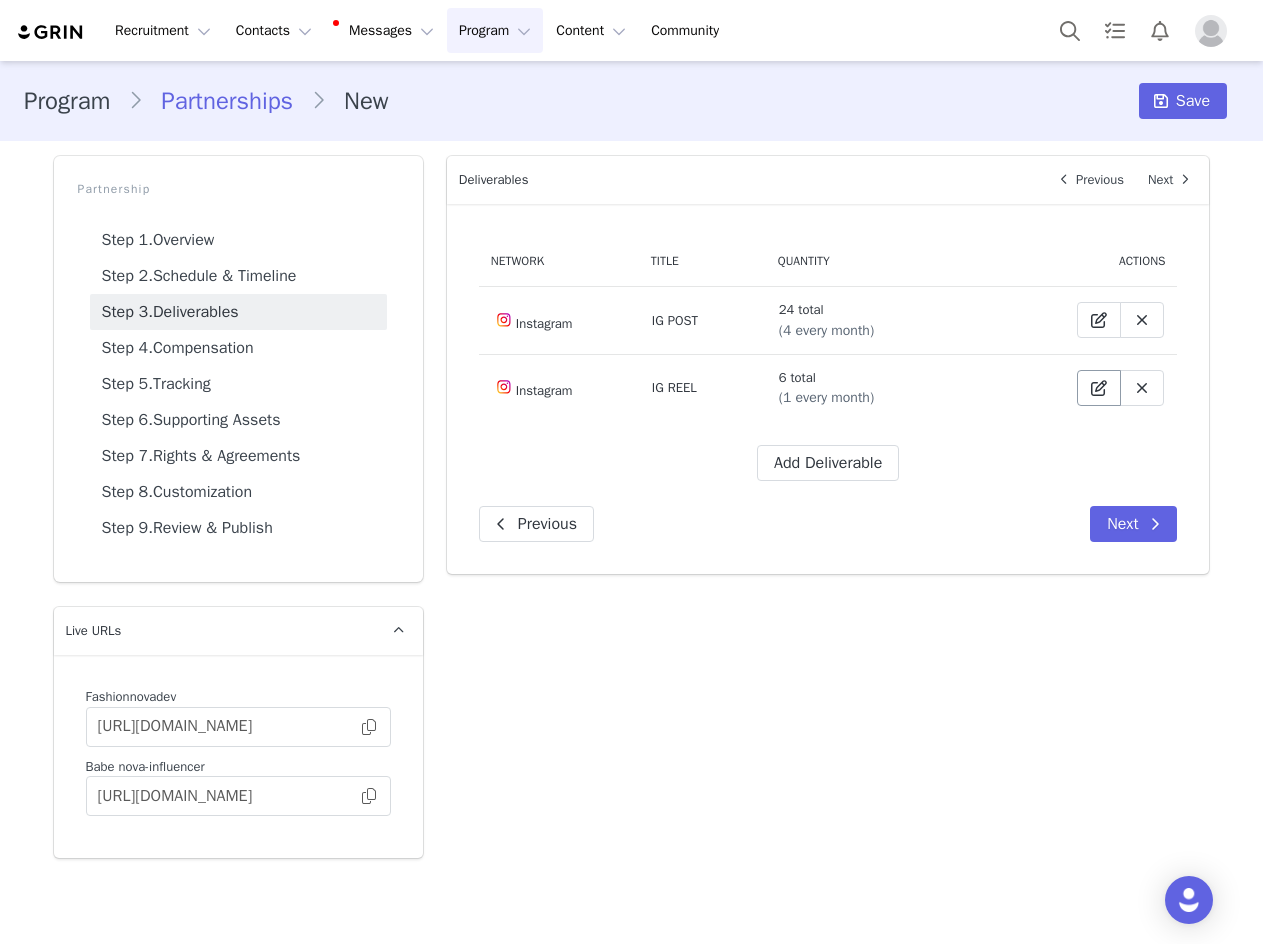 select on "5" 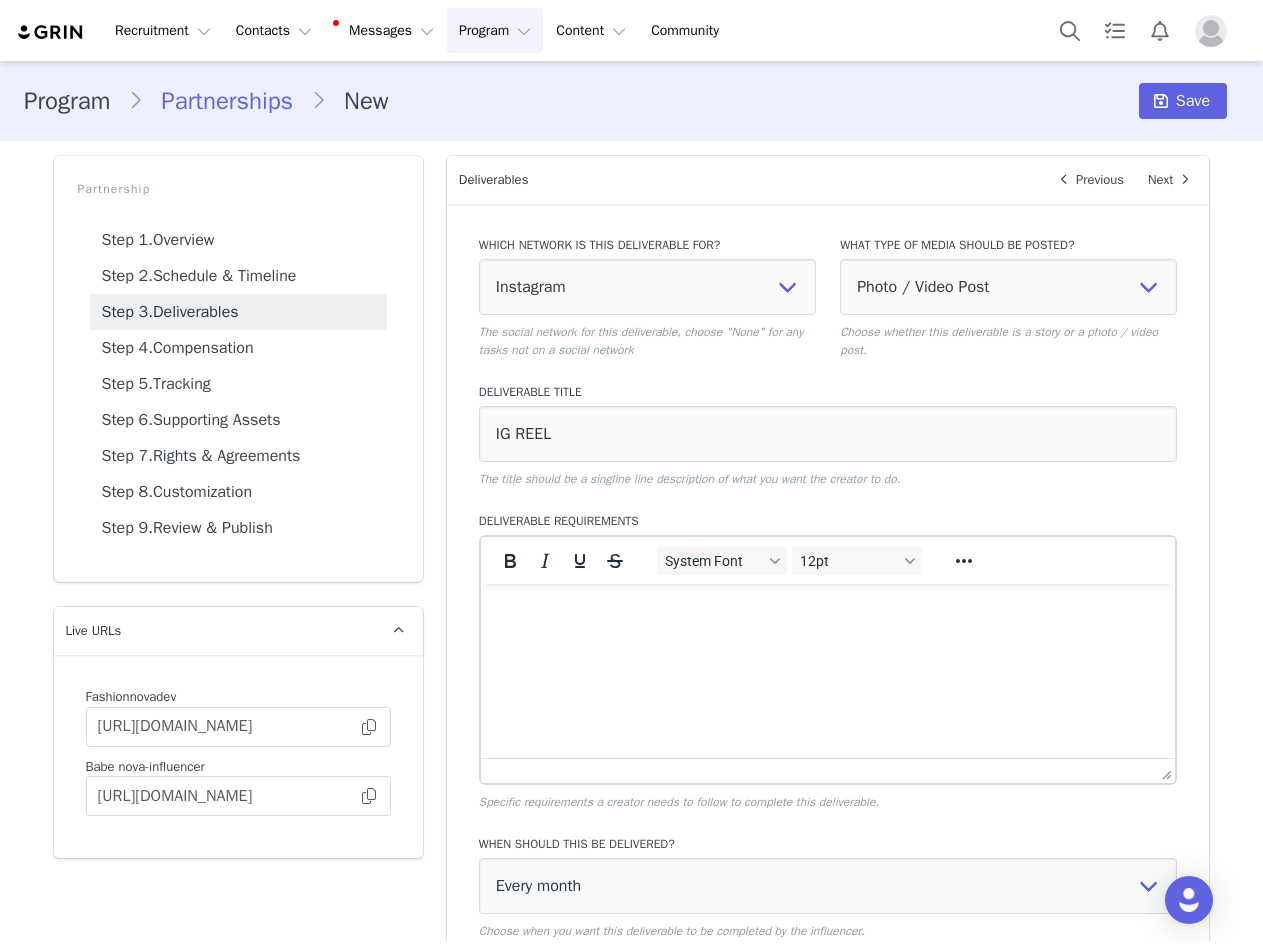 scroll, scrollTop: 0, scrollLeft: 0, axis: both 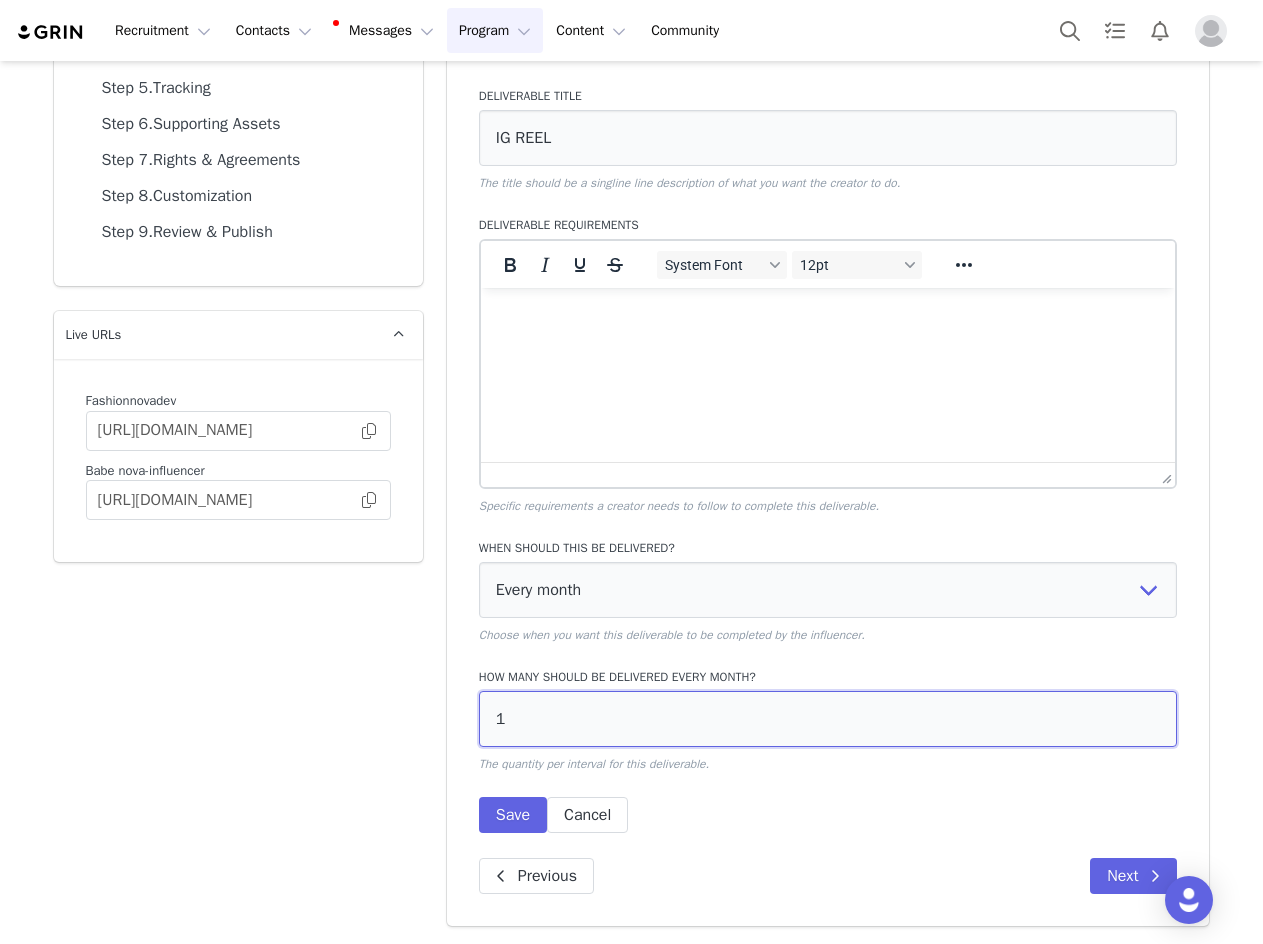 click on "1" at bounding box center (828, 719) 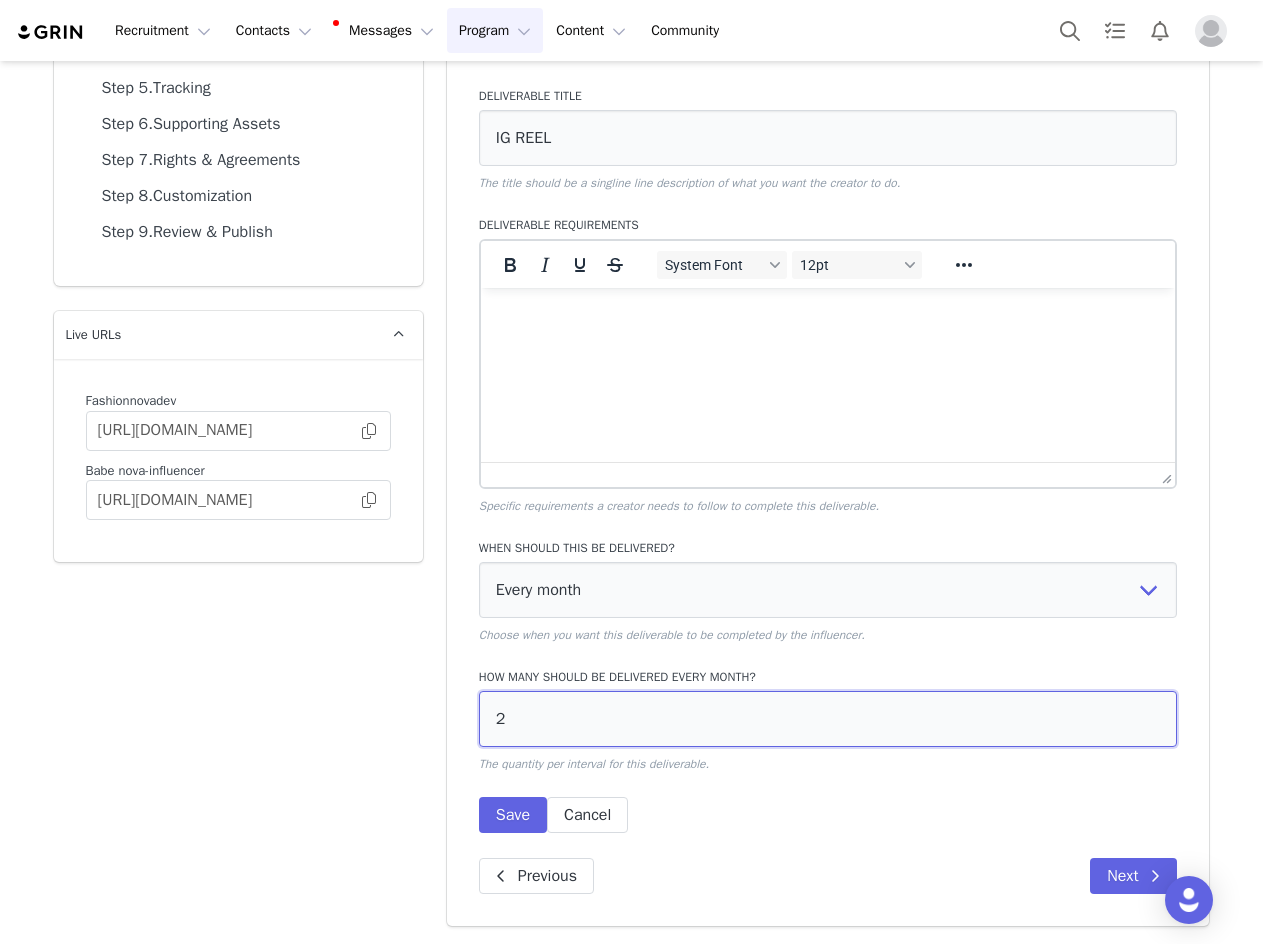 type on "2" 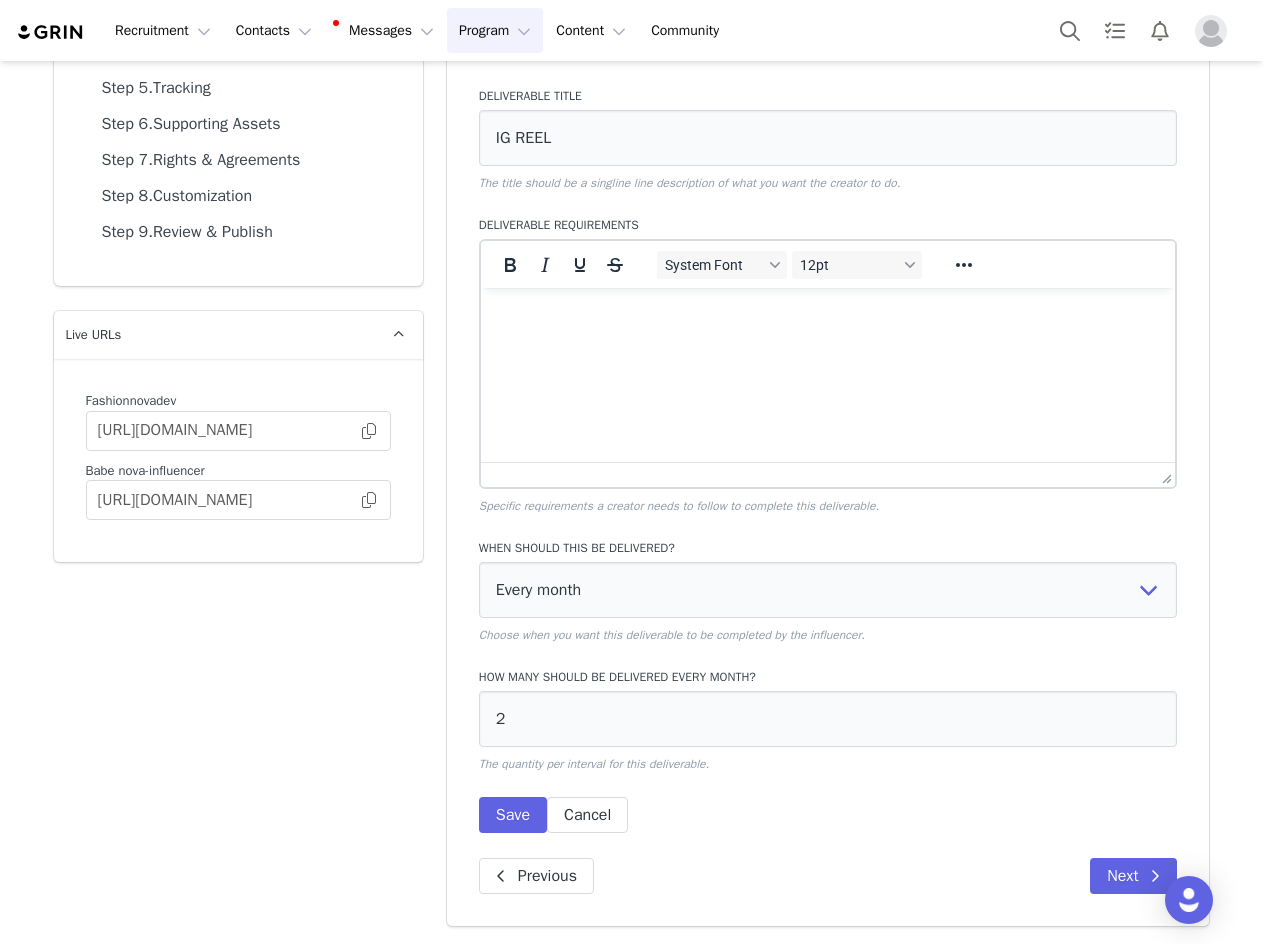 click on "When should this be delivered?  Every month Every other month In specific months Throughout partnership  Choose when you want this deliverable to be completed by the influencer.   How many should be delivered every month?  2 The quantity per interval for this deliverable. Save Cancel" at bounding box center (828, 680) 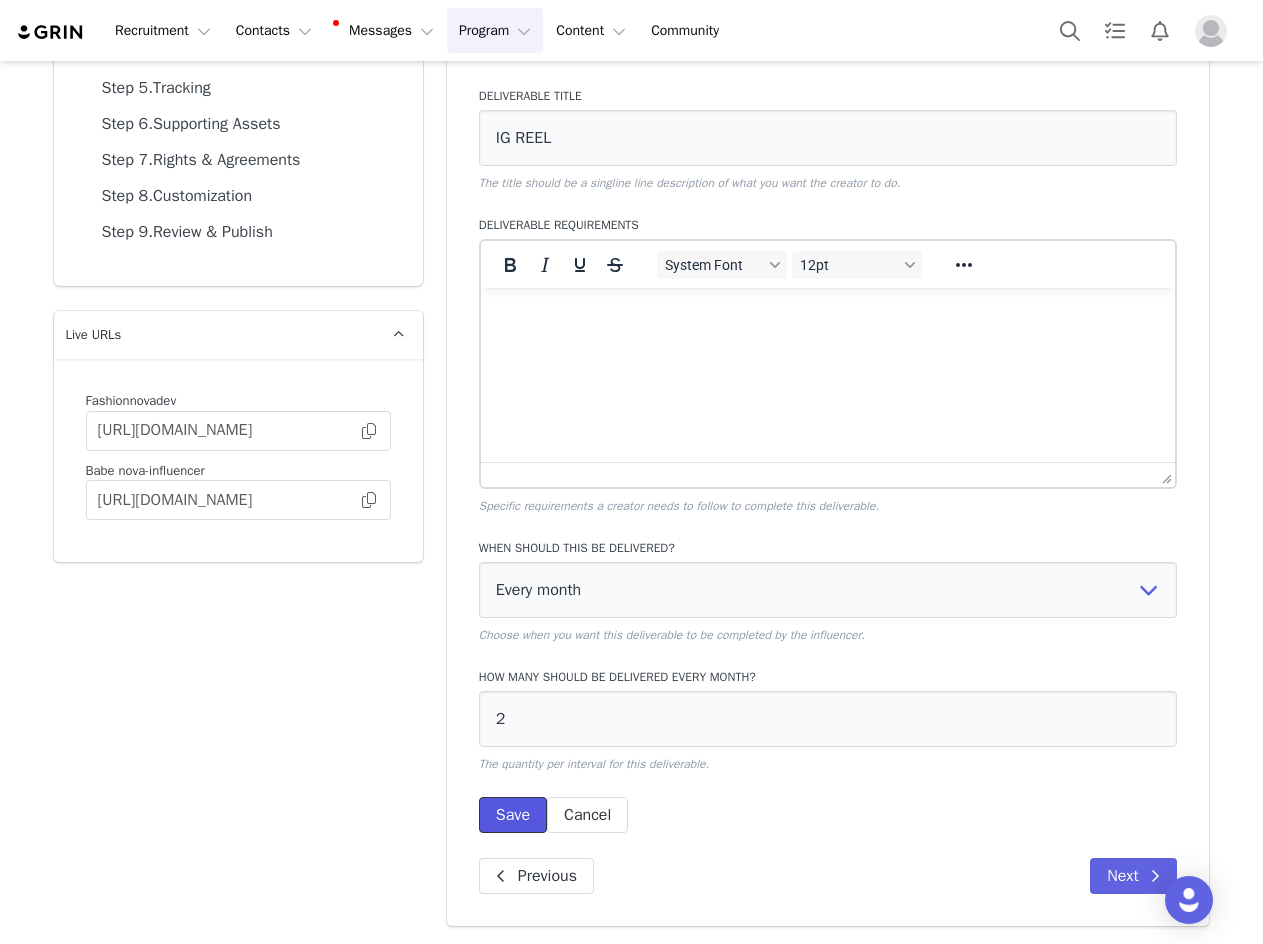 click on "Save" at bounding box center [513, 815] 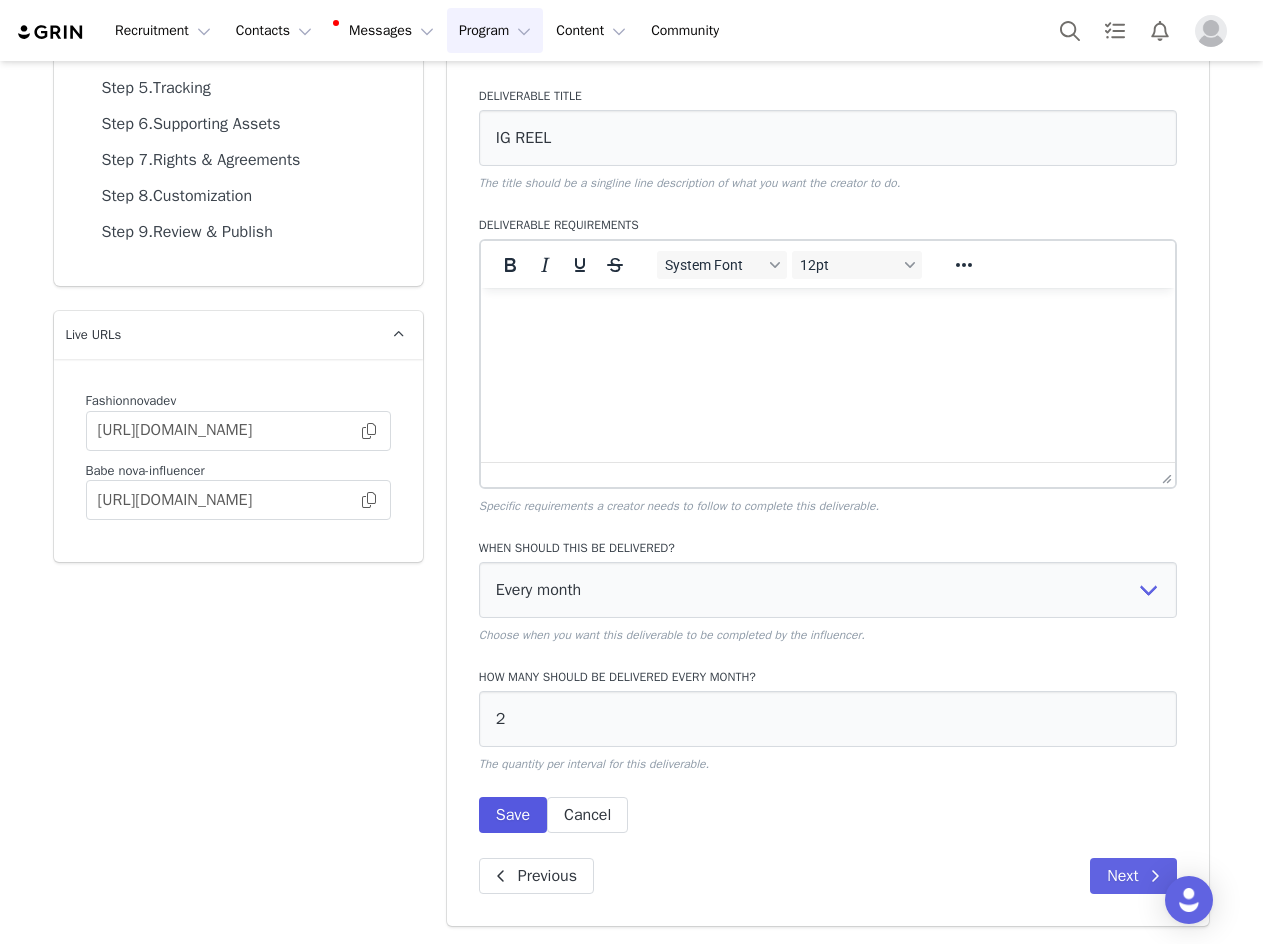 scroll, scrollTop: 0, scrollLeft: 0, axis: both 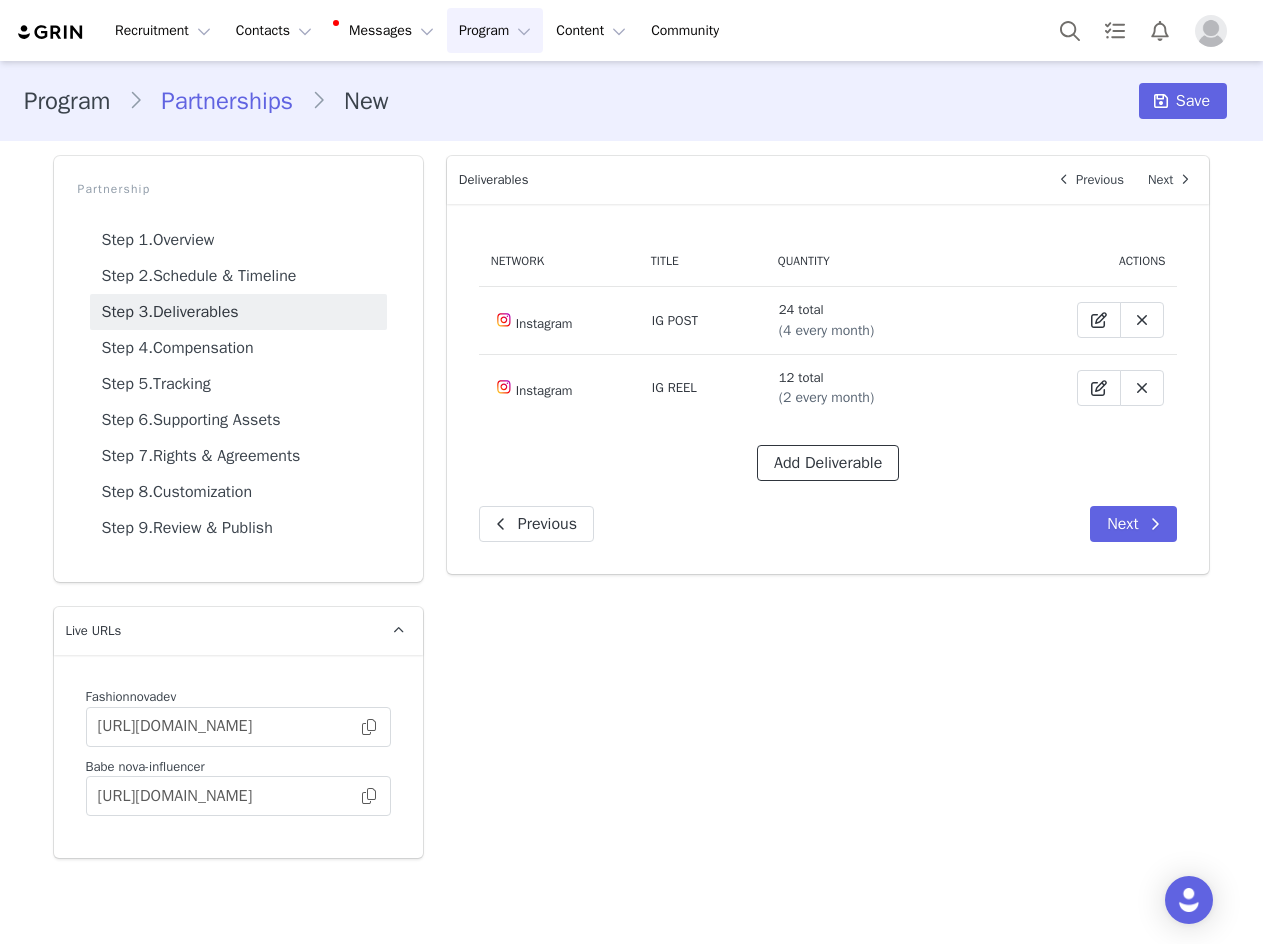 click on "Add Deliverable" at bounding box center (828, 463) 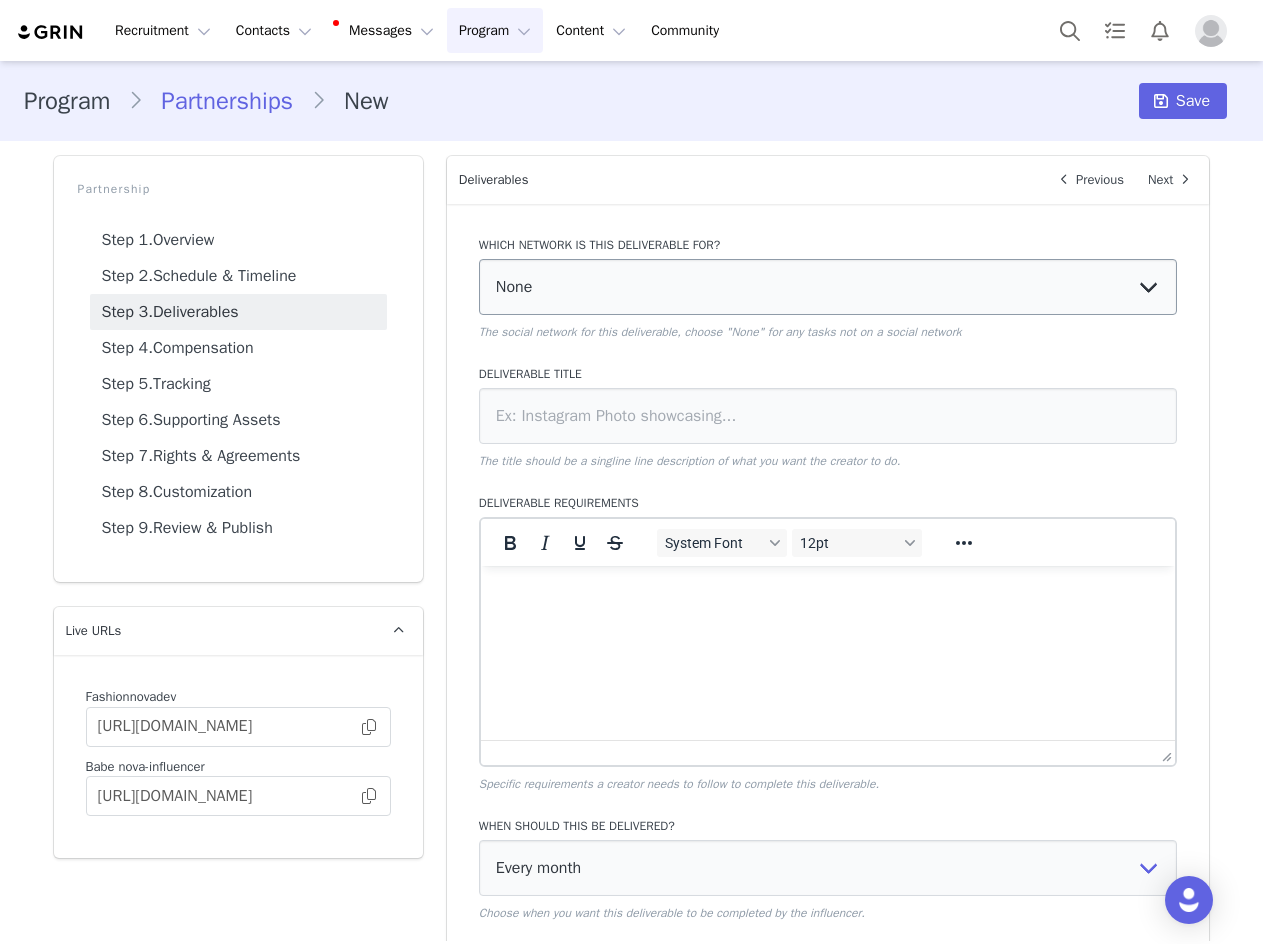 scroll, scrollTop: 0, scrollLeft: 0, axis: both 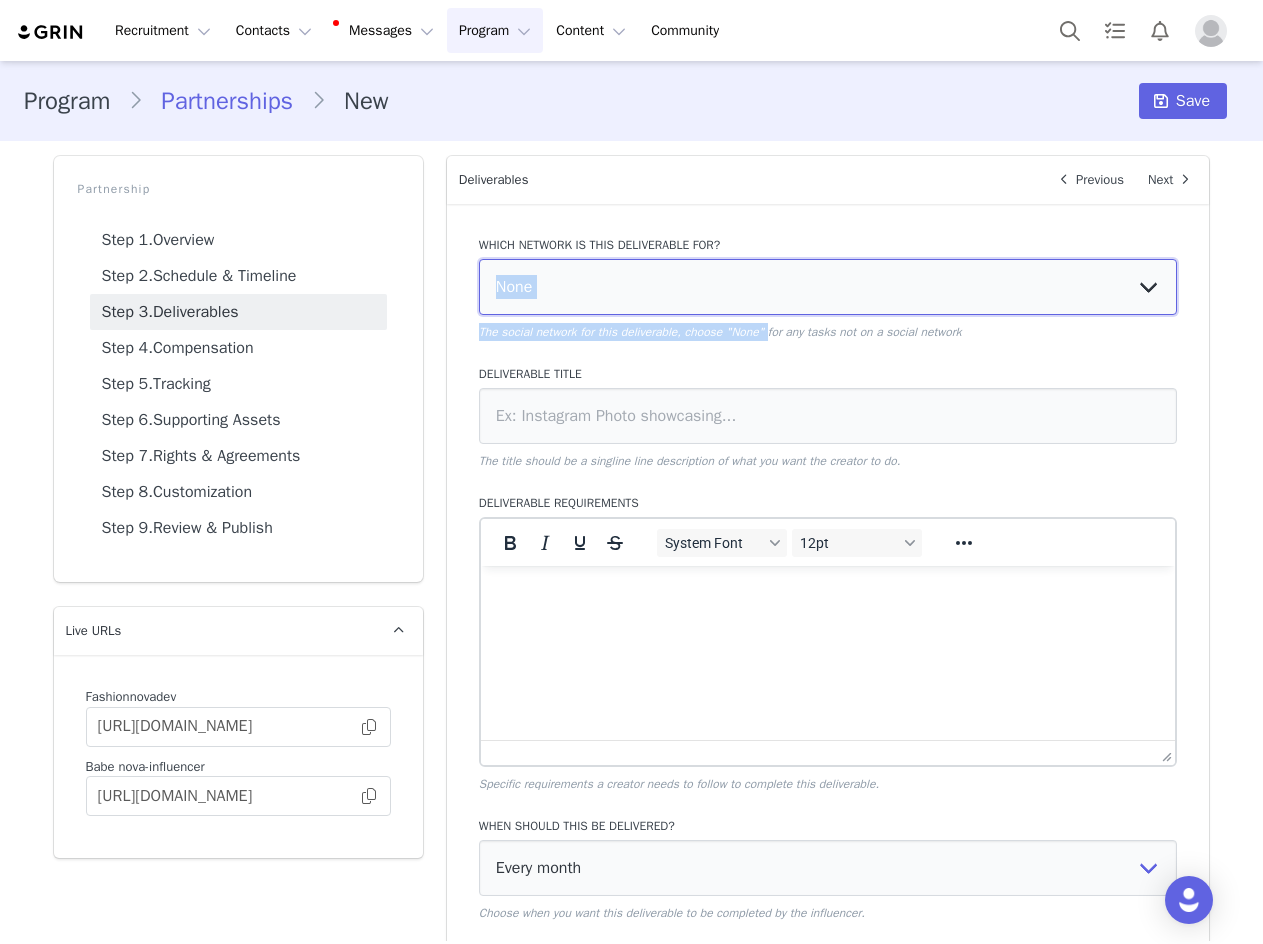 click on "None  YouTube   Twitter   Instagram   Facebook   Twitch   TikTok   Pinterest" at bounding box center [828, 287] 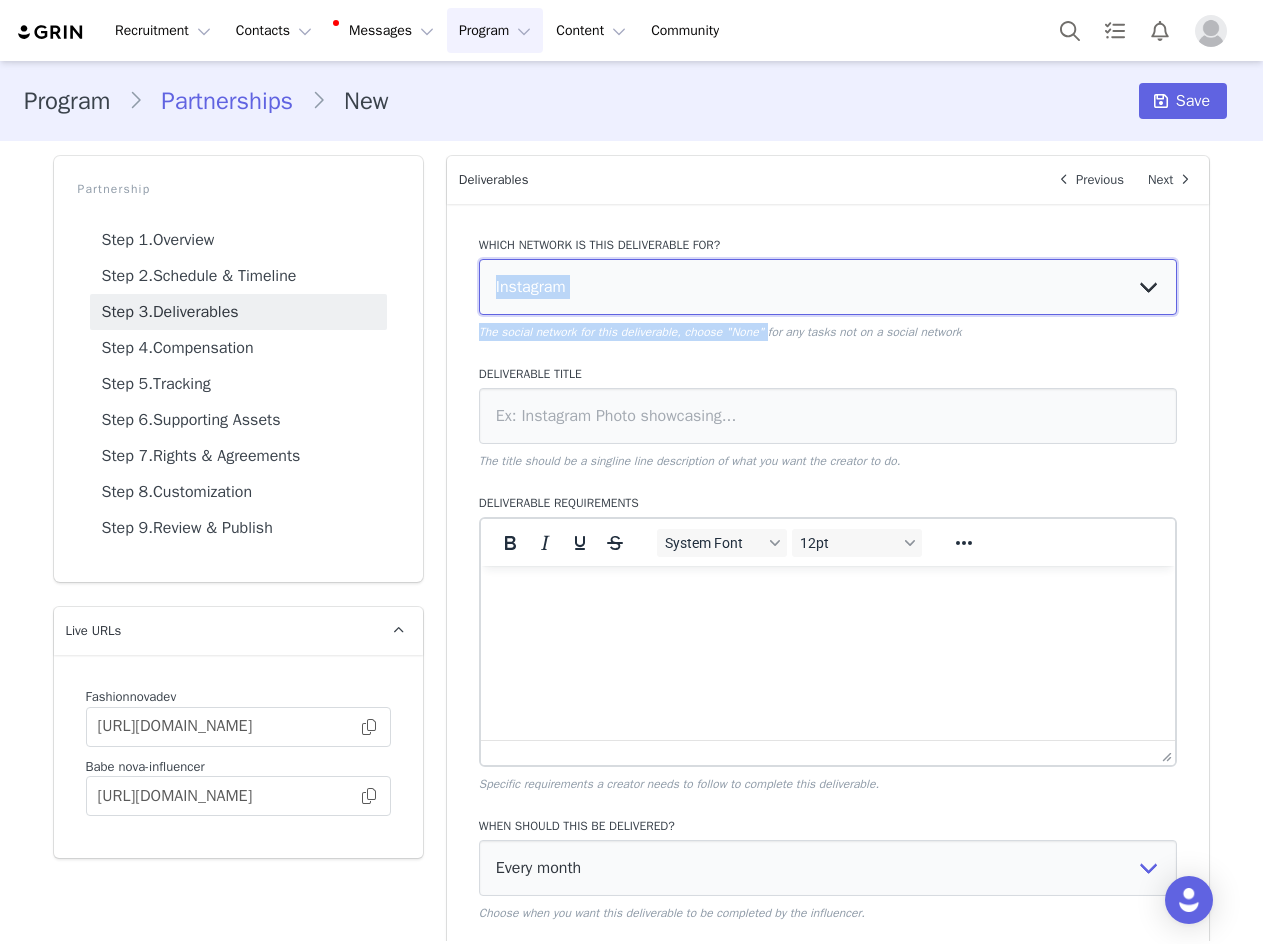 click on "None  YouTube   Twitter   Instagram   Facebook   Twitch   TikTok   Pinterest" at bounding box center [828, 287] 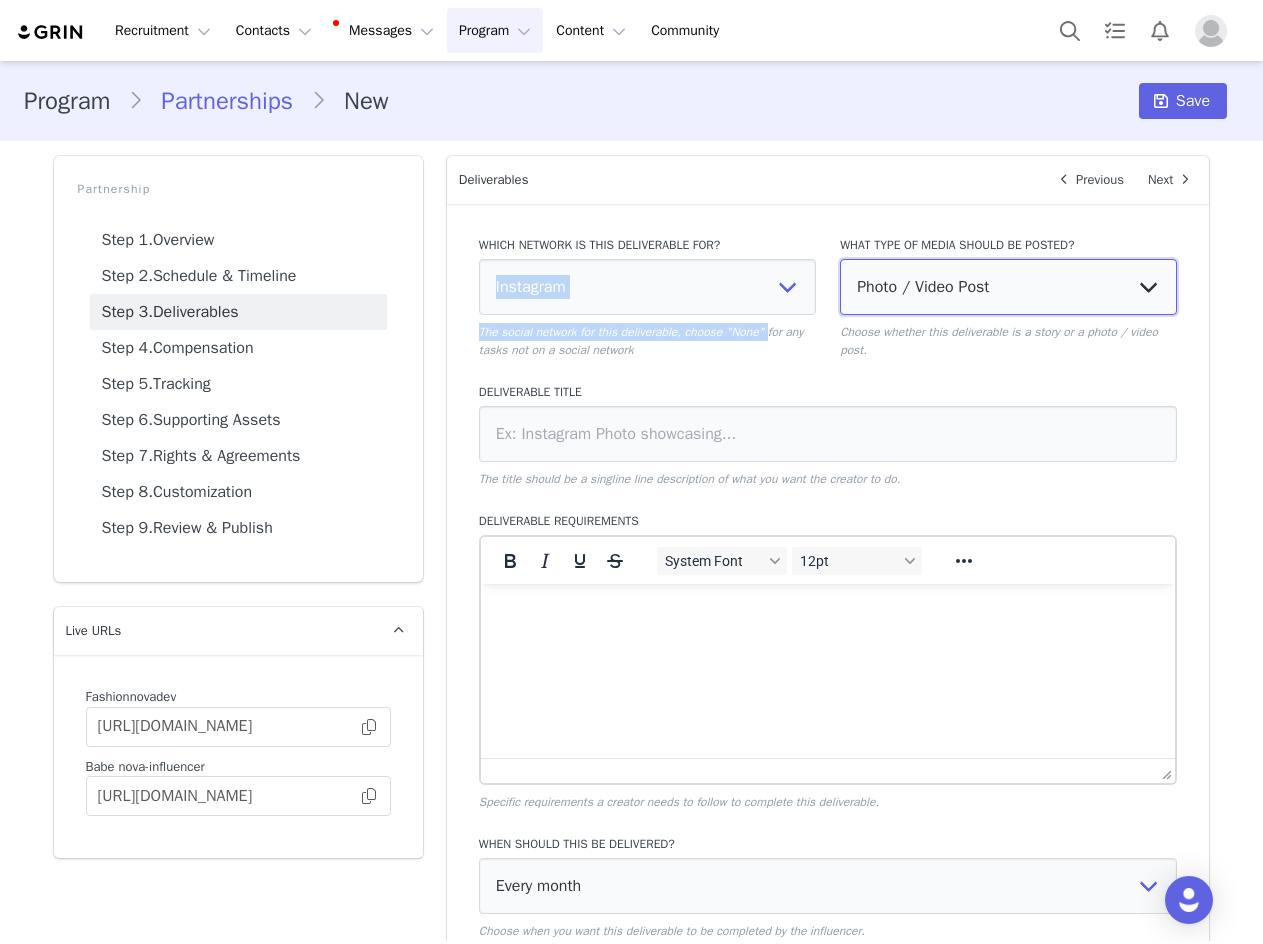click on "Photo / Video Post   Story   Text in Bio   Highlight Reel" at bounding box center [1008, 287] 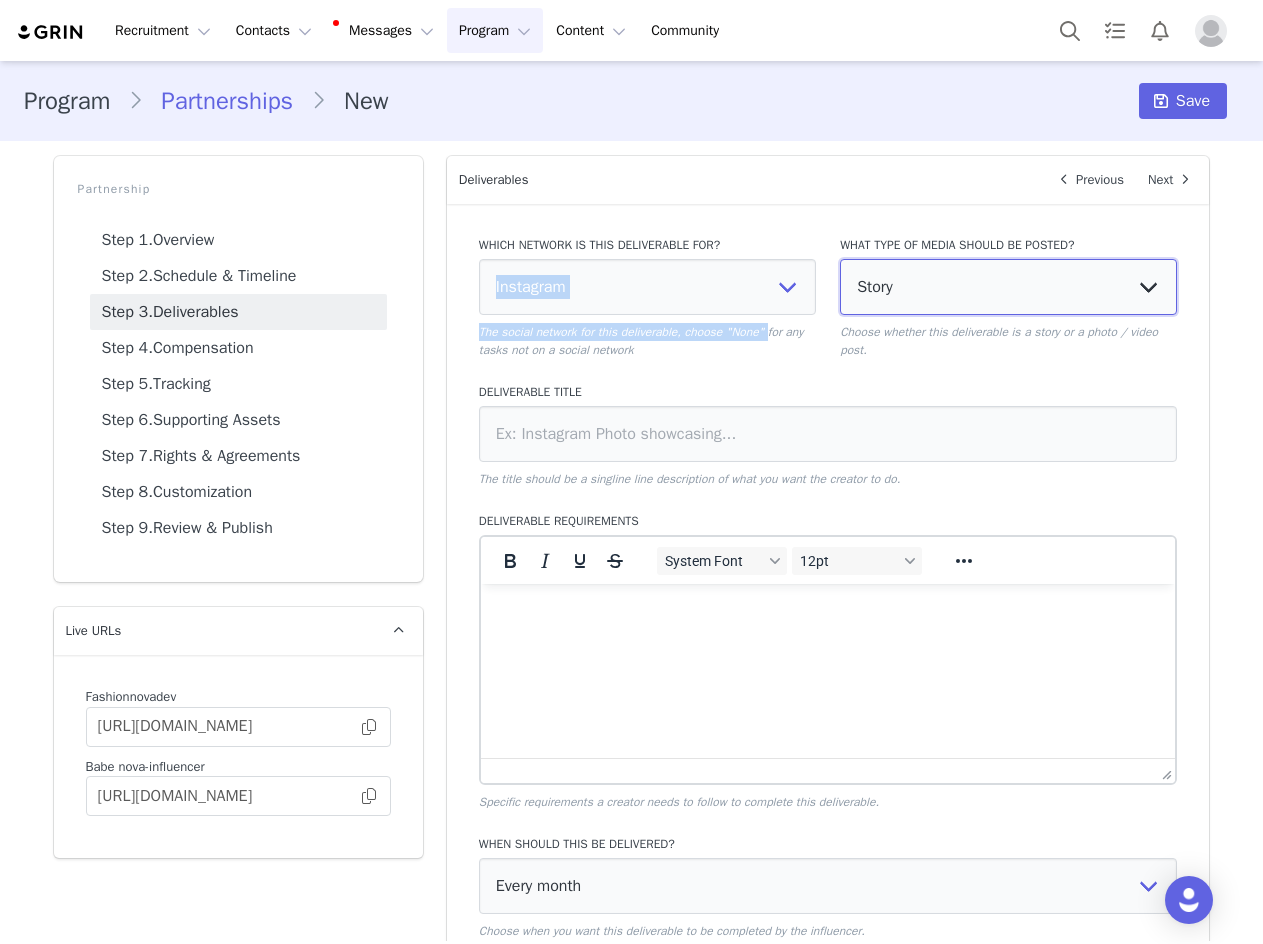 click on "Photo / Video Post   Story   Text in Bio   Highlight Reel" at bounding box center [1008, 287] 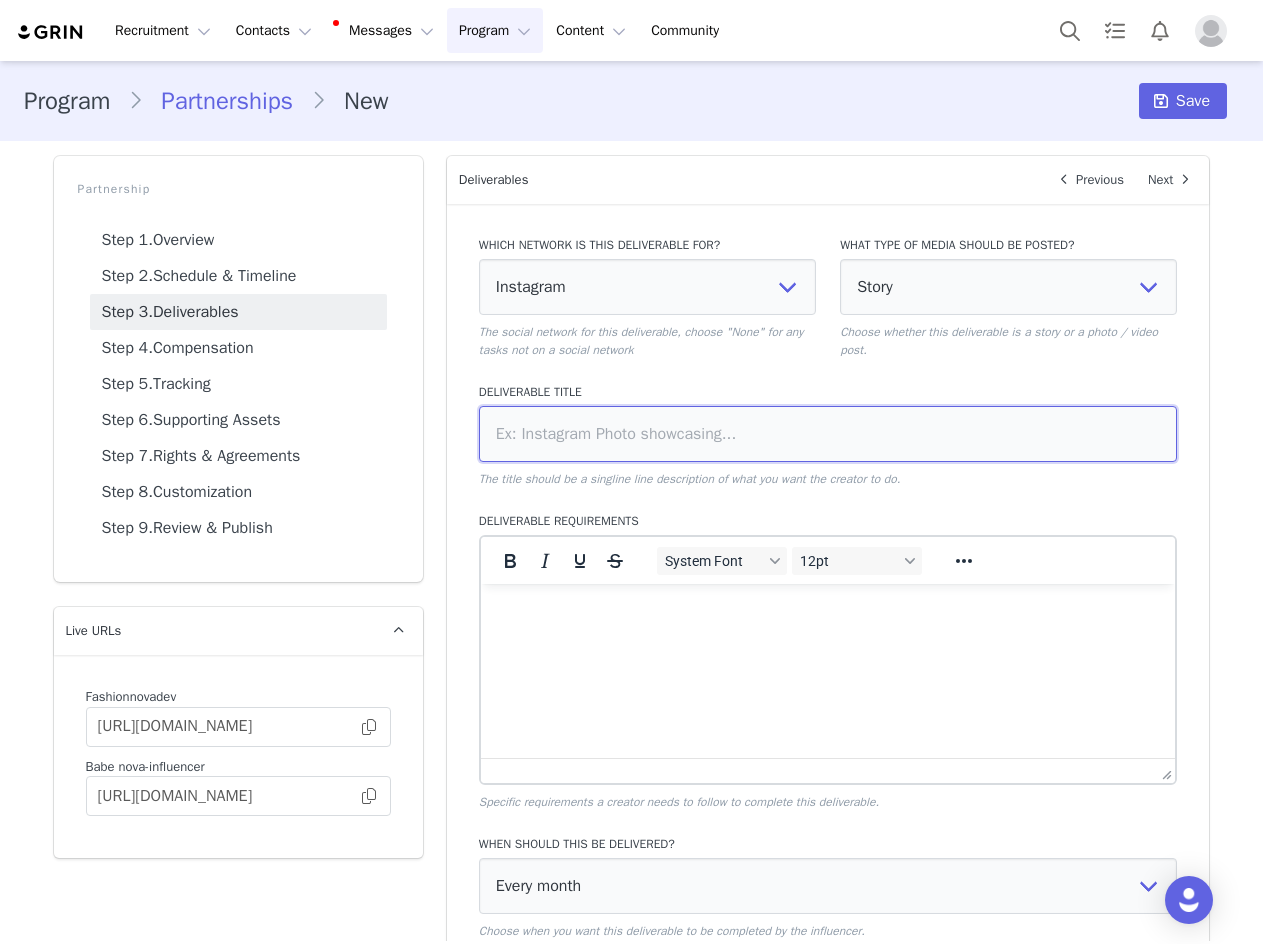 click at bounding box center (828, 434) 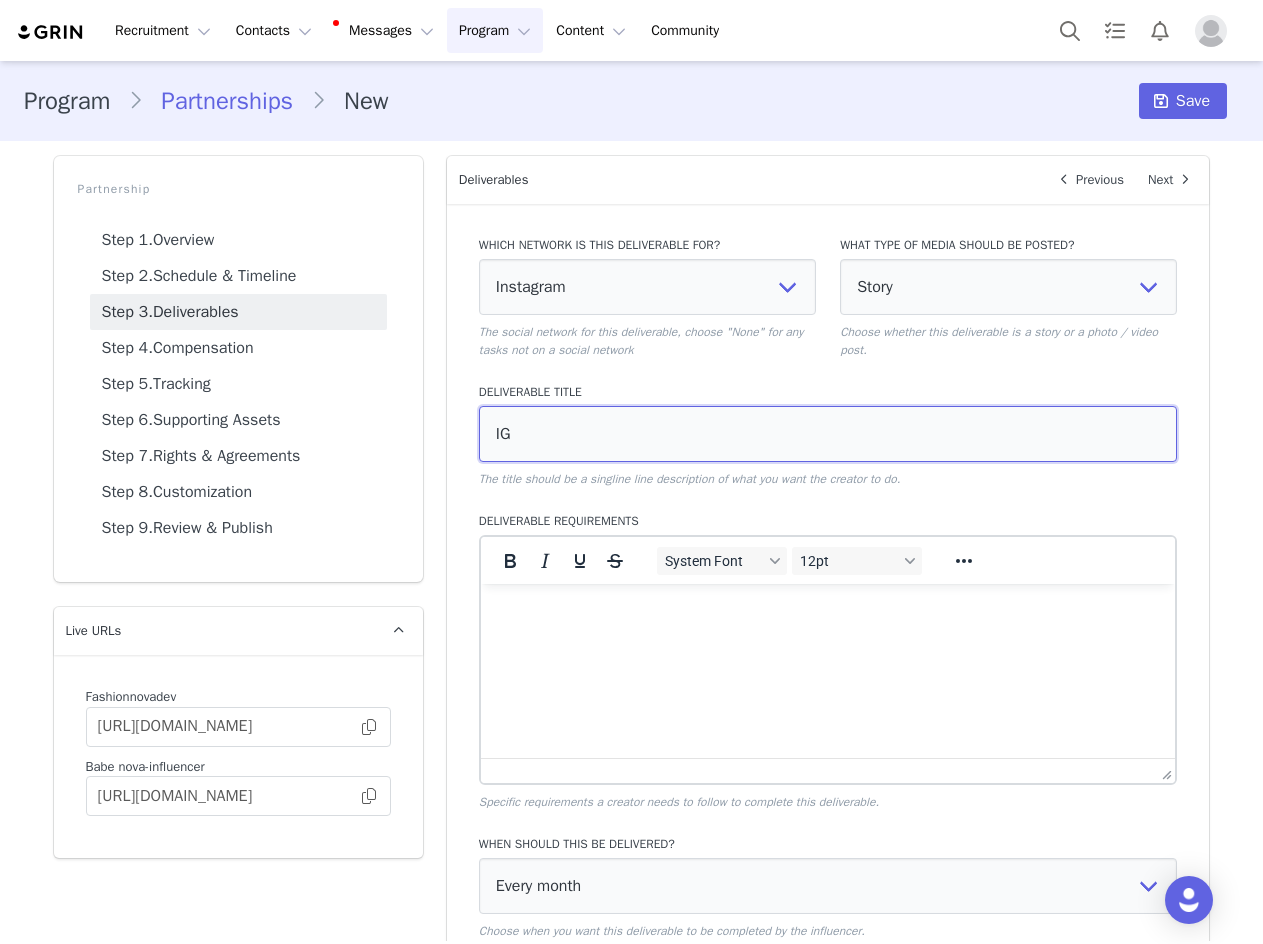 click on "IG" at bounding box center [828, 434] 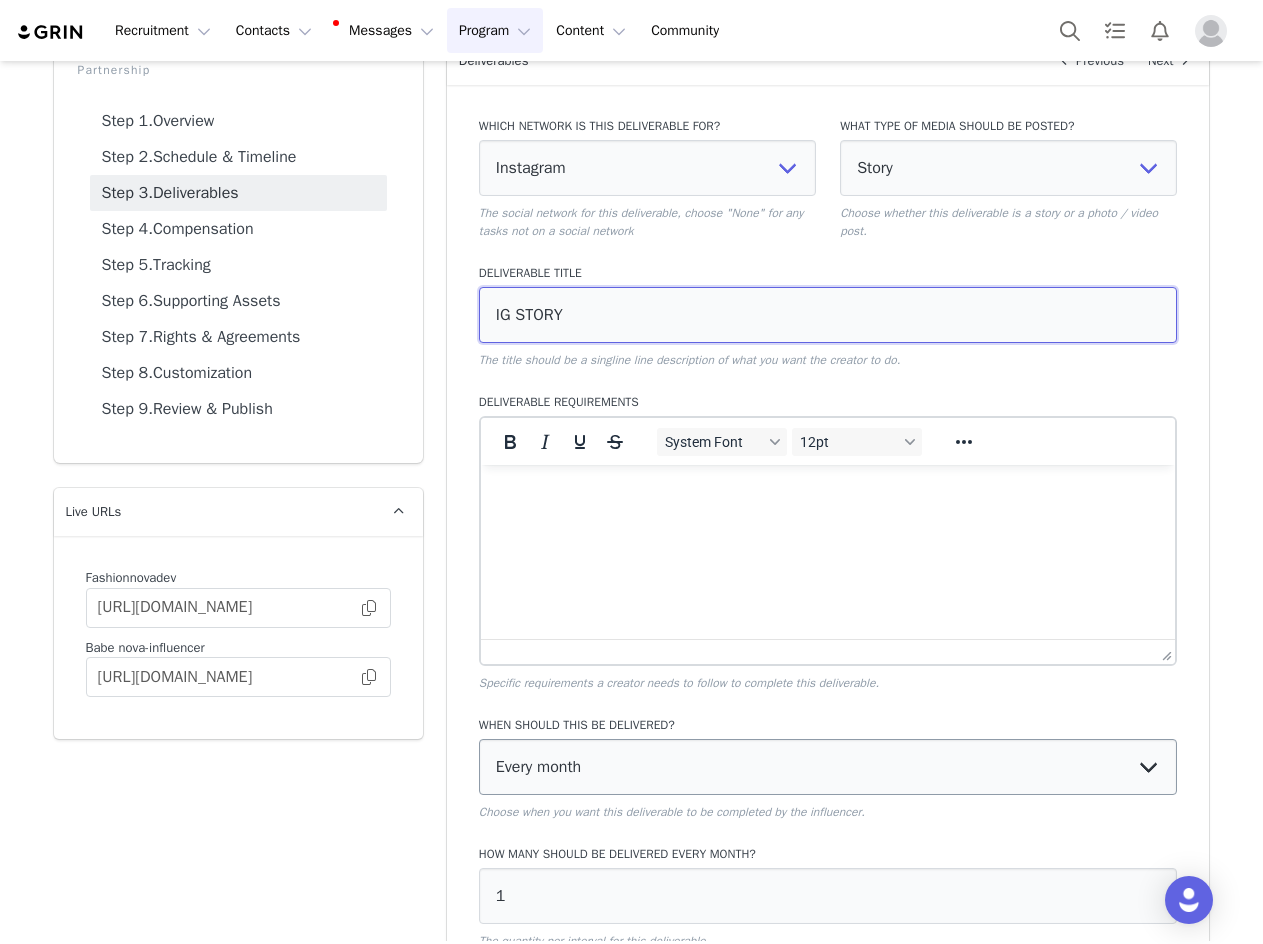 scroll, scrollTop: 296, scrollLeft: 0, axis: vertical 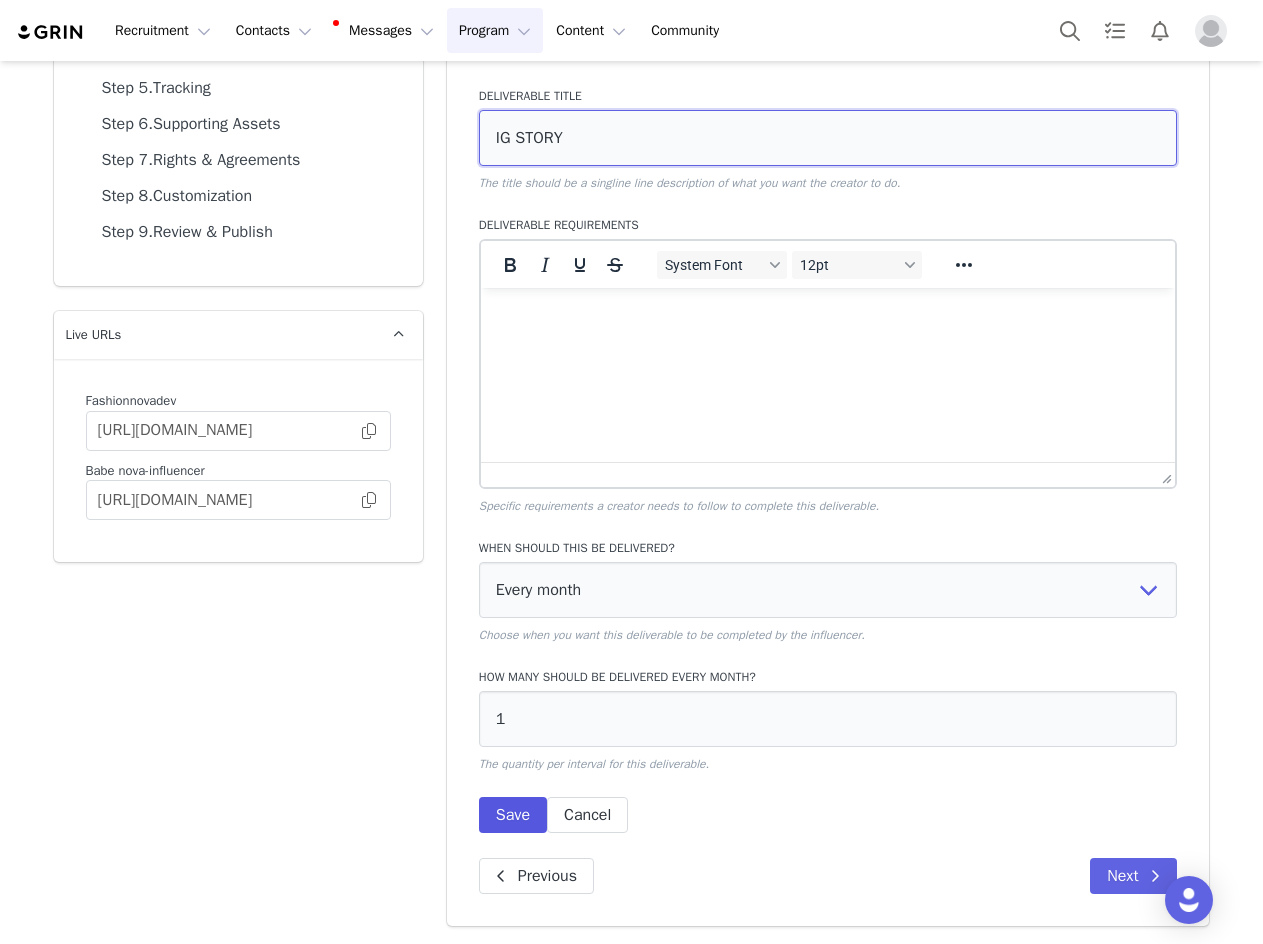 type on "IG STORY" 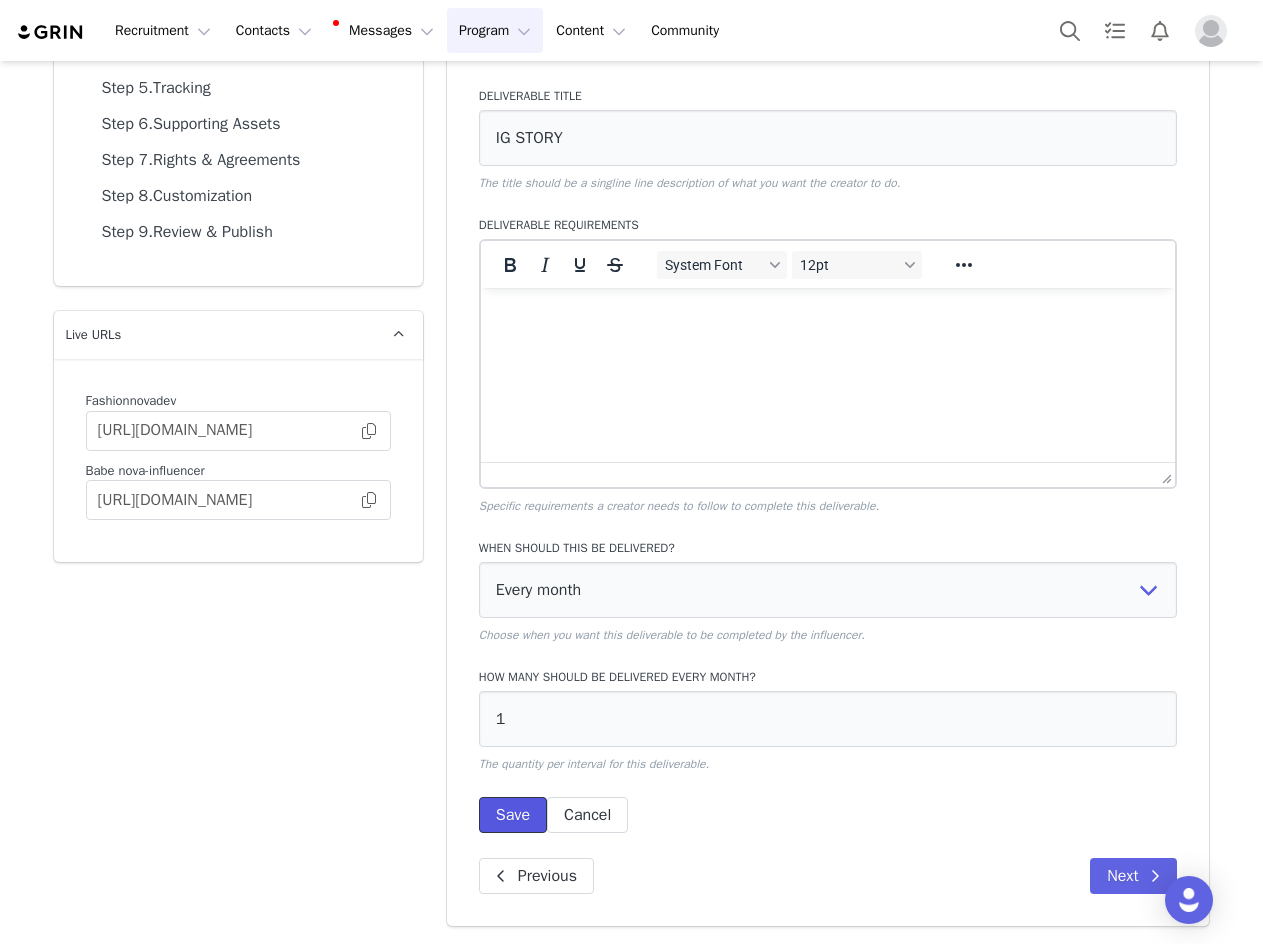 click on "Save" at bounding box center (513, 815) 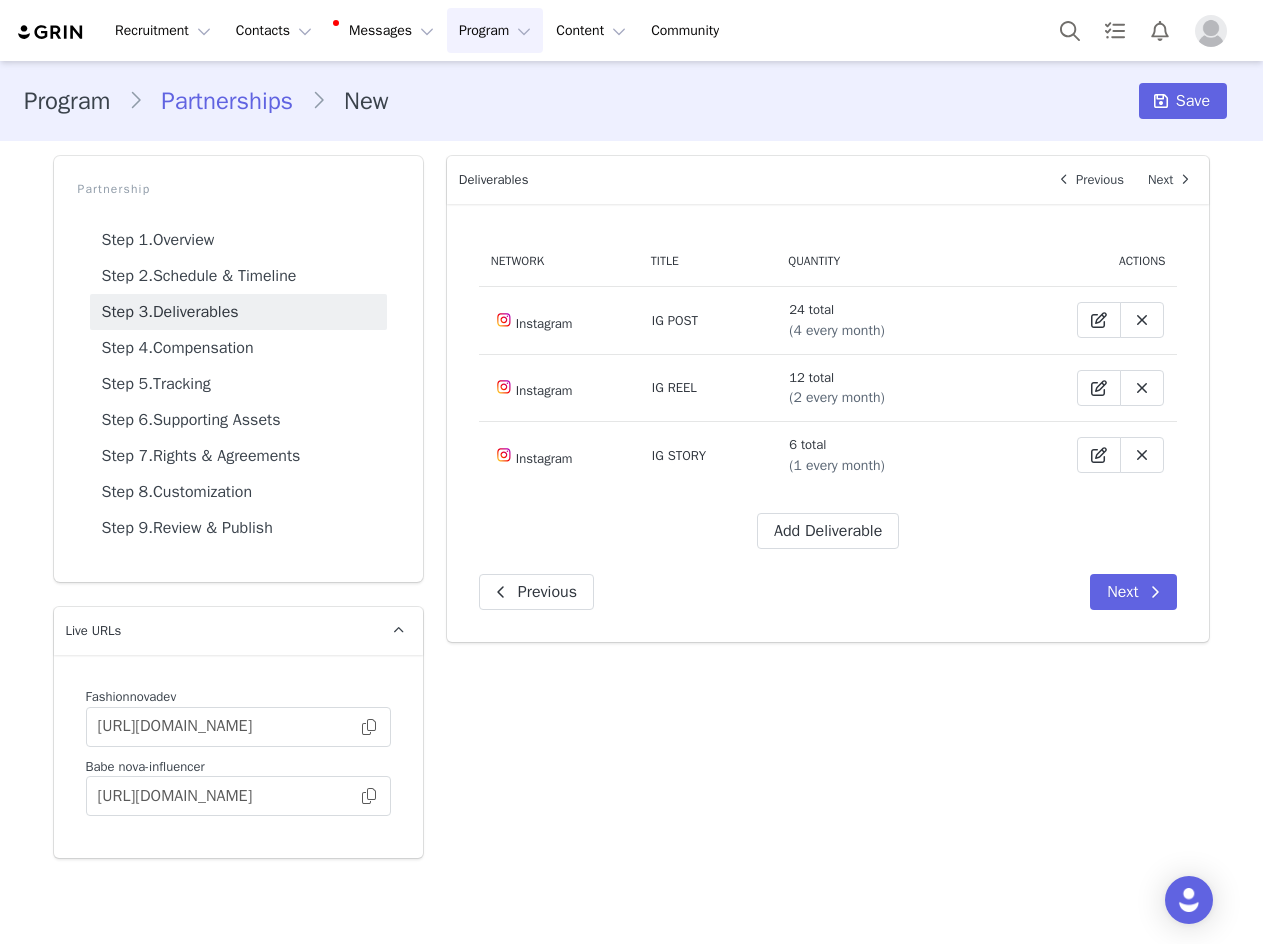 scroll, scrollTop: 0, scrollLeft: 0, axis: both 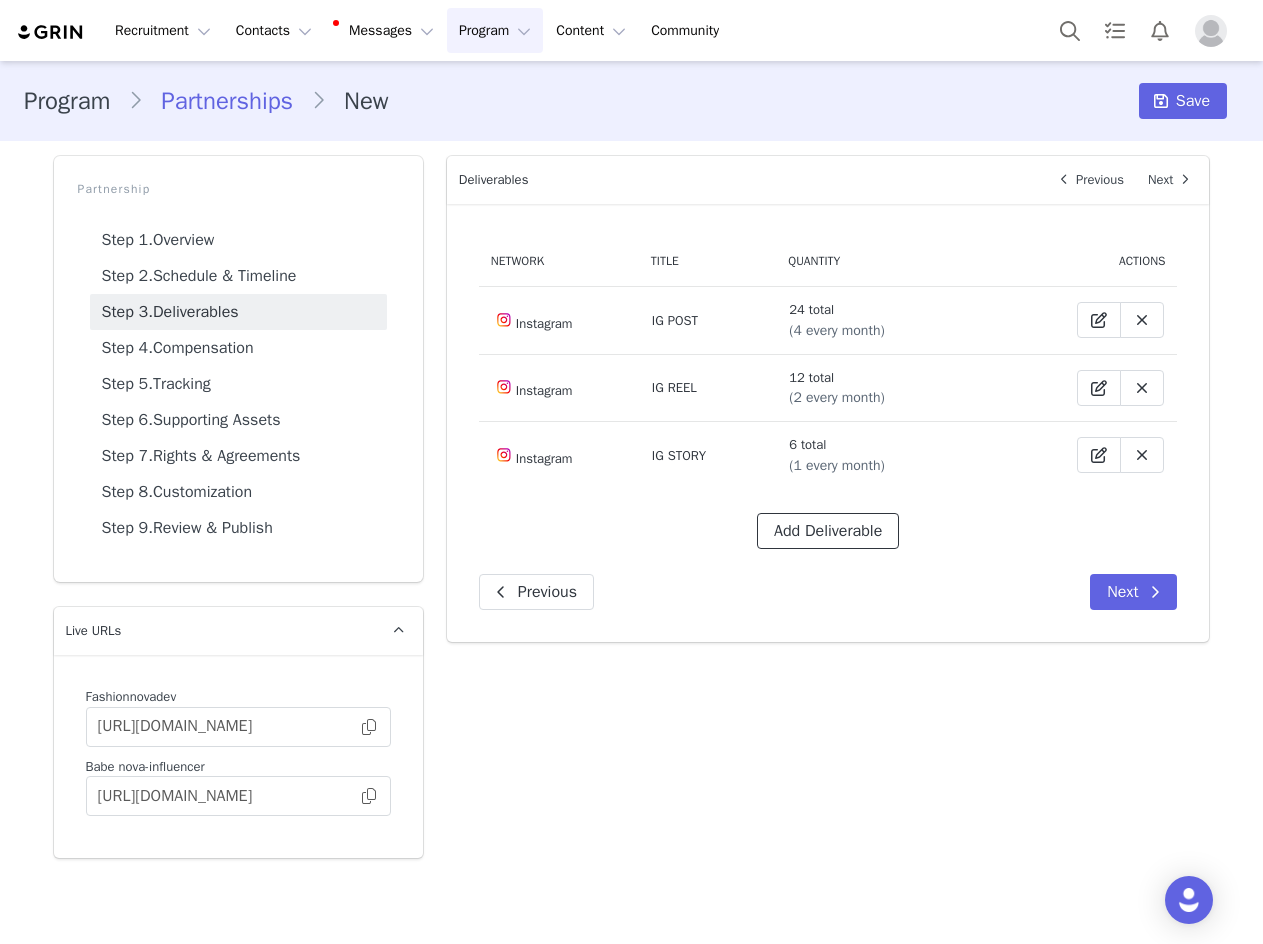 click on "Add Deliverable" at bounding box center [828, 531] 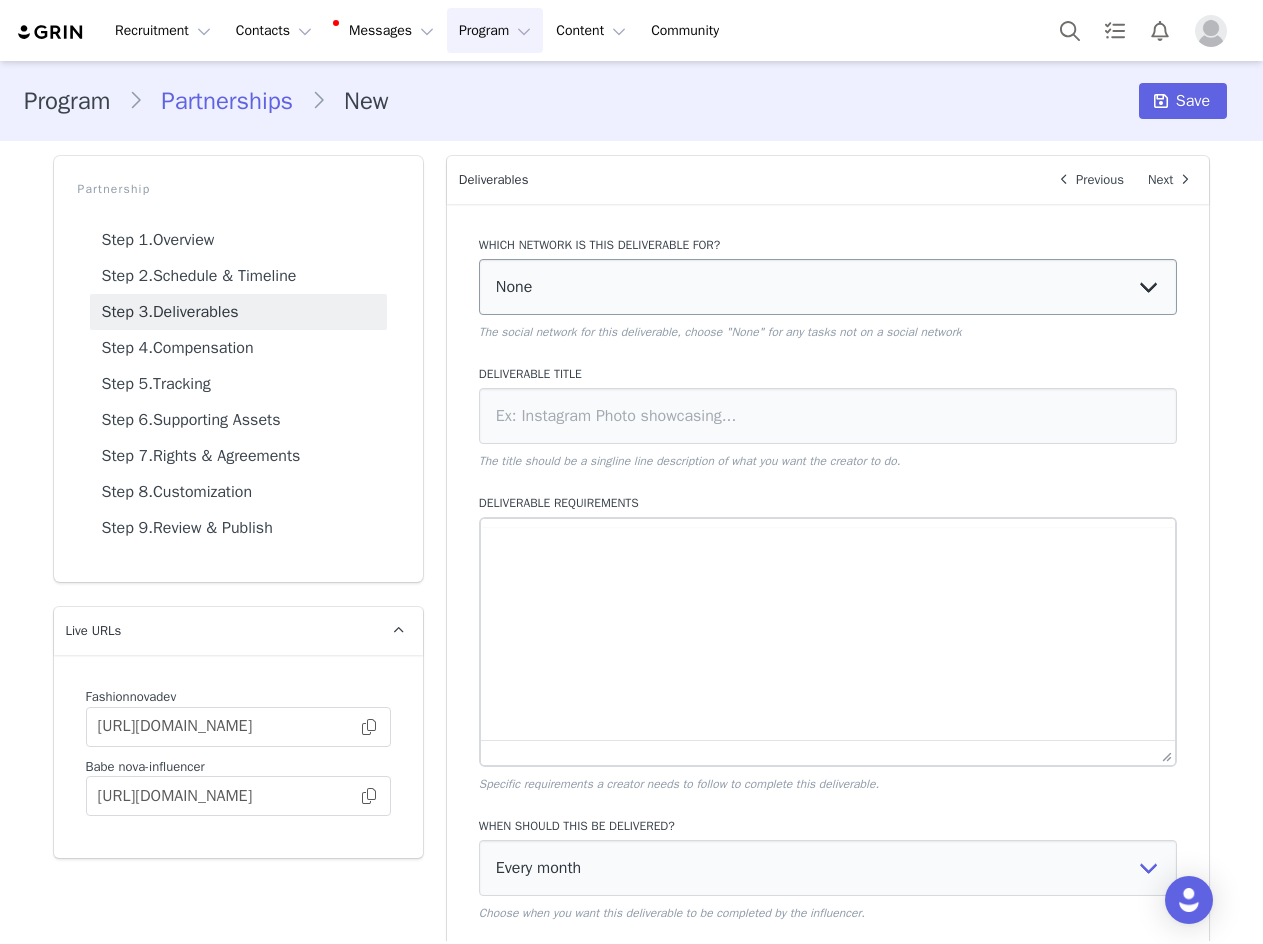 scroll, scrollTop: 0, scrollLeft: 0, axis: both 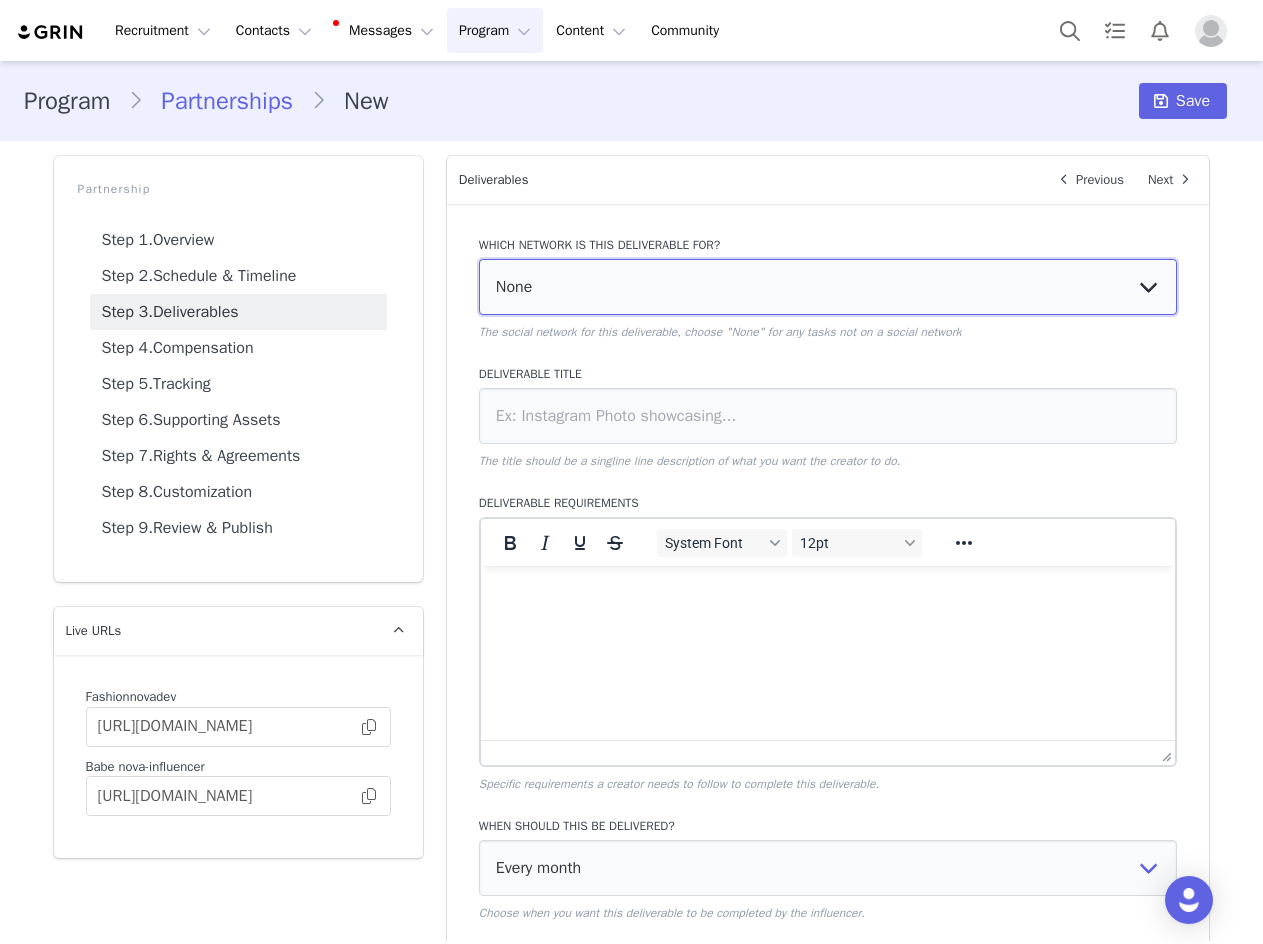click on "None  YouTube   Twitter   Instagram   Facebook   Twitch   TikTok   Pinterest" at bounding box center (828, 287) 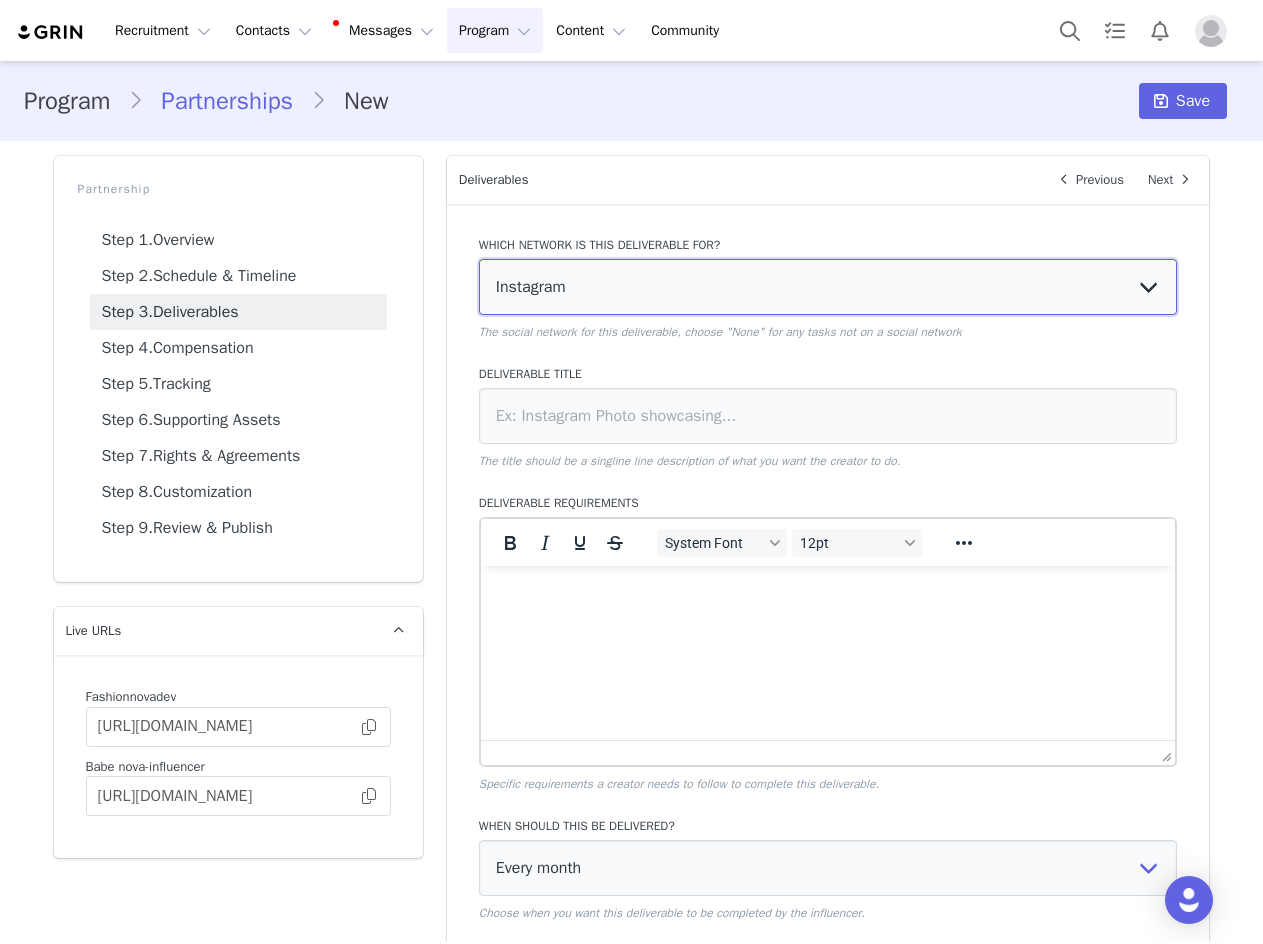 click on "None  YouTube   Twitter   Instagram   Facebook   Twitch   TikTok   Pinterest" at bounding box center (828, 287) 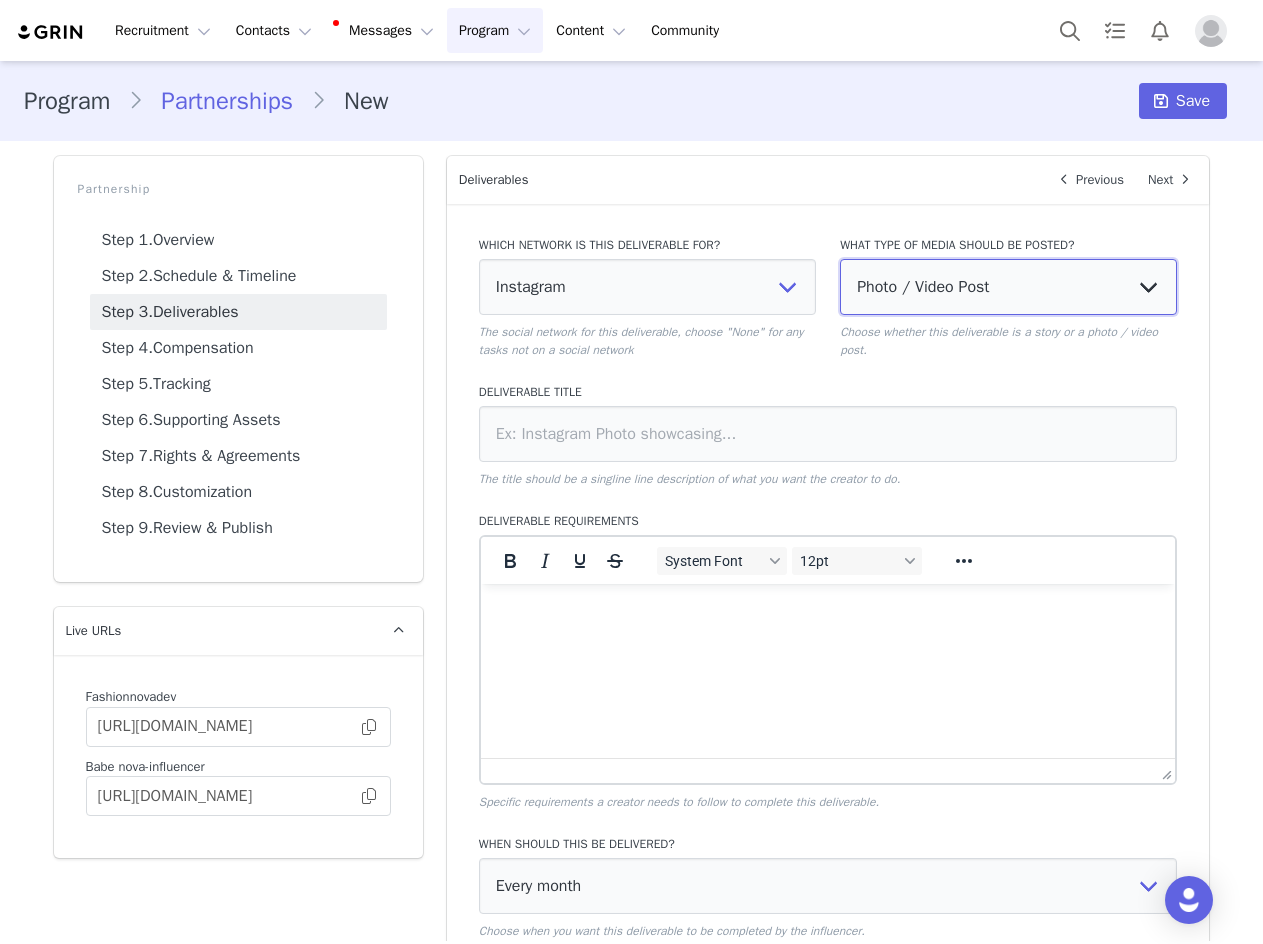 drag, startPoint x: 856, startPoint y: 293, endPoint x: 859, endPoint y: 312, distance: 19.235384 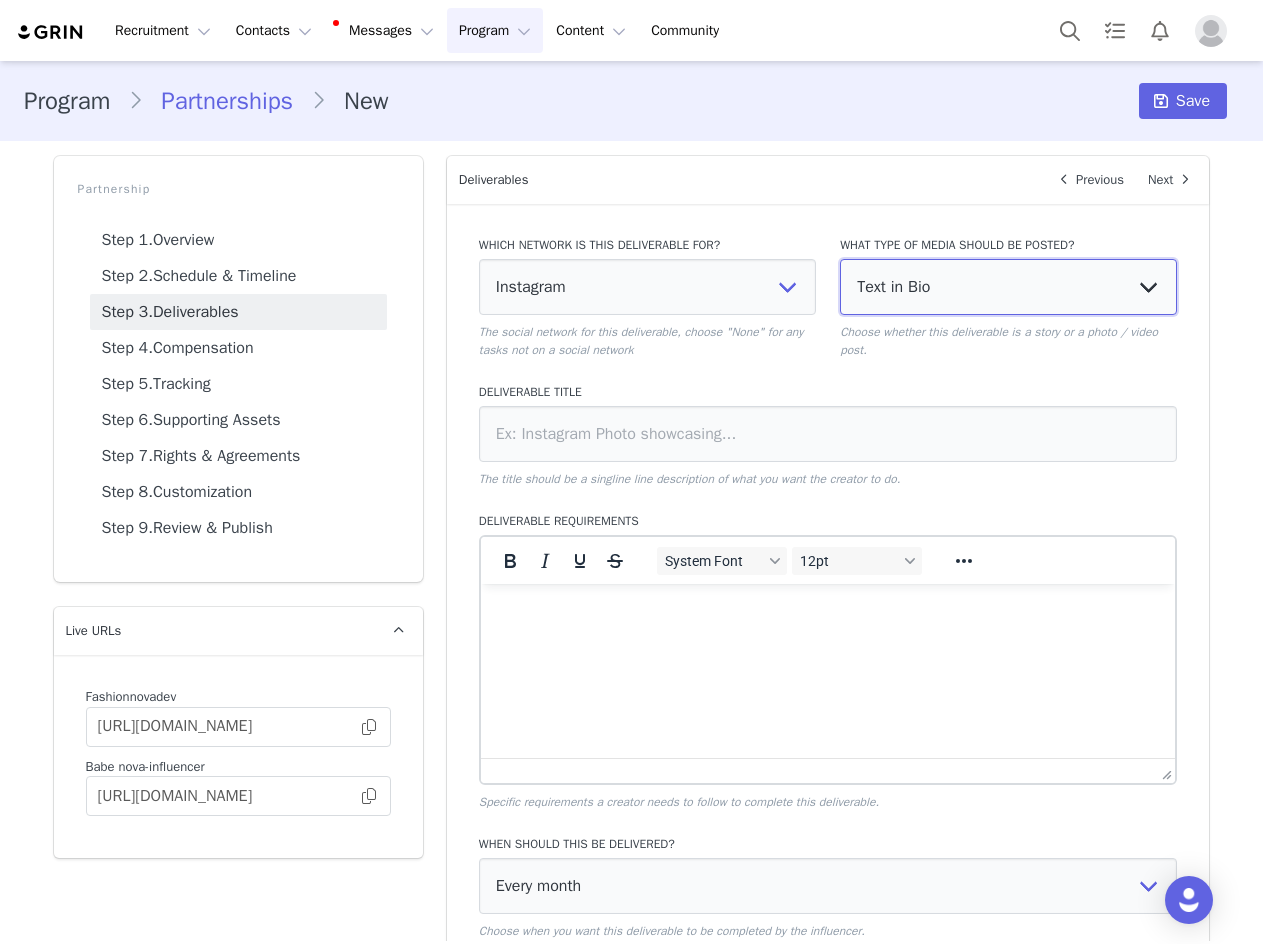 click on "Photo / Video Post   Story   Text in Bio   Highlight Reel" at bounding box center (1008, 287) 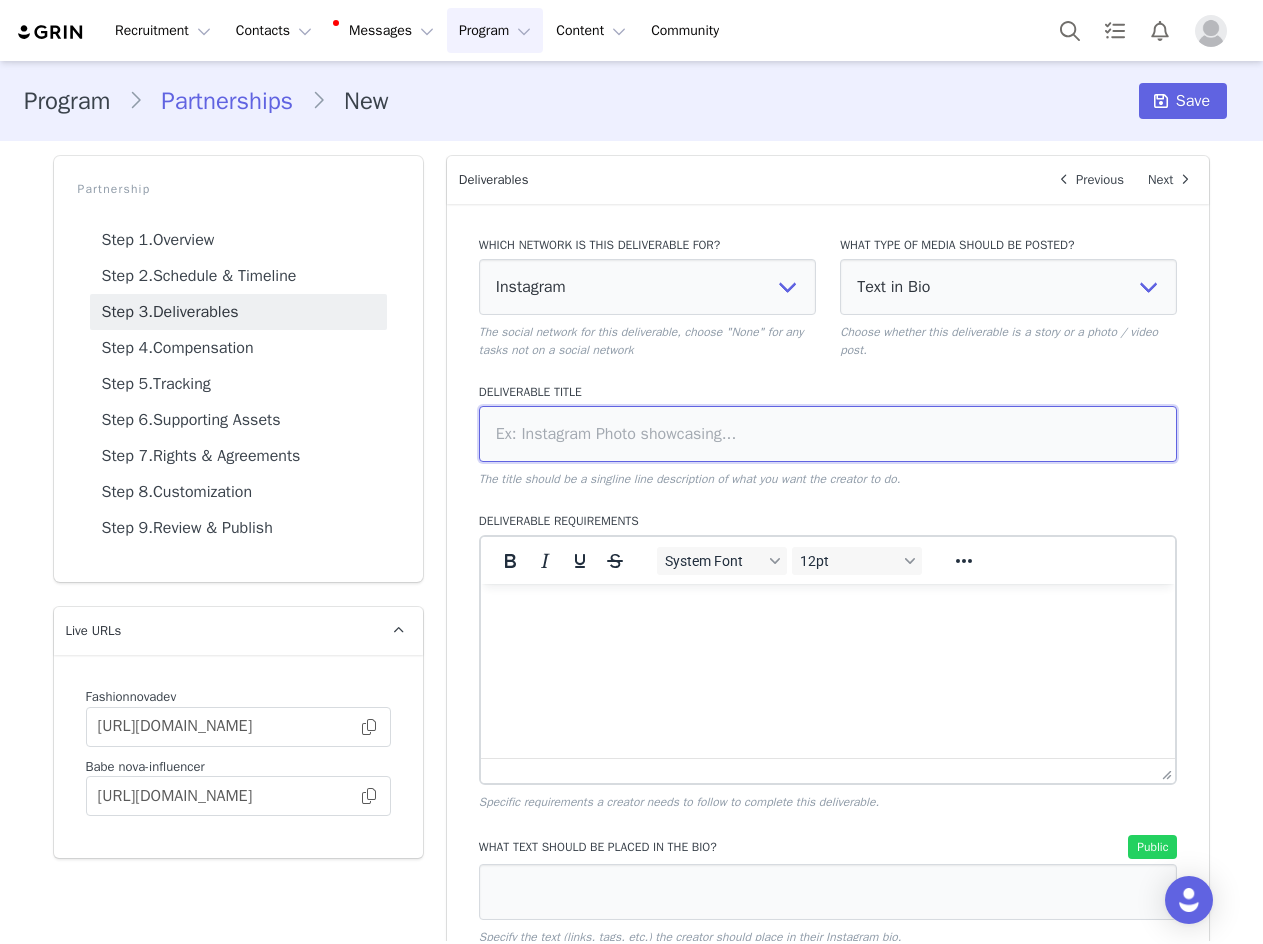 click at bounding box center [828, 434] 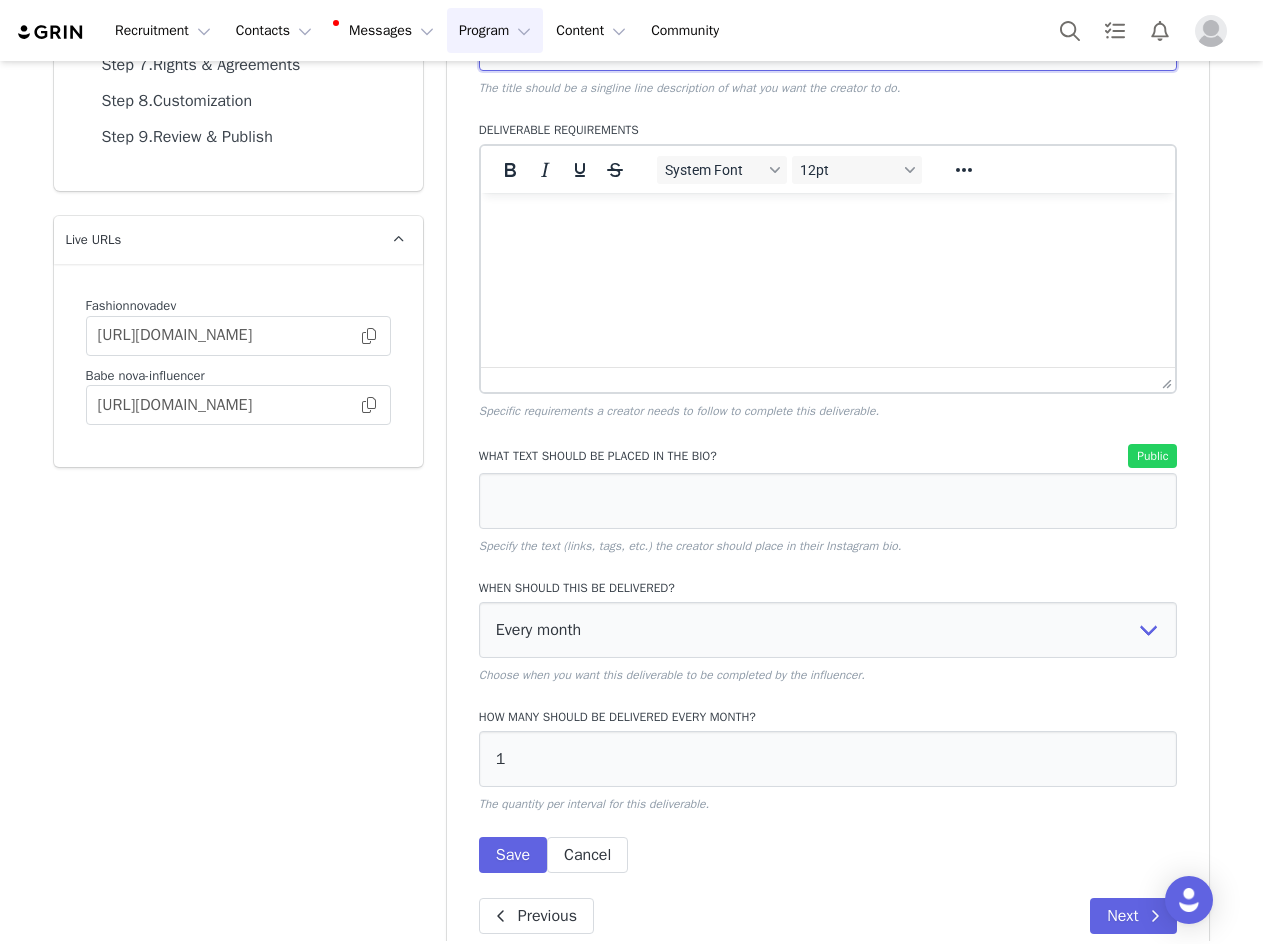scroll, scrollTop: 431, scrollLeft: 0, axis: vertical 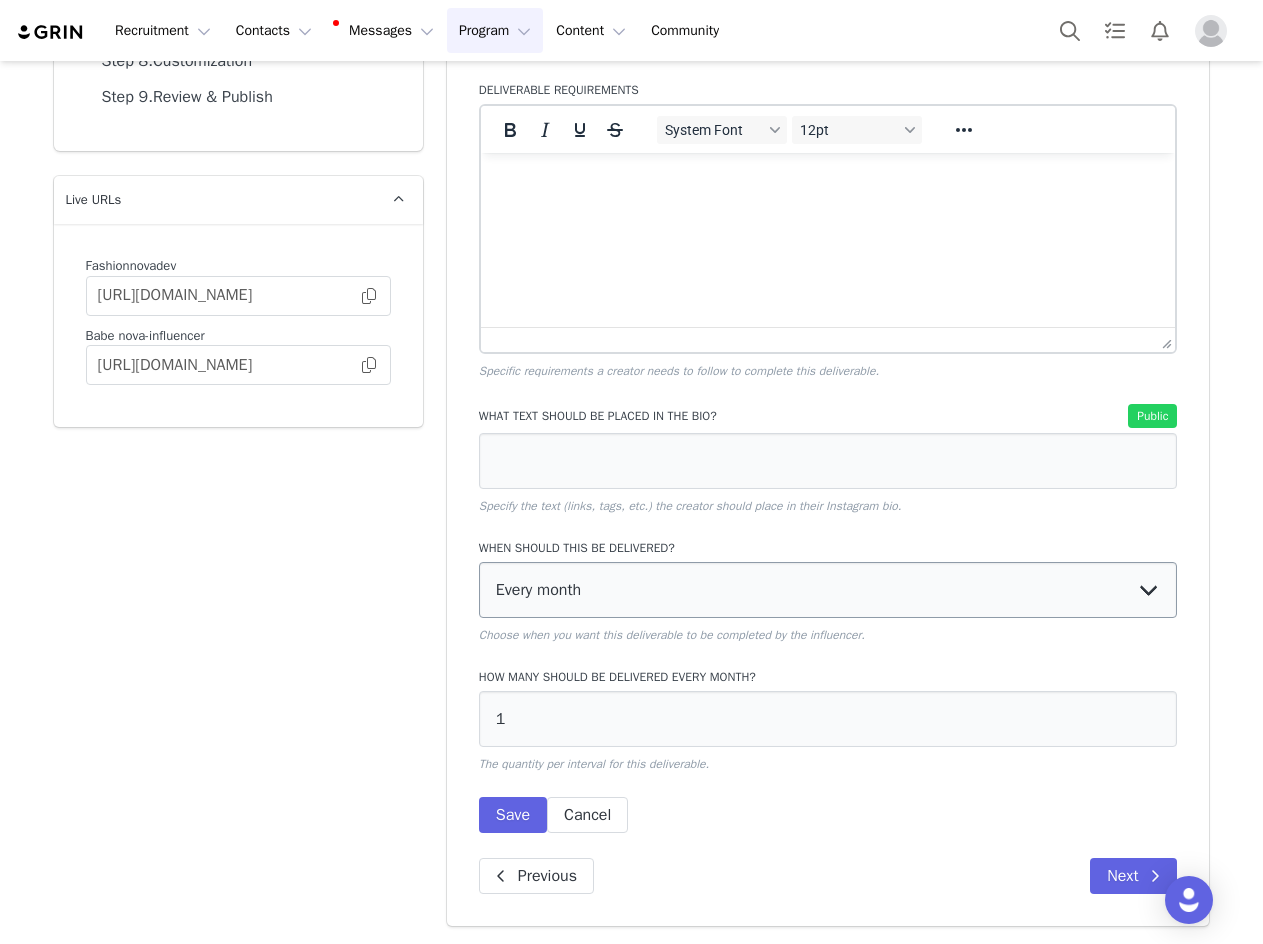 type on "TAG IN BIO" 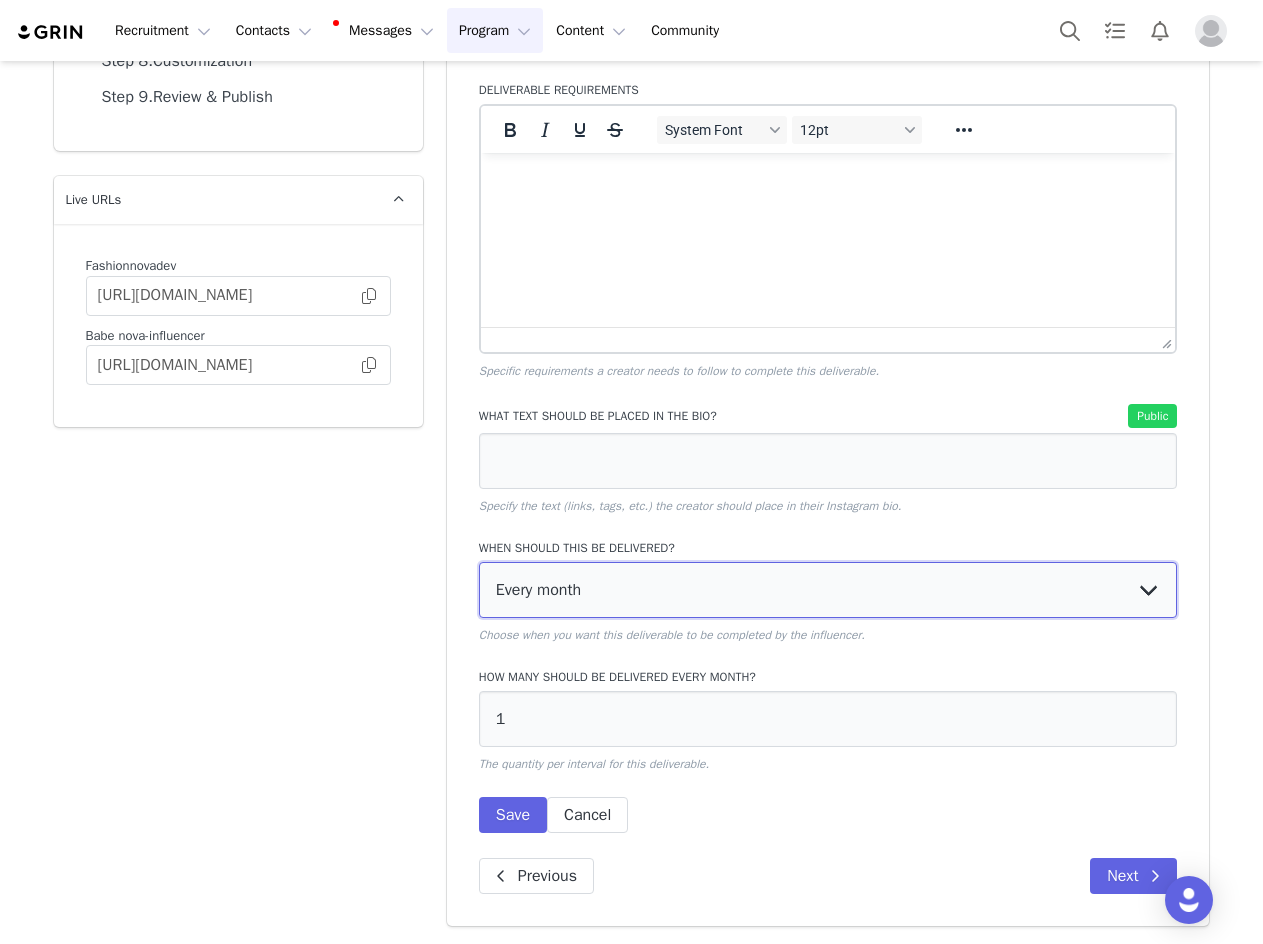 click on "Every month Every other month In specific months Throughout partnership" at bounding box center [828, 590] 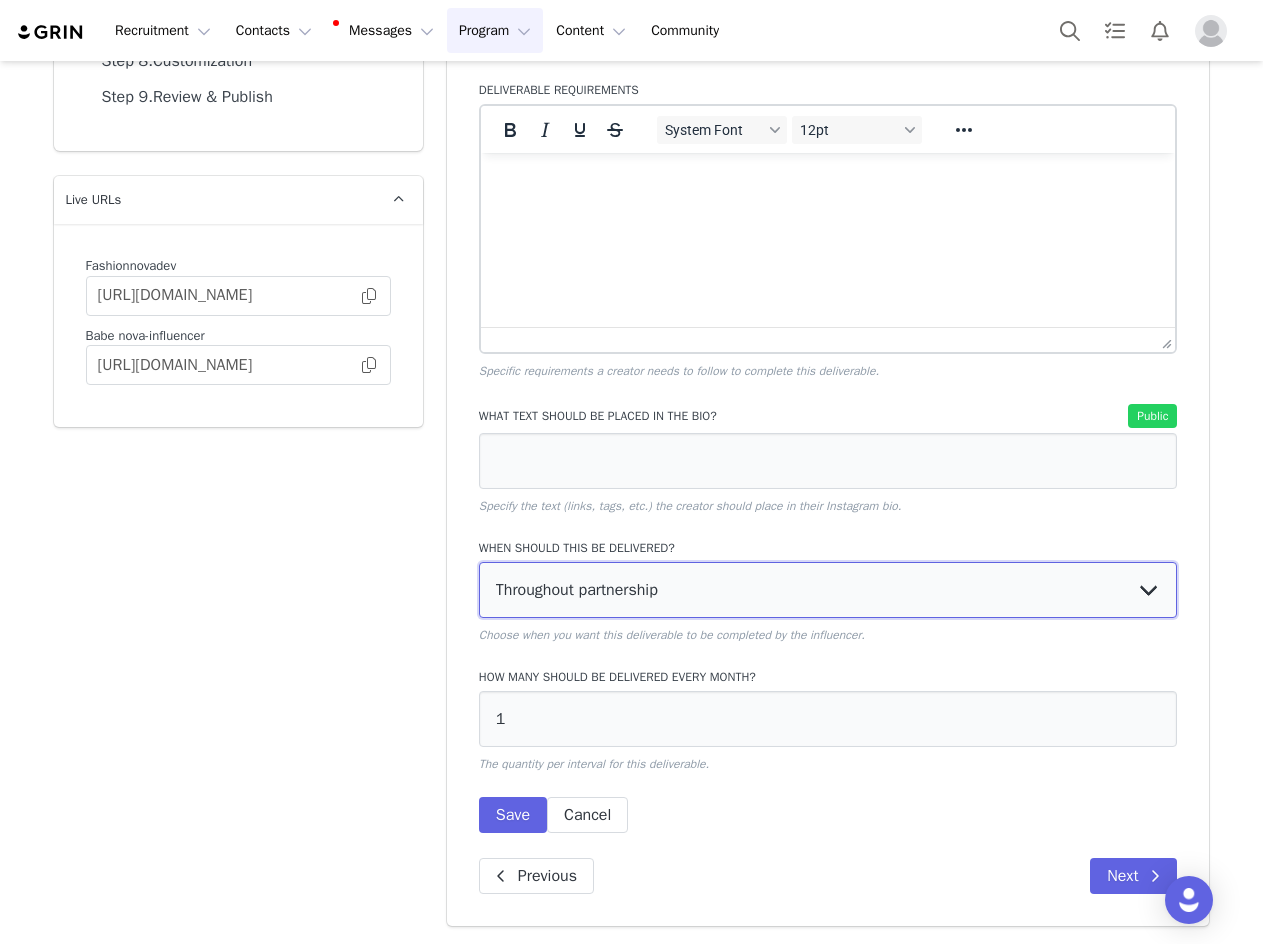 click on "Every month Every other month In specific months Throughout partnership" at bounding box center (828, 590) 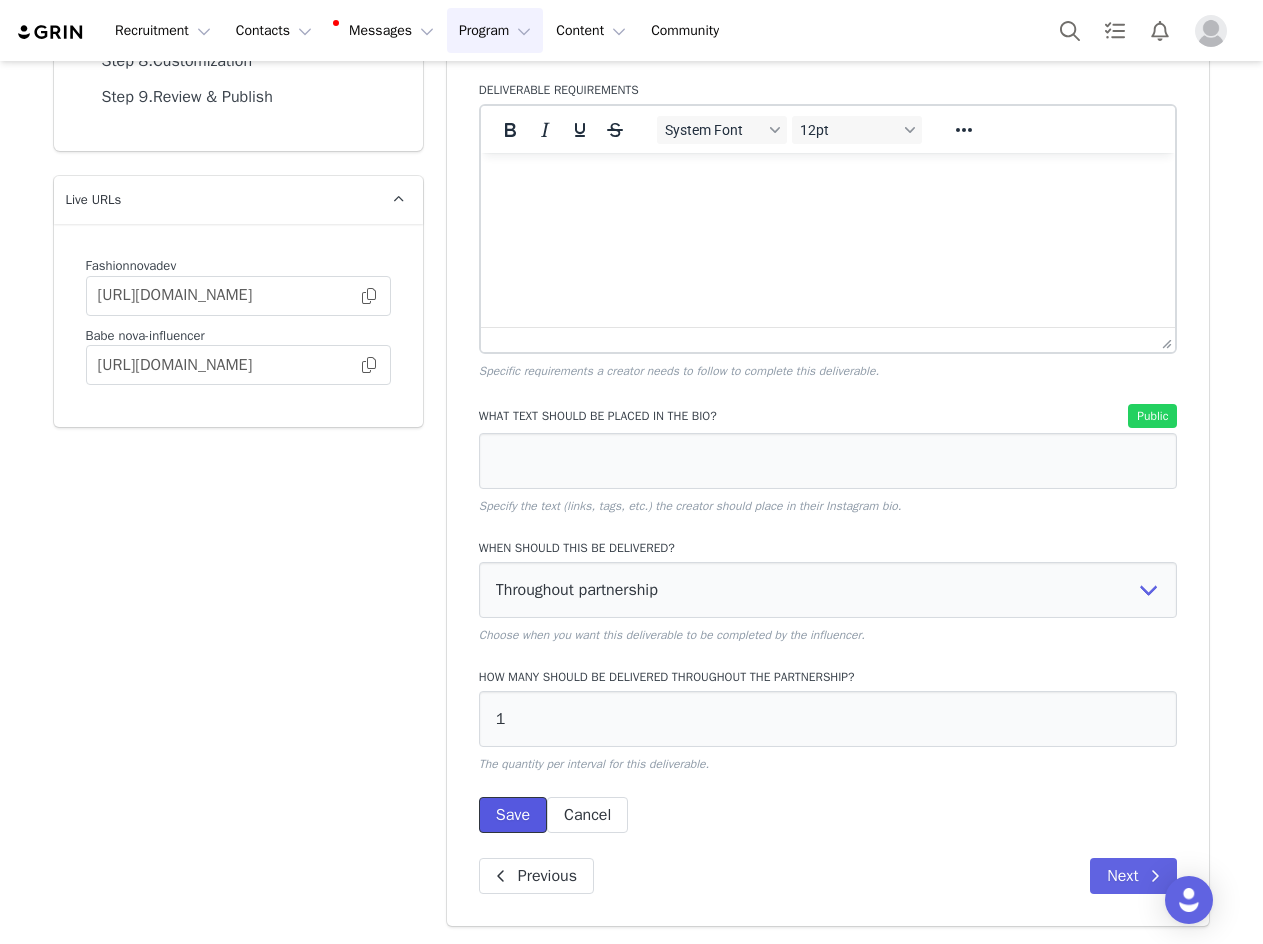click on "Save" at bounding box center (513, 815) 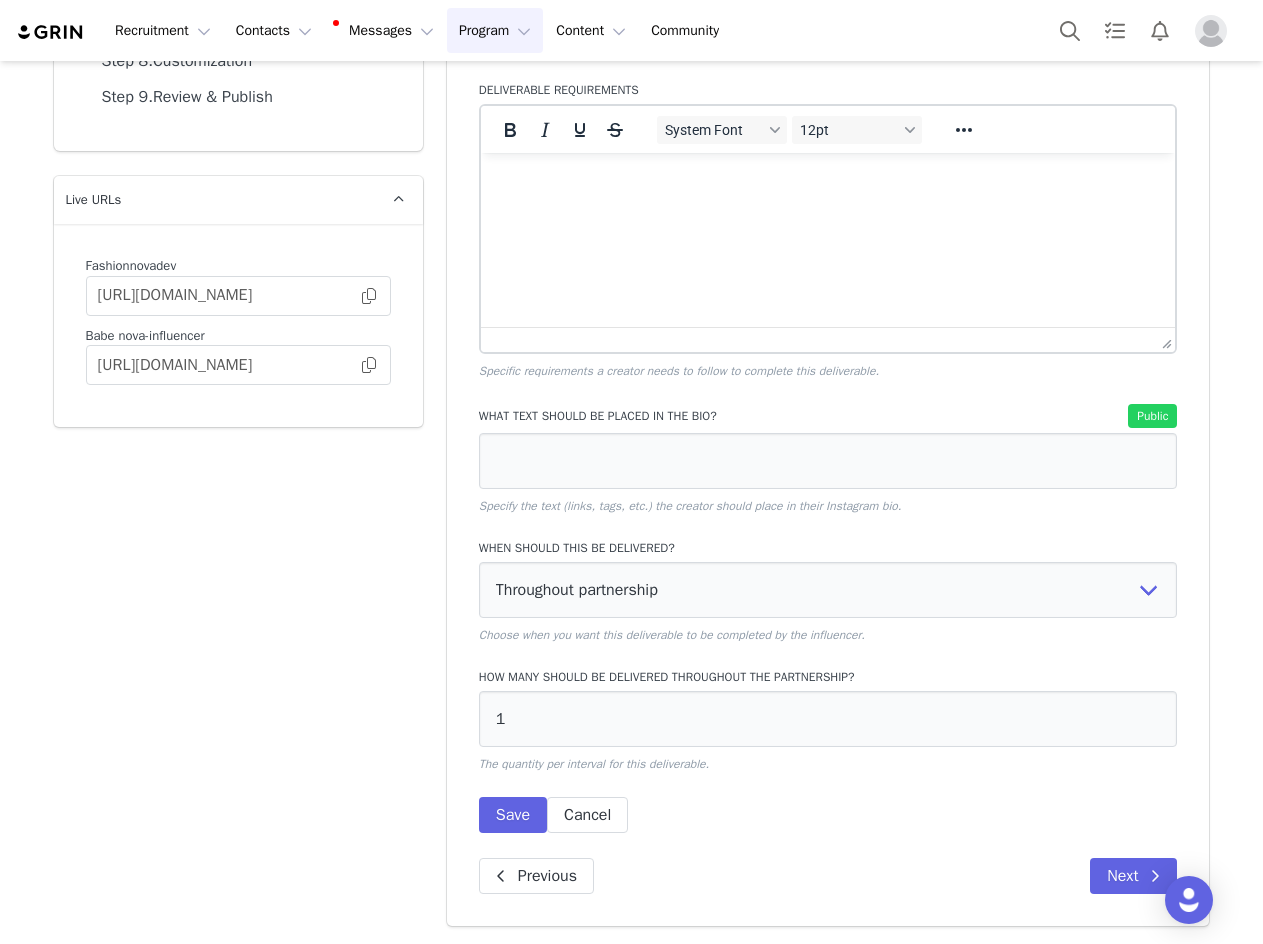 scroll, scrollTop: 0, scrollLeft: 0, axis: both 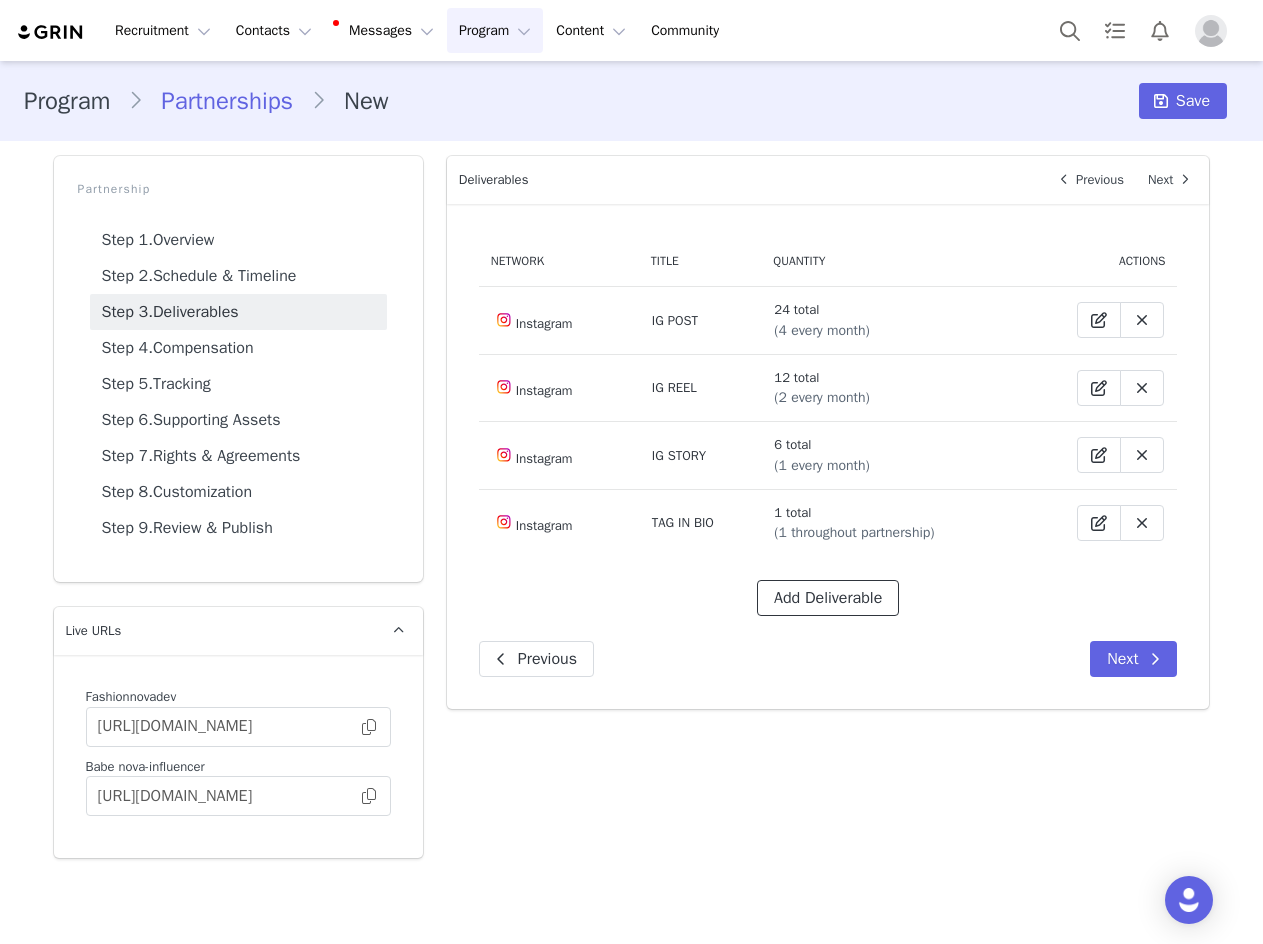 click on "Add Deliverable" at bounding box center (828, 598) 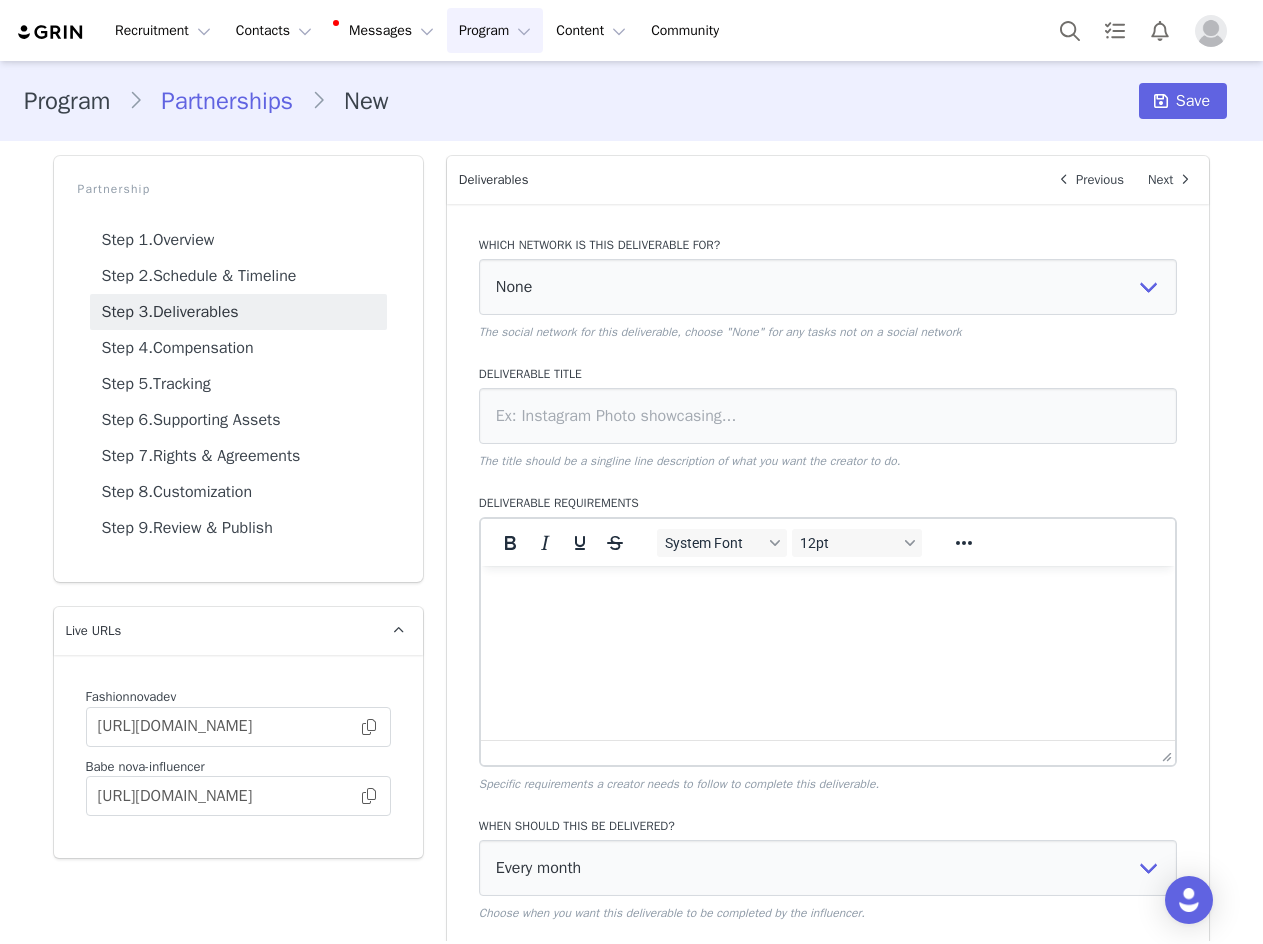 scroll, scrollTop: 0, scrollLeft: 0, axis: both 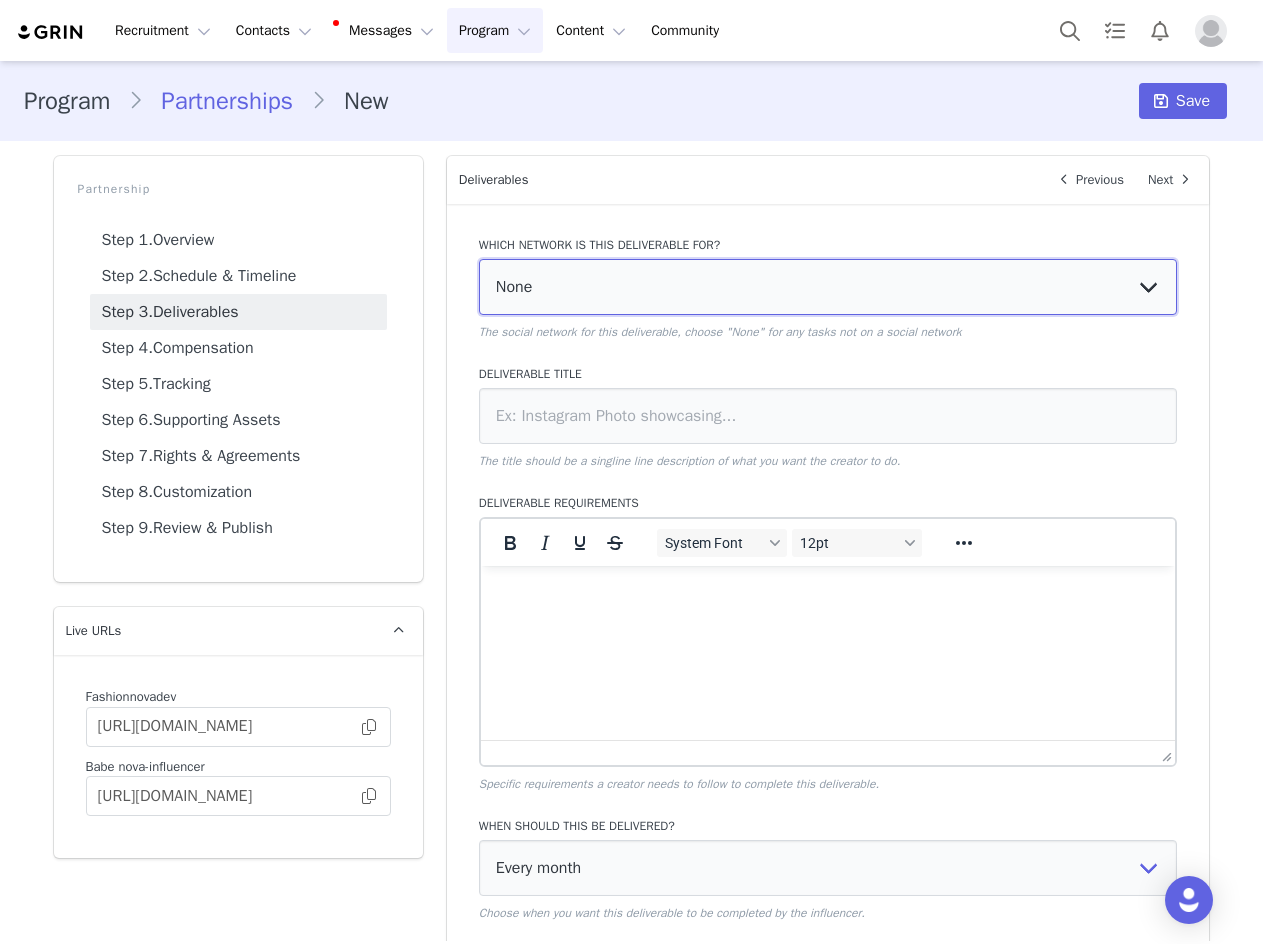 click on "None  YouTube   Twitter   Instagram   Facebook   Twitch   TikTok   Pinterest" at bounding box center [828, 287] 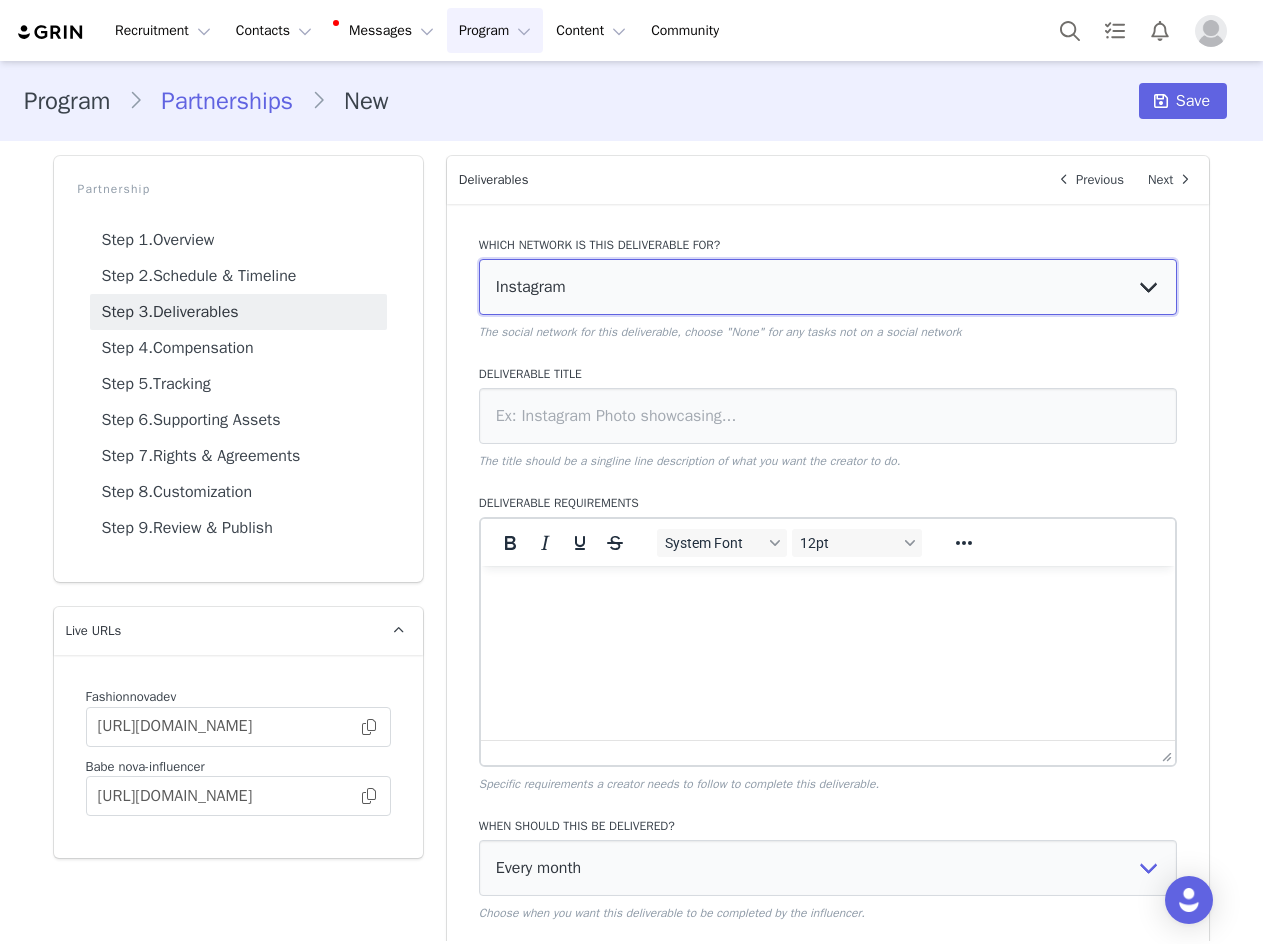 click on "None  YouTube   Twitter   Instagram   Facebook   Twitch   TikTok   Pinterest" at bounding box center (828, 287) 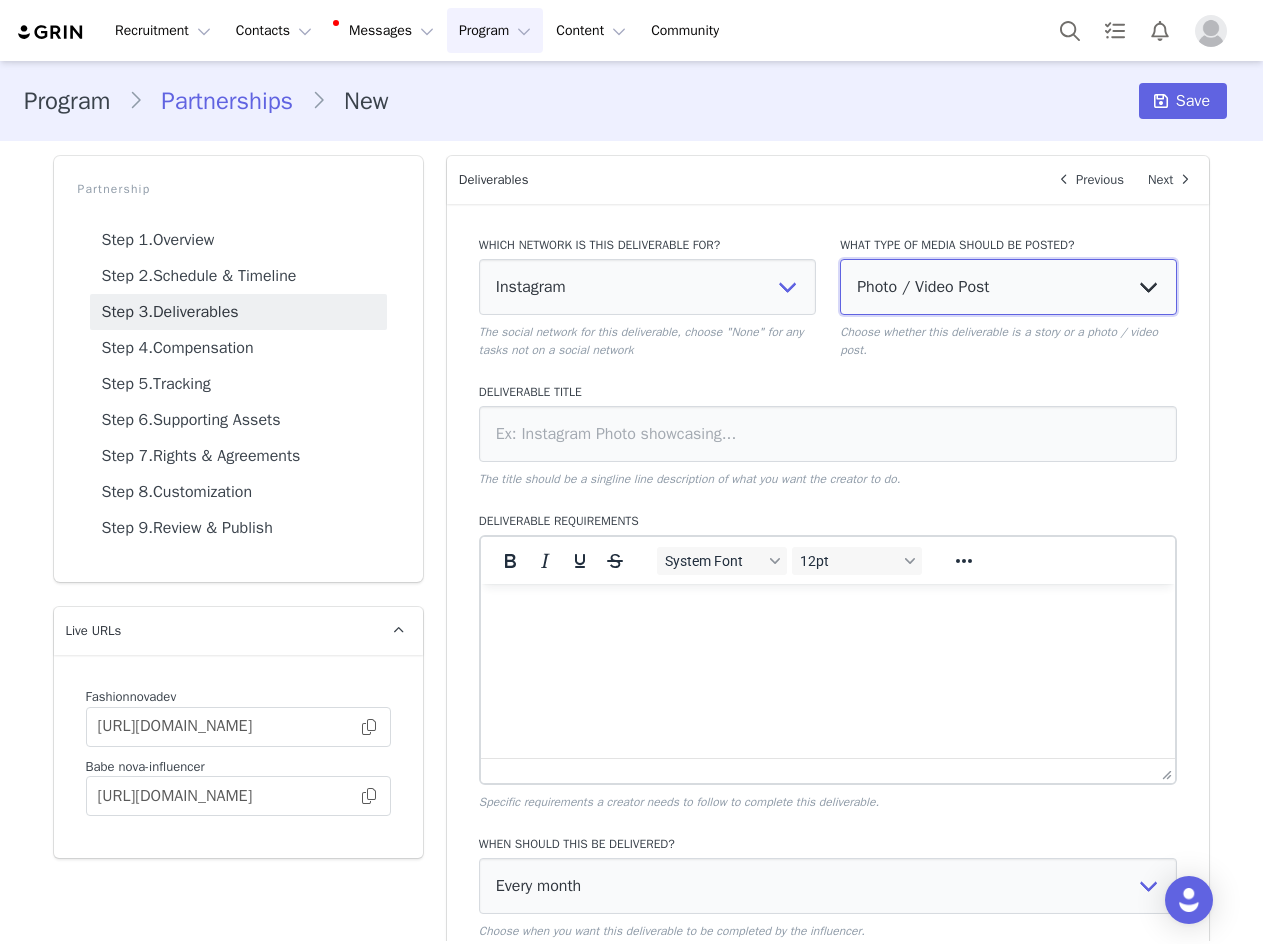 drag, startPoint x: 886, startPoint y: 271, endPoint x: 885, endPoint y: 312, distance: 41.01219 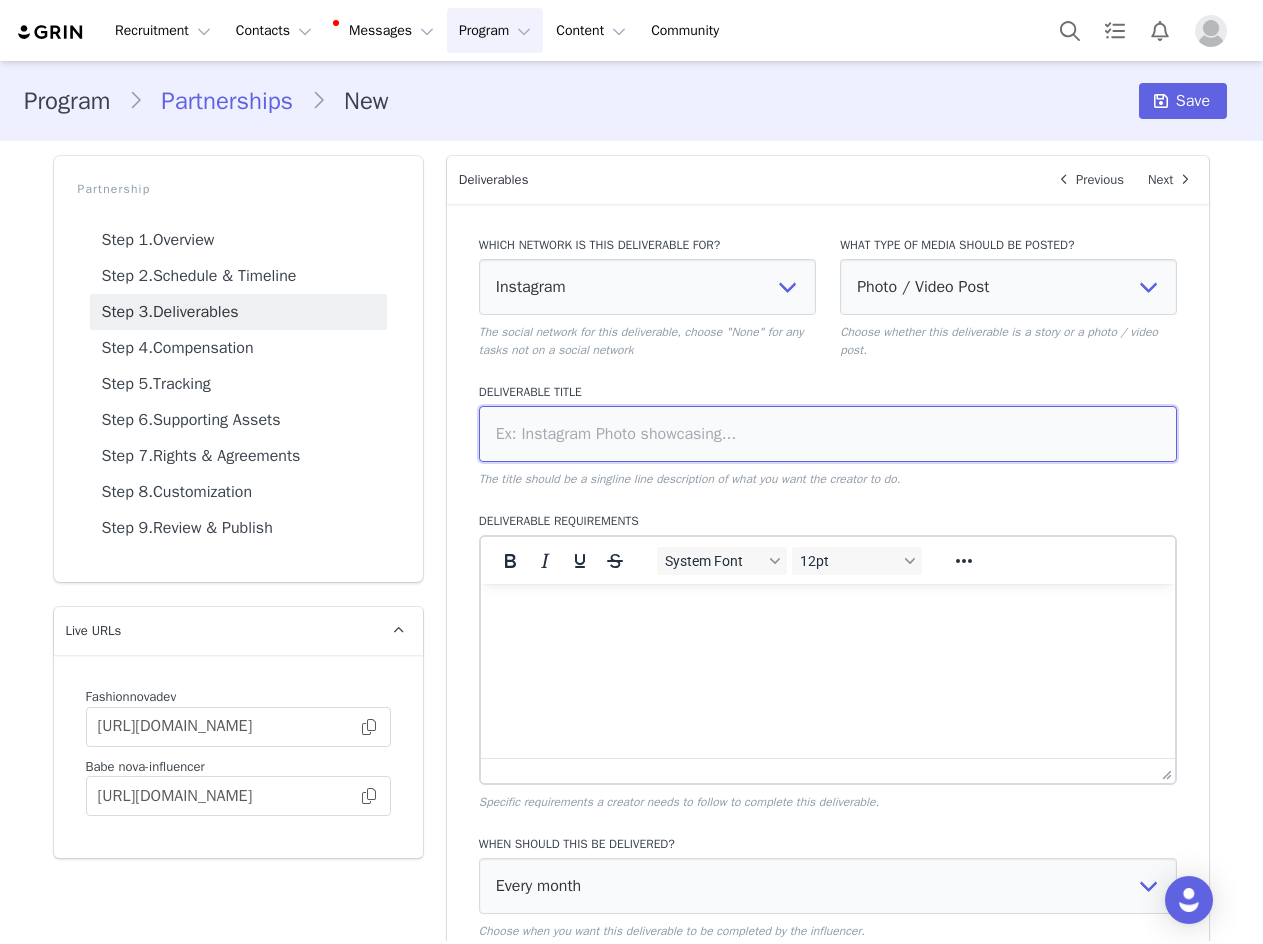 click at bounding box center (828, 434) 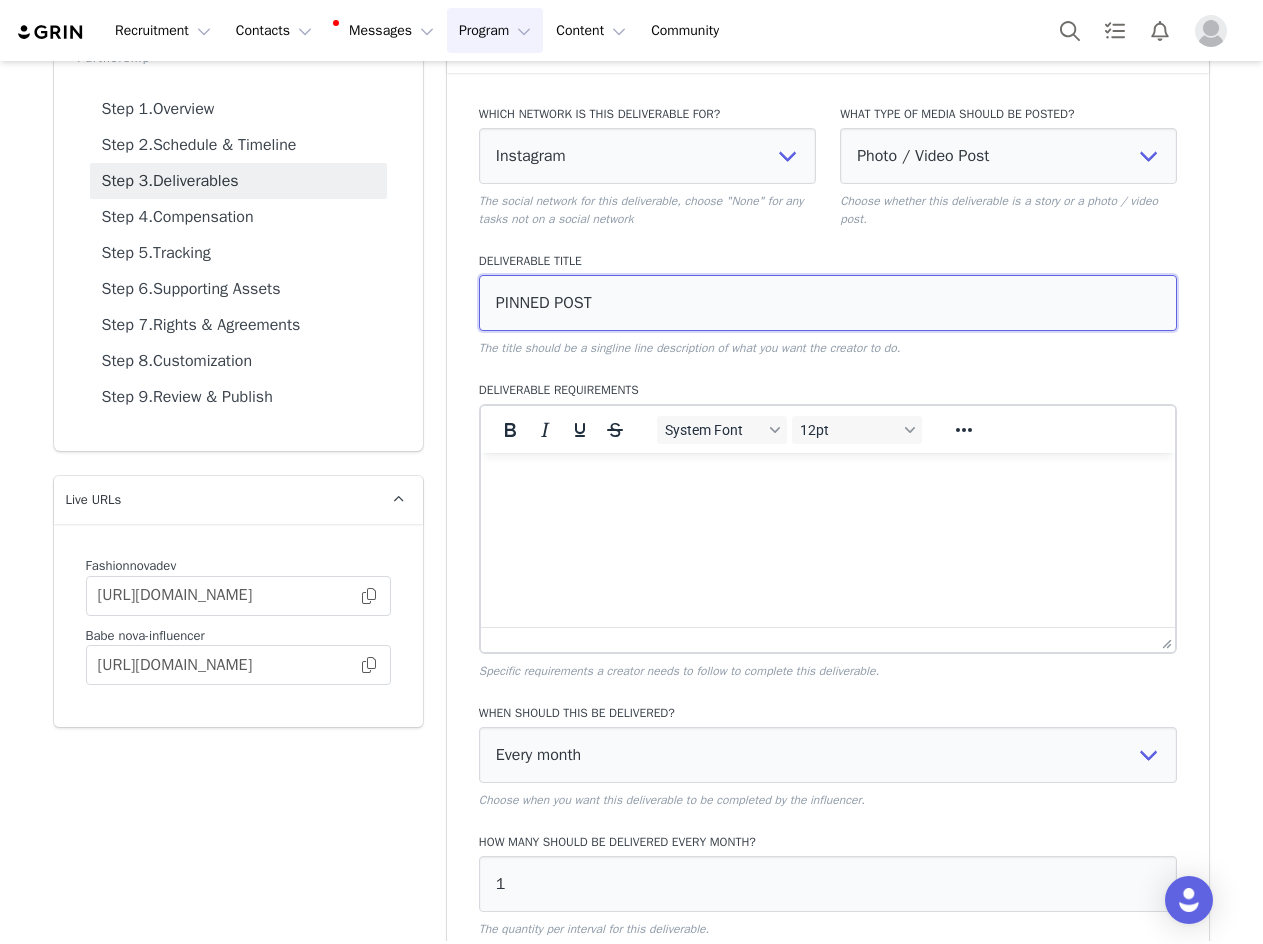 scroll, scrollTop: 296, scrollLeft: 0, axis: vertical 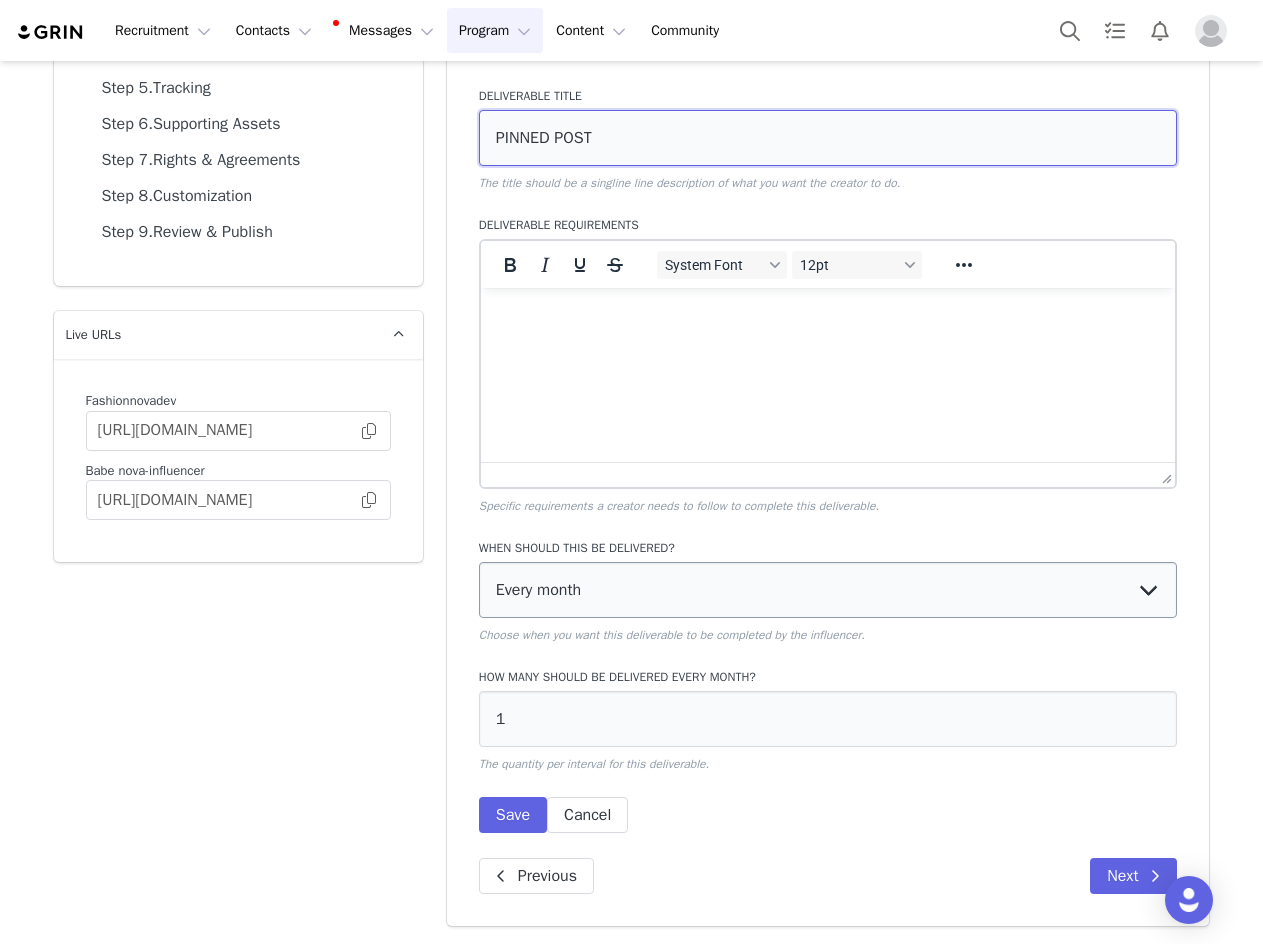 type on "PINNED POST" 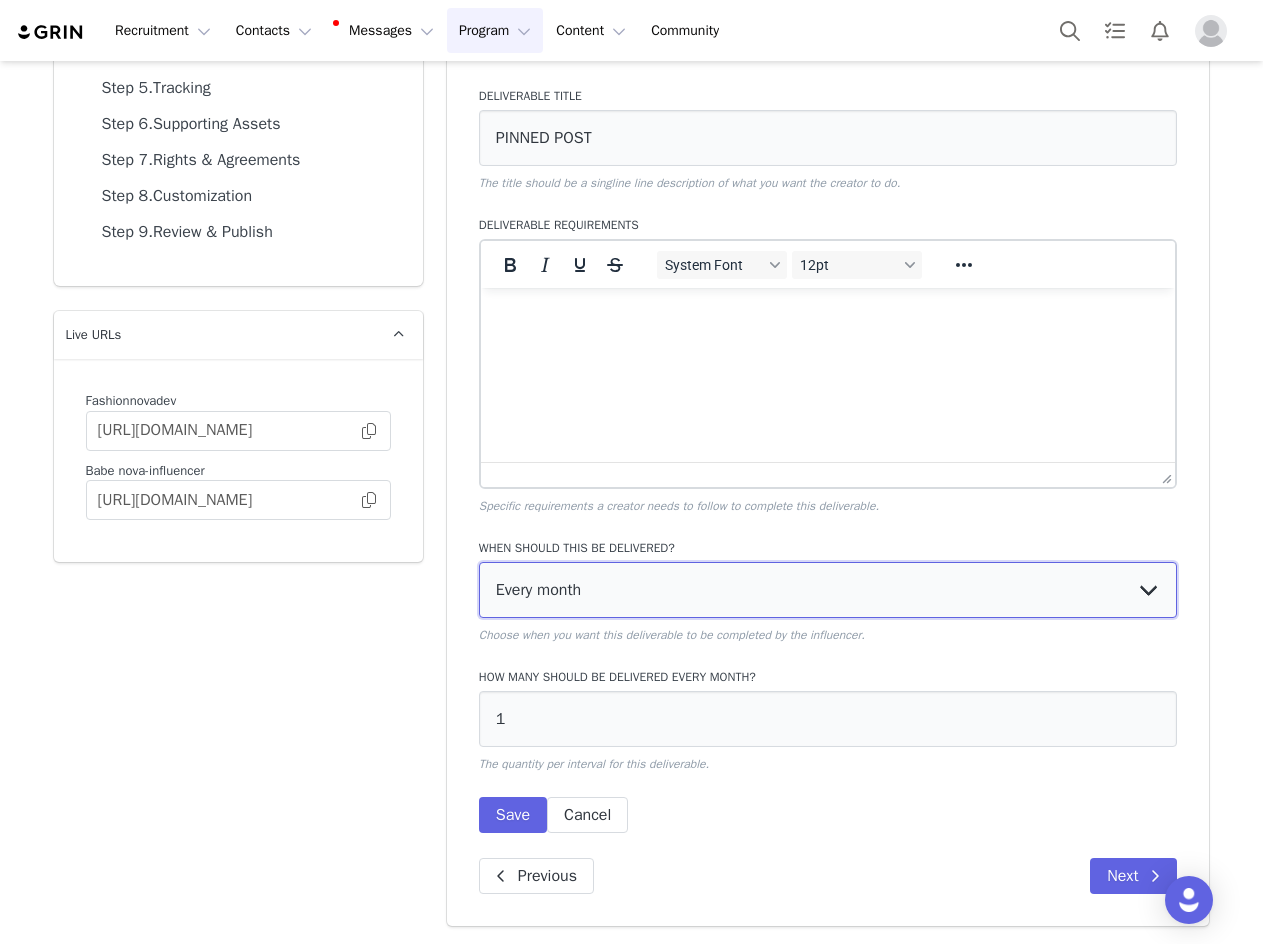 click on "Every month Every other month In specific months Throughout partnership" at bounding box center (828, 590) 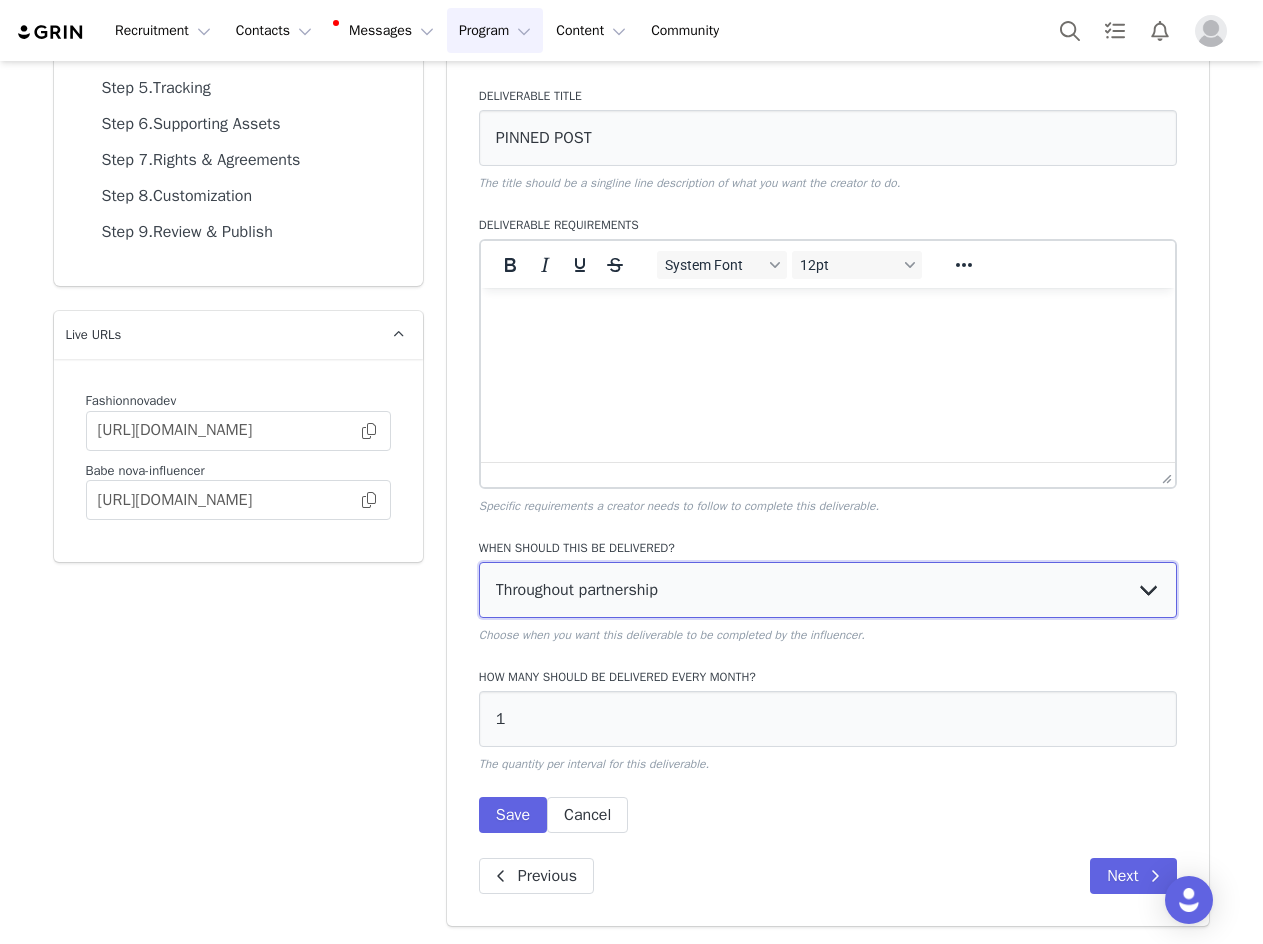 click on "Every month Every other month In specific months Throughout partnership" at bounding box center [828, 590] 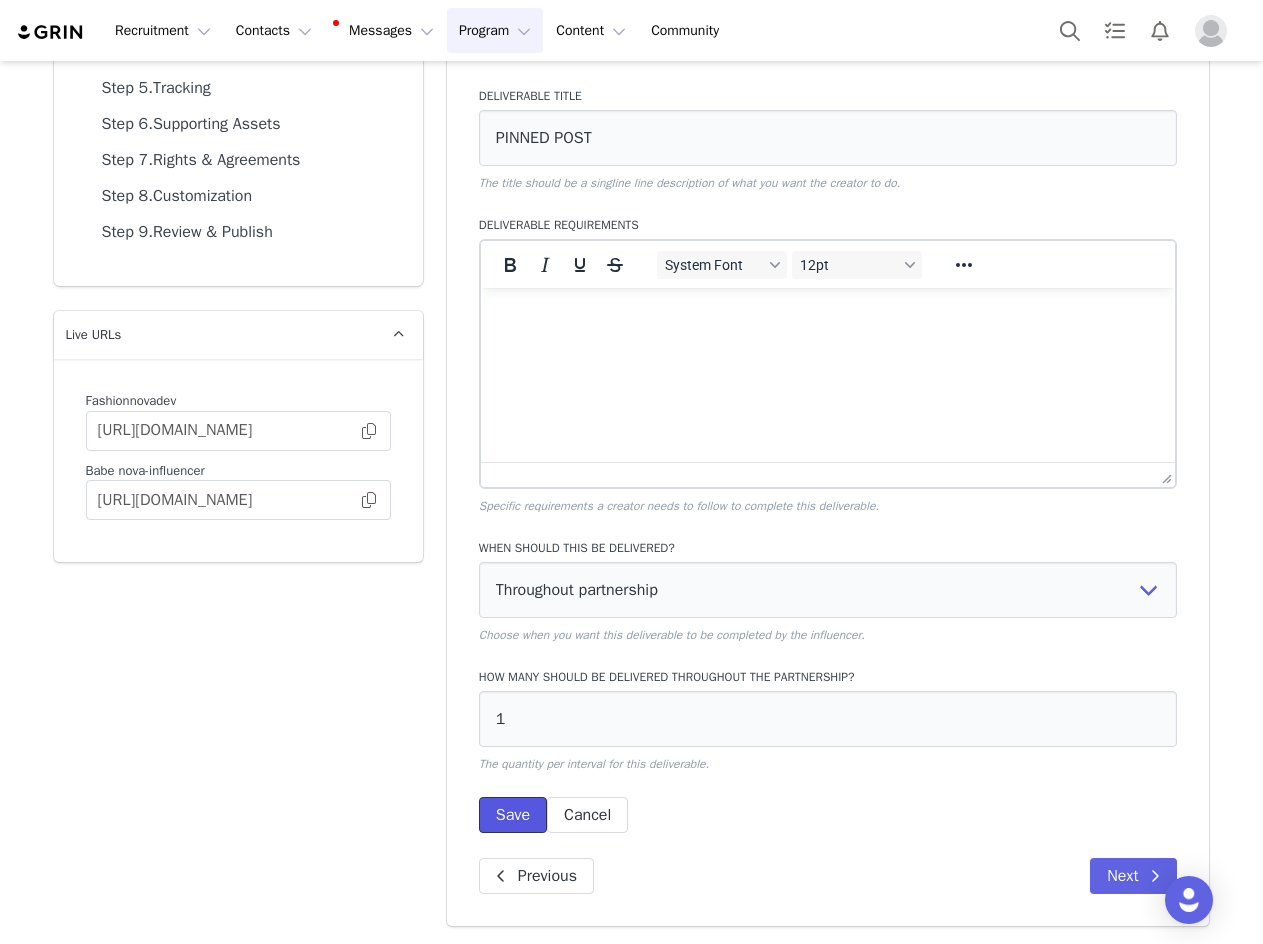 click on "Save" at bounding box center (513, 815) 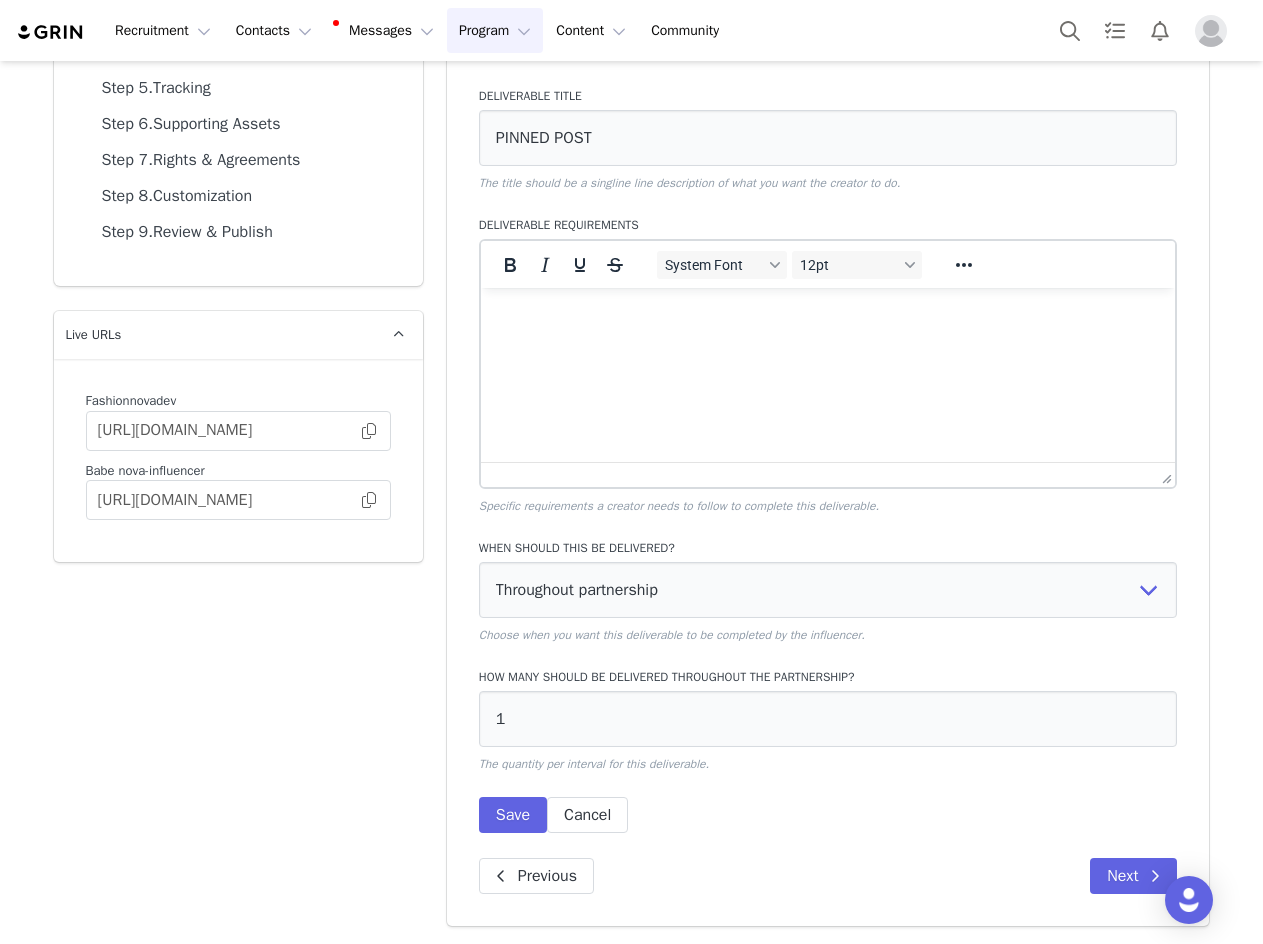 scroll, scrollTop: 0, scrollLeft: 0, axis: both 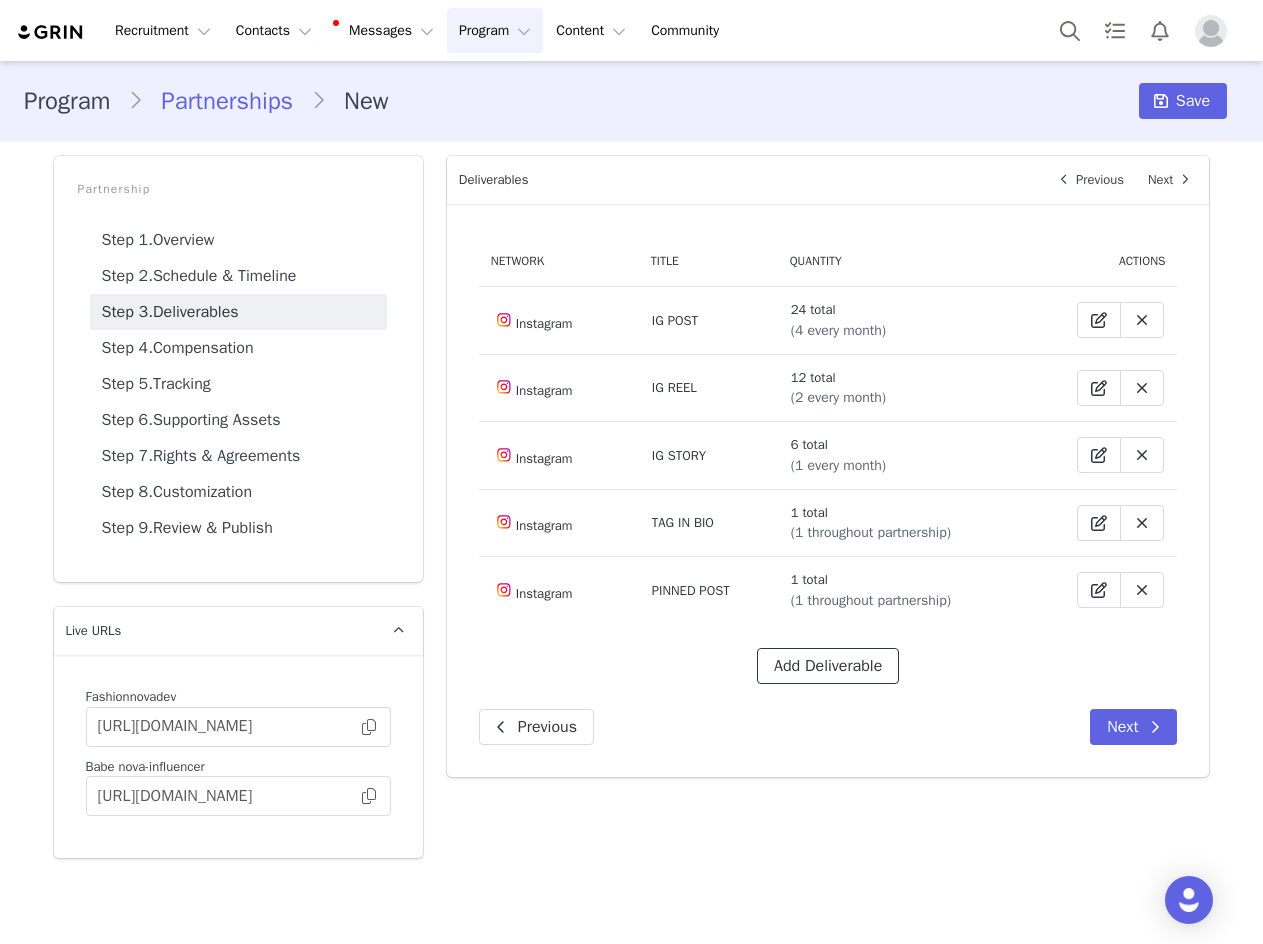 click on "Add Deliverable" at bounding box center [828, 666] 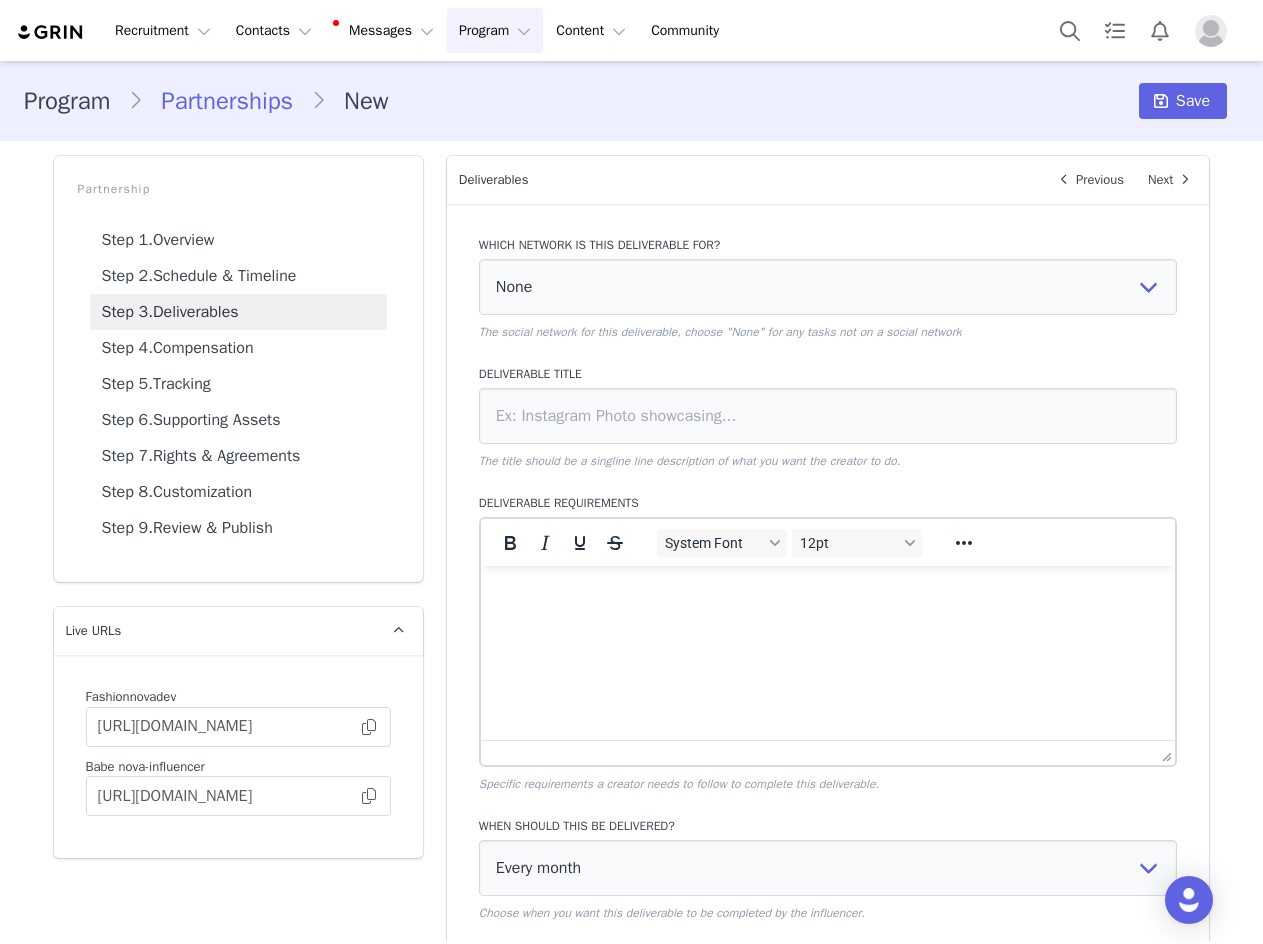 scroll, scrollTop: 0, scrollLeft: 0, axis: both 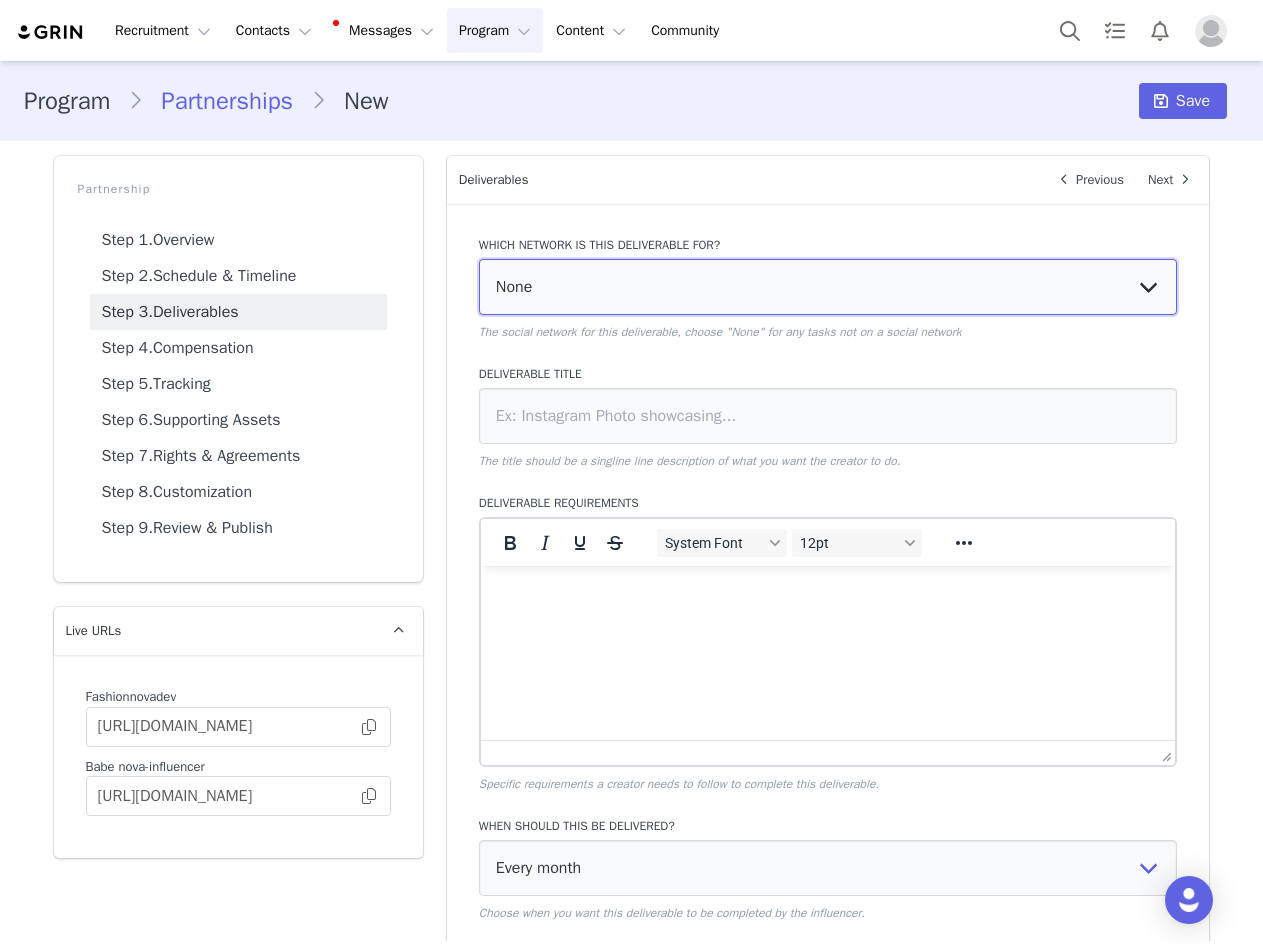 drag, startPoint x: 610, startPoint y: 269, endPoint x: 602, endPoint y: 306, distance: 37.85499 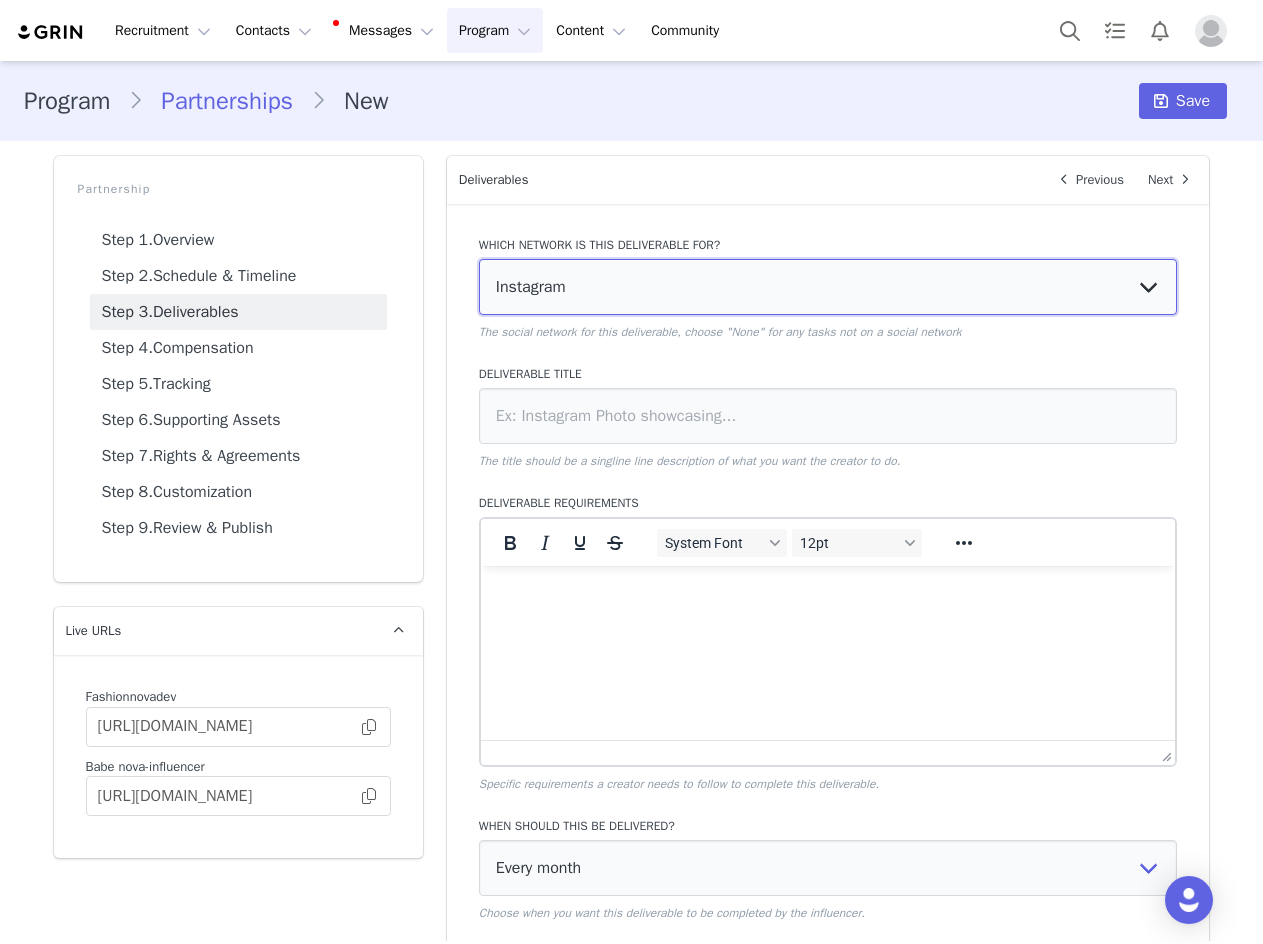click on "None  YouTube   Twitter   Instagram   Facebook   Twitch   TikTok   Pinterest" at bounding box center (828, 287) 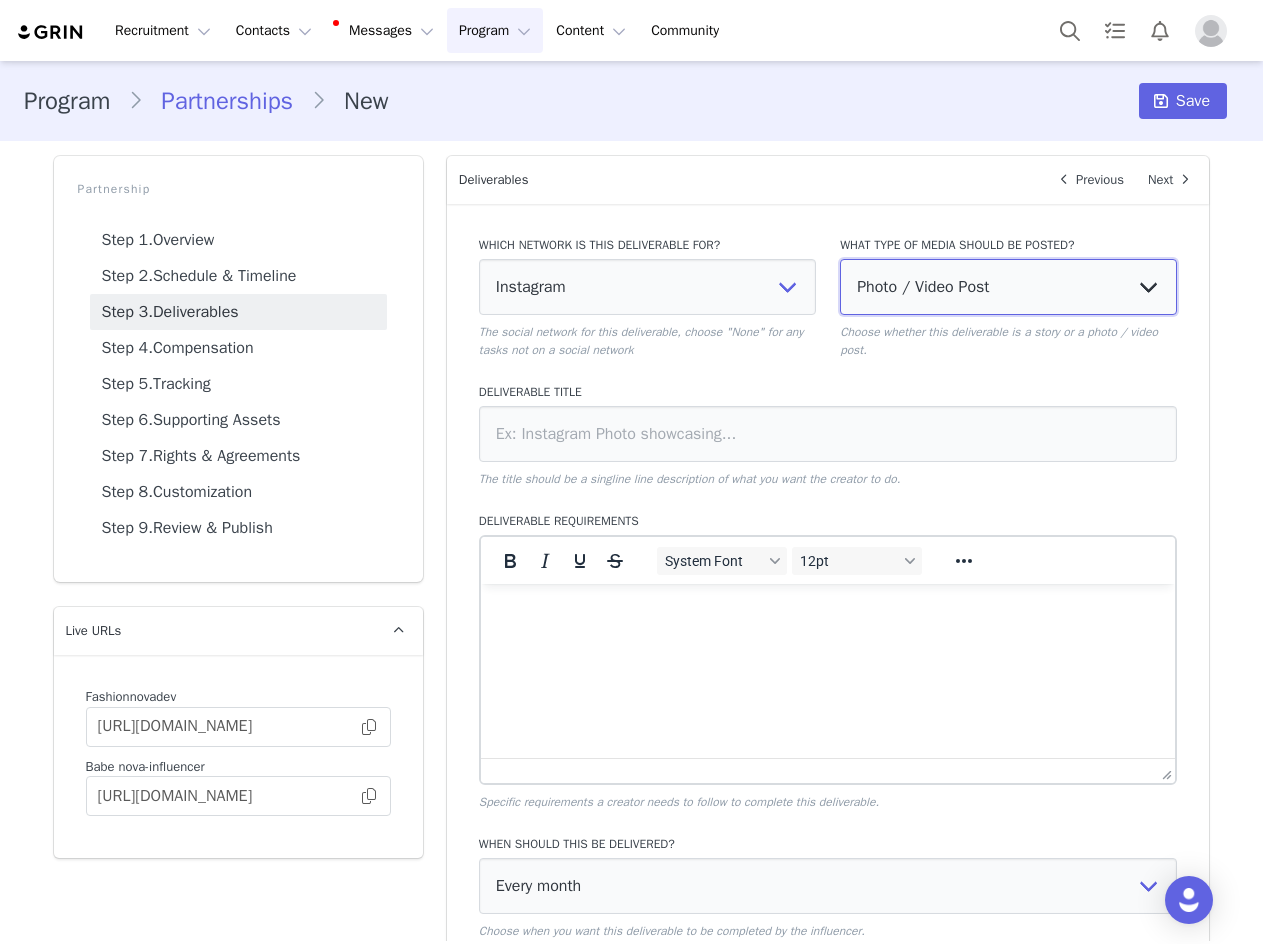 click on "Photo / Video Post   Story   Text in Bio   Highlight Reel" at bounding box center (1008, 287) 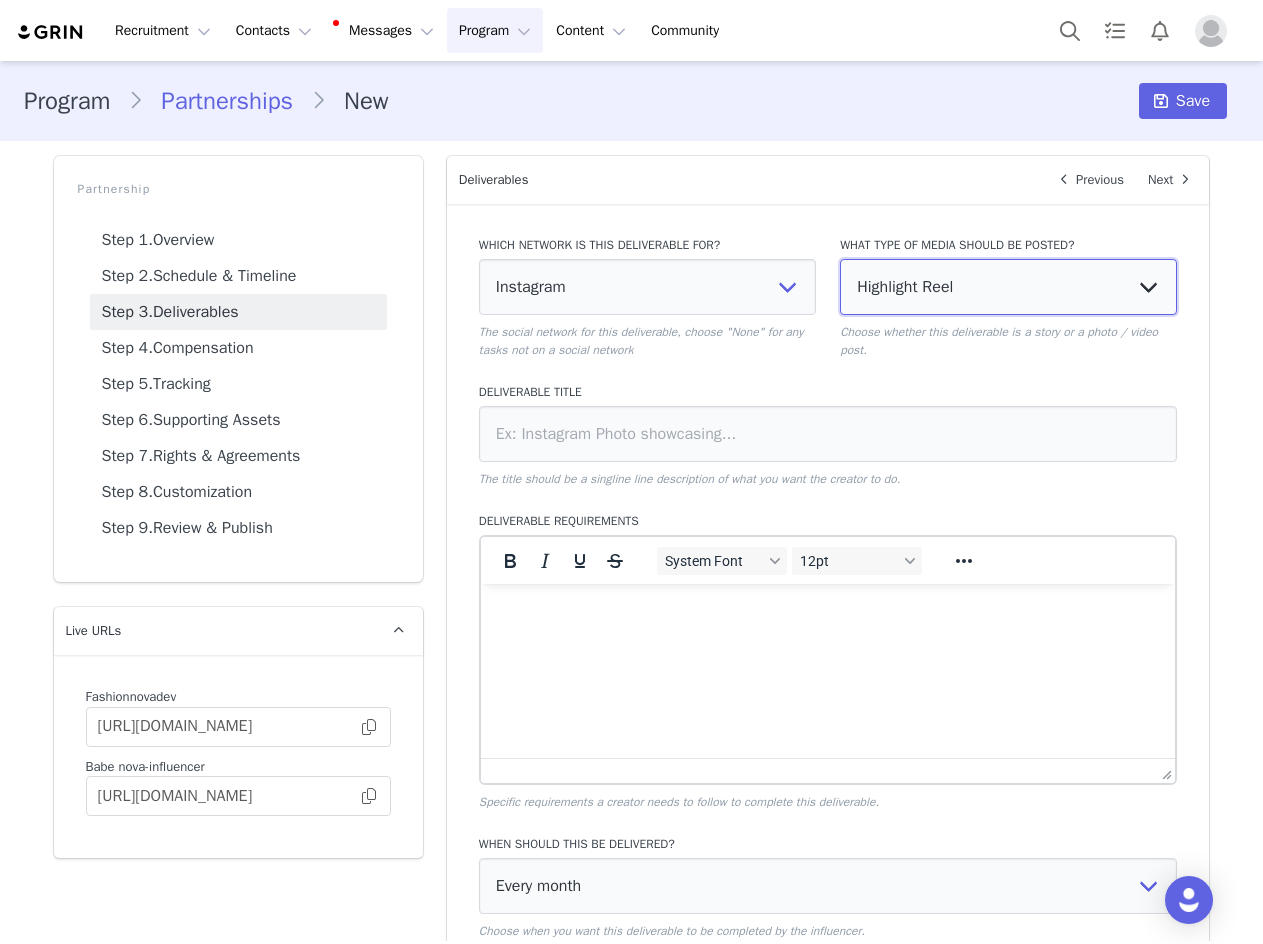 click on "Photo / Video Post   Story   Text in Bio   Highlight Reel" at bounding box center (1008, 287) 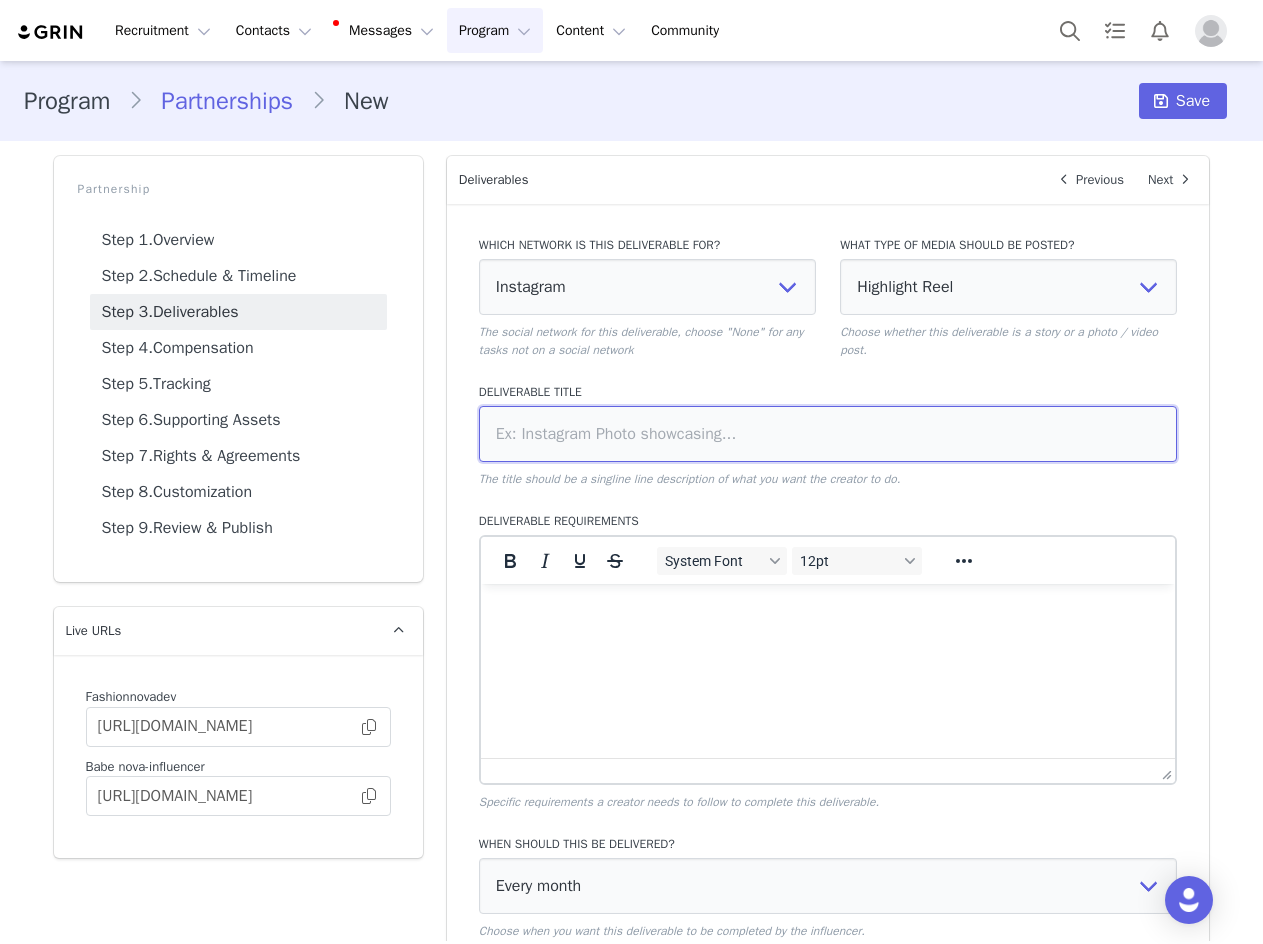 click at bounding box center [828, 434] 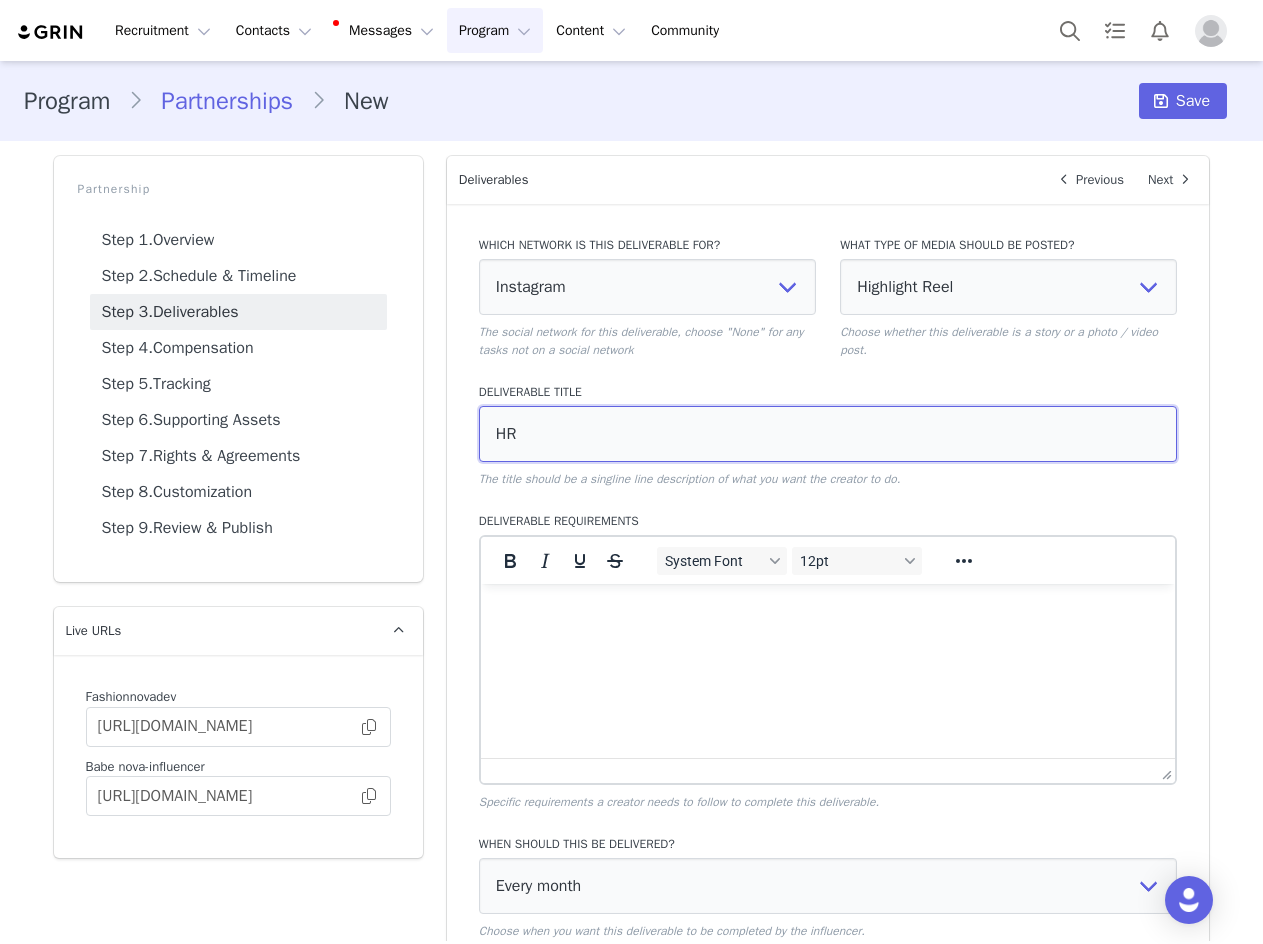click on "HR" at bounding box center (828, 434) 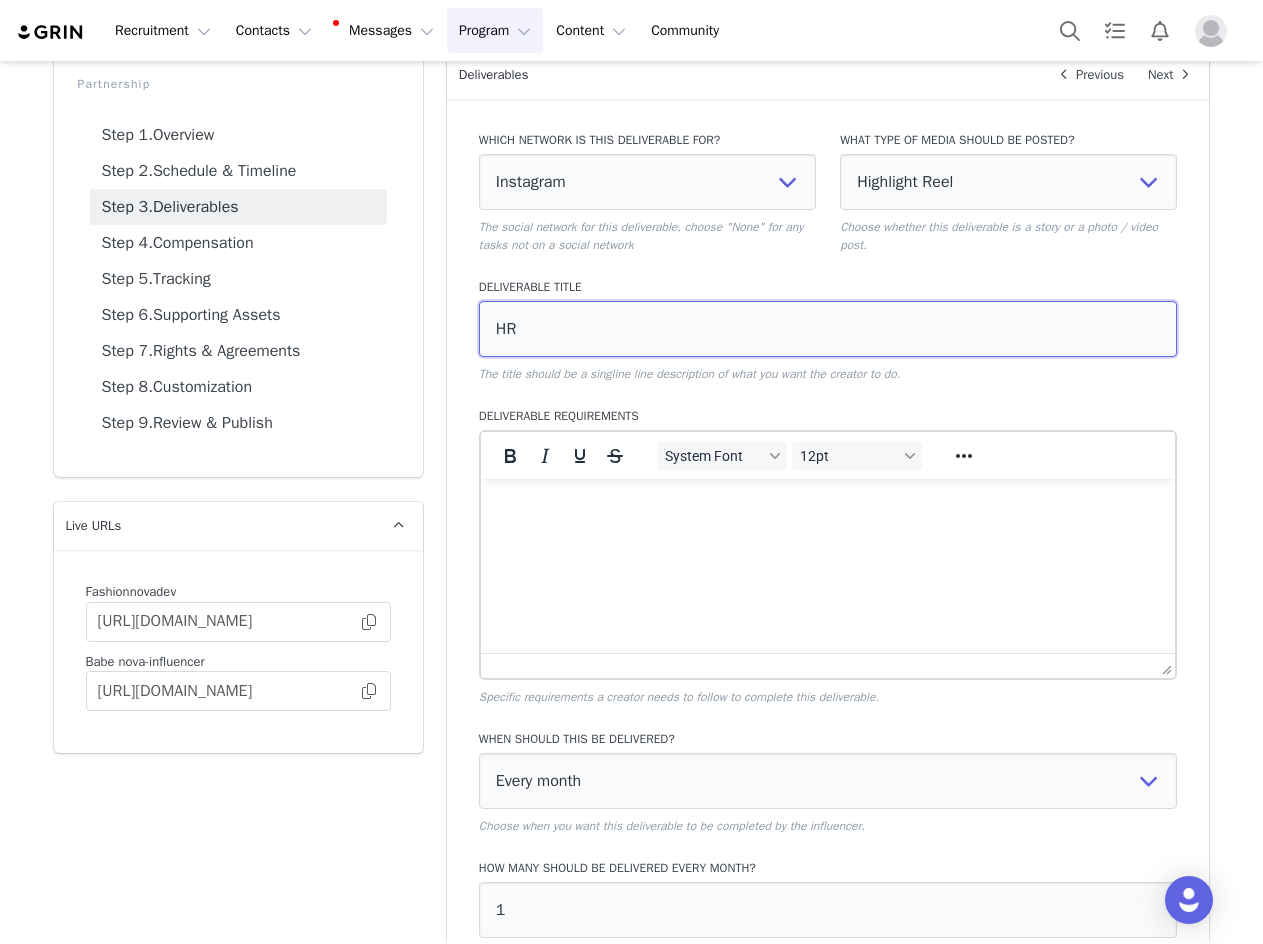 scroll, scrollTop: 200, scrollLeft: 0, axis: vertical 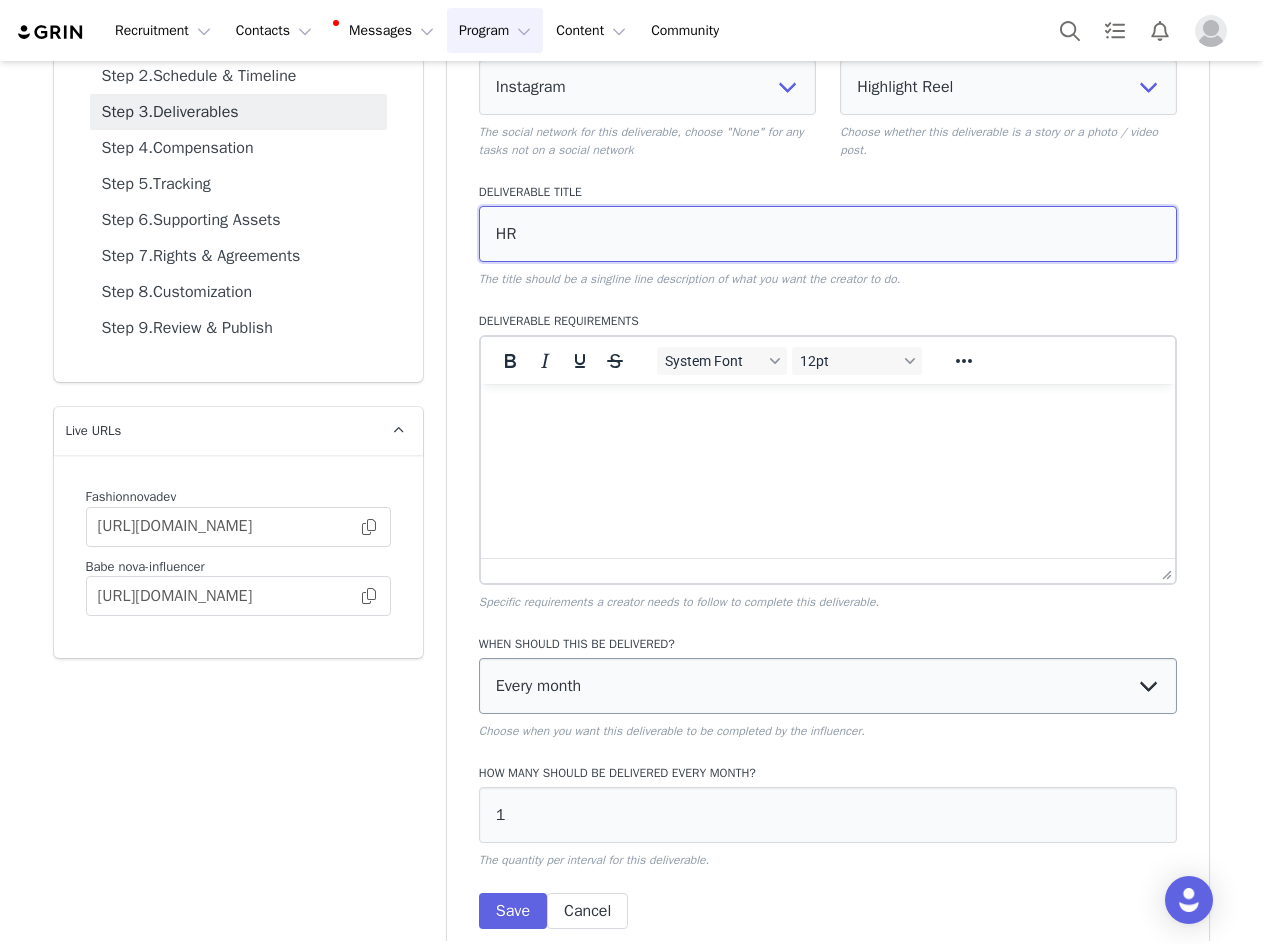 type on "HR" 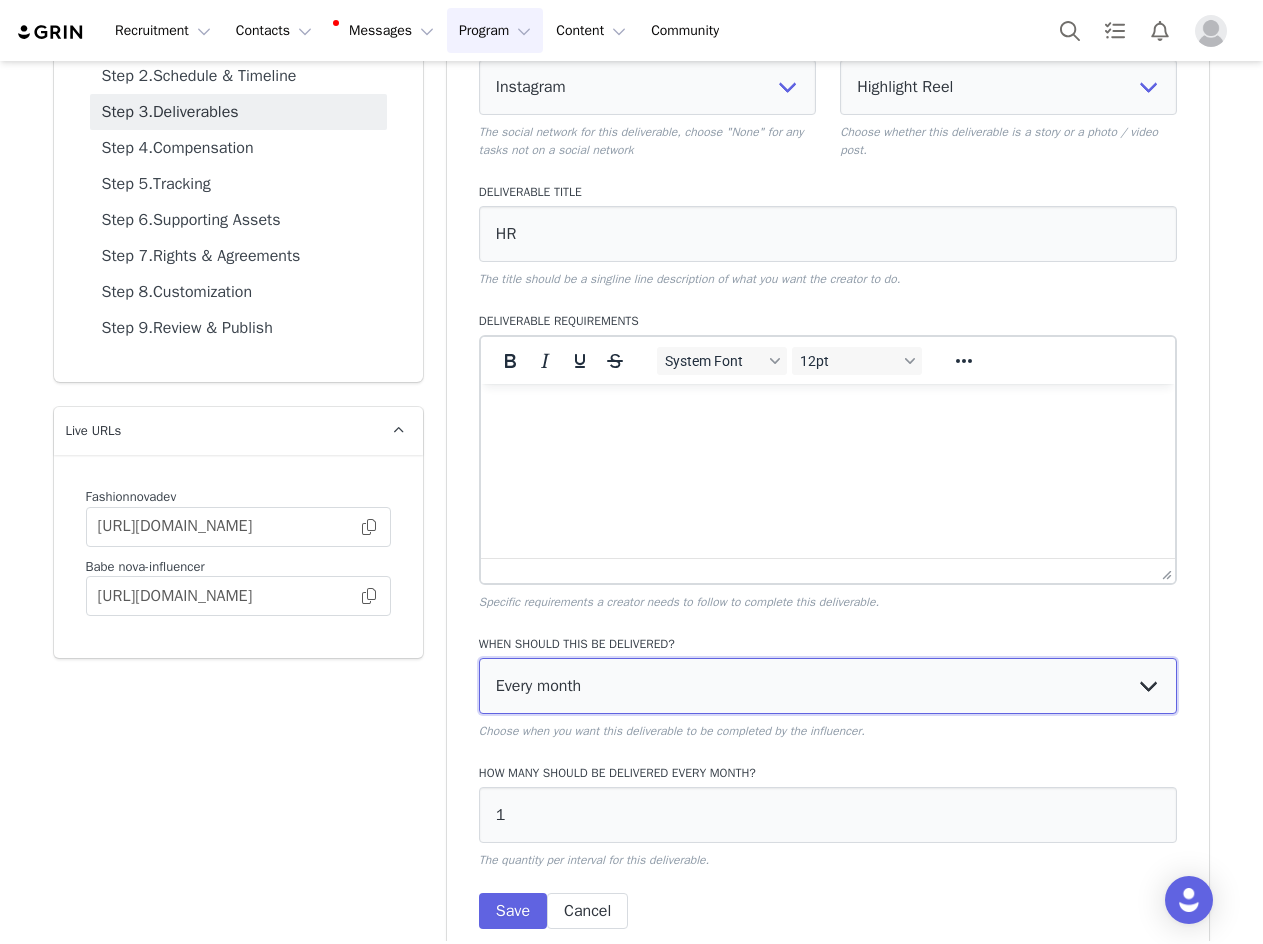 drag, startPoint x: 547, startPoint y: 686, endPoint x: 538, endPoint y: 712, distance: 27.513634 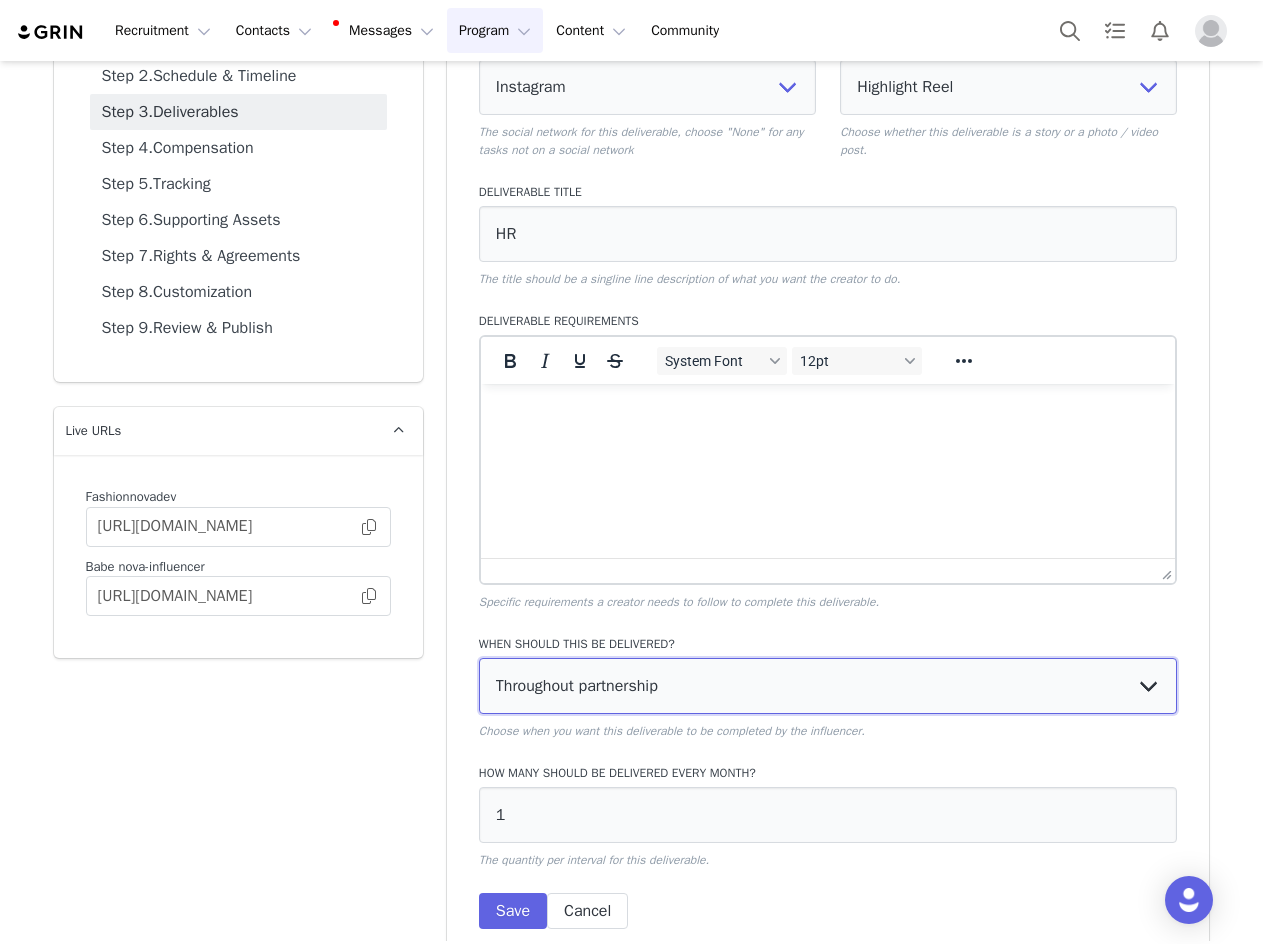 click on "Every month Every other month In specific months Throughout partnership" at bounding box center [828, 686] 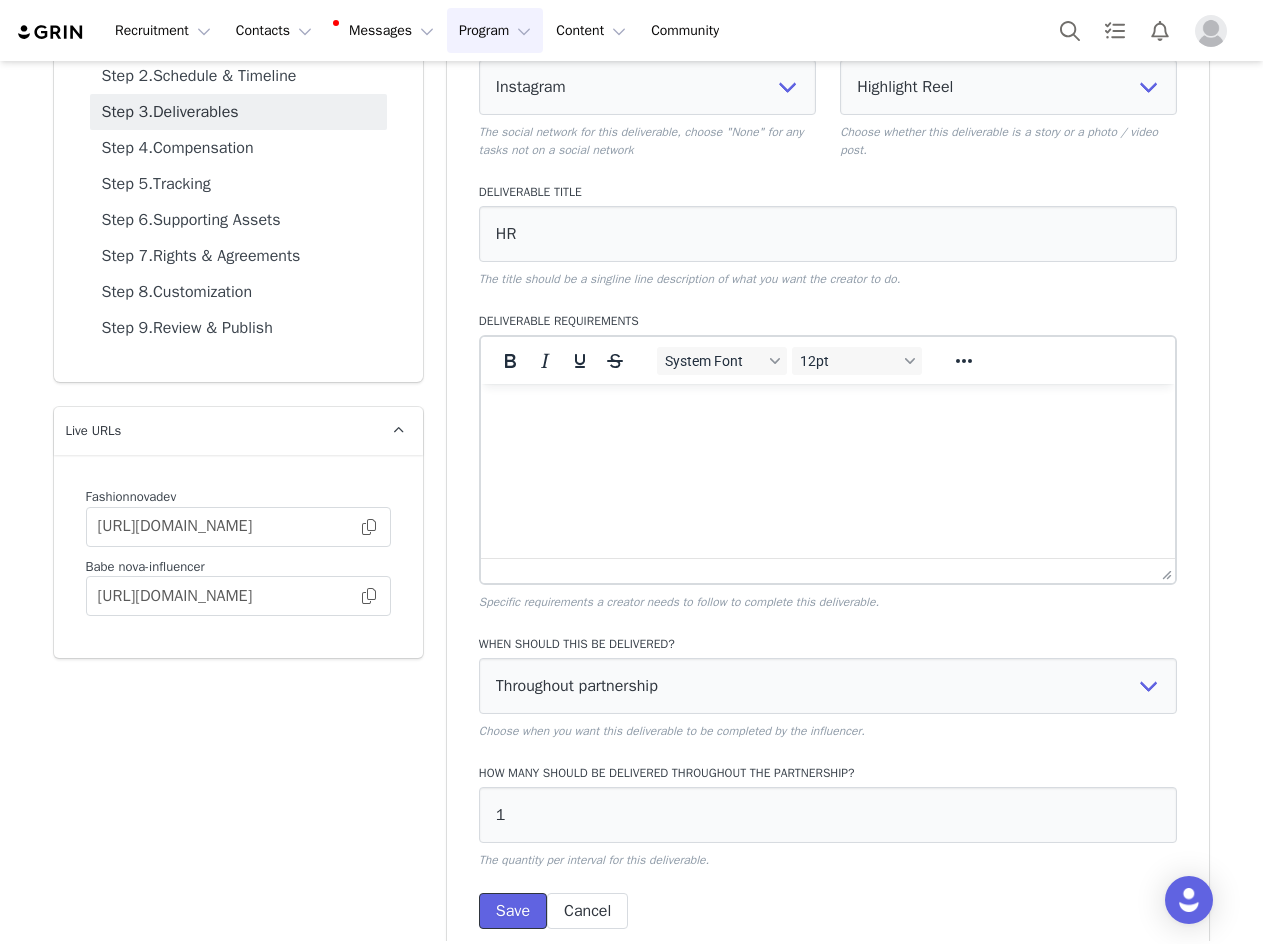 drag, startPoint x: 513, startPoint y: 911, endPoint x: 530, endPoint y: 896, distance: 22.671568 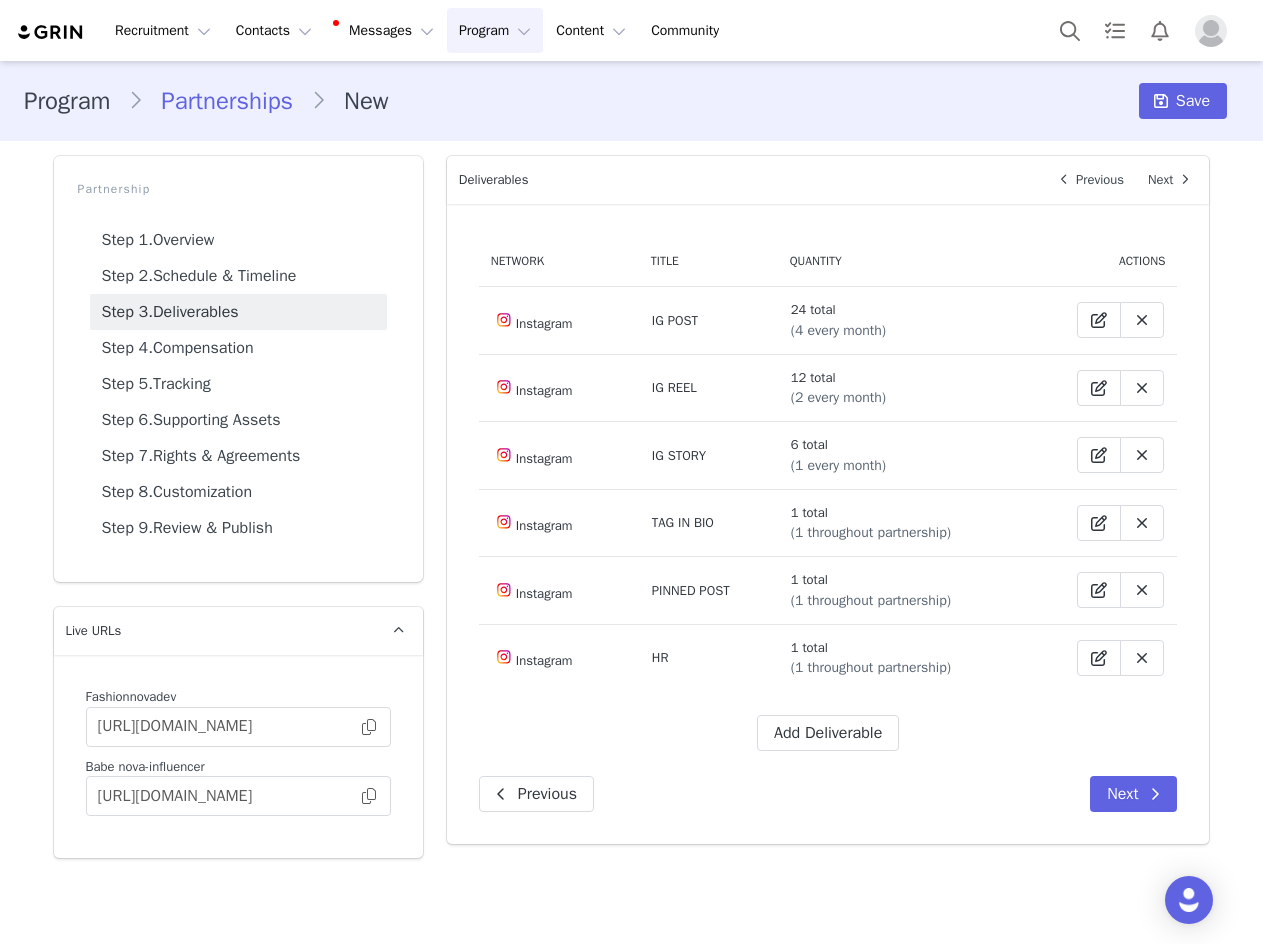 scroll, scrollTop: 0, scrollLeft: 0, axis: both 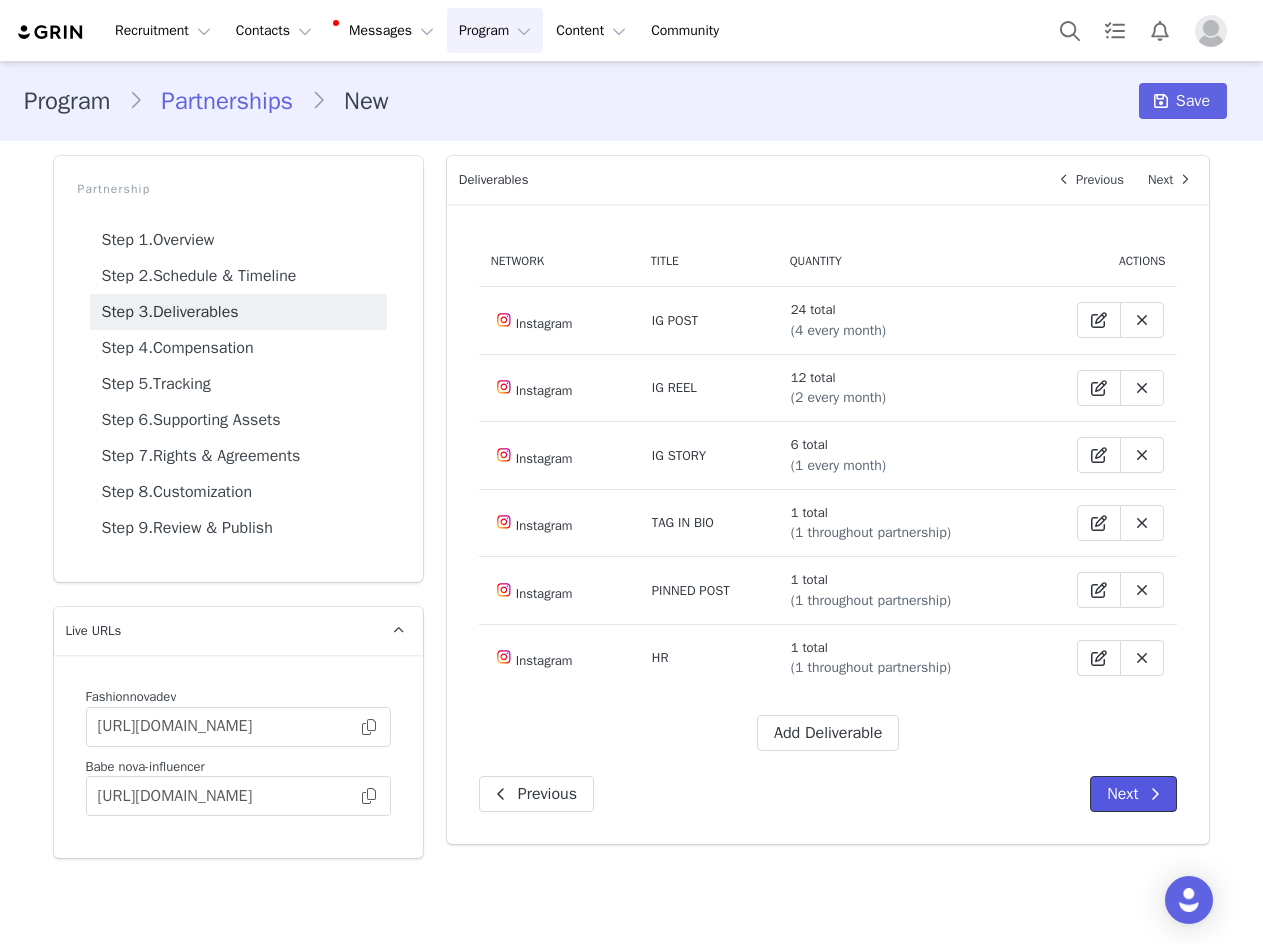 click at bounding box center [1155, 794] 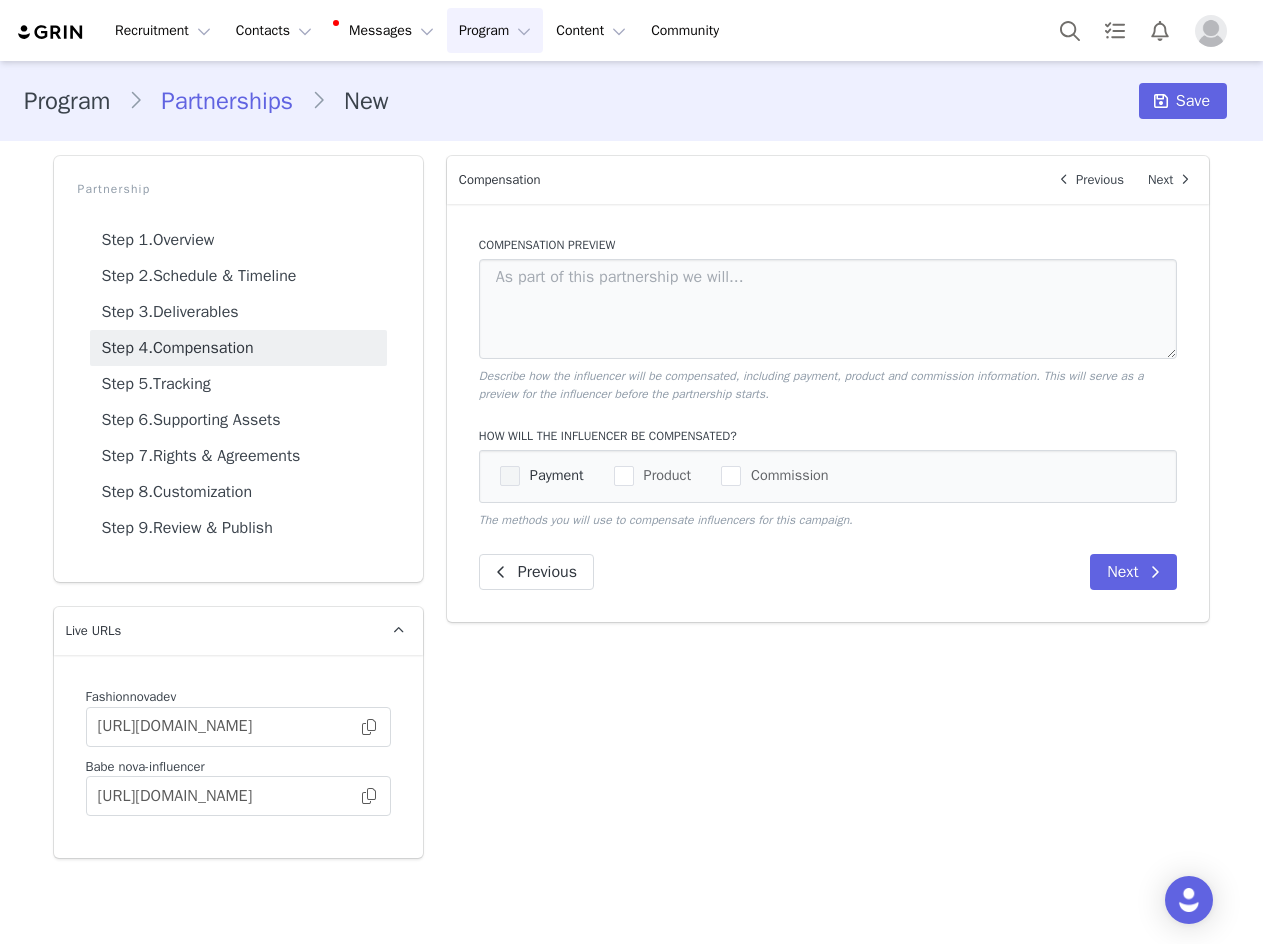click on "Payment" at bounding box center [552, 475] 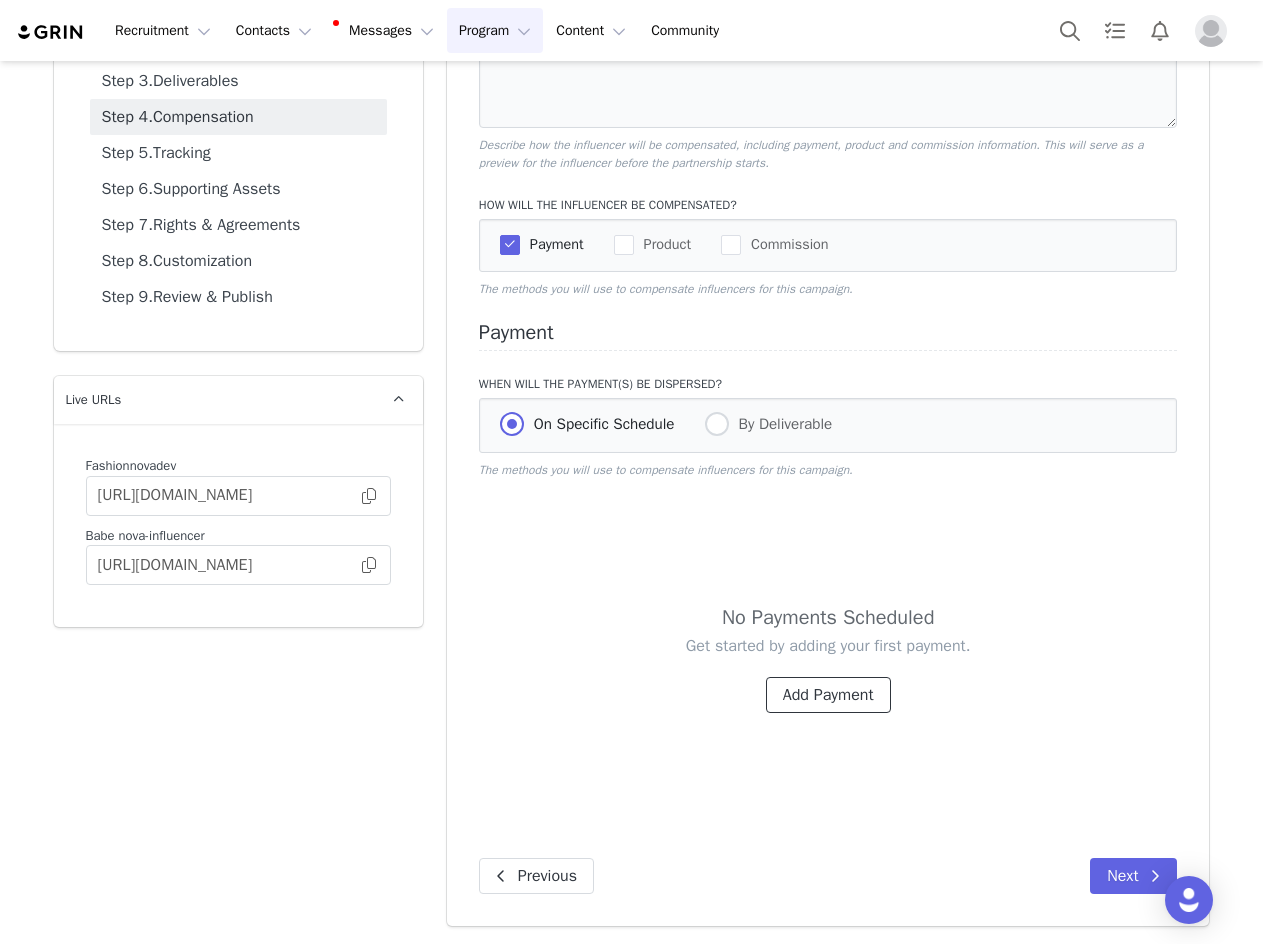 click on "Add Payment" at bounding box center [828, 695] 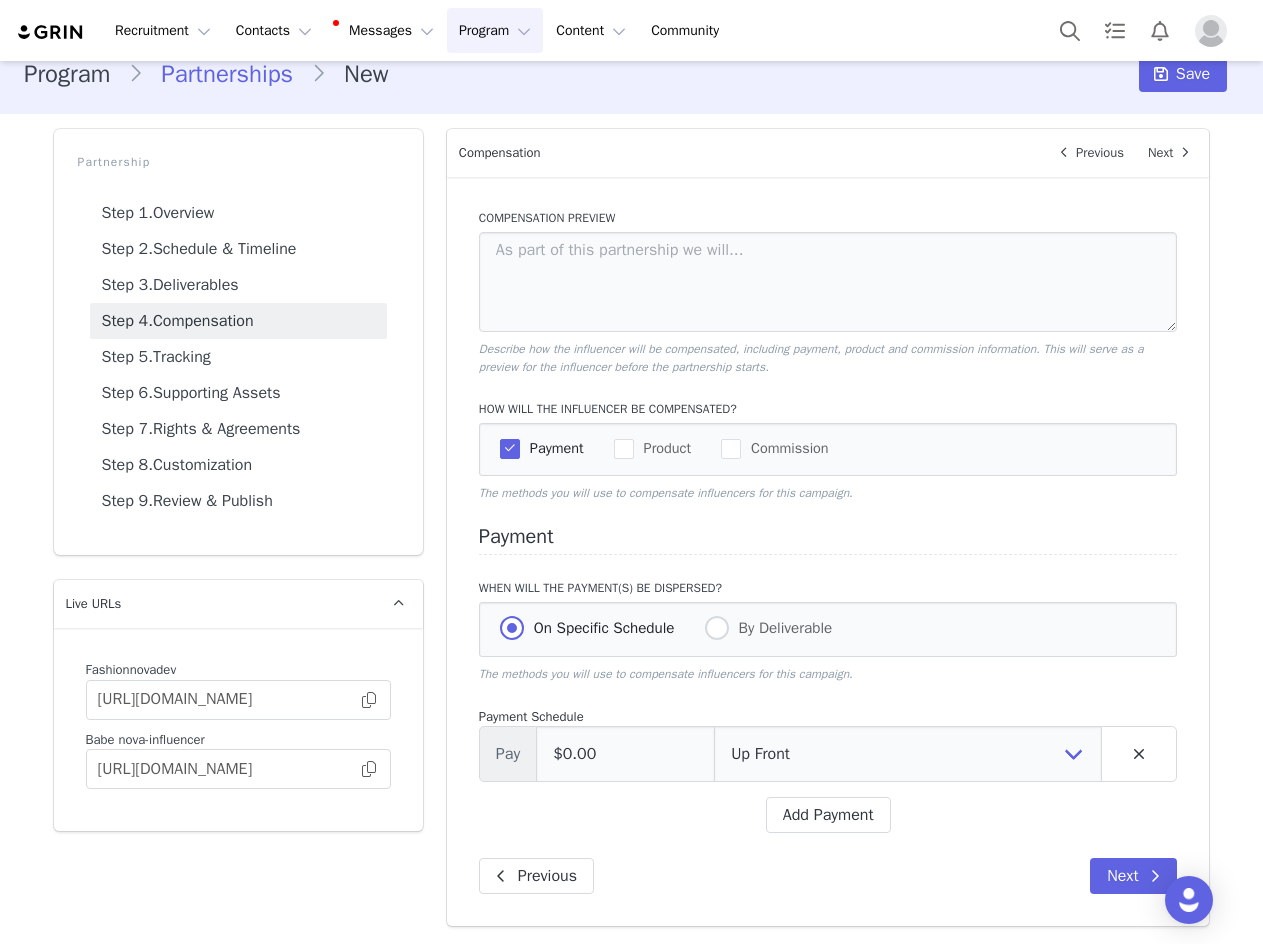 scroll, scrollTop: 27, scrollLeft: 0, axis: vertical 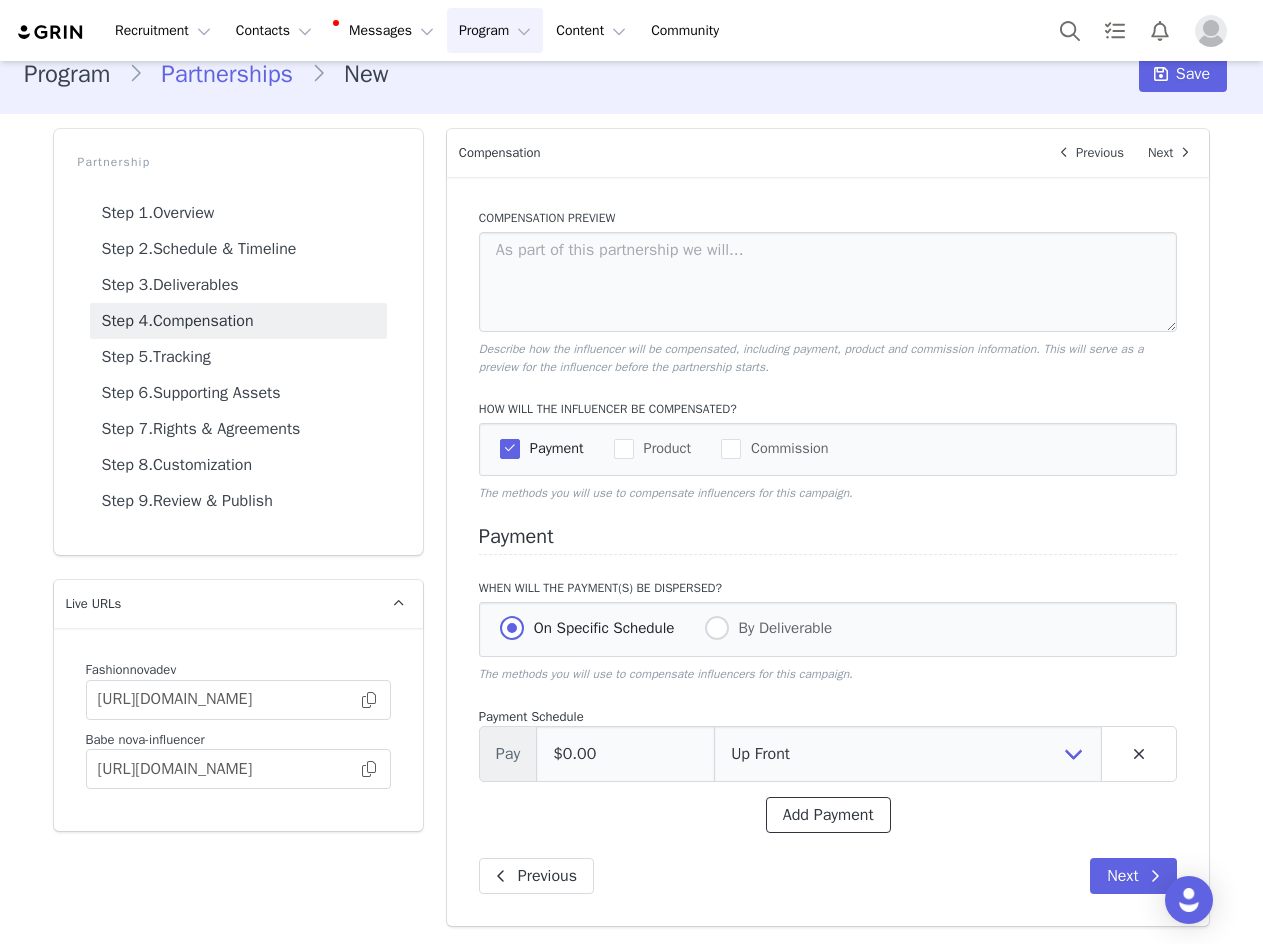 click on "Add Payment" at bounding box center [828, 815] 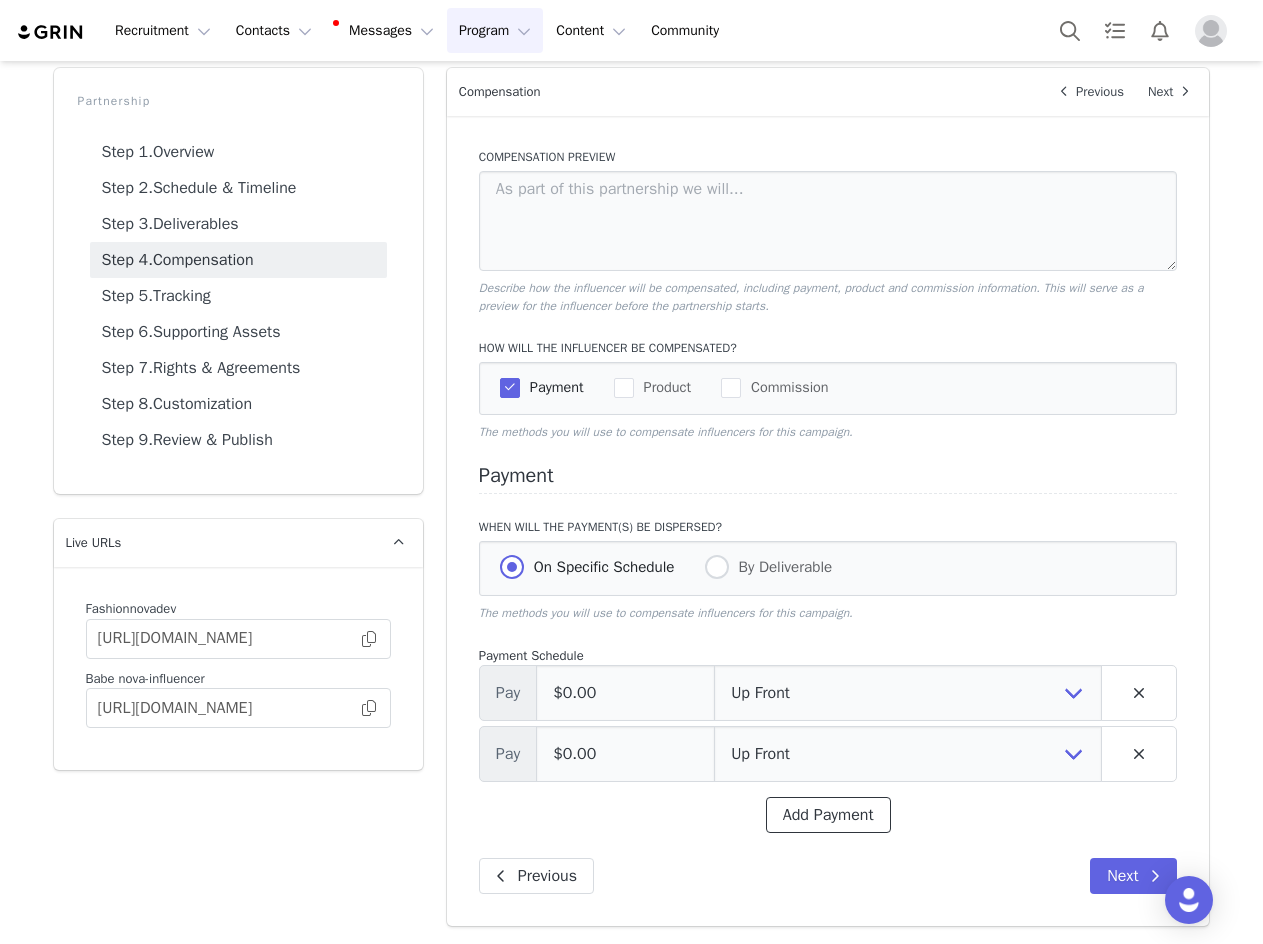 click on "Add Payment" at bounding box center (828, 815) 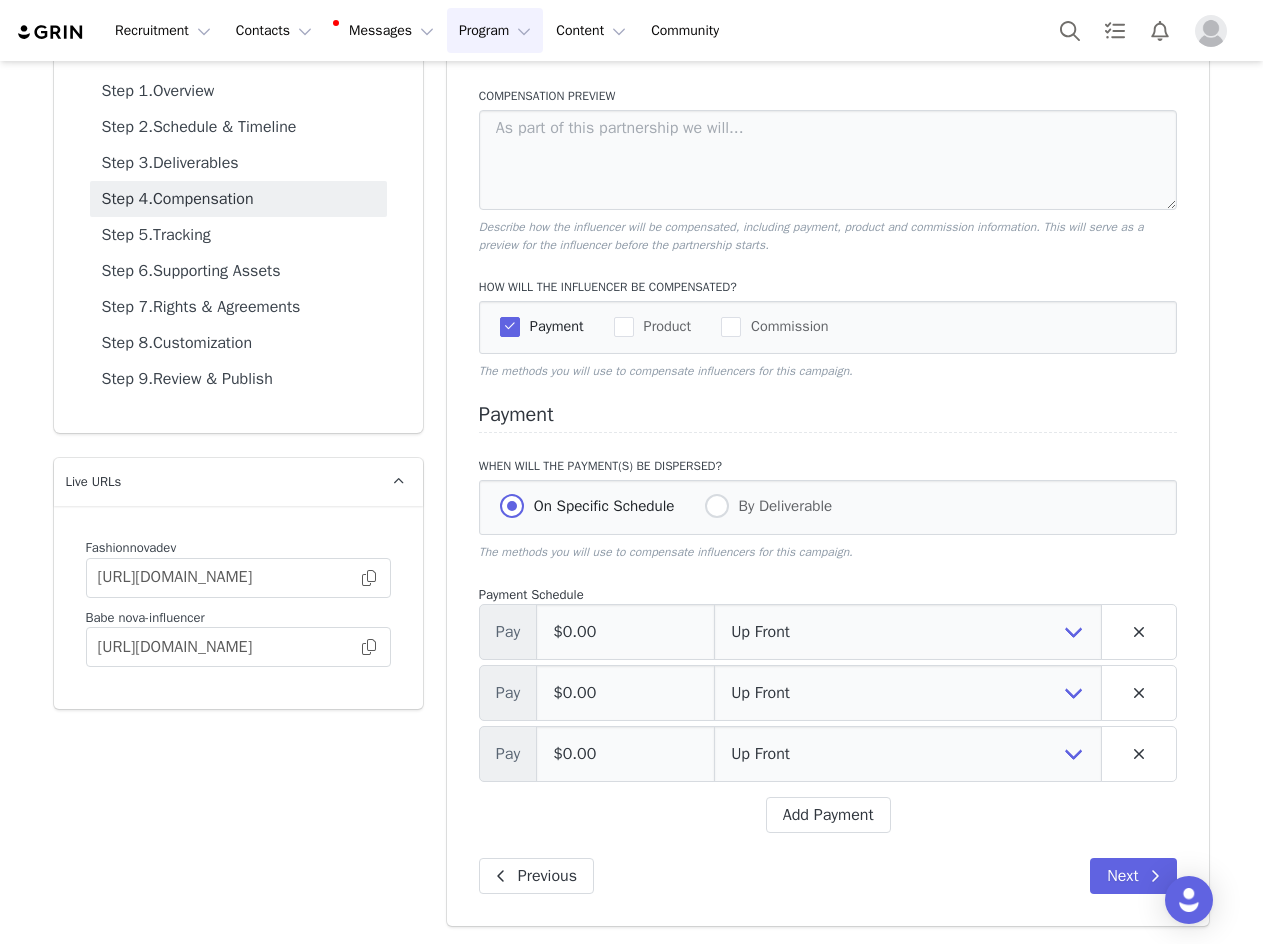 click on "Compensation Preview   Describe how the influencer will be compensated, including payment, product and commission information. This will serve as a preview for the influencer before the partnership starts.   How will the influencer be compensated?  Payment Product Commission The methods you will use to compensate influencers for this campaign. Payment  When will the payment(s) be dispersed?  On Specific Schedule By Deliverable  The methods you will use to compensate influencers for this campaign.  Payment Schedule Pay $0.00 Up Front  Month 1   Month 2   Month 3   Month 4   Month 5   Month 6  Upon Completion Pay $0.00 Up Front  Month 1   Month 2   Month 3   Month 4   Month 5   Month 6  Upon Completion Pay $0.00 Up Front  Month 1   Month 2   Month 3   Month 4   Month 5   Month 6  Upon Completion Add Payment  Previous   Next" at bounding box center (828, 490) 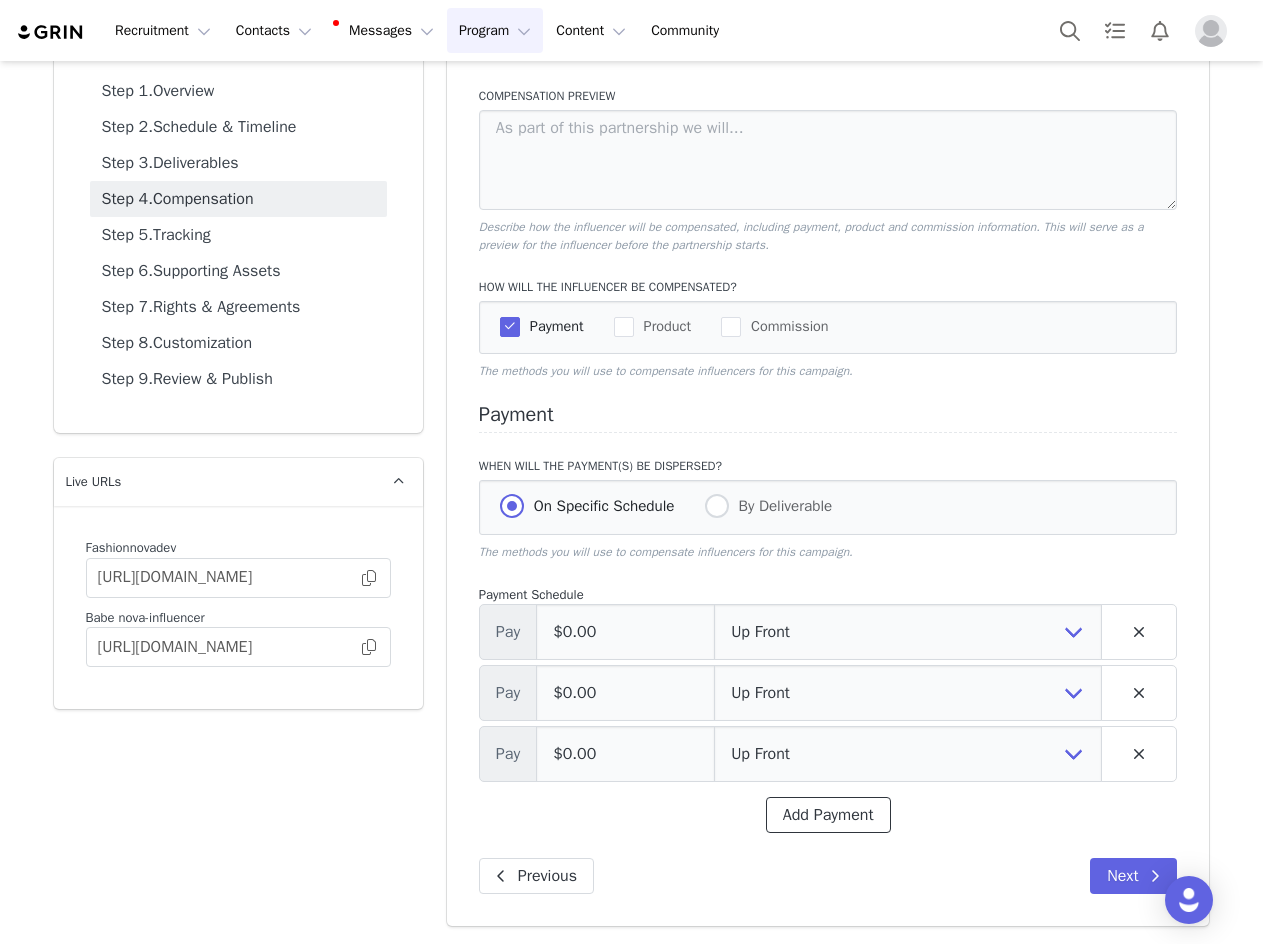 click on "Add Payment" at bounding box center [828, 815] 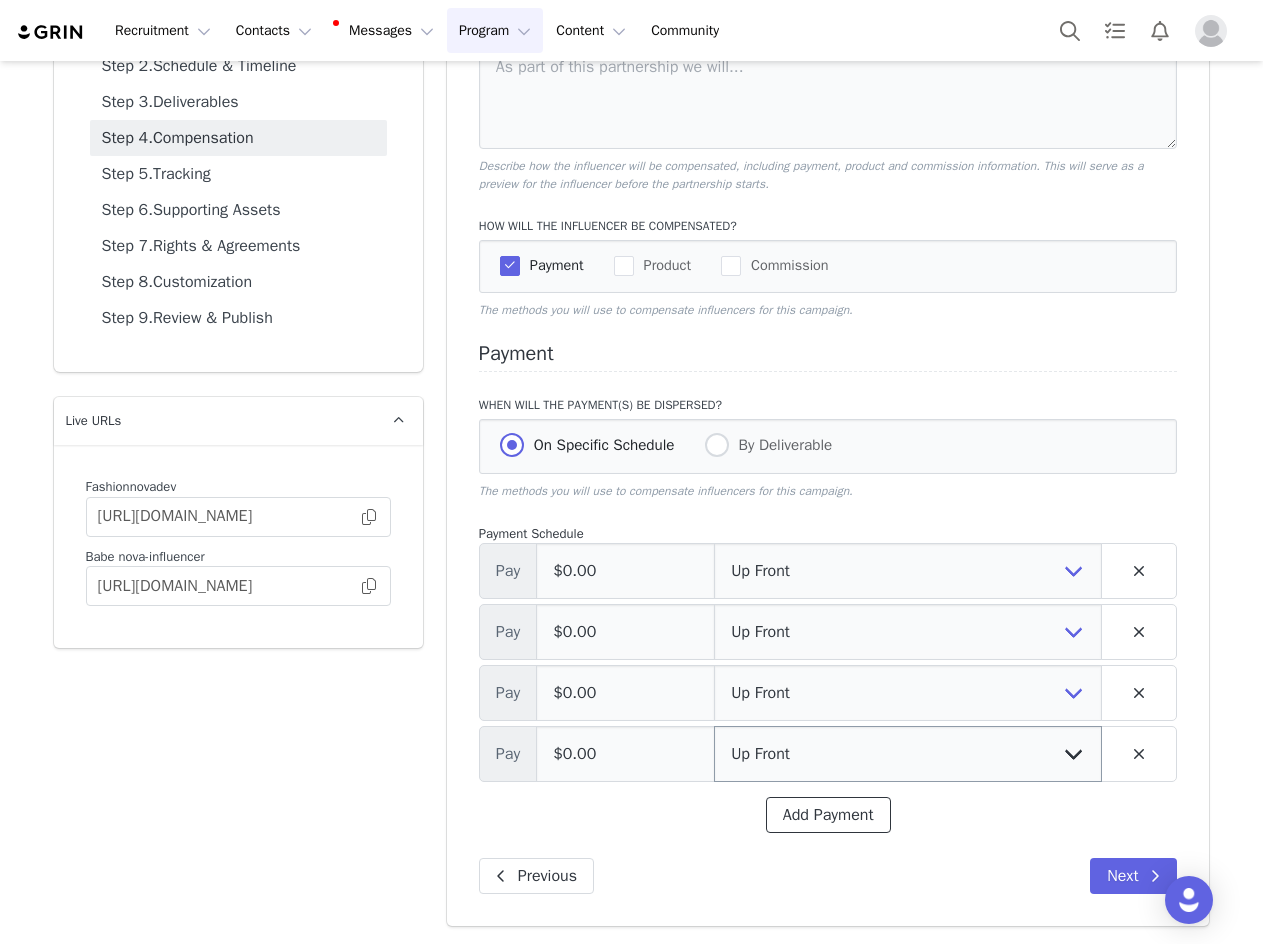 click on "Add Payment" at bounding box center (828, 815) 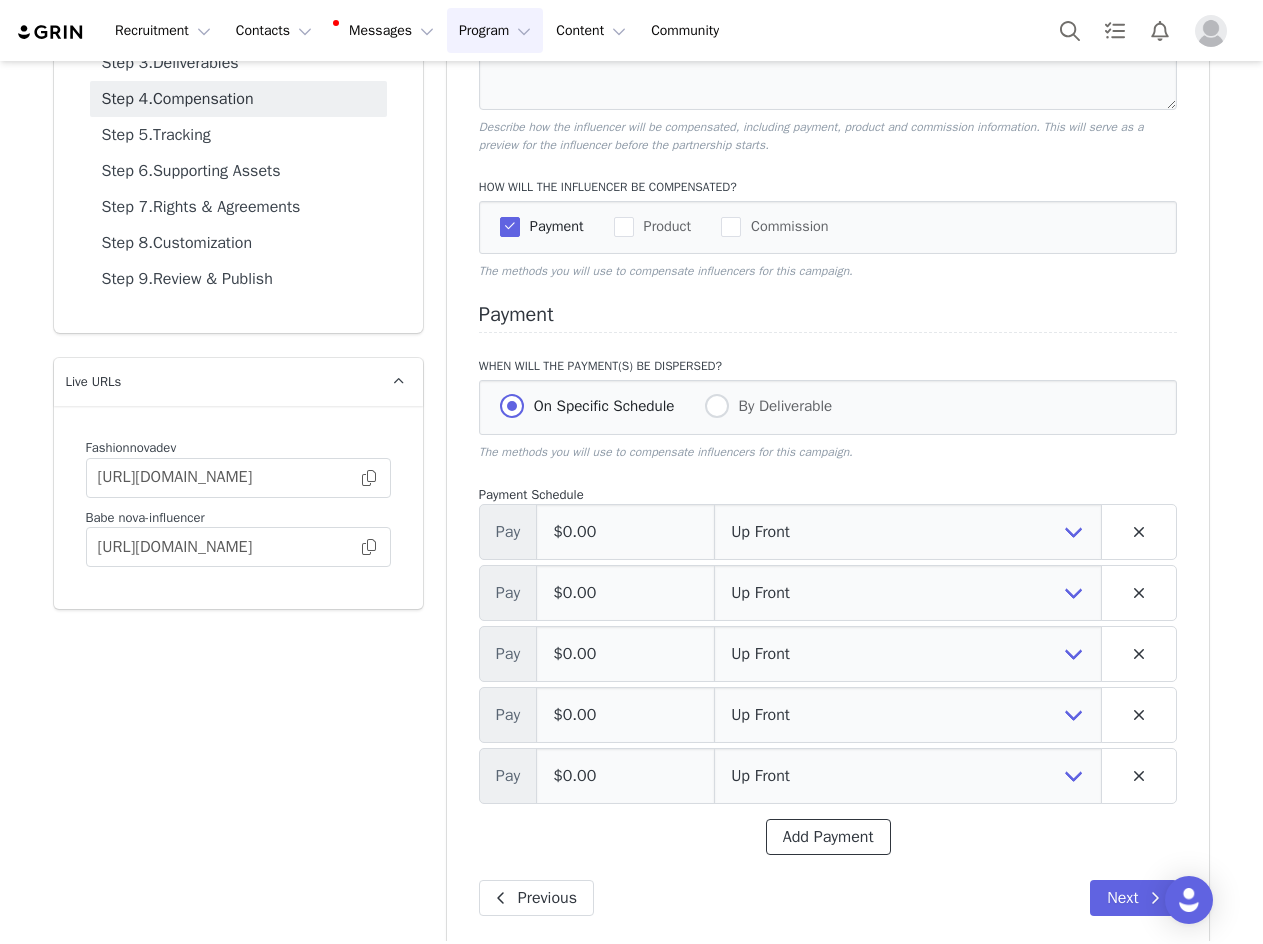 scroll, scrollTop: 271, scrollLeft: 0, axis: vertical 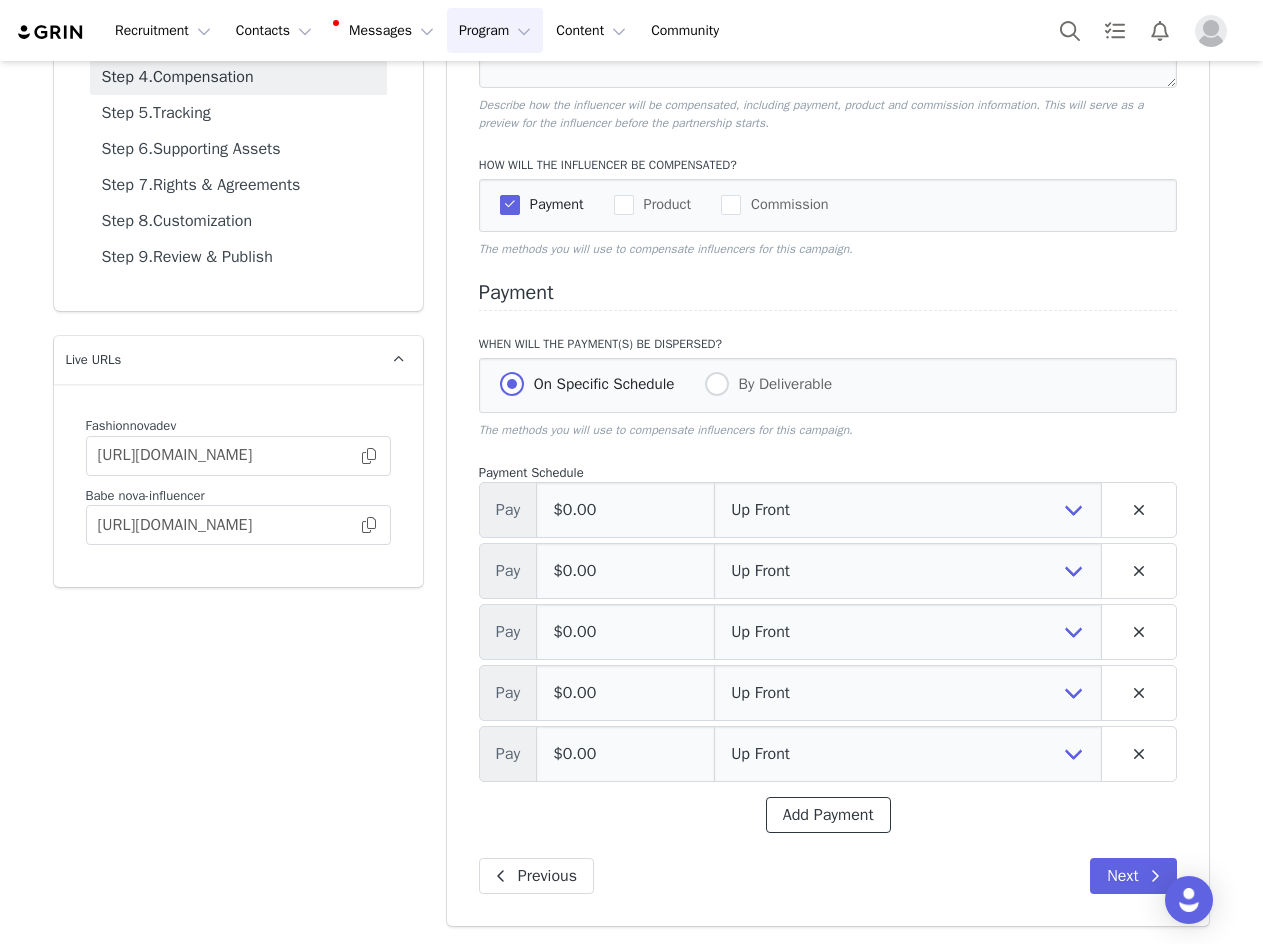 click on "Add Payment" at bounding box center [828, 815] 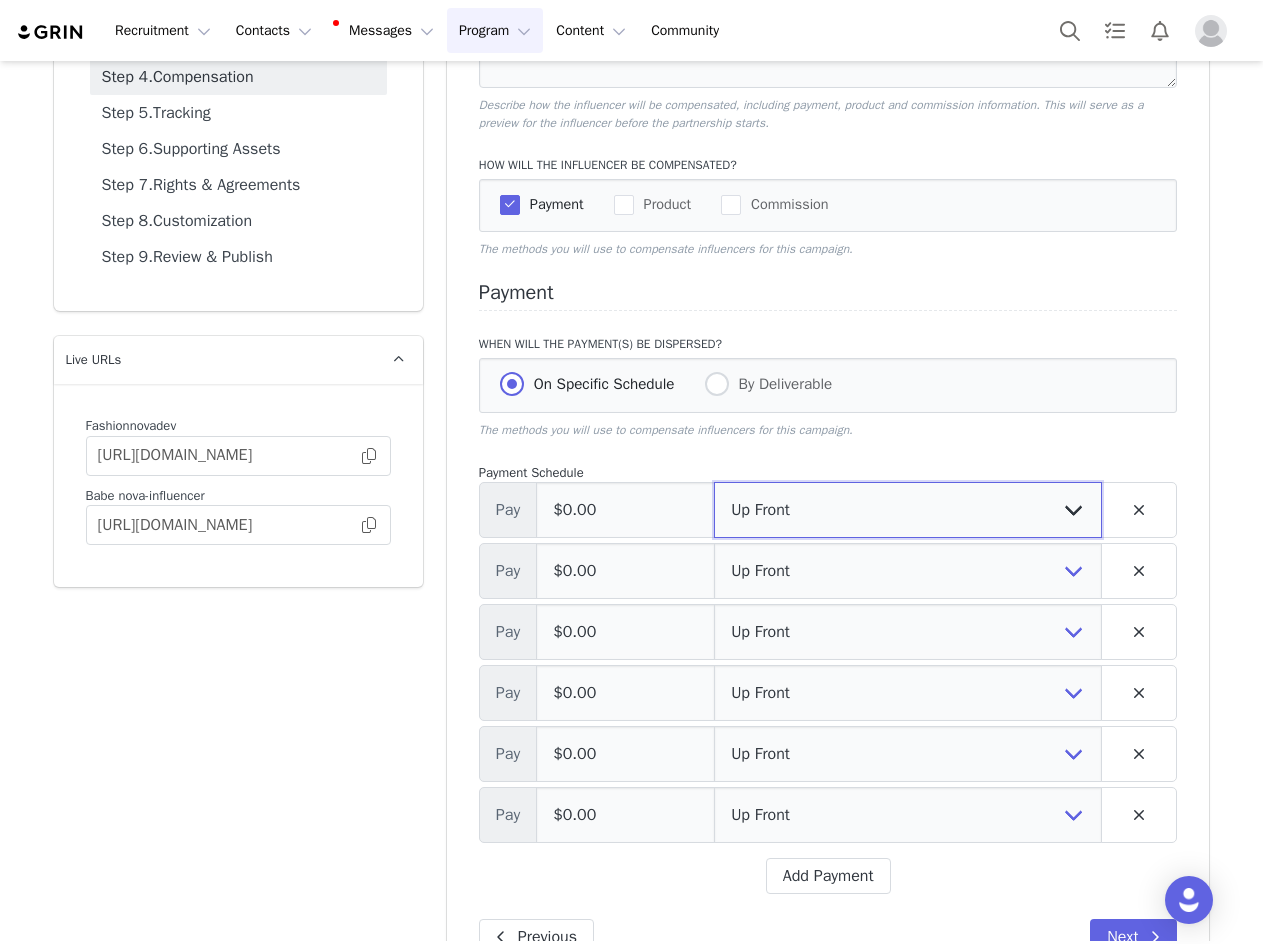click on "Up Front  Month 1   Month 2   Month 3   Month 4   Month 5   Month 6  Upon Completion" at bounding box center (908, 510) 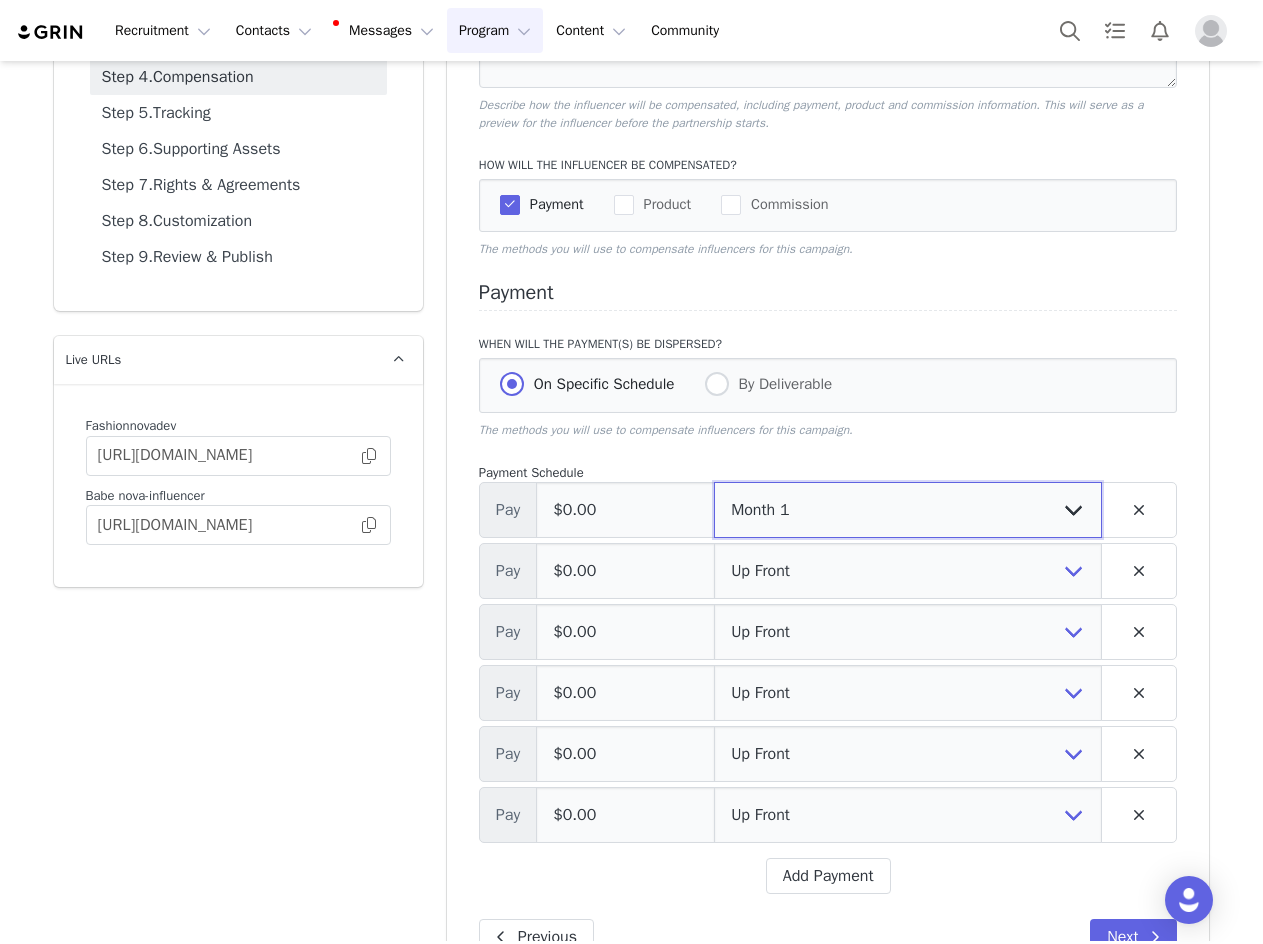 click on "Up Front  Month 1   Month 2   Month 3   Month 4   Month 5   Month 6  Upon Completion" at bounding box center [908, 510] 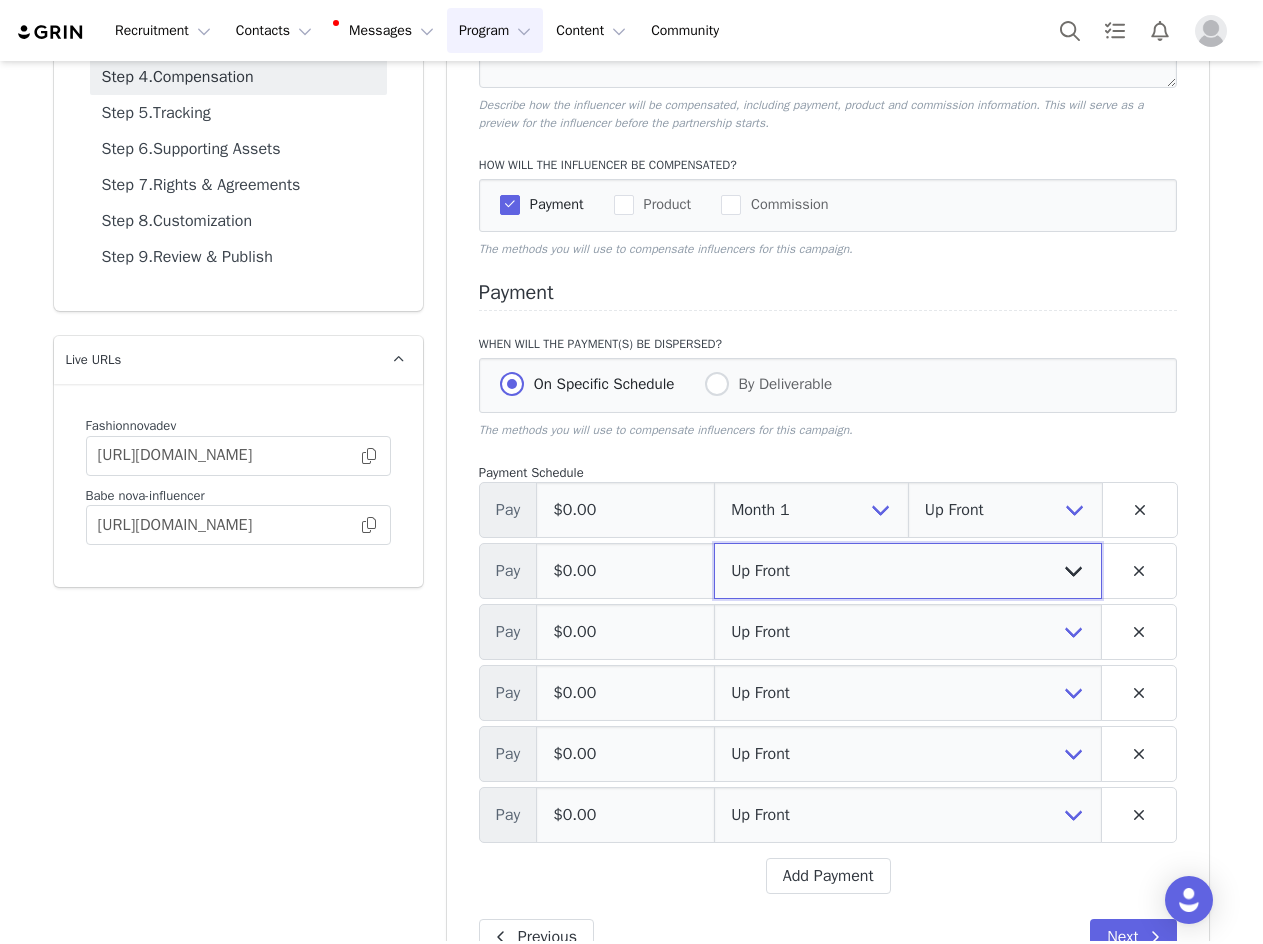 drag, startPoint x: 787, startPoint y: 568, endPoint x: 792, endPoint y: 596, distance: 28.442924 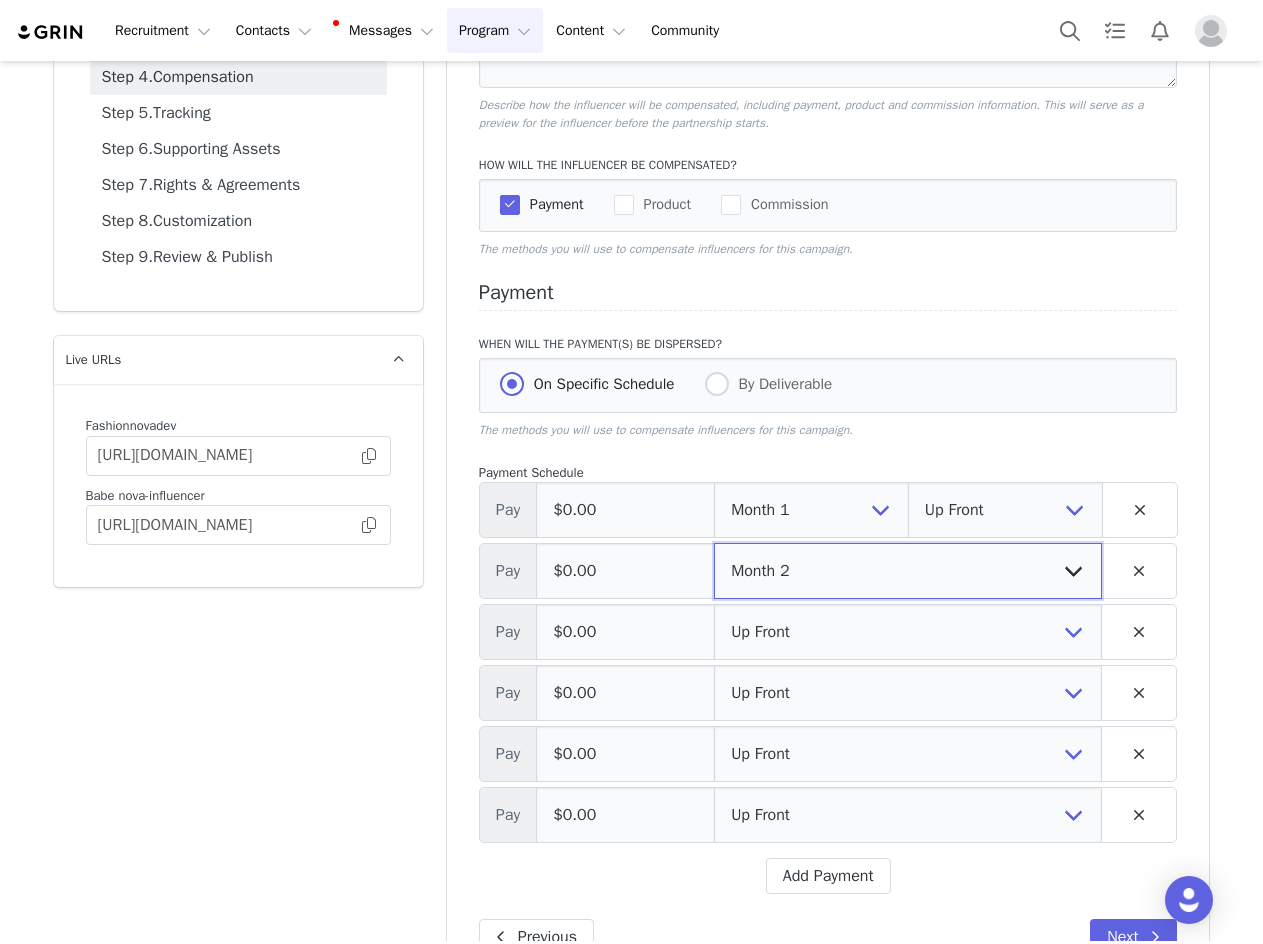 click on "Up Front  Month 1   Month 2   Month 3   Month 4   Month 5   Month 6  Upon Completion" at bounding box center [908, 571] 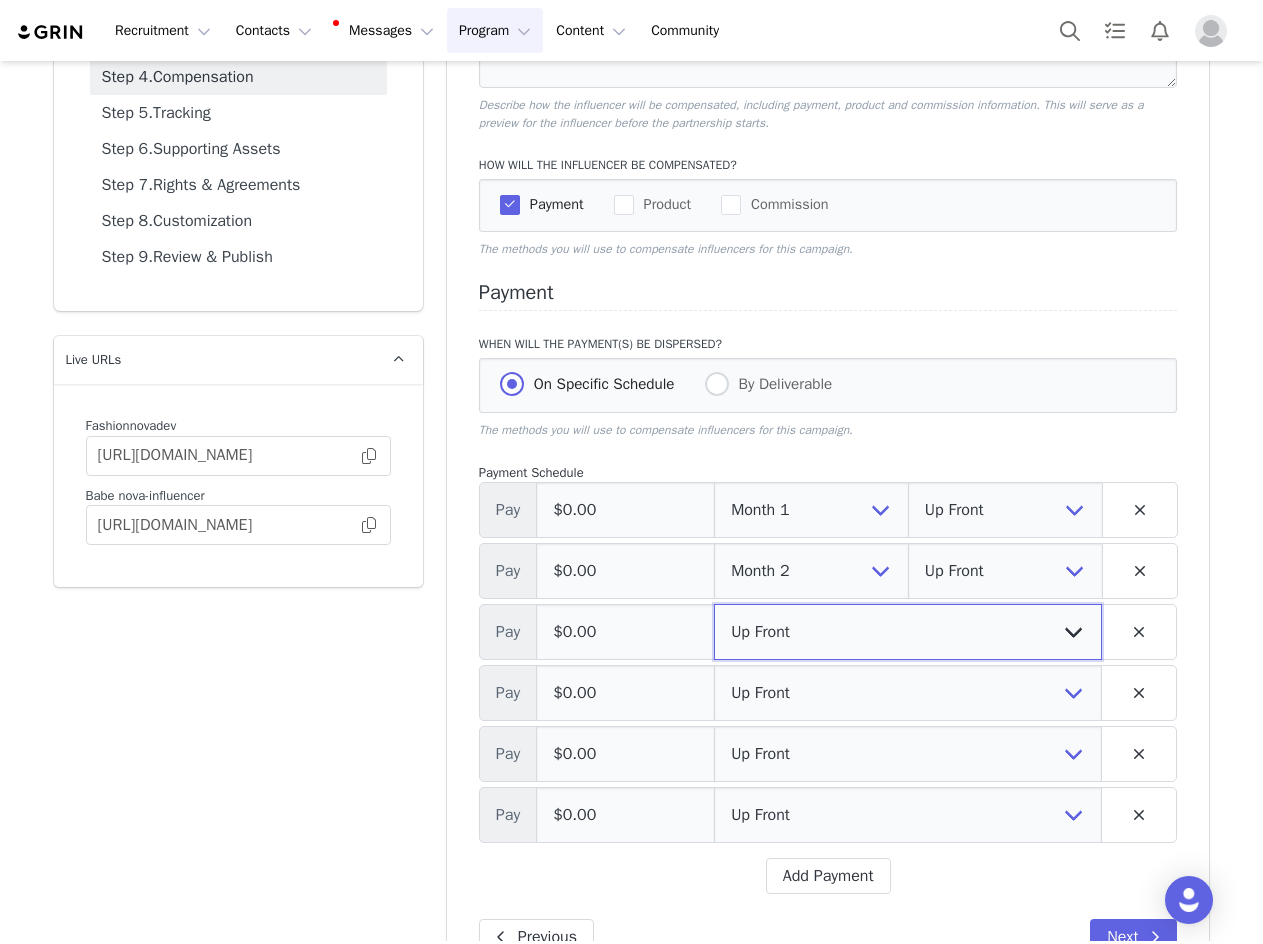 click on "Up Front  Month 1   Month 2   Month 3   Month 4   Month 5   Month 6  Upon Completion" at bounding box center [908, 632] 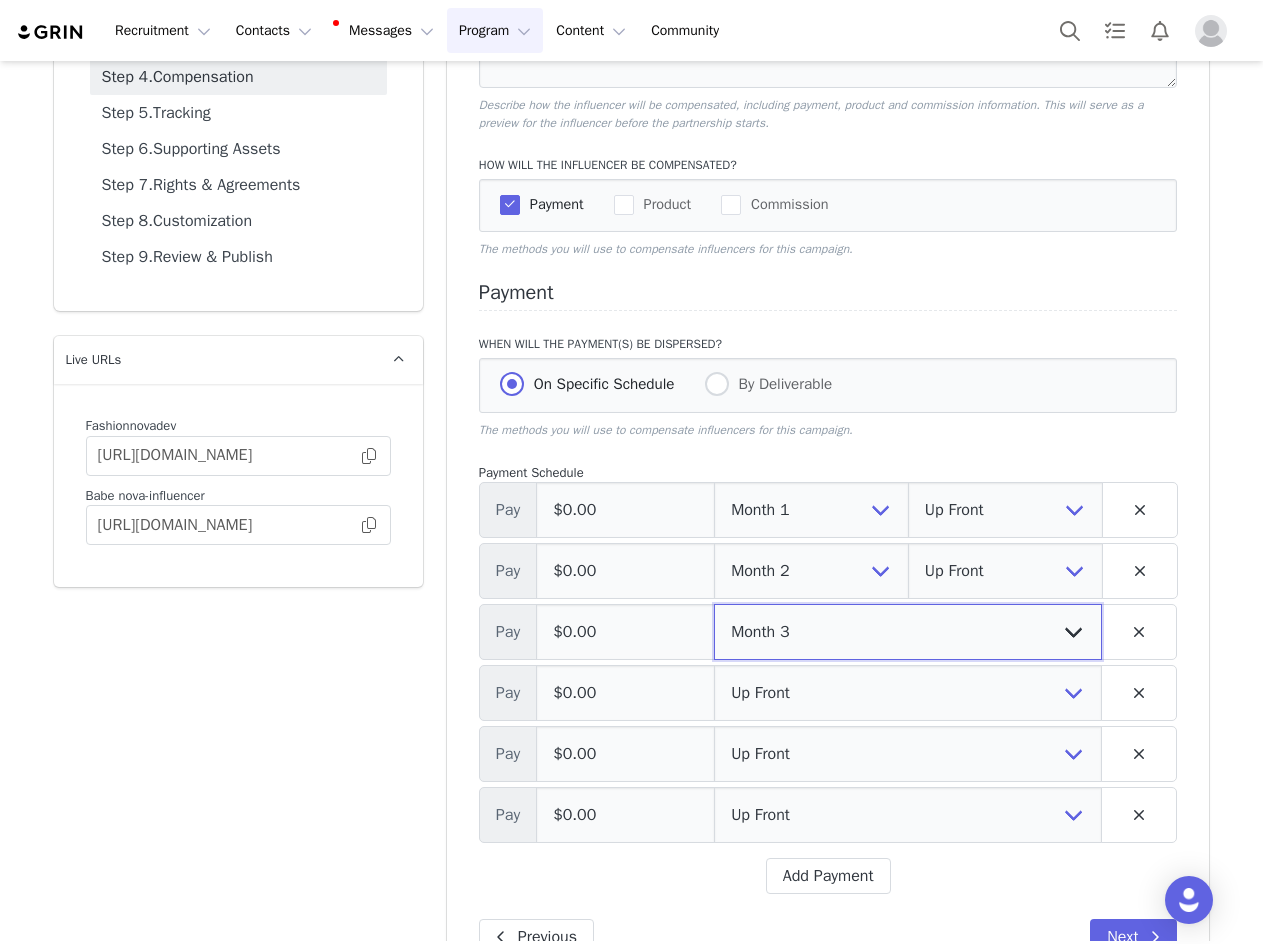 click on "Up Front  Month 1   Month 2   Month 3   Month 4   Month 5   Month 6  Upon Completion" at bounding box center [908, 632] 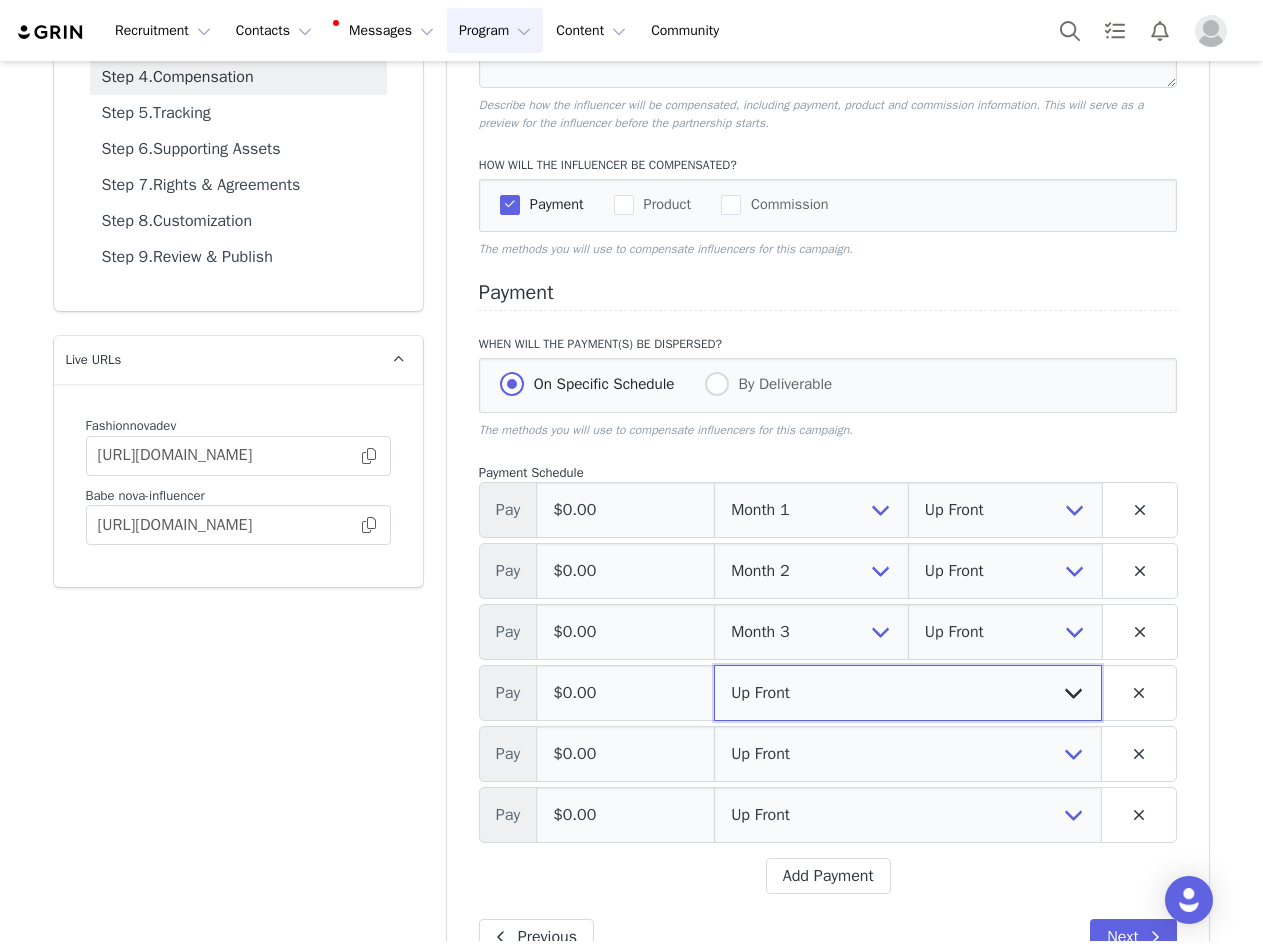 drag, startPoint x: 802, startPoint y: 683, endPoint x: 804, endPoint y: 715, distance: 32.06244 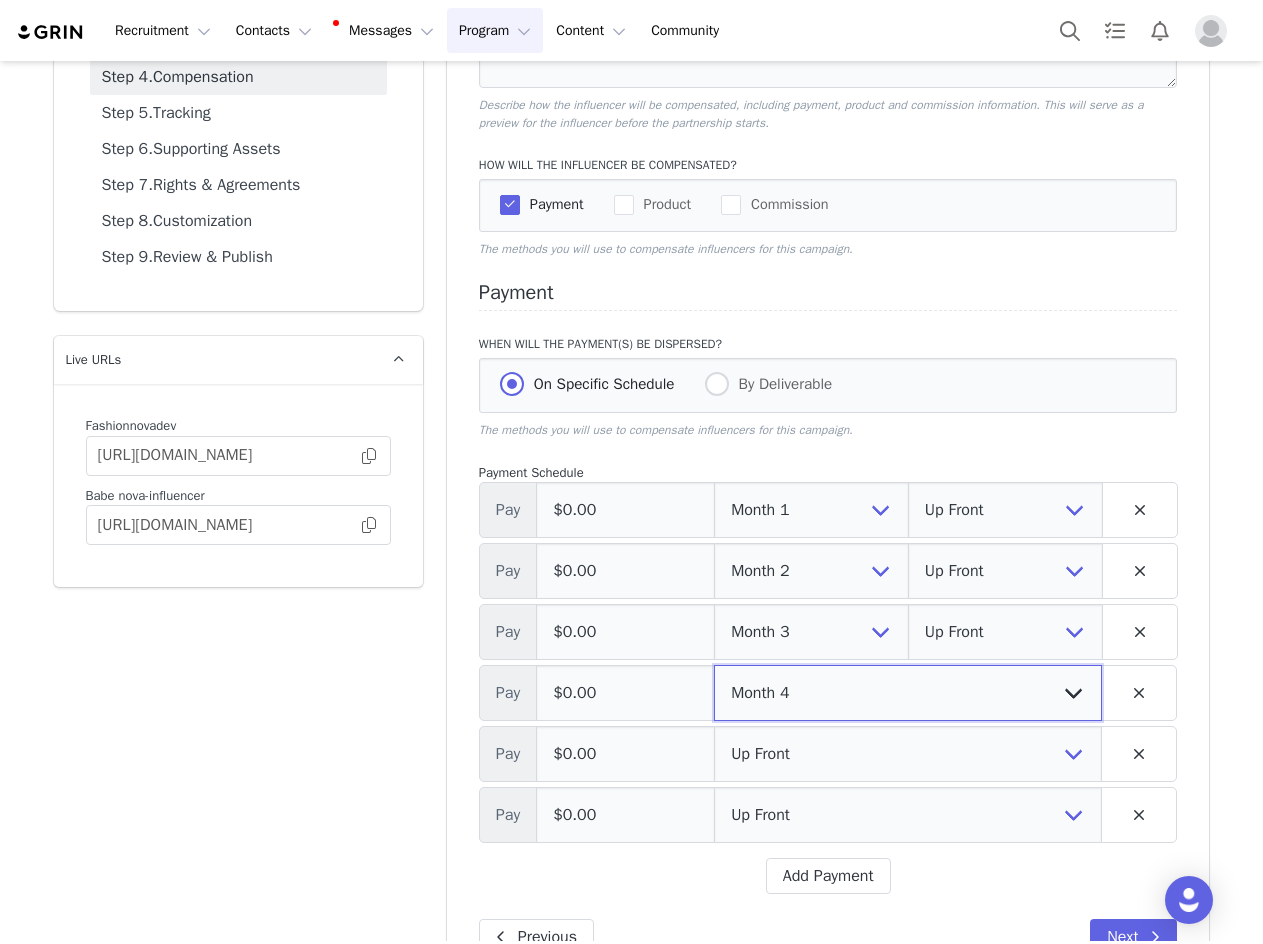 click on "Up Front  Month 1   Month 2   Month 3   Month 4   Month 5   Month 6  Upon Completion" at bounding box center (908, 693) 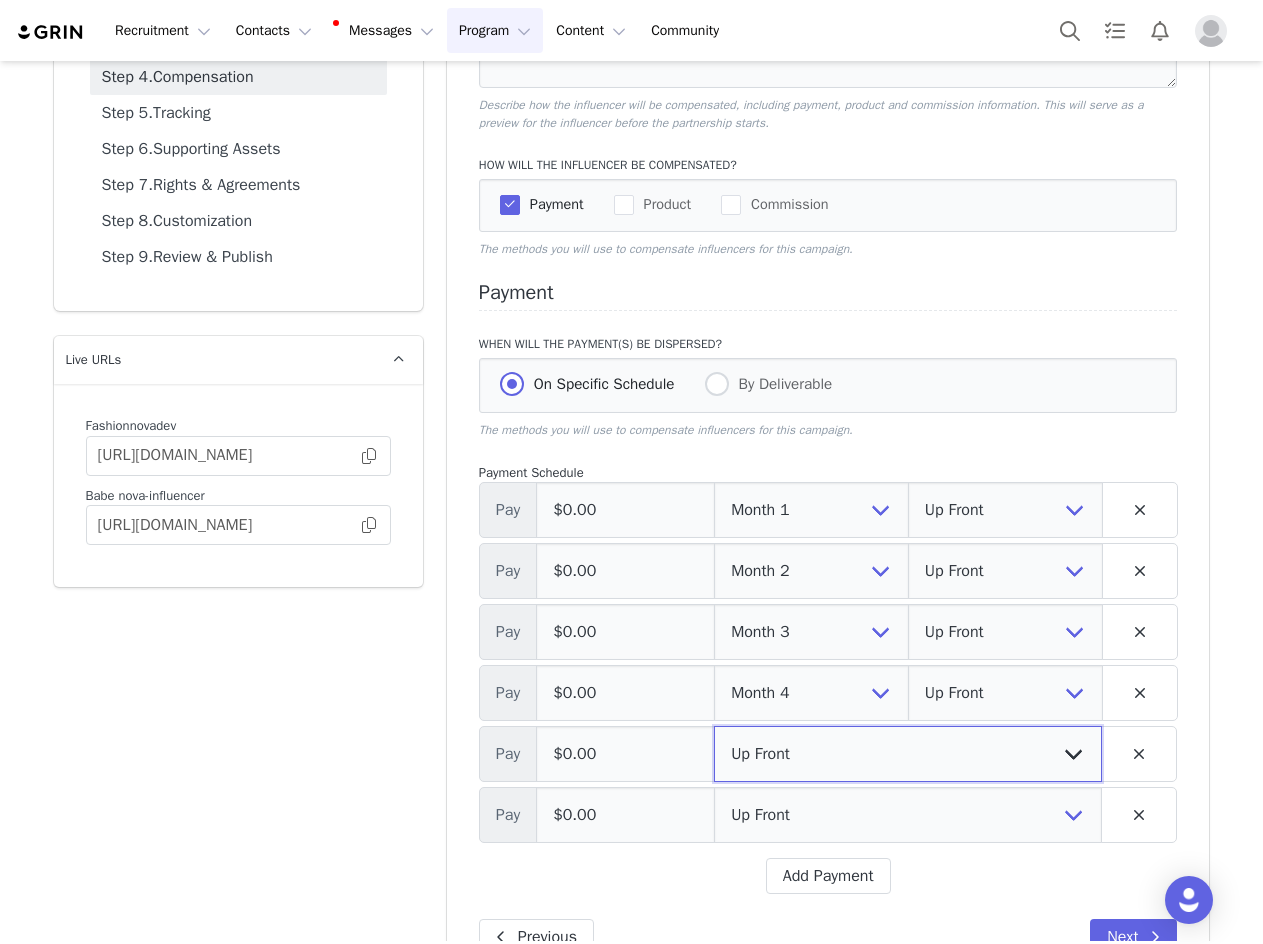 click on "Up Front  Month 1   Month 2   Month 3   Month 4   Month 5   Month 6  Upon Completion" at bounding box center [908, 754] 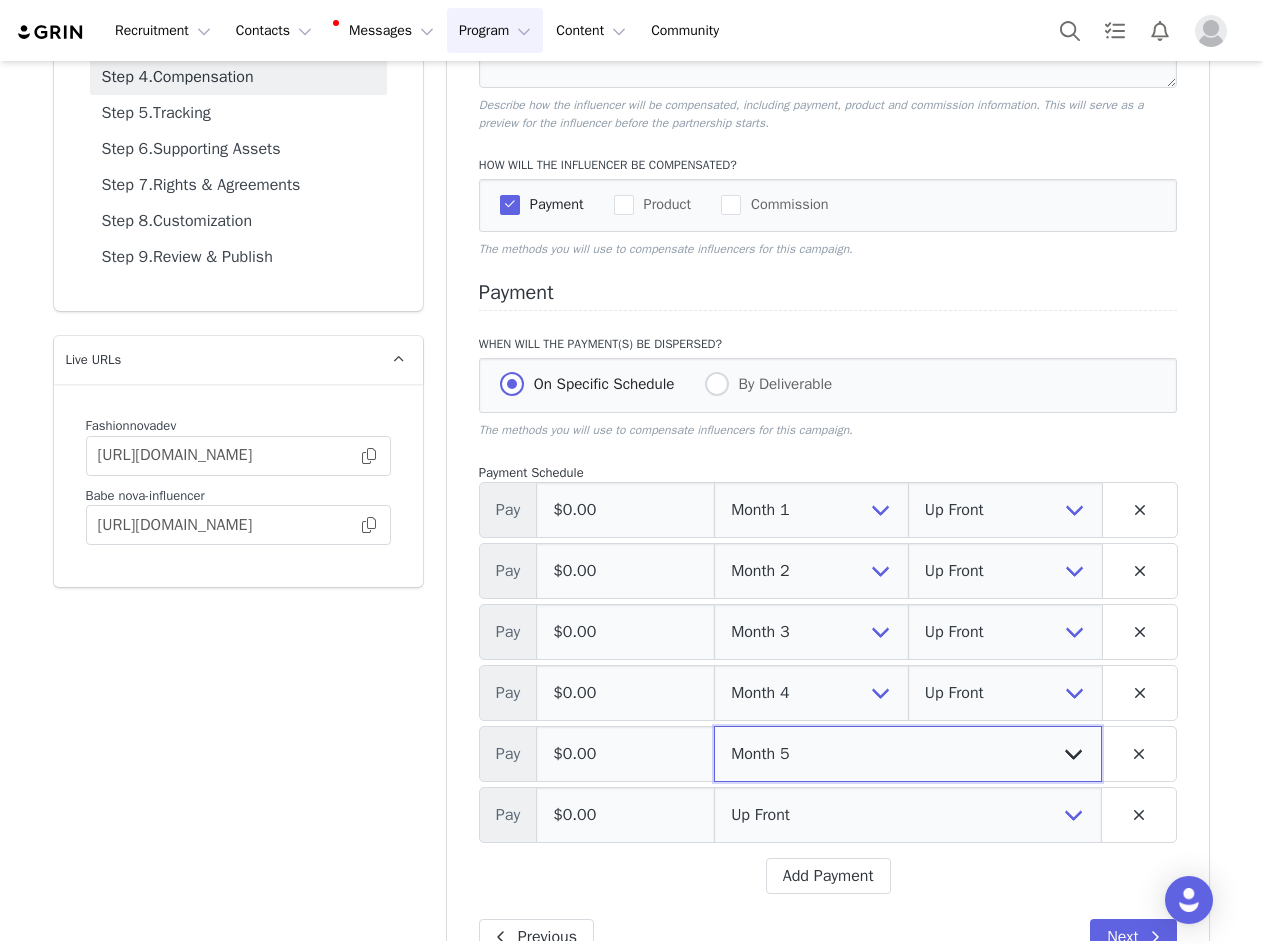 click on "Up Front  Month 1   Month 2   Month 3   Month 4   Month 5   Month 6  Upon Completion" at bounding box center (908, 754) 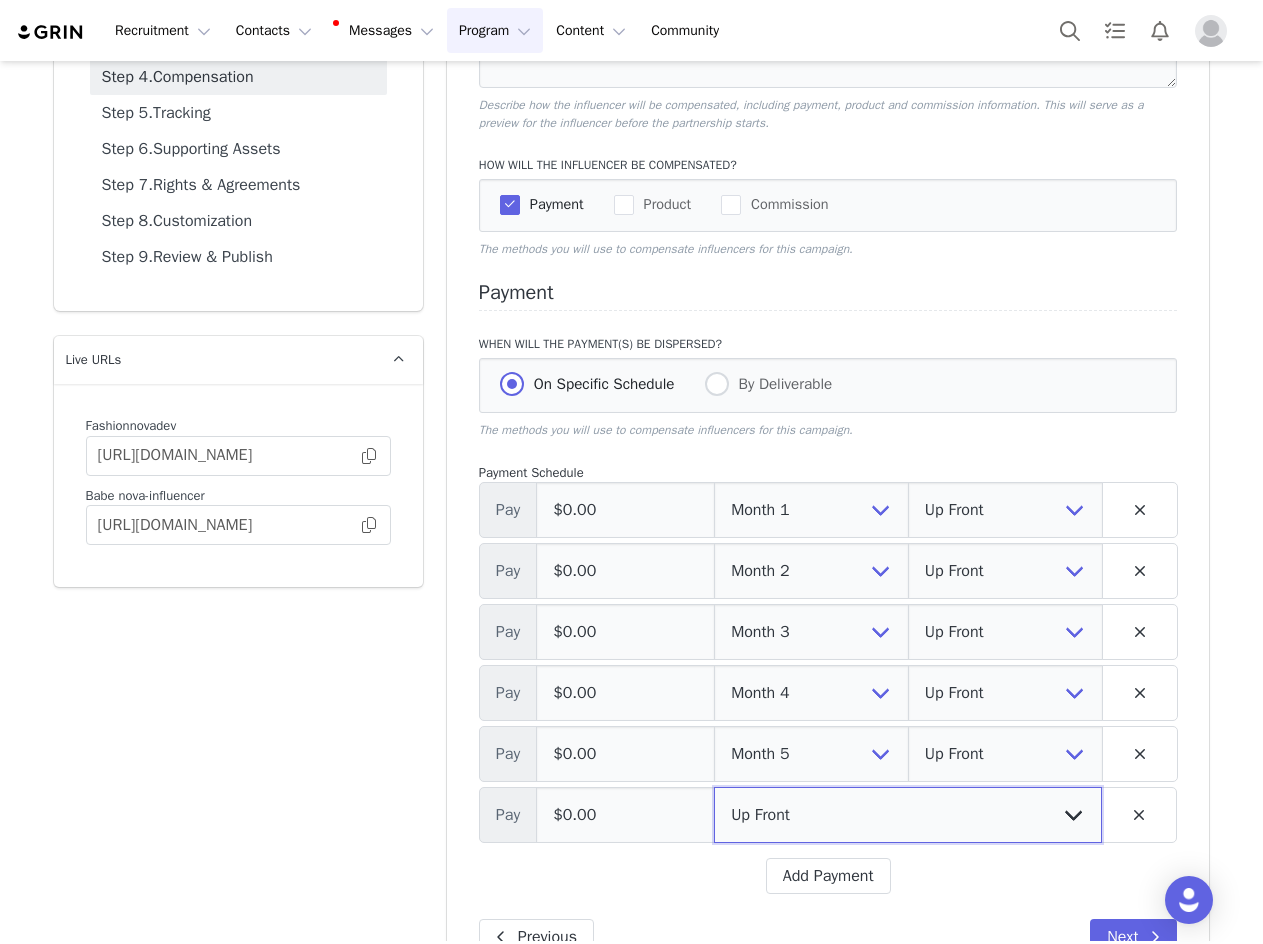 click on "Up Front  Month 1   Month 2   Month 3   Month 4   Month 5   Month 6  Upon Completion" at bounding box center (908, 815) 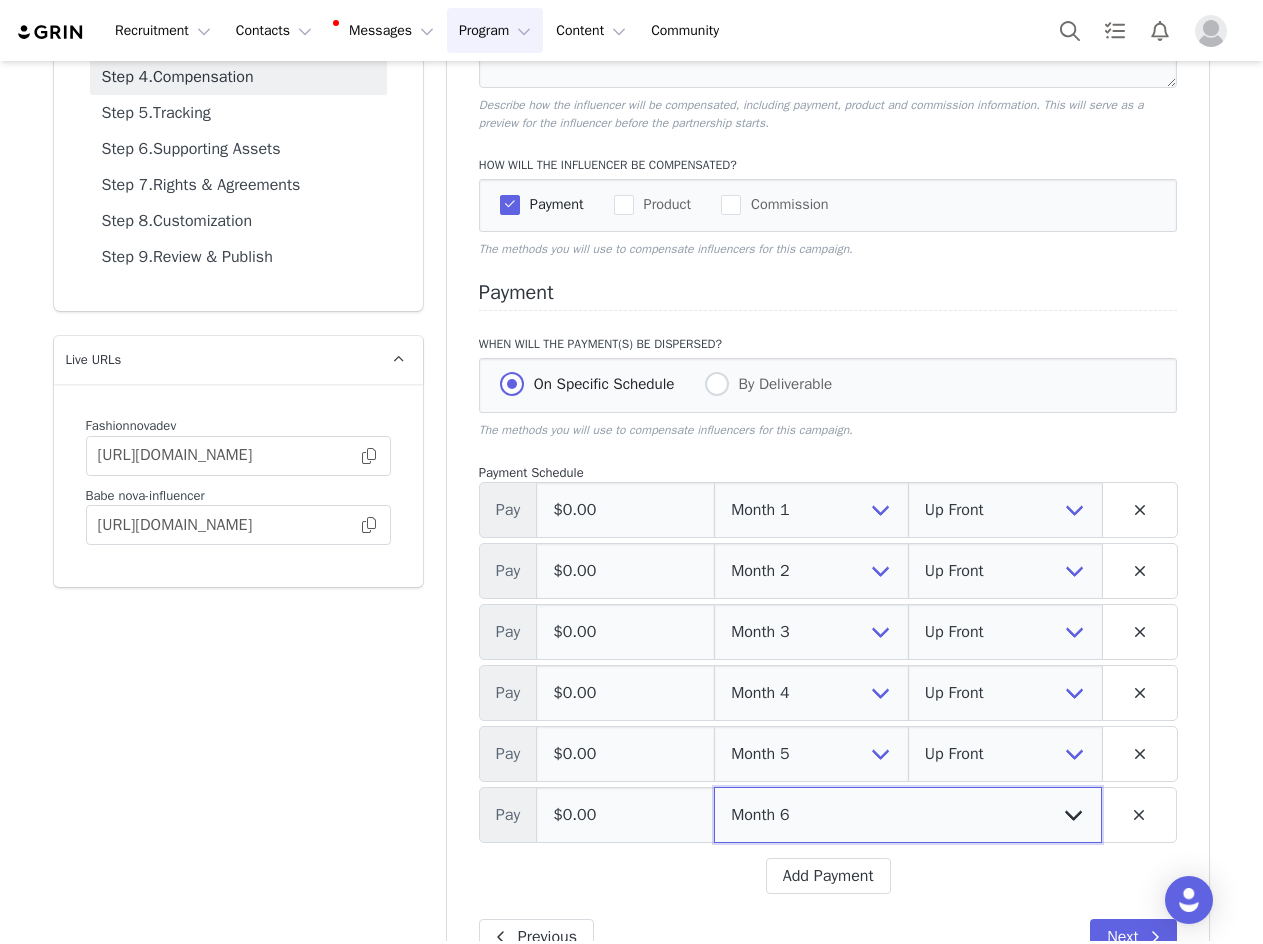 click on "Up Front  Month 1   Month 2   Month 3   Month 4   Month 5   Month 6  Upon Completion" at bounding box center (908, 815) 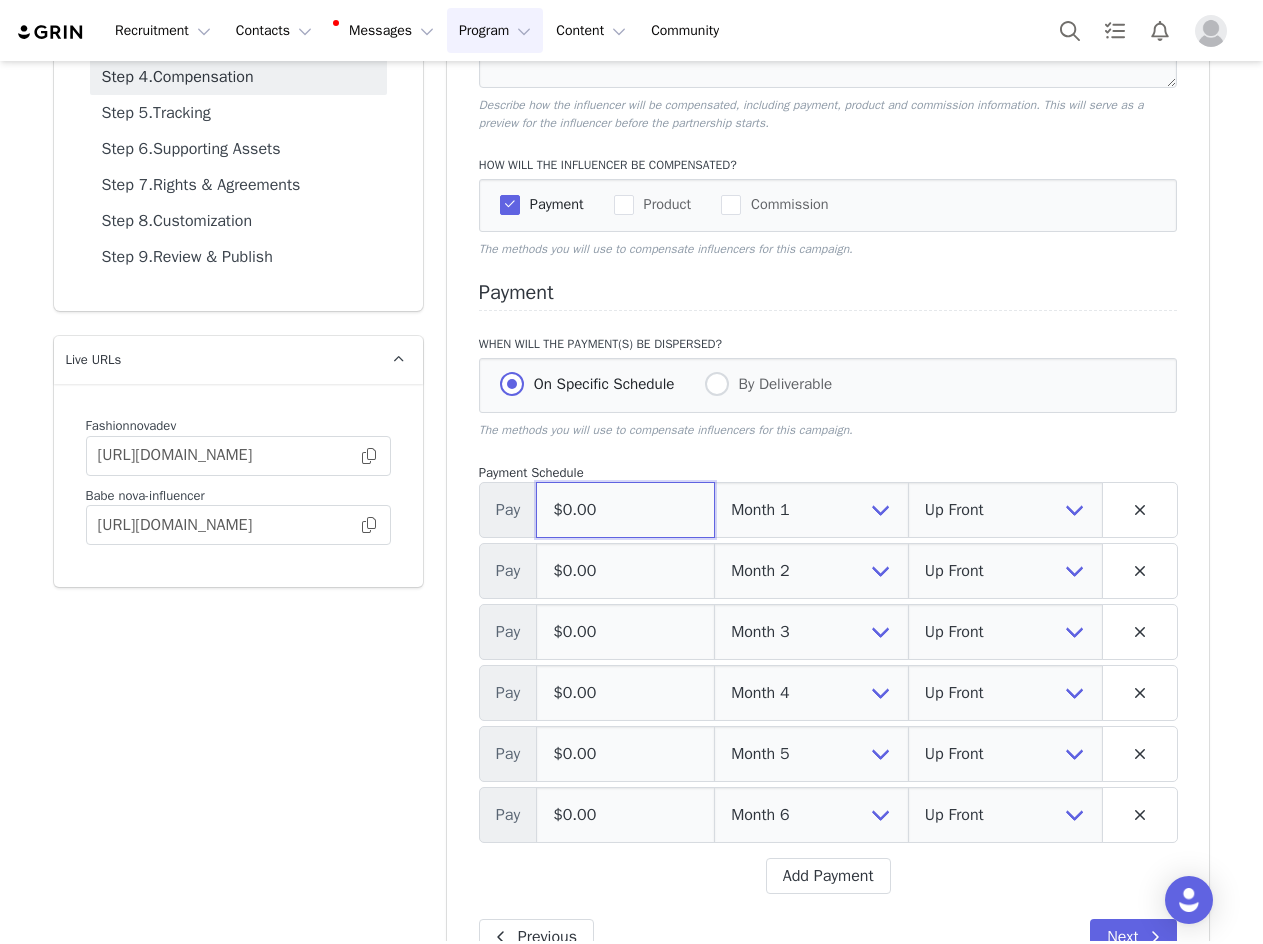 click on "$0.00" at bounding box center (625, 510) 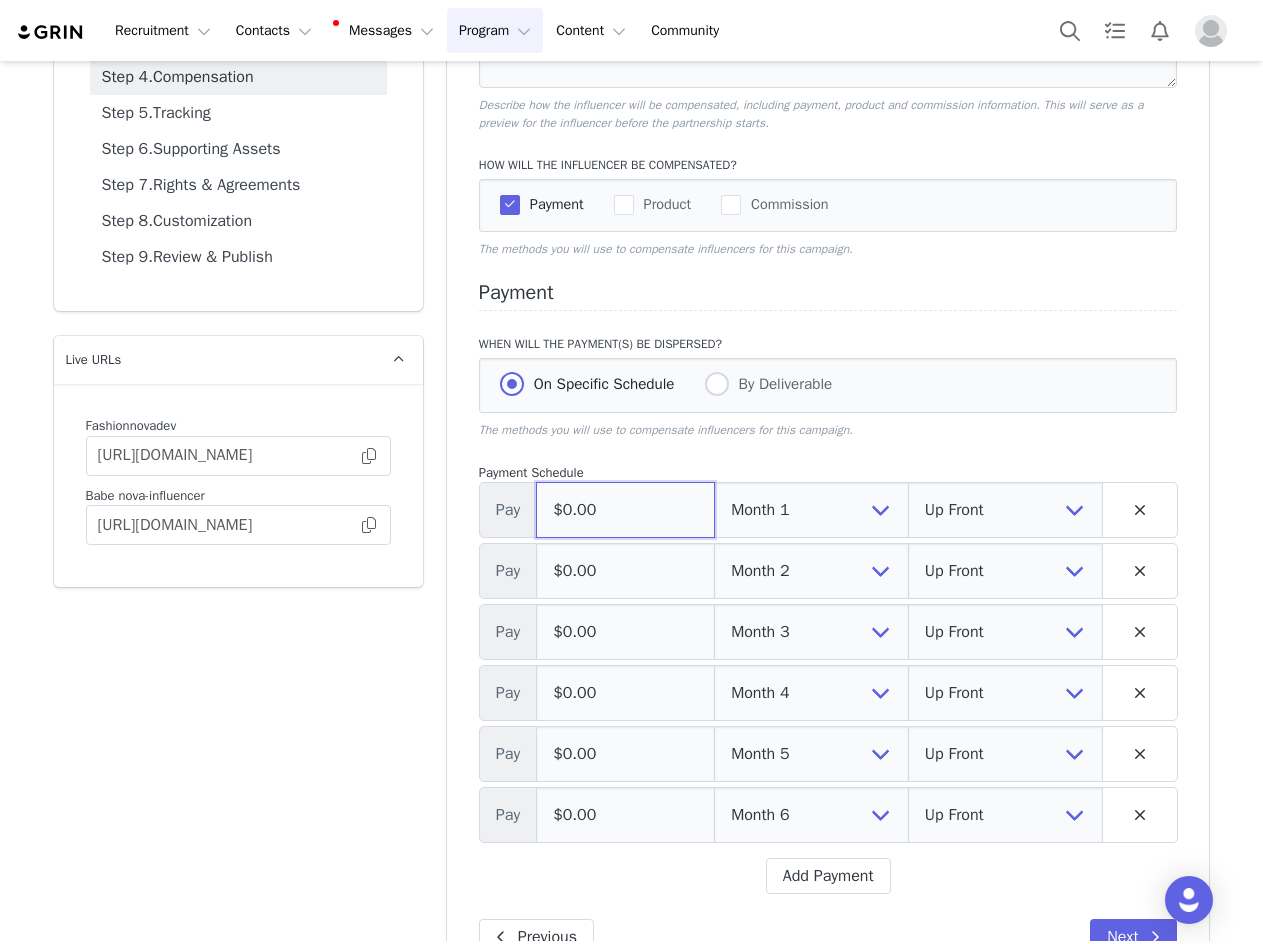 click on "$0.00" at bounding box center (625, 510) 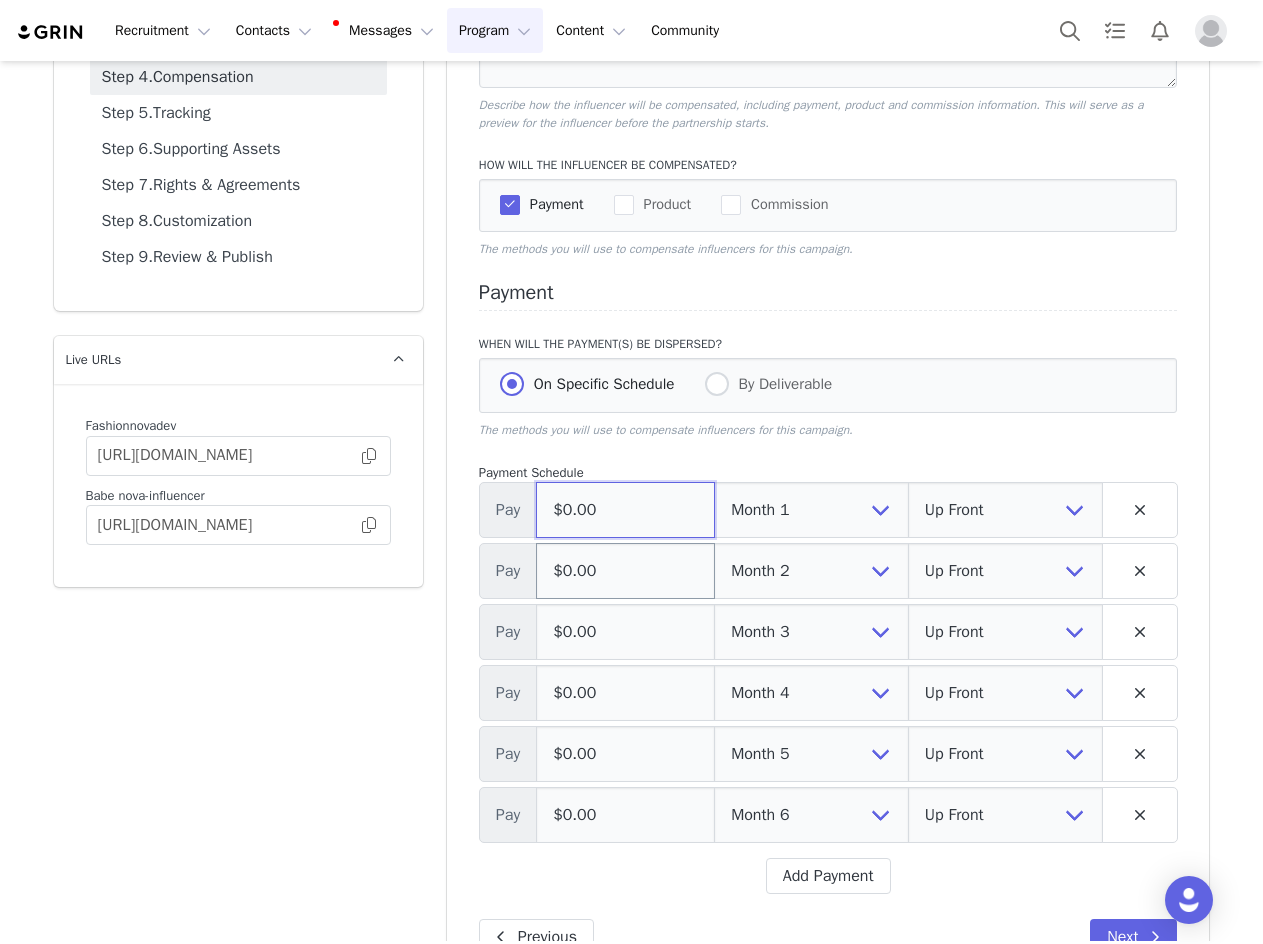 paste on "1,667" 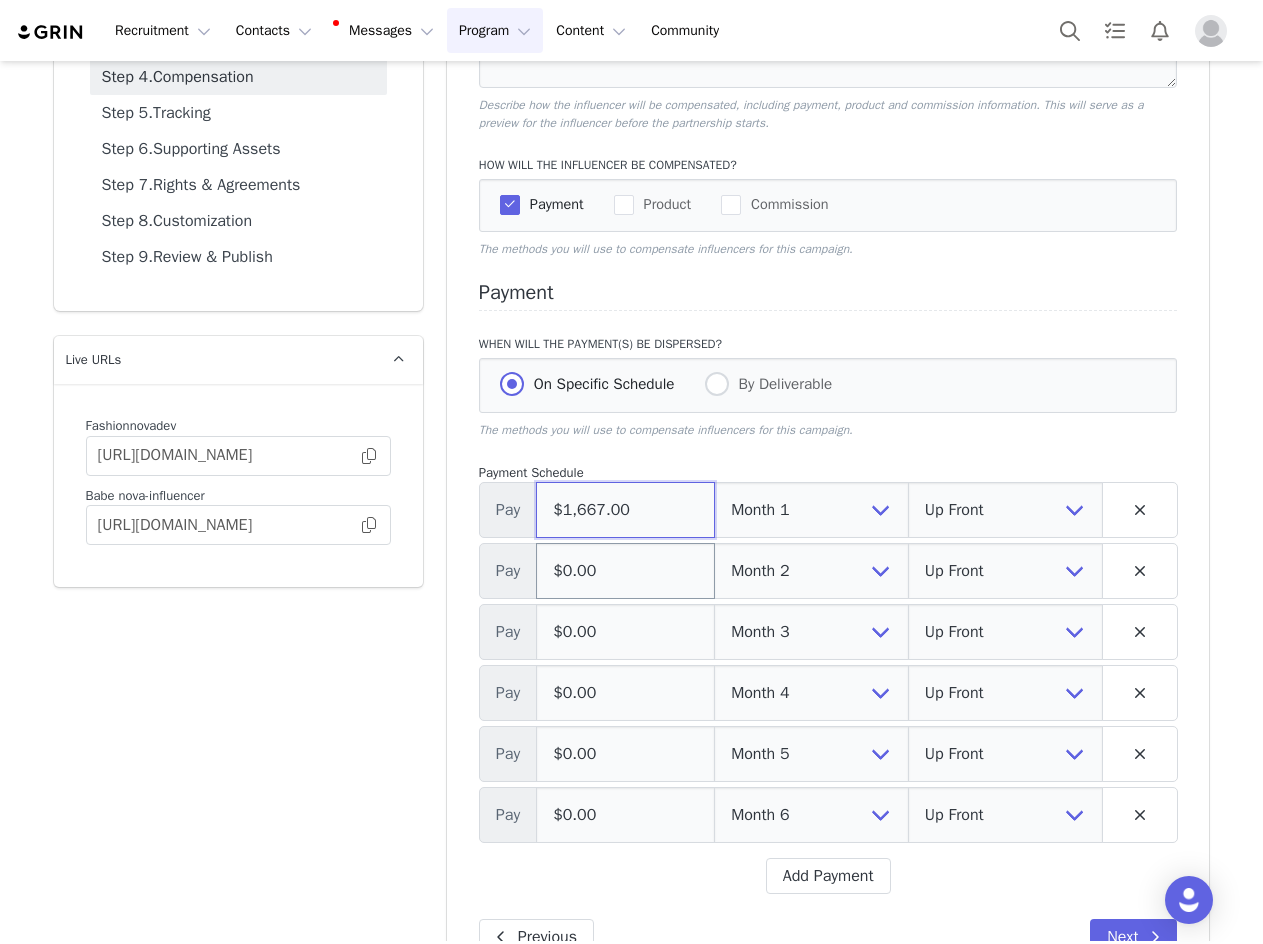 type on "$1,667.00" 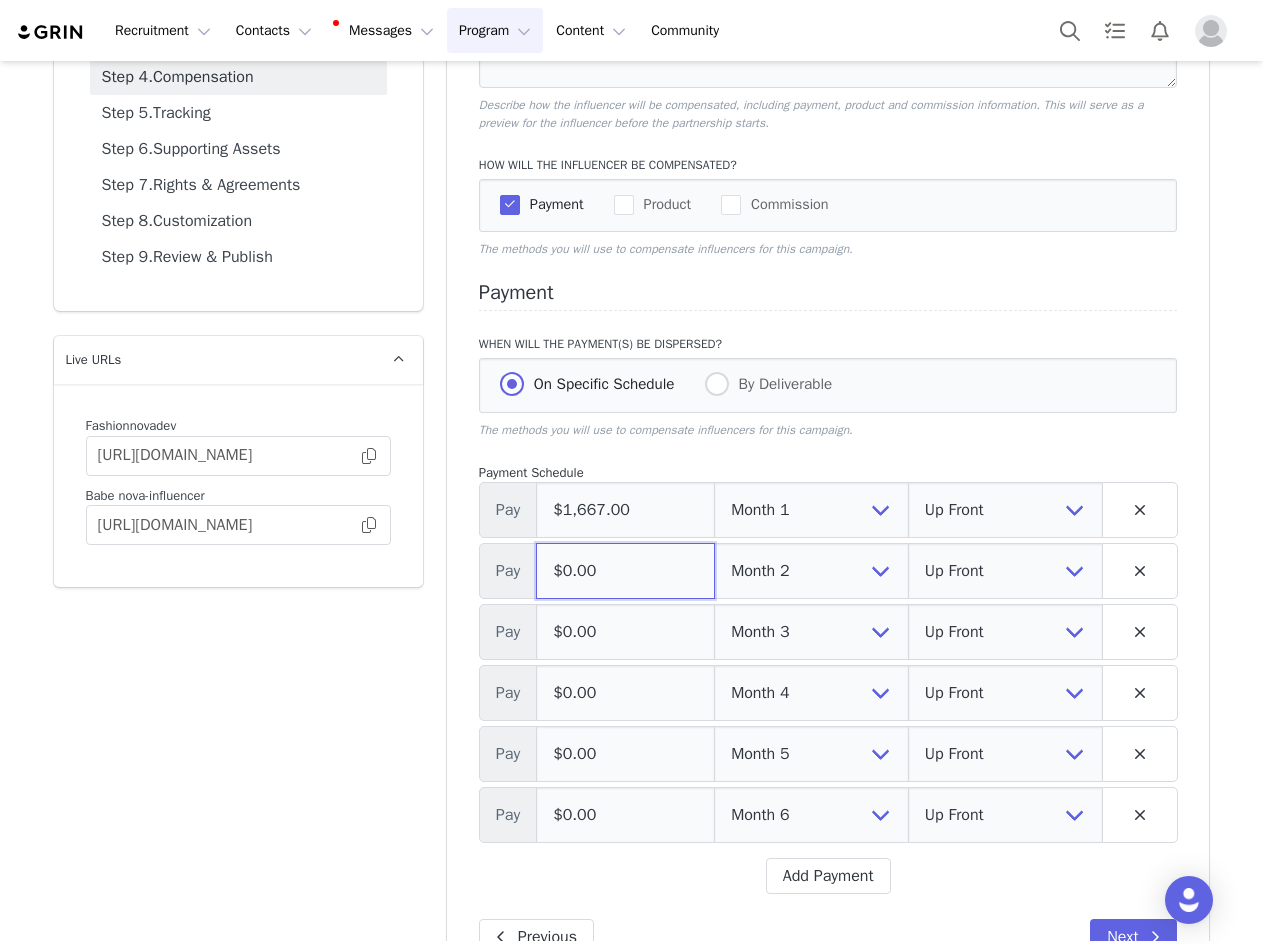 paste on "1,667" 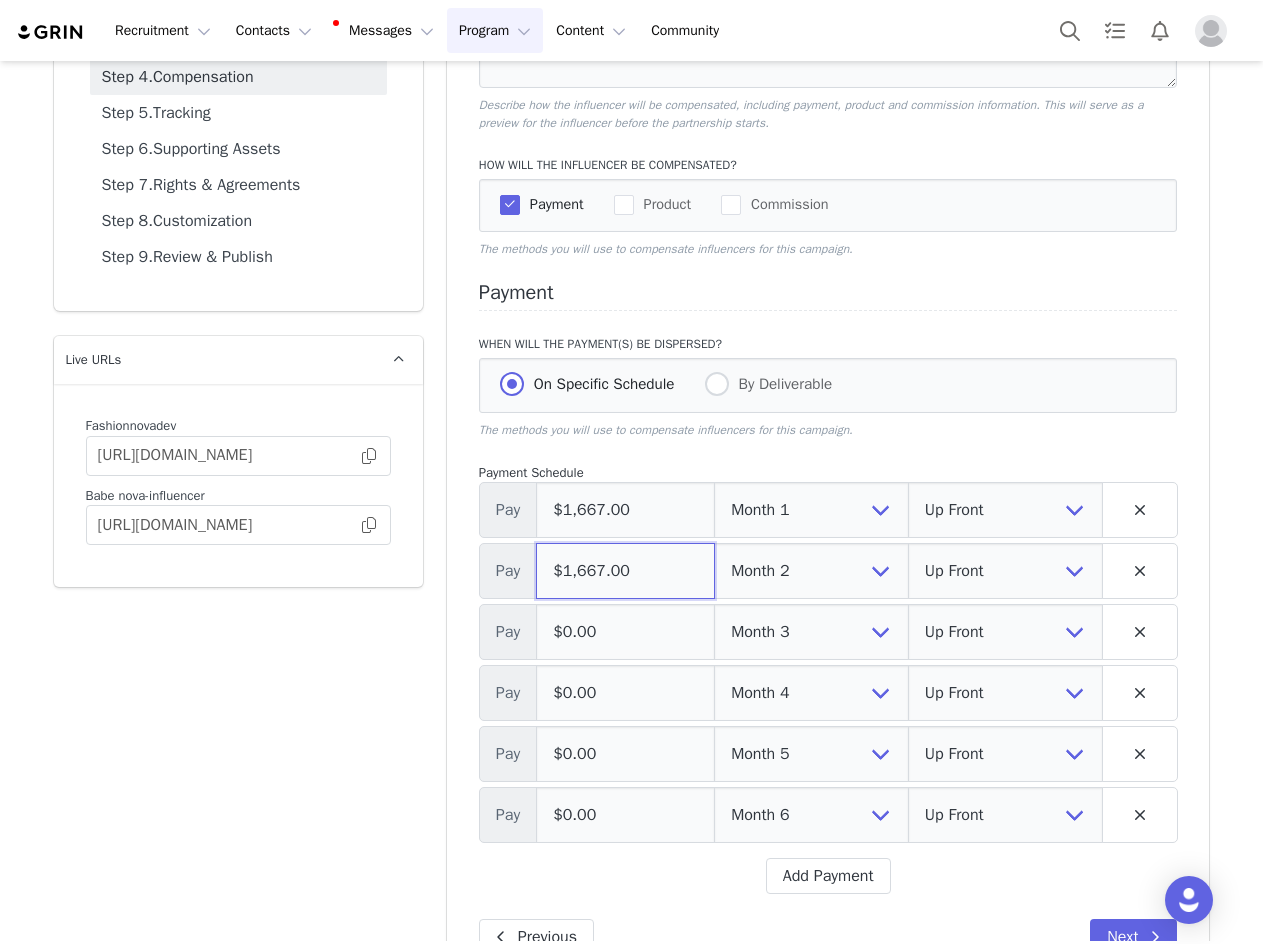 click on "$1,667.00" at bounding box center (625, 571) 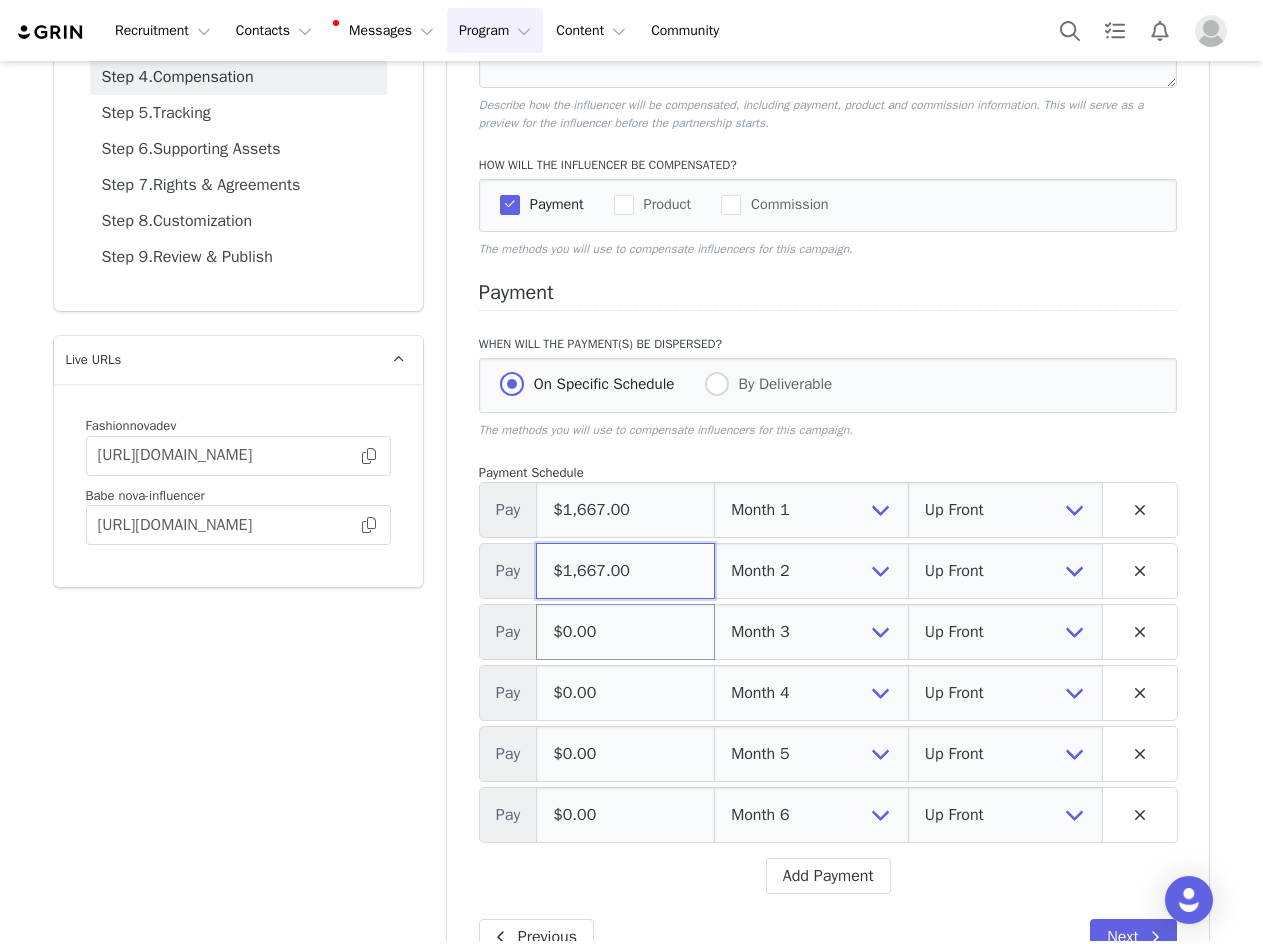 type on "$1,667.00" 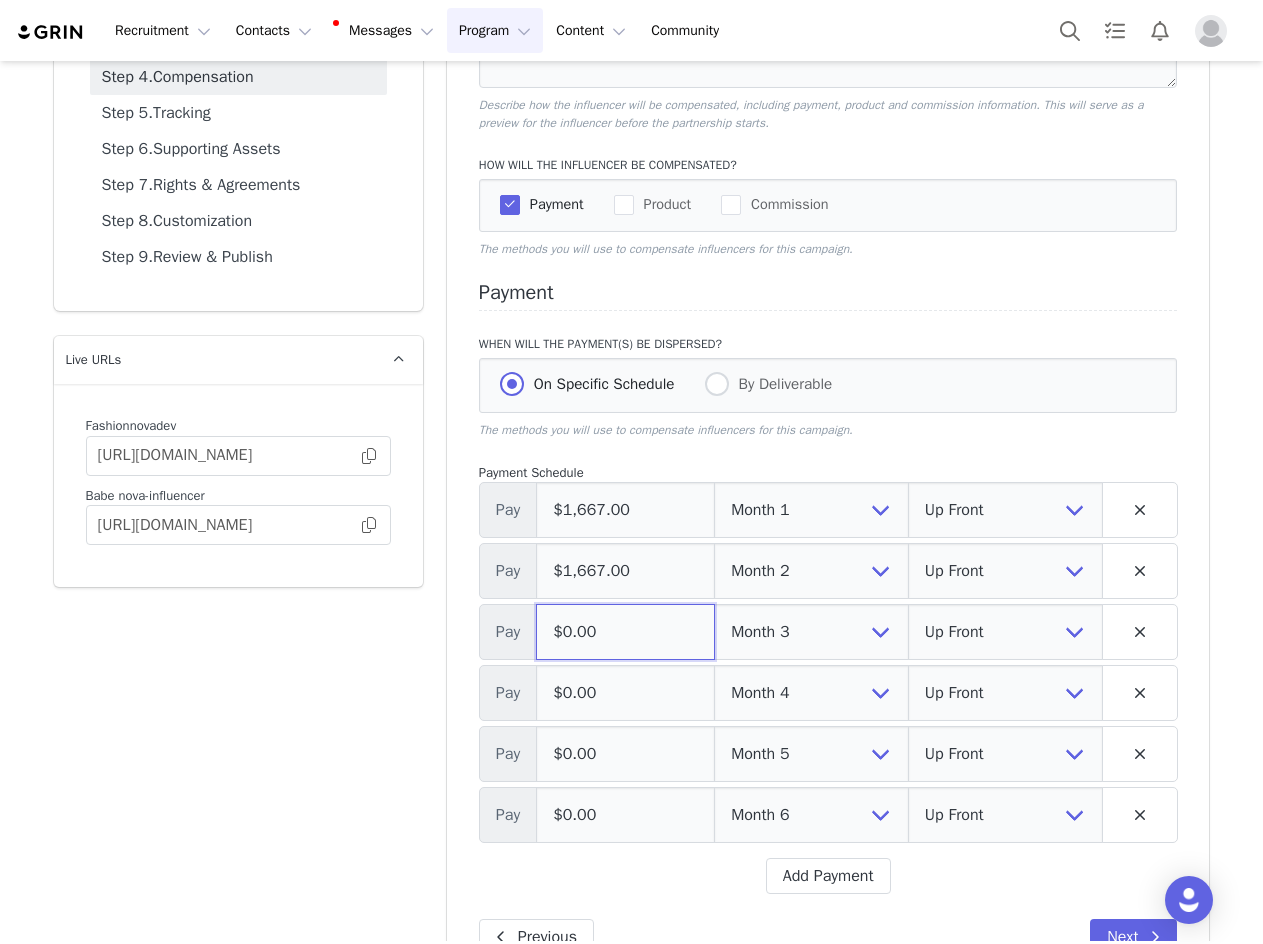 click on "$0.00" at bounding box center (625, 632) 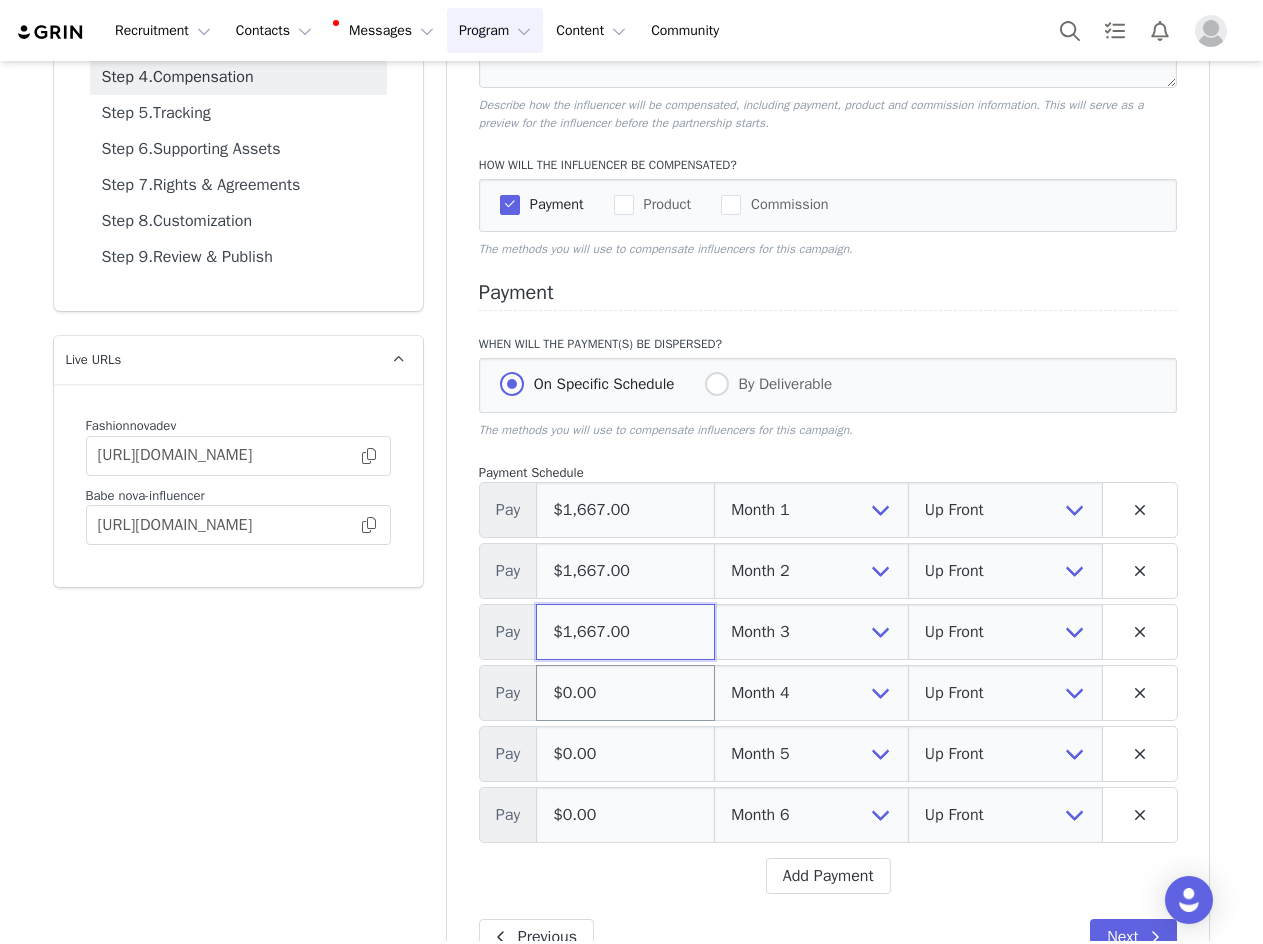 type on "$1,667.00" 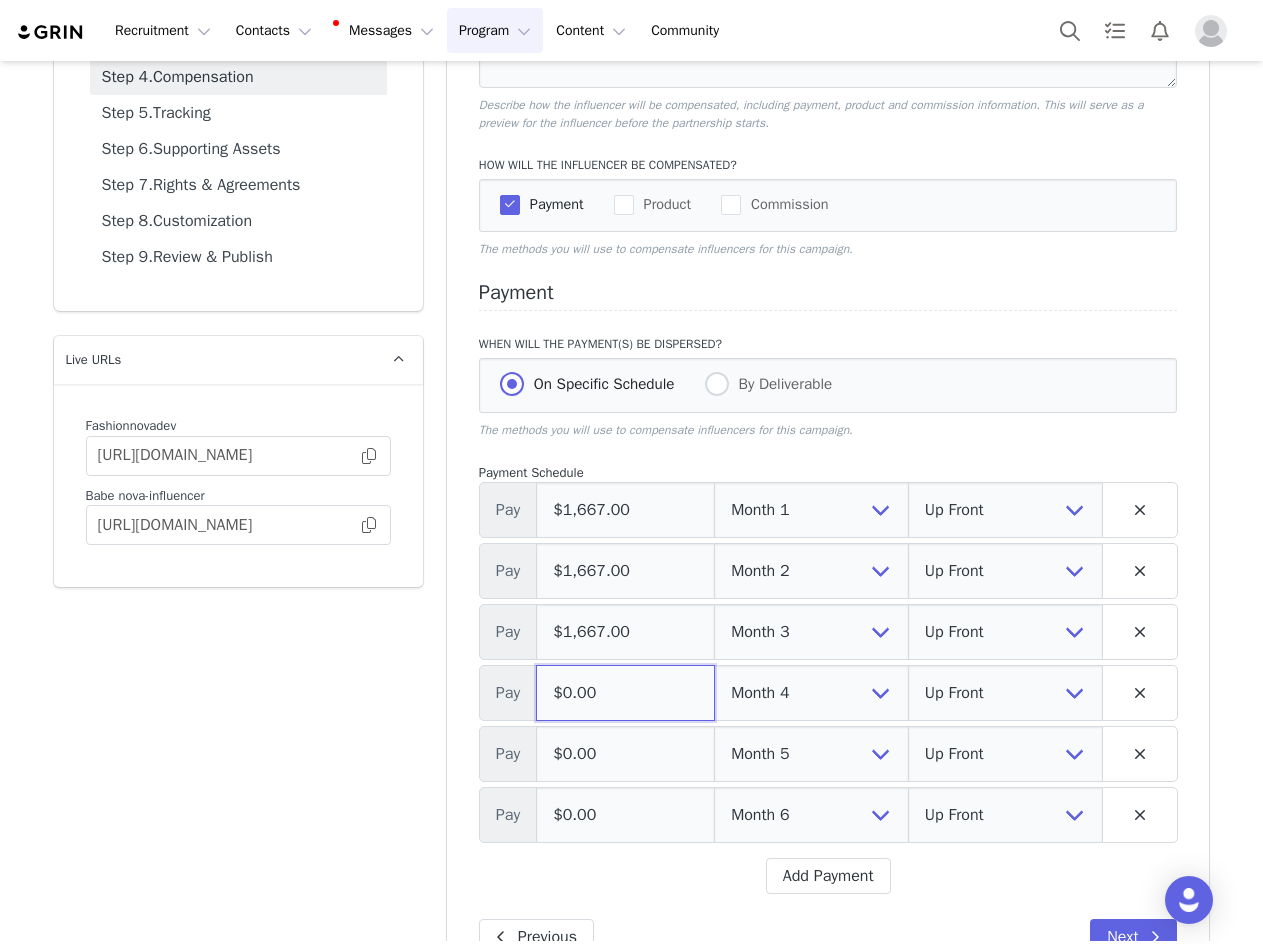 paste on "1,667" 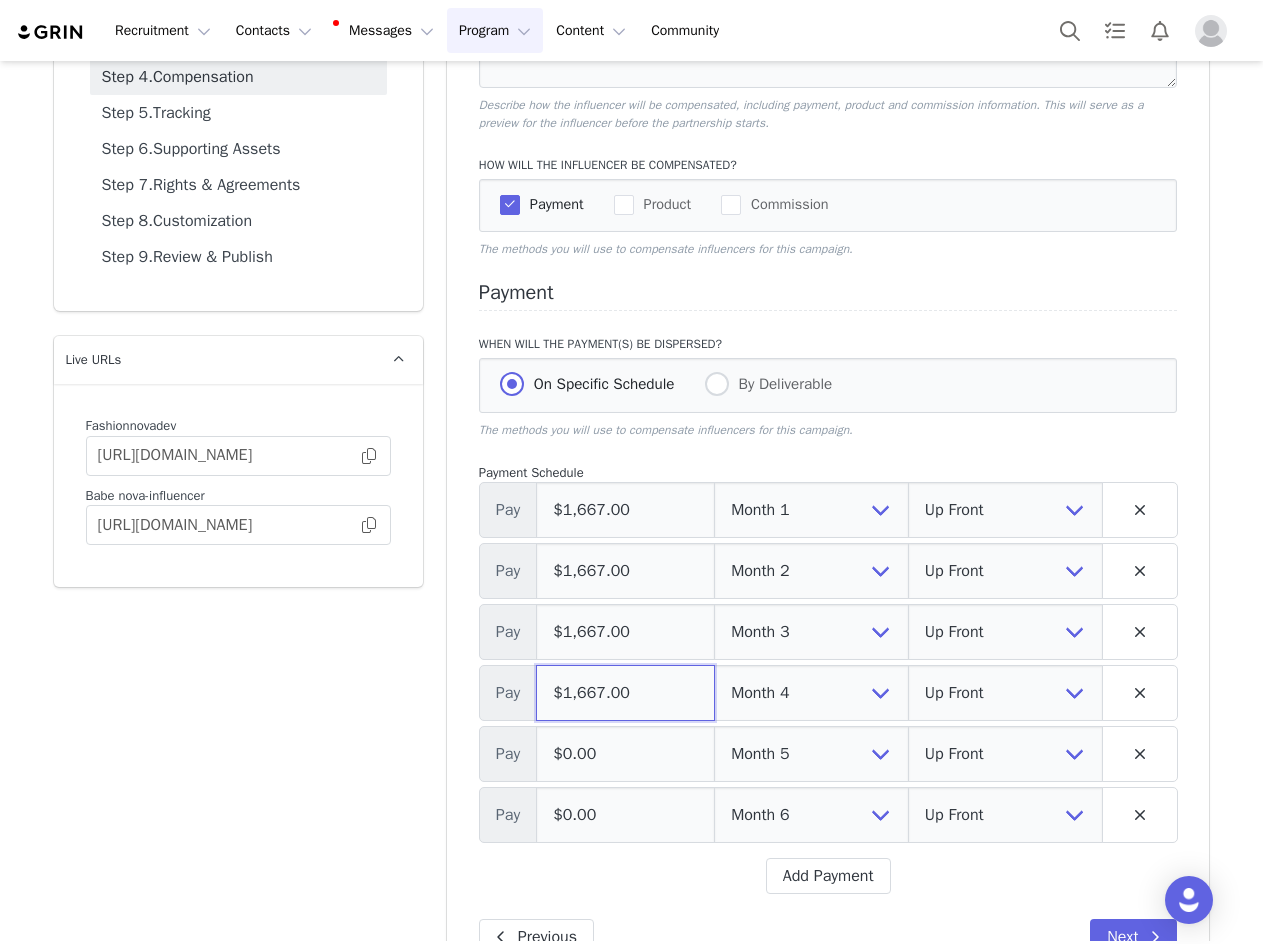click on "$1,667.00" at bounding box center (625, 693) 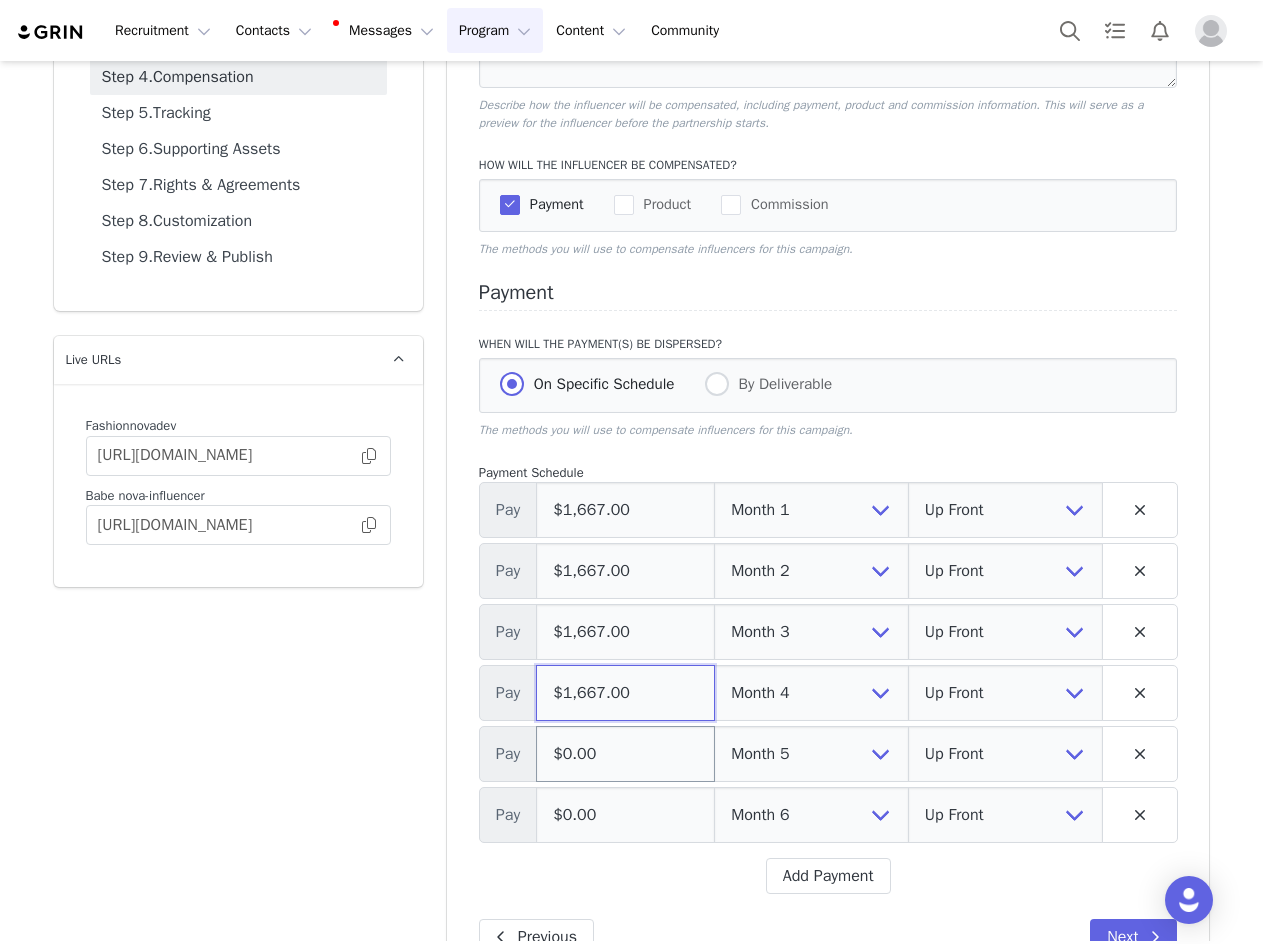 type on "$1,667.00" 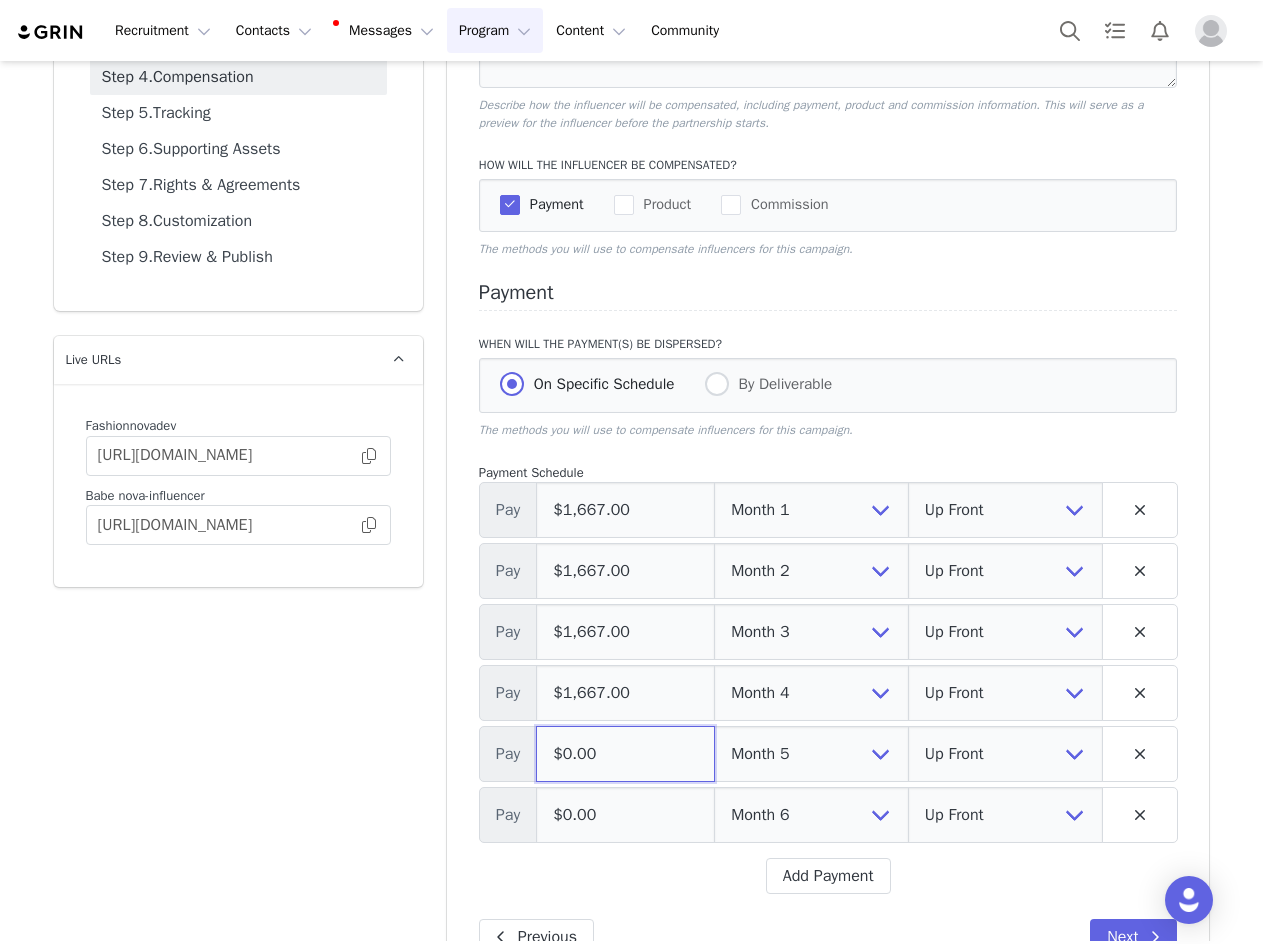 paste on "1,667" 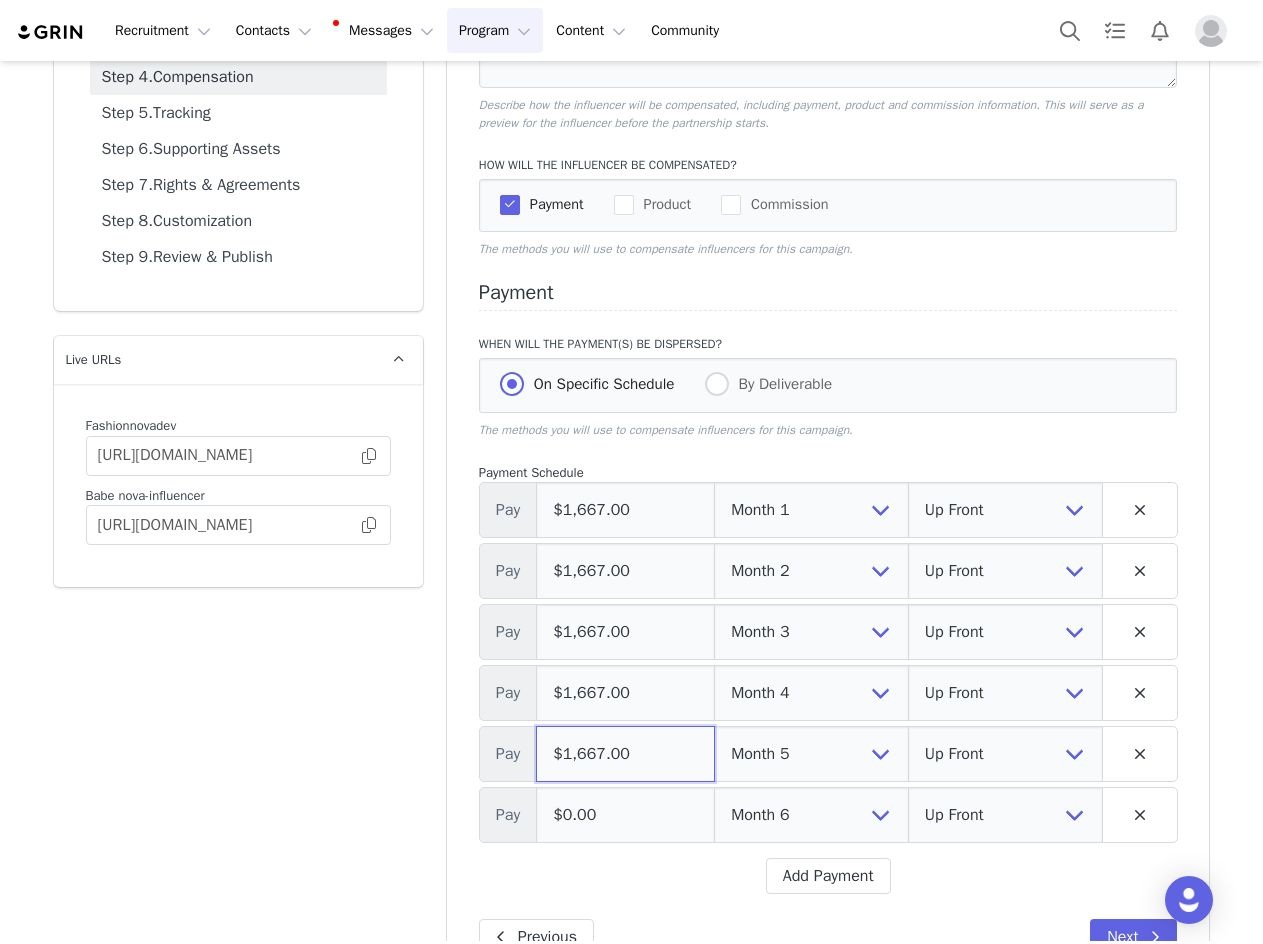 click on "$1,667.00" at bounding box center (625, 754) 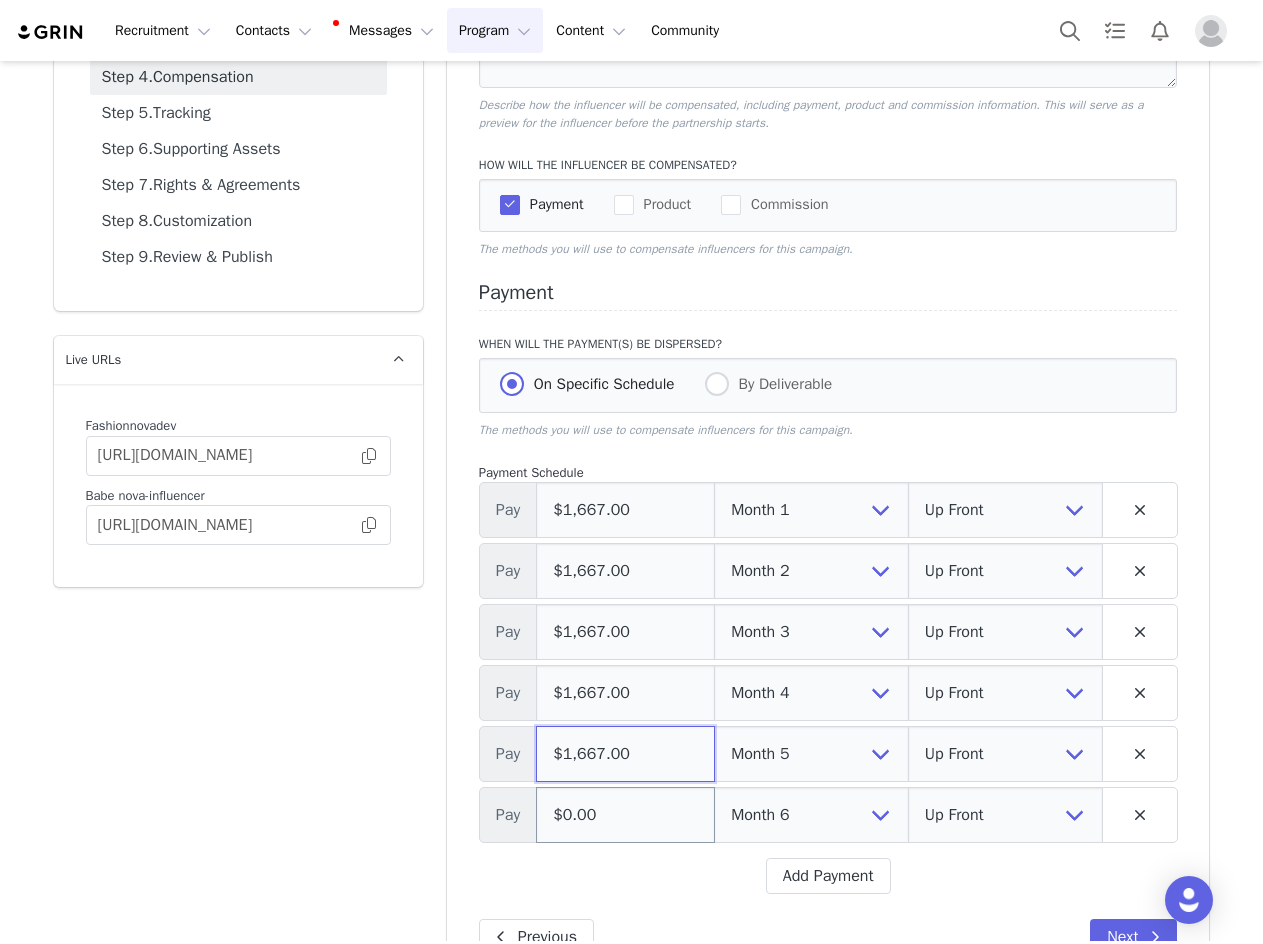 type on "$1,667.00" 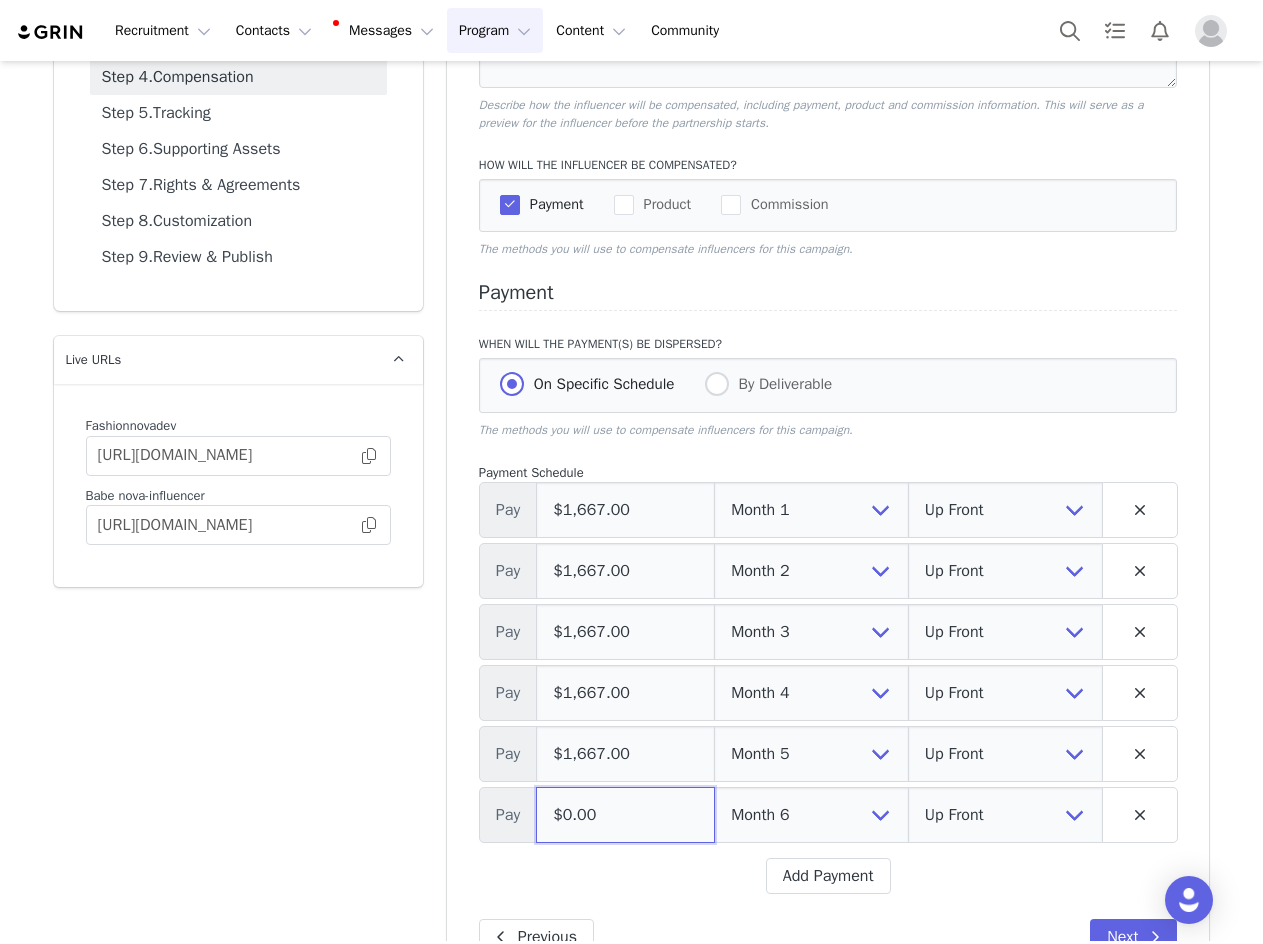 click on "$0.00" at bounding box center [625, 815] 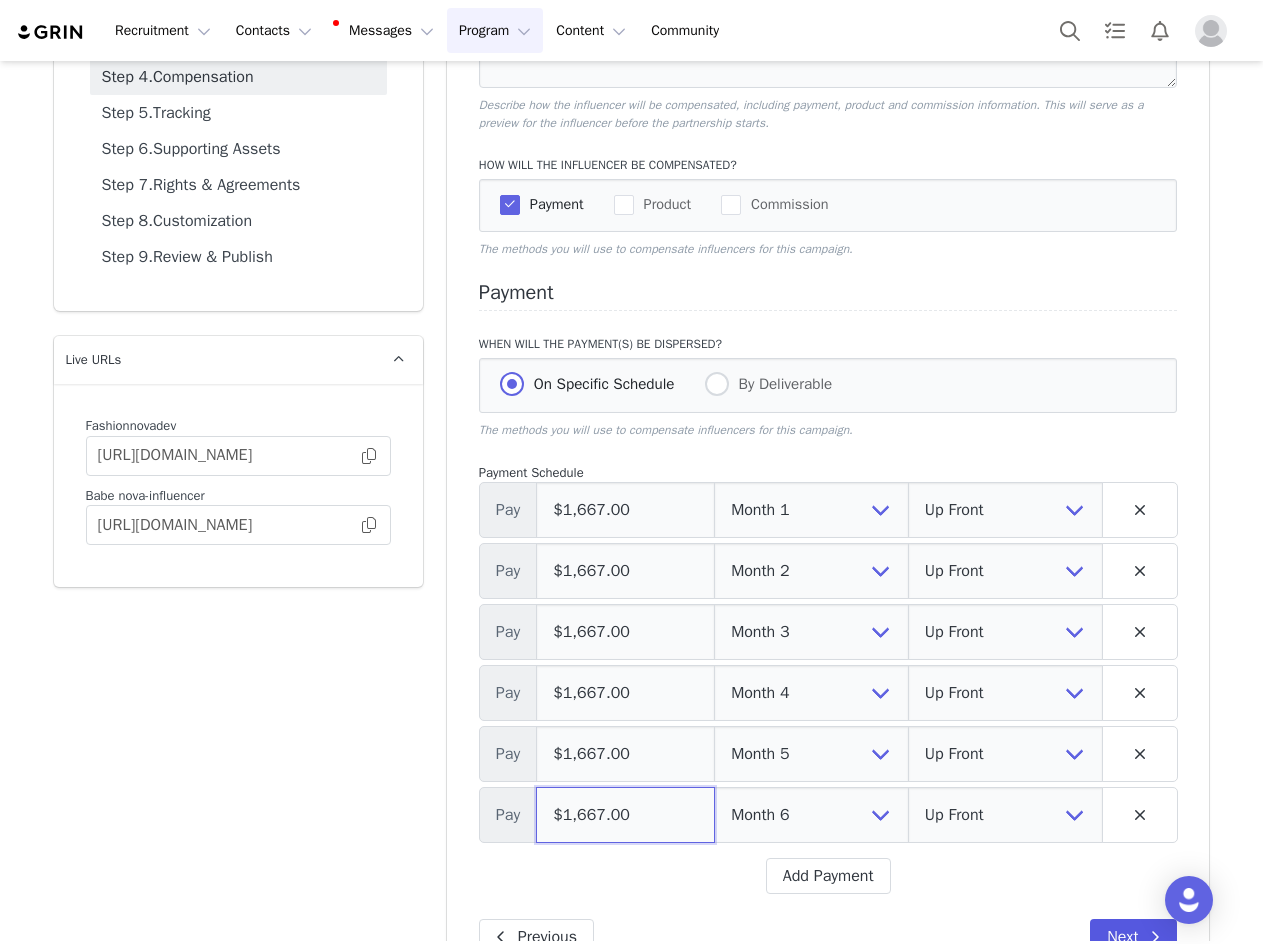 type on "$1,667.00" 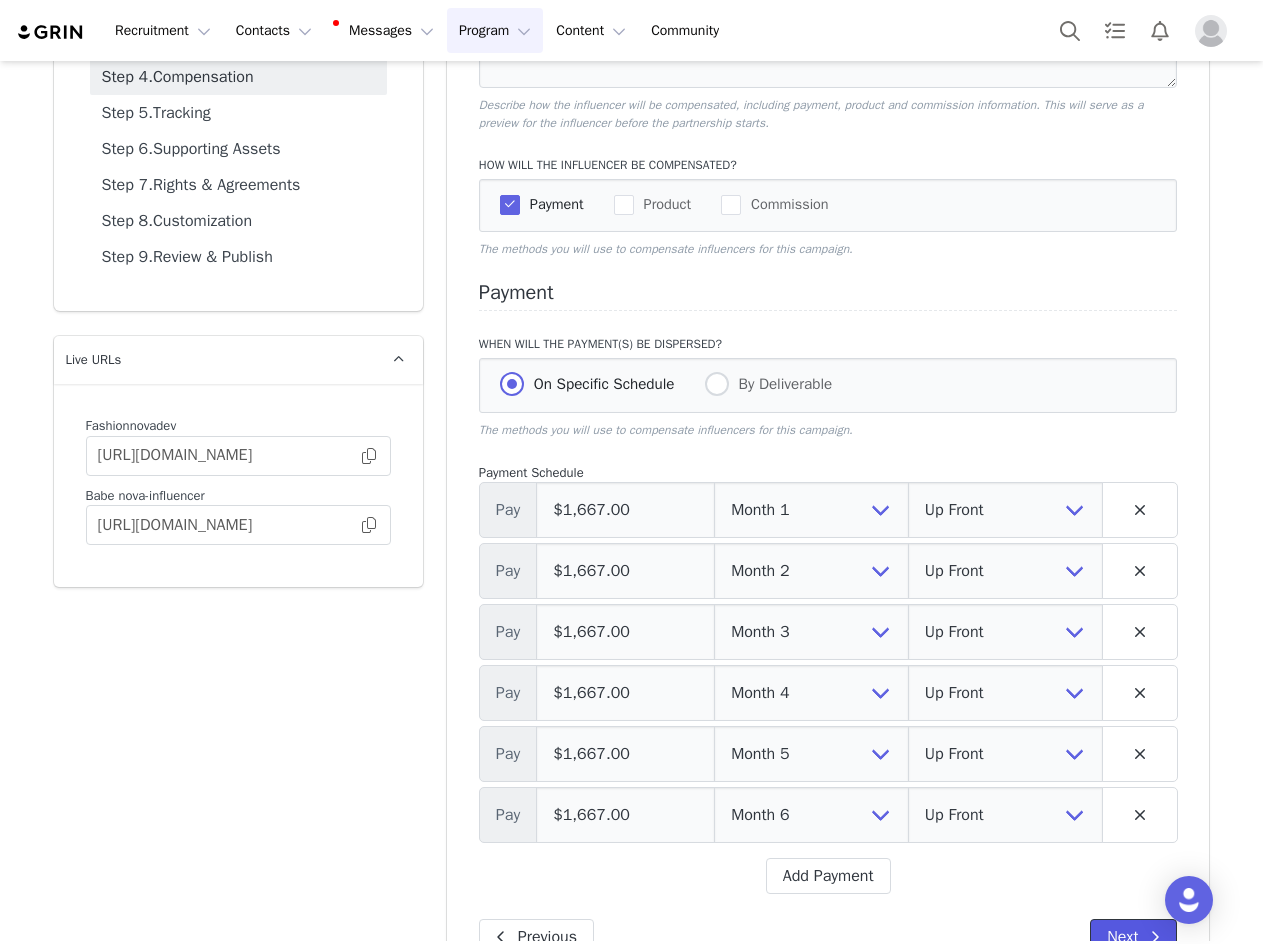 click on "Next" at bounding box center (1133, 937) 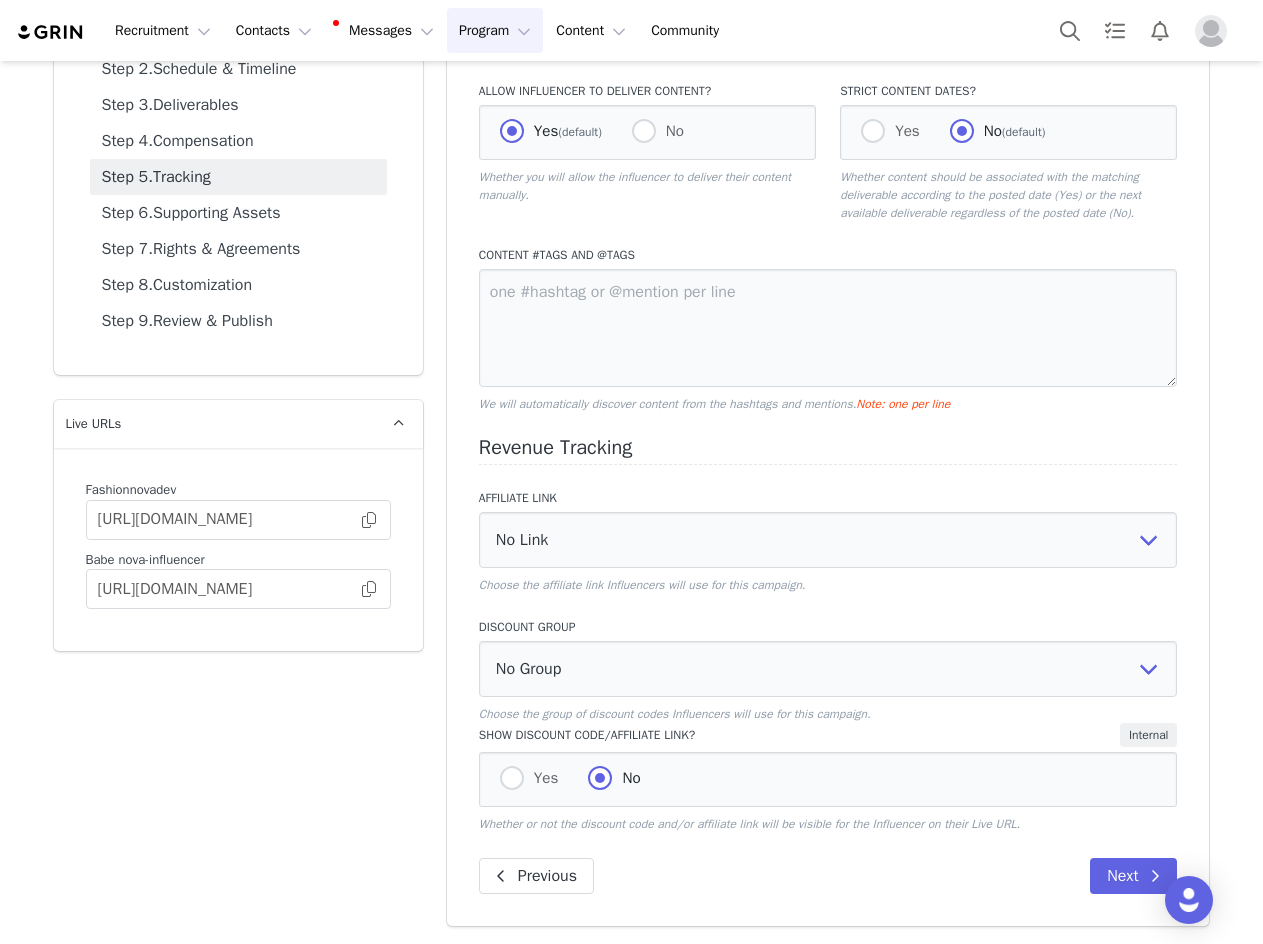 scroll, scrollTop: 208, scrollLeft: 0, axis: vertical 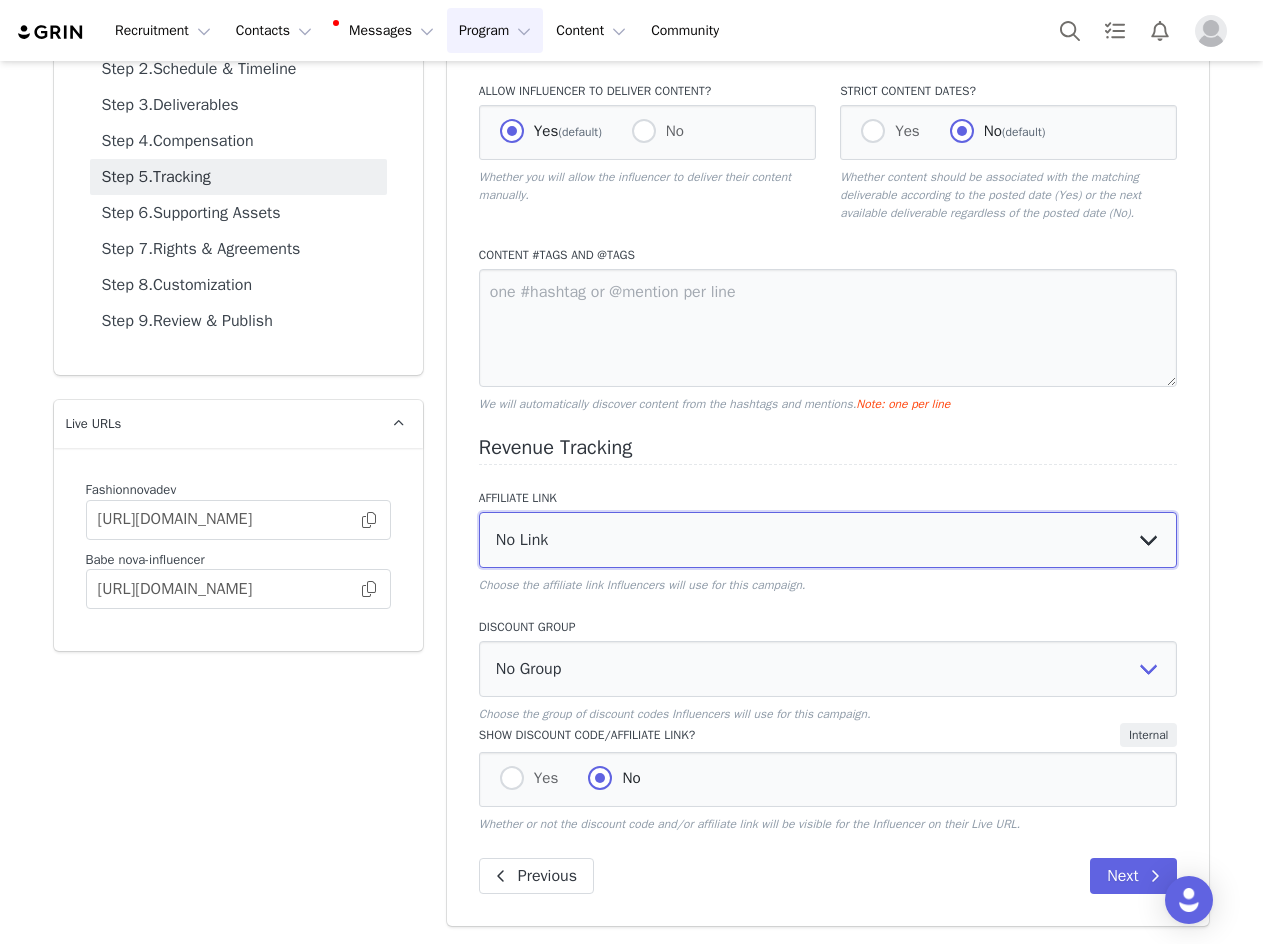 click on "No Link  Test Group: [URL][DOMAIN_NAME]   Test Link: [URL][DOMAIN_NAME]   WL Test: [URL][DOMAIN_NAME]   JRS new arrivals link: [URL][DOMAIN_NAME]   MAVEN BEAUTY: [URL][DOMAIN_NAME]   CURVE new arrivals link: [URL][DOMAIN_NAME]   MEN new arrivals link: [URL][DOMAIN_NAME]   NOVAKIDS new arrivals link: [URL][DOMAIN_NAME]   Nova Care Winners: [URL][DOMAIN_NAME]   NOVASPORT: [URL][DOMAIN_NAME]   NOVA BEAUTY: [URL][DOMAIN_NAME]   NOVA BEAUTY *LAUNCH SIGNUPS*: [URL][DOMAIN_NAME]" at bounding box center [828, 540] 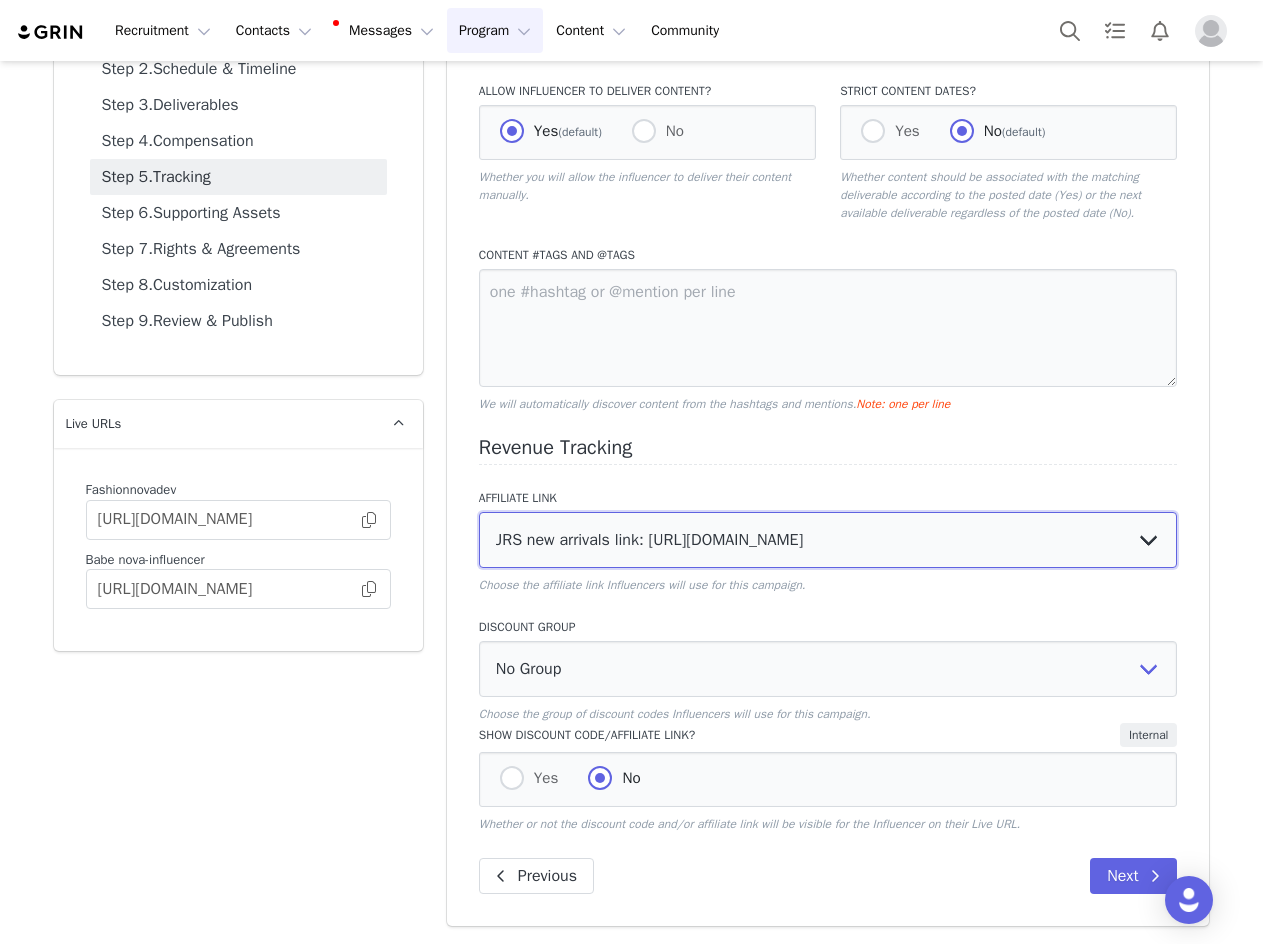 click on "No Link  Test Group: [URL][DOMAIN_NAME]   Test Link: [URL][DOMAIN_NAME]   WL Test: [URL][DOMAIN_NAME]   JRS new arrivals link: [URL][DOMAIN_NAME]   MAVEN BEAUTY: [URL][DOMAIN_NAME]   CURVE new arrivals link: [URL][DOMAIN_NAME]   MEN new arrivals link: [URL][DOMAIN_NAME]   NOVAKIDS new arrivals link: [URL][DOMAIN_NAME]   Nova Care Winners: [URL][DOMAIN_NAME]   NOVASPORT: [URL][DOMAIN_NAME]   NOVA BEAUTY: [URL][DOMAIN_NAME]   NOVA BEAUTY *LAUNCH SIGNUPS*: [URL][DOMAIN_NAME]" at bounding box center (828, 540) 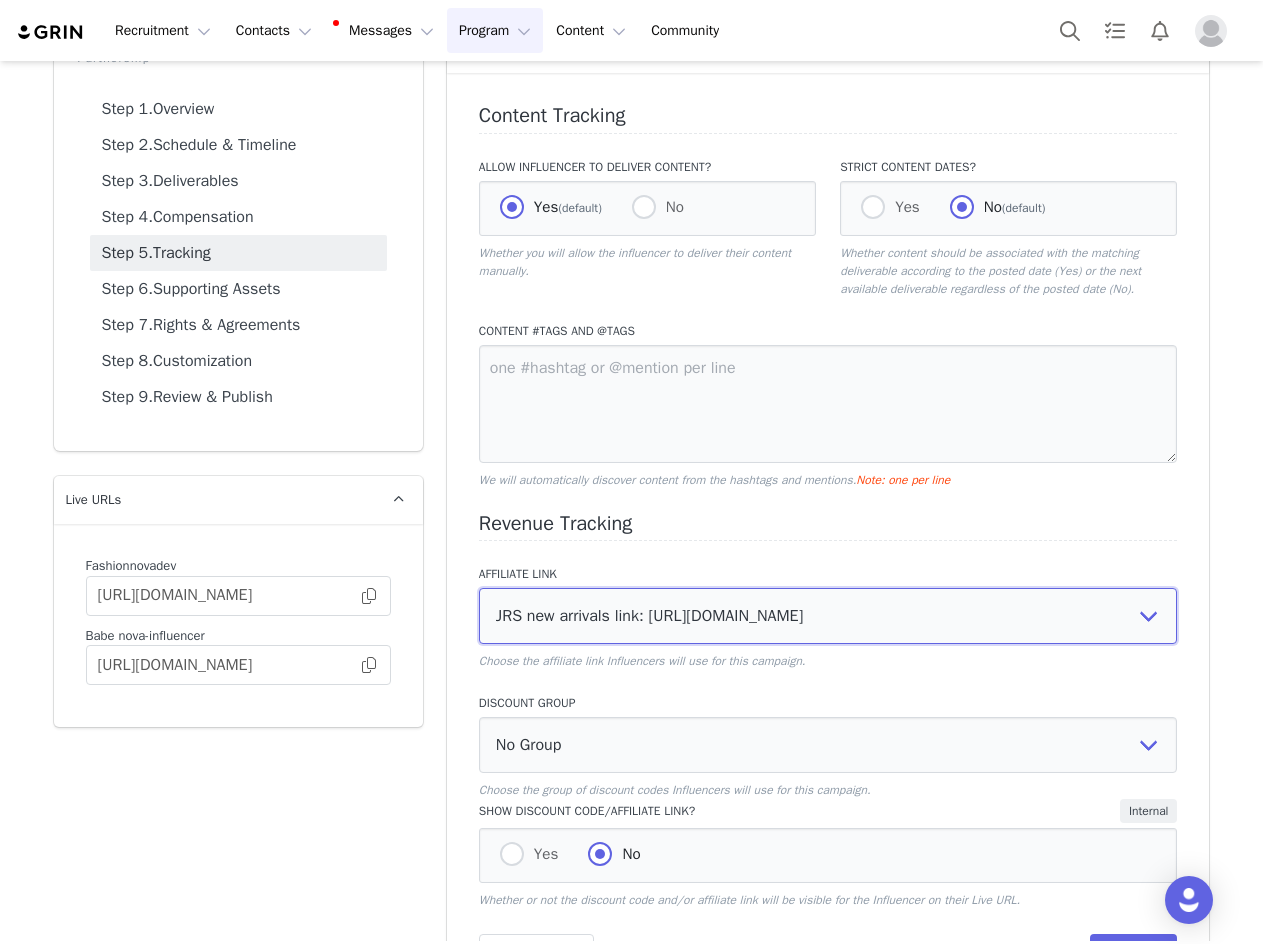 scroll, scrollTop: 0, scrollLeft: 0, axis: both 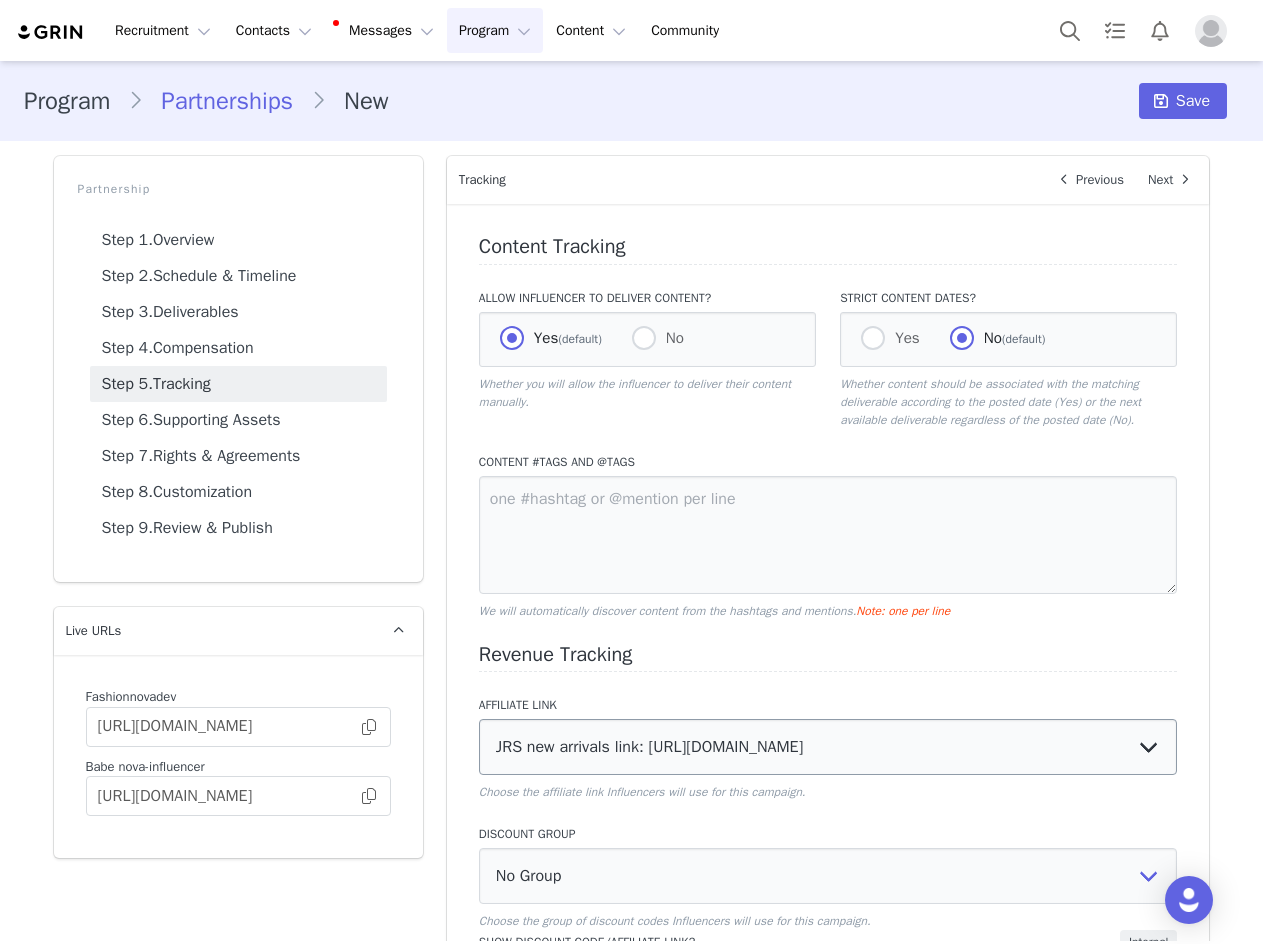 drag, startPoint x: 611, startPoint y: 776, endPoint x: 600, endPoint y: 749, distance: 29.15476 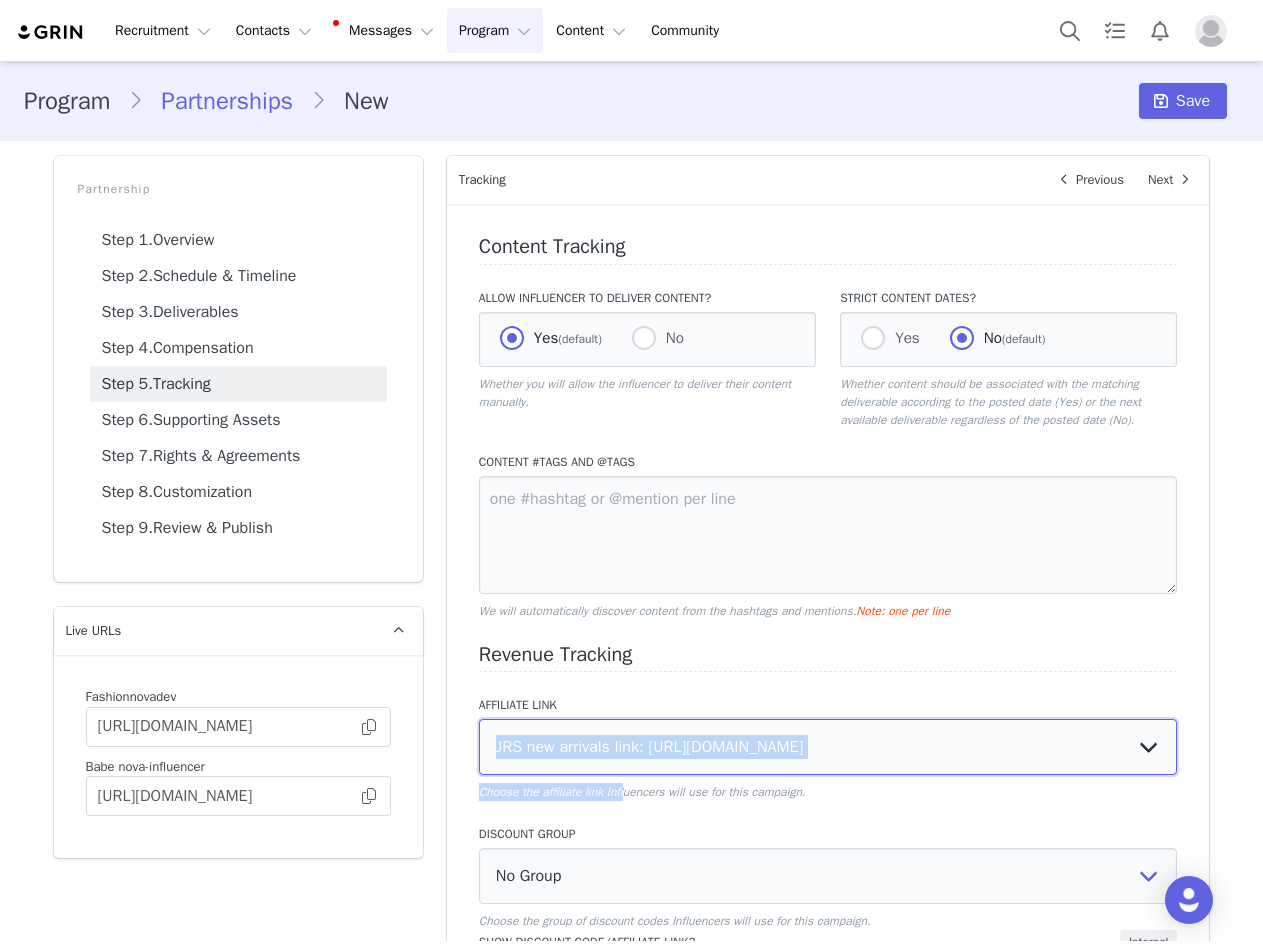 click on "No Link  Test Group: [URL][DOMAIN_NAME]   Test Link: [URL][DOMAIN_NAME]   WL Test: [URL][DOMAIN_NAME]   JRS new arrivals link: [URL][DOMAIN_NAME]   MAVEN BEAUTY: [URL][DOMAIN_NAME]   CURVE new arrivals link: [URL][DOMAIN_NAME]   MEN new arrivals link: [URL][DOMAIN_NAME]   NOVAKIDS new arrivals link: [URL][DOMAIN_NAME]   Nova Care Winners: [URL][DOMAIN_NAME]   NOVASPORT: [URL][DOMAIN_NAME]   NOVA BEAUTY: [URL][DOMAIN_NAME]   NOVA BEAUTY *LAUNCH SIGNUPS*: [URL][DOMAIN_NAME]" at bounding box center (828, 747) 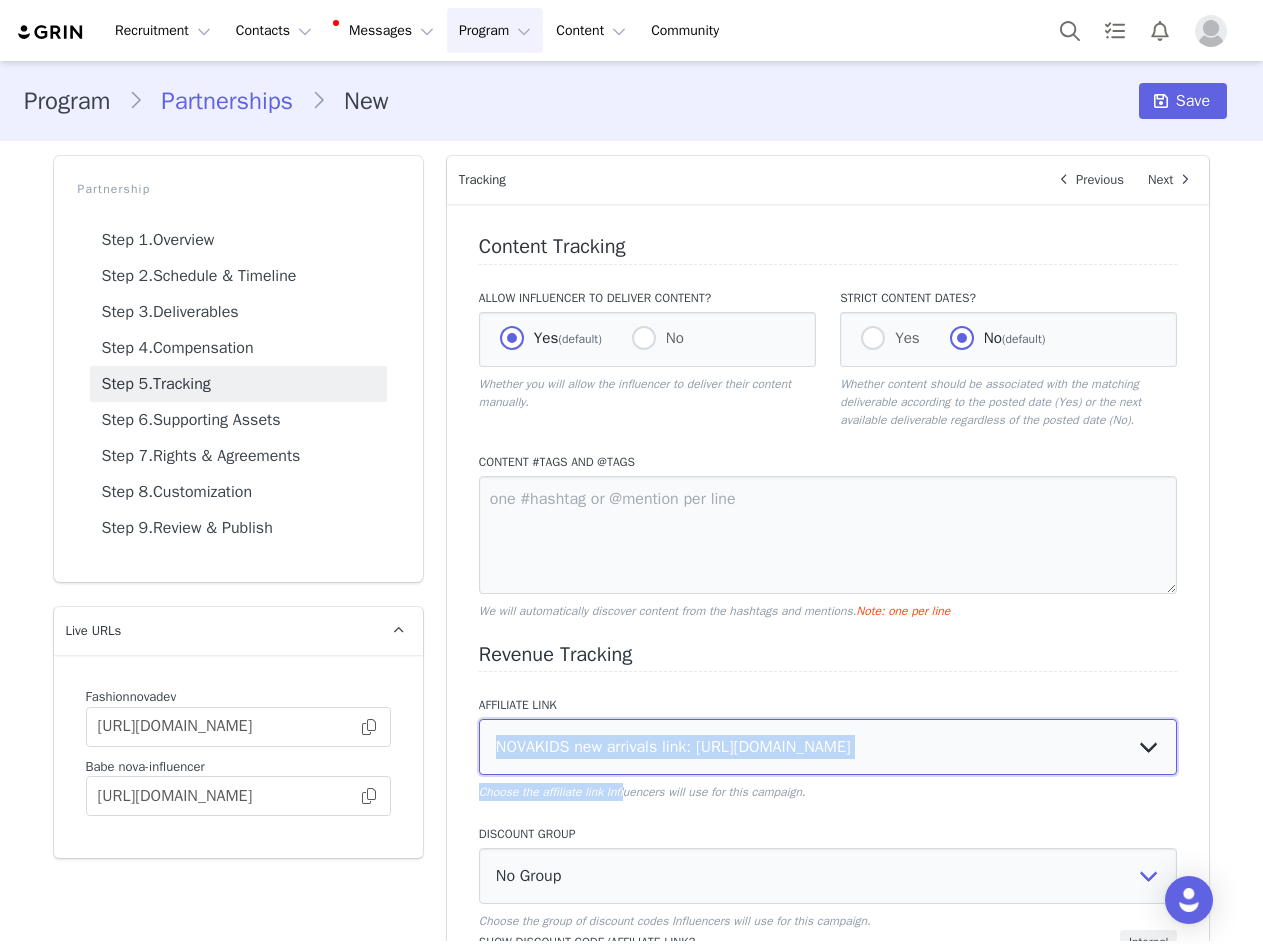 click on "No Link  Test Group: [URL][DOMAIN_NAME]   Test Link: [URL][DOMAIN_NAME]   WL Test: [URL][DOMAIN_NAME]   JRS new arrivals link: [URL][DOMAIN_NAME]   MAVEN BEAUTY: [URL][DOMAIN_NAME]   CURVE new arrivals link: [URL][DOMAIN_NAME]   MEN new arrivals link: [URL][DOMAIN_NAME]   NOVAKIDS new arrivals link: [URL][DOMAIN_NAME]   Nova Care Winners: [URL][DOMAIN_NAME]   NOVASPORT: [URL][DOMAIN_NAME]   NOVA BEAUTY: [URL][DOMAIN_NAME]   NOVA BEAUTY *LAUNCH SIGNUPS*: [URL][DOMAIN_NAME]" at bounding box center [828, 747] 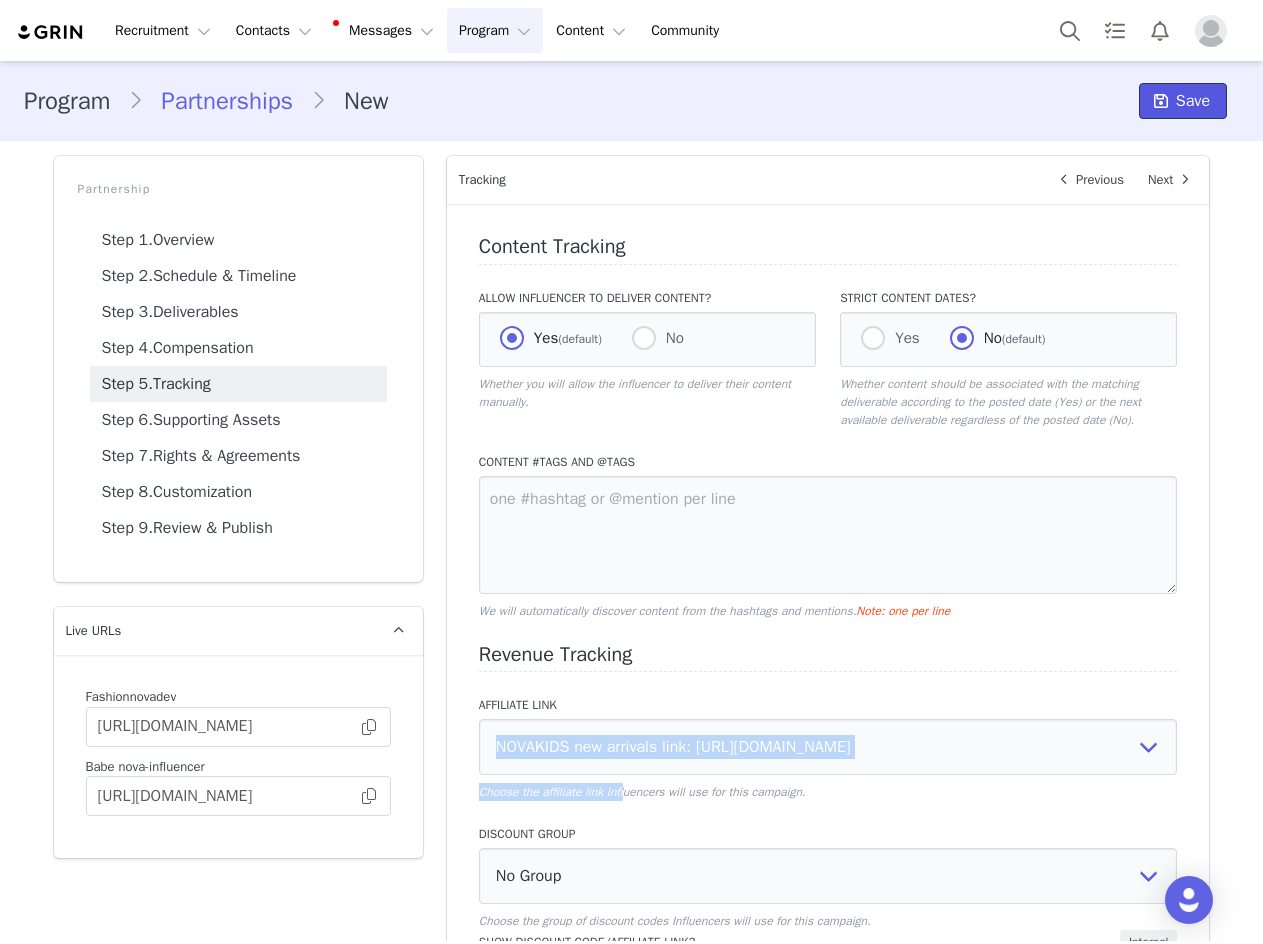click on "Save" at bounding box center [1193, 101] 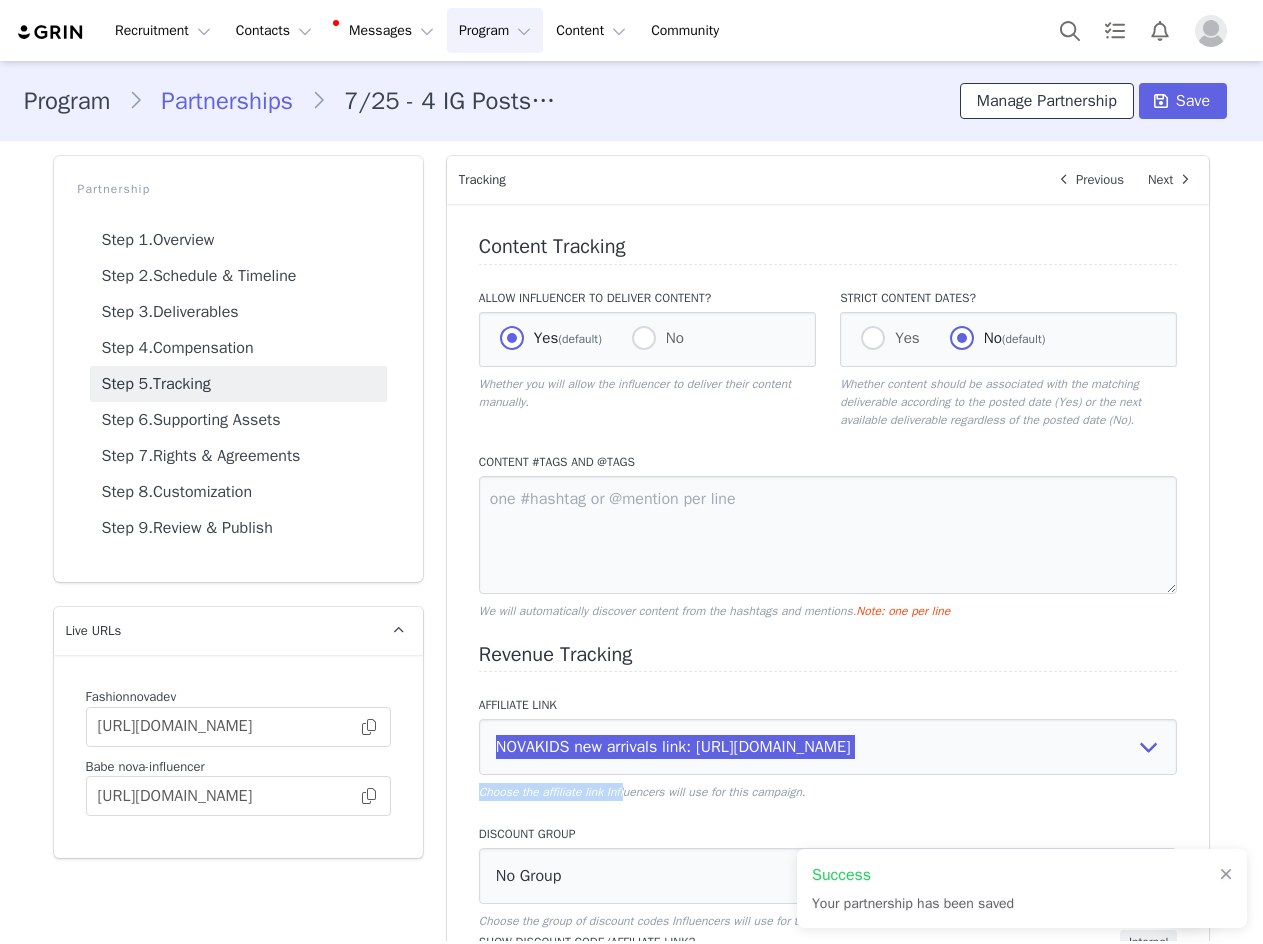 click on "Manage Partnership" at bounding box center (1047, 101) 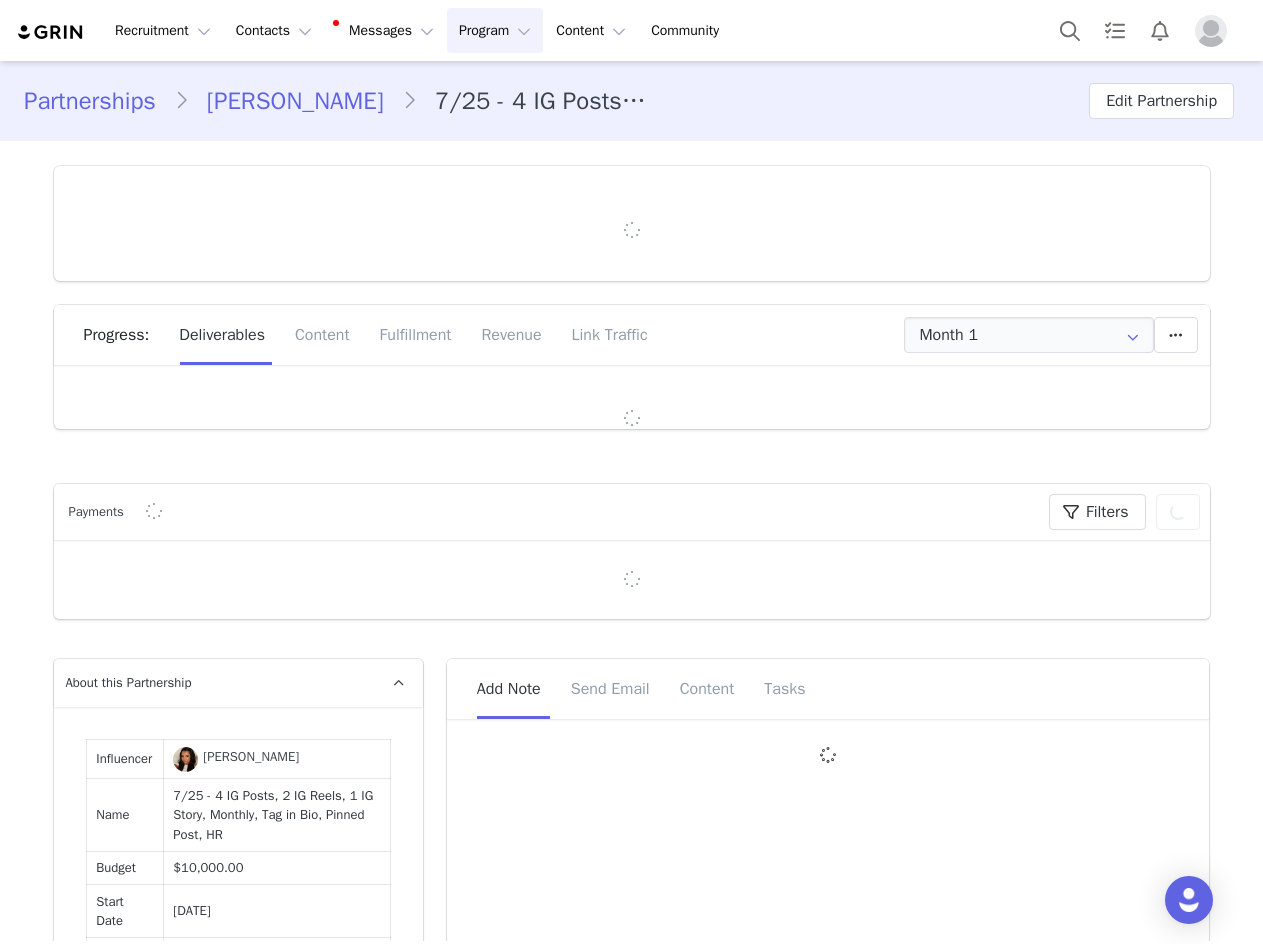 type on "+44 ([GEOGRAPHIC_DATA])" 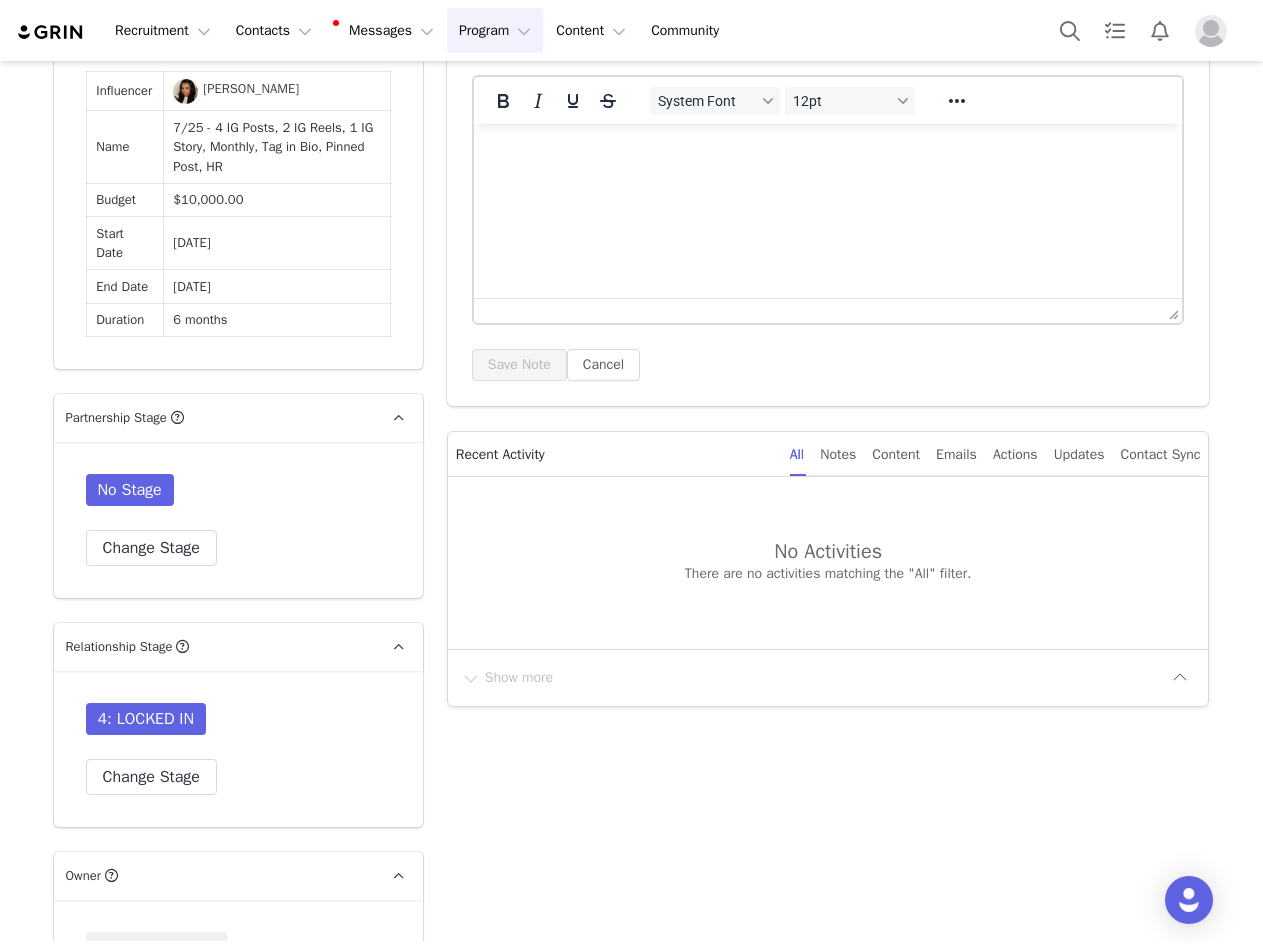scroll, scrollTop: 0, scrollLeft: 0, axis: both 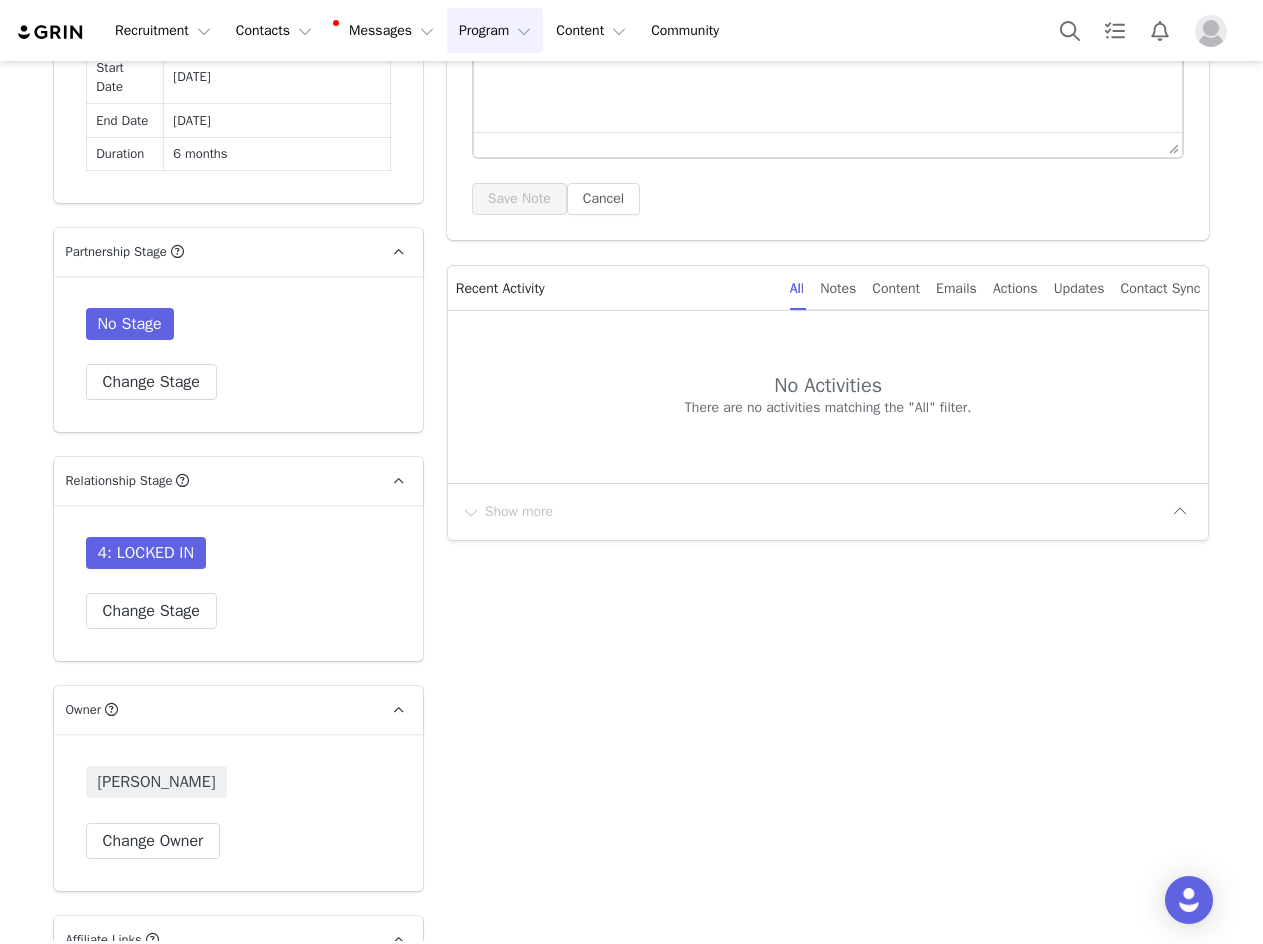 click on "No Stage  Change Stage" at bounding box center [238, 354] 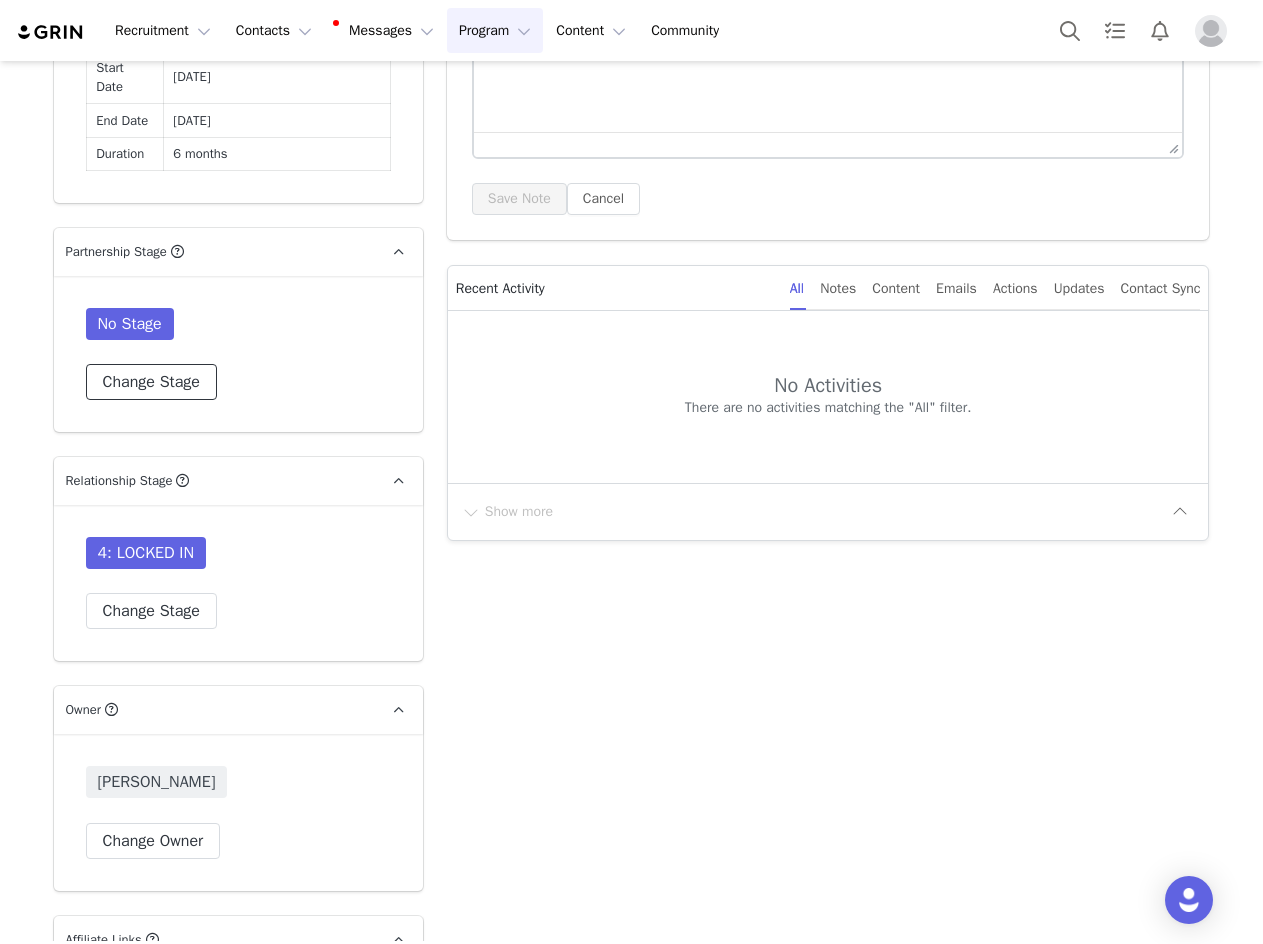 click on "Change Stage" at bounding box center [151, 382] 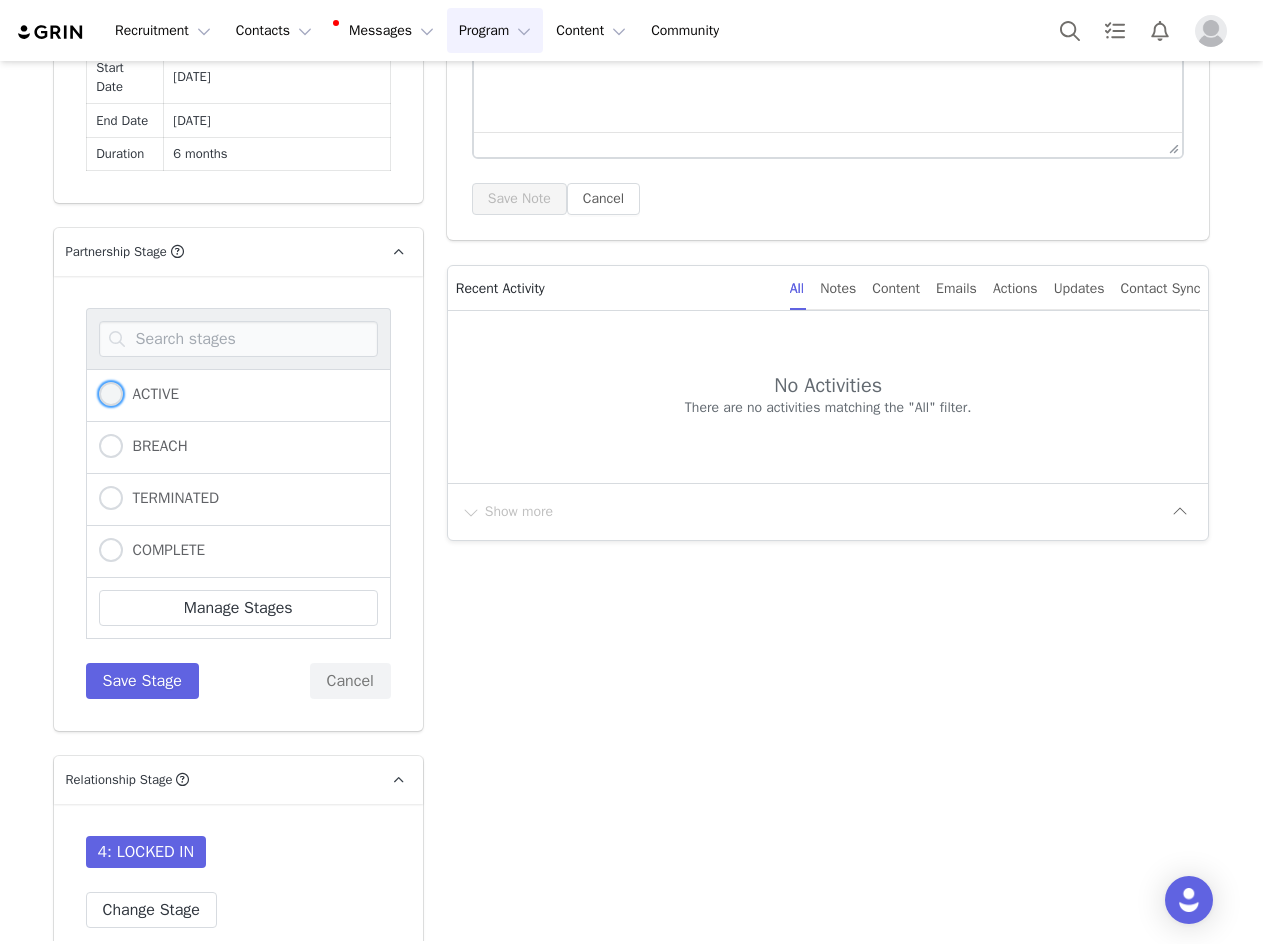 click on "ACTIVE" at bounding box center (151, 394) 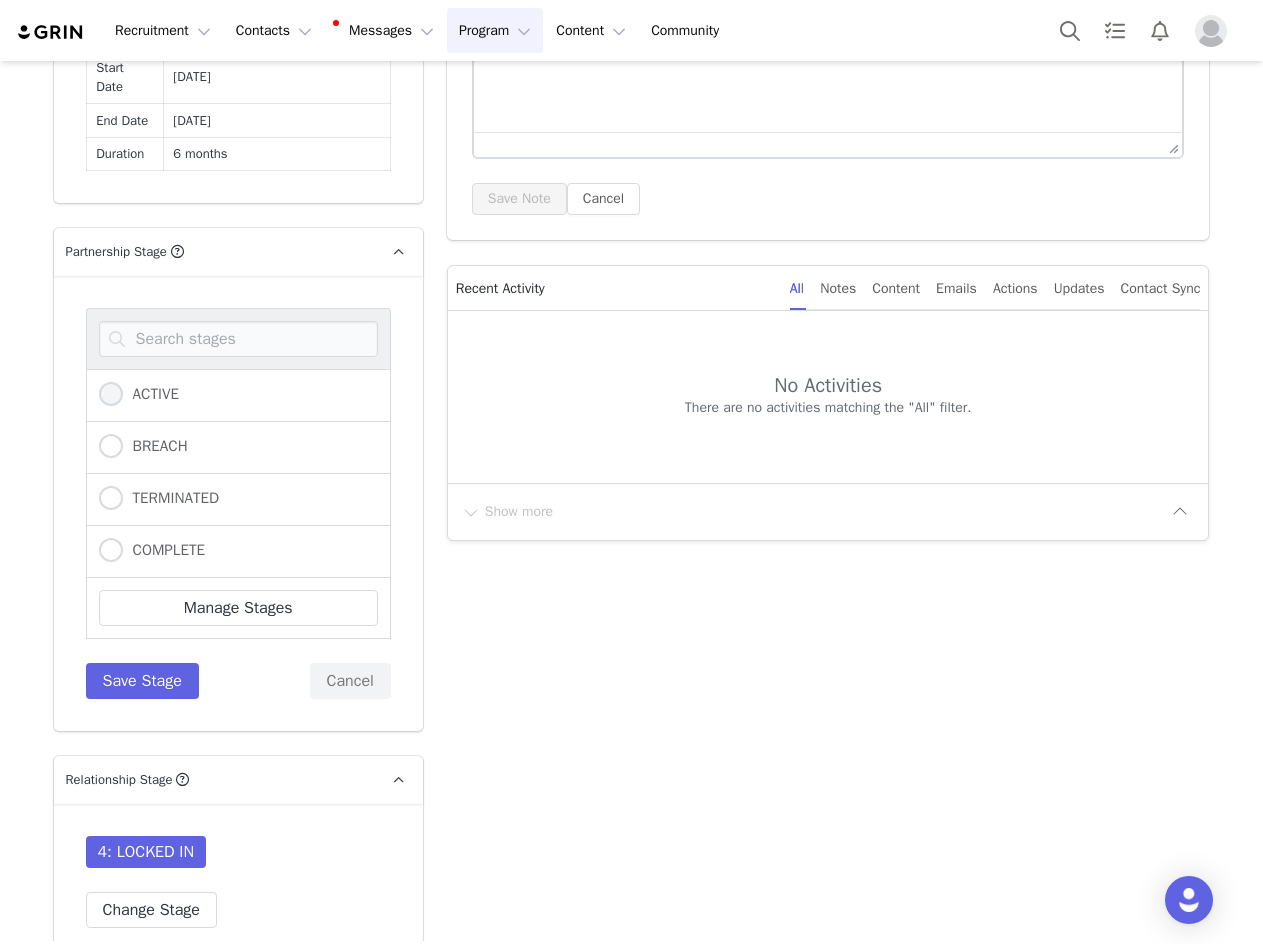 click on "ACTIVE" at bounding box center [111, 395] 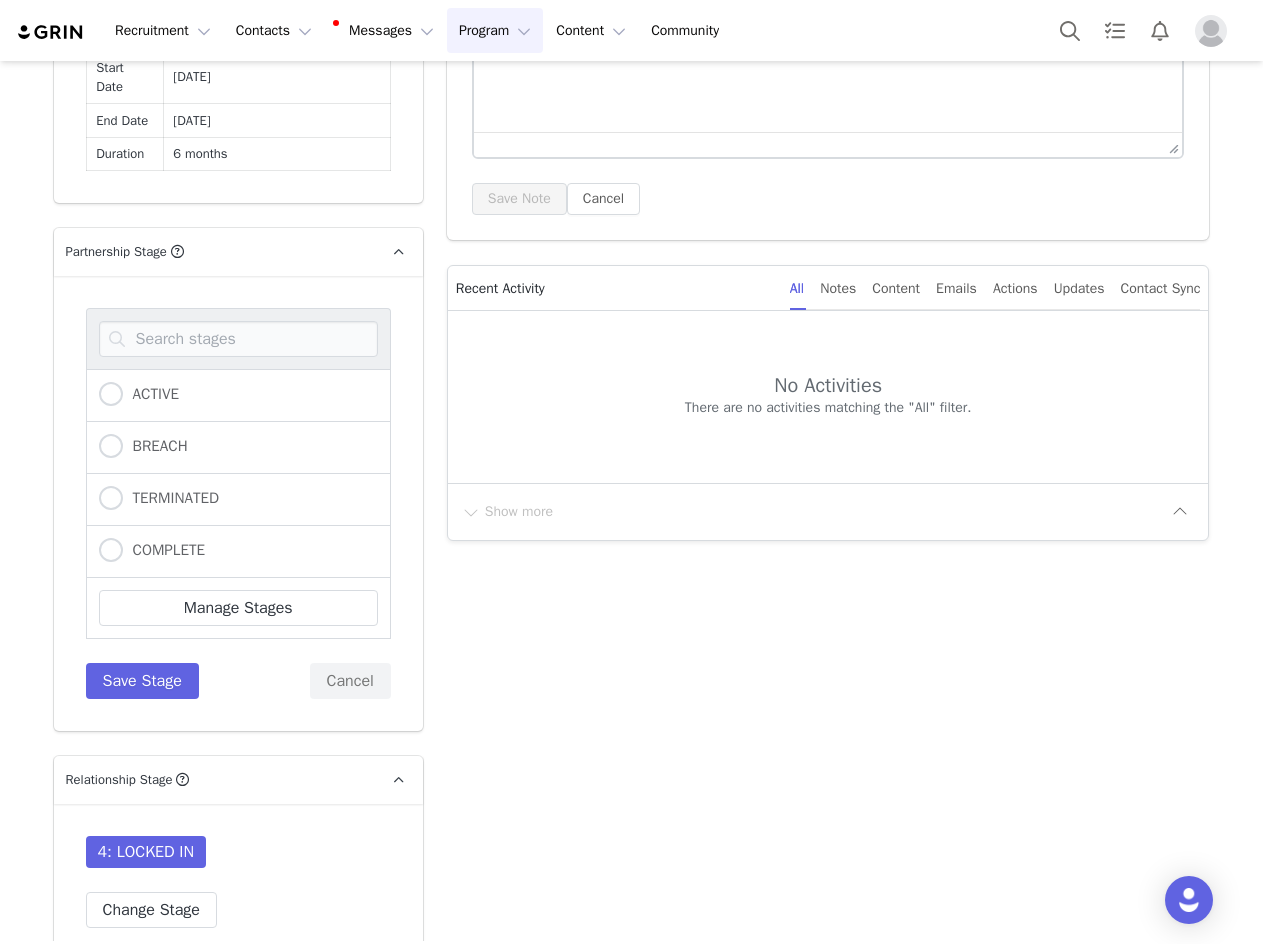 radio on "true" 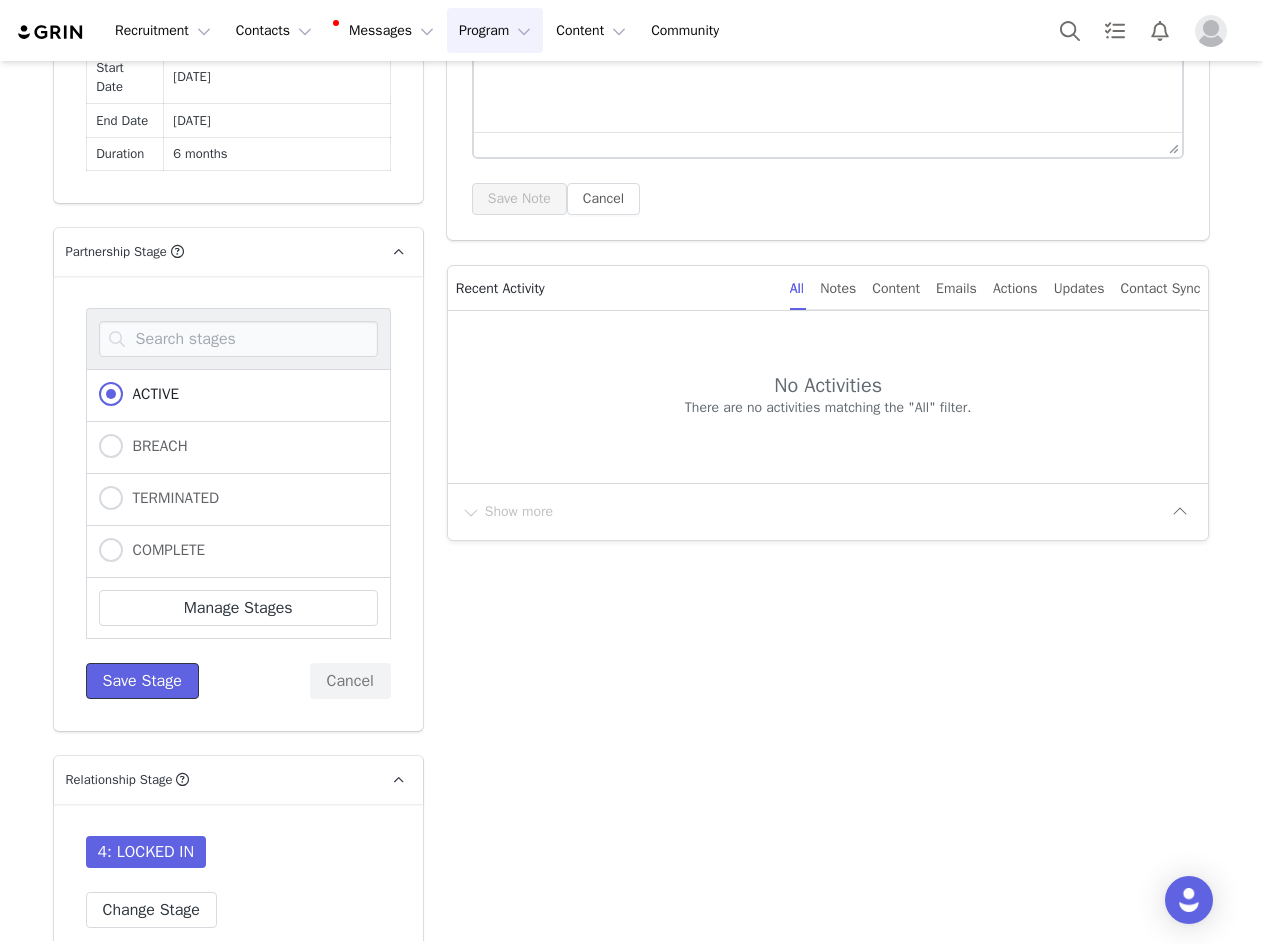 click on "Save Stage" at bounding box center (142, 681) 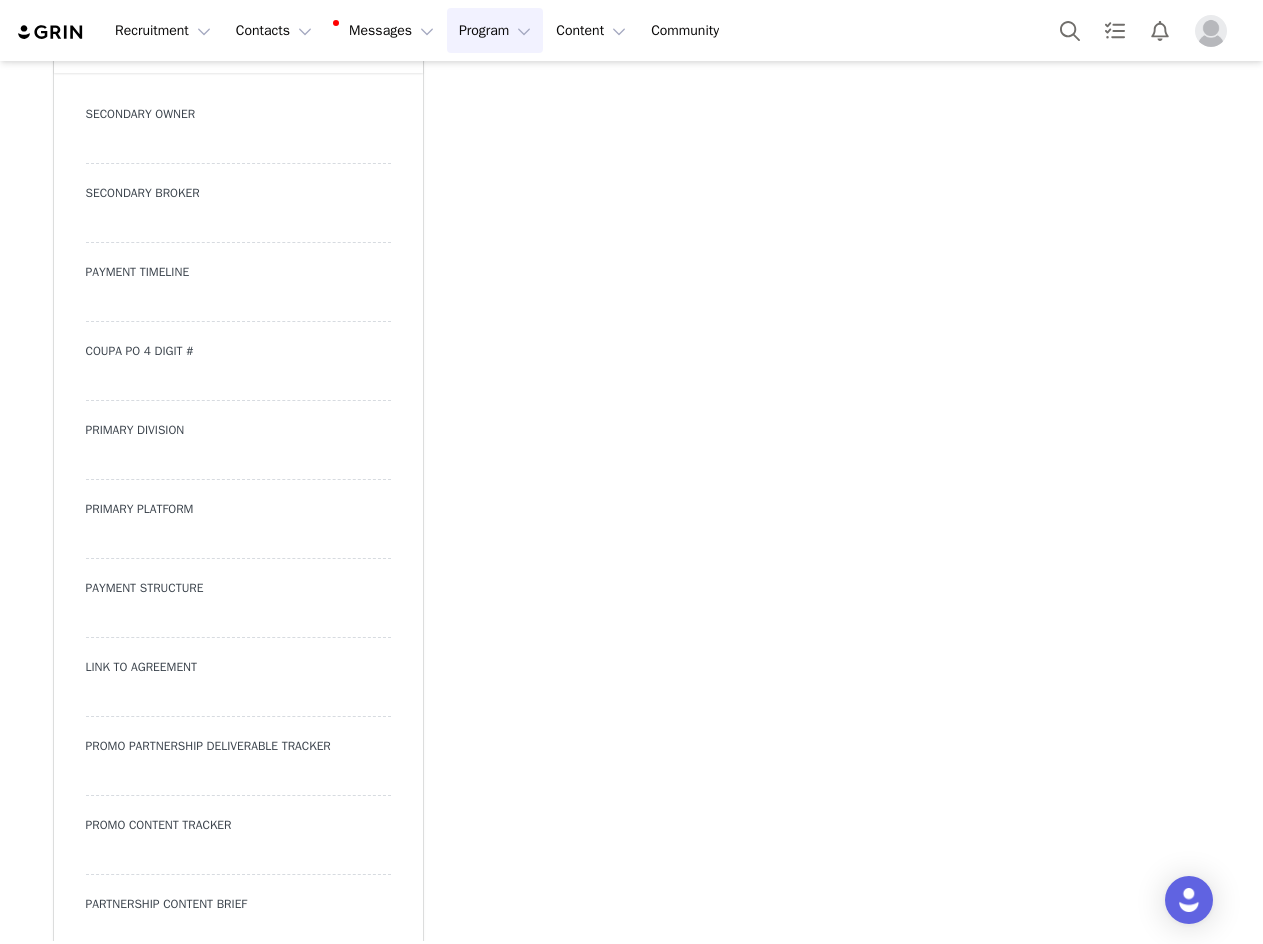 scroll, scrollTop: 6986, scrollLeft: 0, axis: vertical 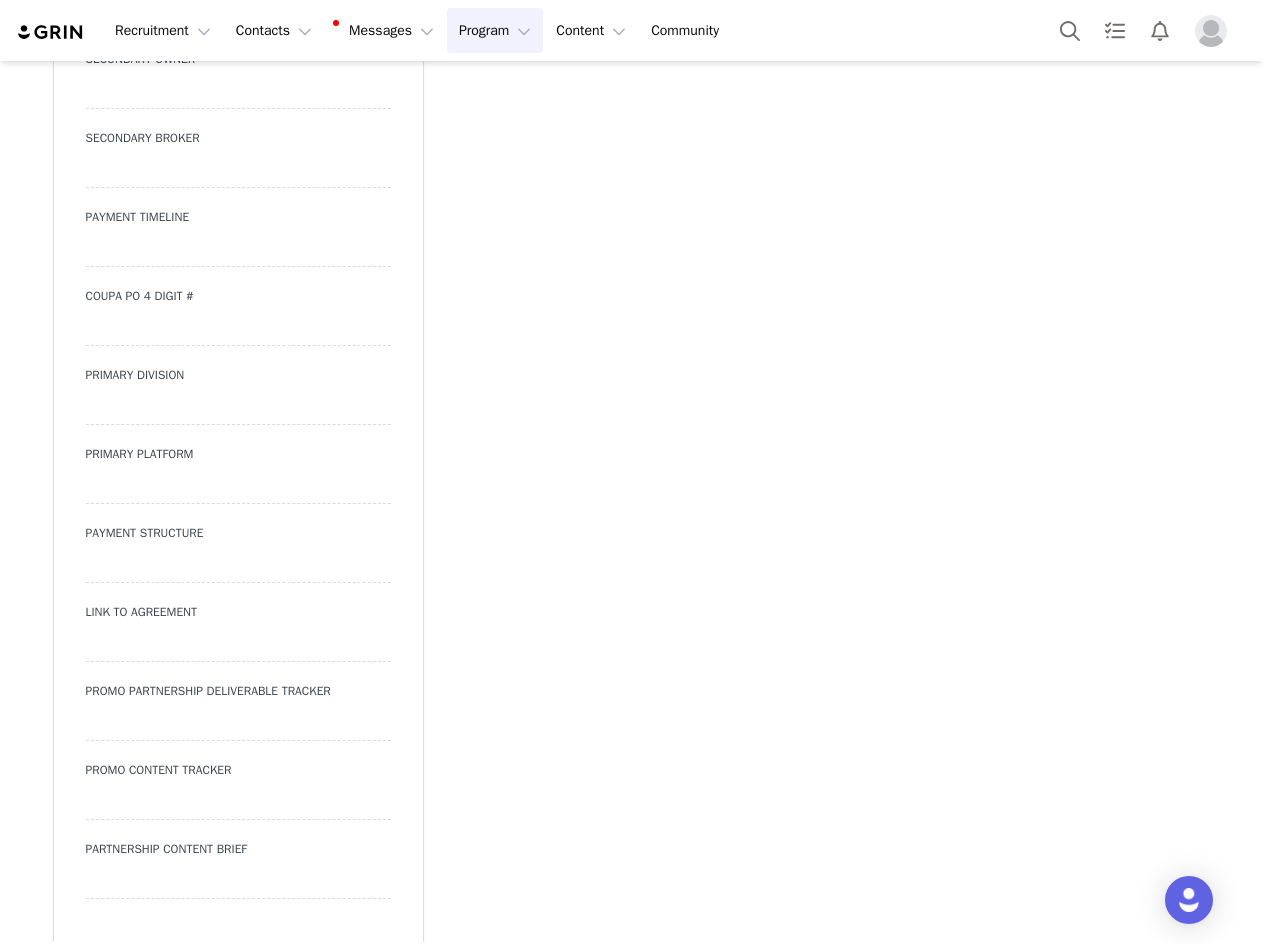 click at bounding box center (238, 644) 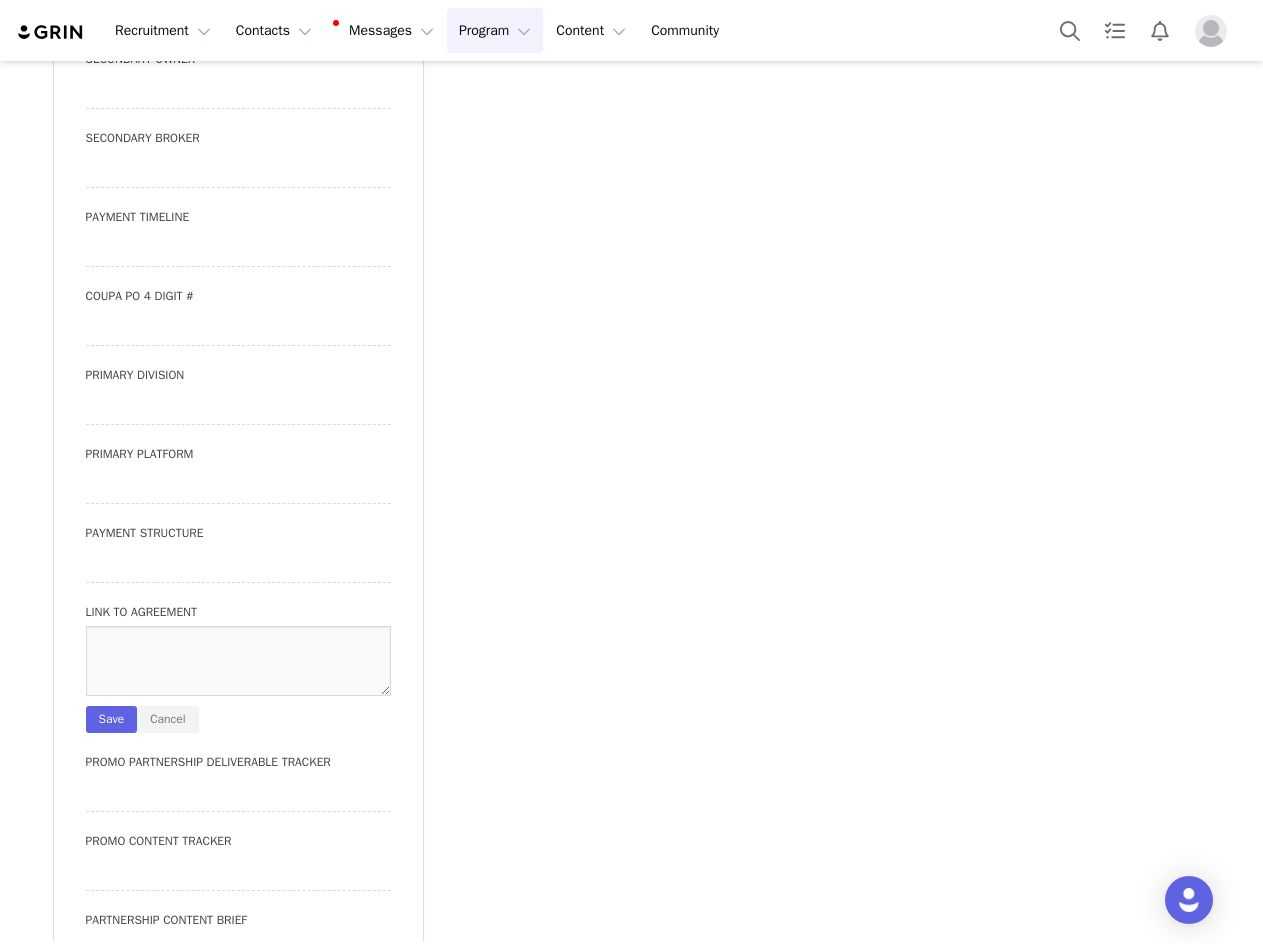 click at bounding box center (238, 661) 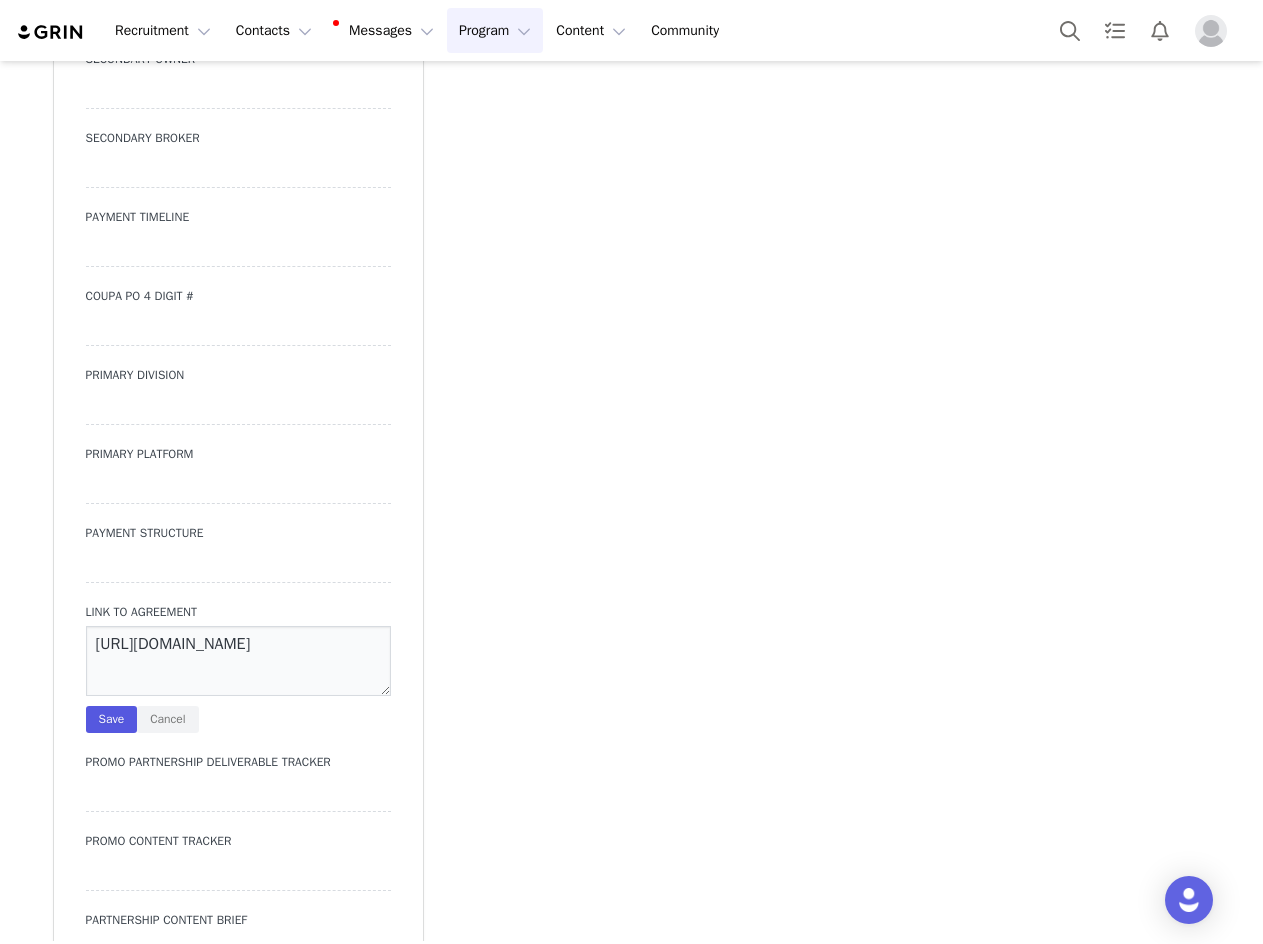 scroll, scrollTop: 32, scrollLeft: 0, axis: vertical 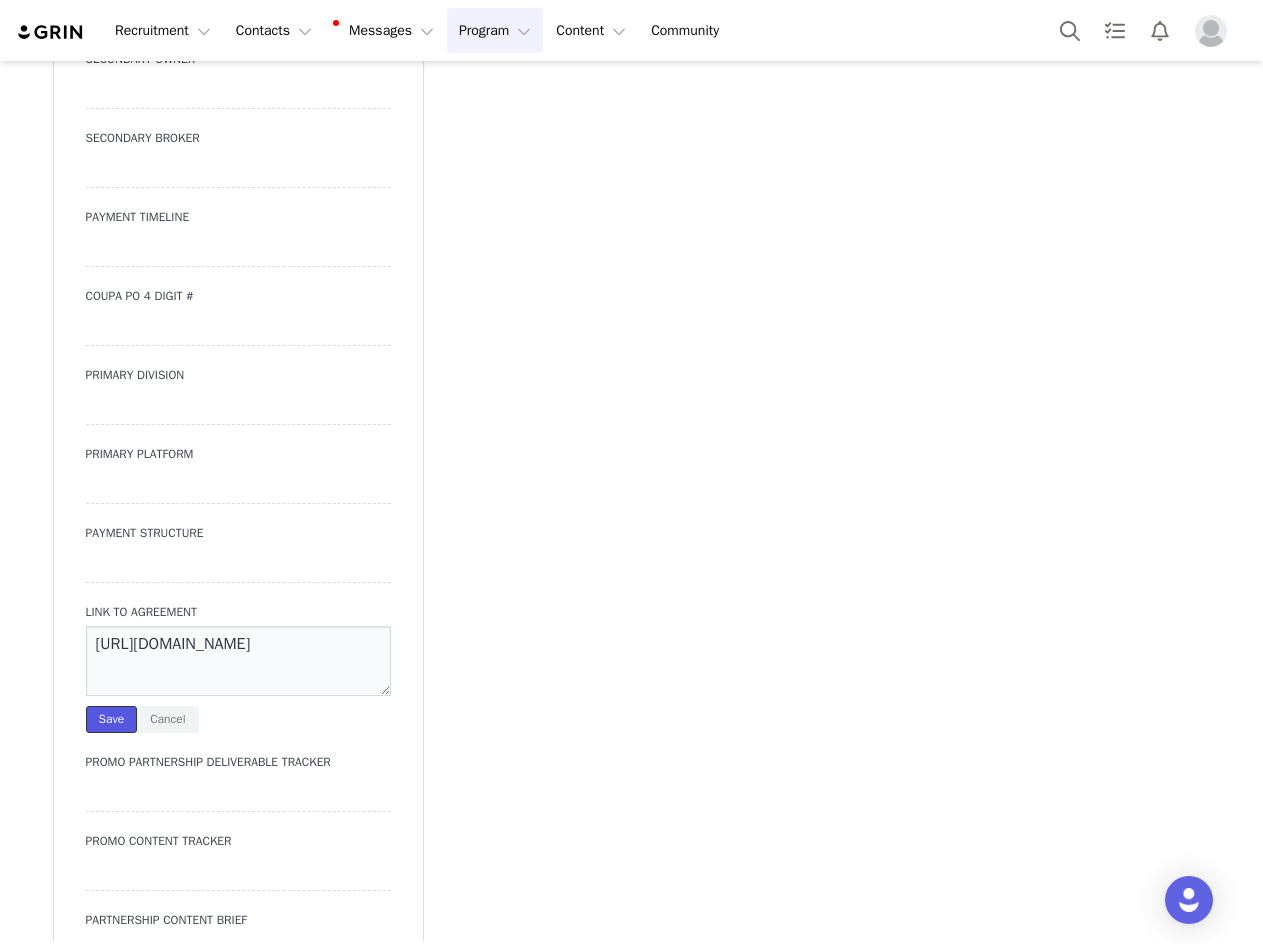 click on "Save" at bounding box center [112, 719] 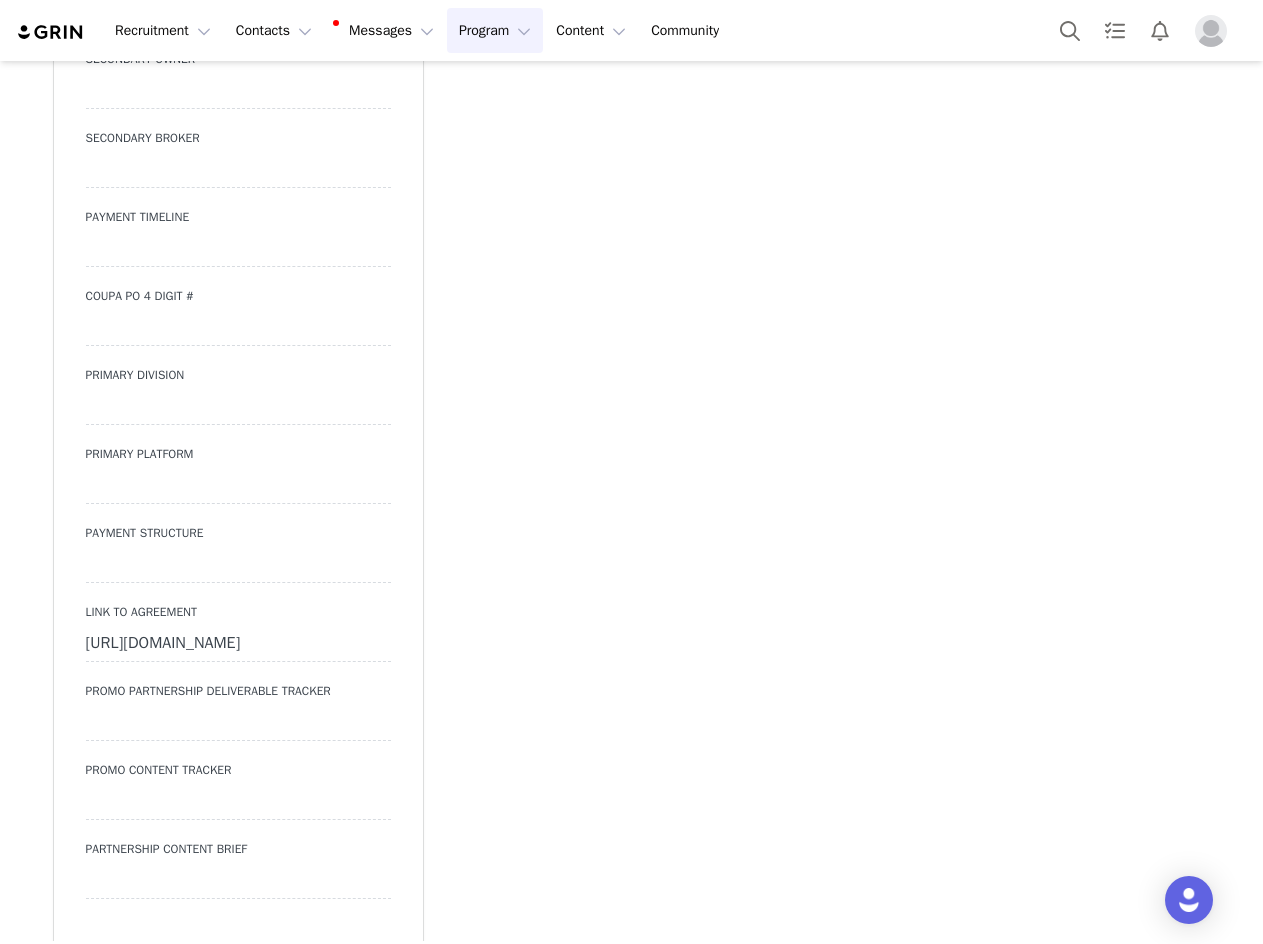click at bounding box center (238, 565) 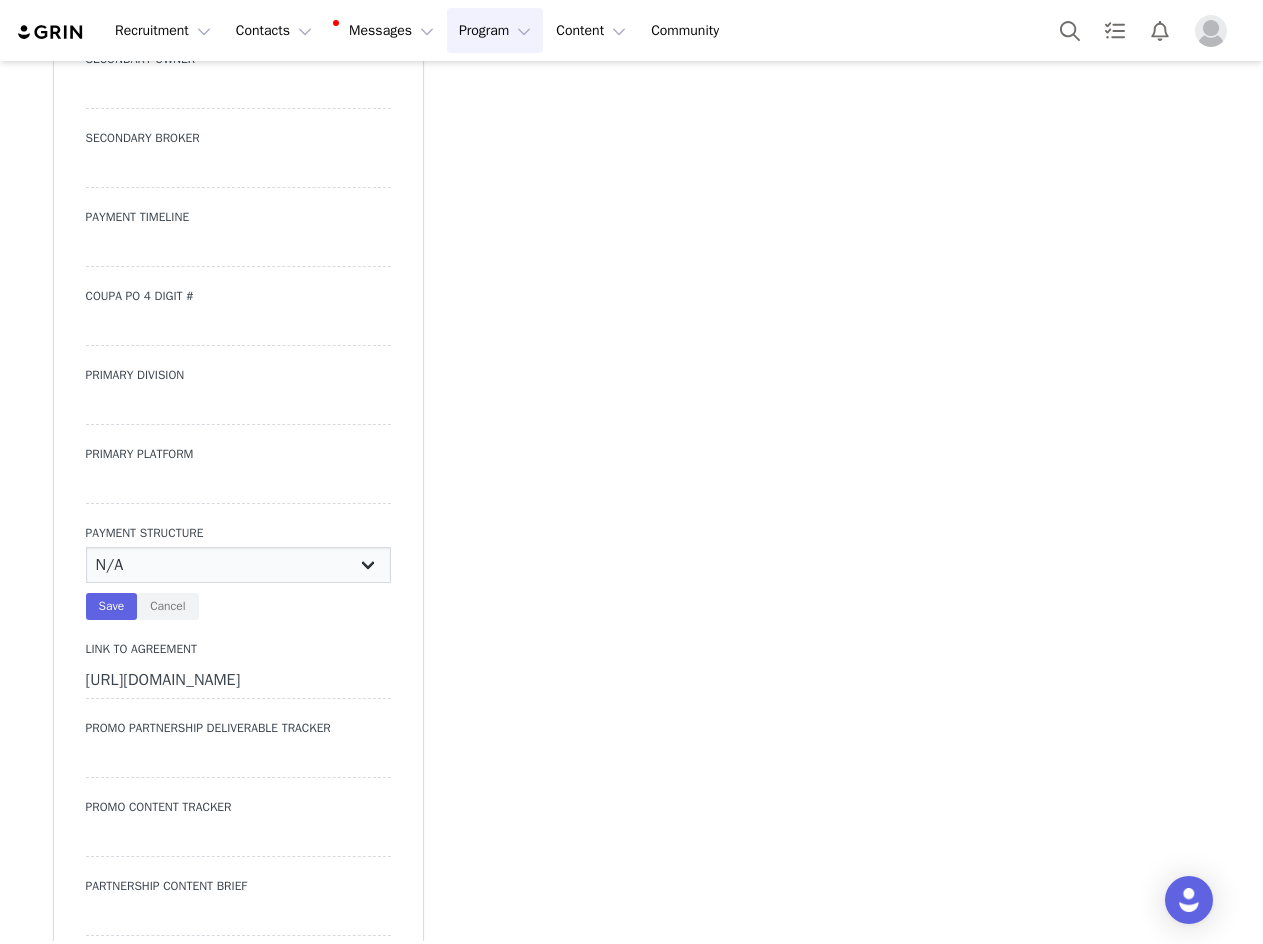 click on "N/A  Monthly   50/50   Payment Per Deliverable   Upfront   Upon Completion   Custom / Other" at bounding box center (238, 565) 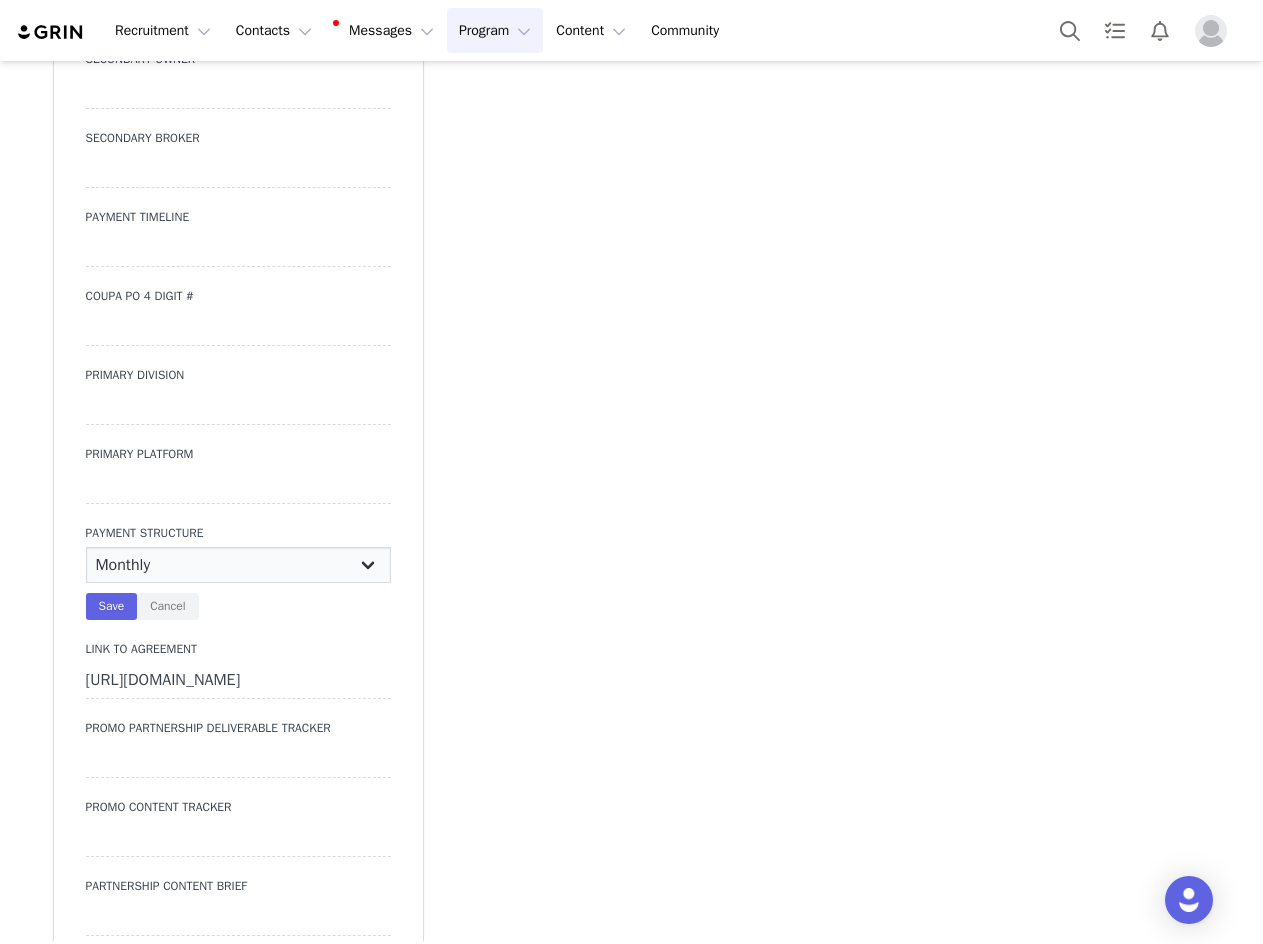 click on "N/A  Monthly   50/50   Payment Per Deliverable   Upfront   Upon Completion   Custom / Other" at bounding box center (238, 565) 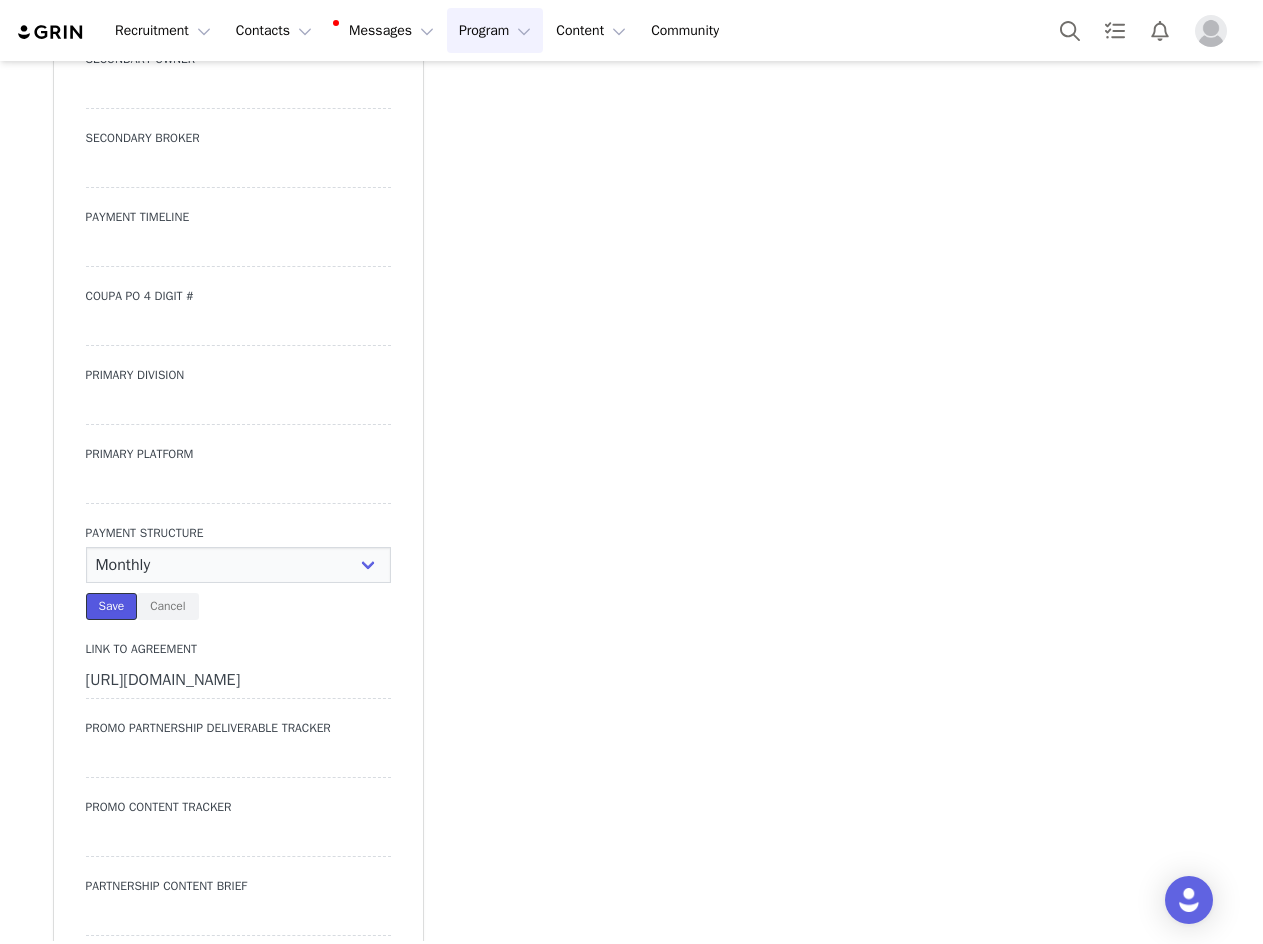 click on "Save" at bounding box center [112, 606] 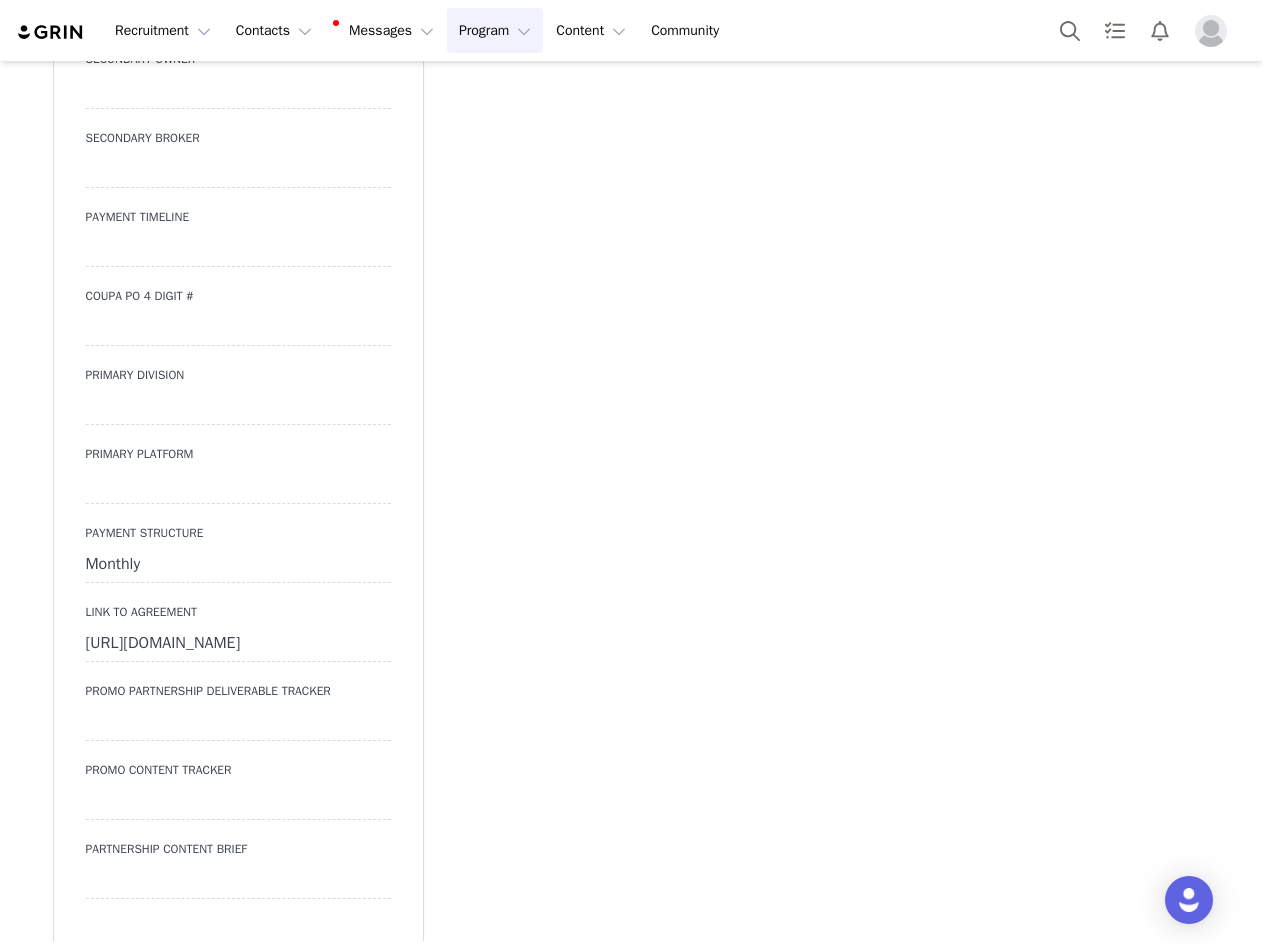 click at bounding box center [238, 486] 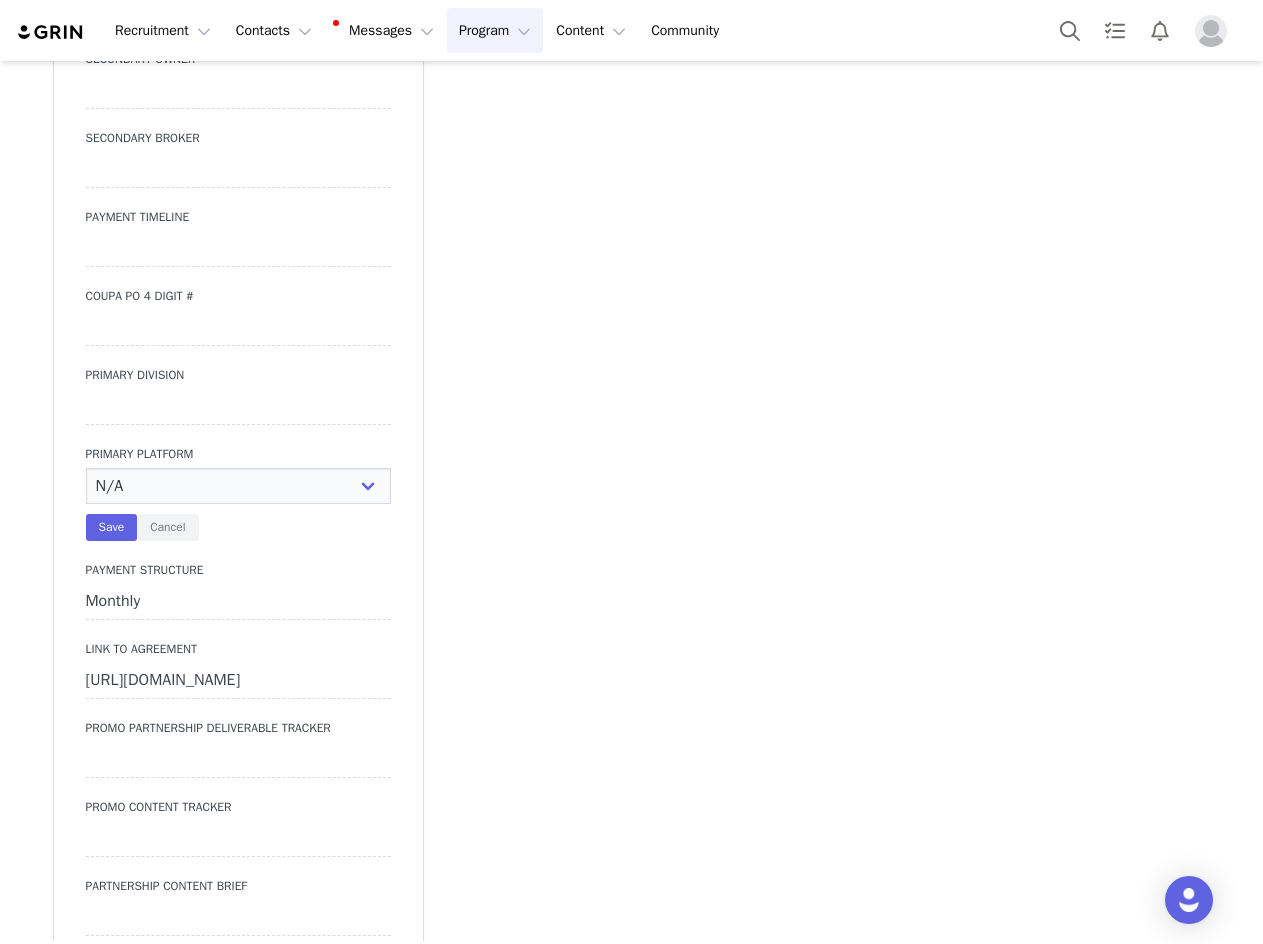 click on "N/A  Instagram   YouTube   TikTok" at bounding box center (238, 486) 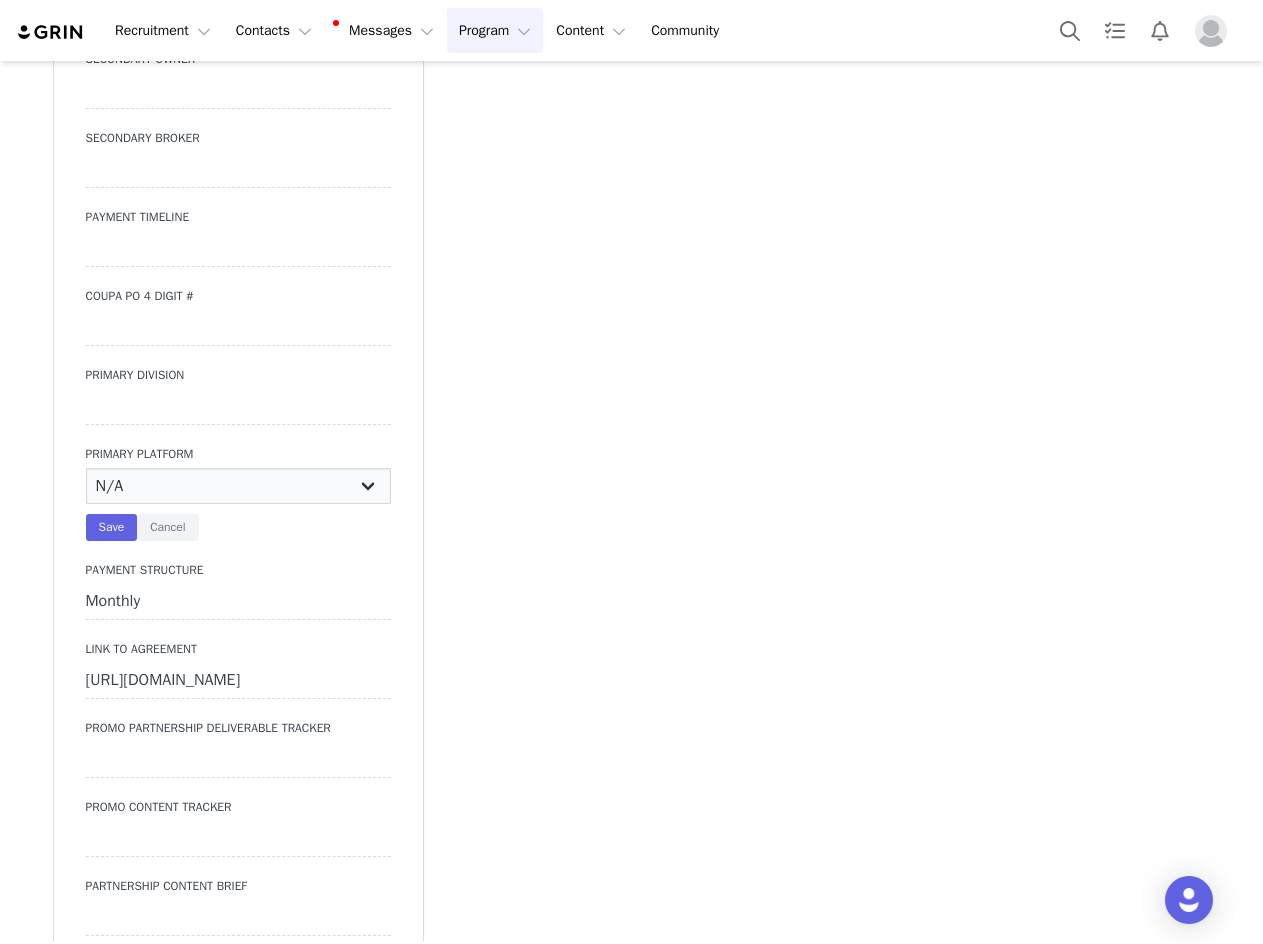 select on "Instagram" 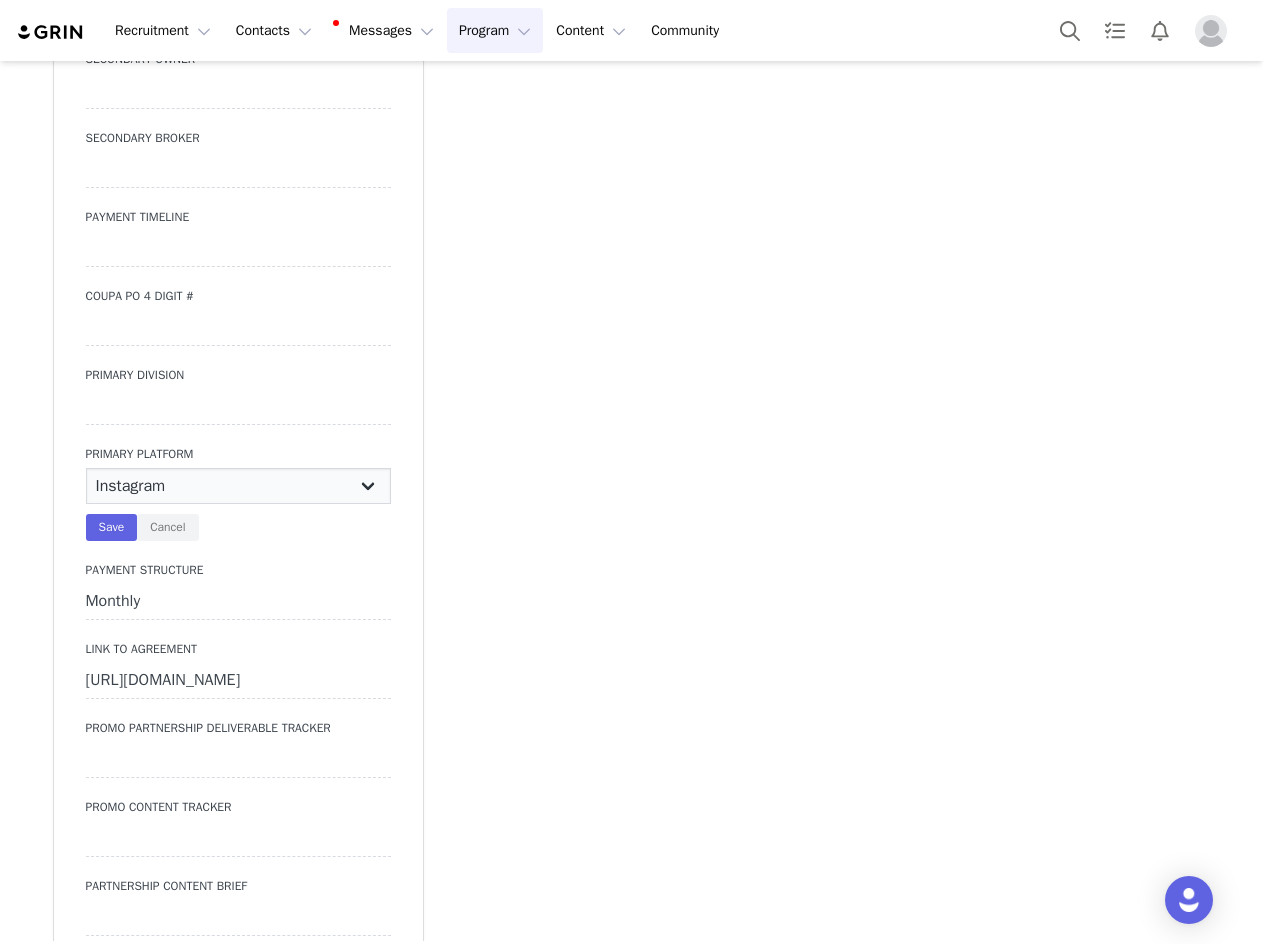 click on "N/A  Instagram   YouTube   TikTok" at bounding box center (238, 486) 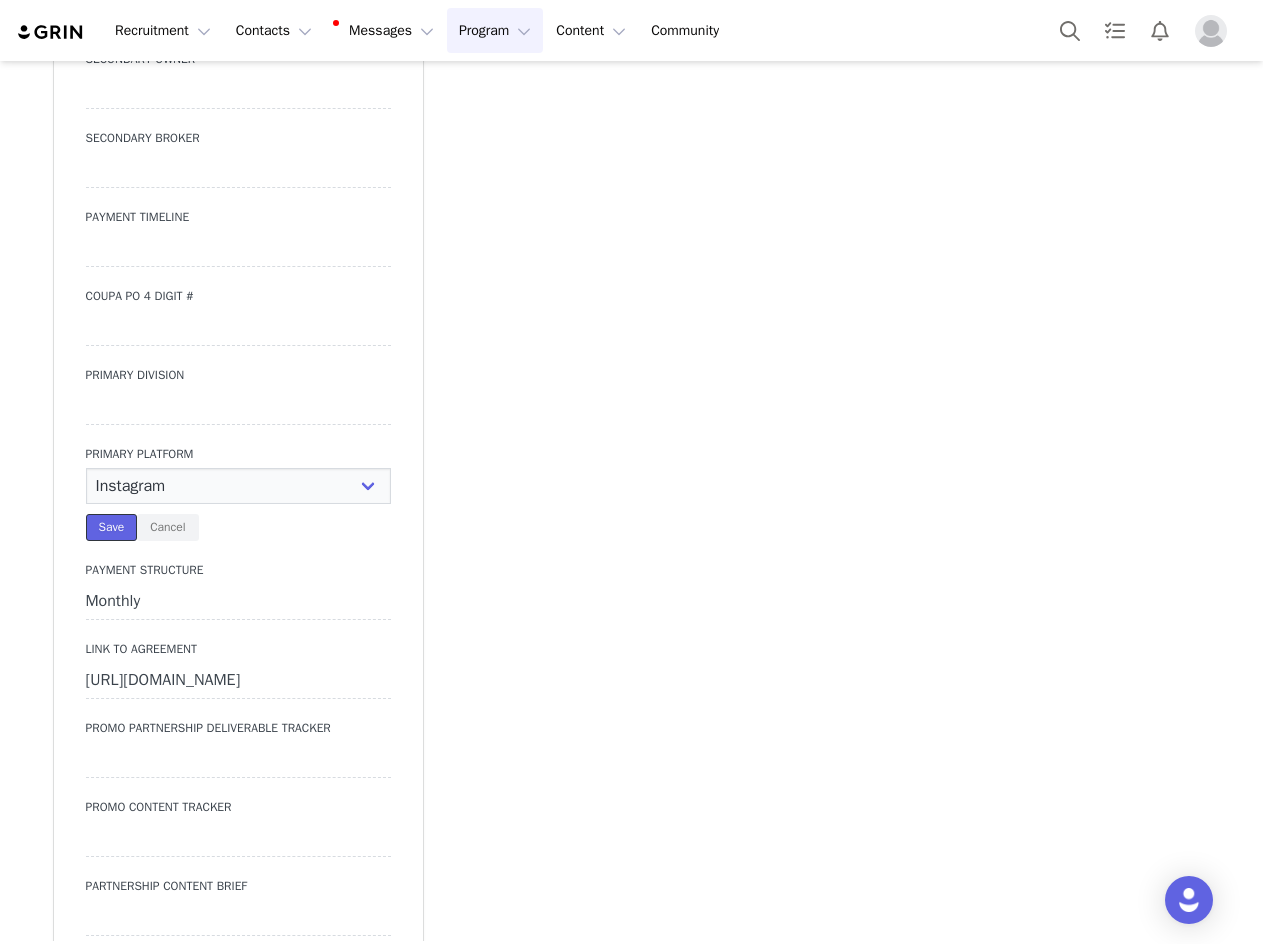drag, startPoint x: 121, startPoint y: 493, endPoint x: 119, endPoint y: 433, distance: 60.033325 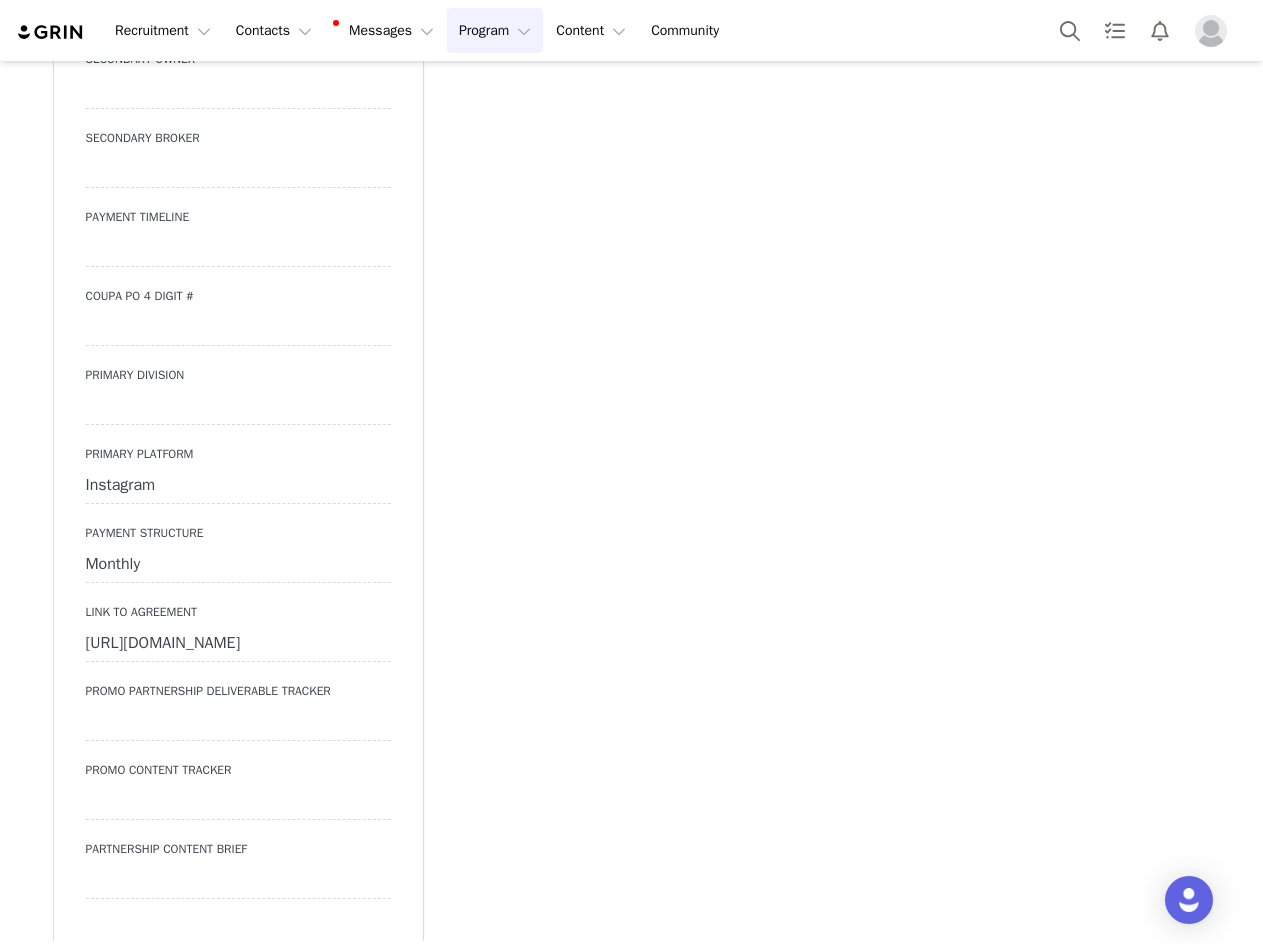 click at bounding box center [238, 407] 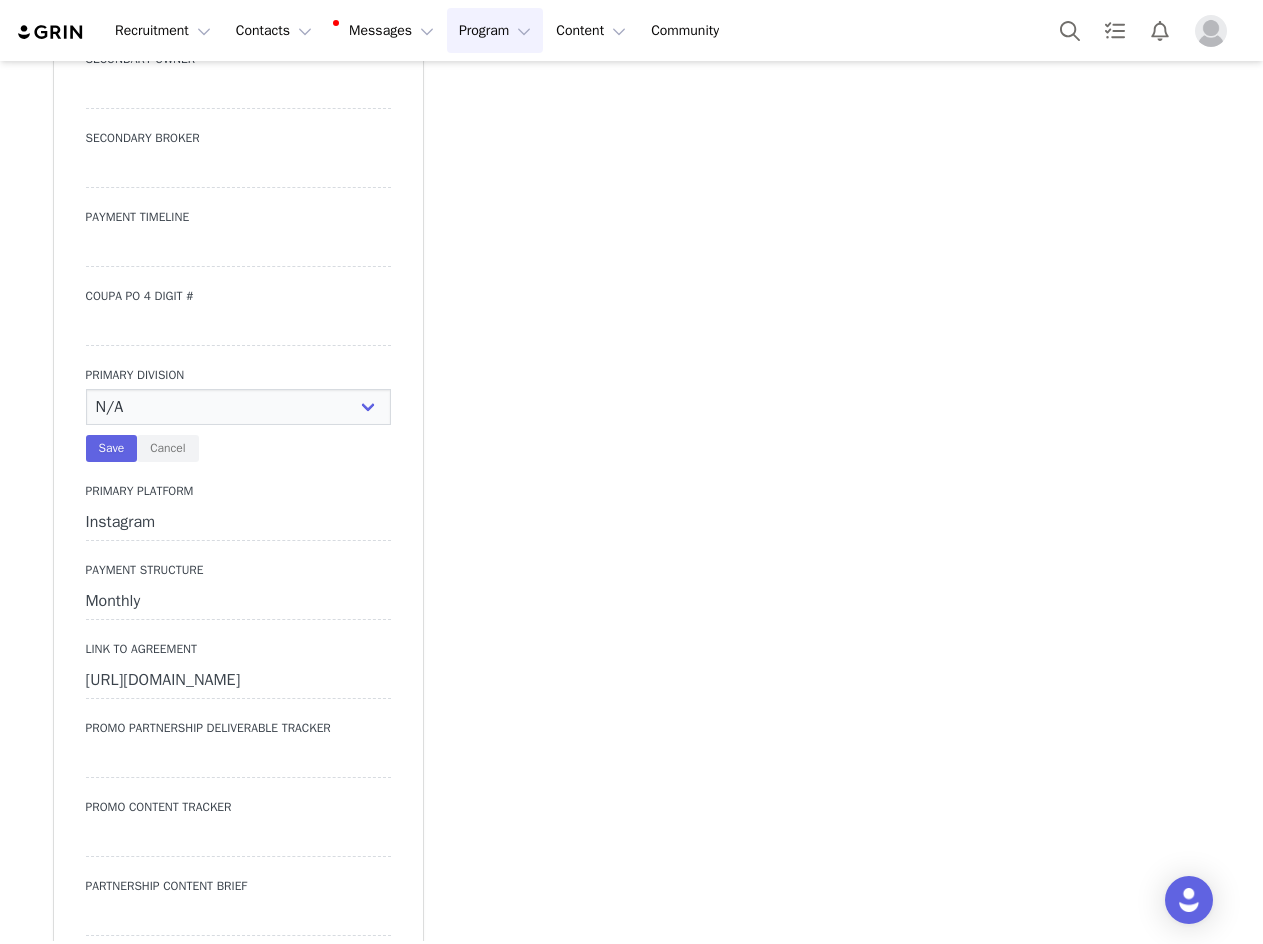 click on "N/A  JRS   Beauty   Promo   Curve   Nova Men   Nova Kids   Nova Sport   Nova Intimates   Skin   Nova Swim" at bounding box center [238, 407] 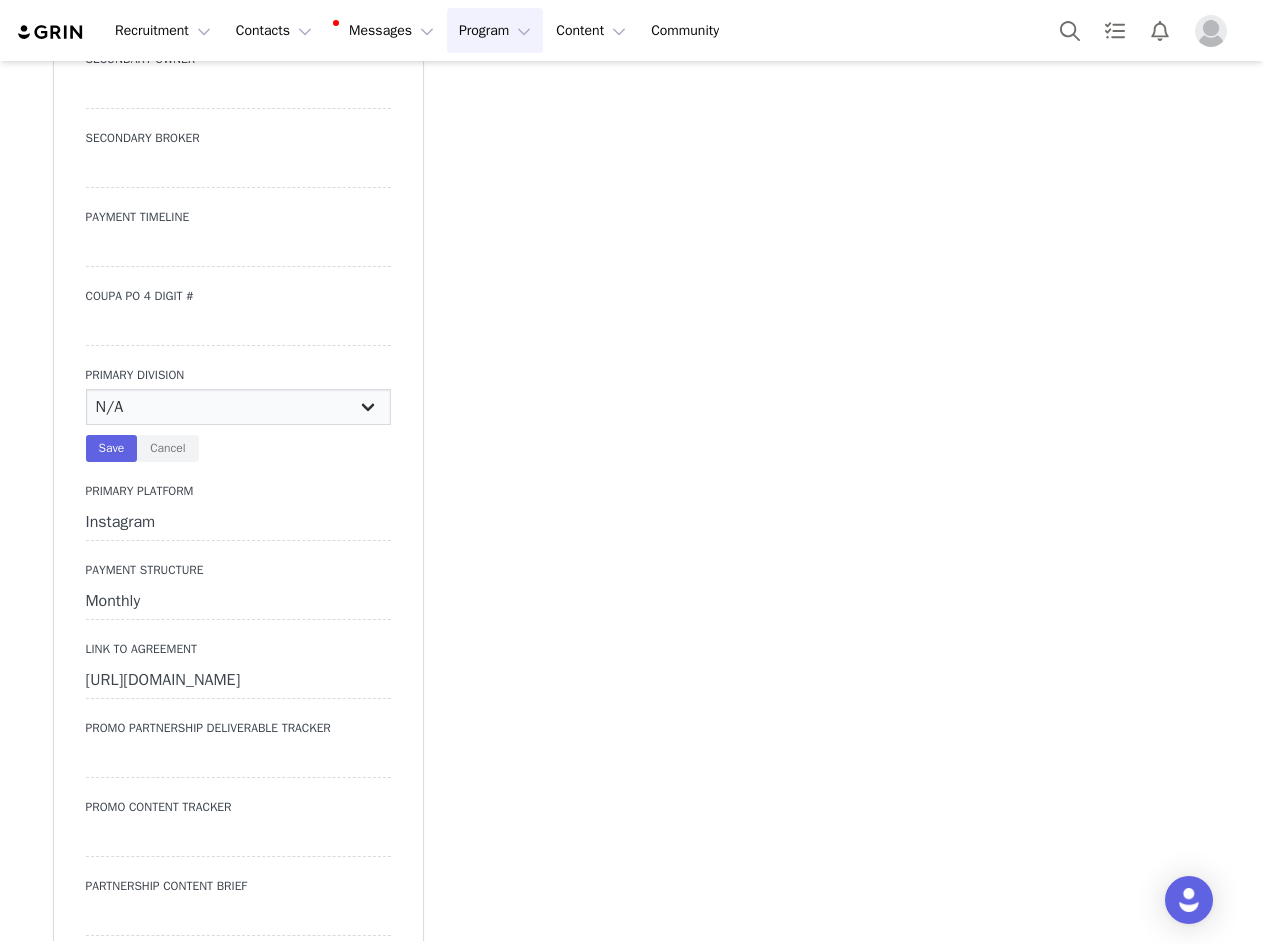 select on "Nova Kids" 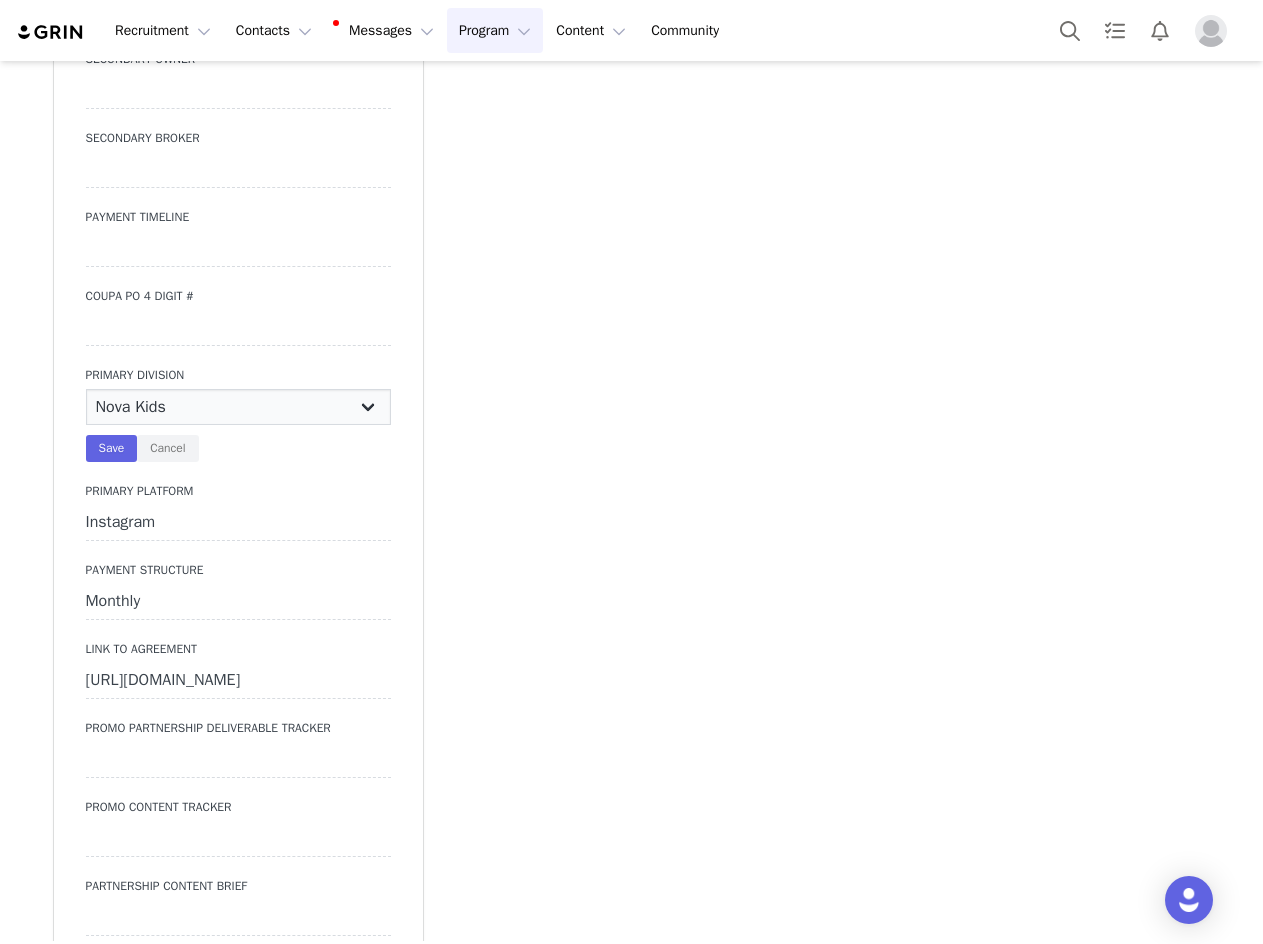 click on "N/A  JRS   Beauty   Promo   Curve   Nova Men   Nova Kids   Nova Sport   Nova Intimates   Skin   Nova Swim" at bounding box center (238, 407) 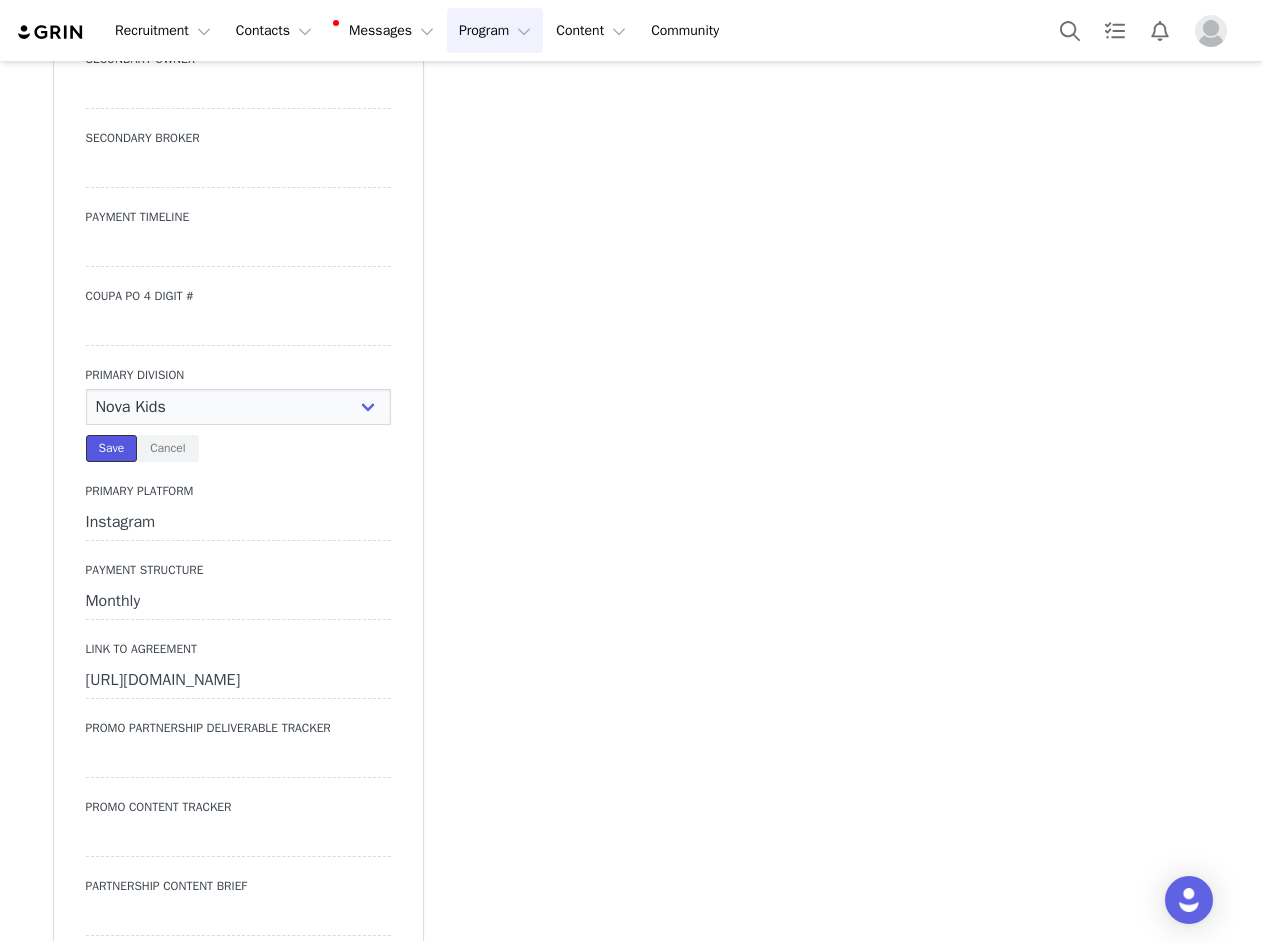 click on "Save" at bounding box center [112, 448] 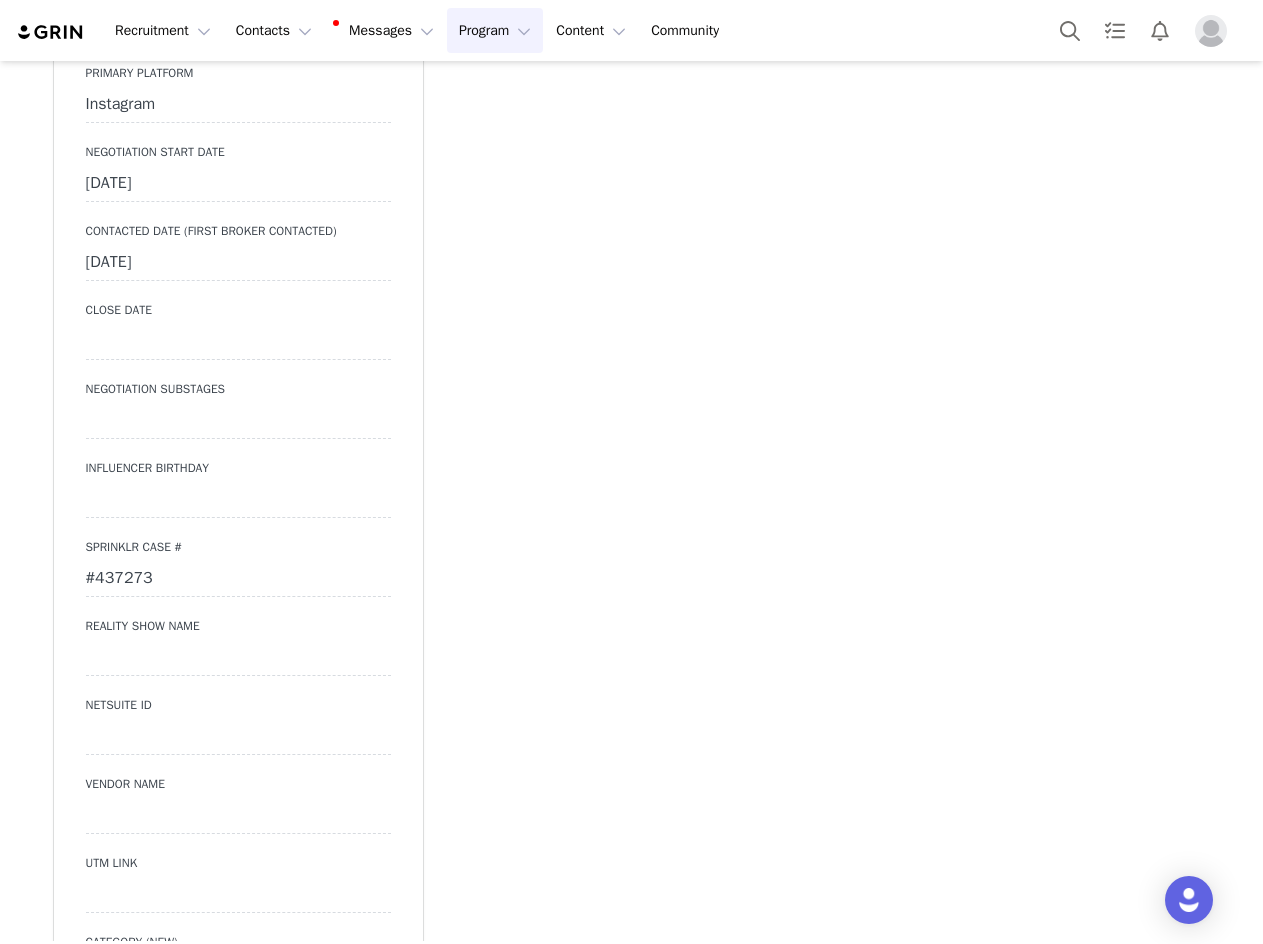 scroll, scrollTop: 5886, scrollLeft: 0, axis: vertical 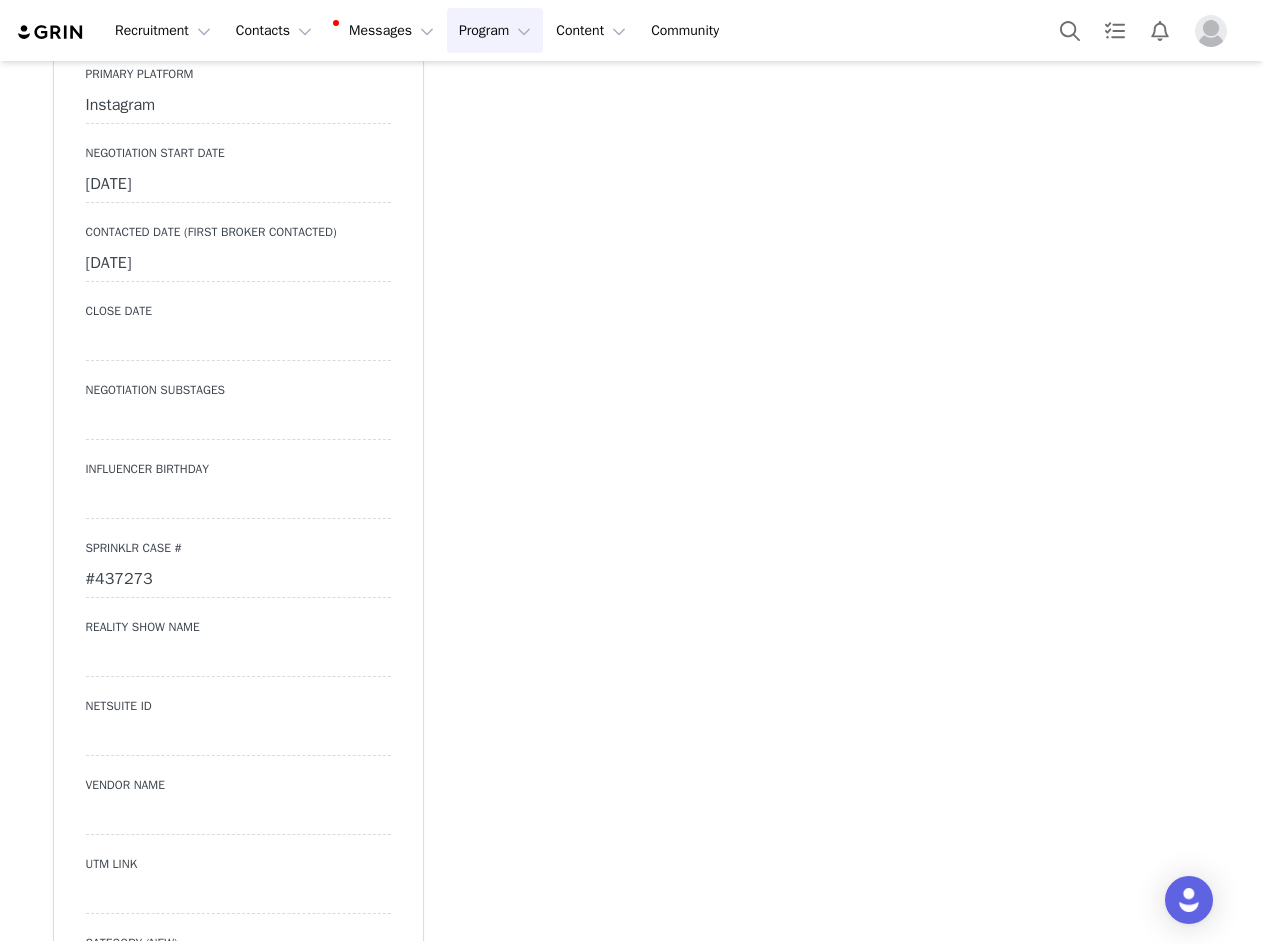 click at bounding box center (238, 896) 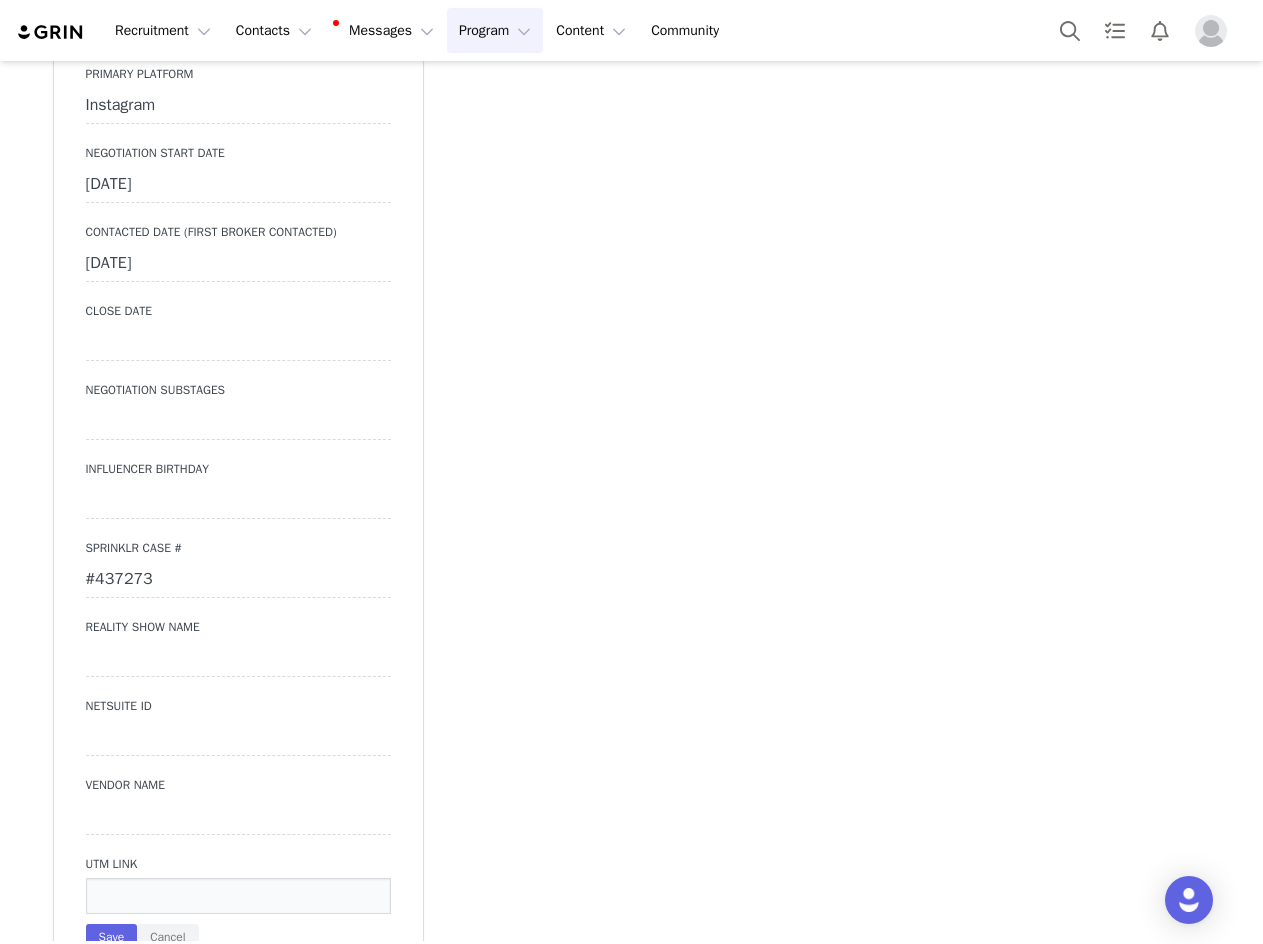 click at bounding box center (238, 896) 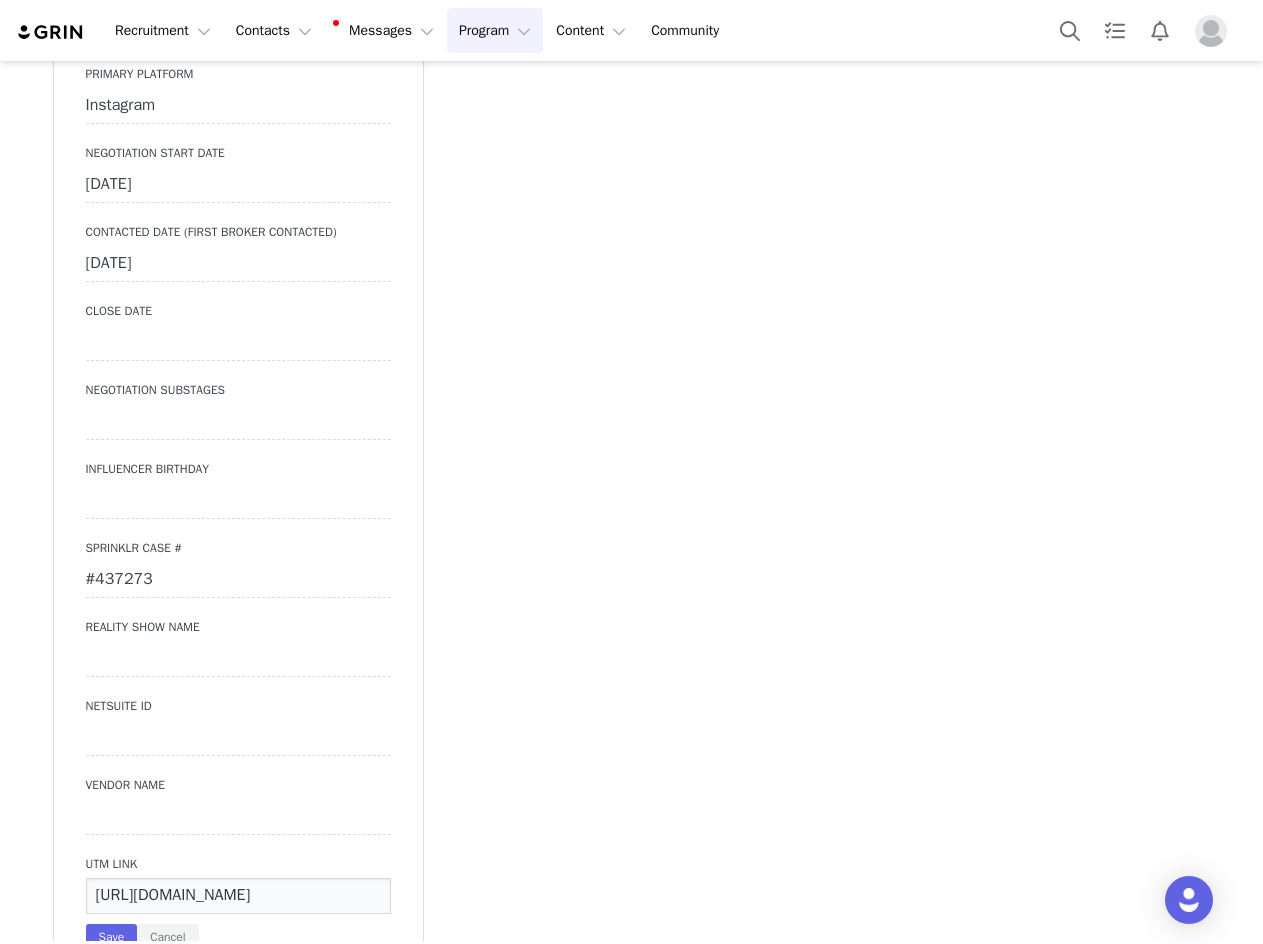 scroll, scrollTop: 0, scrollLeft: 608, axis: horizontal 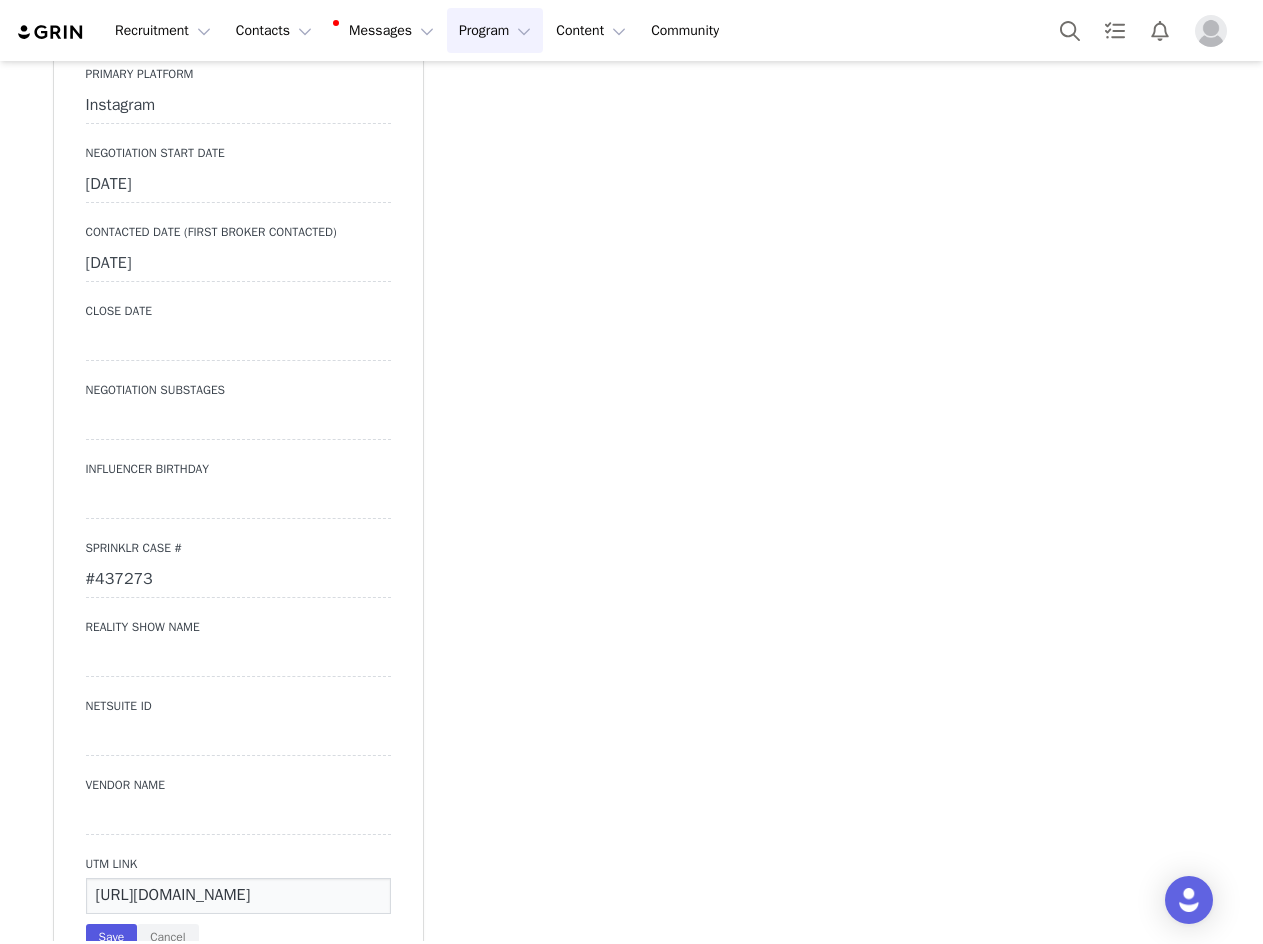 type on "[URL][DOMAIN_NAME]" 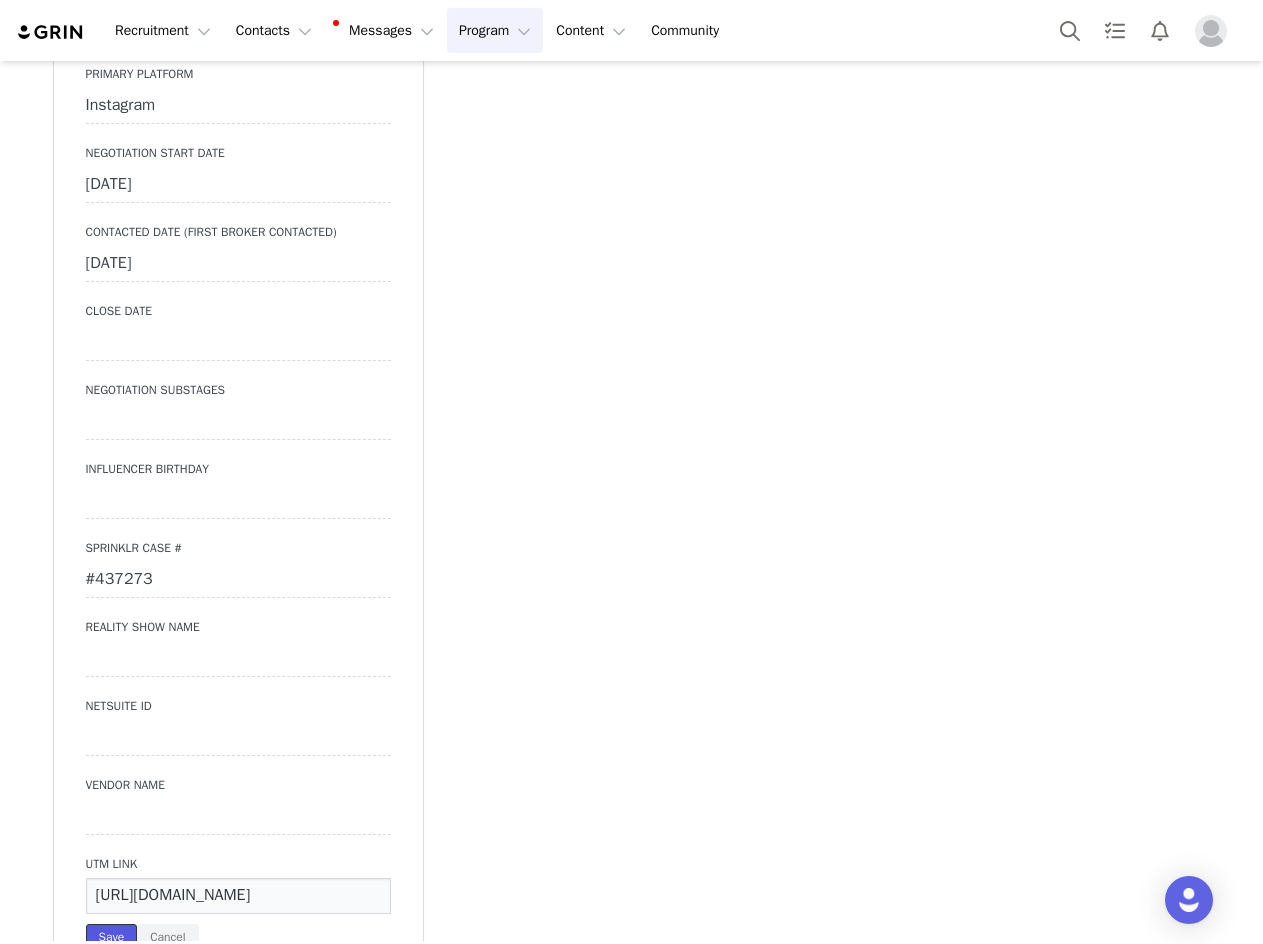click on "Save" at bounding box center (112, 937) 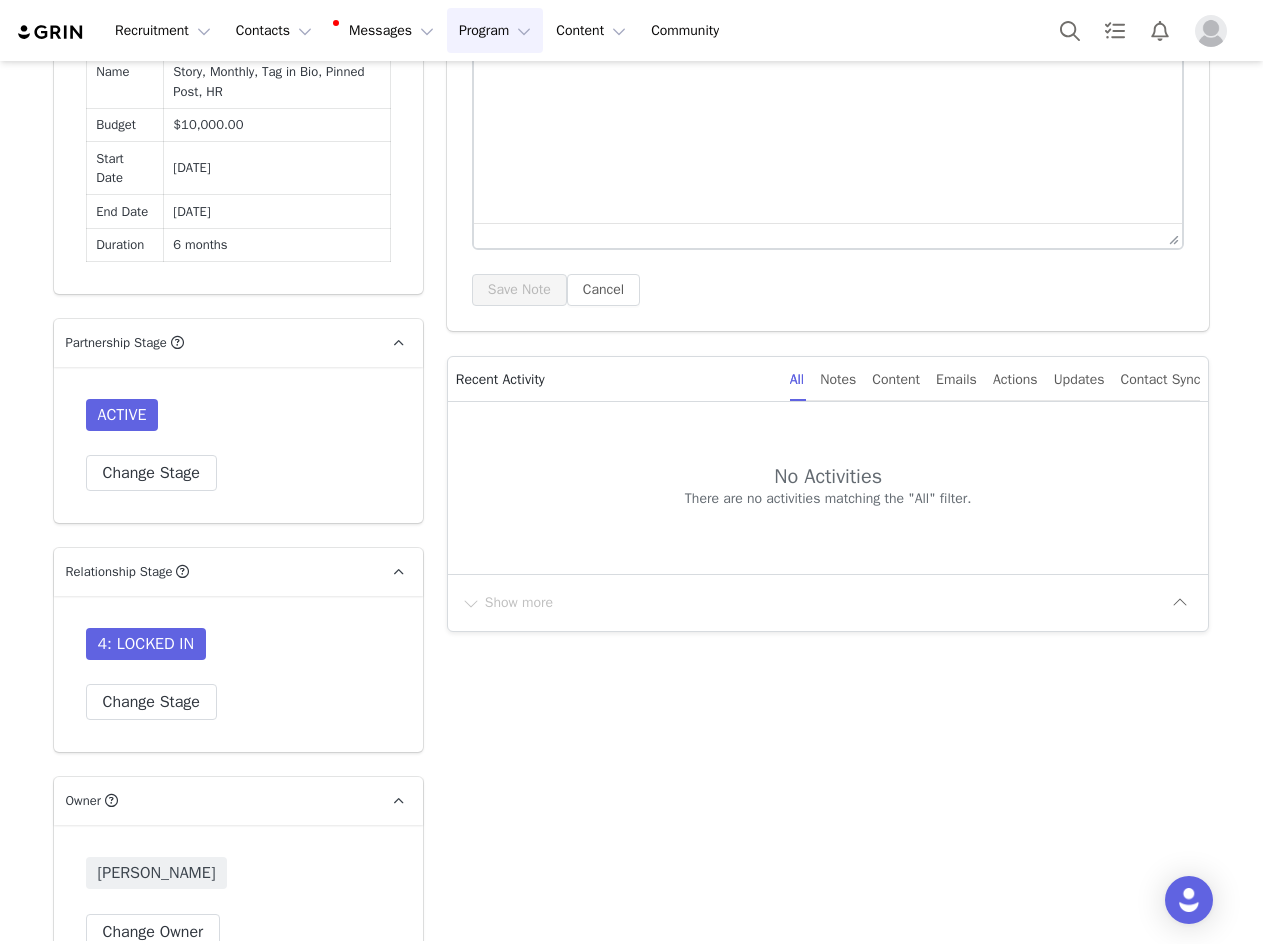 scroll, scrollTop: 1186, scrollLeft: 0, axis: vertical 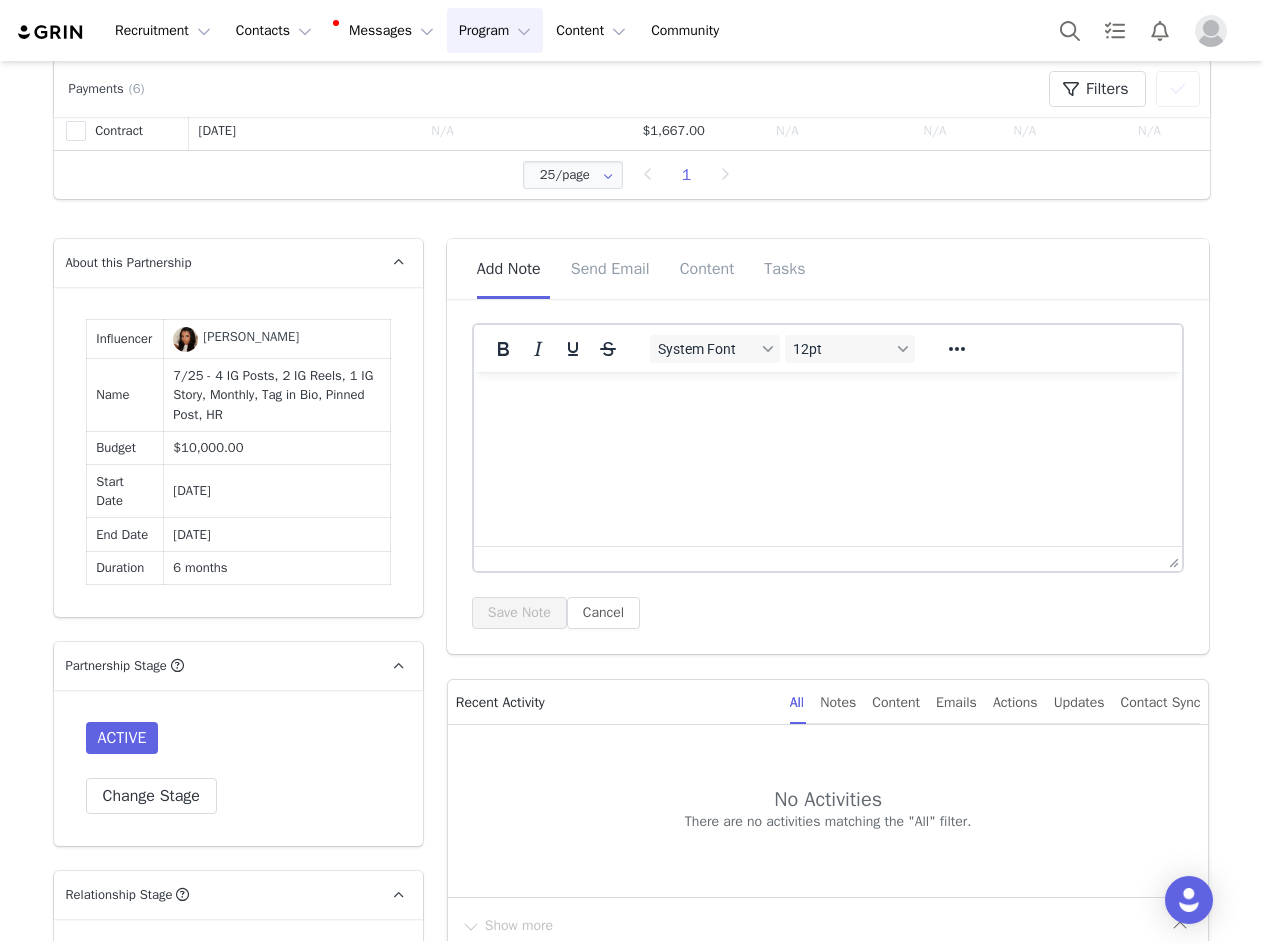 click at bounding box center (827, 399) 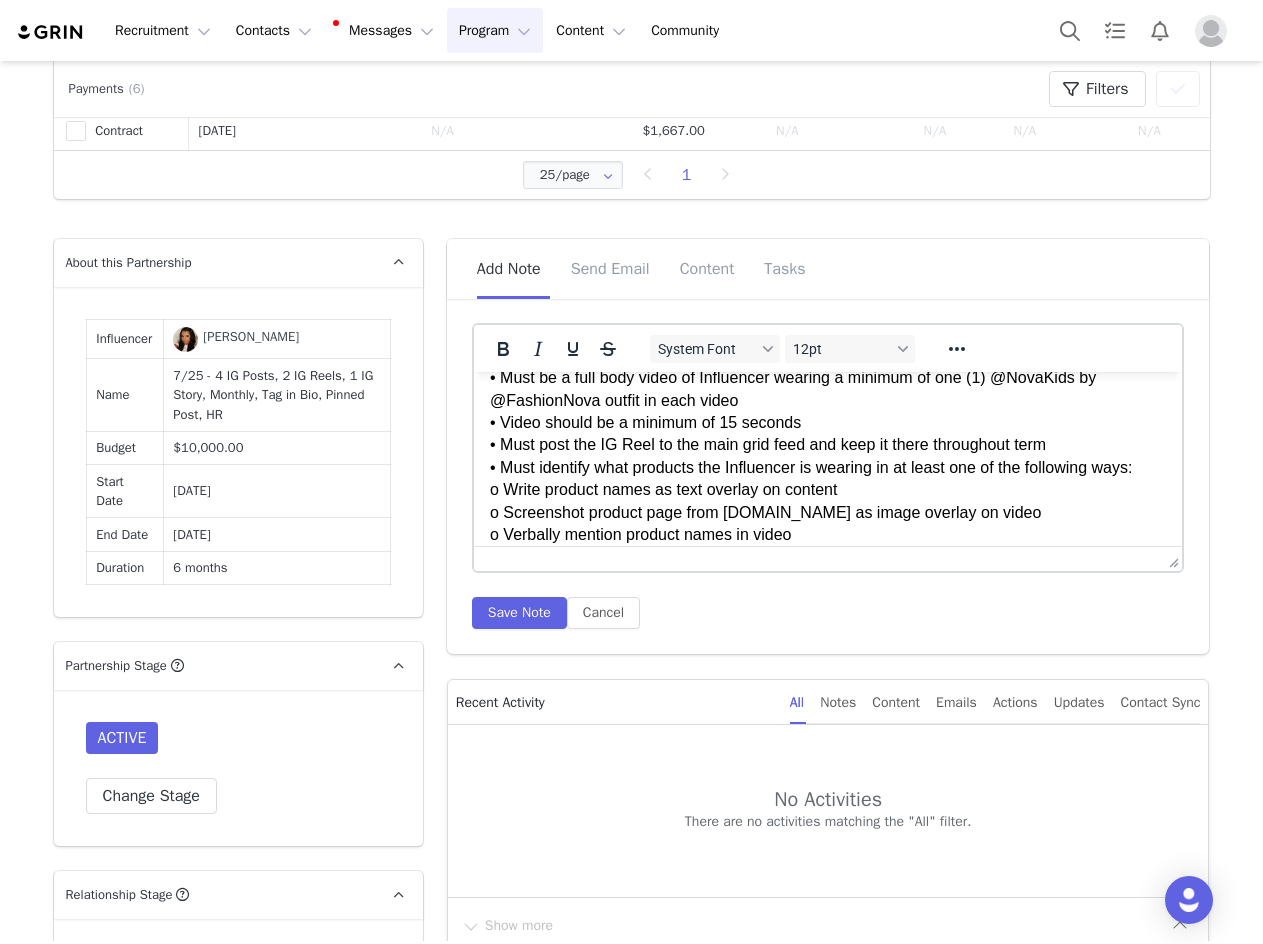 scroll, scrollTop: 2158, scrollLeft: 0, axis: vertical 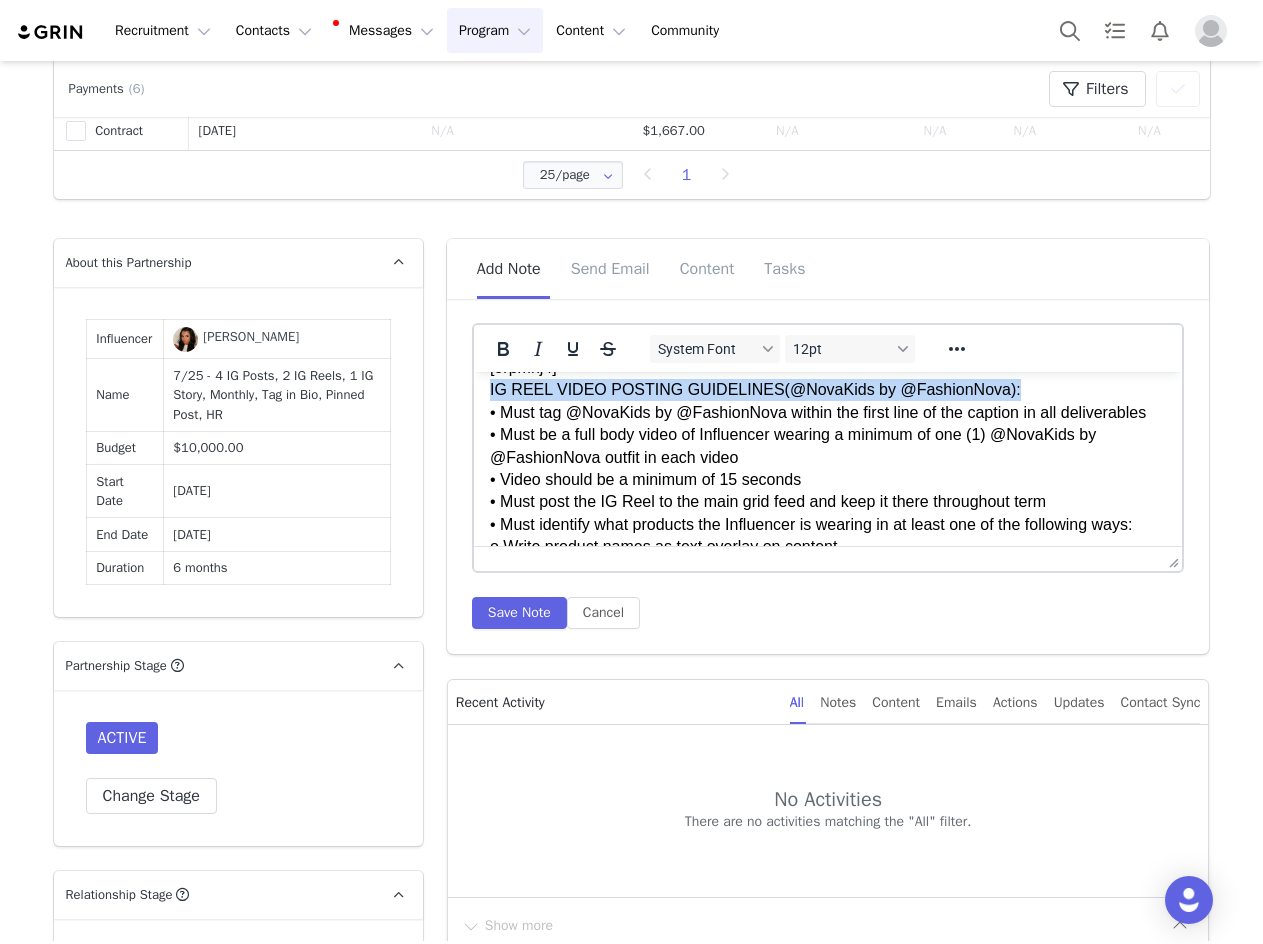 drag, startPoint x: 997, startPoint y: 522, endPoint x: 945, endPoint y: 707, distance: 192.16919 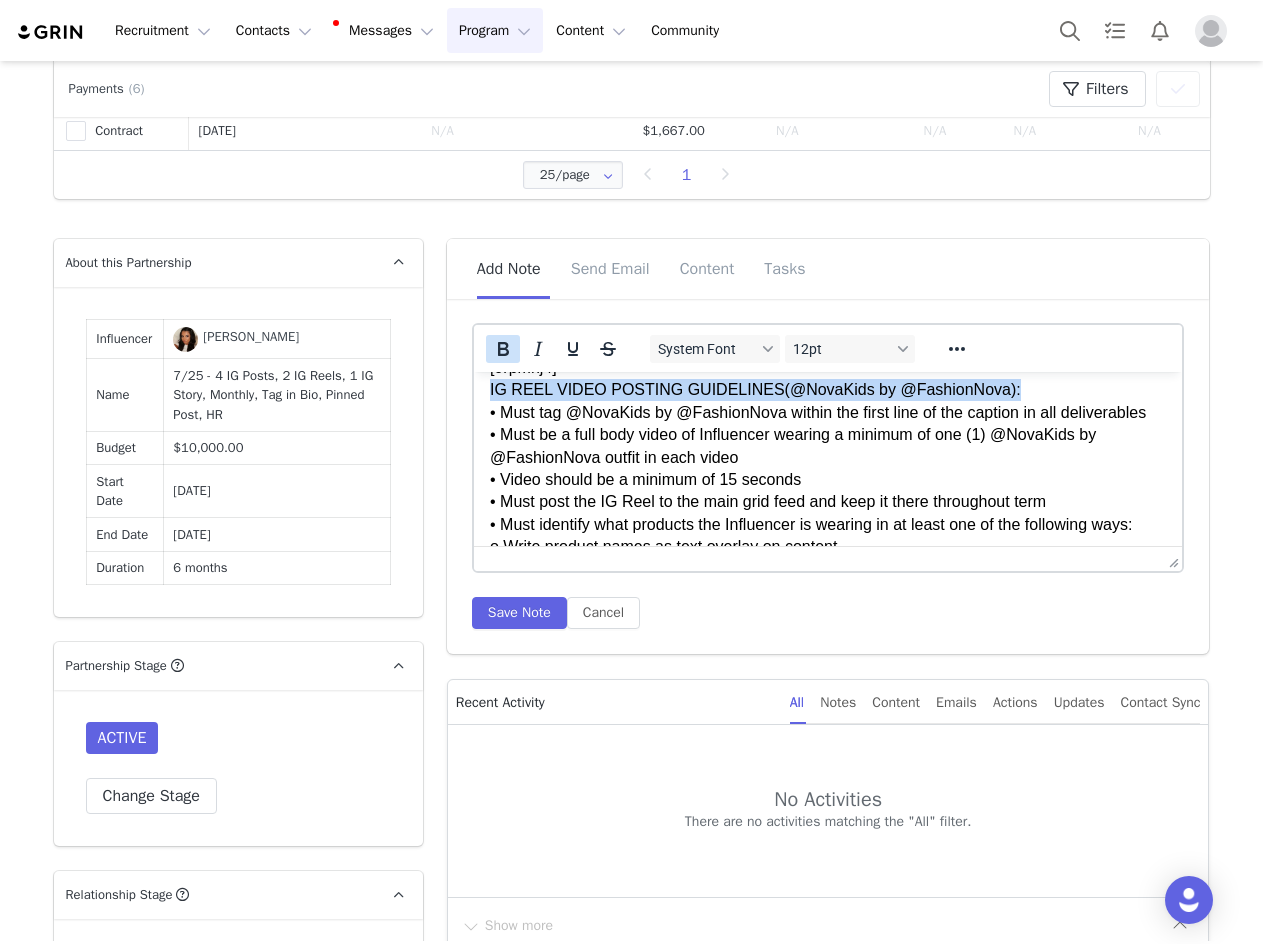 click 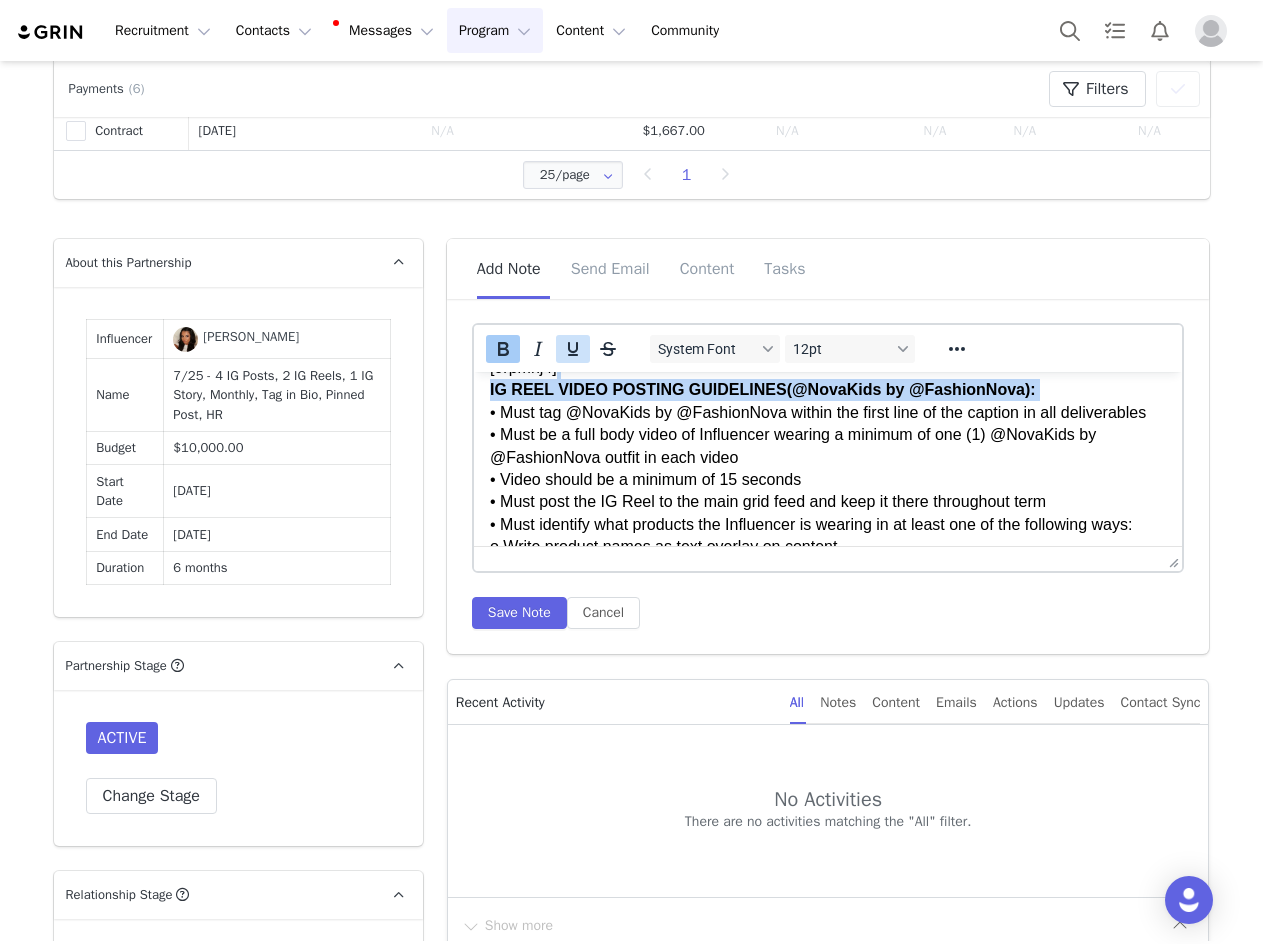 click 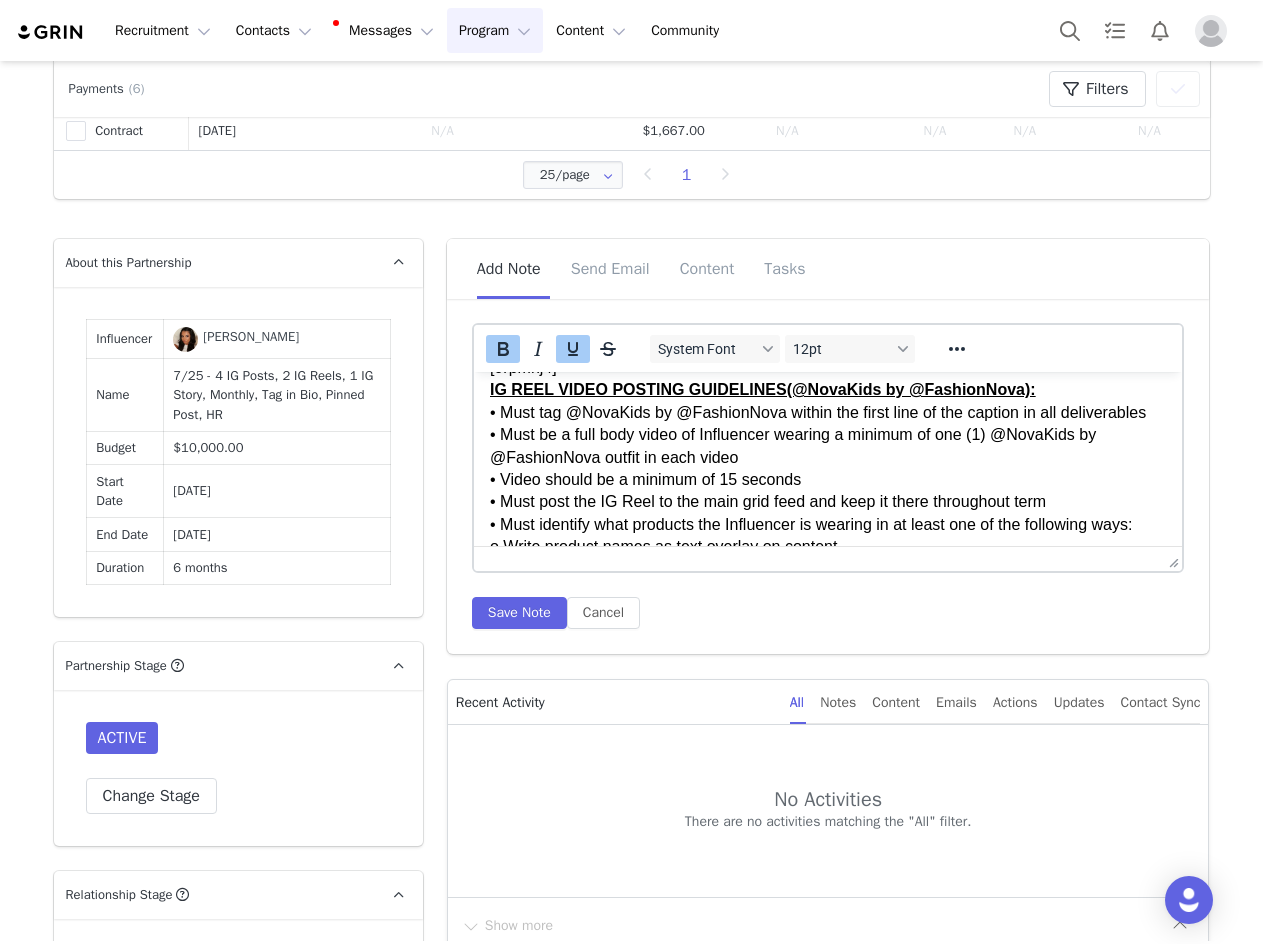 scroll, scrollTop: 1895, scrollLeft: 0, axis: vertical 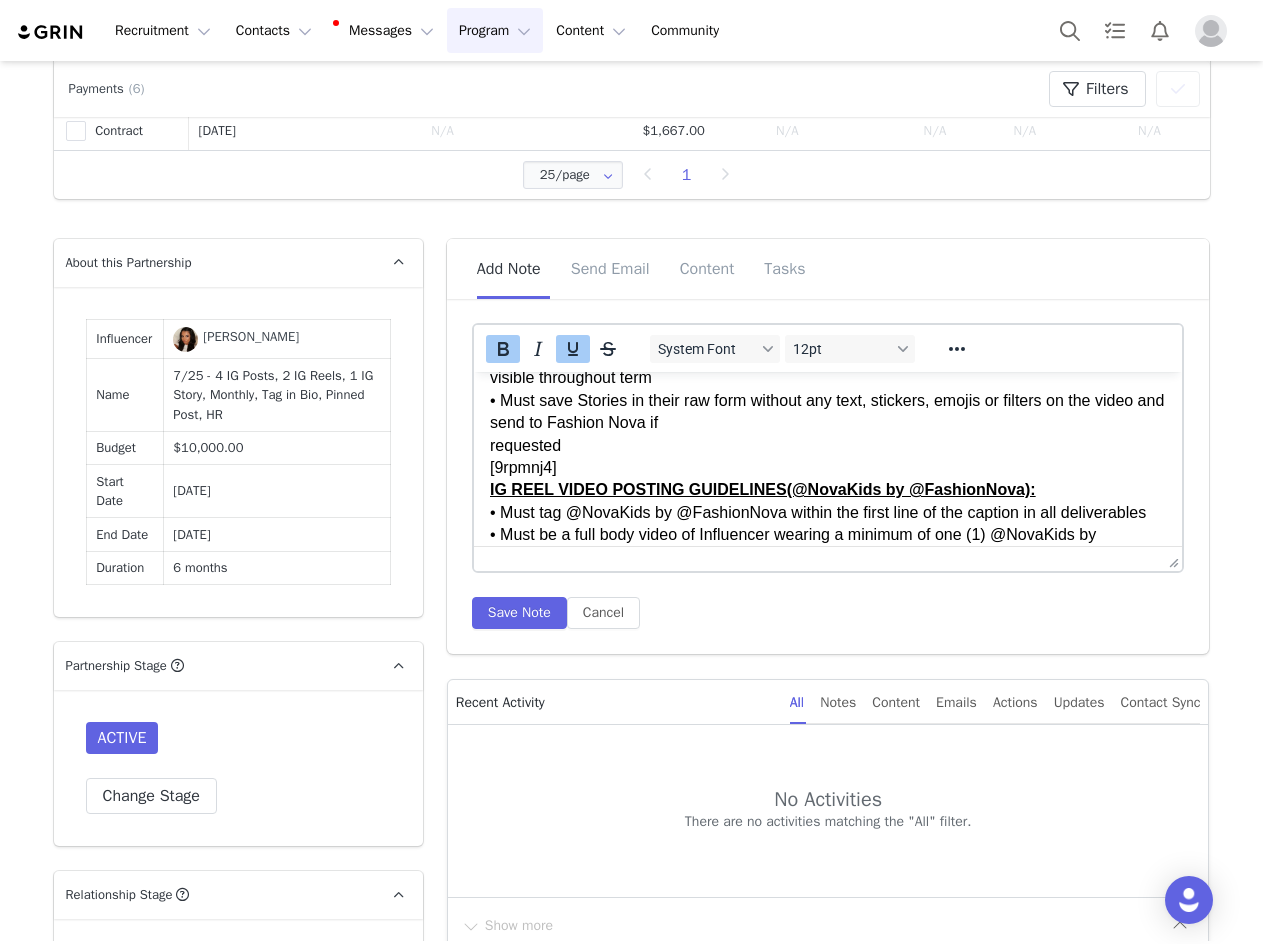 click on "INSTAGRAM STORY POSTING GUIDELINES(@NovaKids by @FashionNova): • A single Story deliverable requires the Influencer to showcase one (1) @NovaKids by @FashionNova outfit, trying on and verbally reviewing the products. This can be done as one (1) 20-second video. • Instagram story tag requirements: o Each Story frame must include the phrase “Shop @NovaKids by @FashionNova” o Must tag @NovaKids by @FashionNova visibly on the story (all frames) 4-6 o Each story frame must be linked to the personalized affiliate link provided by Fashion Nova, renamed as “Shop” • Stories must be placed in the dedicated @NovaKids by @FashionNova highlight reel with the @NovaKids by @FashionNova logo as the icon image • Highlight reel must be added in order to receive the first and all following payment installments of the Agreement – Highlight reel must use the thumbnail image provided by Account Manager and must stay visible throughout term requested [9rpmnj4] • Video should be a minimum of 15 seconds" at bounding box center (827, 390) 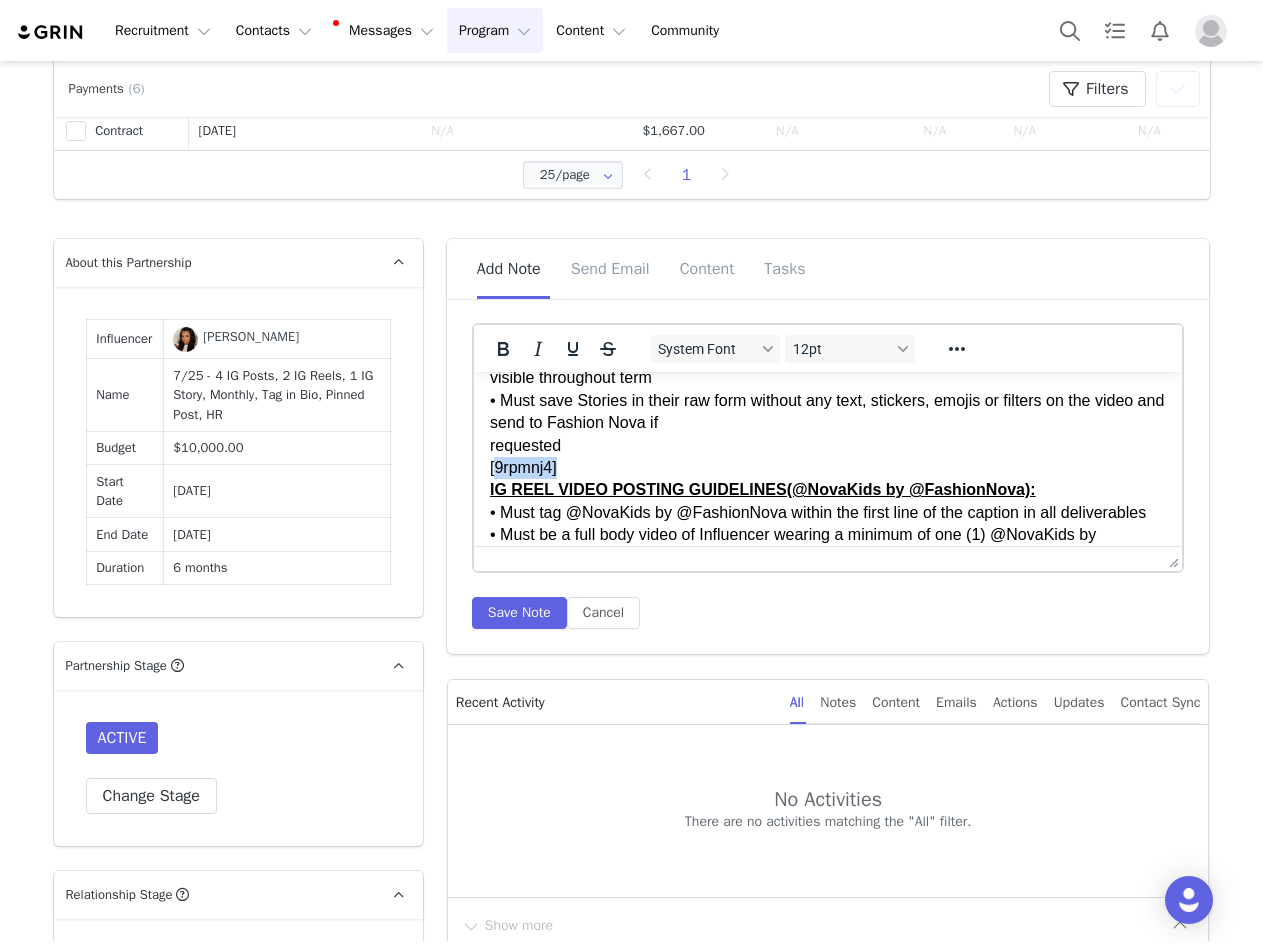 drag, startPoint x: 568, startPoint y: 462, endPoint x: 461, endPoint y: 461, distance: 107.00467 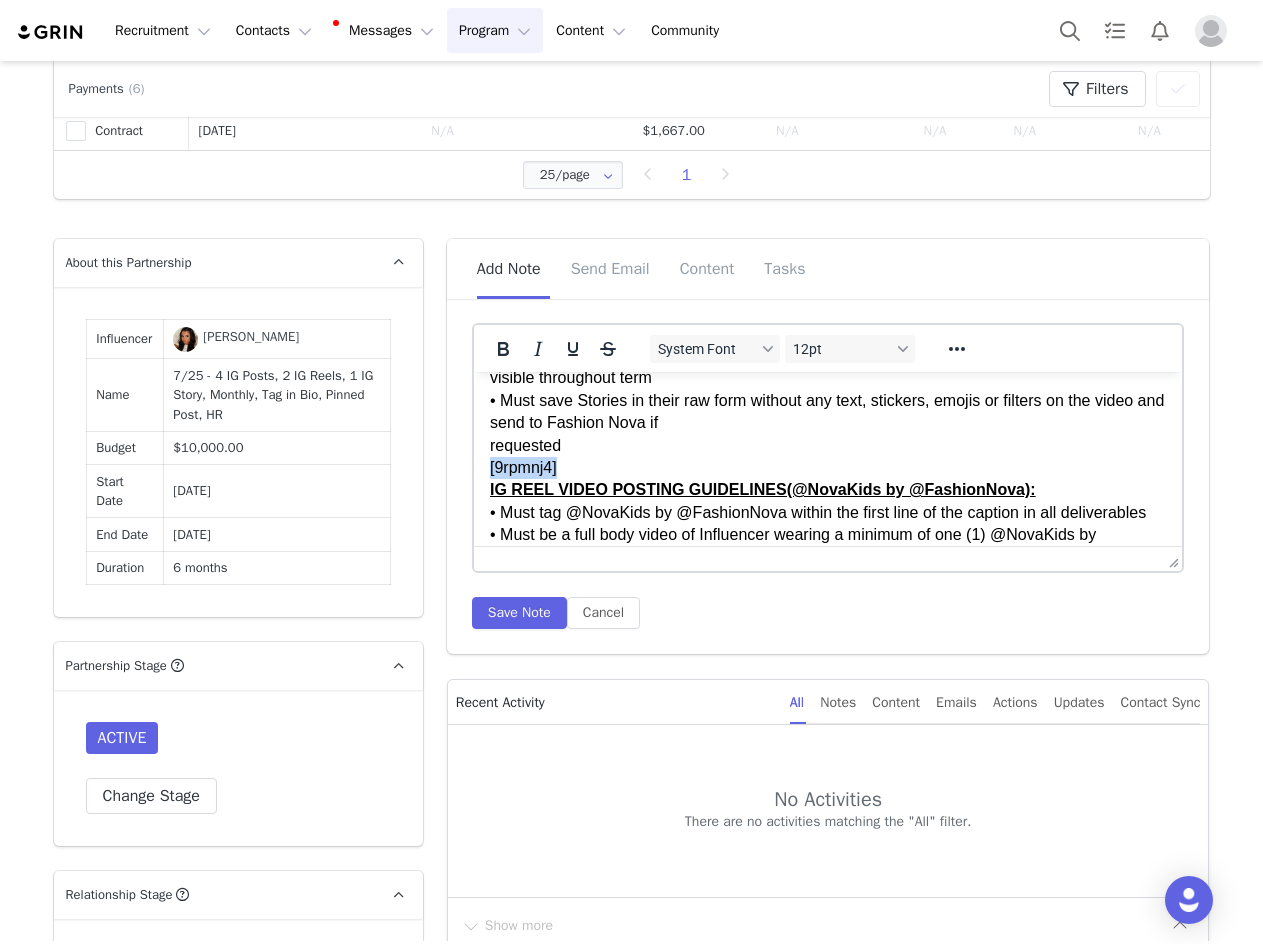 type 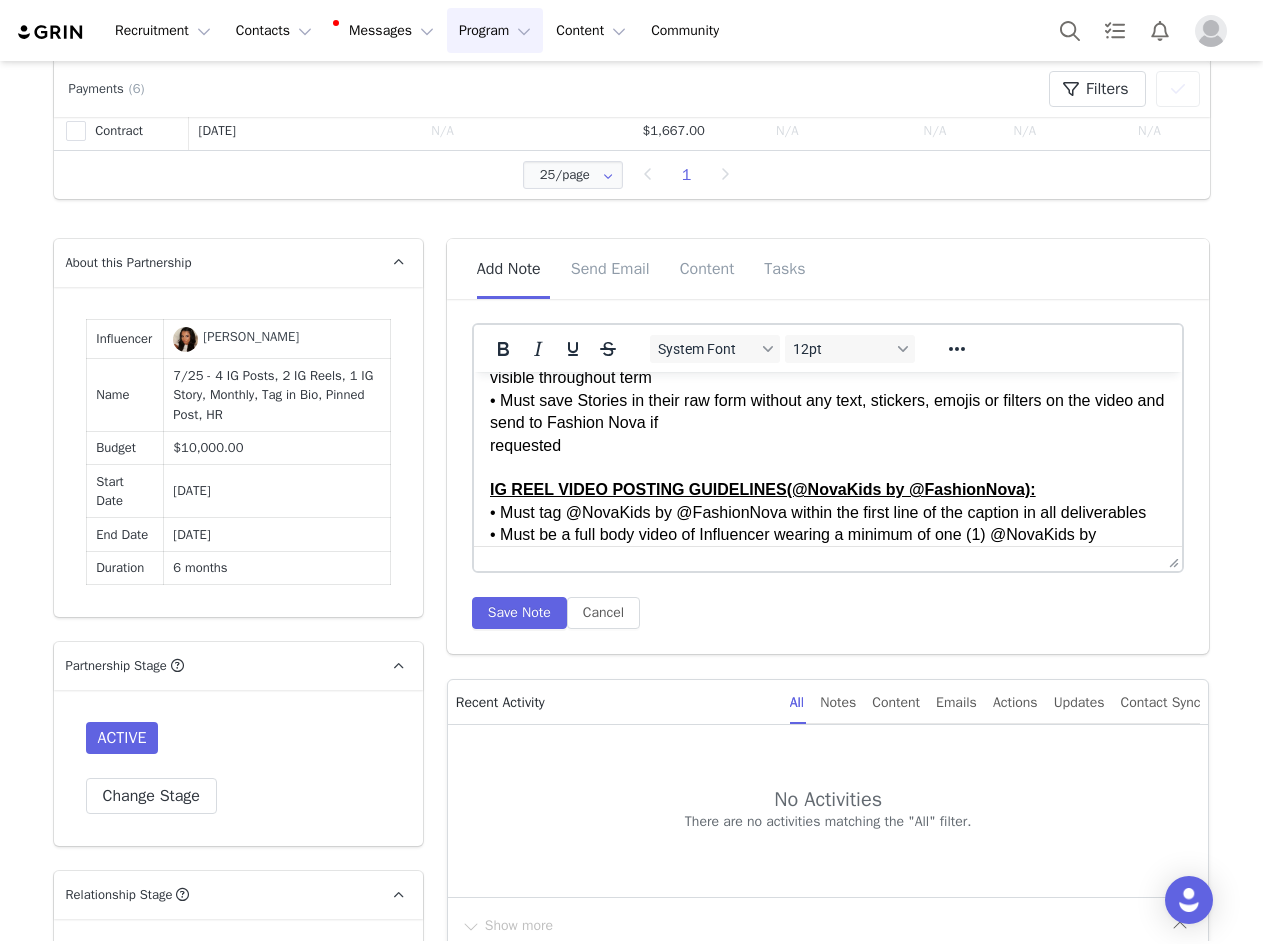 click on "INSTAGRAM STORY POSTING GUIDELINES(@NovaKids by @FashionNova): • A single Story deliverable requires the Influencer to showcase one (1) @NovaKids by @FashionNova outfit, trying on and verbally reviewing the products. This can be done as one (1) 20-second video. • Instagram story tag requirements: o Each Story frame must include the phrase “Shop @NovaKids by @FashionNova” o Must tag @NovaKids by @FashionNova visibly on the story (all frames) 4-6 o Each story frame must be linked to the personalized affiliate link provided by Fashion Nova, renamed as “Shop” • Stories must be placed in the dedicated @NovaKids by @FashionNova highlight reel with the @NovaKids by @FashionNova logo as the icon image • Highlight reel must be added in order to receive the first and all following payment installments of the Agreement – Highlight reel must use the thumbnail image provided by Account Manager and must stay visible throughout term requested IG REEL VIDEO POSTING GUIDELINES(@NovaKids by @FashionNova):" at bounding box center (827, 390) 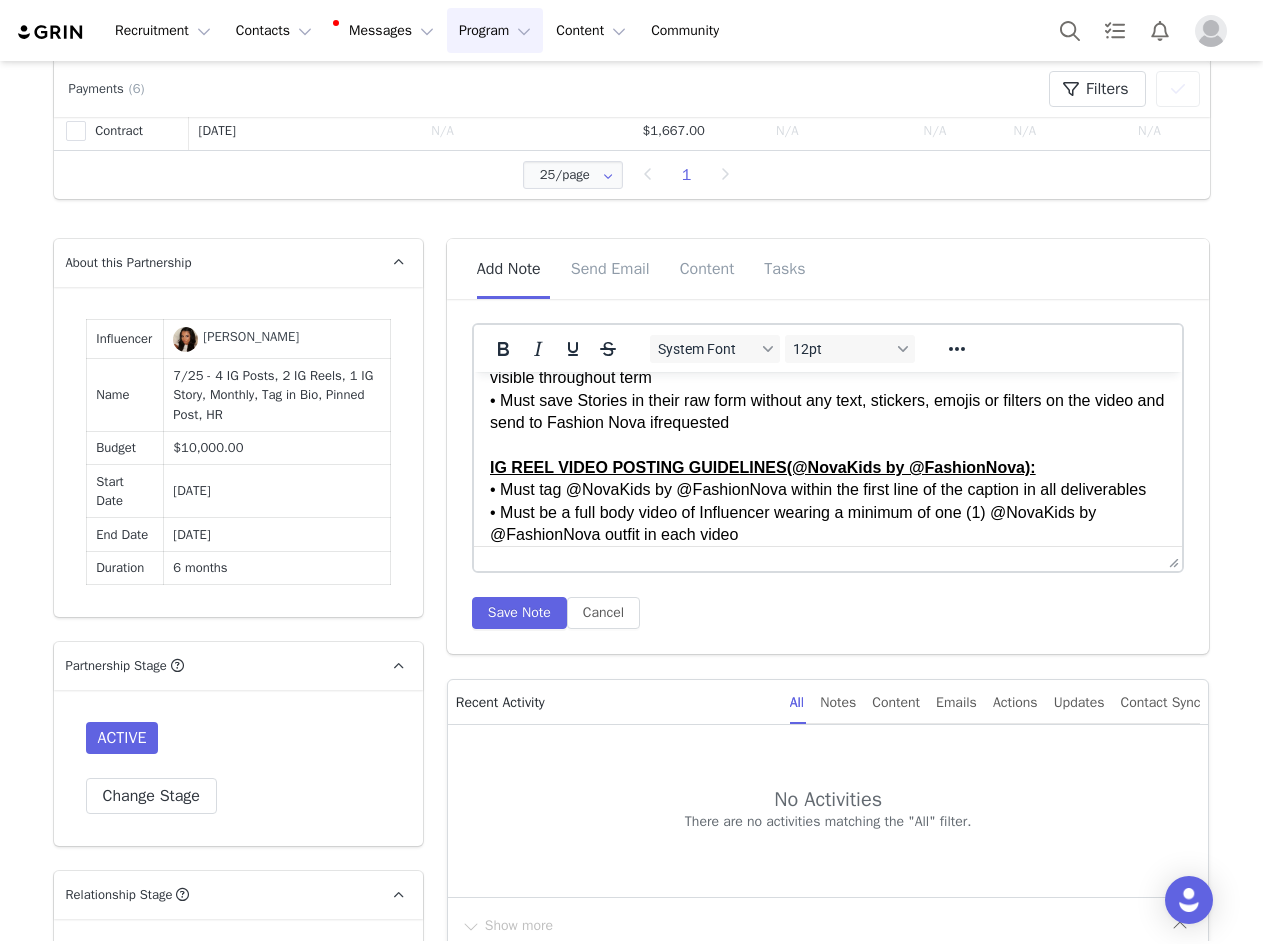 scroll, scrollTop: 1795, scrollLeft: 0, axis: vertical 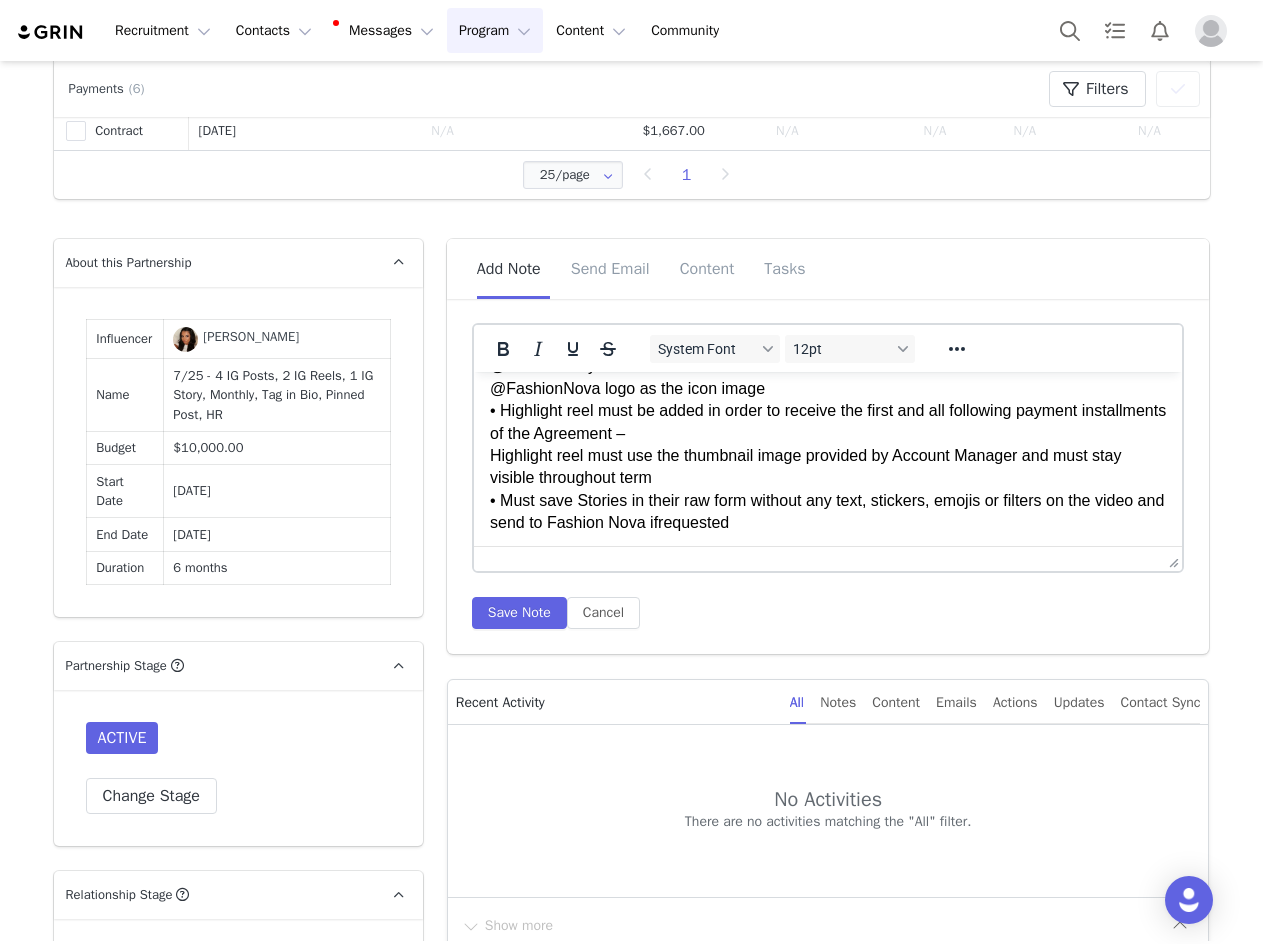 click on "GENERAL: • Must follow and regularly like & comment on content from @FashionNova on Instagram throughout the term. Engagement will be monitored and tracked prior to payments. • Must tag @NovaKids by @FashionNova in the top 3 lines of social media bio throughout term; Tag in Bio must be added in order to receive the first and all following payment installments of the Agreement • Must tag @NovaKids by @FashionNova within the first line of the caption and in all deliverables. If the post is a carousel, a tag must be placed on the first slide • Must organically integrate Fashion Nova in Content with a logo, a verbal mention/voice over, or a text overlay • Must not remove or archive posts without approval indefinitely, unless at Fashion Nova’s request • Only Fashion Nova can be featured in Content; references to other brands, including logos, mentions, or tags, are not allowed in the Content or caption. Any Content with other brands will be rejected requested by Fashion Nova December of such child" at bounding box center [827, -269] 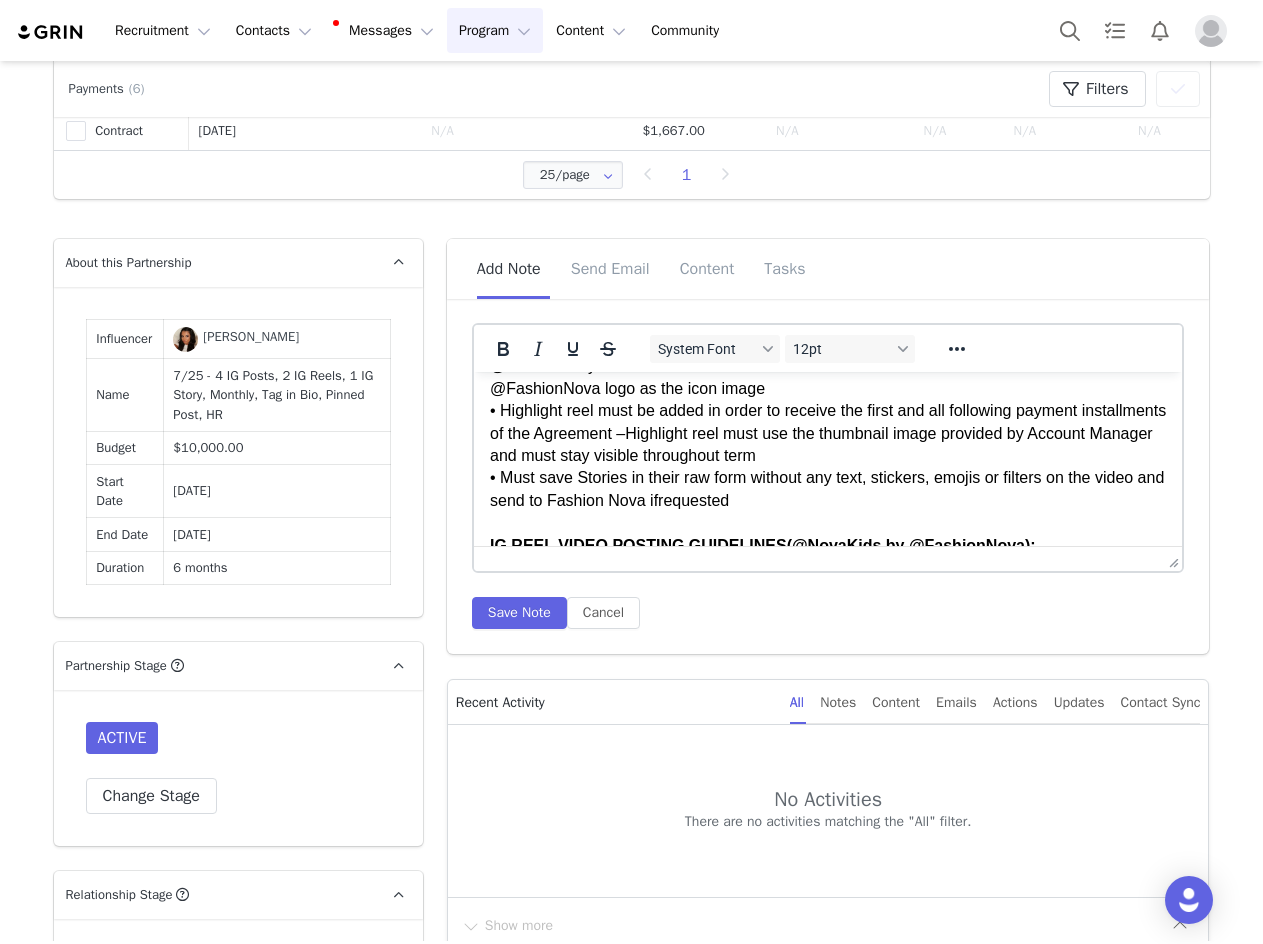 scroll, scrollTop: 1695, scrollLeft: 0, axis: vertical 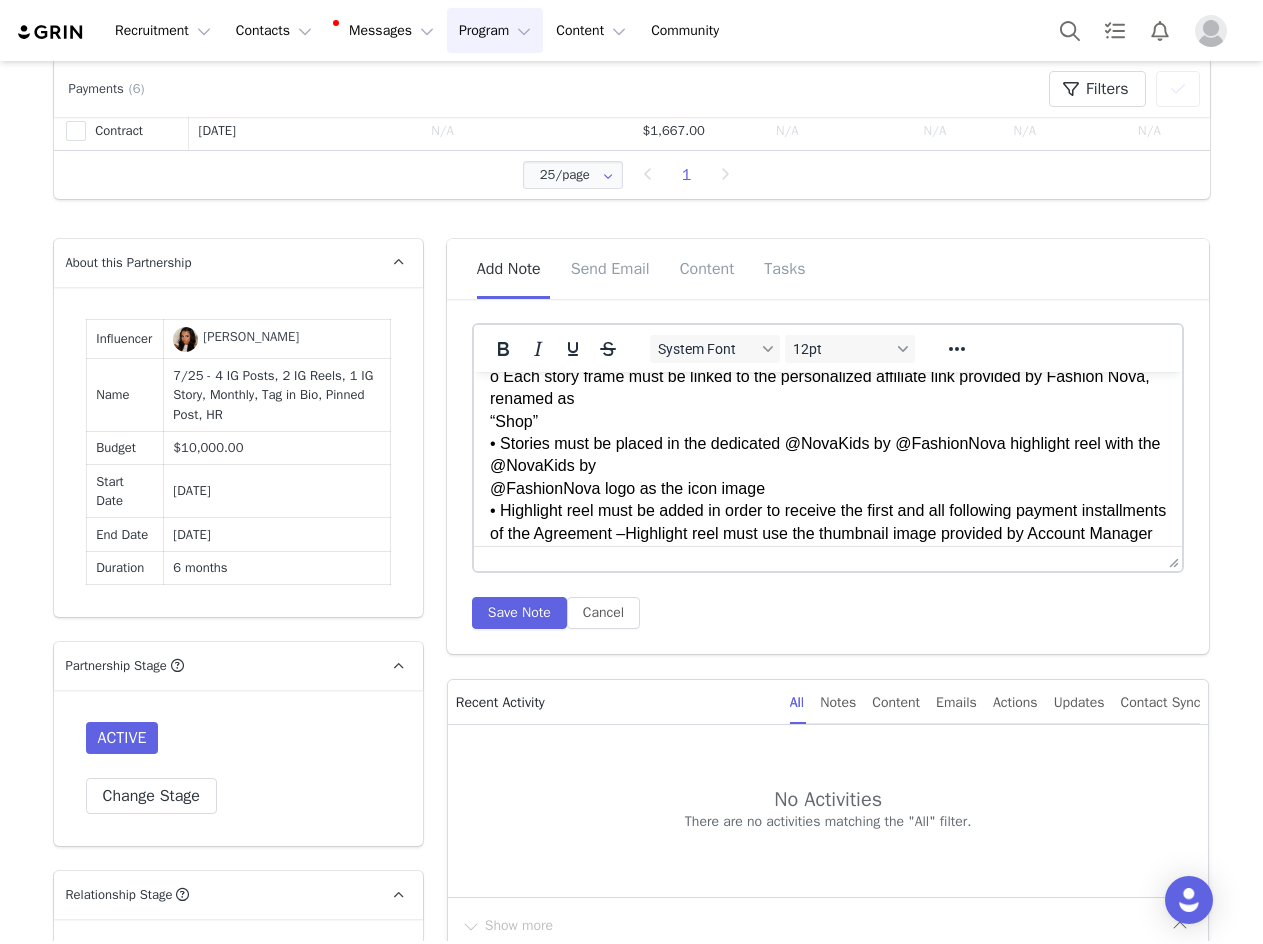 click on "GENERAL: • Must follow and regularly like & comment on content from @FashionNova on Instagram throughout the term. Engagement will be monitored and tracked prior to payments. • Must tag @NovaKids by @FashionNova in the top 3 lines of social media bio throughout term; Tag in Bio must be added in order to receive the first and all following payment installments of the Agreement • Must tag @NovaKids by @FashionNova within the first line of the caption and in all deliverables. If the post is a carousel, a tag must be placed on the first slide • Must organically integrate Fashion Nova in Content with a logo, a verbal mention/voice over, or a text overlay • Must not remove or archive posts without approval indefinitely, unless at Fashion Nova’s request • Only Fashion Nova can be featured in Content; references to other brands, including logos, mentions, or tags, are not allowed in the Content or caption. Any Content with other brands will be rejected requested by Fashion Nova December of such child" at bounding box center [827, -180] 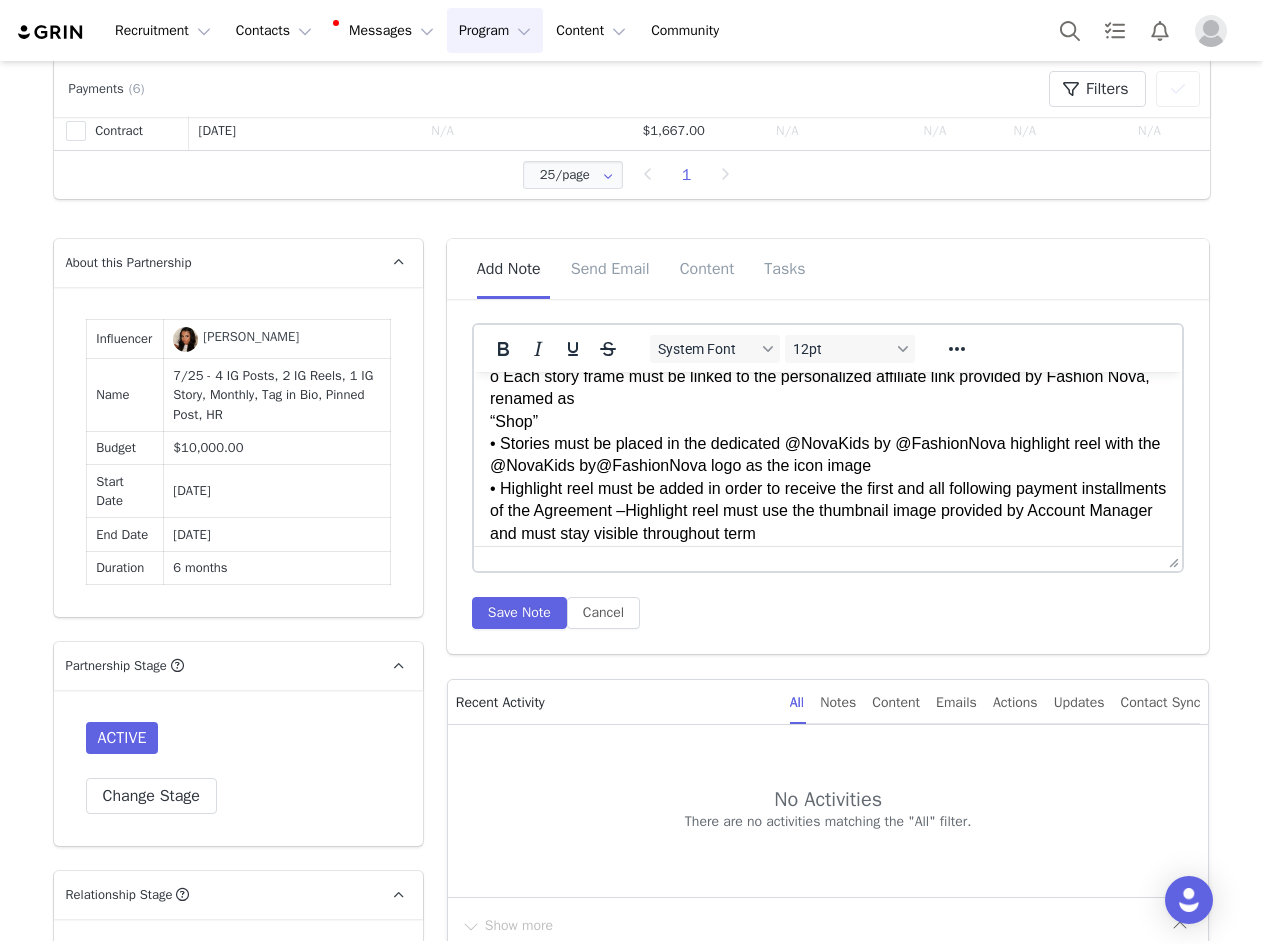 click on "System Font 12pt To open the popup, press Shift+Enter To open the popup, press Shift+Enter To open the popup, press Shift+Enter To open the popup, press Shift+Enter" at bounding box center [828, 448] 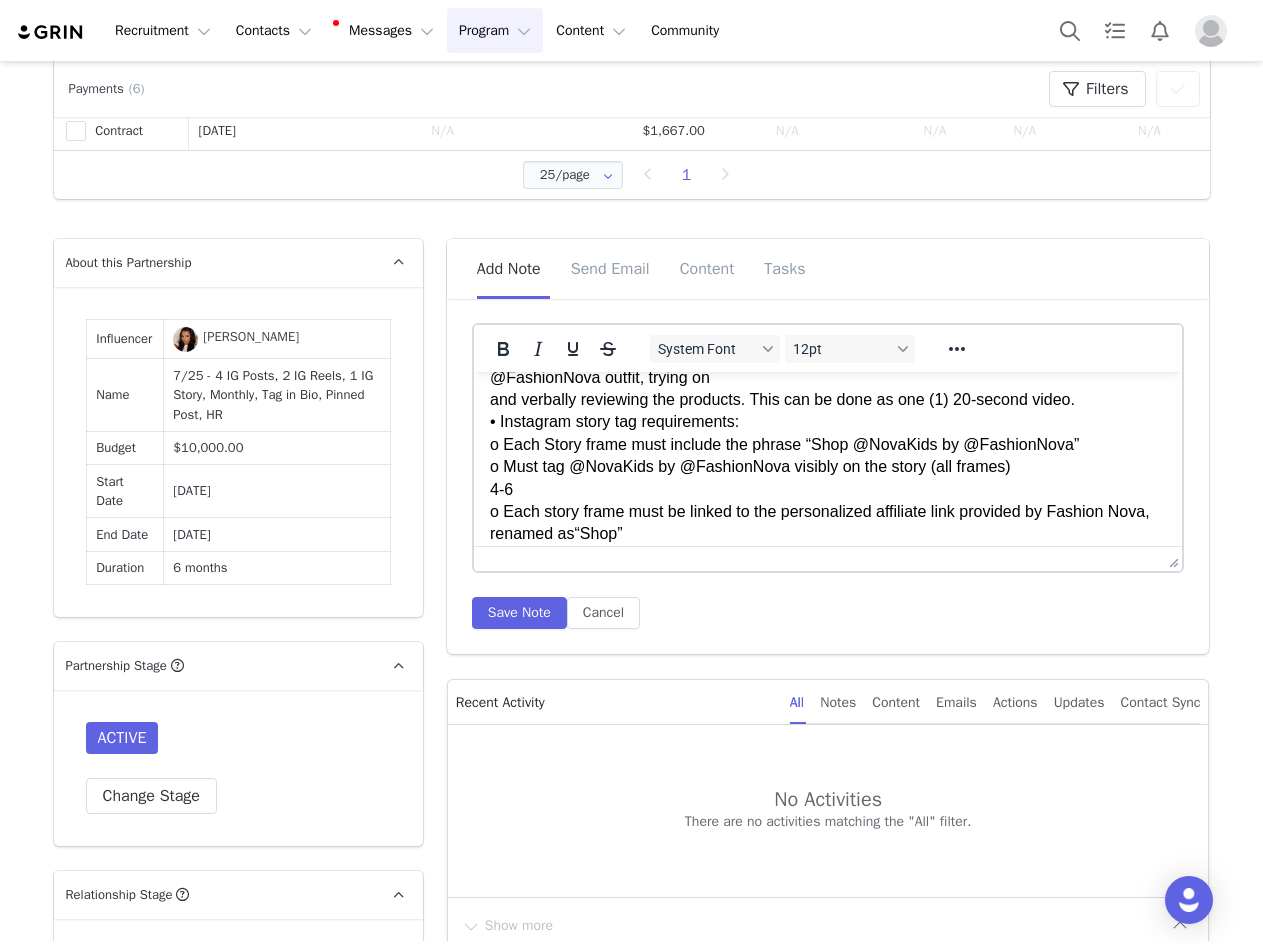 scroll, scrollTop: 1595, scrollLeft: 0, axis: vertical 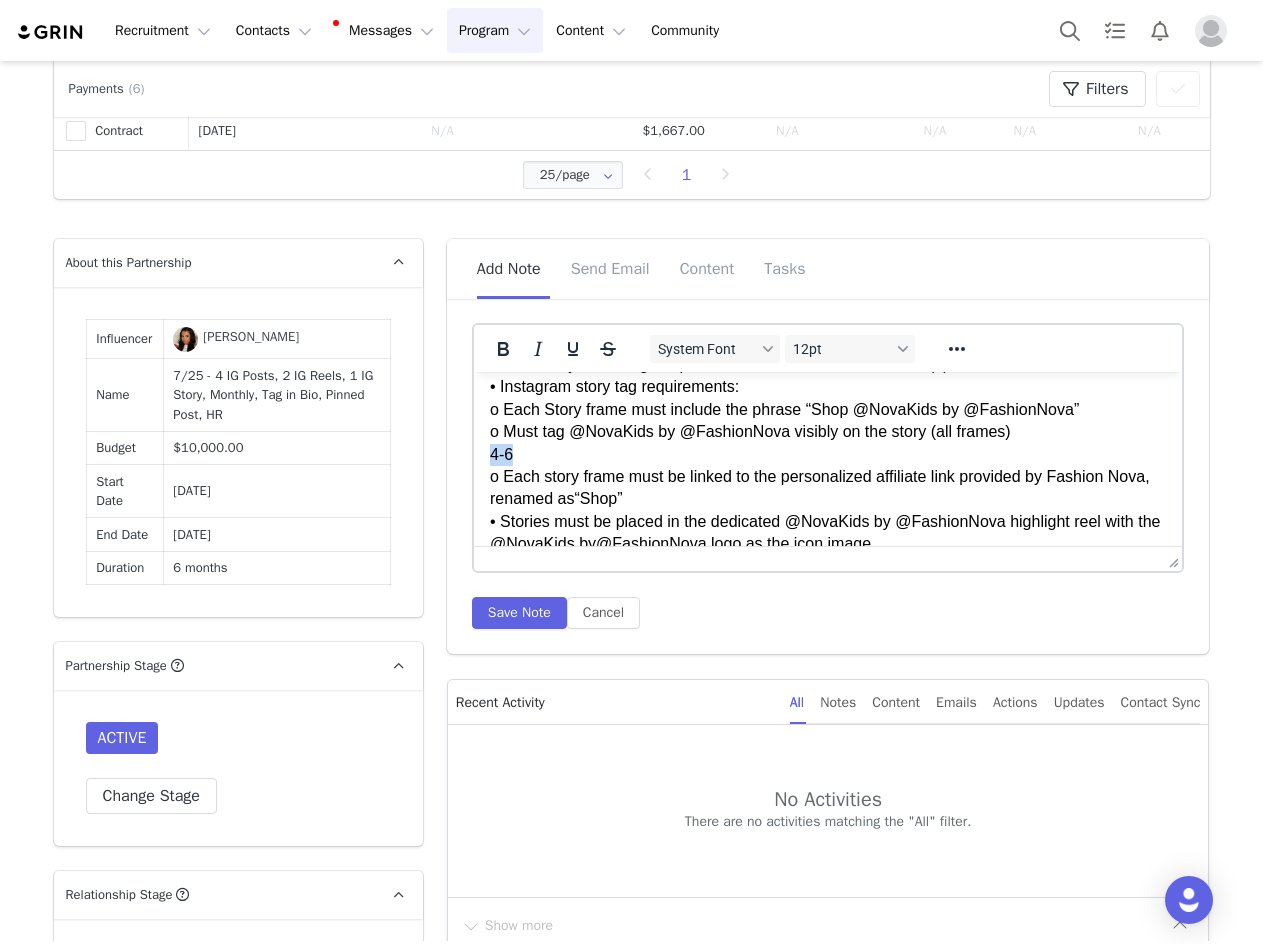 drag, startPoint x: 523, startPoint y: 456, endPoint x: 430, endPoint y: 448, distance: 93.34345 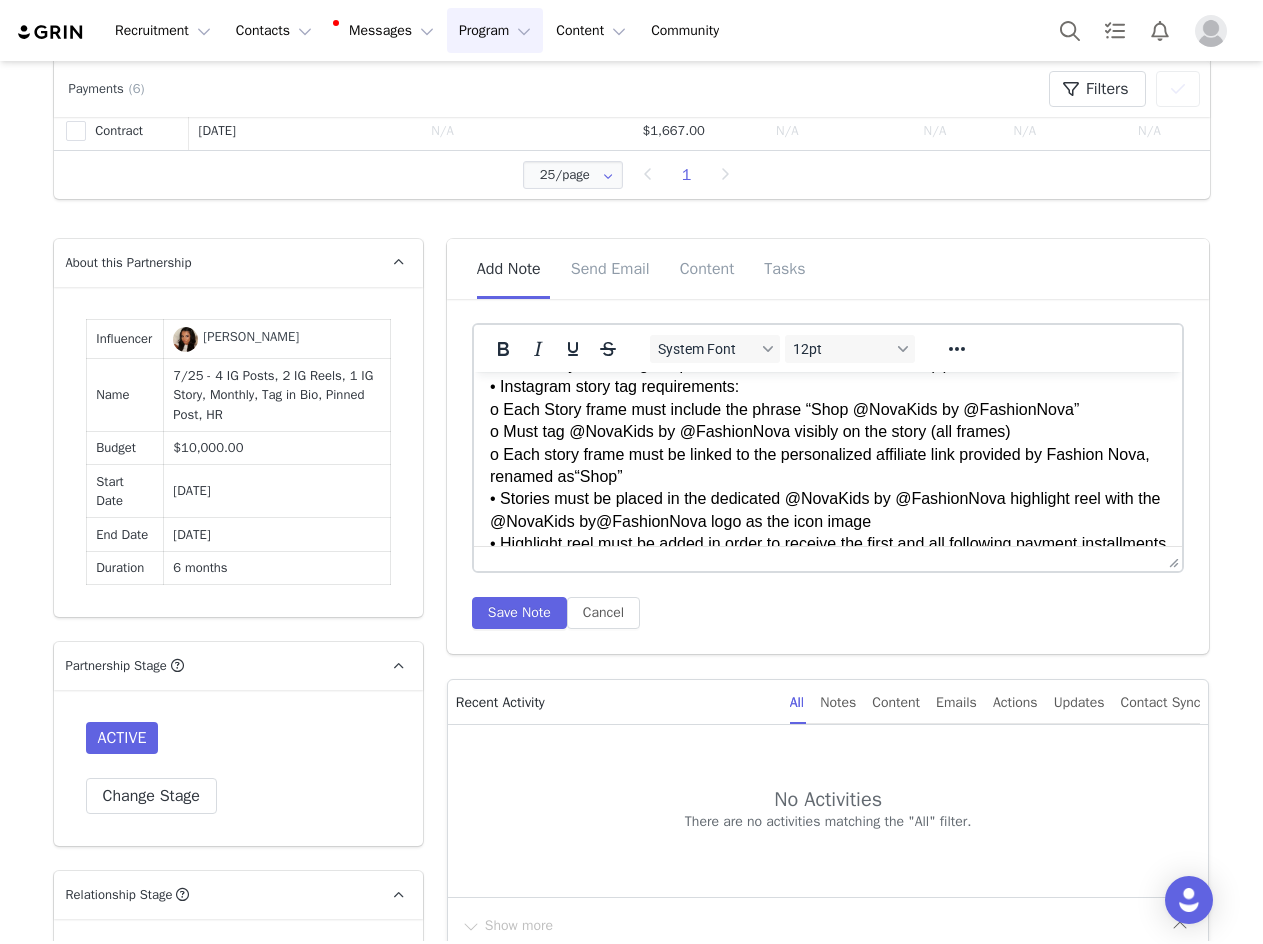 scroll, scrollTop: 1495, scrollLeft: 0, axis: vertical 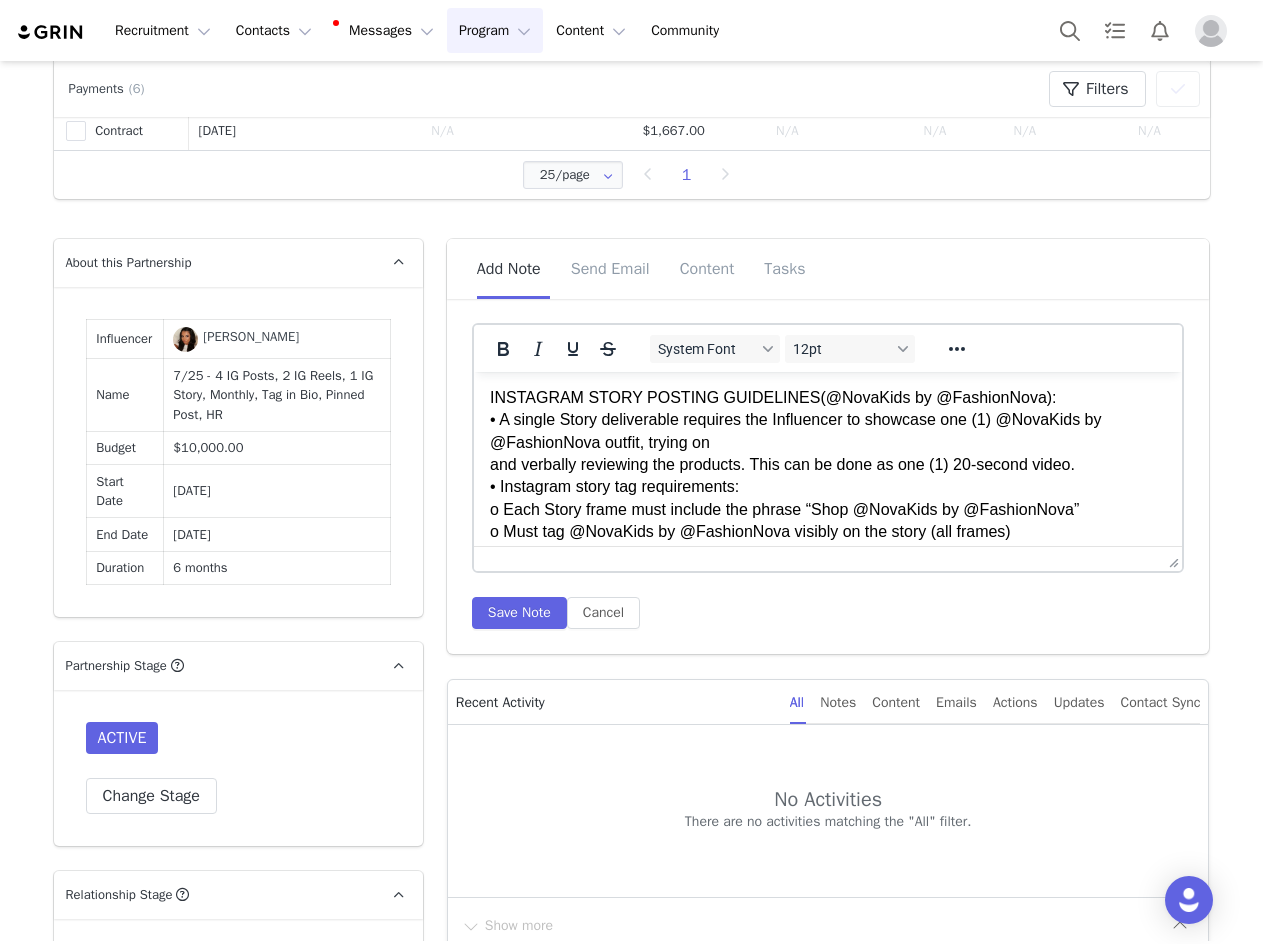 click on "GENERAL: • Must follow and regularly like & comment on content from @FashionNova on Instagram throughout the term. Engagement will be monitored and tracked prior to payments. • Must tag @NovaKids by @FashionNova in the top 3 lines of social media bio throughout term; Tag in Bio must be added in order to receive the first and all following payment installments of the Agreement • Must tag @NovaKids by @FashionNova within the first line of the caption and in all deliverables. If the post is a carousel, a tag must be placed on the first slide • Must organically integrate Fashion Nova in Content with a logo, a verbal mention/voice over, or a text overlay • Must not remove or archive posts without approval indefinitely, unless at Fashion Nova’s request • Only Fashion Nova can be featured in Content; references to other brands, including logos, mentions, or tags, are not allowed in the Content or caption. Any Content with other brands will be rejected requested by Fashion Nova December of such child" at bounding box center (827, -13) 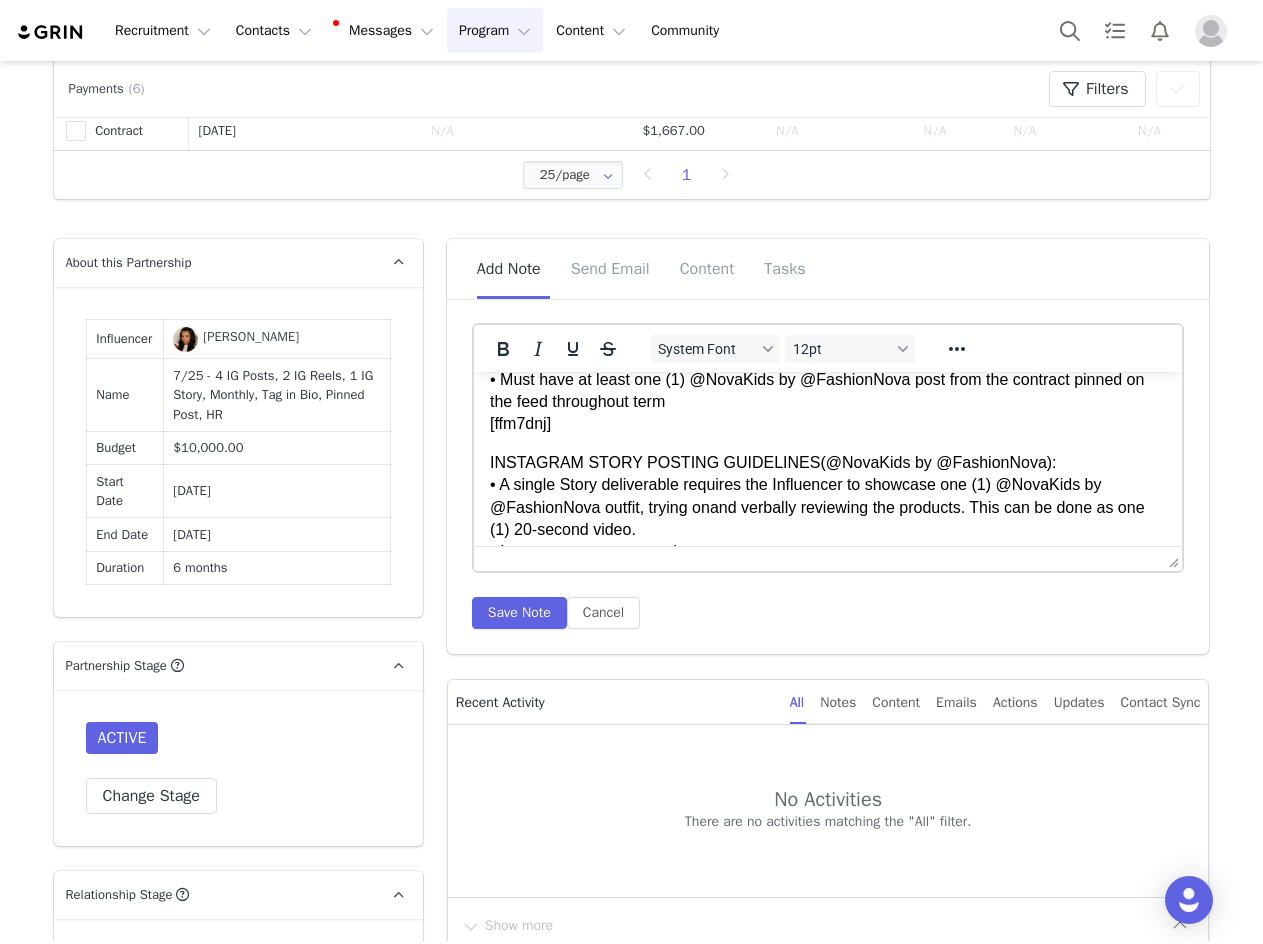 scroll, scrollTop: 1395, scrollLeft: 0, axis: vertical 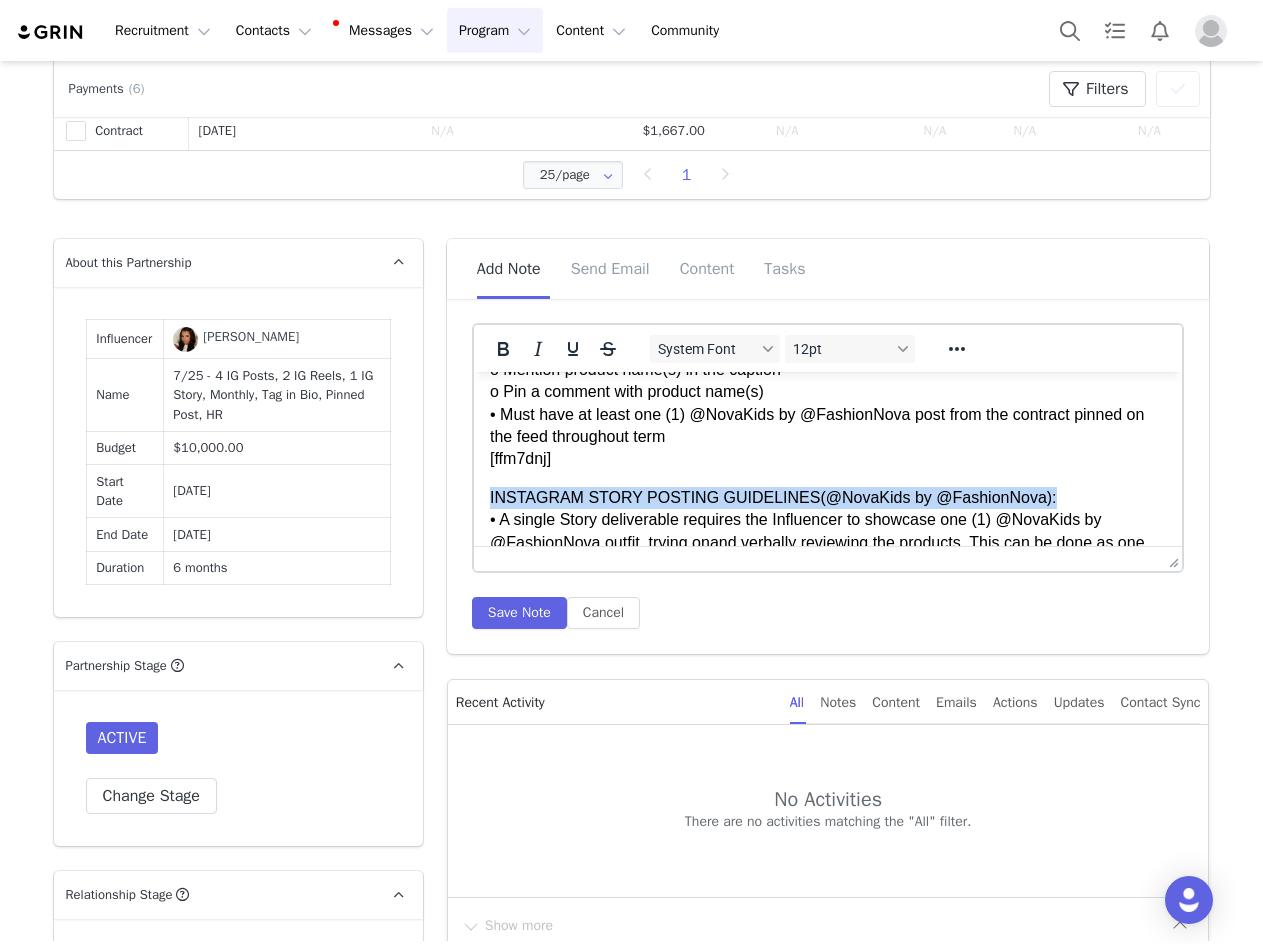 drag, startPoint x: 1029, startPoint y: 497, endPoint x: 474, endPoint y: 484, distance: 555.1522 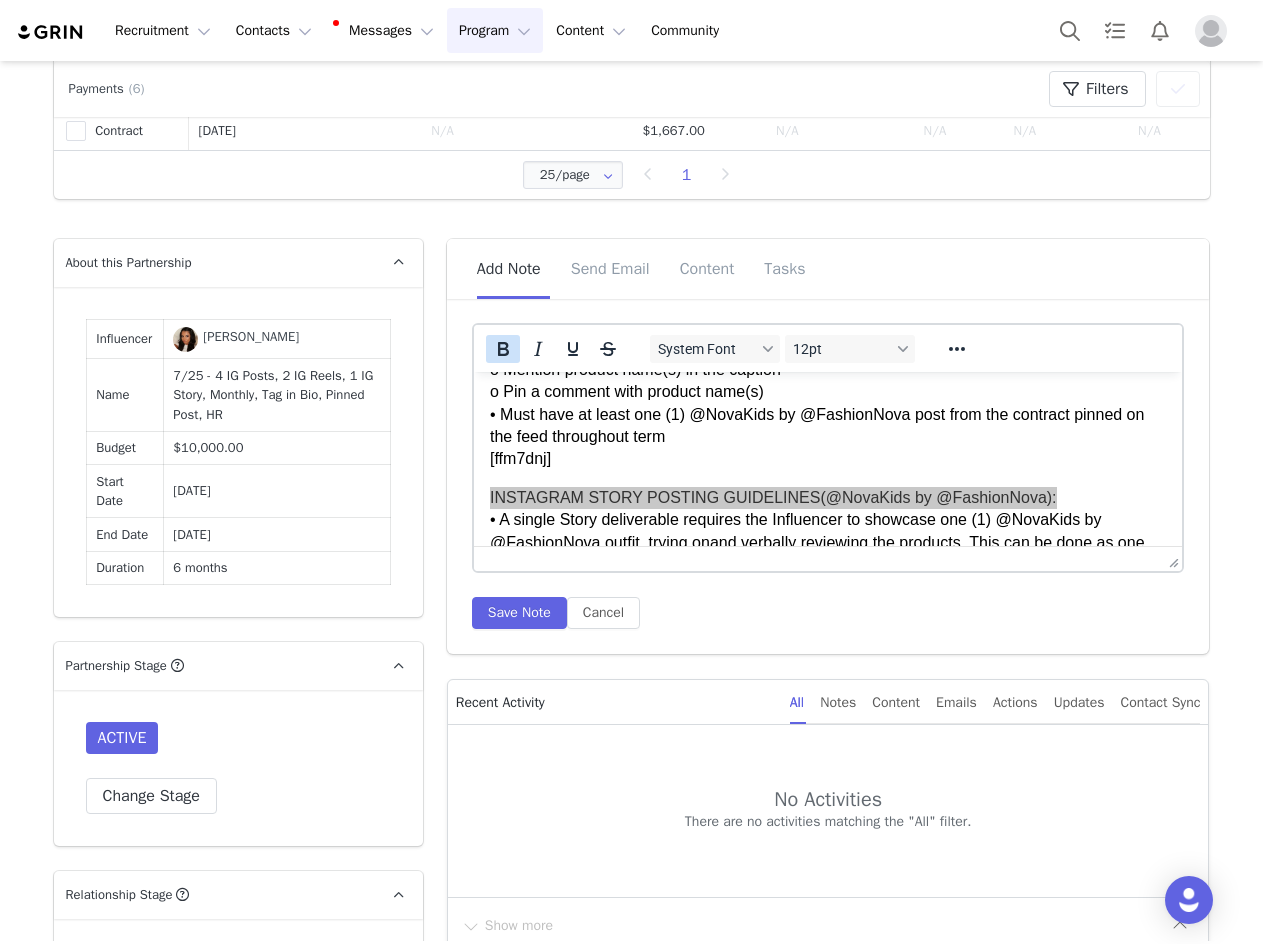 drag, startPoint x: 499, startPoint y: 326, endPoint x: 493, endPoint y: 344, distance: 18.973665 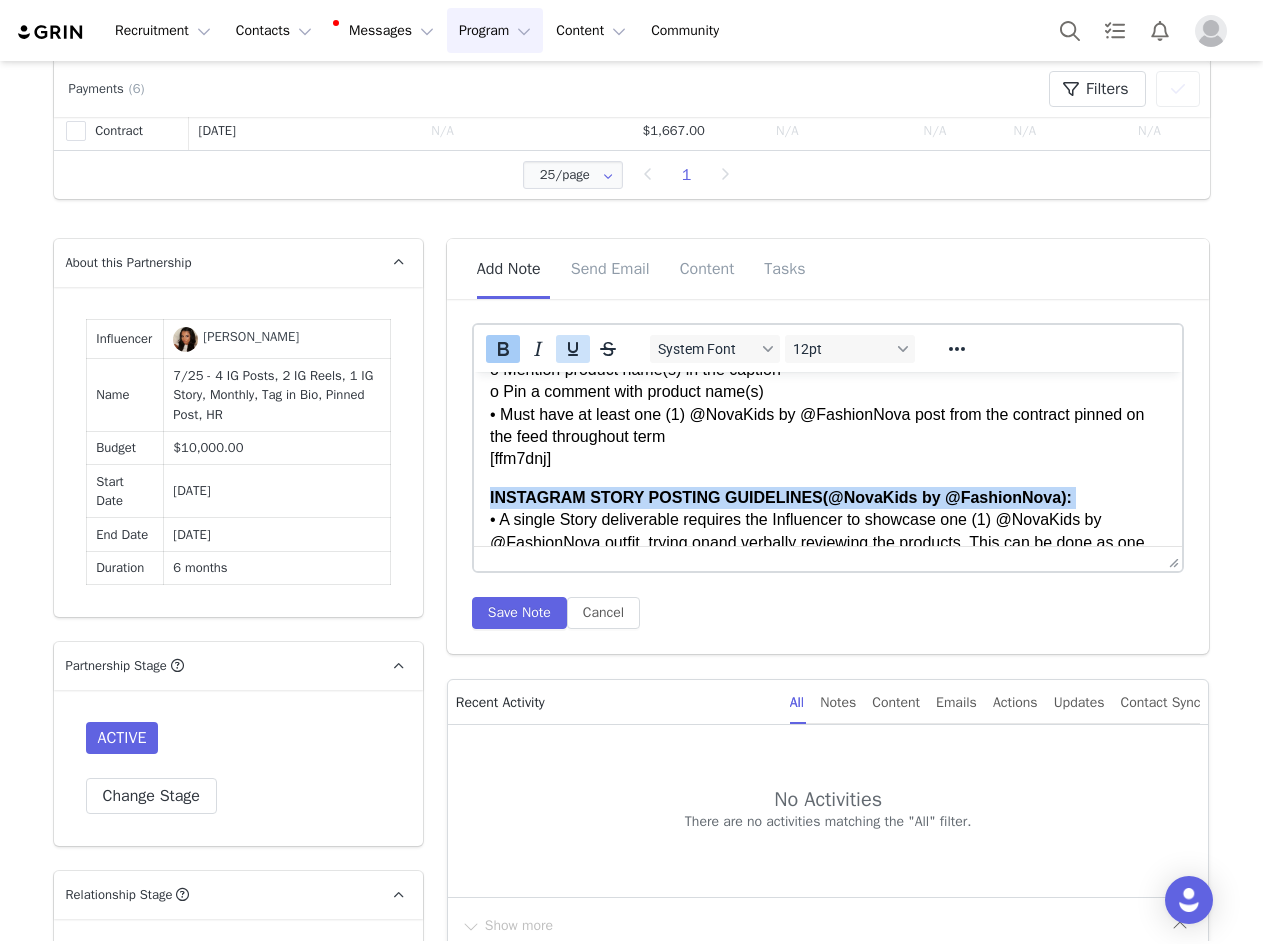 click 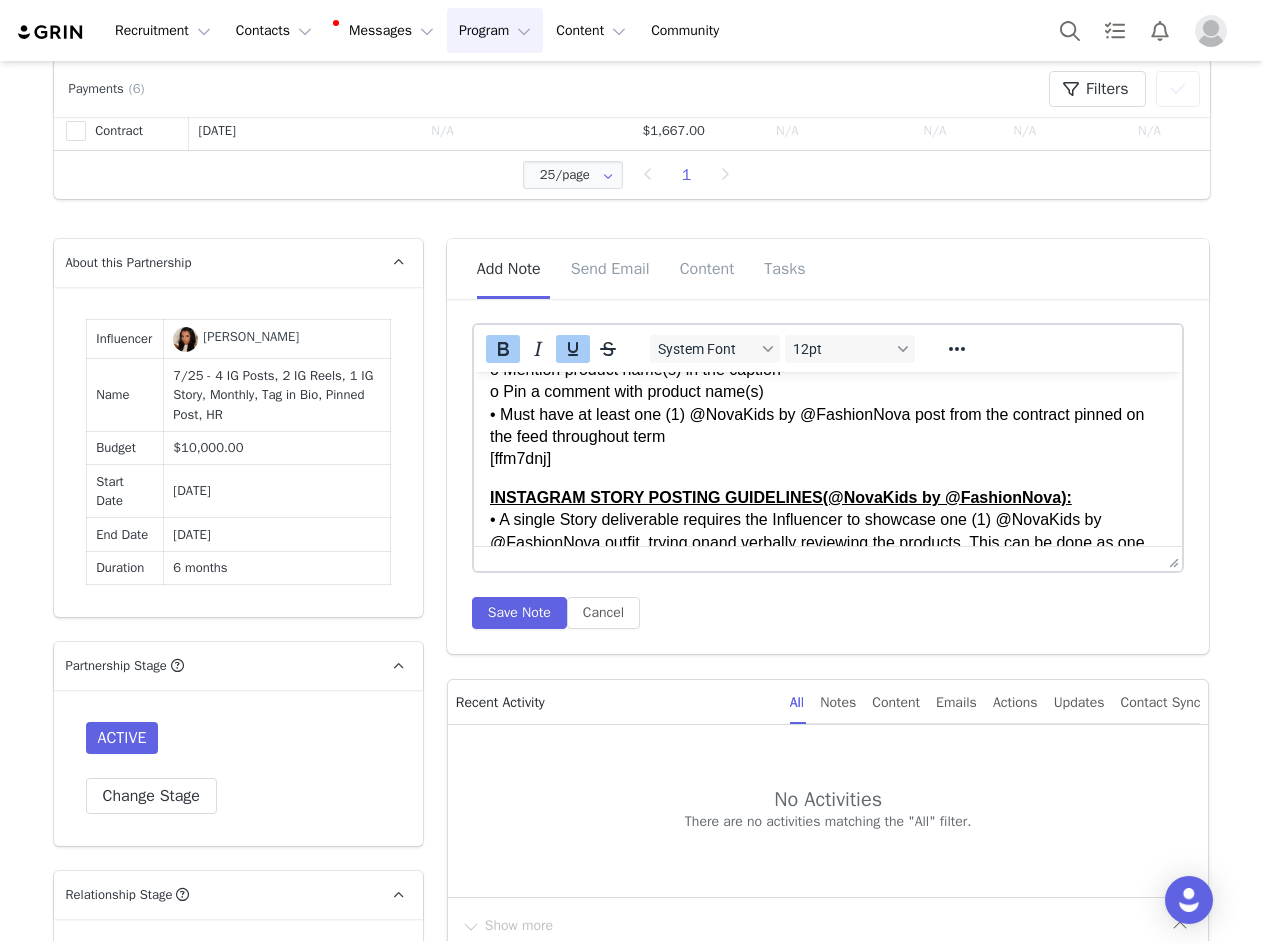 click on "GENERAL: • Must follow and regularly like & comment on content from @FashionNova on Instagram throughout the term. Engagement will be monitored and tracked prior to payments. • Must tag @NovaKids by @FashionNova in the top 3 lines of social media bio throughout term; Tag in Bio must be added in order to receive the first and all following payment installments of the Agreement • Must tag @NovaKids by @FashionNova within the first line of the caption and in all deliverables. If the post is a carousel, a tag must be placed on the first slide • Must organically integrate Fashion Nova in Content with a logo, a verbal mention/voice over, or a text overlay • Must not remove or archive posts without approval indefinitely, unless at Fashion Nova’s request • Only Fashion Nova can be featured in Content; references to other brands, including logos, mentions, or tags, are not allowed in the Content or caption. Any Content with other brands will be rejected requested by Fashion Nova December of such child" at bounding box center [827, -268] 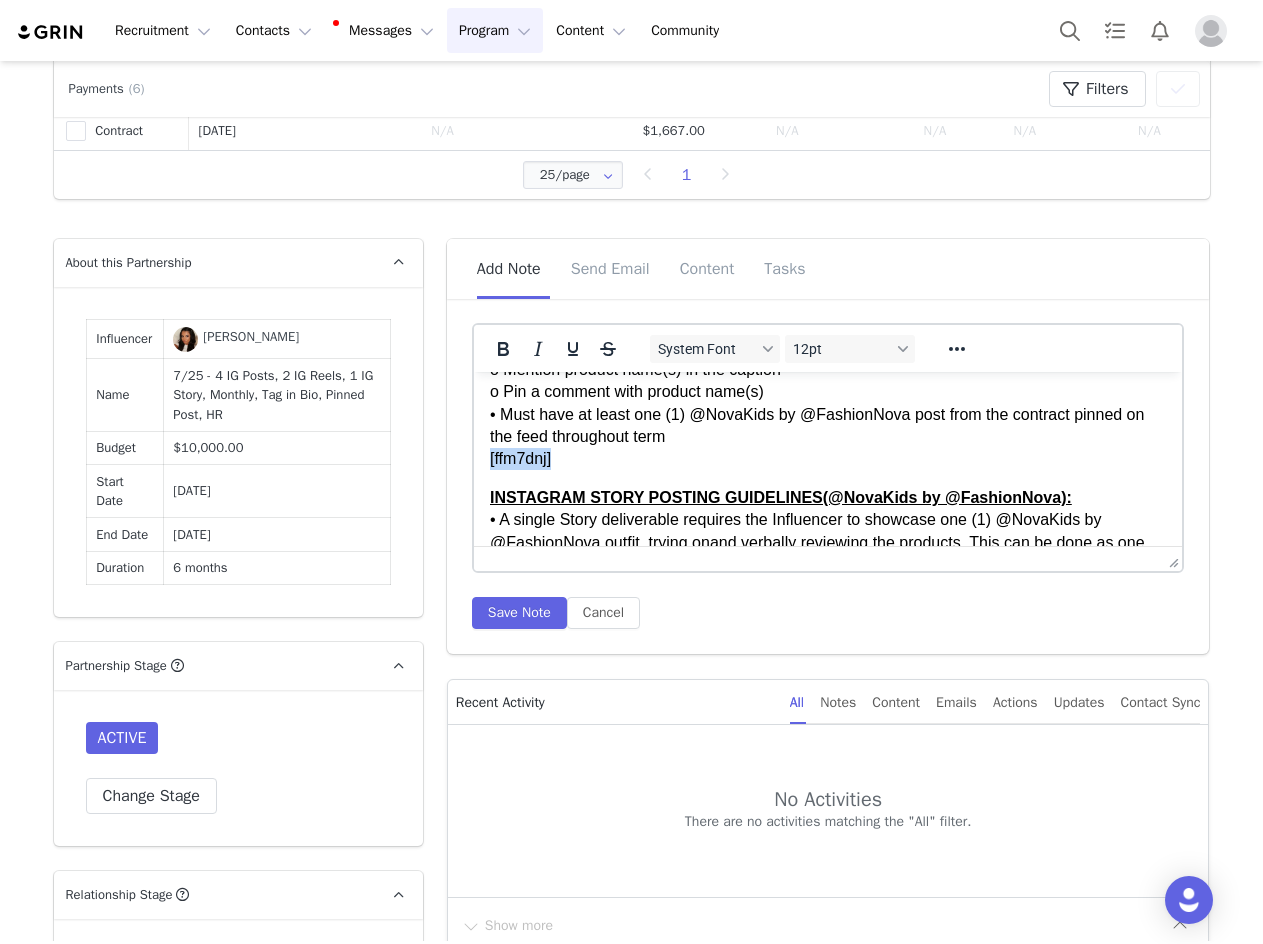 drag, startPoint x: 561, startPoint y: 459, endPoint x: 446, endPoint y: 450, distance: 115.35164 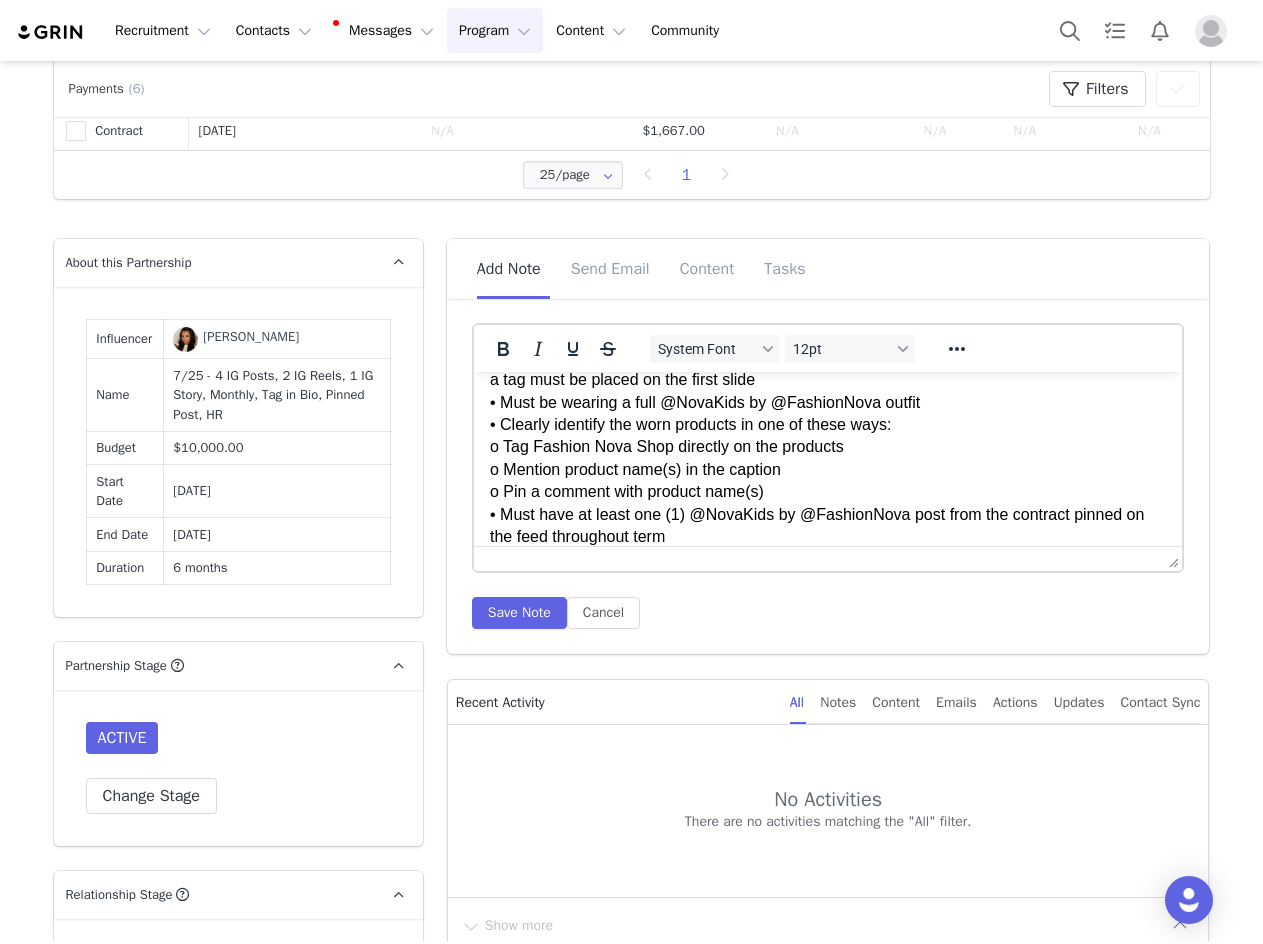 scroll, scrollTop: 1195, scrollLeft: 0, axis: vertical 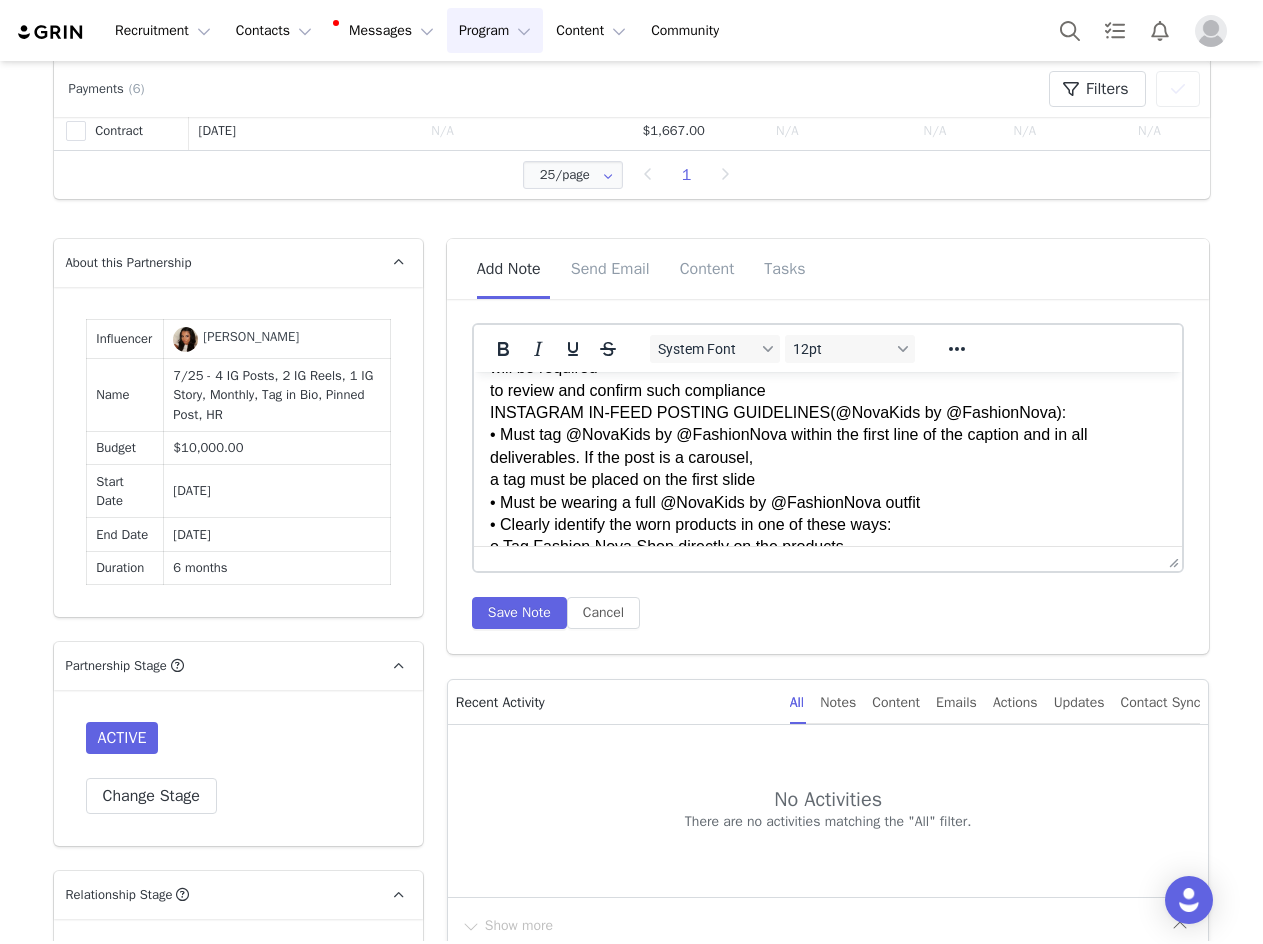 click on "GENERAL: • Must follow and regularly like & comment on content from @FashionNova on Instagram throughout the term. Engagement will be monitored and tracked prior to payments. • Must tag @NovaKids by @FashionNova in the top 3 lines of social media bio throughout term; Tag in Bio must be added in order to receive the first and all following payment installments of the Agreement • Must tag @NovaKids by @FashionNova within the first line of the caption and in all deliverables. If the post is a carousel, a tag must be placed on the first slide • Must organically integrate Fashion Nova in Content with a logo, a verbal mention/voice over, or a text overlay • Must not remove or archive posts without approval indefinitely, unless at Fashion Nova’s request • Only Fashion Nova can be featured in Content; references to other brands, including logos, mentions, or tags, are not allowed in the Content or caption. Any Content with other brands will be rejected requested by Fashion Nova December of such child" at bounding box center [827, -80] 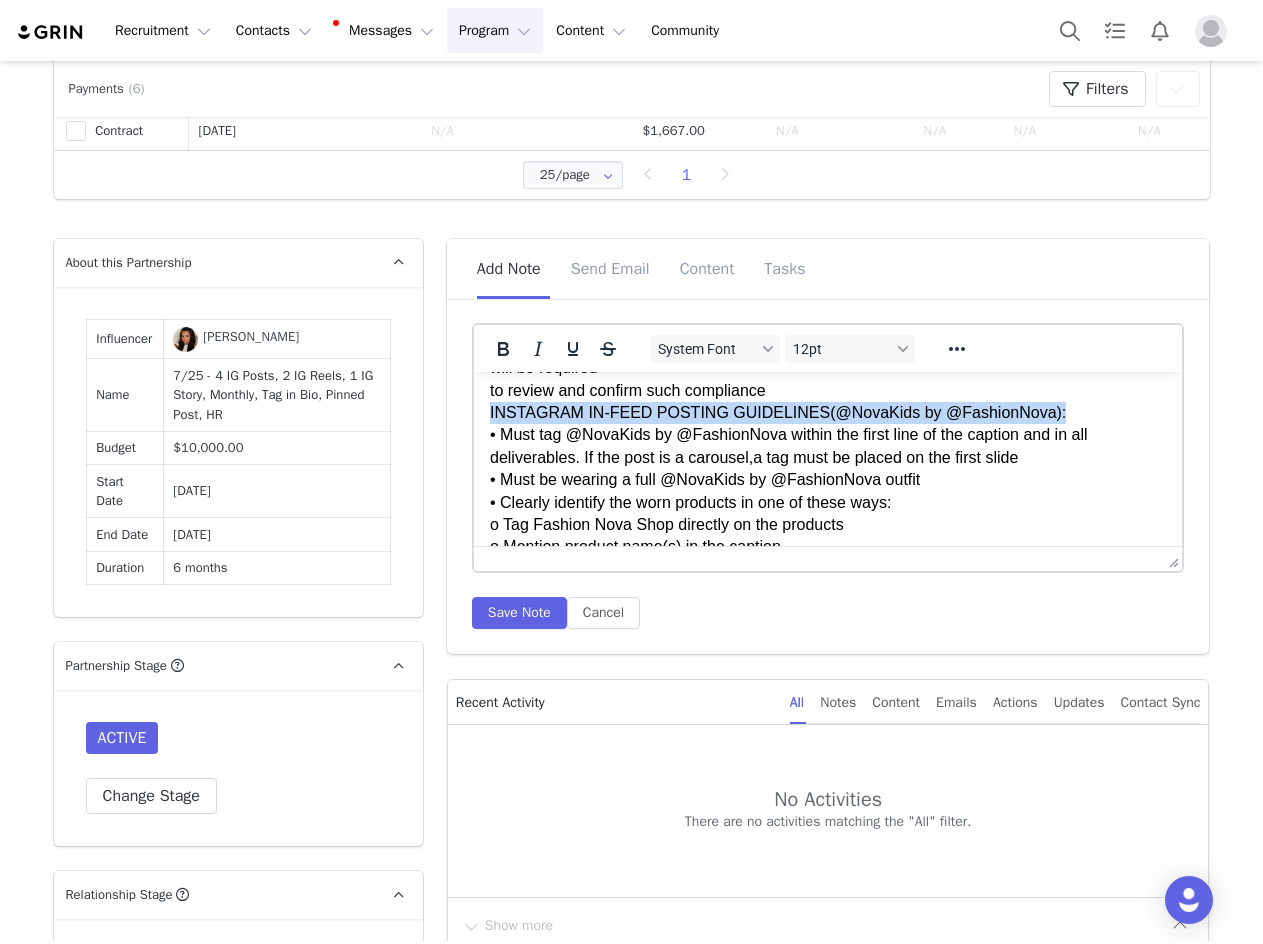 drag, startPoint x: 1036, startPoint y: 417, endPoint x: 945, endPoint y: 719, distance: 315.4124 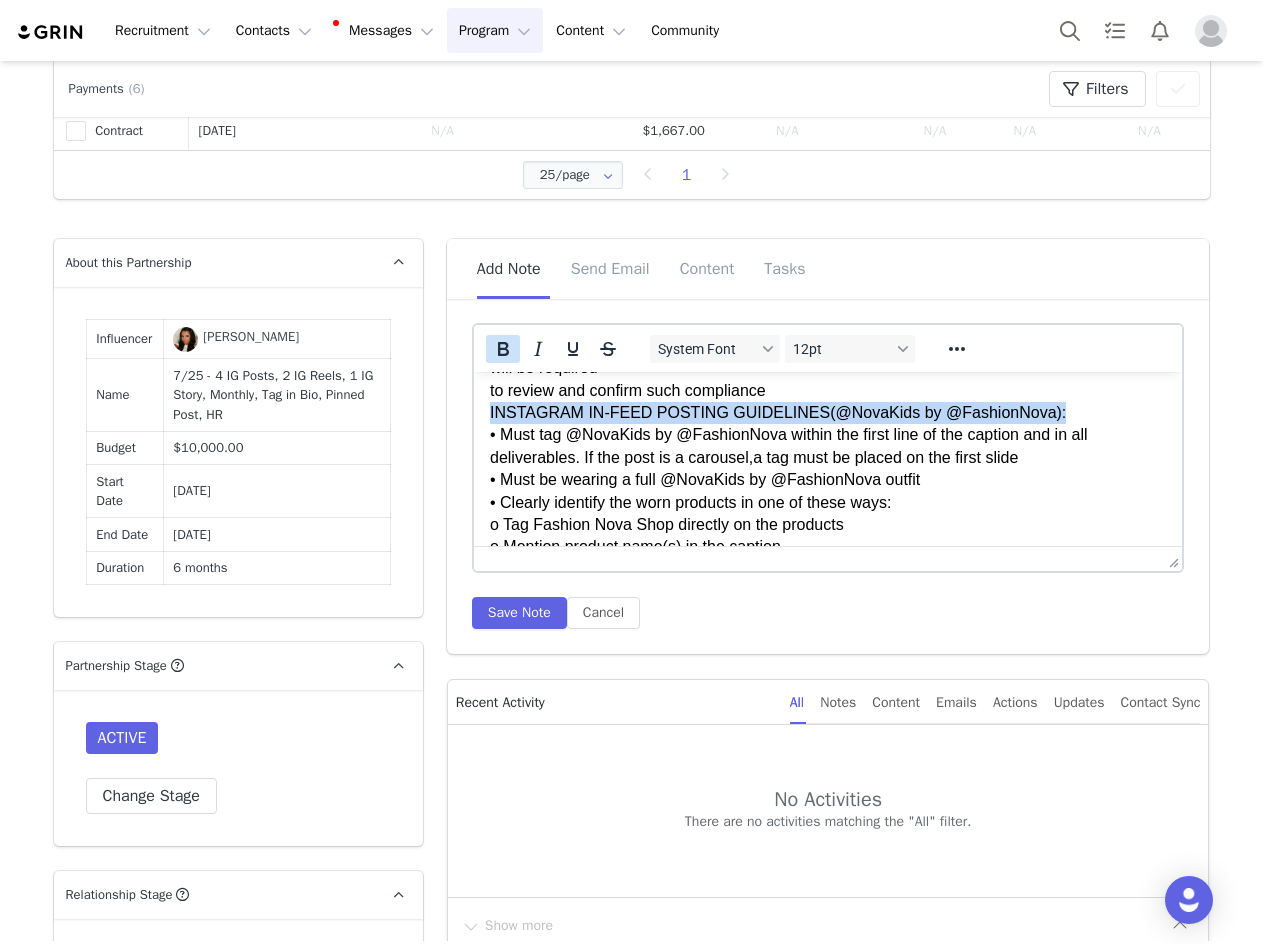 click 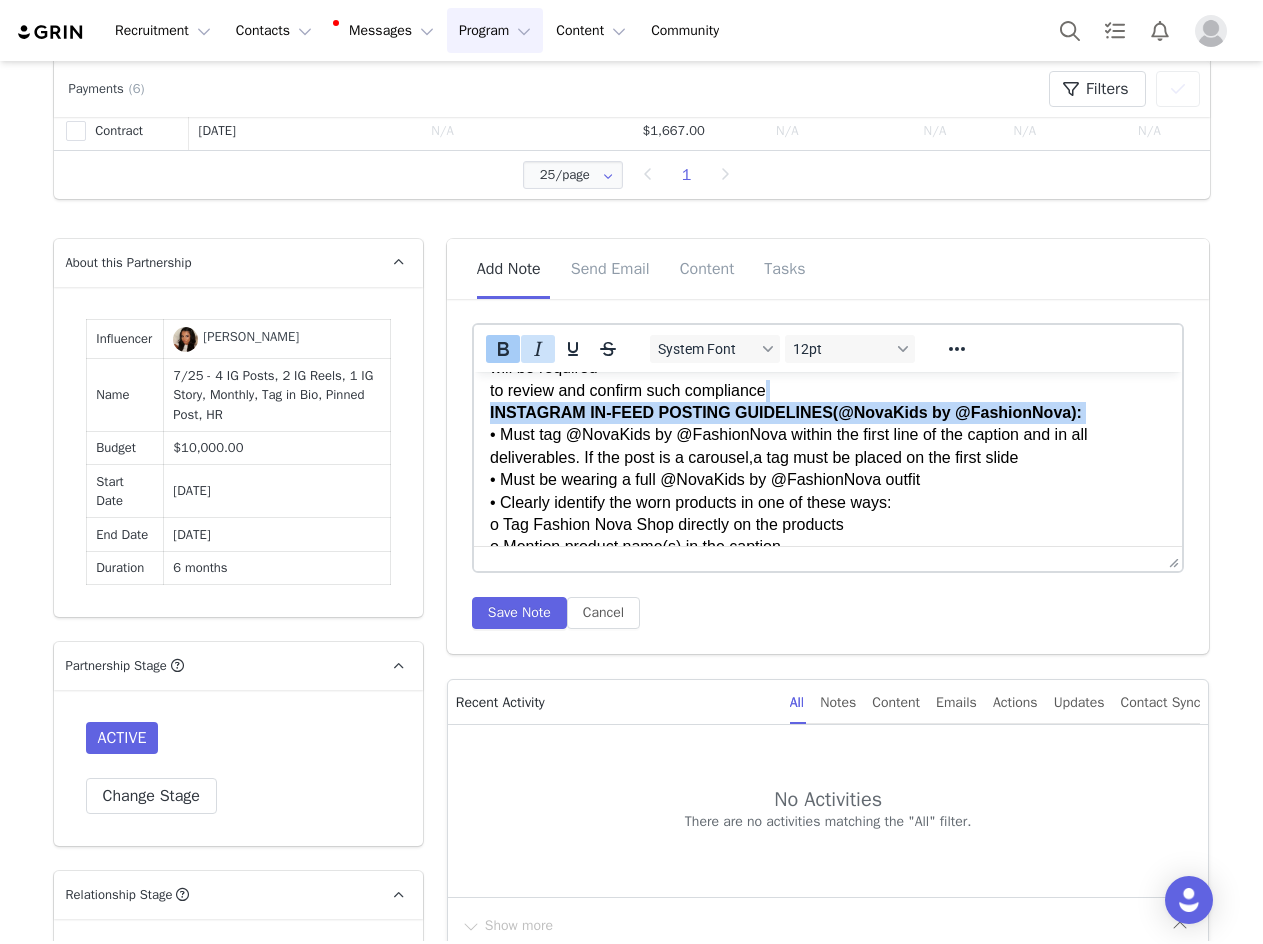 click at bounding box center (538, 349) 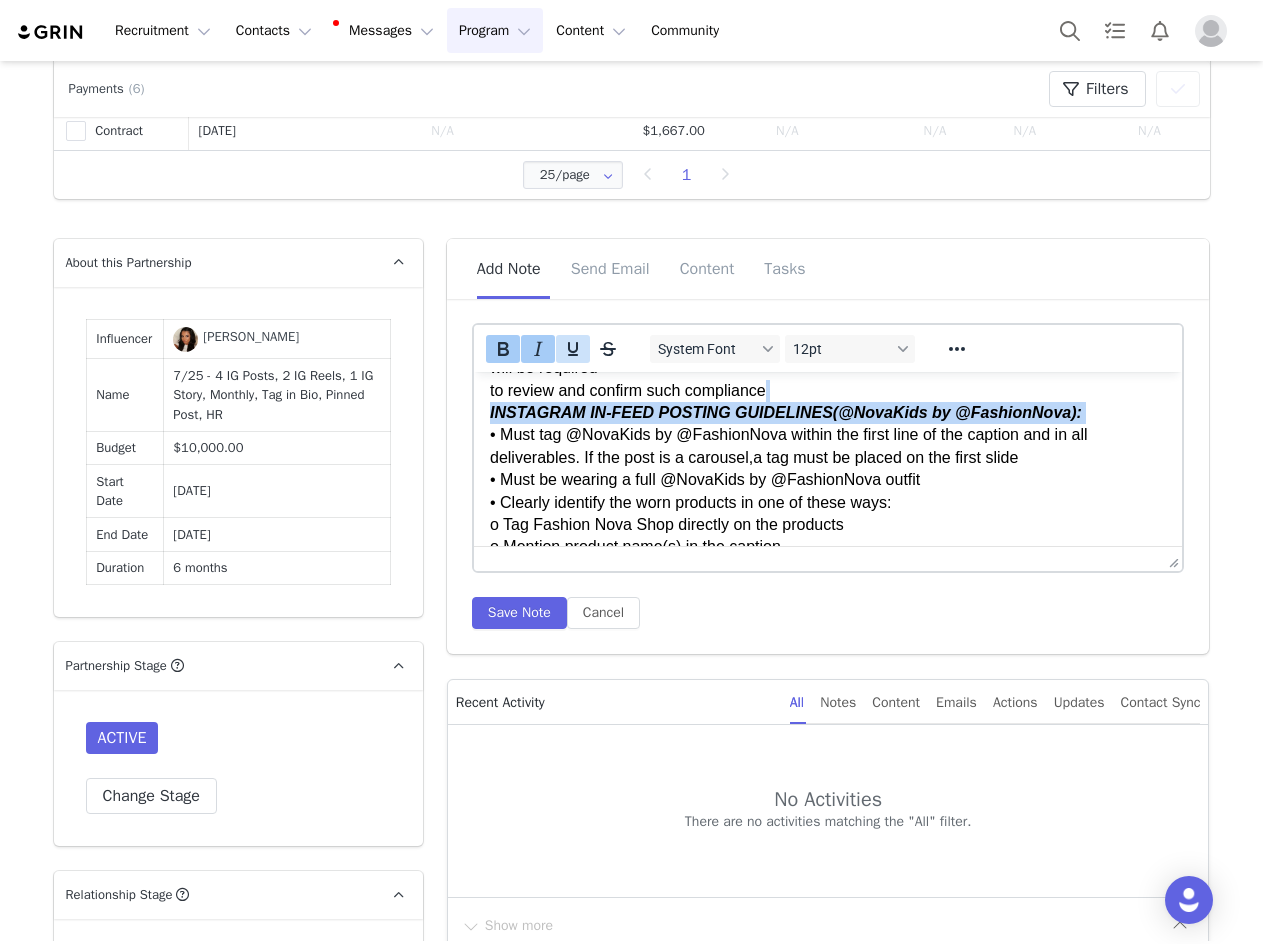 click 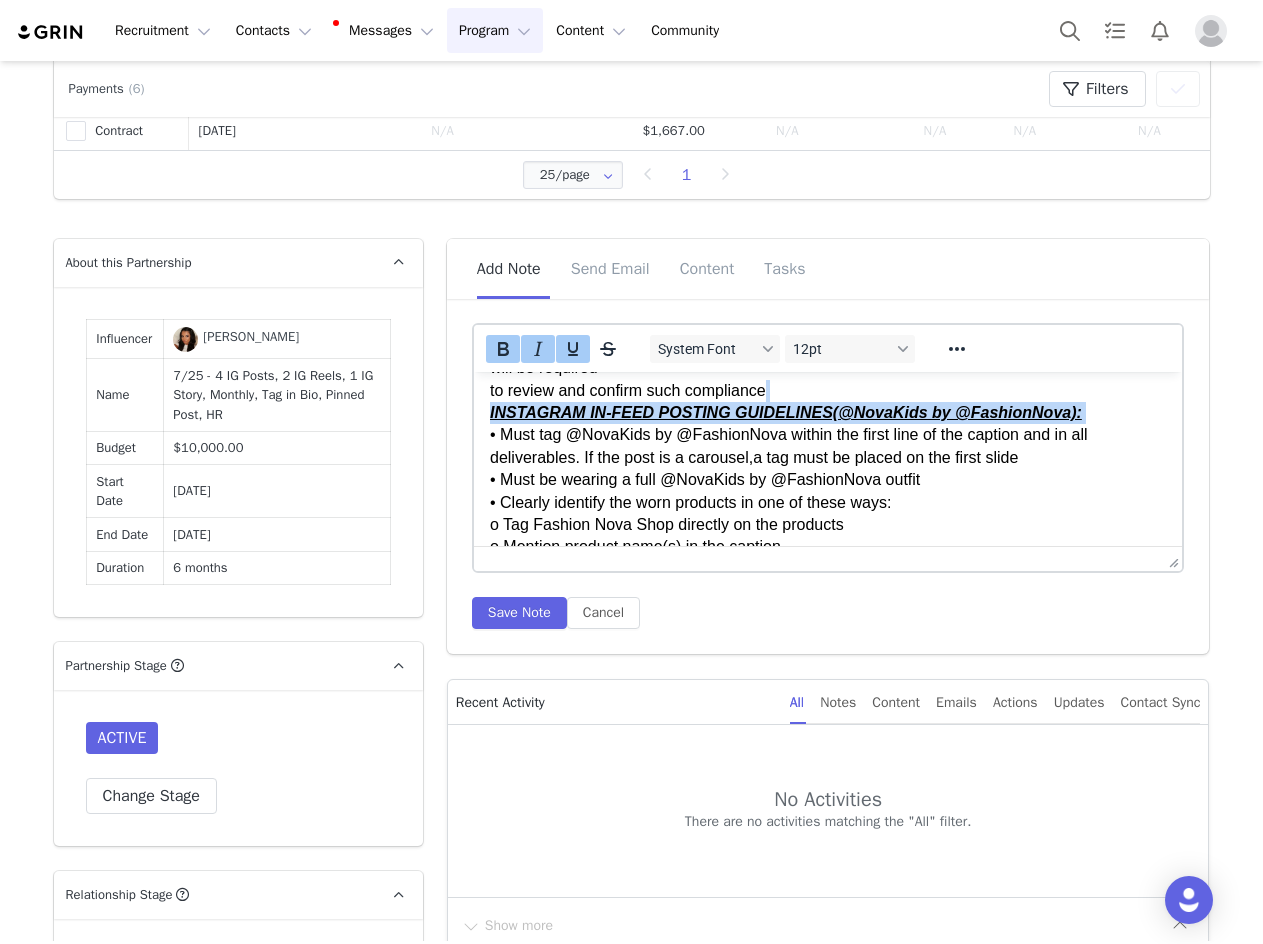 click 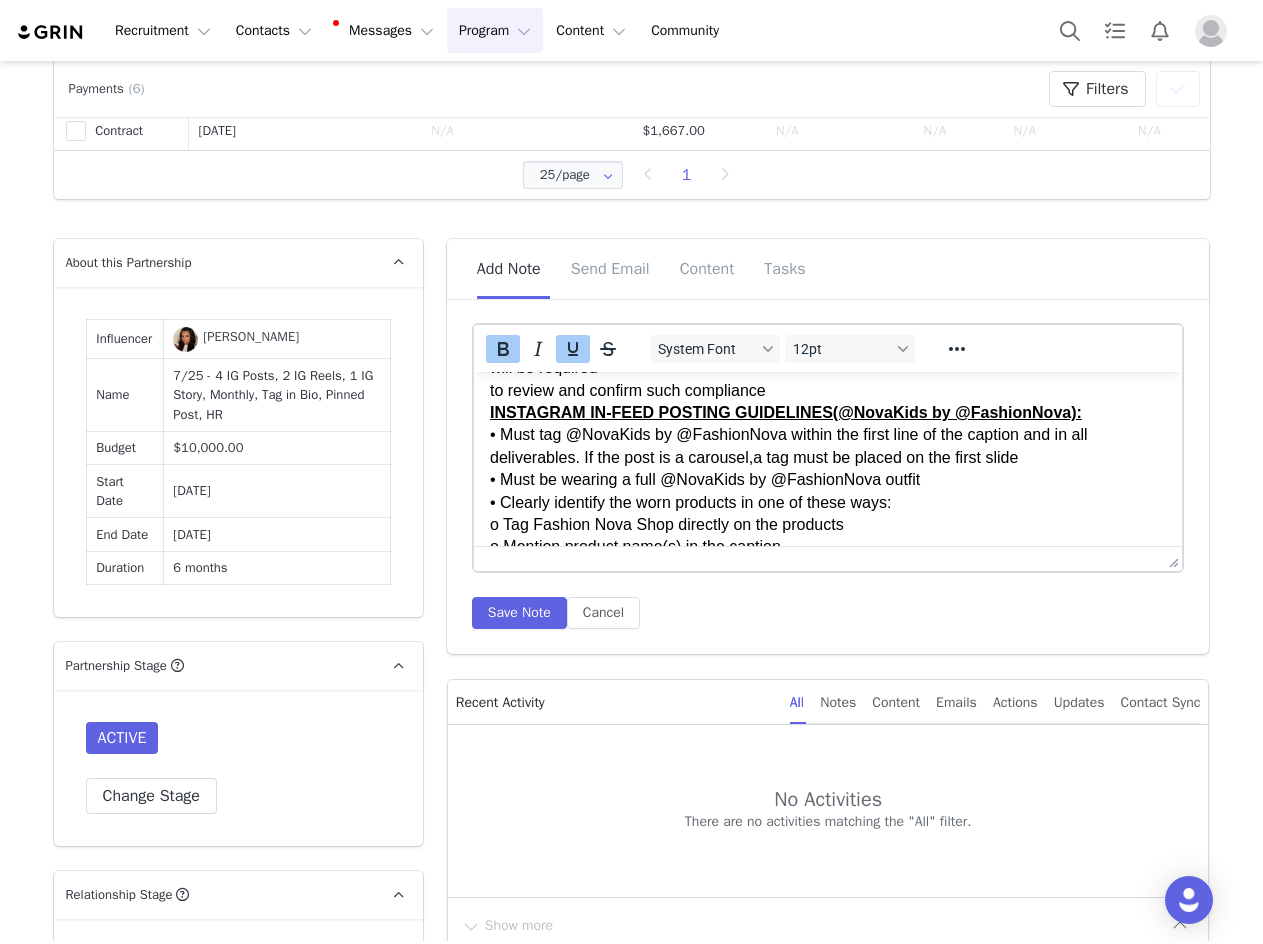 click on "GENERAL: • Must follow and regularly like & comment on content from @FashionNova on Instagram throughout the term. Engagement will be monitored and tracked prior to payments. • Must tag @NovaKids by @FashionNova in the top 3 lines of social media bio throughout term; Tag in Bio must be added in order to receive the first and all following payment installments of the Agreement • Must tag @NovaKids by @FashionNova within the first line of the caption and in all deliverables. If the post is a carousel, a tag must be placed on the first slide • Must organically integrate Fashion Nova in Content with a logo, a verbal mention/voice over, or a text overlay • Must not remove or archive posts without approval indefinitely, unless at Fashion Nova’s request • Only Fashion Nova can be featured in Content; references to other brands, including logos, mentions, or tags, are not allowed in the Content or caption. Any Content with other brands will be rejected requested by Fashion Nova December of such child" at bounding box center [827, -91] 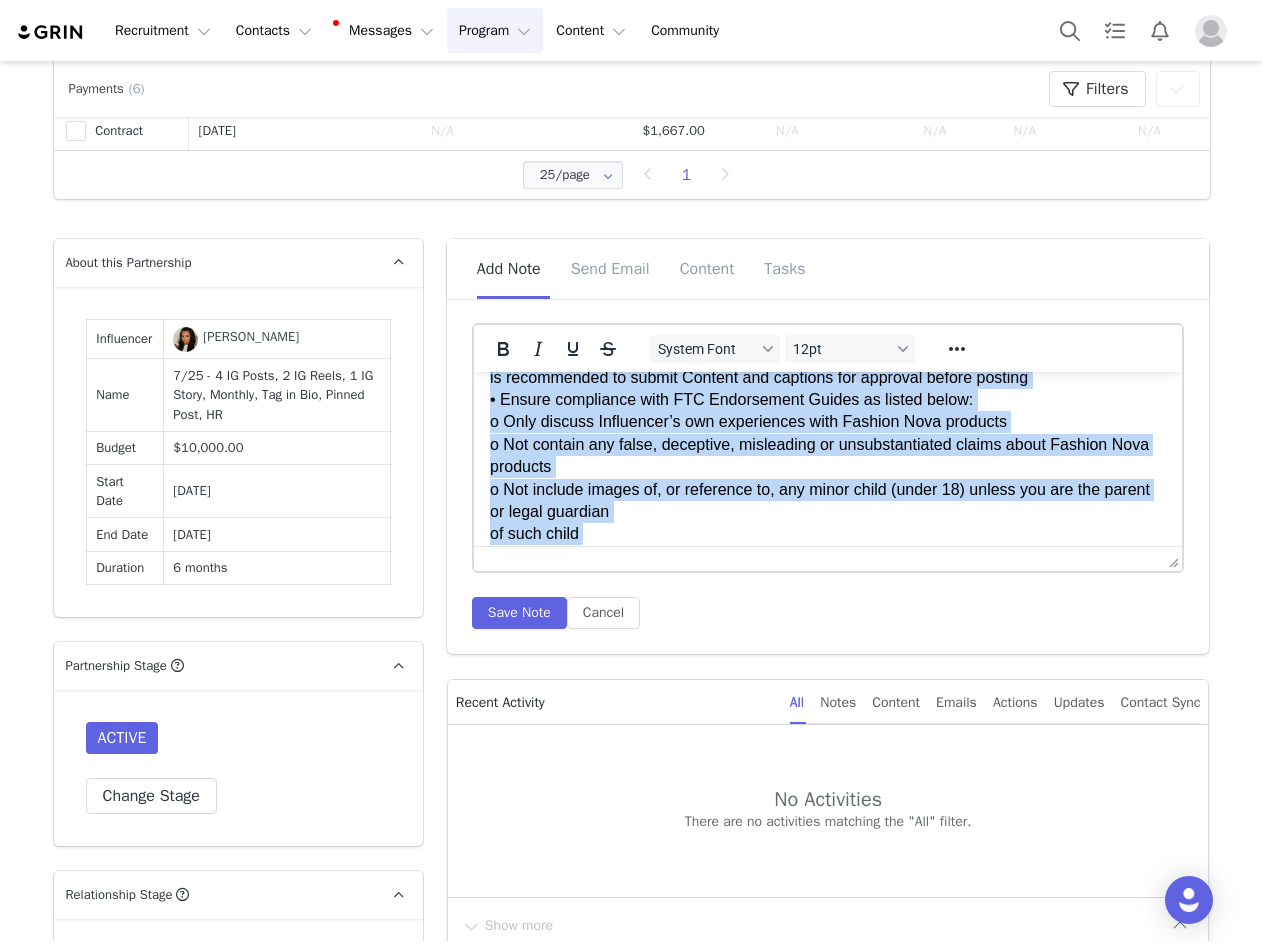 scroll, scrollTop: 678, scrollLeft: 0, axis: vertical 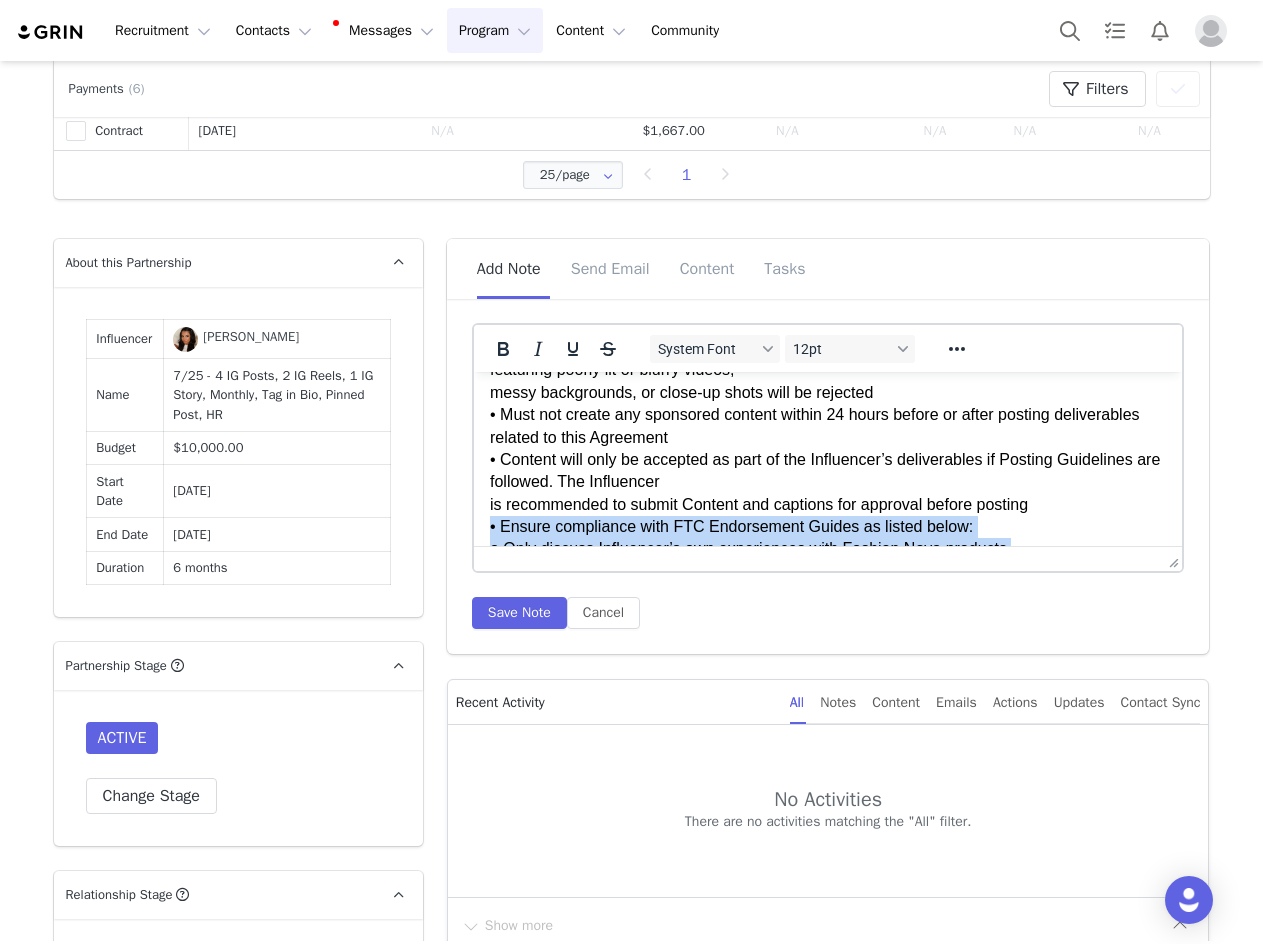 drag, startPoint x: 777, startPoint y: 489, endPoint x: 481, endPoint y: 517, distance: 297.32138 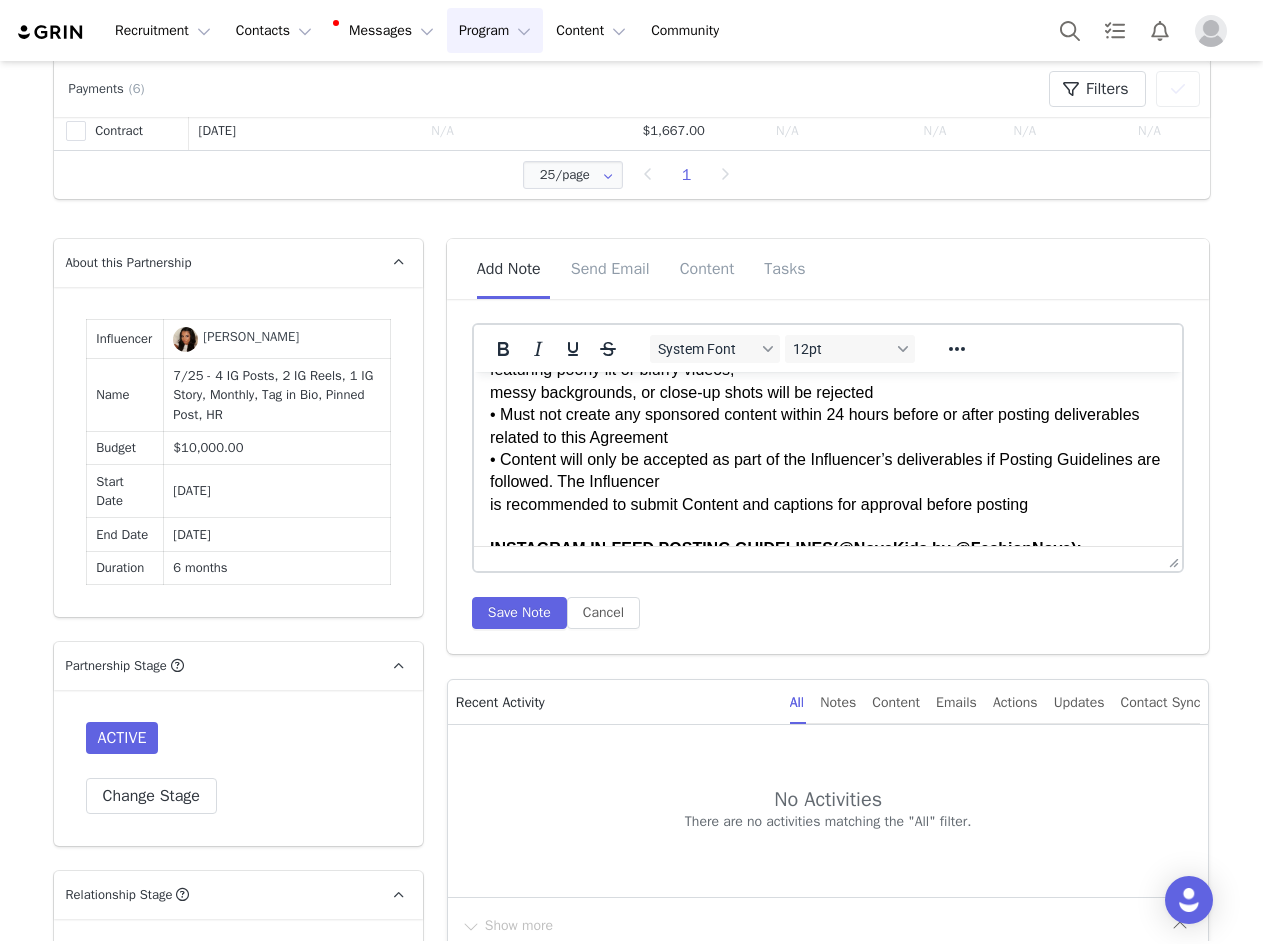 click on "GENERAL: • Must follow and regularly like & comment on content from @FashionNova on Instagram throughout the term. Engagement will be monitored and tracked prior to payments. • Must tag @NovaKids by @FashionNova in the top 3 lines of social media bio throughout term; Tag in Bio must be added in order to receive the first and all following payment installments of the Agreement • Must tag @NovaKids by @FashionNova within the first line of the caption and in all deliverables. If the post is a carousel, a tag must be placed on the first slide • Must organically integrate Fashion Nova in Content with a logo, a verbal mention/voice over, or a text overlay • Must not remove or archive posts without approval indefinitely, unless at Fashion Nova’s request • Only Fashion Nova can be featured in Content; references to other brands, including logos, mentions, or tags, are not allowed in the Content or caption. Any Content with other brands will be rejected requested by Fashion Nova December “Shop”" at bounding box center [827, 591] 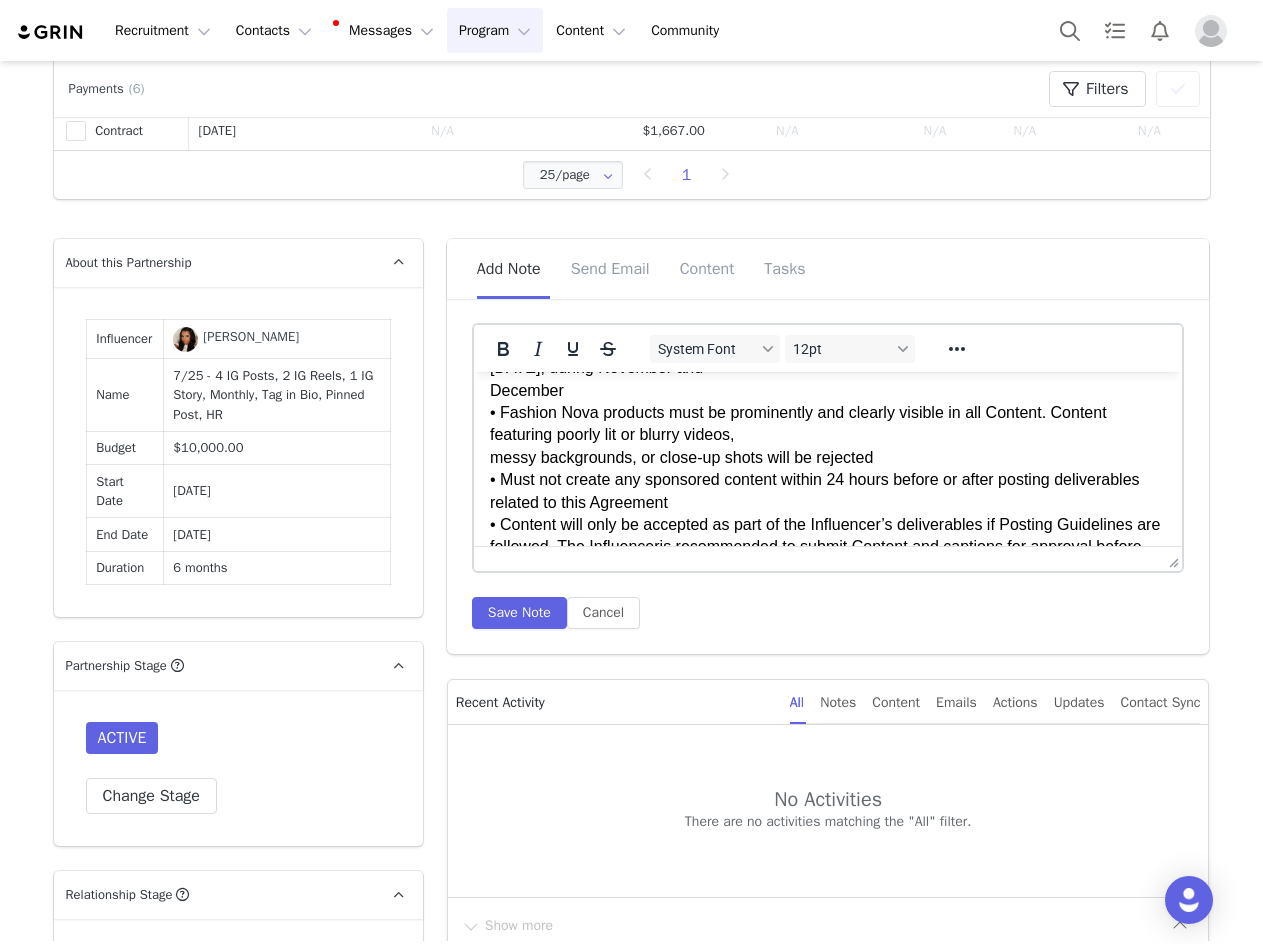scroll, scrollTop: 578, scrollLeft: 0, axis: vertical 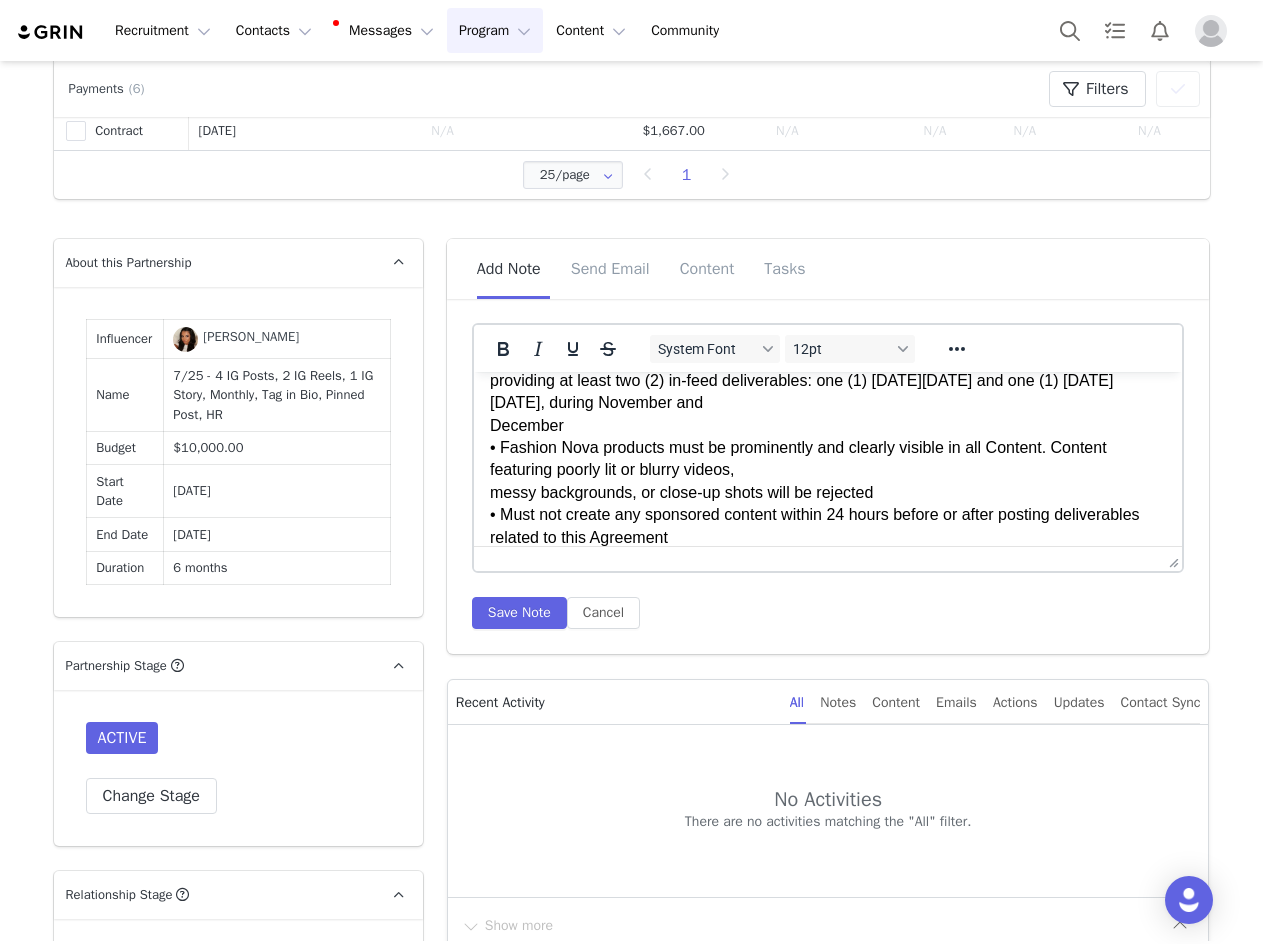 click on "GENERAL: • Must follow and regularly like & comment on content from @FashionNova on Instagram throughout the term. Engagement will be monitored and tracked prior to payments. • Must tag @NovaKids by @FashionNova in the top 3 lines of social media bio throughout term; Tag in Bio must be added in order to receive the first and all following payment installments of the Agreement • Must tag @NovaKids by @FashionNova within the first line of the caption and in all deliverables. If the post is a carousel, a tag must be placed on the first slide • Must organically integrate Fashion Nova in Content with a logo, a verbal mention/voice over, or a text overlay • Must not remove or archive posts without approval indefinitely, unless at Fashion Nova’s request • Only Fashion Nova can be featured in Content; references to other brands, including logos, mentions, or tags, are not allowed in the Content or caption. Any Content with other brands will be rejected requested by Fashion Nova December “Shop”" at bounding box center (827, 691) 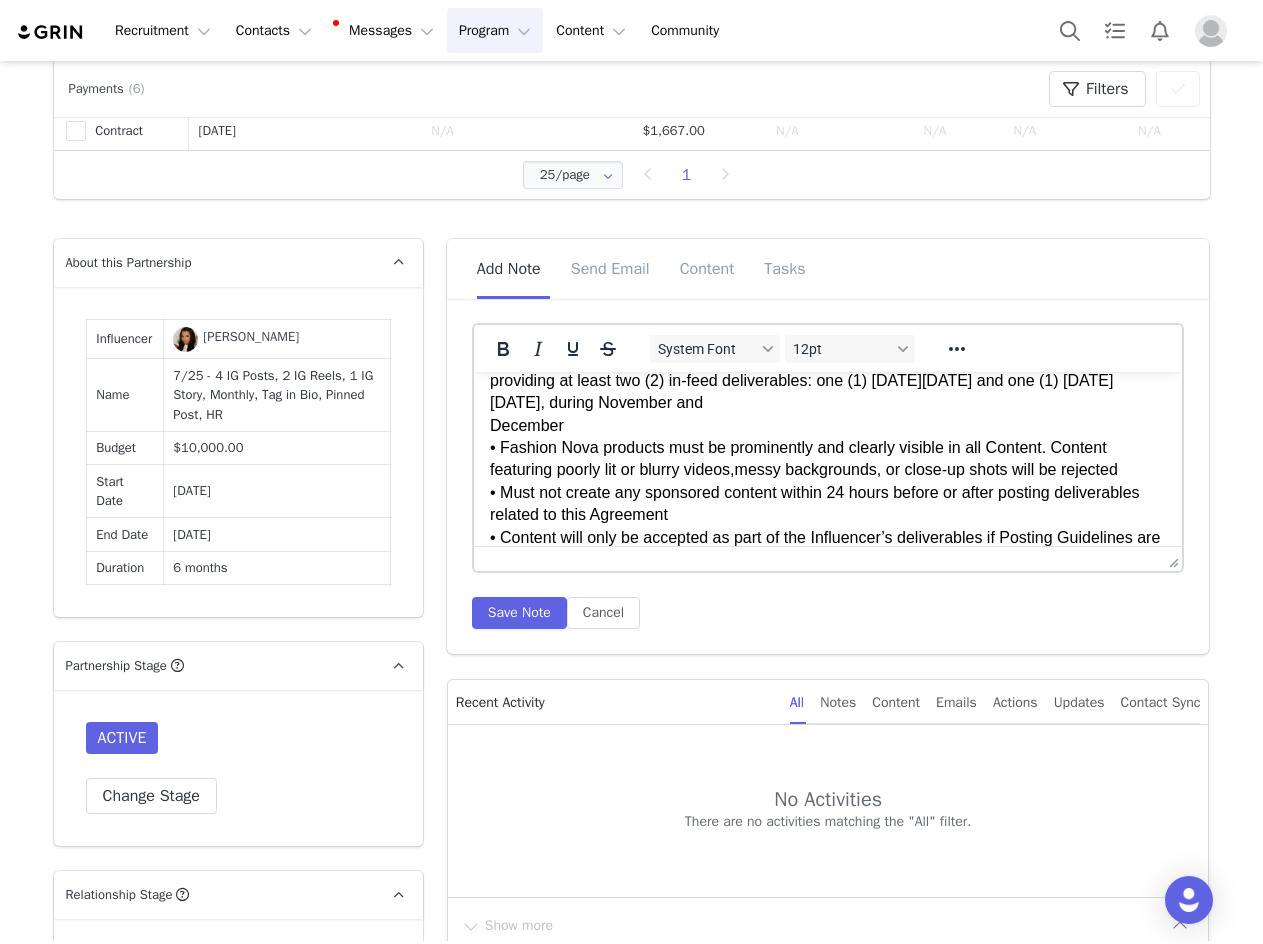 click on "GENERAL: • Must follow and regularly like & comment on content from @FashionNova on Instagram throughout the term. Engagement will be monitored and tracked prior to payments. • Must tag @NovaKids by @FashionNova in the top 3 lines of social media bio throughout term; Tag in Bio must be added in order to receive the first and all following payment installments of the Agreement • Must tag @NovaKids by @FashionNova within the first line of the caption and in all deliverables. If the post is a carousel, a tag must be placed on the first slide • Must organically integrate Fashion Nova in Content with a logo, a verbal mention/voice over, or a text overlay • Must not remove or archive posts without approval indefinitely, unless at Fashion Nova’s request • Only Fashion Nova can be featured in Content; references to other brands, including logos, mentions, or tags, are not allowed in the Content or caption. Any Content with other brands will be rejected requested by Fashion Nova December “Shop”" at bounding box center (827, 680) 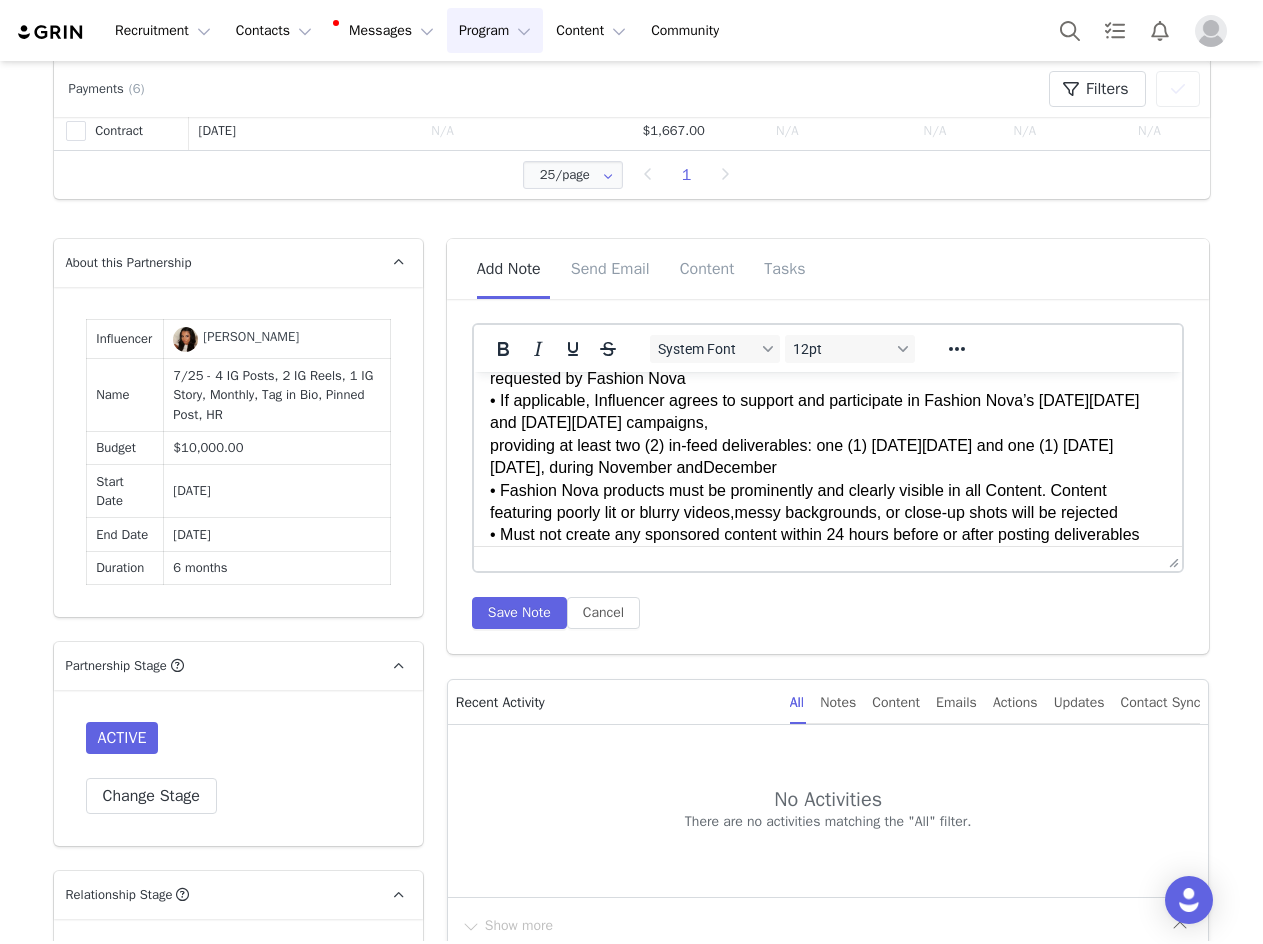 scroll, scrollTop: 478, scrollLeft: 0, axis: vertical 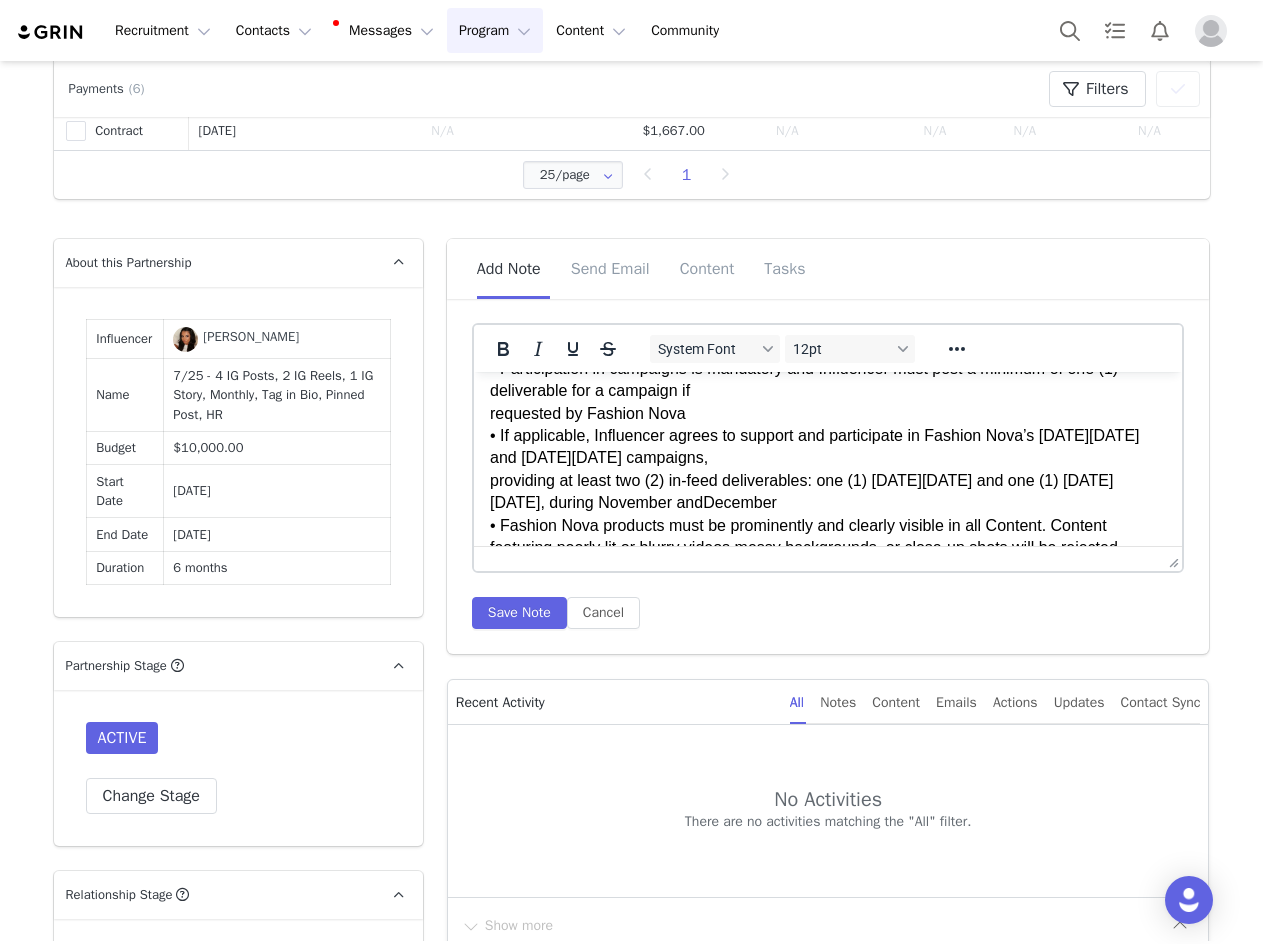 click on "GENERAL: • Must follow and regularly like & comment on content from @FashionNova on Instagram throughout the term. Engagement will be monitored and tracked prior to payments. • Must tag @NovaKids by @FashionNova in the top 3 lines of social media bio throughout term; Tag in Bio must be added in order to receive the first and all following payment installments of the Agreement • Must tag @NovaKids by @FashionNova within the first line of the caption and in all deliverables. If the post is a carousel, a tag must be placed on the first slide • Must organically integrate Fashion Nova in Content with a logo, a verbal mention/voice over, or a text overlay • Must not remove or archive posts without approval indefinitely, unless at Fashion Nova’s request • Only Fashion Nova can be featured in Content; references to other brands, including logos, mentions, or tags, are not allowed in the Content or caption. Any Content with other brands will be rejected requested by Fashion Nova December “Shop”" at bounding box center (827, 769) 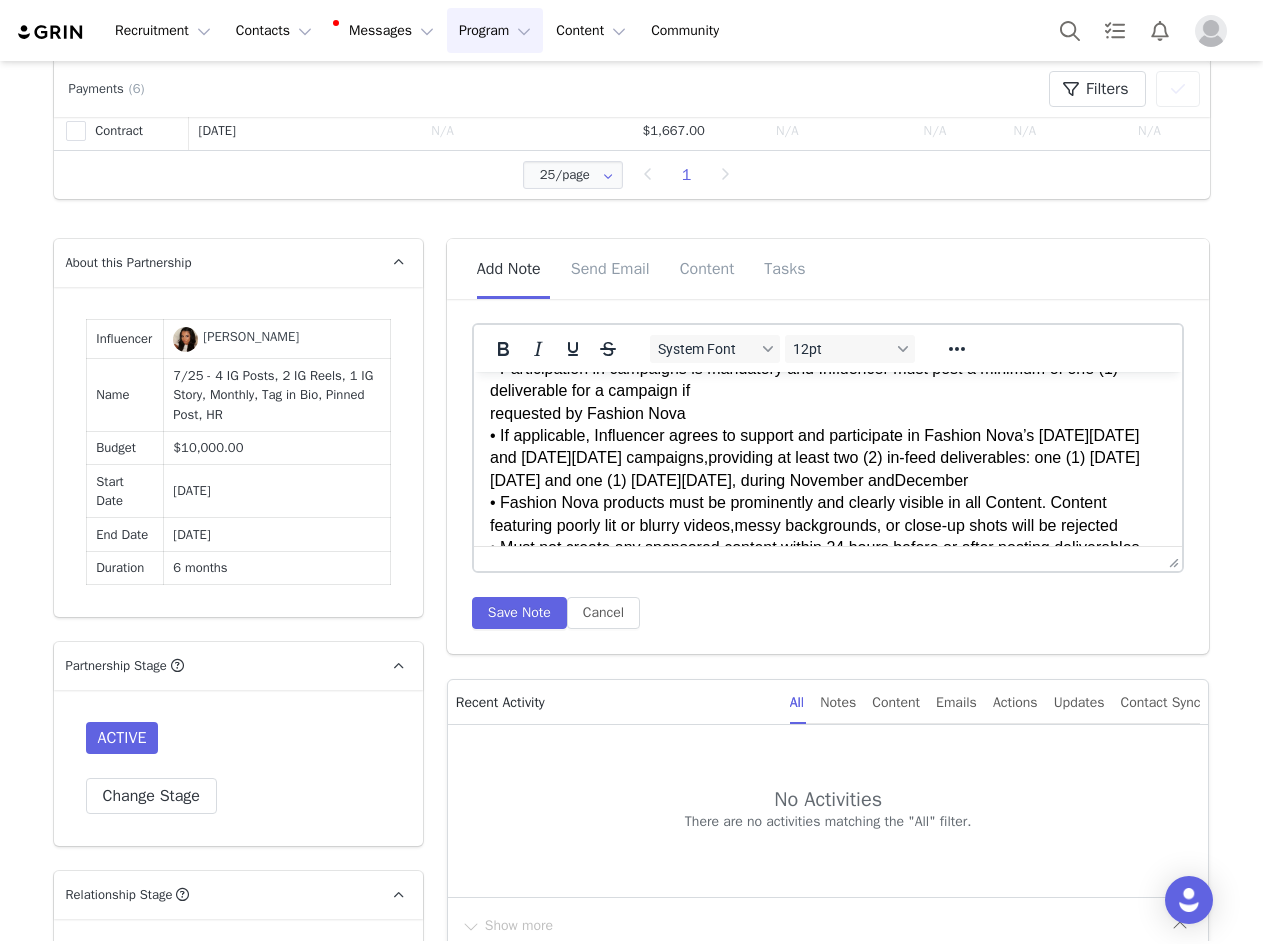 click on "GENERAL: • Must follow and regularly like & comment on content from @FashionNova on Instagram throughout the term. Engagement will be monitored and tracked prior to payments. • Must tag @NovaKids by @FashionNova in the top 3 lines of social media bio throughout term; Tag in Bio must be added in order to receive the first and all following payment installments of the Agreement • Must tag @NovaKids by @FashionNova within the first line of the caption and in all deliverables. If the post is a carousel, a tag must be placed on the first slide • Must organically integrate Fashion Nova in Content with a logo, a verbal mention/voice over, or a text overlay • Must not remove or archive posts without approval indefinitely, unless at Fashion Nova’s request • Only Fashion Nova can be featured in Content; references to other brands, including logos, mentions, or tags, are not allowed in the Content or caption. Any Content with other brands will be rejected requested by Fashion Nova December “Shop”" at bounding box center (827, 757) 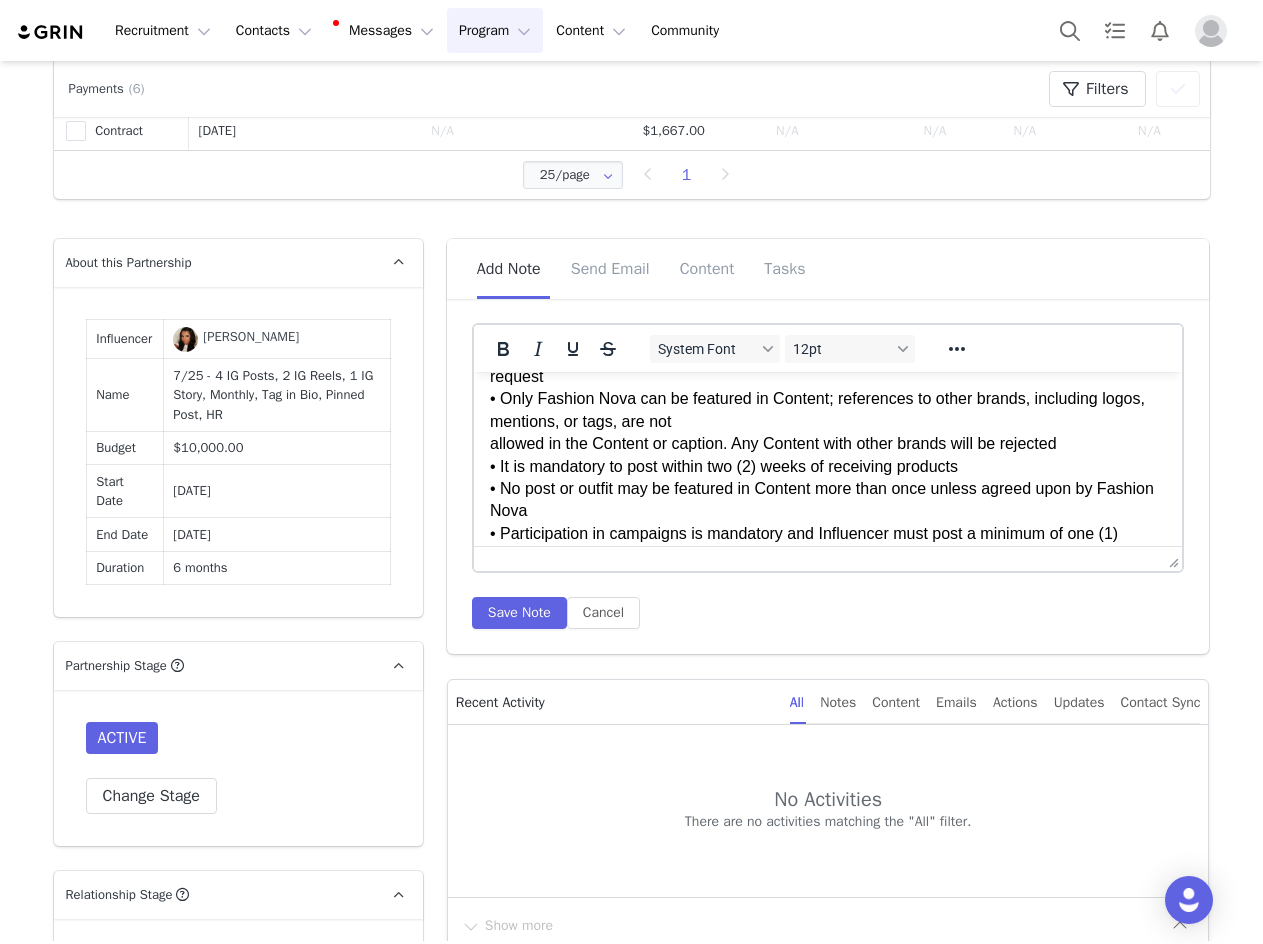 scroll, scrollTop: 278, scrollLeft: 0, axis: vertical 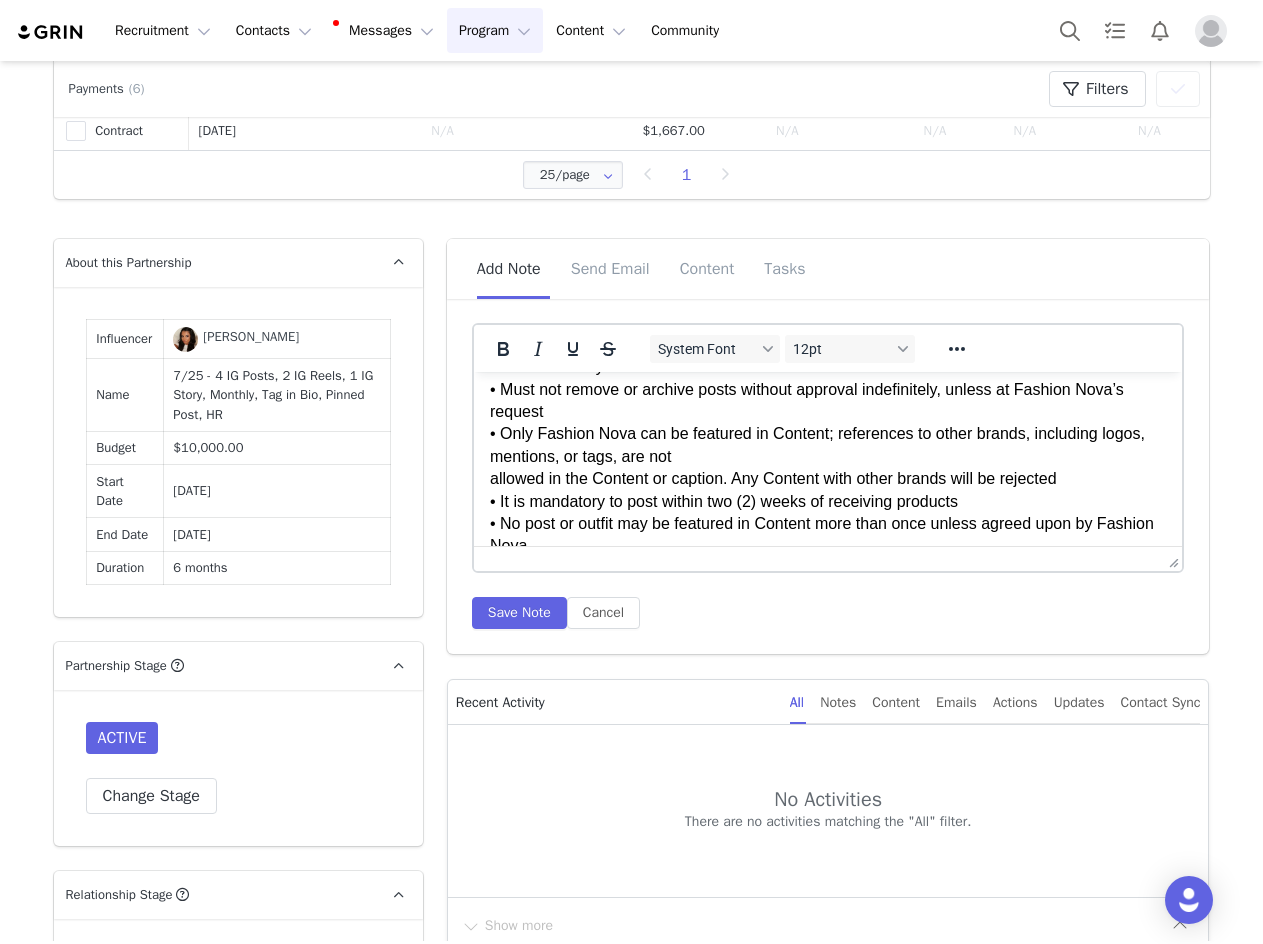 click on "GENERAL: • Must follow and regularly like & comment on content from @FashionNova on Instagram throughout the term. Engagement will be monitored and tracked prior to payments. • Must tag @NovaKids by @FashionNova in the top 3 lines of social media bio throughout term; Tag in Bio must be added in order to receive the first and all following payment installments of the Agreement • Must tag @NovaKids by @FashionNova within the first line of the caption and in all deliverables. If the post is a carousel, a tag must be placed on the first slide • Must organically integrate Fashion Nova in Content with a logo, a verbal mention/voice over, or a text overlay • Must not remove or archive posts without approval indefinitely, unless at Fashion Nova’s request • Only Fashion Nova can be featured in Content; references to other brands, including logos, mentions, or tags, are not allowed in the Content or caption. Any Content with other brands will be rejected requested by Fashion Nova December “Shop”" at bounding box center [827, 946] 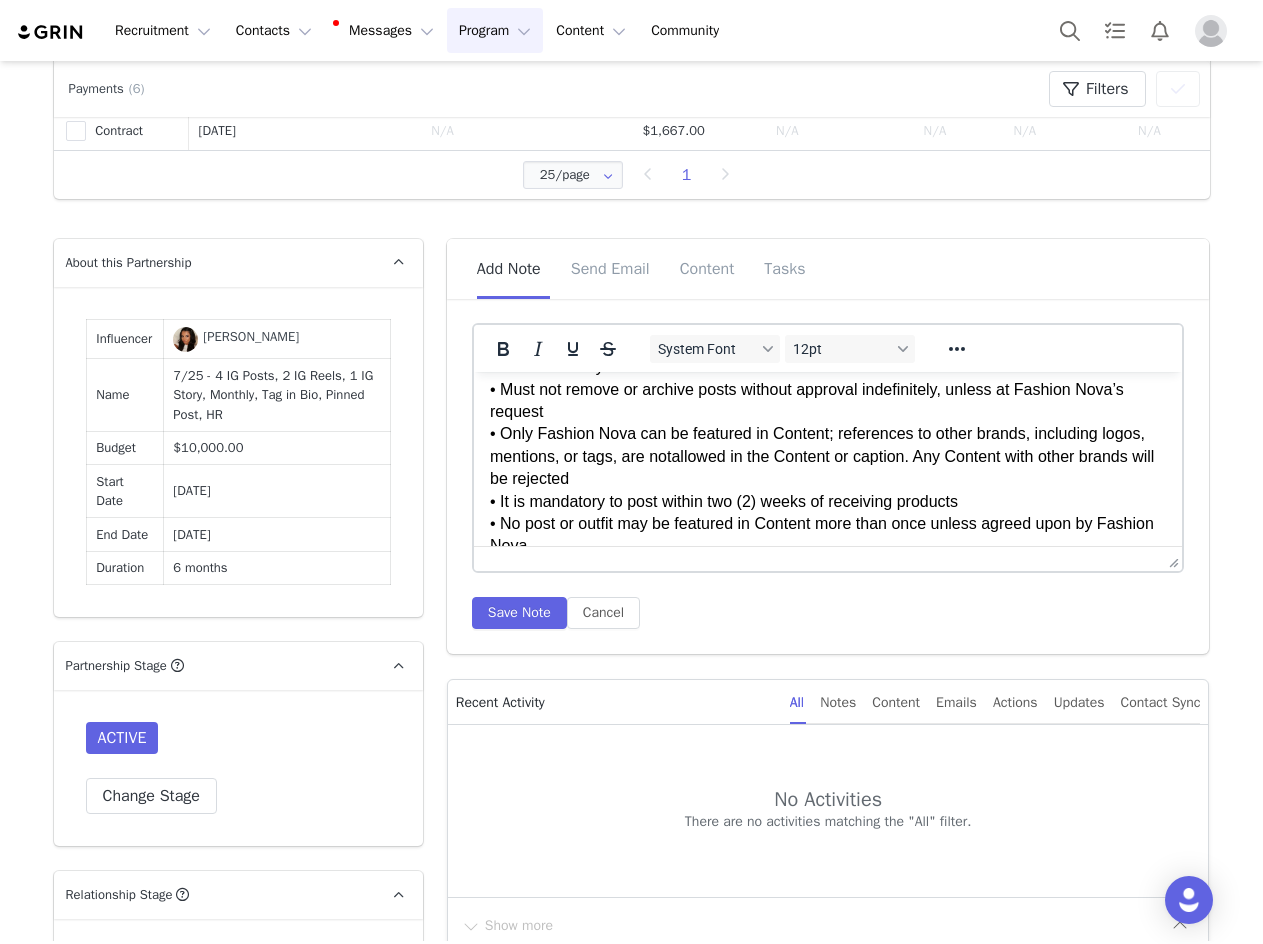 scroll, scrollTop: 178, scrollLeft: 0, axis: vertical 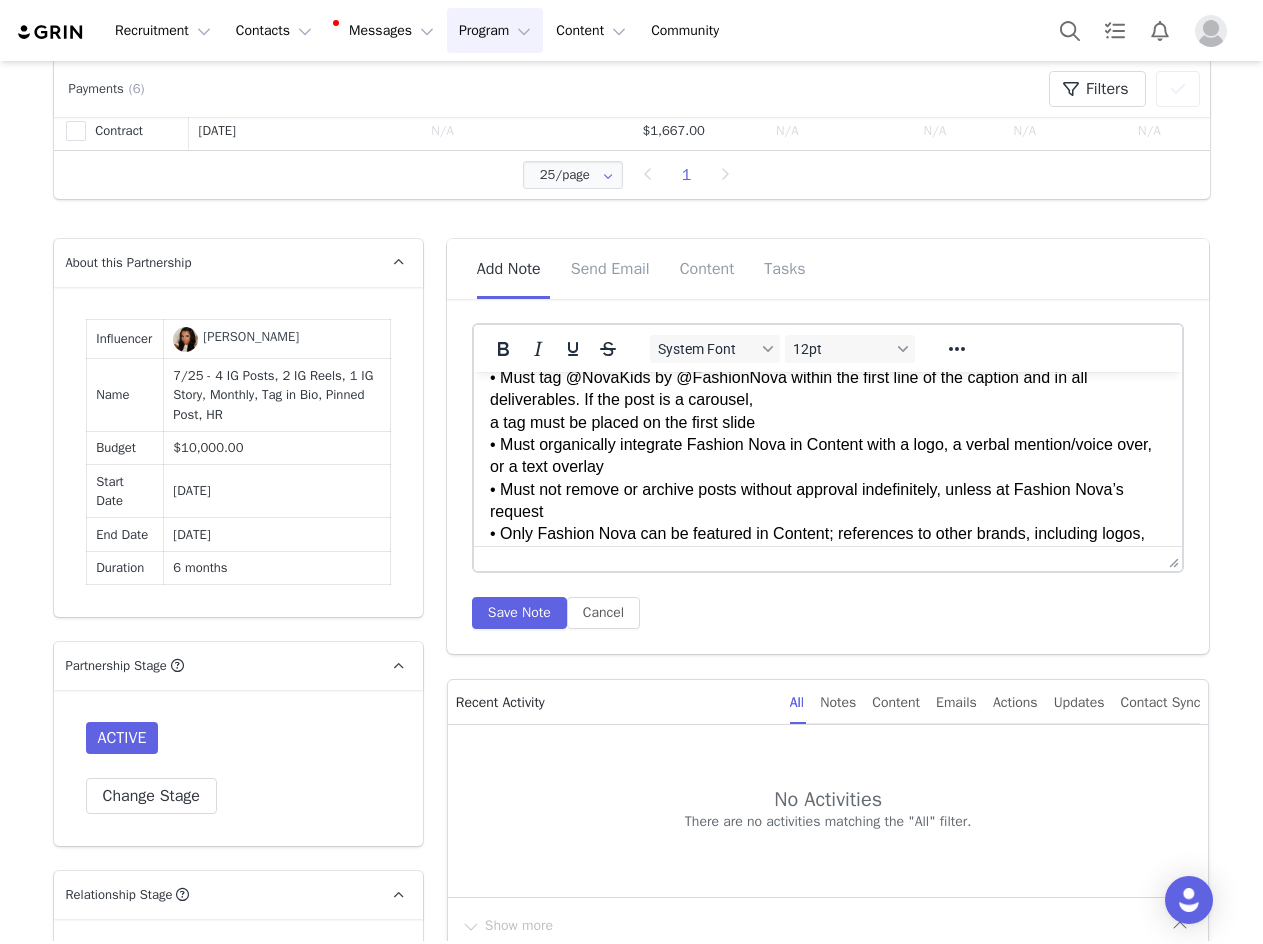 click on "GENERAL: • Must follow and regularly like & comment on content from @FashionNova on Instagram throughout the term. Engagement will be monitored and tracked prior to payments. • Must tag @NovaKids by @FashionNova in the top 3 lines of social media bio throughout term; Tag in Bio must be added in order to receive the first and all following payment installments of the Agreement • Must tag @NovaKids by @FashionNova within the first line of the caption and in all deliverables. If the post is a carousel, a tag must be placed on the first slide • Must organically integrate Fashion Nova in Content with a logo, a verbal mention/voice over, or a text overlay • Must not remove or archive posts without approval indefinitely, unless at Fashion Nova’s request • Only Fashion Nova can be featured in Content; references to other brands, including logos, mentions, or tags, are not  allowed in the Content or caption. Any Content with other brands will be rejected requested by Fashion Nova December" at bounding box center (827, 691) 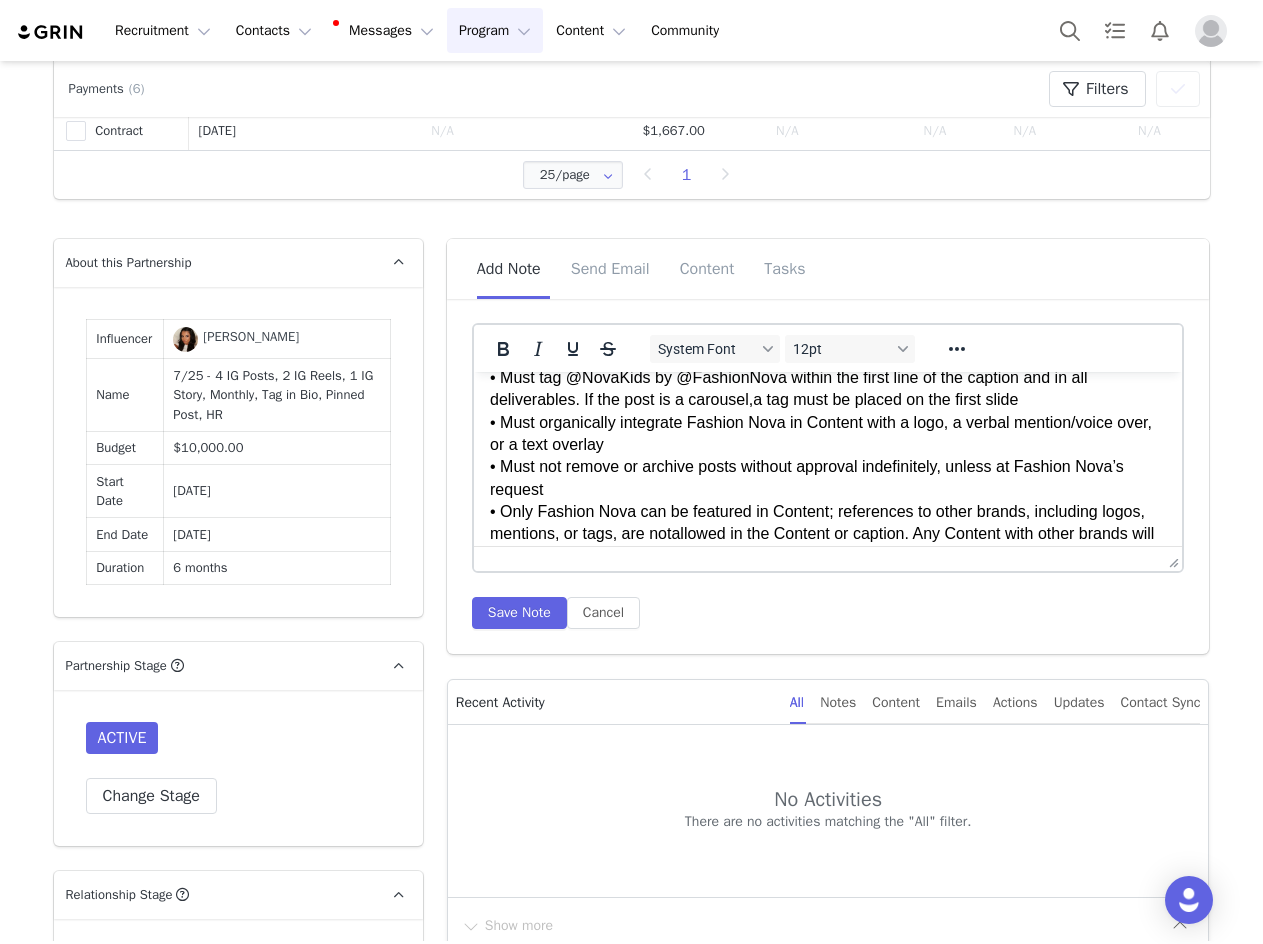 scroll, scrollTop: 78, scrollLeft: 0, axis: vertical 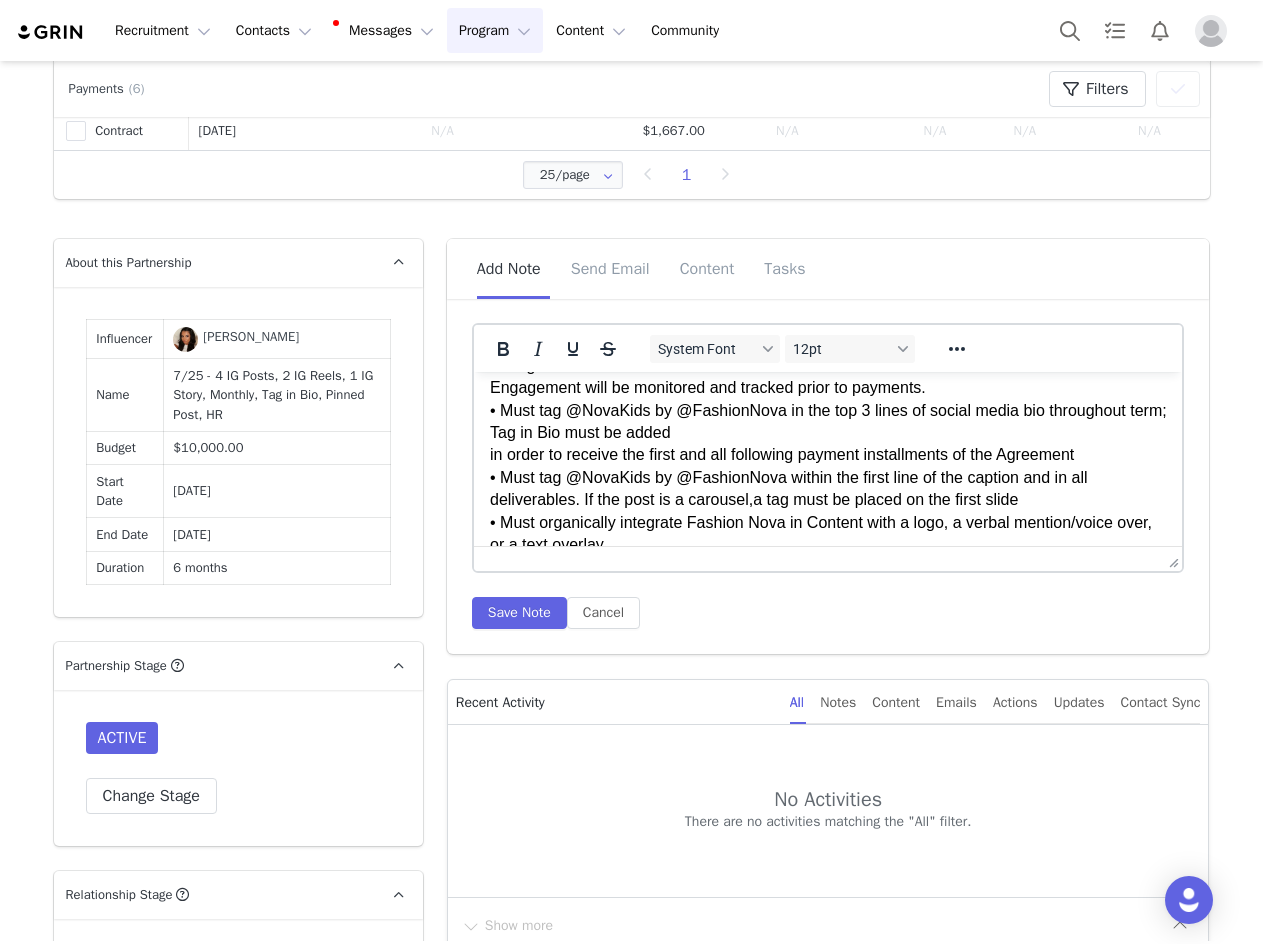 drag, startPoint x: 1, startPoint y: 80, endPoint x: 466, endPoint y: 451, distance: 594.8664 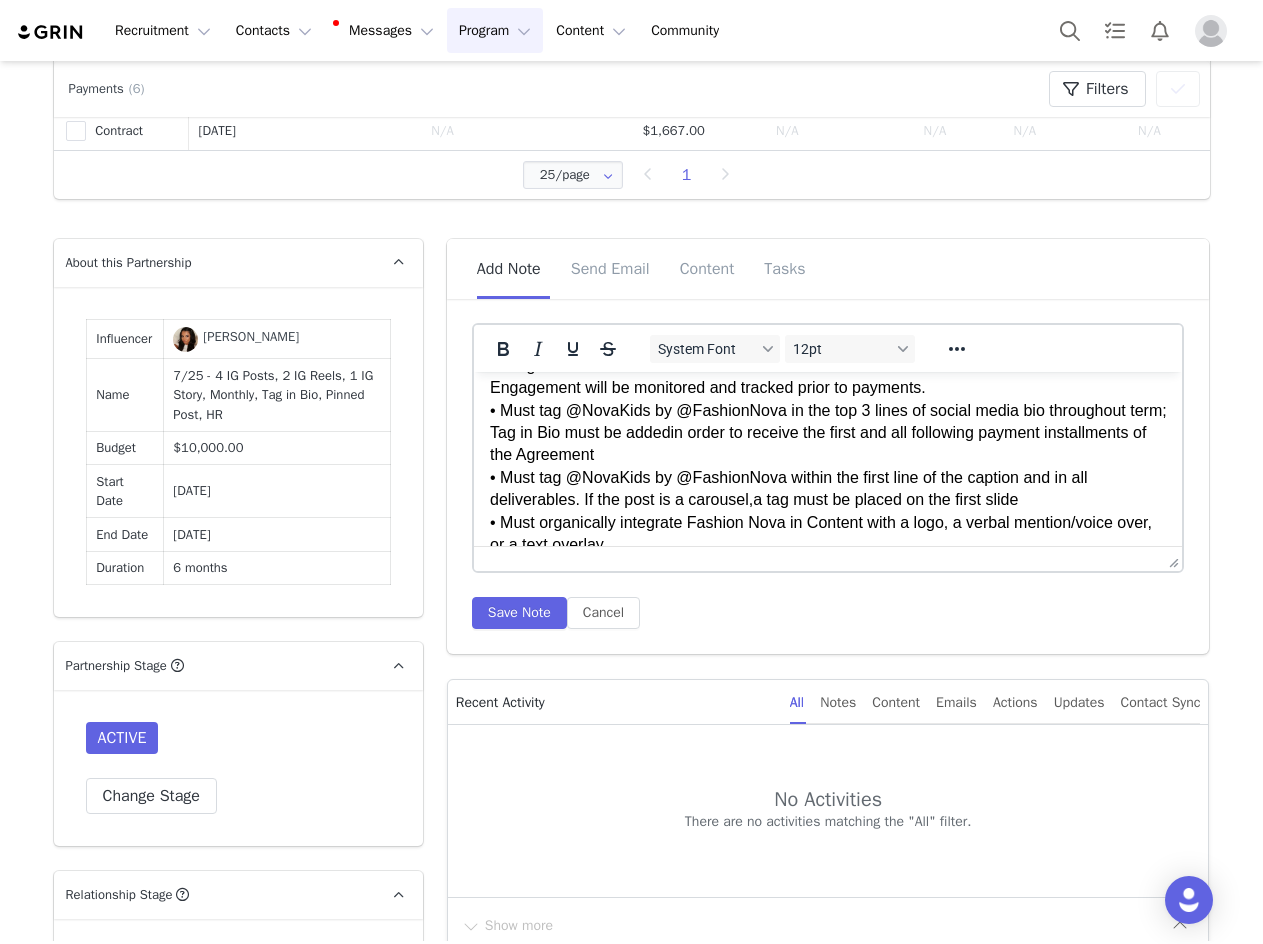 scroll, scrollTop: 0, scrollLeft: 0, axis: both 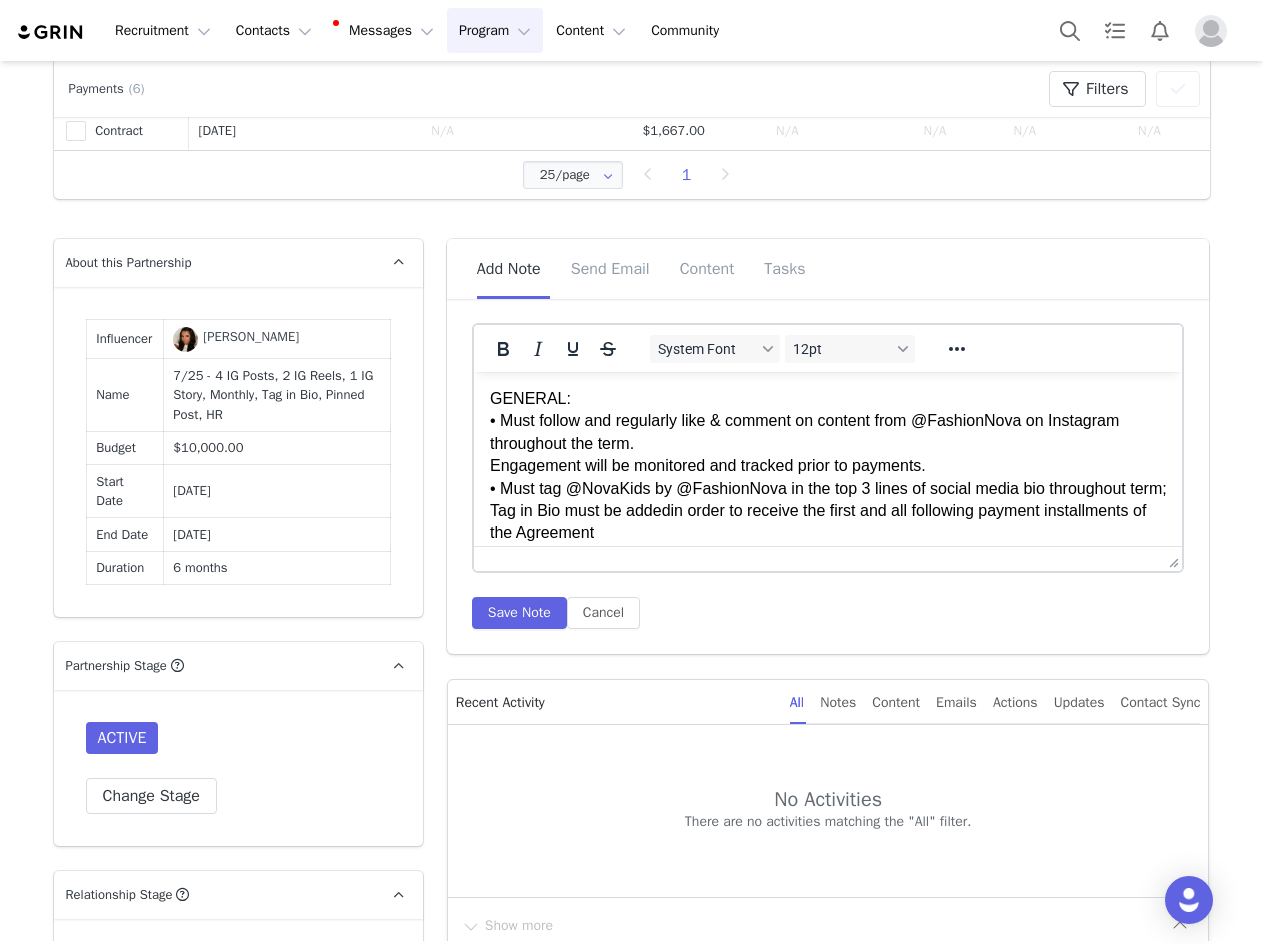 click on "GENERAL: • Must follow and regularly like & comment on content from @FashionNova on Instagram throughout the term. Engagement will be monitored and tracked prior to payments. • Must tag @NovaKids by @FashionNova in the top 3 lines of social media bio throughout term; Tag in Bio must be added  in order to receive the first and all following payment installments of the Agreement • Must tag @NovaKids by @FashionNova within the first line of the caption and in all deliverables. If the post is a carousel,  a tag must be placed on the first slide • Must organically integrate Fashion Nova in Content with a logo, a verbal mention/voice over, or a text overlay • Must not remove or archive posts without approval indefinitely, unless at Fashion Nova’s request • Only Fashion Nova can be featured in Content; references to other brands, including logos, mentions, or tags, are not  allowed in the Content or caption. Any Content with other brands will be rejected requested by Fashion Nova December “Shop”" at bounding box center (827, 1213) 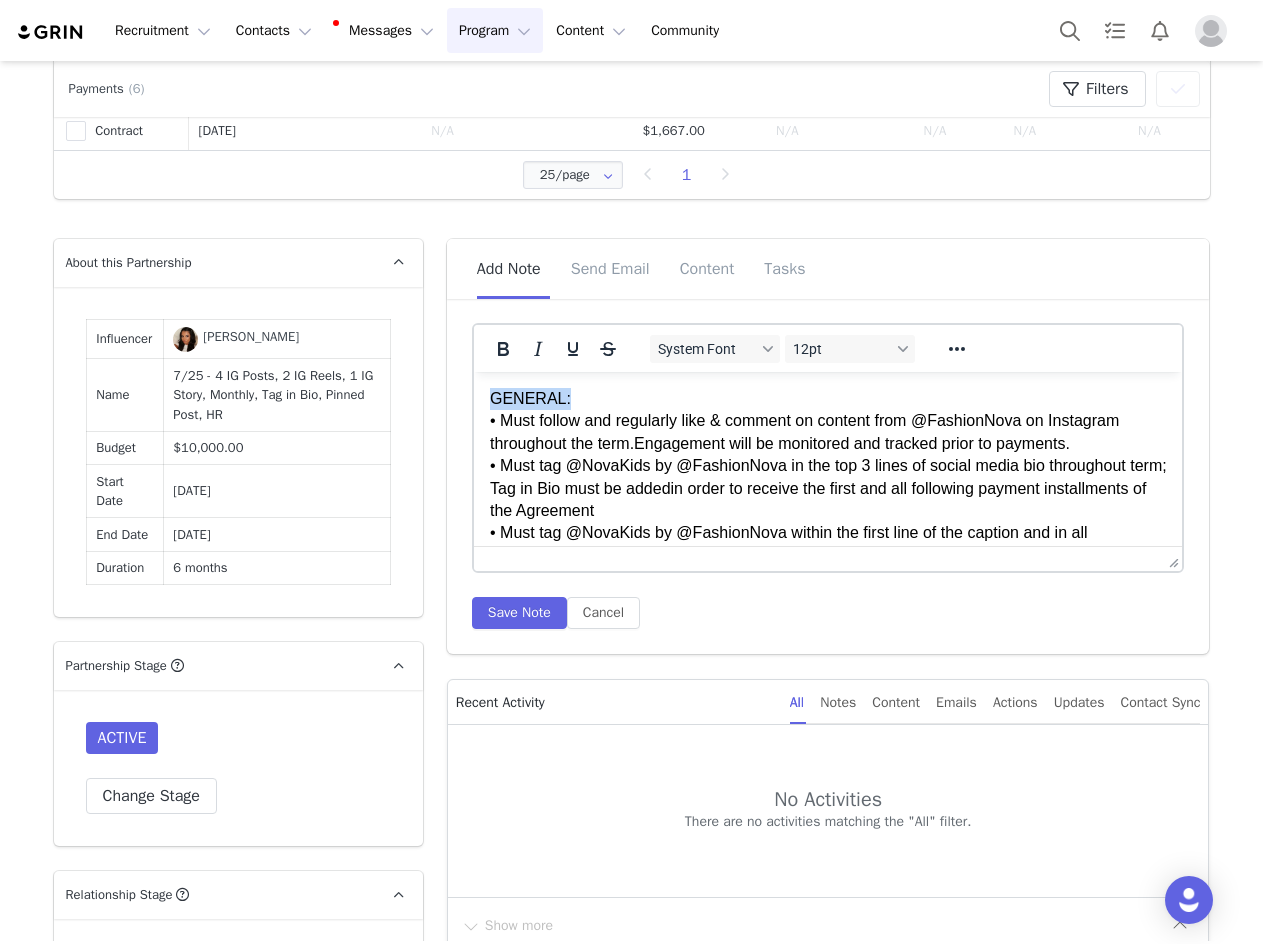 drag, startPoint x: 567, startPoint y: 399, endPoint x: 400, endPoint y: 394, distance: 167.07483 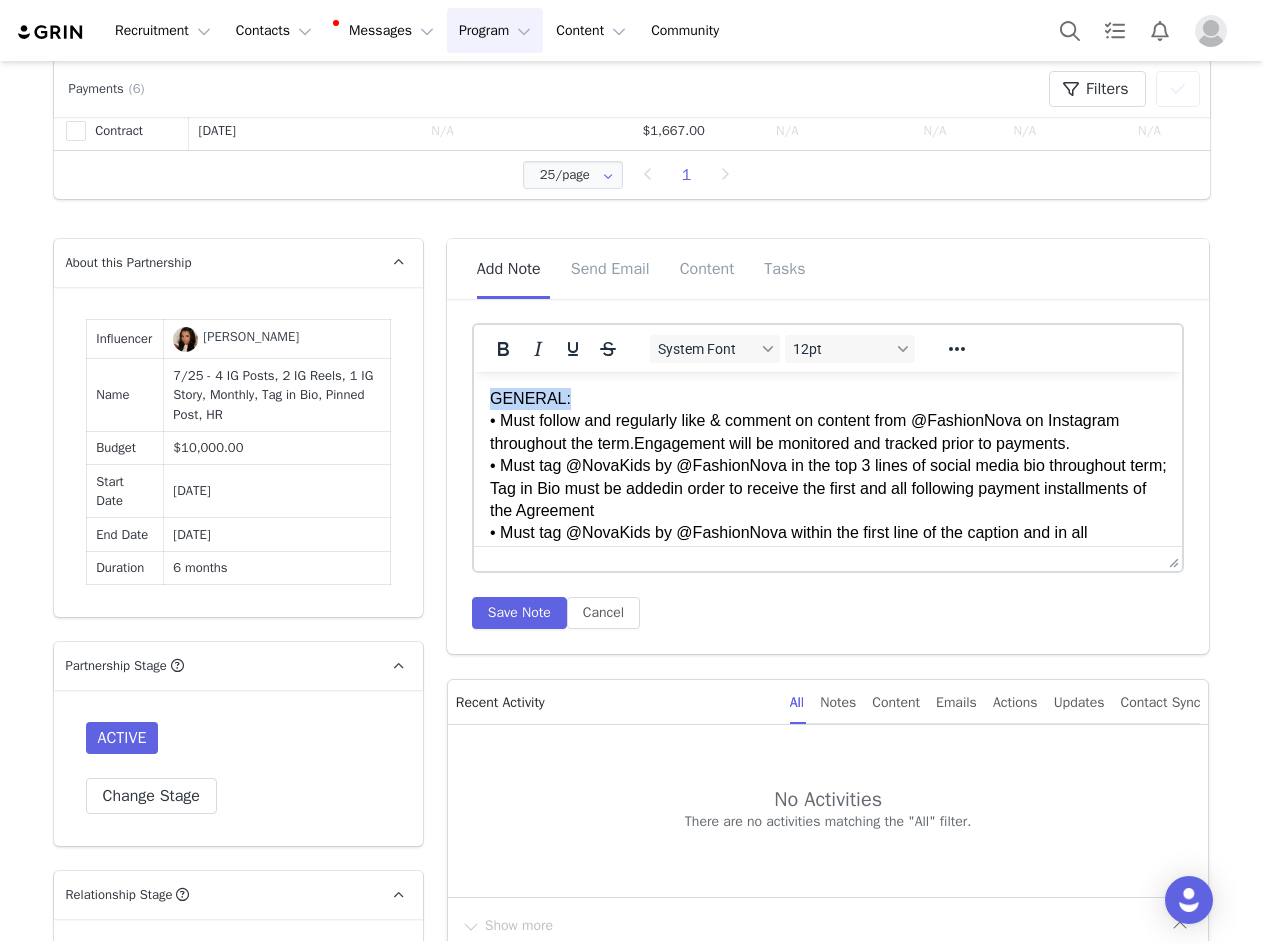 click on "GENERAL: • Must follow and regularly like & comment on content from @FashionNova on Instagram throughout the term.  Engagement will be monitored and tracked prior to payments. • Must tag @NovaKids by @FashionNova in the top 3 lines of social media bio throughout term; Tag in Bio must be added  in order to receive the first and all following payment installments of the Agreement • Must tag @NovaKids by @FashionNova within the first line of the caption and in all deliverables. If the post is a carousel,  a tag must be placed on the first slide • Must organically integrate Fashion Nova in Content with a logo, a verbal mention/voice over, or a text overlay • Must not remove or archive posts without approval indefinitely, unless at Fashion Nova’s request • Only Fashion Nova can be featured in Content; references to other brands, including logos, mentions, or tags, are not  allowed in the Content or caption. Any Content with other brands will be rejected requested by Fashion Nova December" at bounding box center [827, 1202] 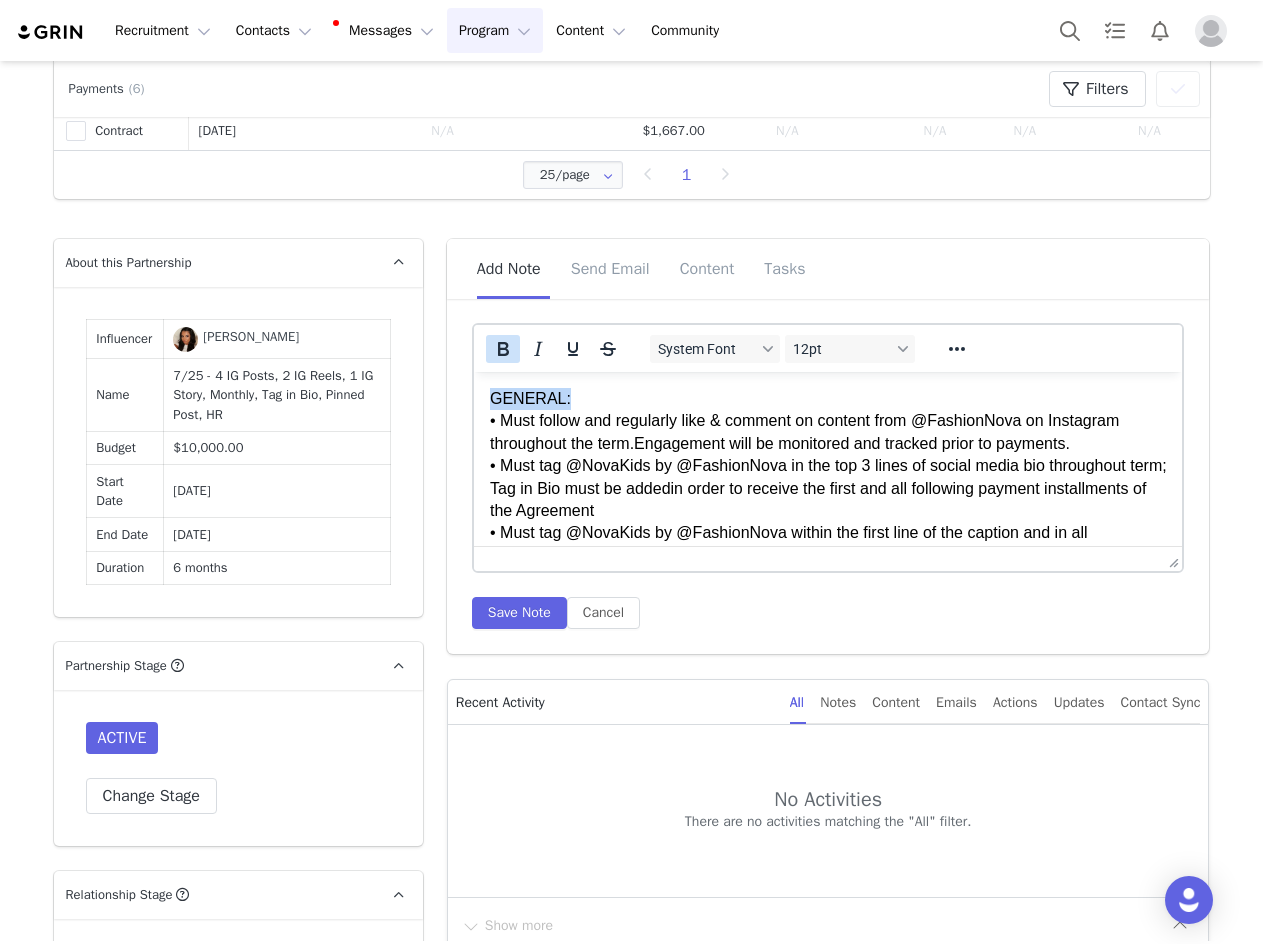 click 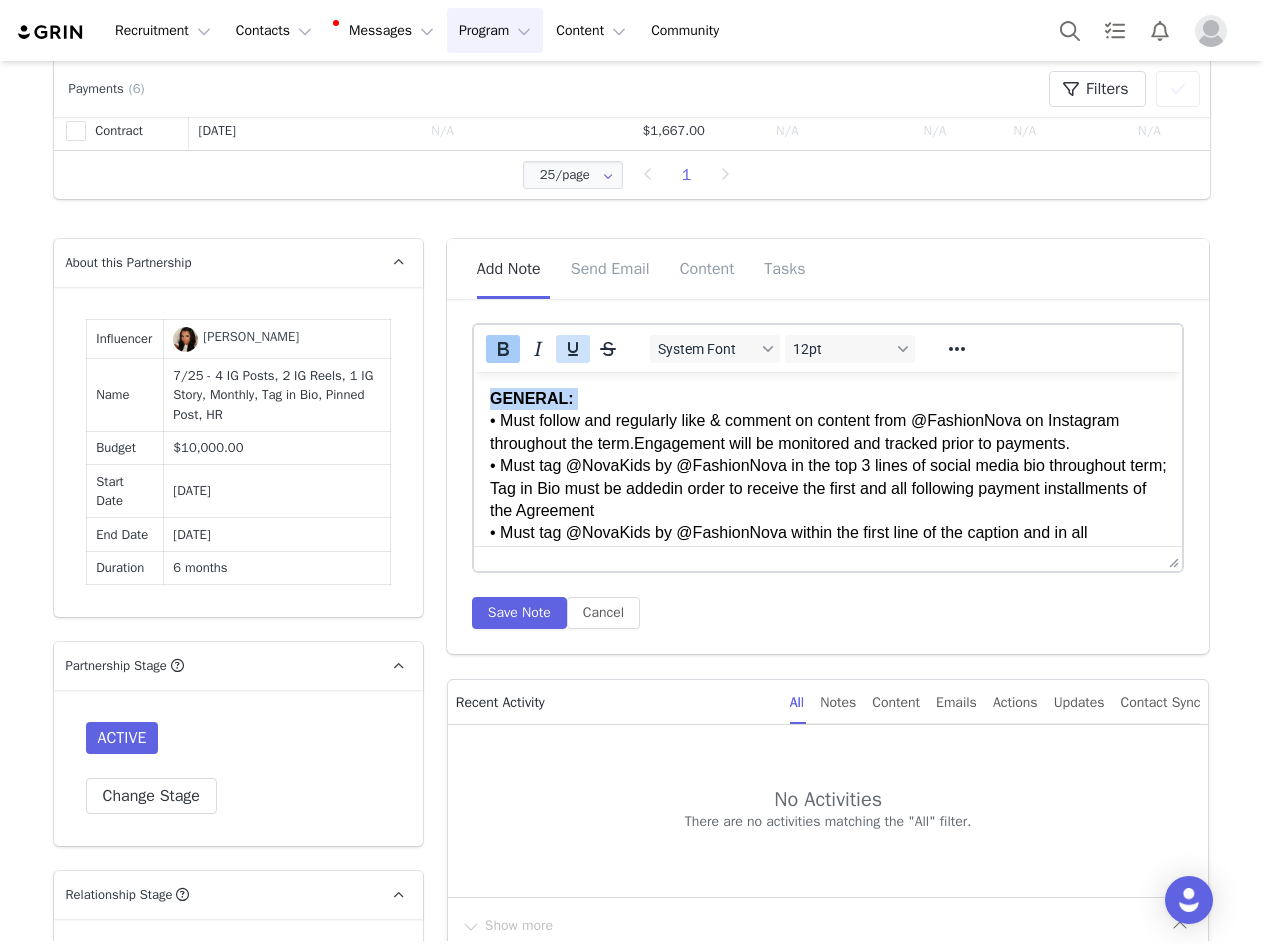 click 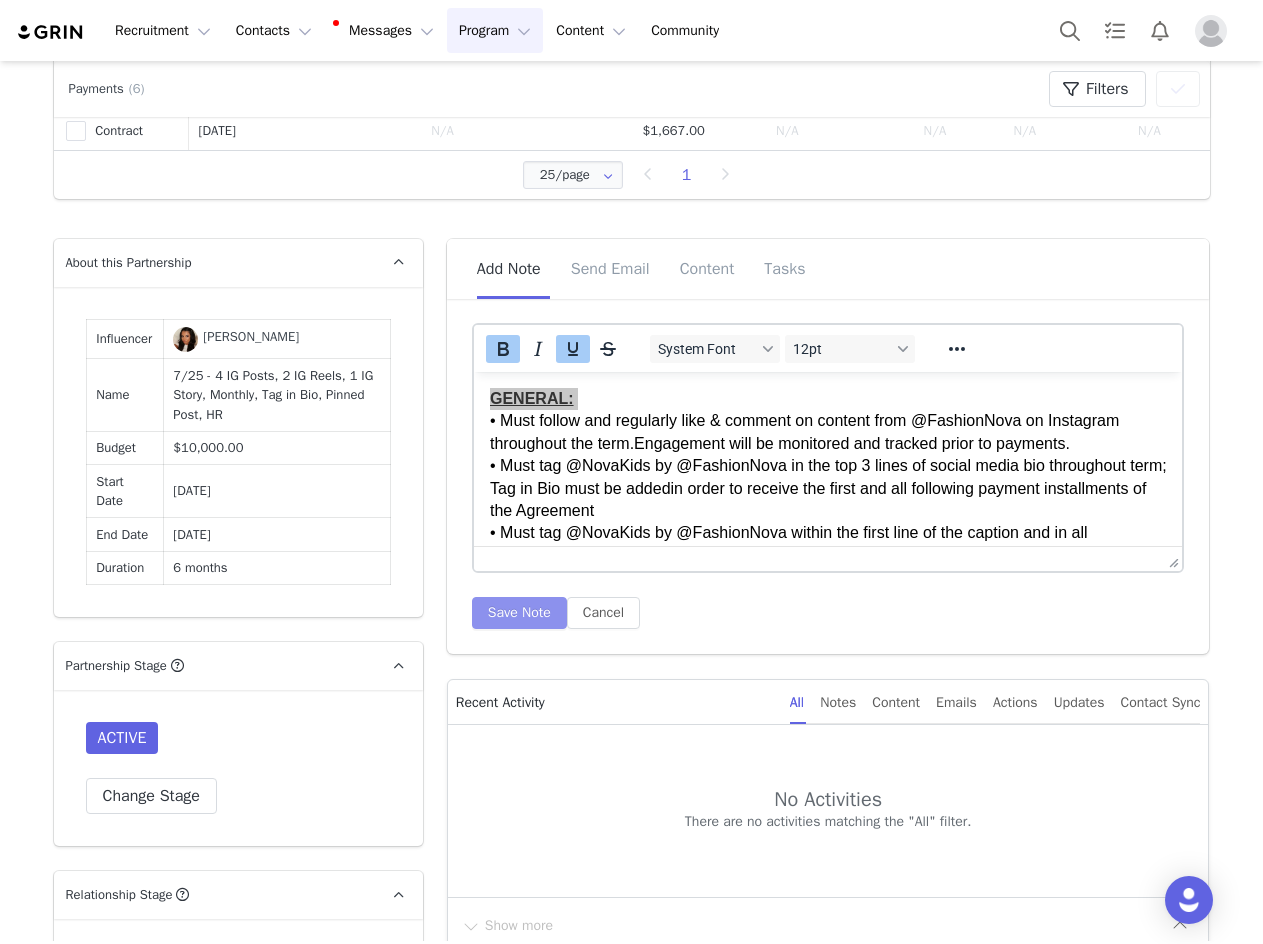 click on "Save Note" at bounding box center [519, 613] 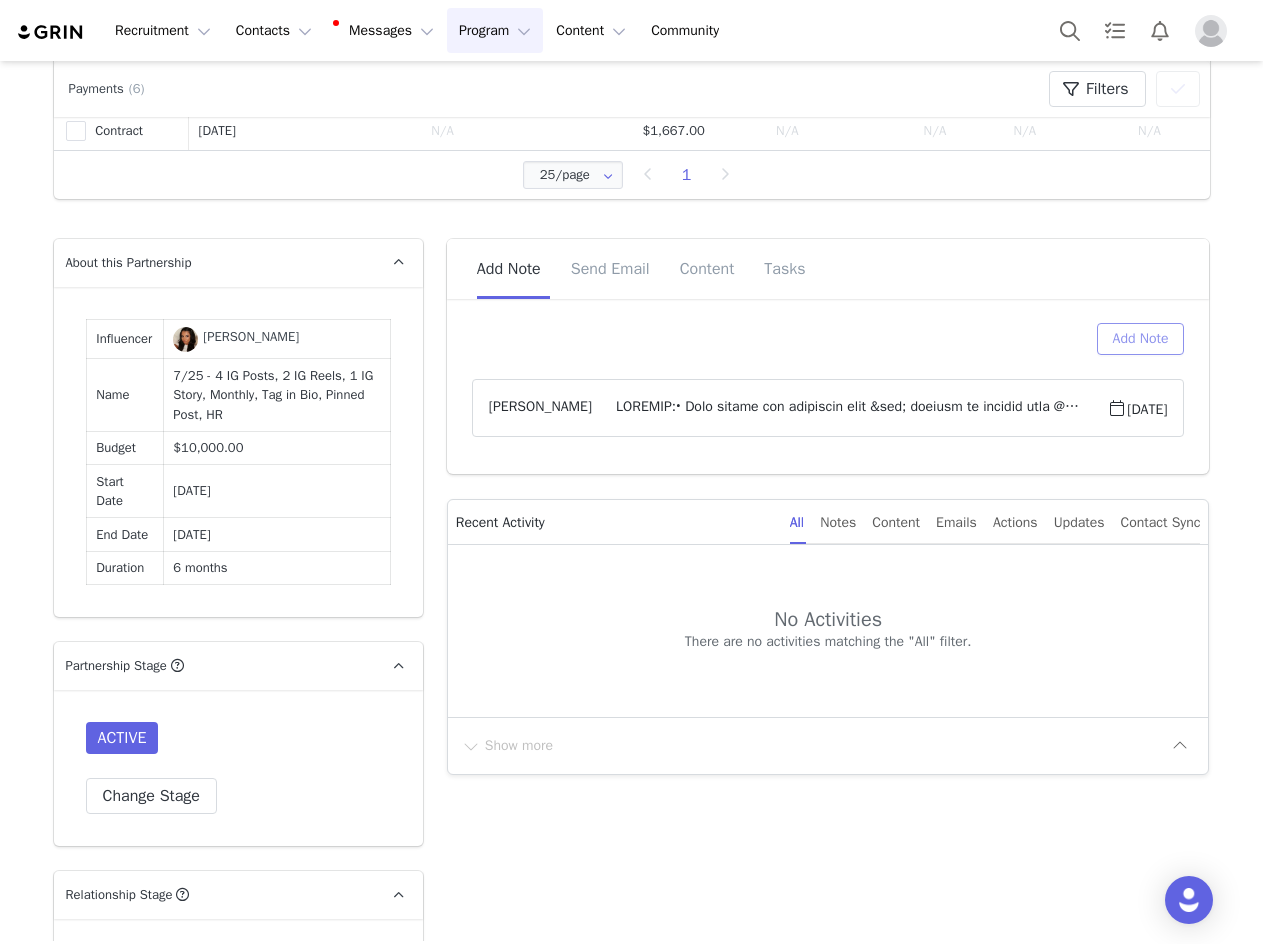 click on "Add Note" at bounding box center (1141, 339) 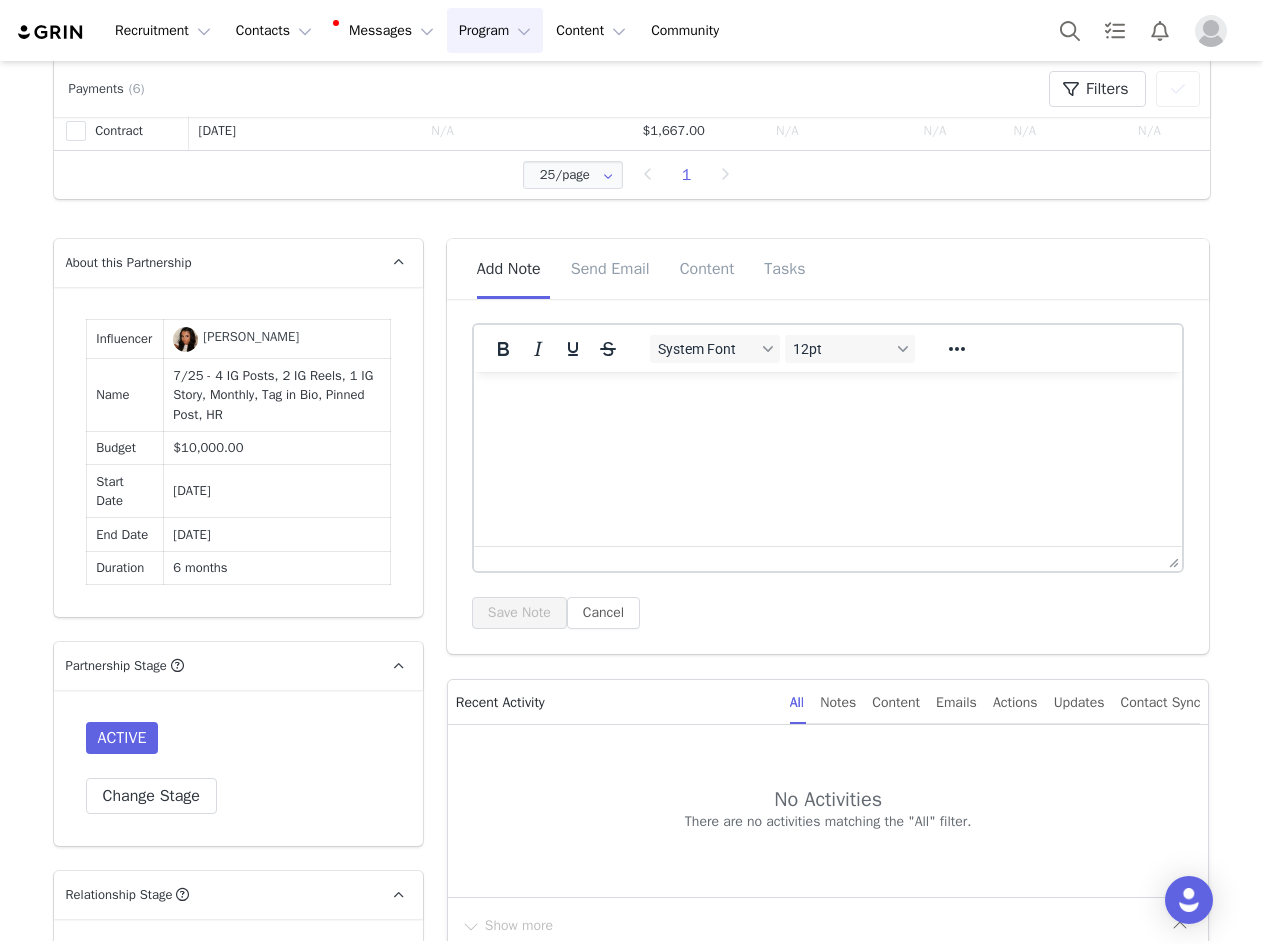 click on "System Font 12pt" at bounding box center [828, 348] 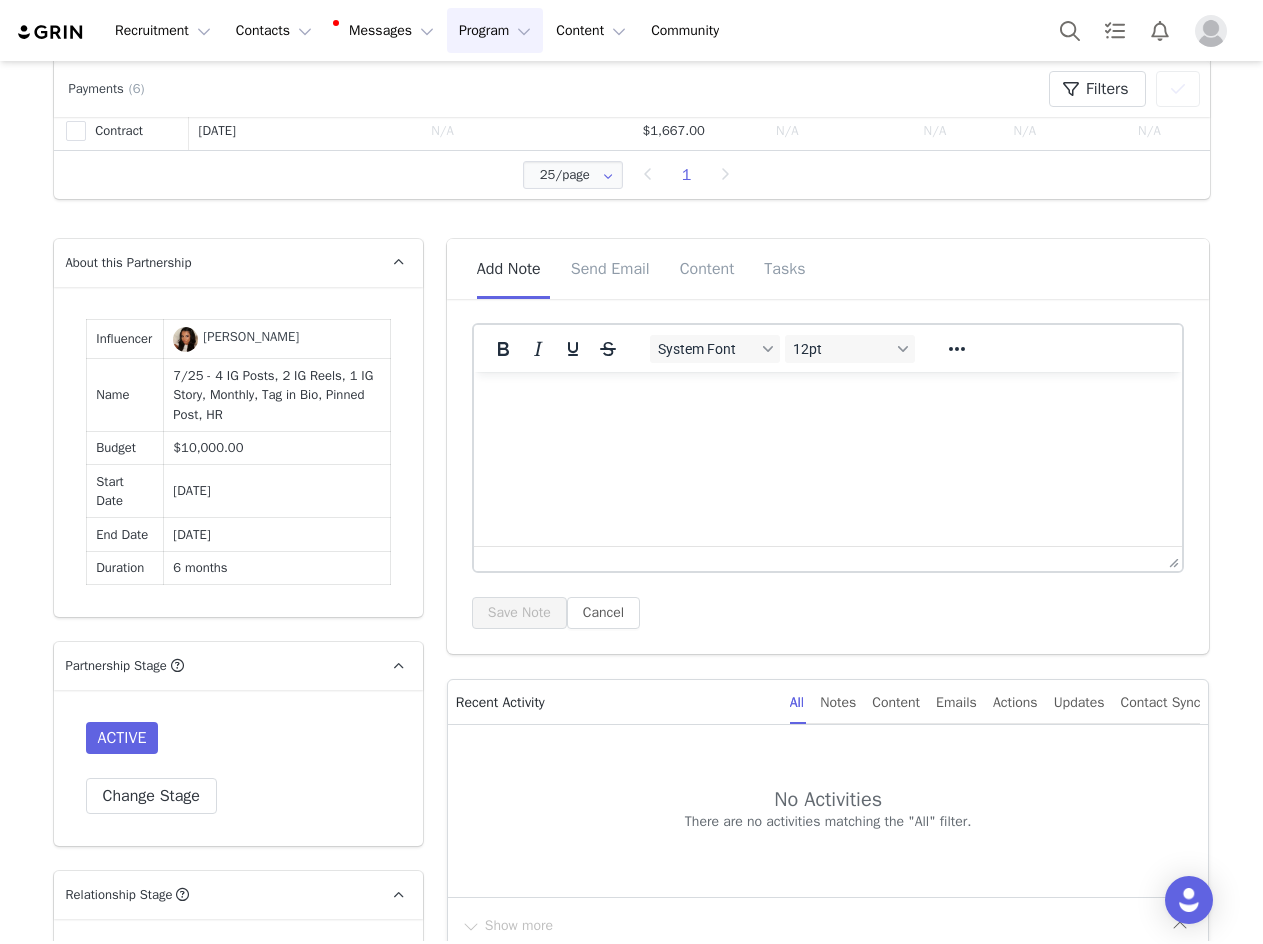 type 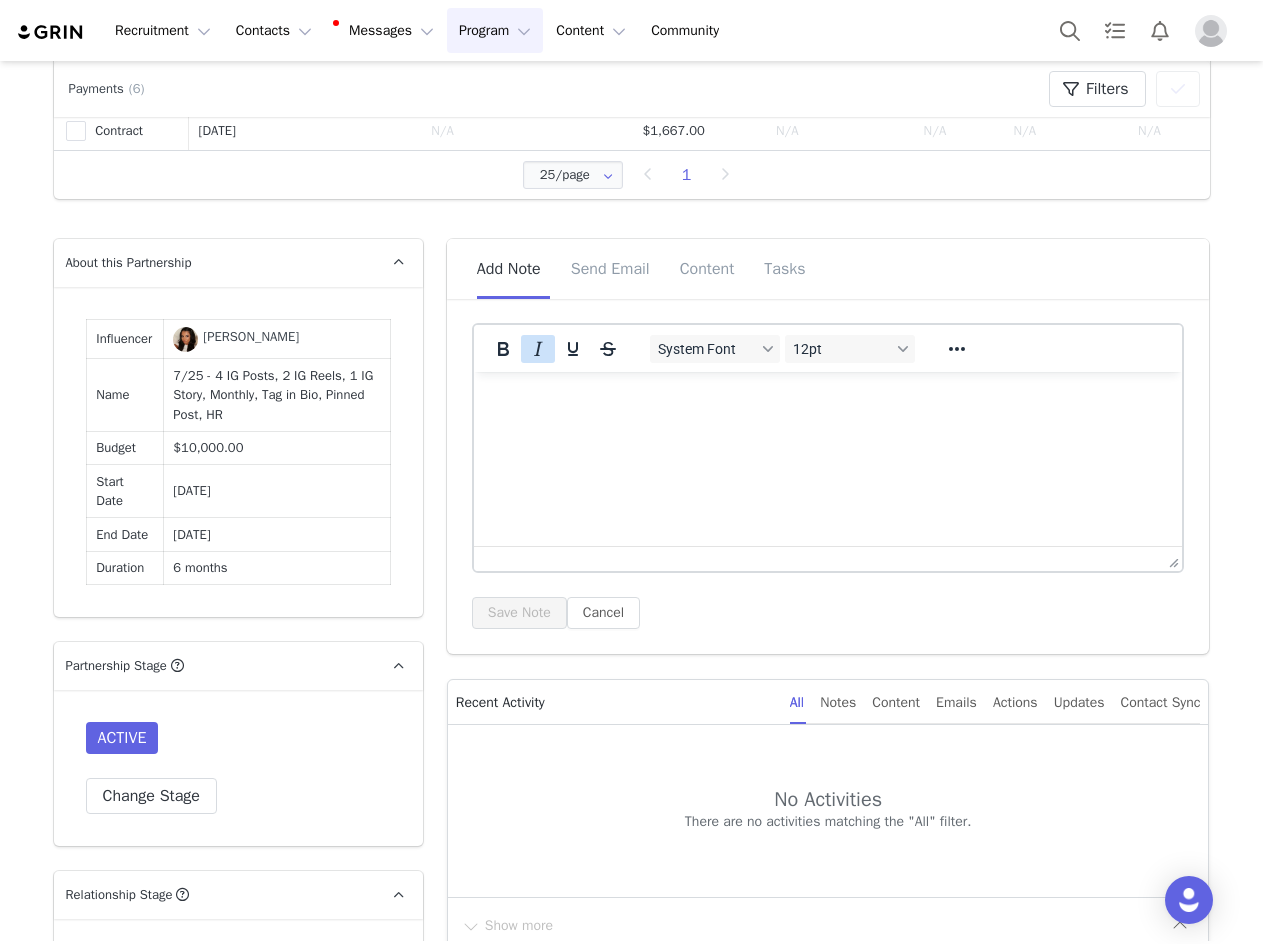 drag, startPoint x: 480, startPoint y: 354, endPoint x: 514, endPoint y: 354, distance: 34 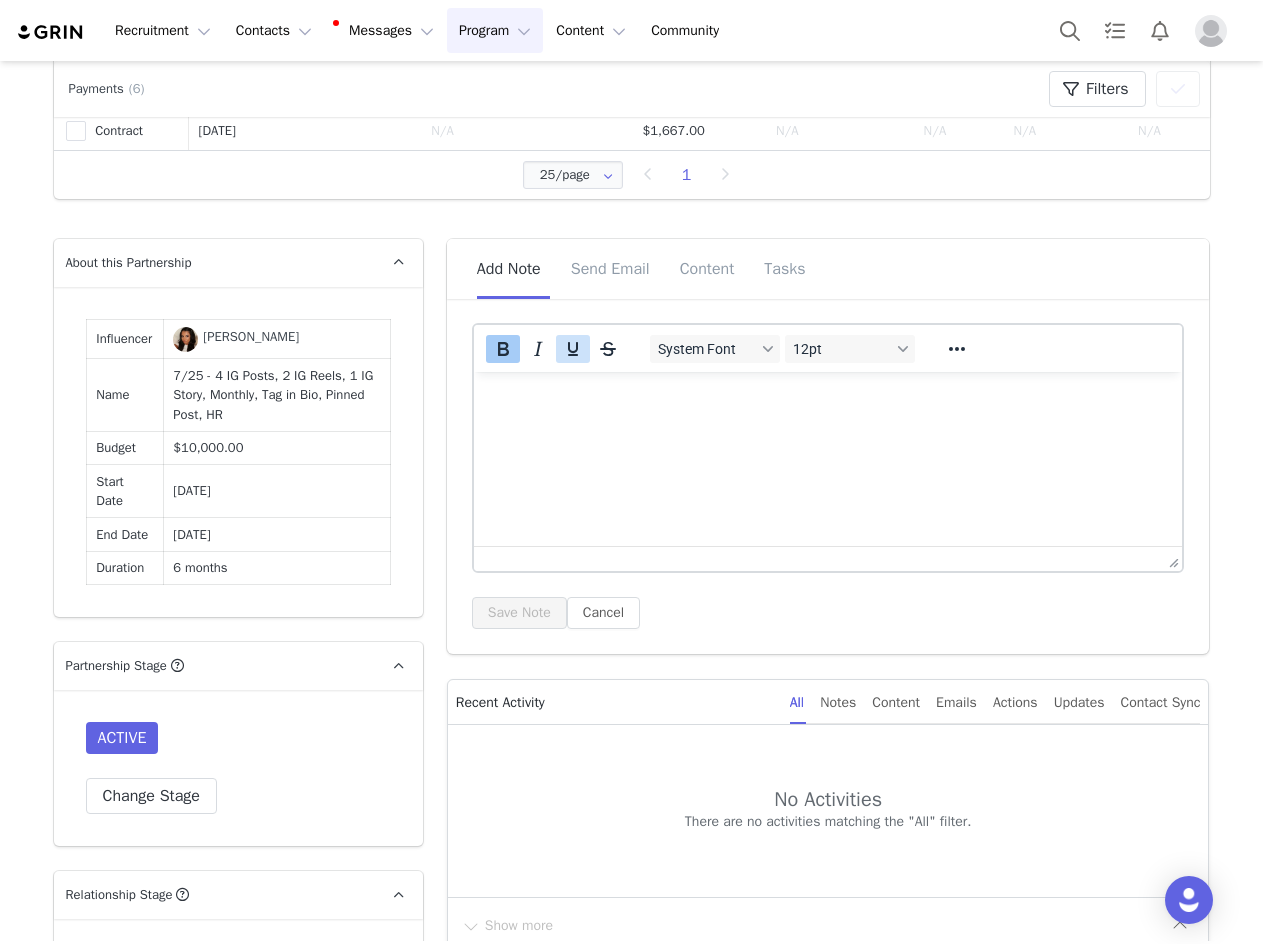 click at bounding box center (573, 349) 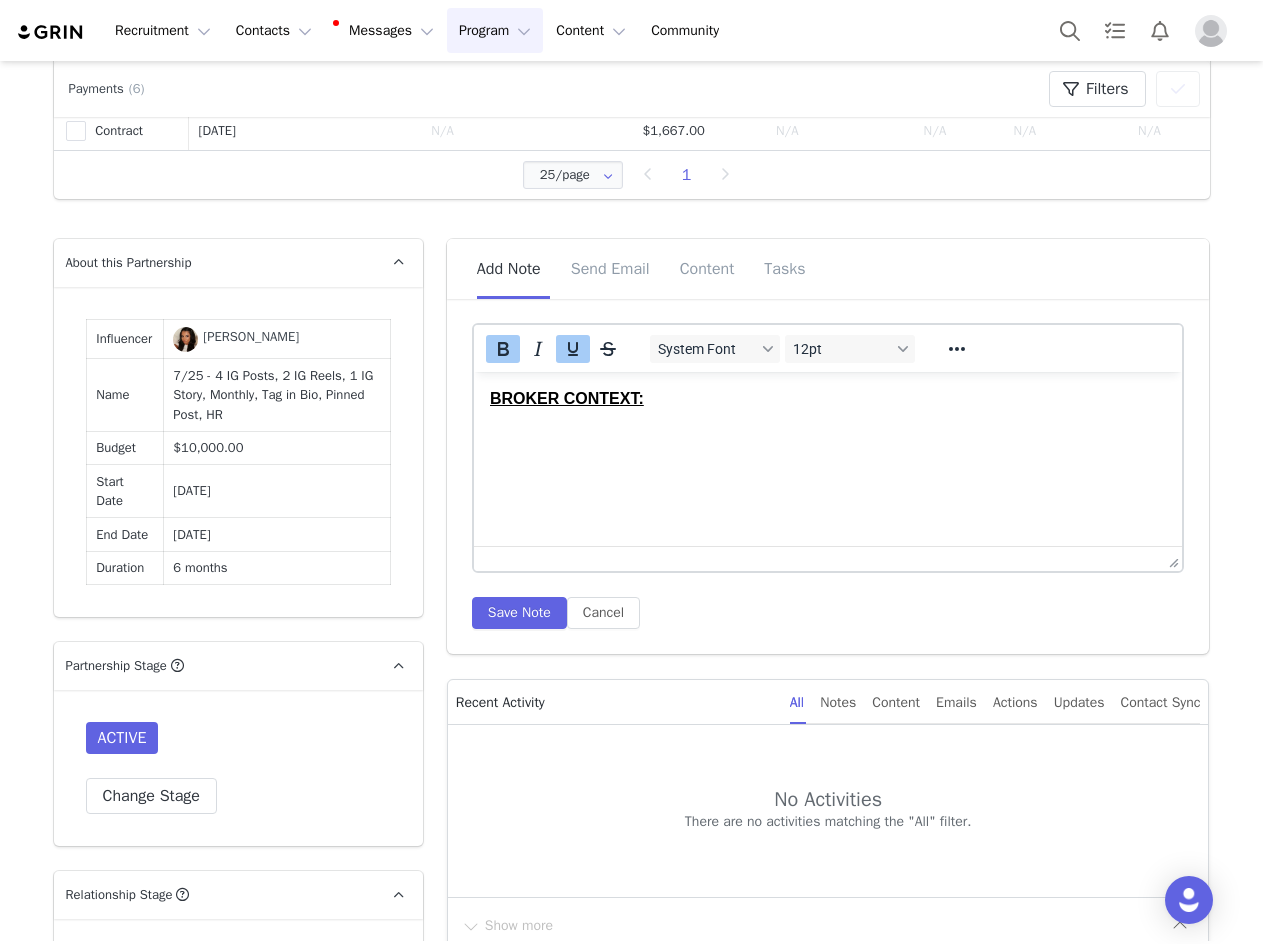 drag, startPoint x: 566, startPoint y: 354, endPoint x: 458, endPoint y: 353, distance: 108.00463 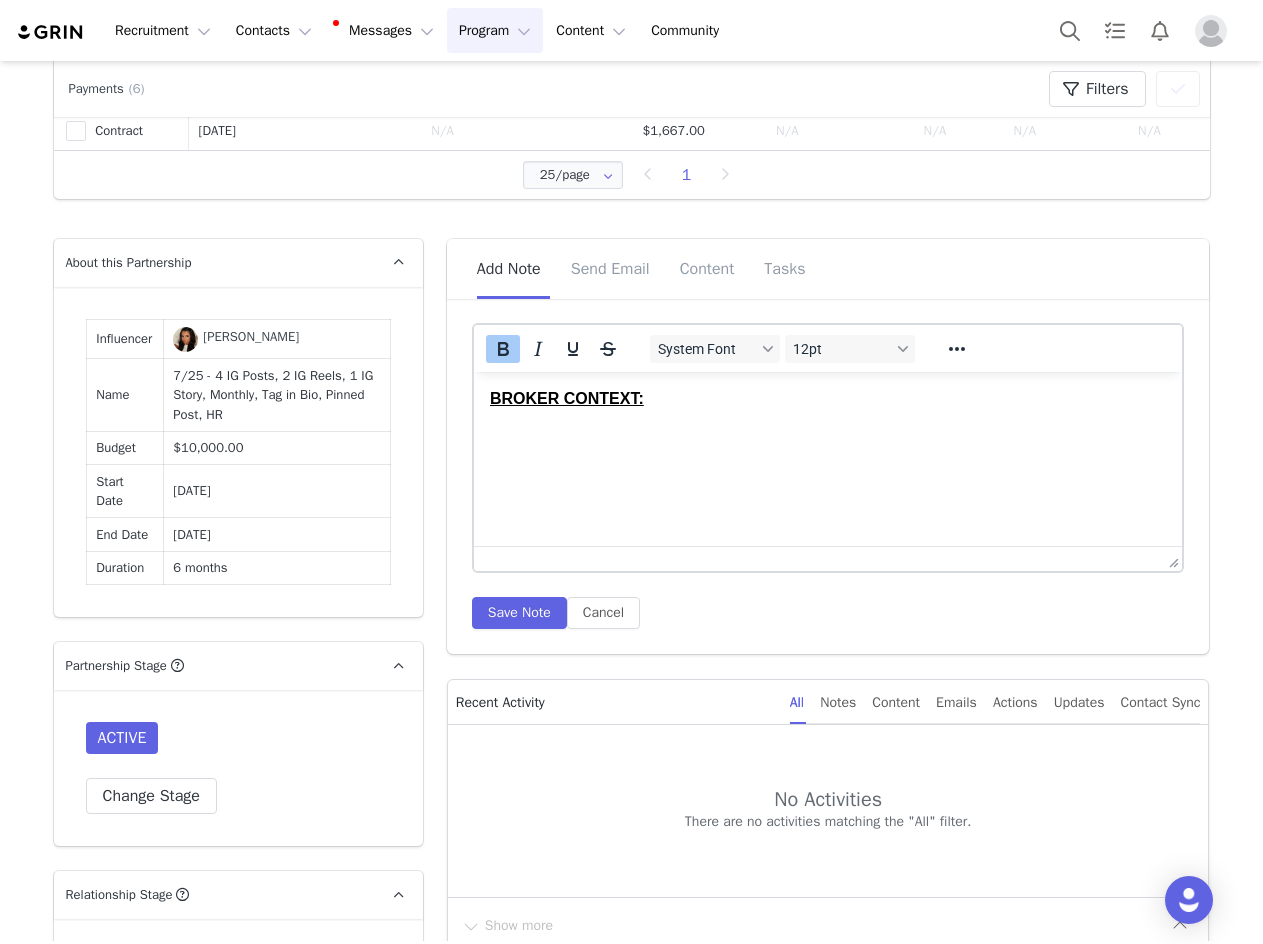 click 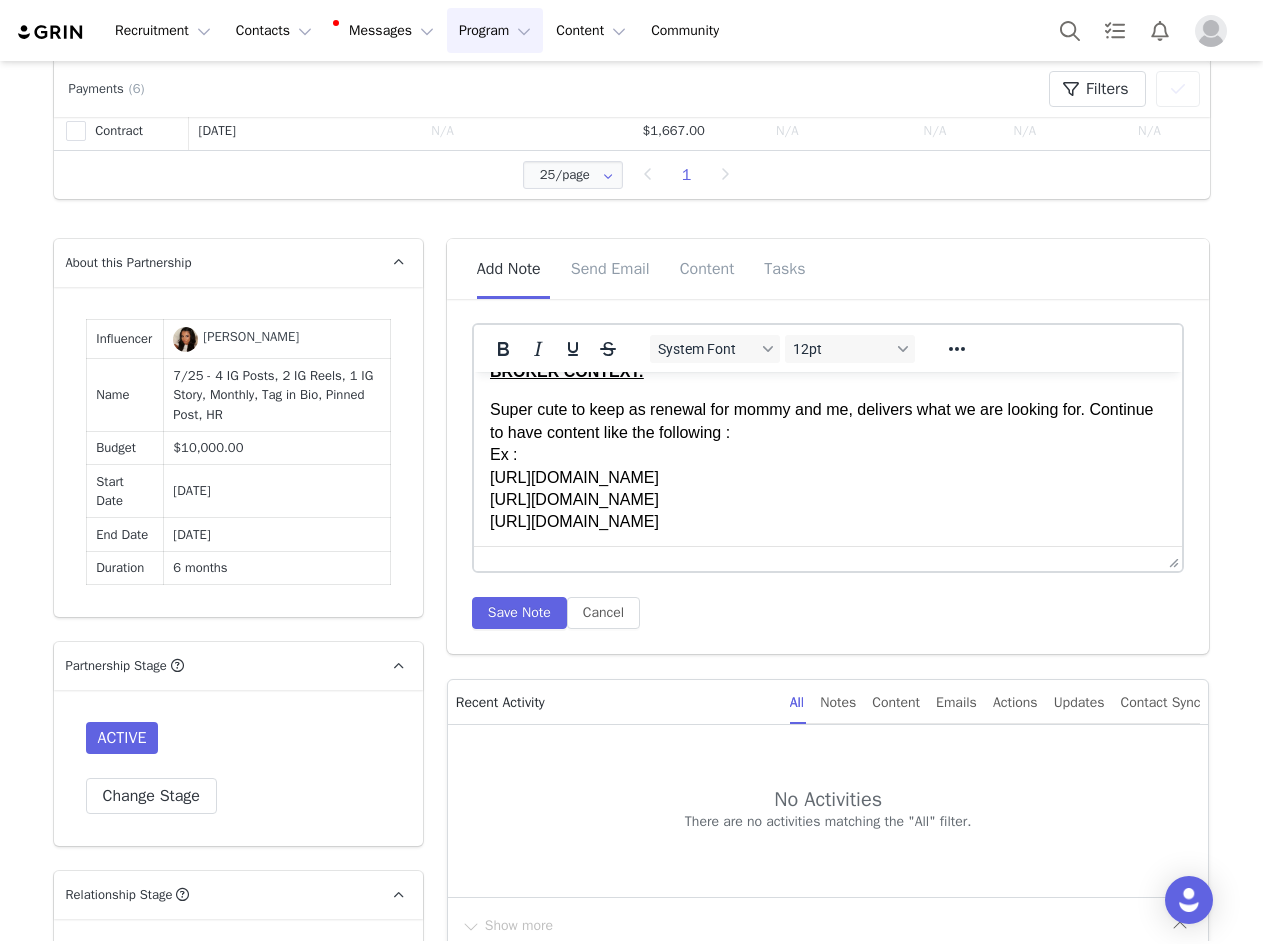 scroll, scrollTop: 31, scrollLeft: 0, axis: vertical 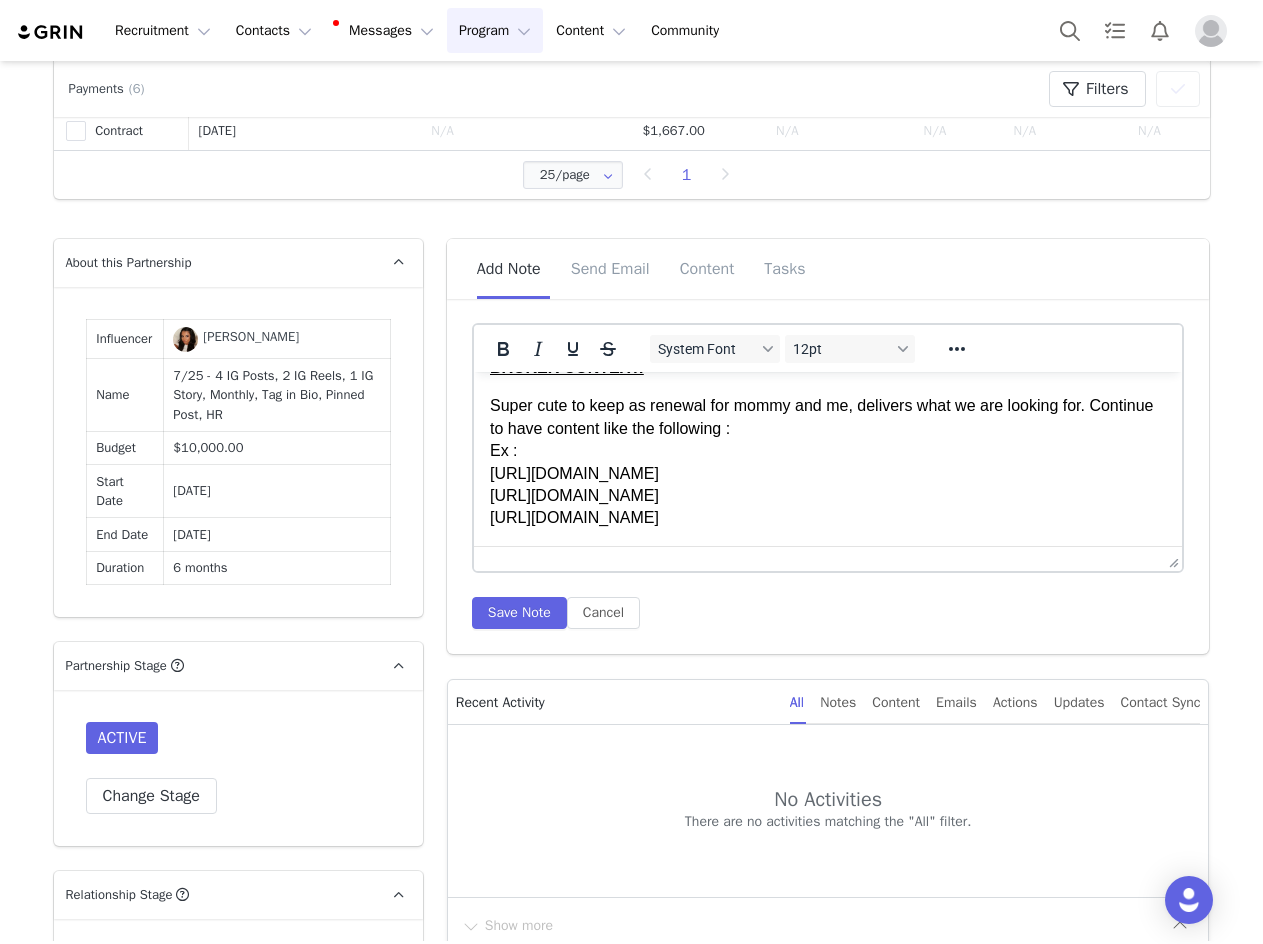 click on "System Font 12pt To open the popup, press Shift+Enter To open the popup, press Shift+Enter To open the popup, press Shift+Enter To open the popup, press Shift+Enter Save Note Cancel" at bounding box center [828, 483] 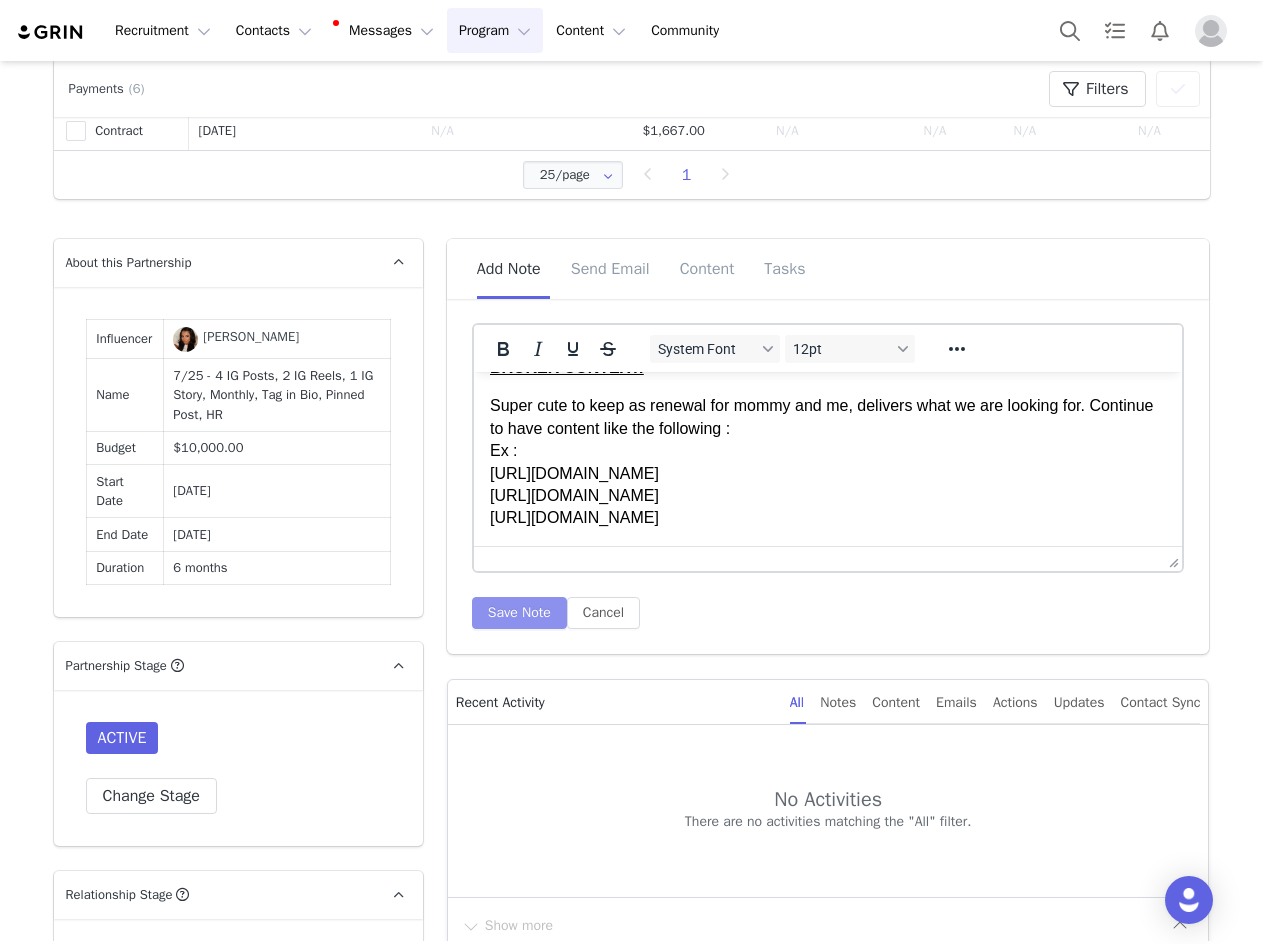 click on "Save Note" at bounding box center [519, 613] 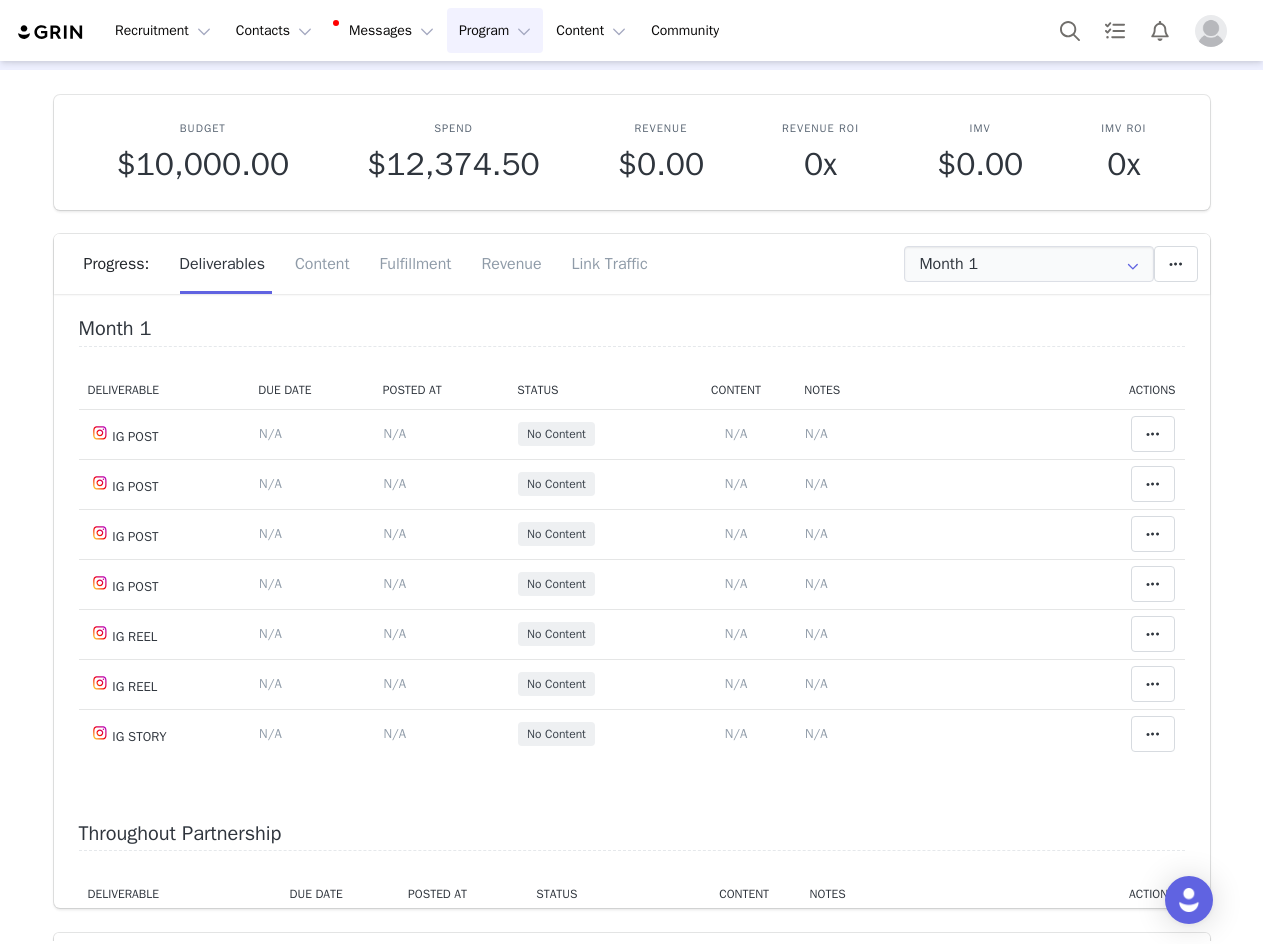 scroll, scrollTop: 0, scrollLeft: 0, axis: both 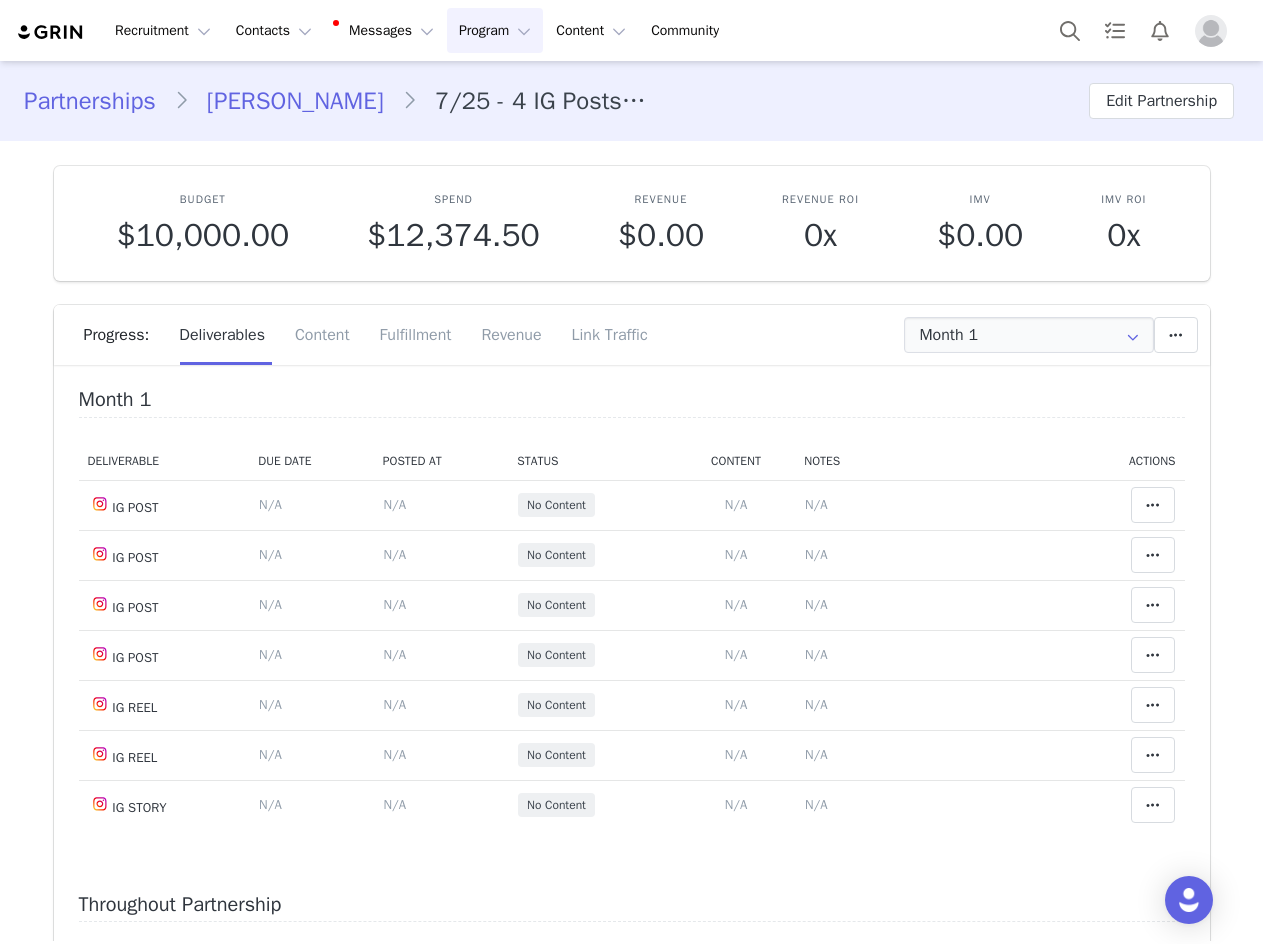 click on "[PERSON_NAME]" at bounding box center [295, 101] 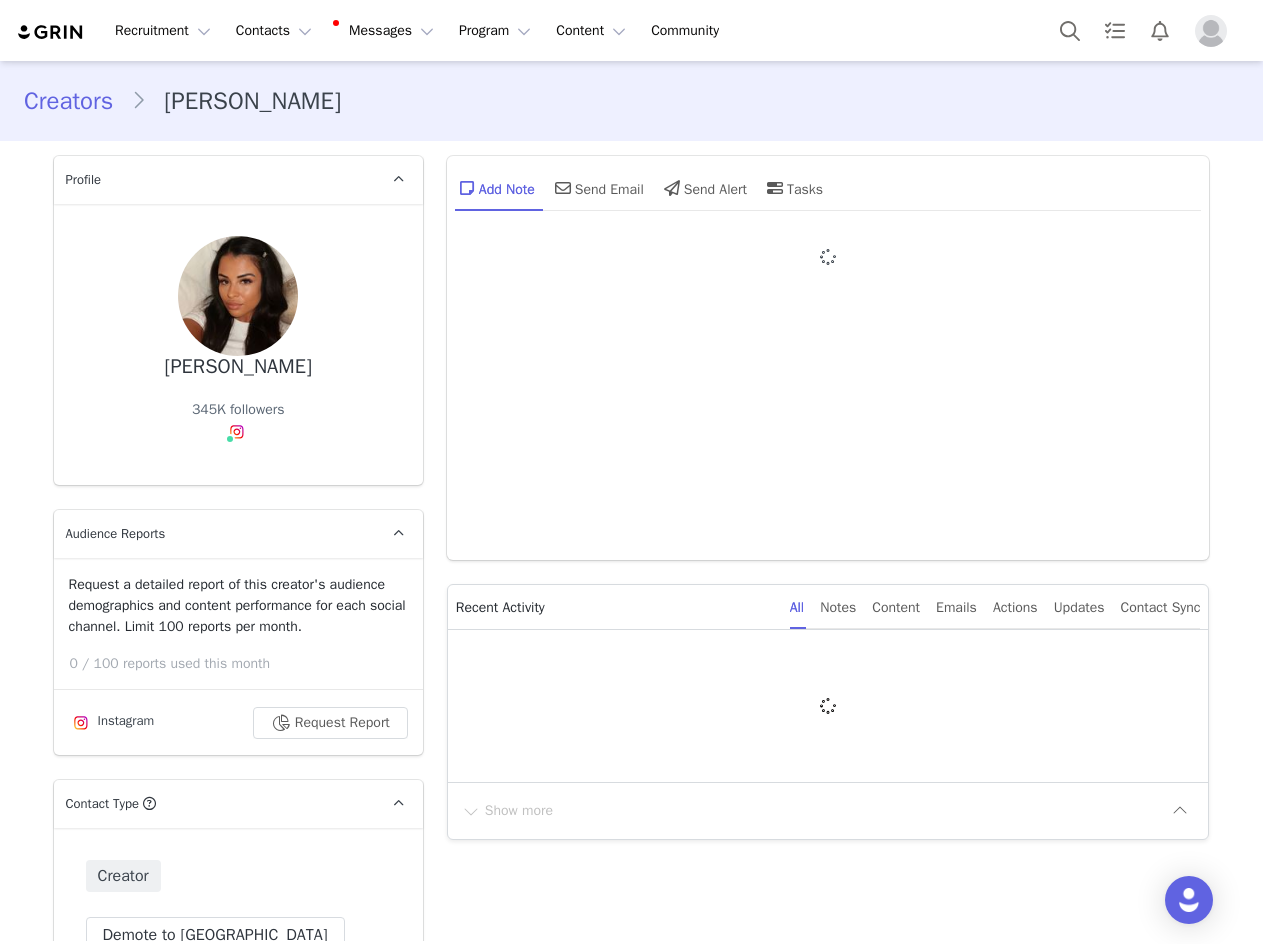 type on "+44 ([GEOGRAPHIC_DATA])" 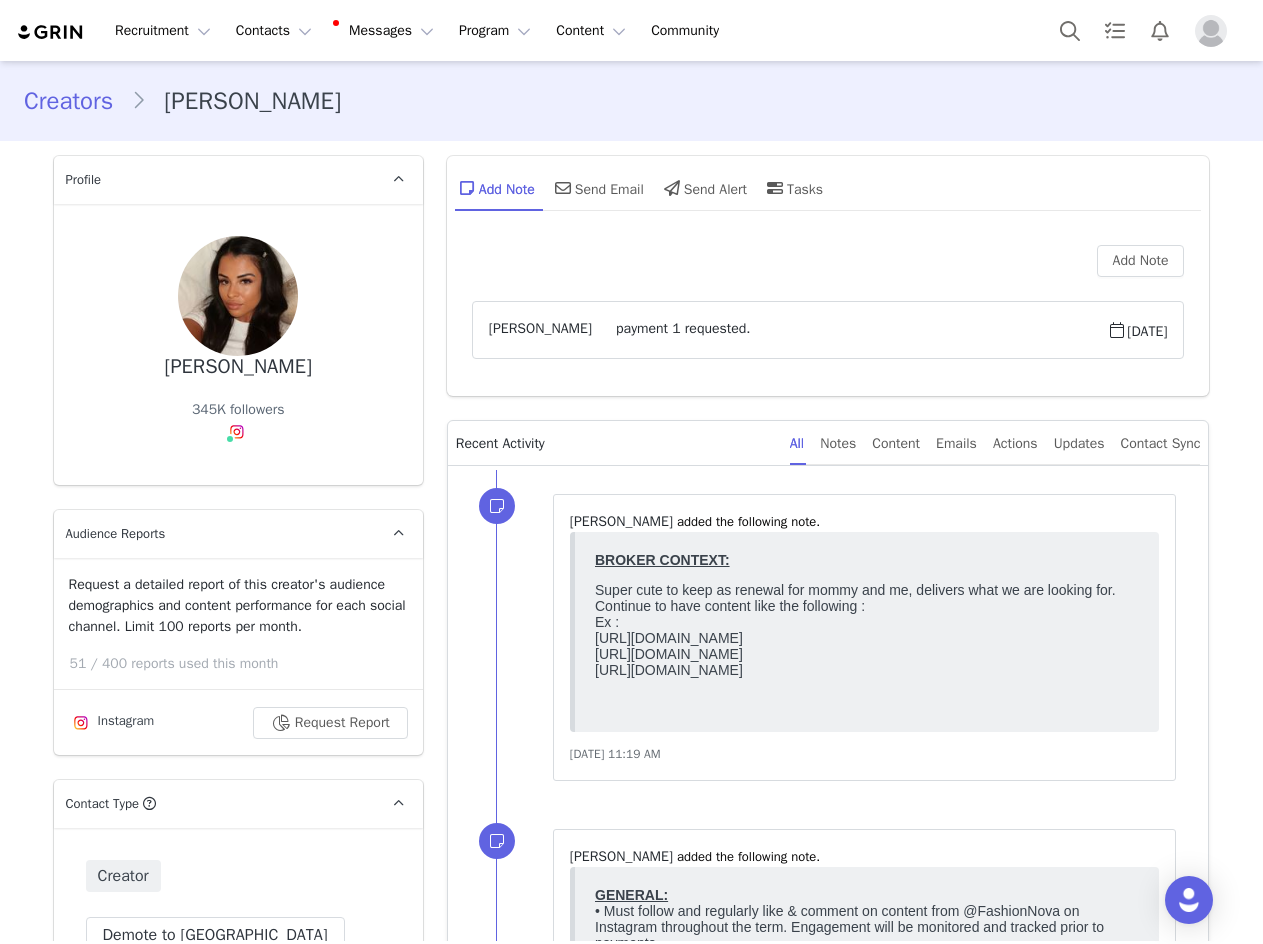 scroll, scrollTop: 0, scrollLeft: 0, axis: both 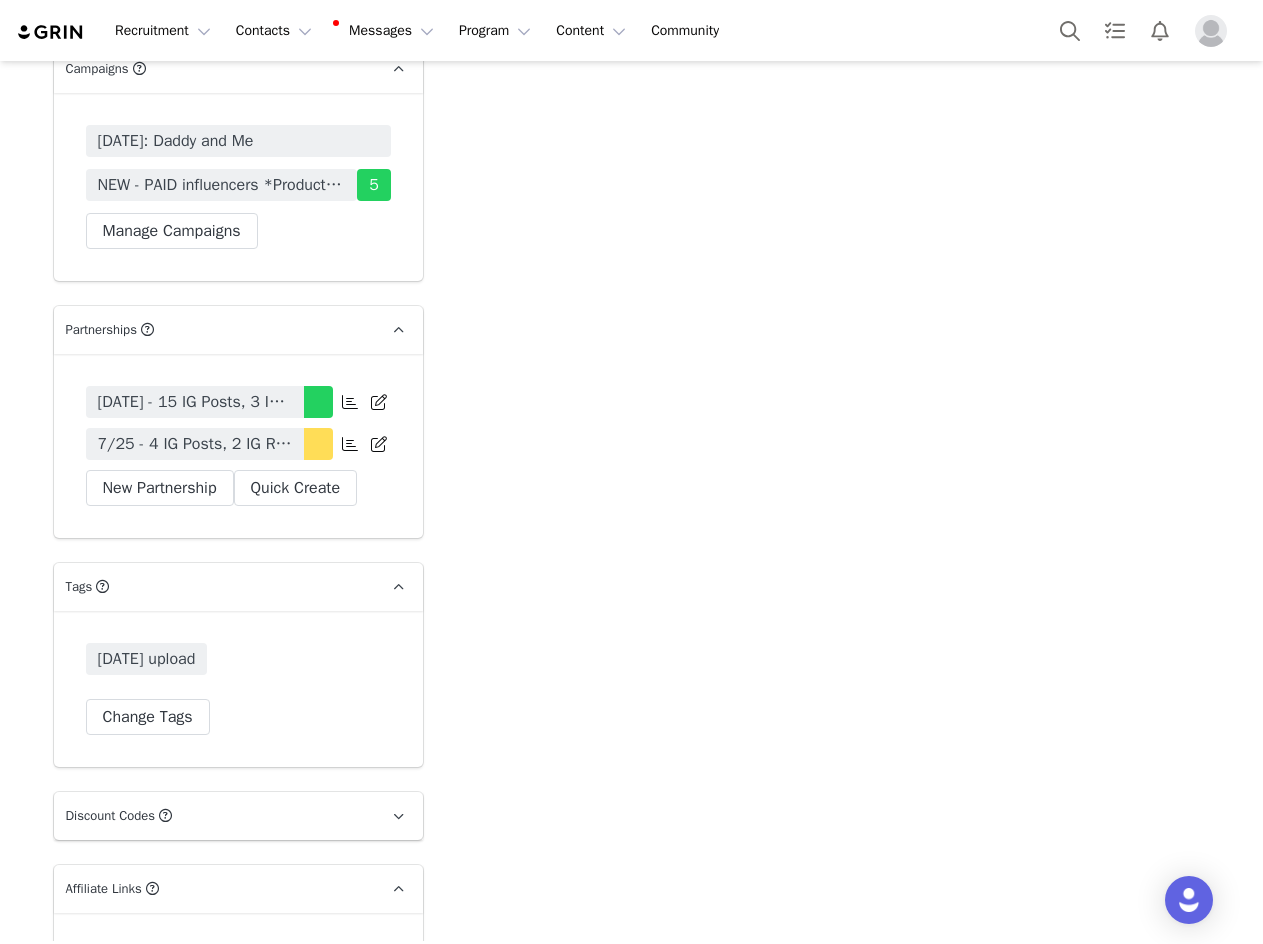 click on "7/25 - 4 IG Posts, 2 IG Reels, 1 IG Story, Monthly, Tag in Bio, Pinned Post, HR" at bounding box center [195, 444] 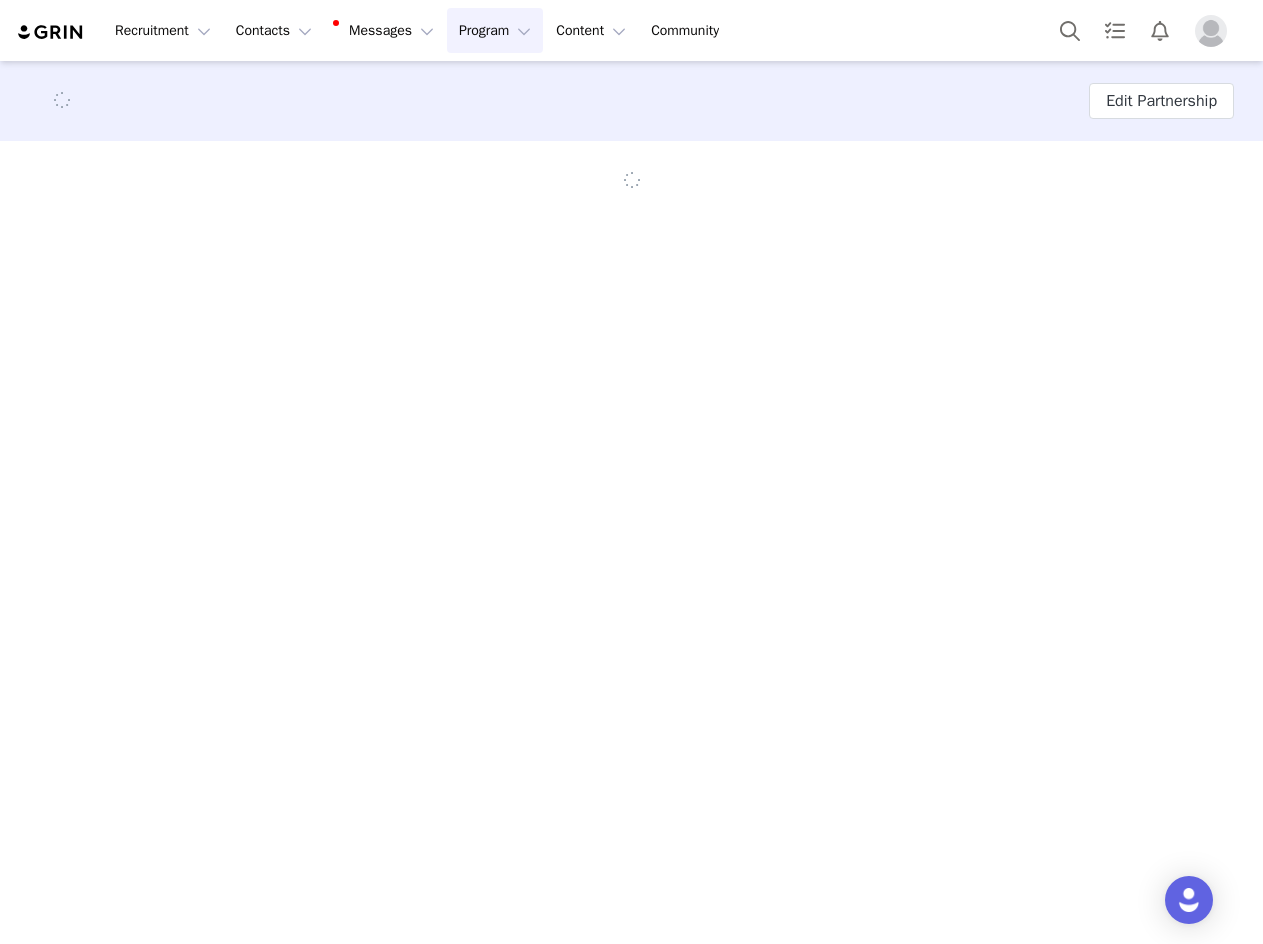 scroll, scrollTop: 0, scrollLeft: 0, axis: both 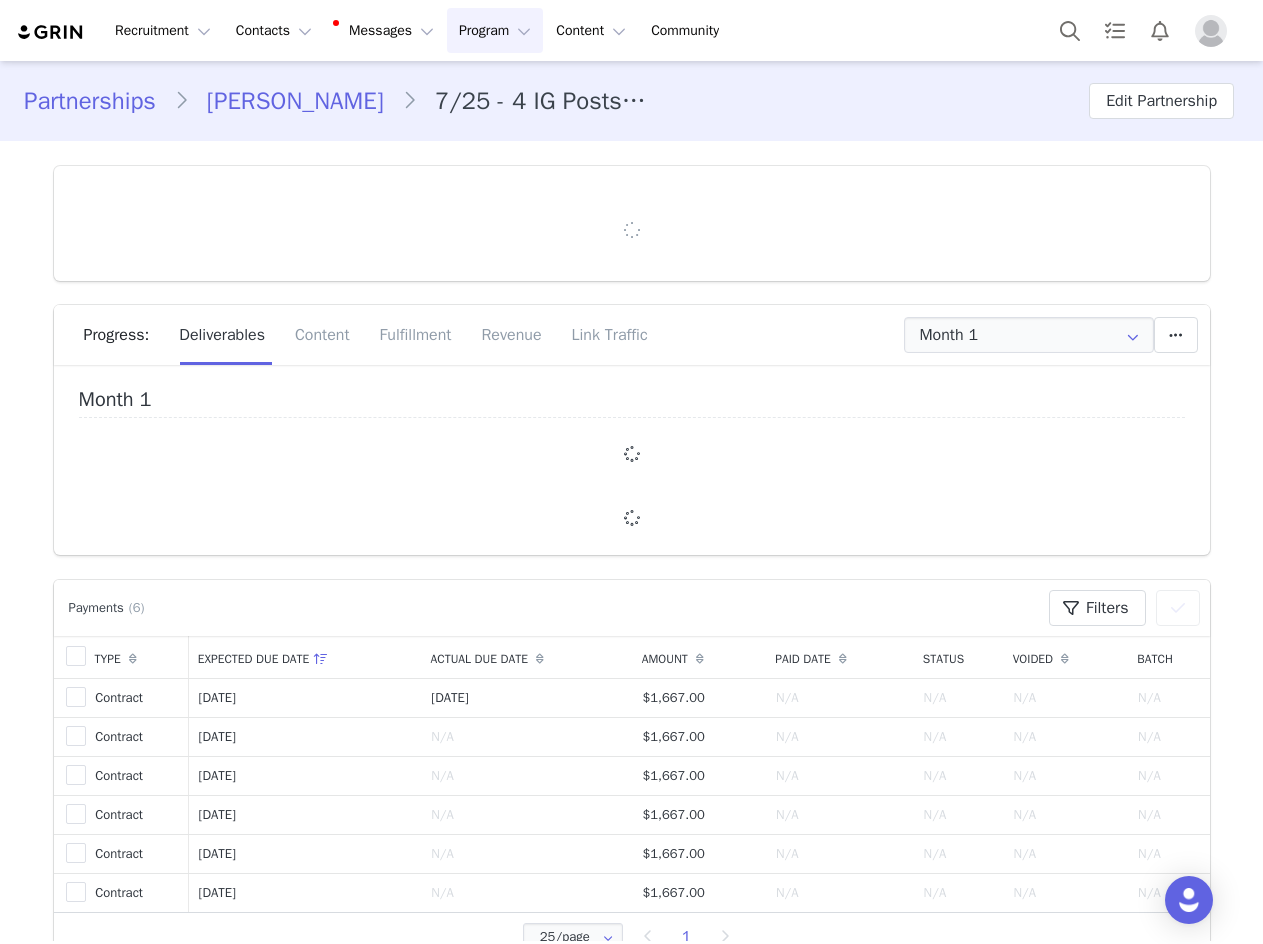 type on "+44 ([GEOGRAPHIC_DATA])" 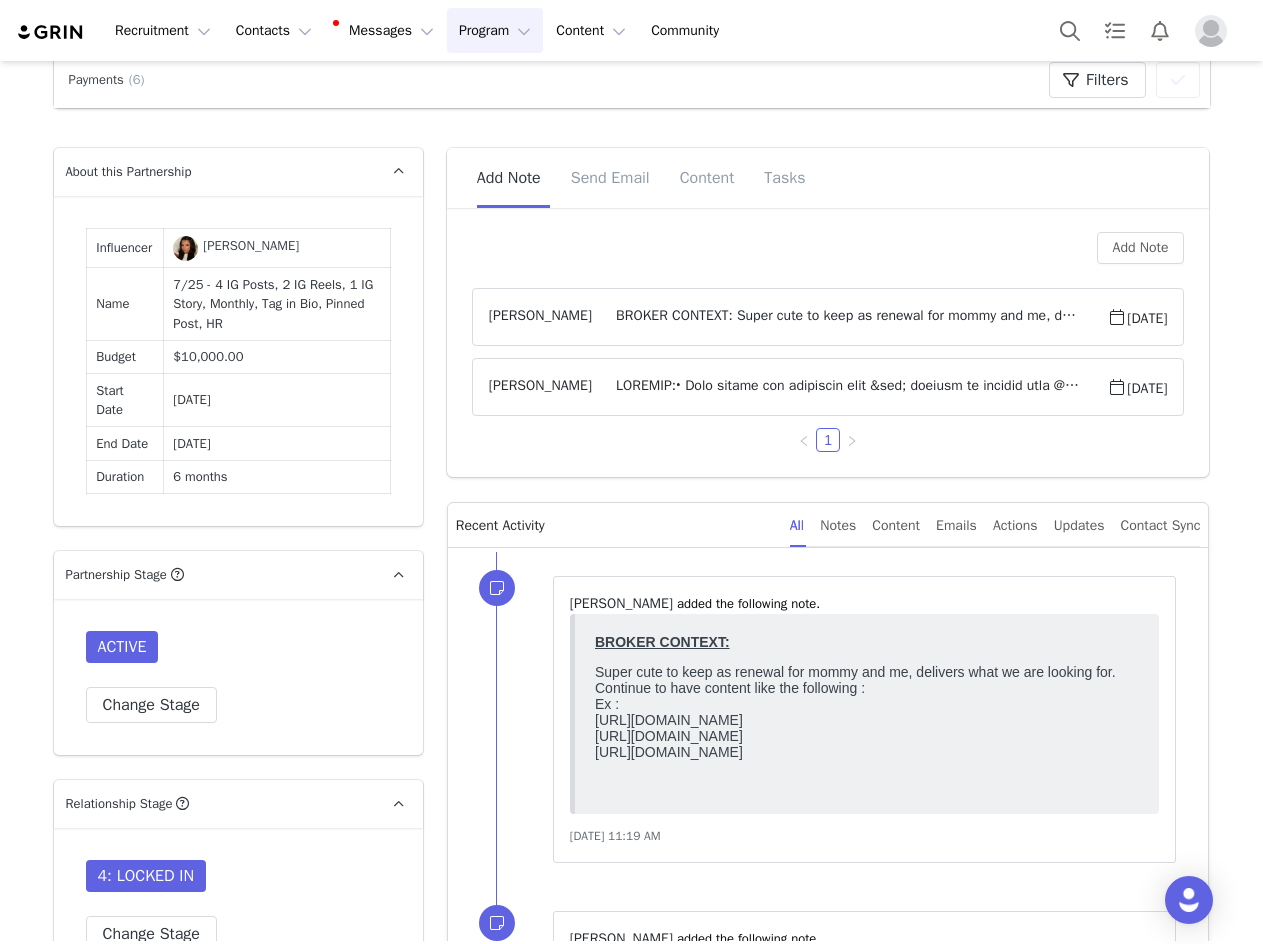 scroll, scrollTop: 0, scrollLeft: 0, axis: both 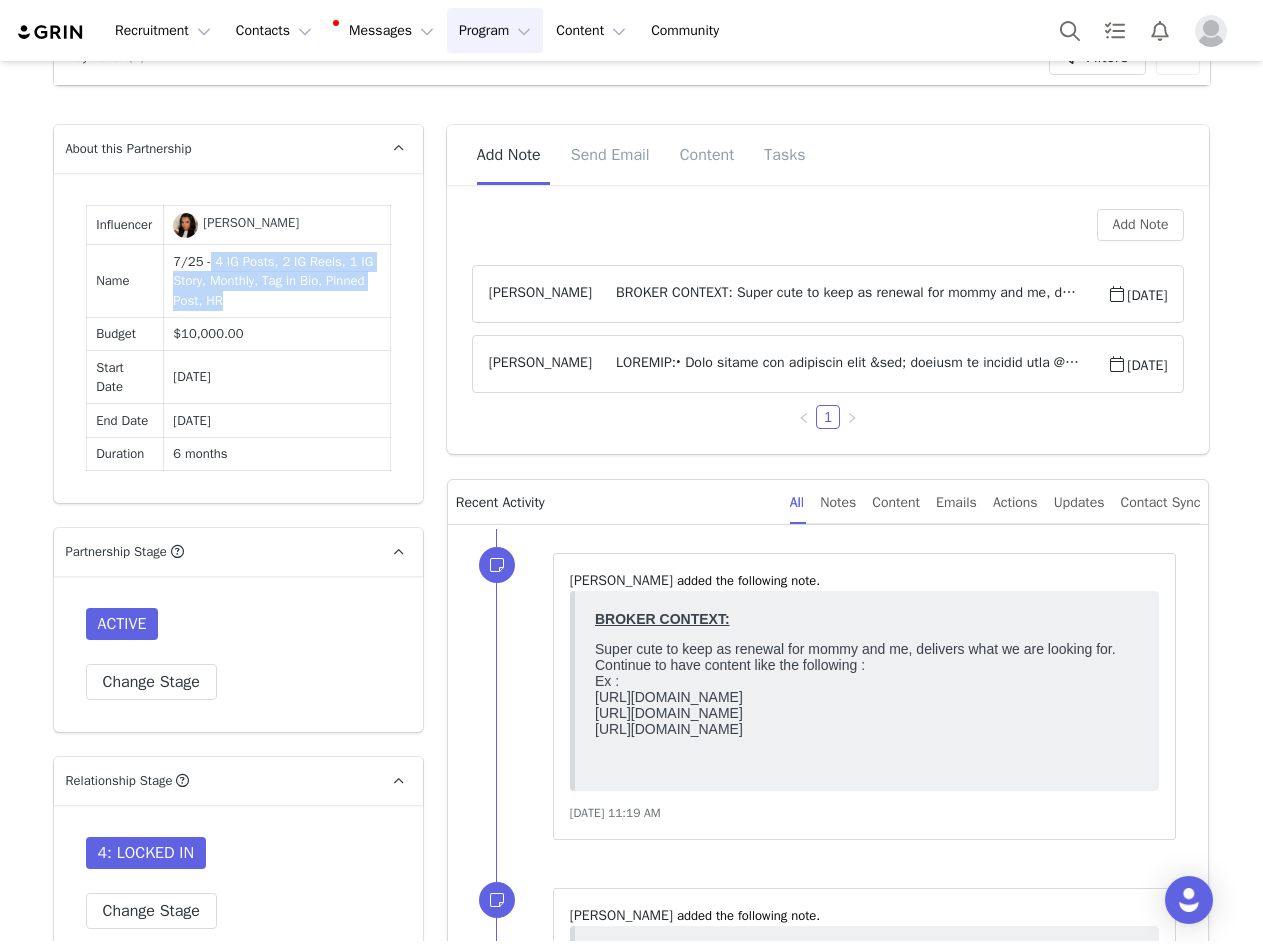 drag, startPoint x: 205, startPoint y: 262, endPoint x: 248, endPoint y: 295, distance: 54.20332 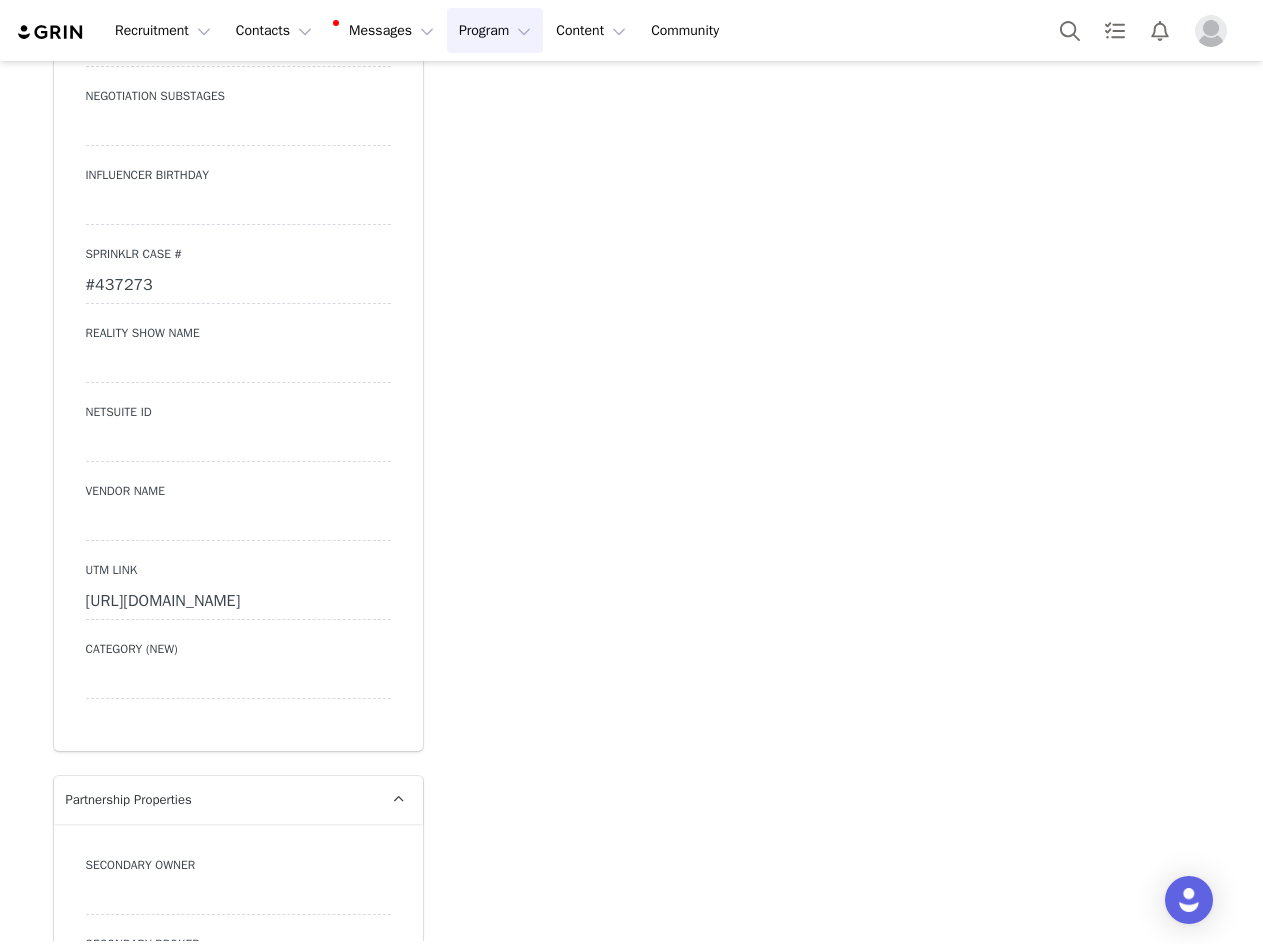 scroll, scrollTop: 6200, scrollLeft: 0, axis: vertical 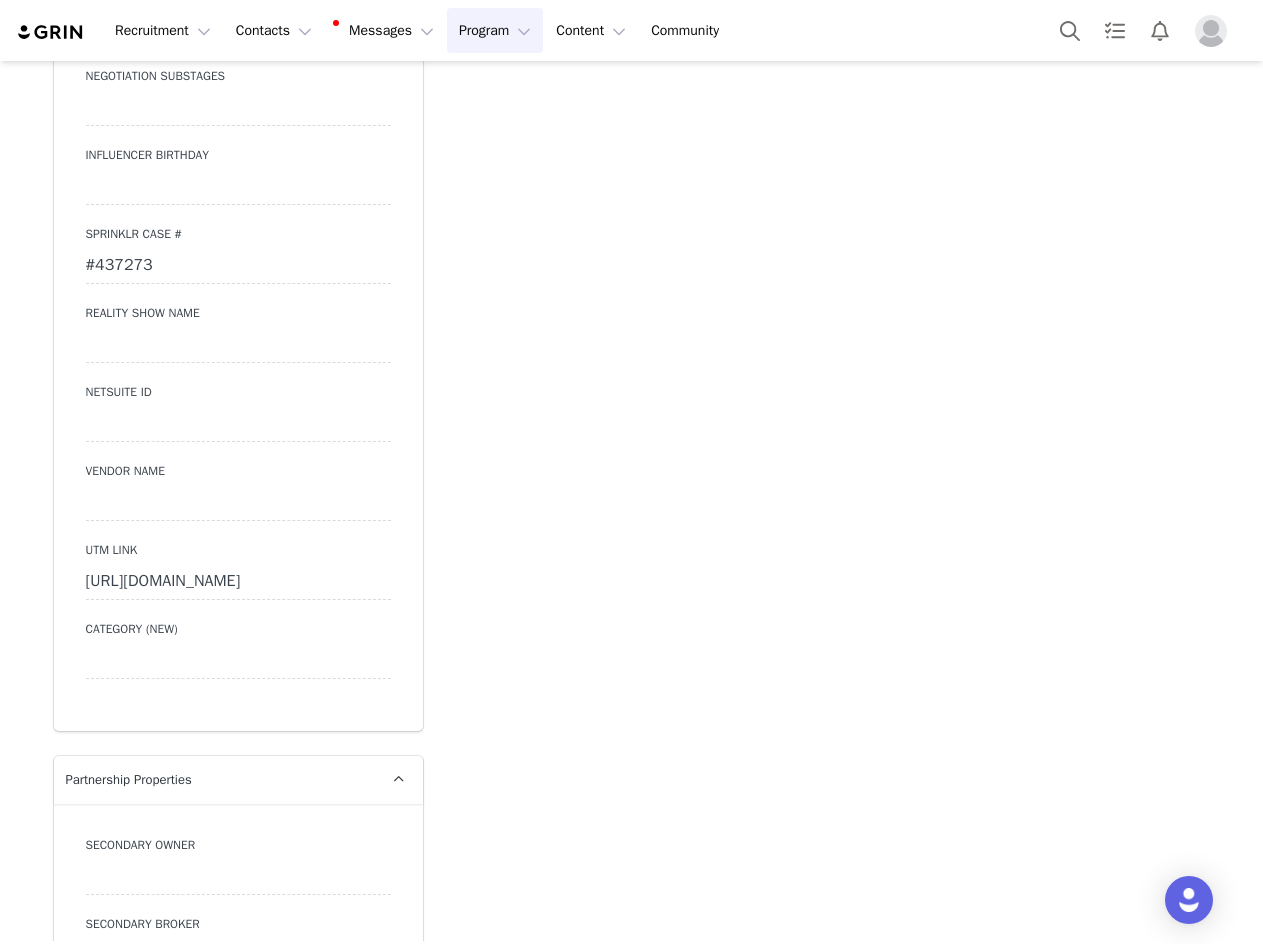 drag, startPoint x: 82, startPoint y: 559, endPoint x: 352, endPoint y: 639, distance: 281.60257 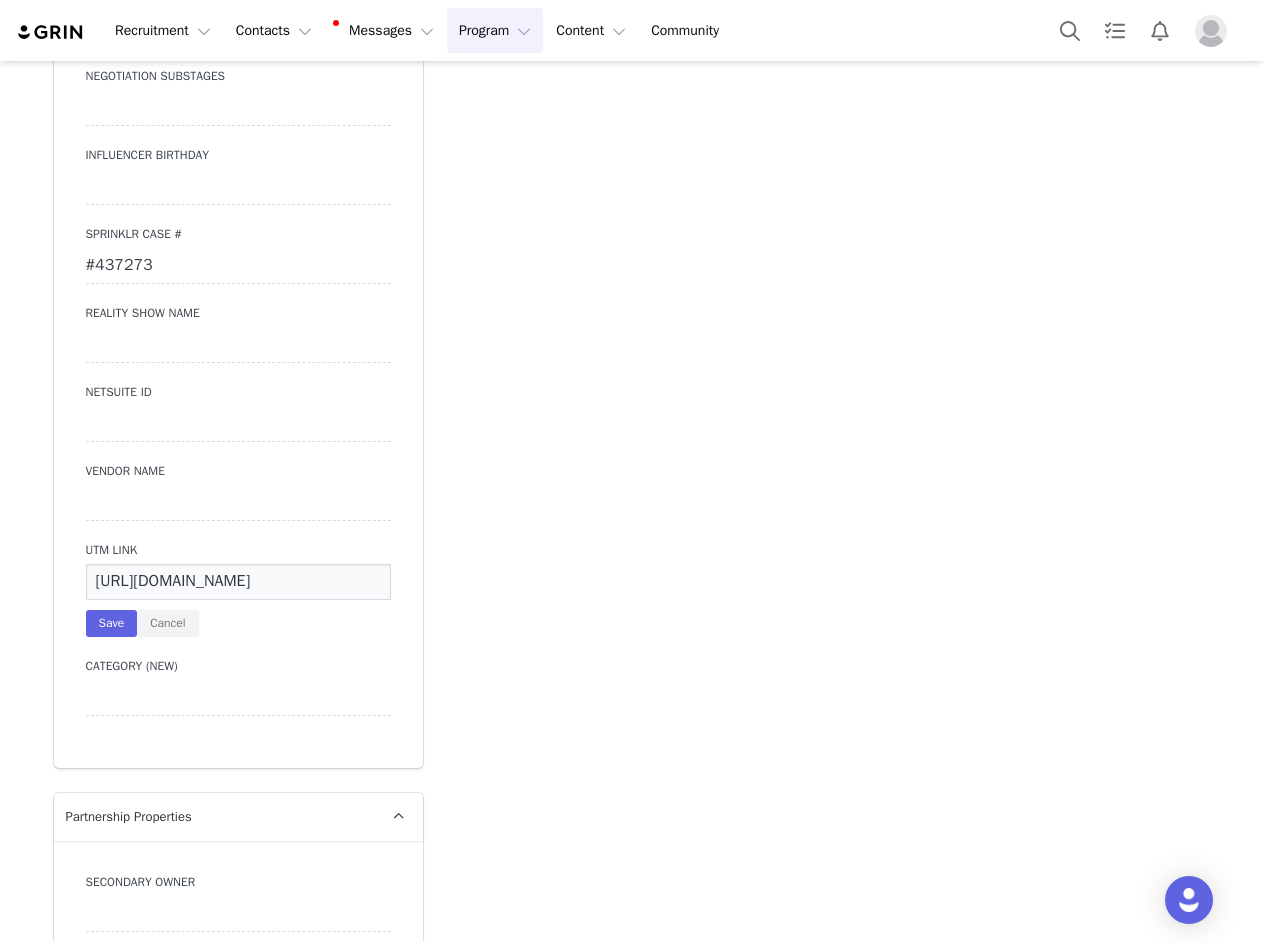 scroll, scrollTop: 0, scrollLeft: 608, axis: horizontal 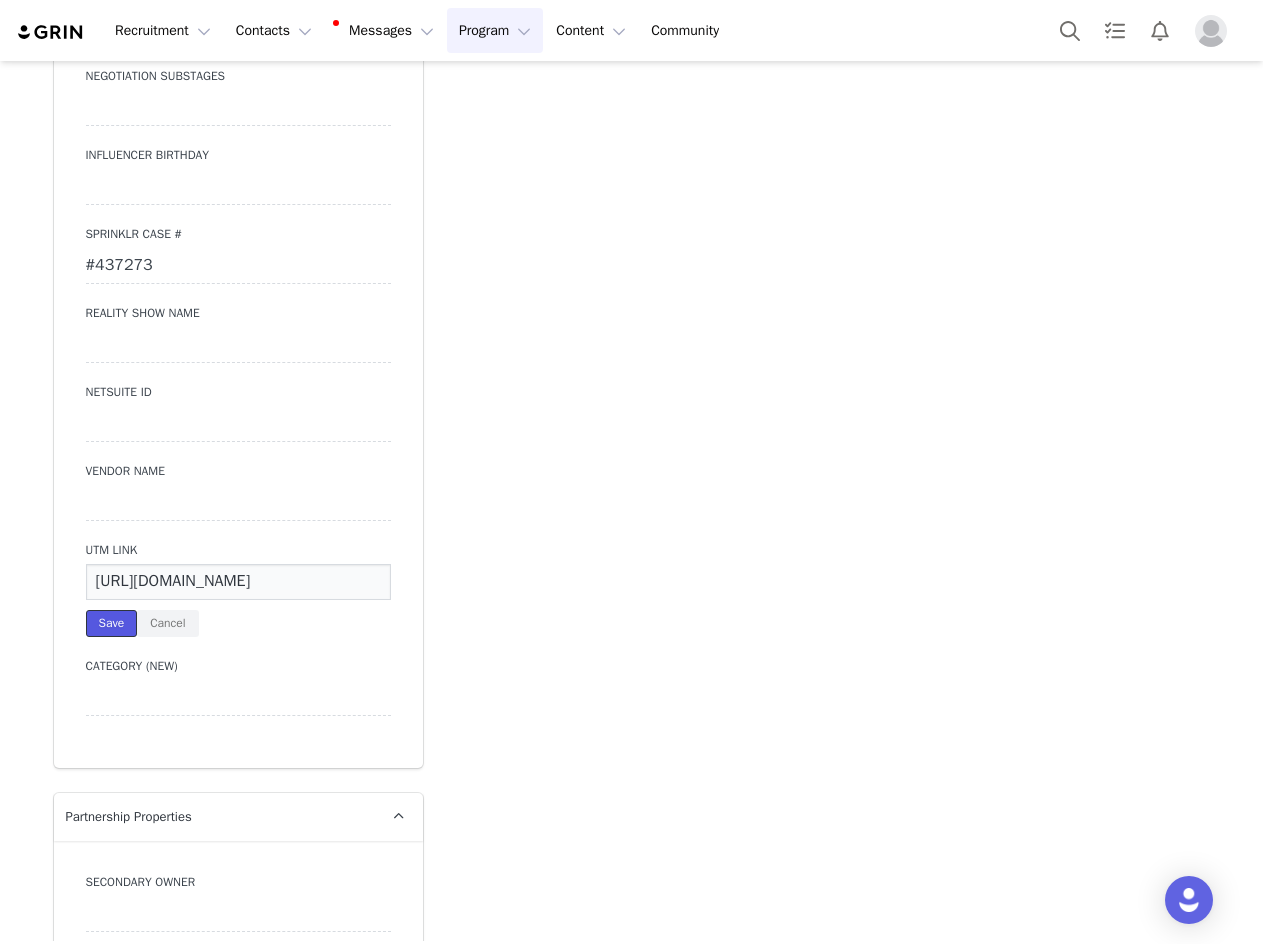 drag, startPoint x: 87, startPoint y: 596, endPoint x: 229, endPoint y: 117, distance: 499.60486 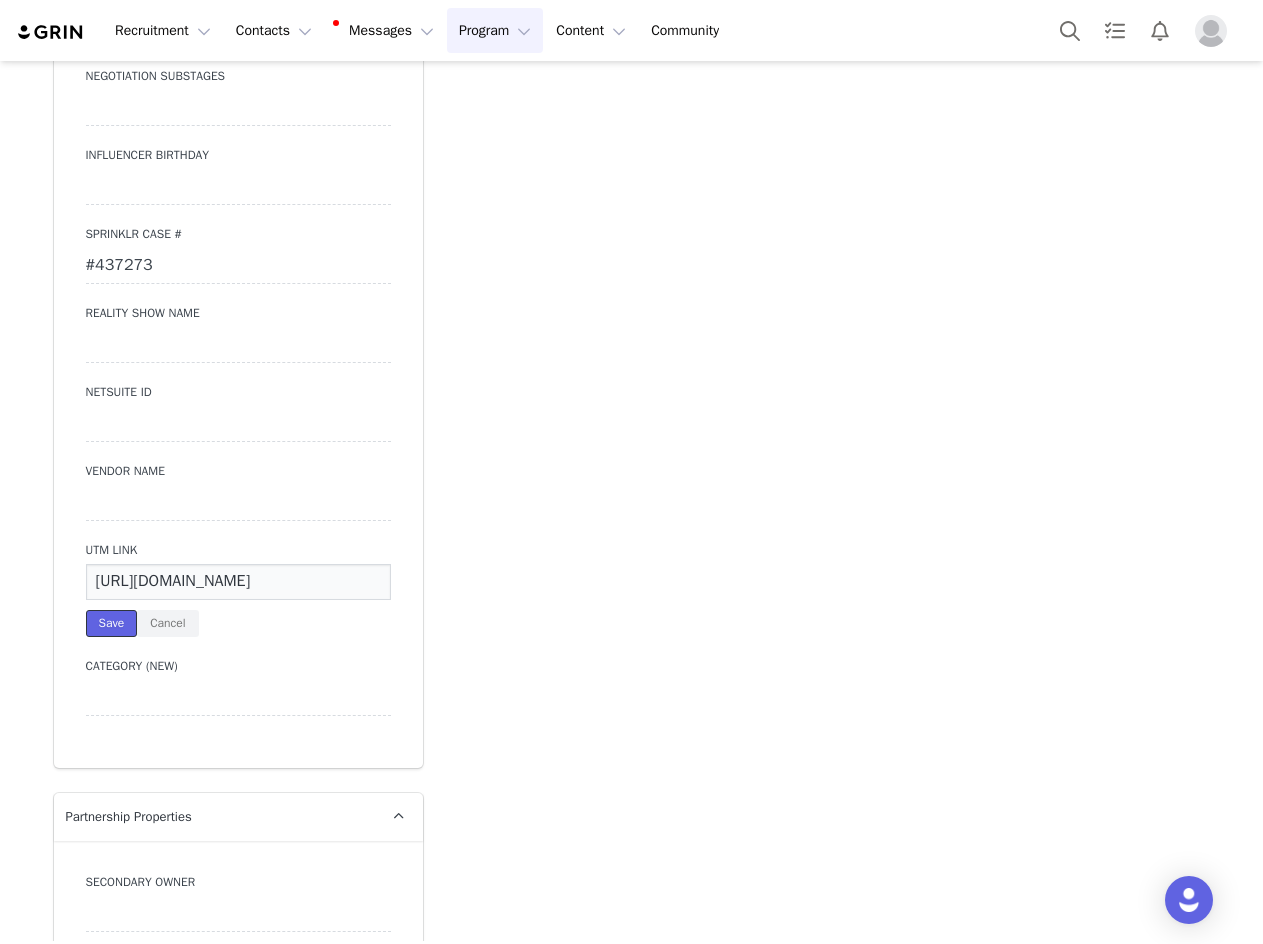 click on "Save" at bounding box center [112, 623] 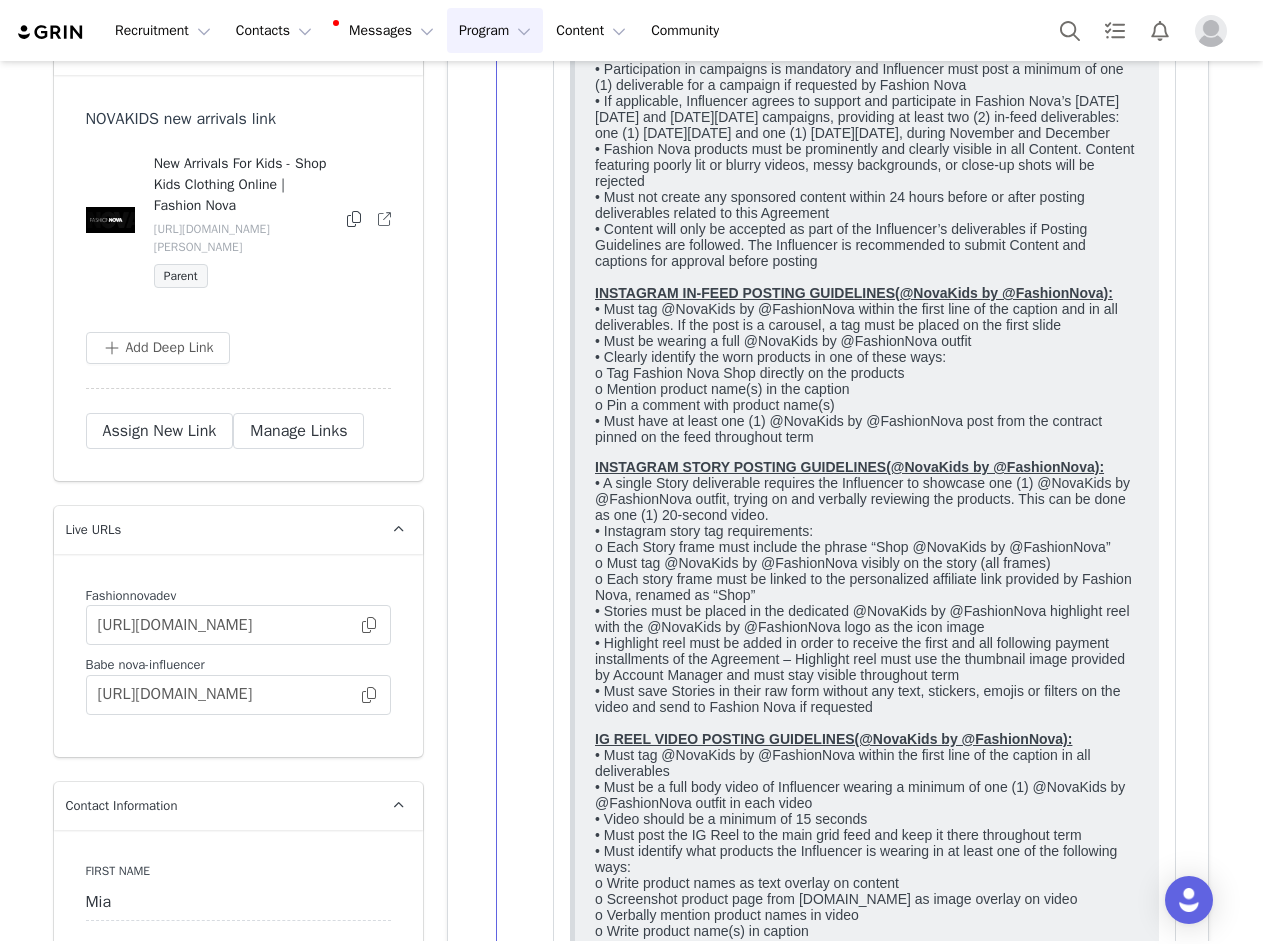 scroll, scrollTop: 2428, scrollLeft: 0, axis: vertical 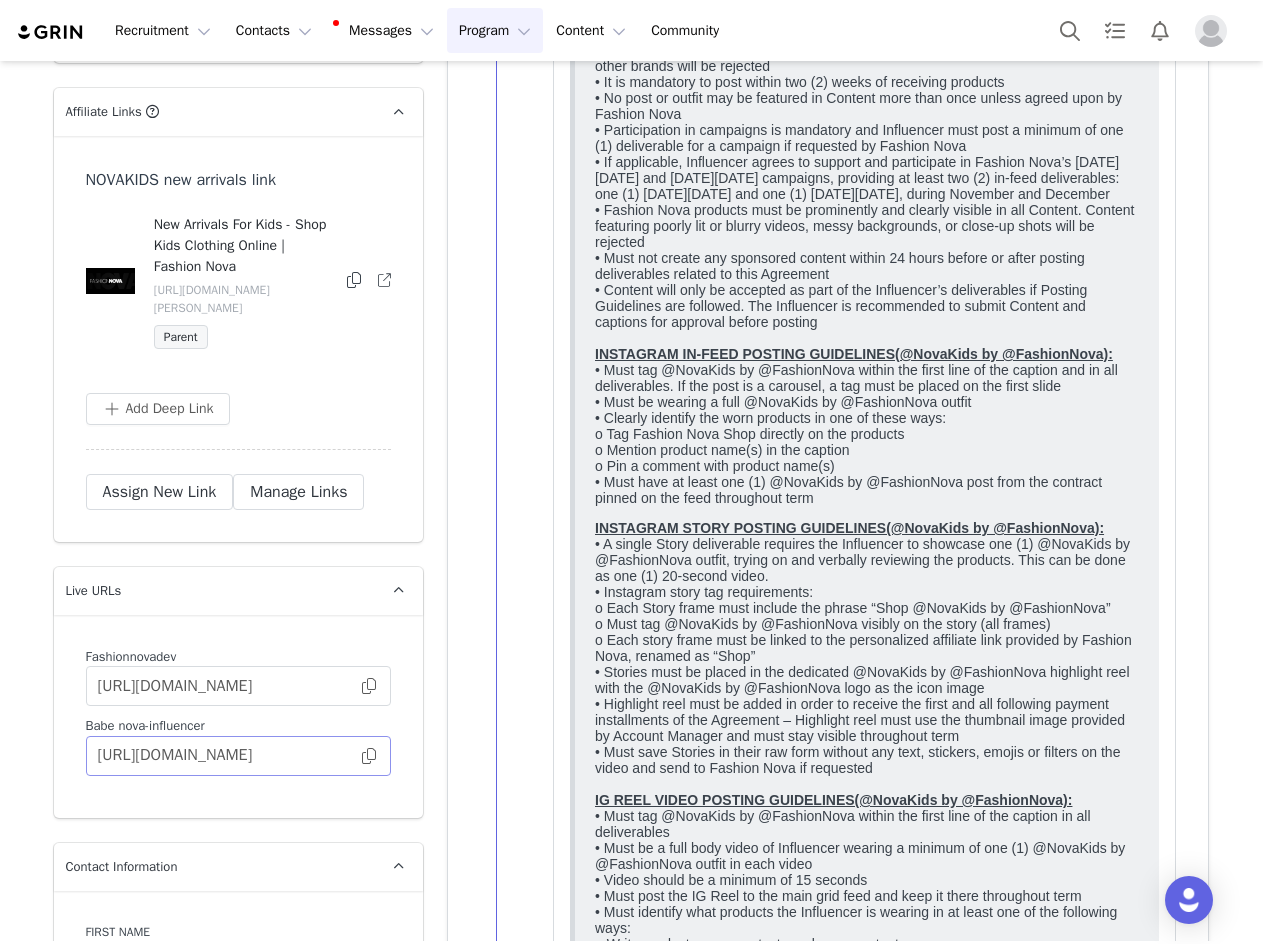 click at bounding box center [369, 756] 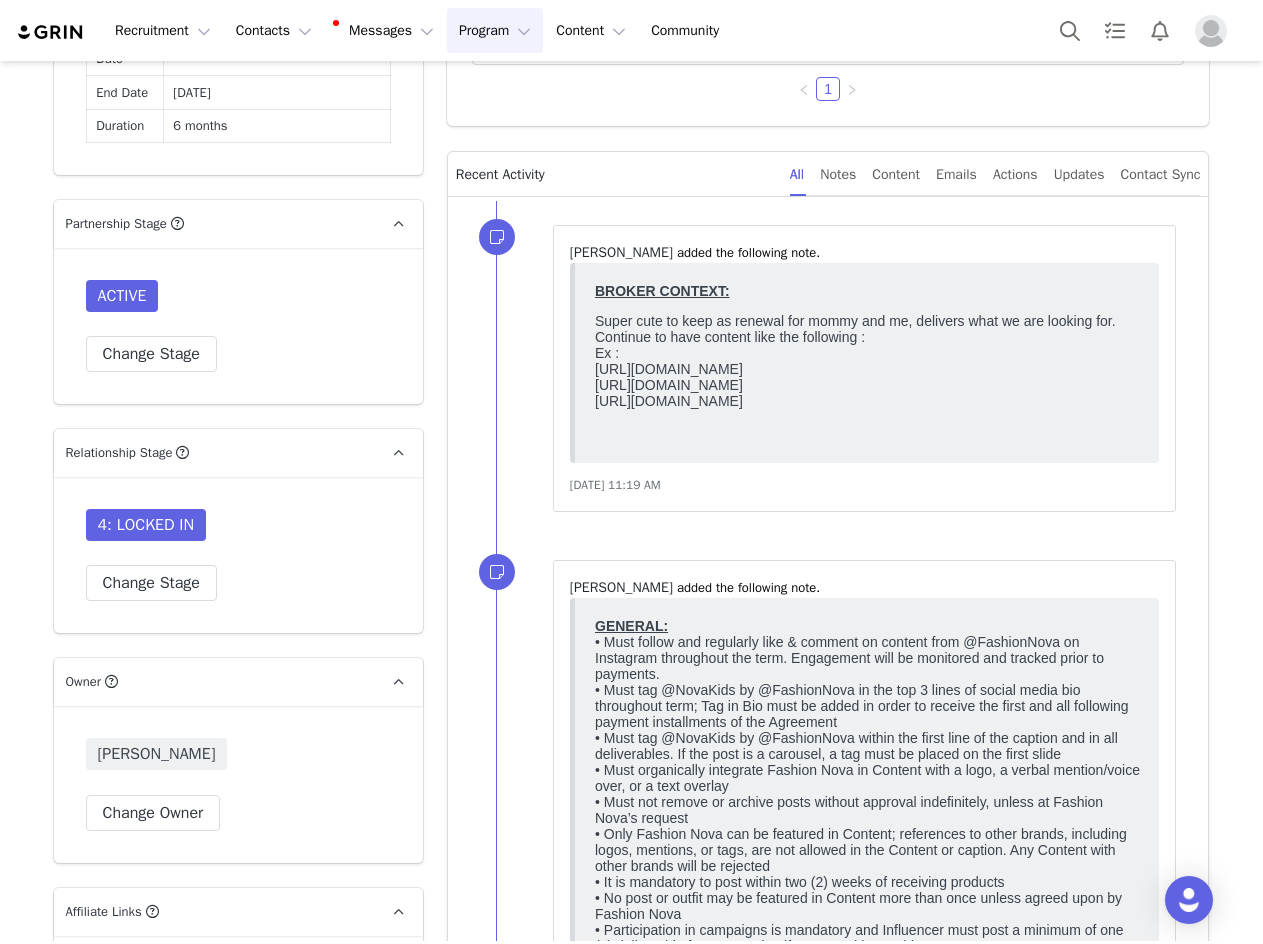 scroll, scrollTop: 1128, scrollLeft: 0, axis: vertical 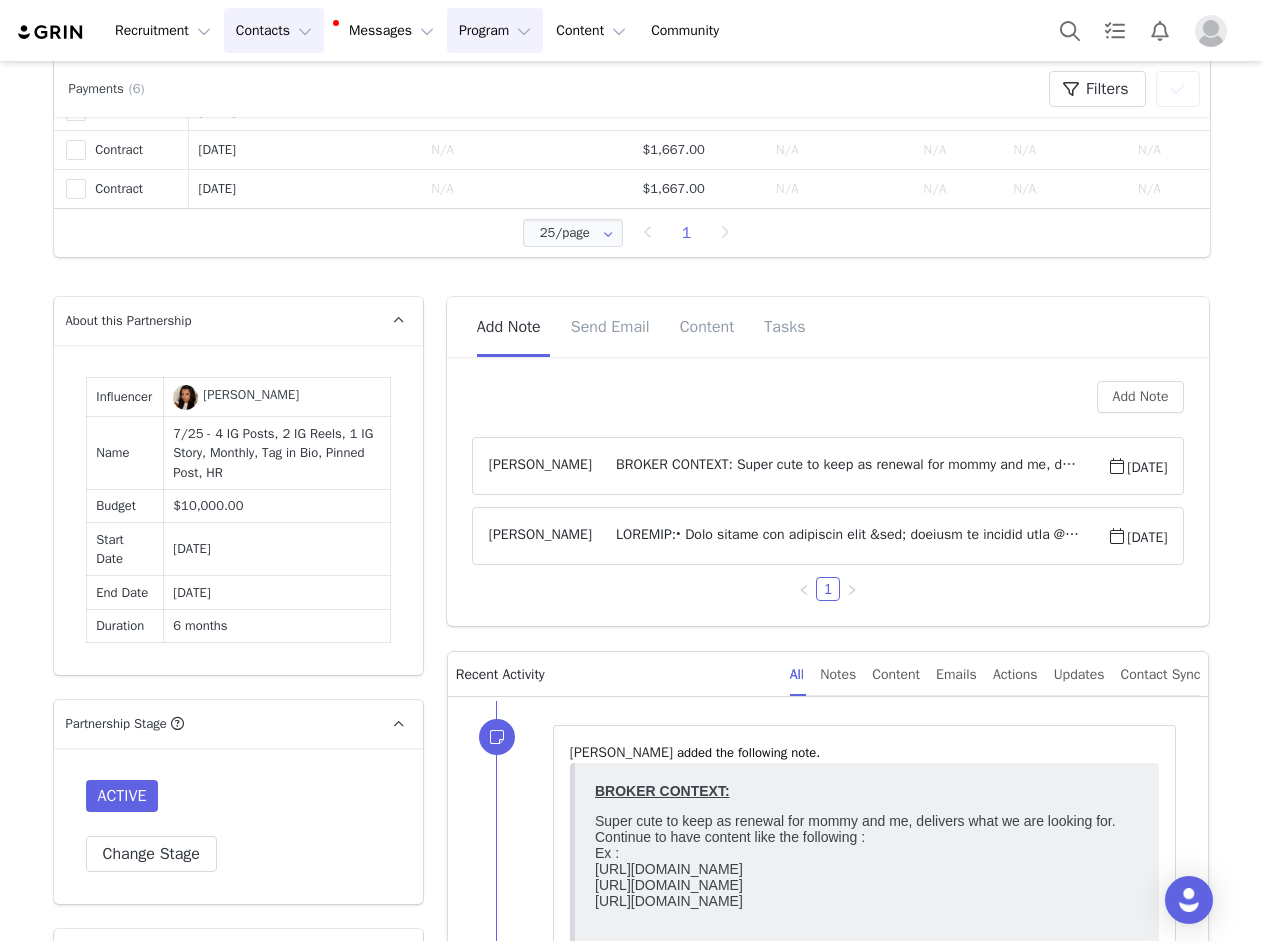 click on "Contacts Contacts" at bounding box center [274, 30] 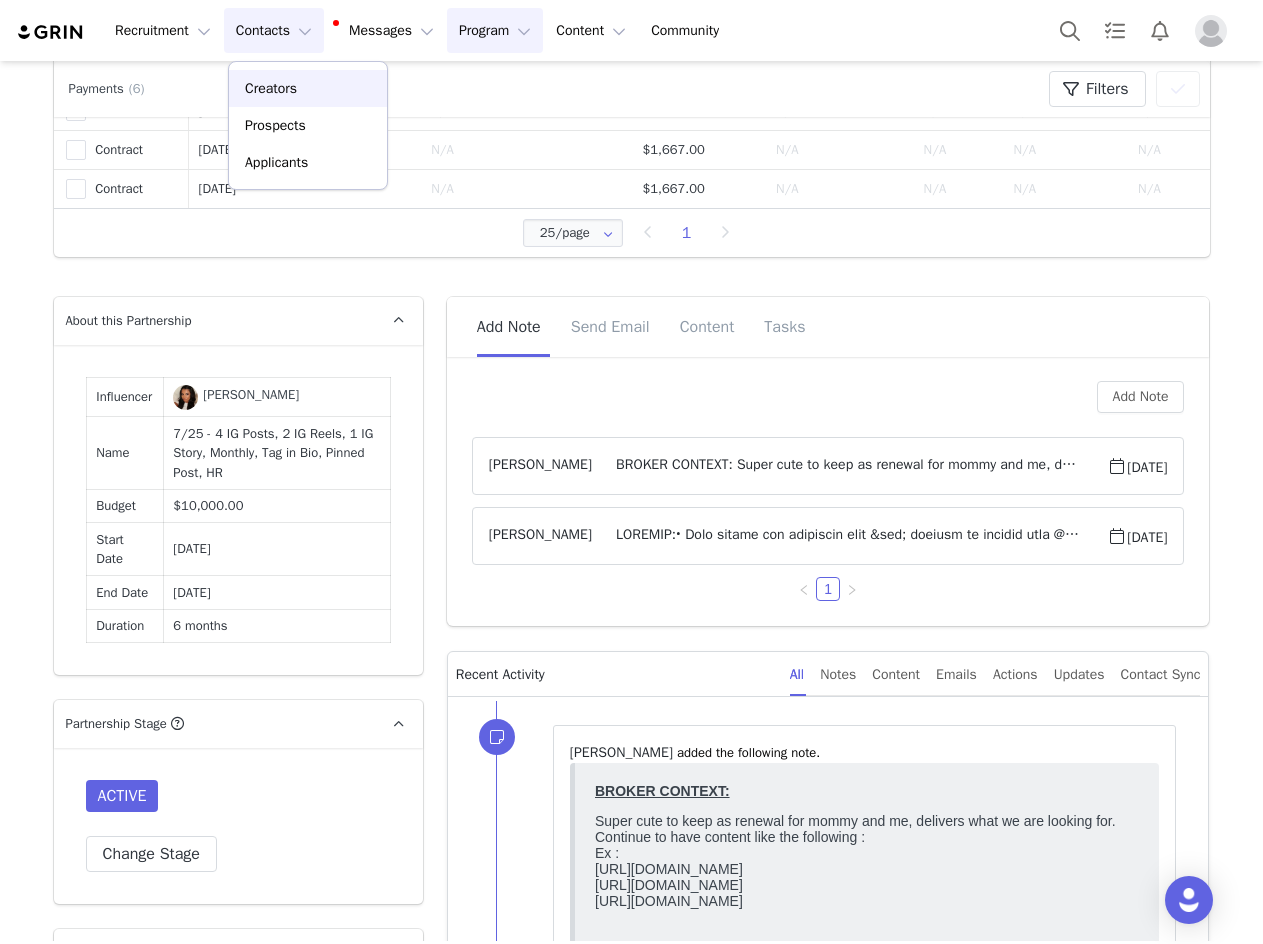 click on "Creators" at bounding box center [308, 88] 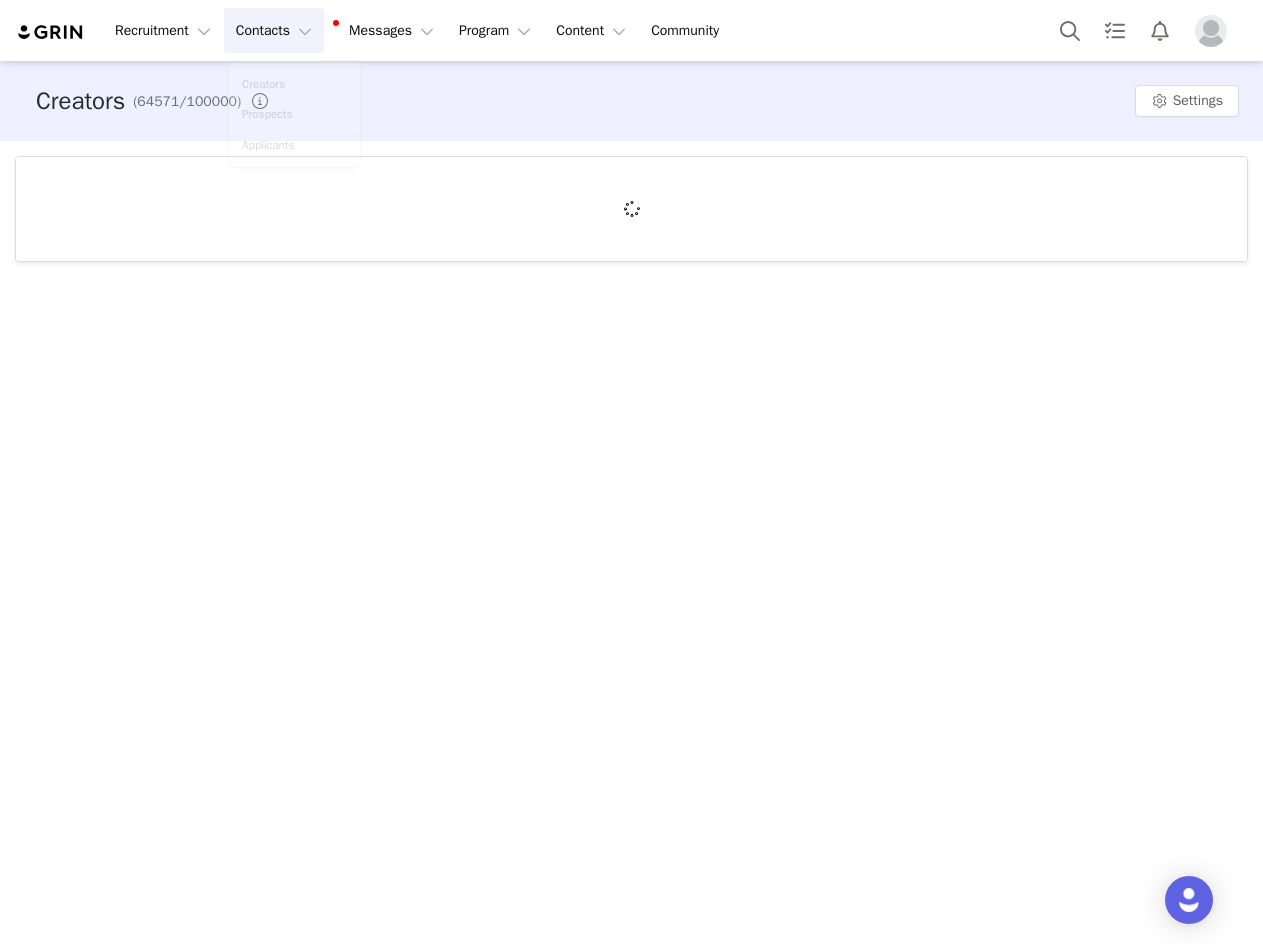 scroll, scrollTop: 0, scrollLeft: 0, axis: both 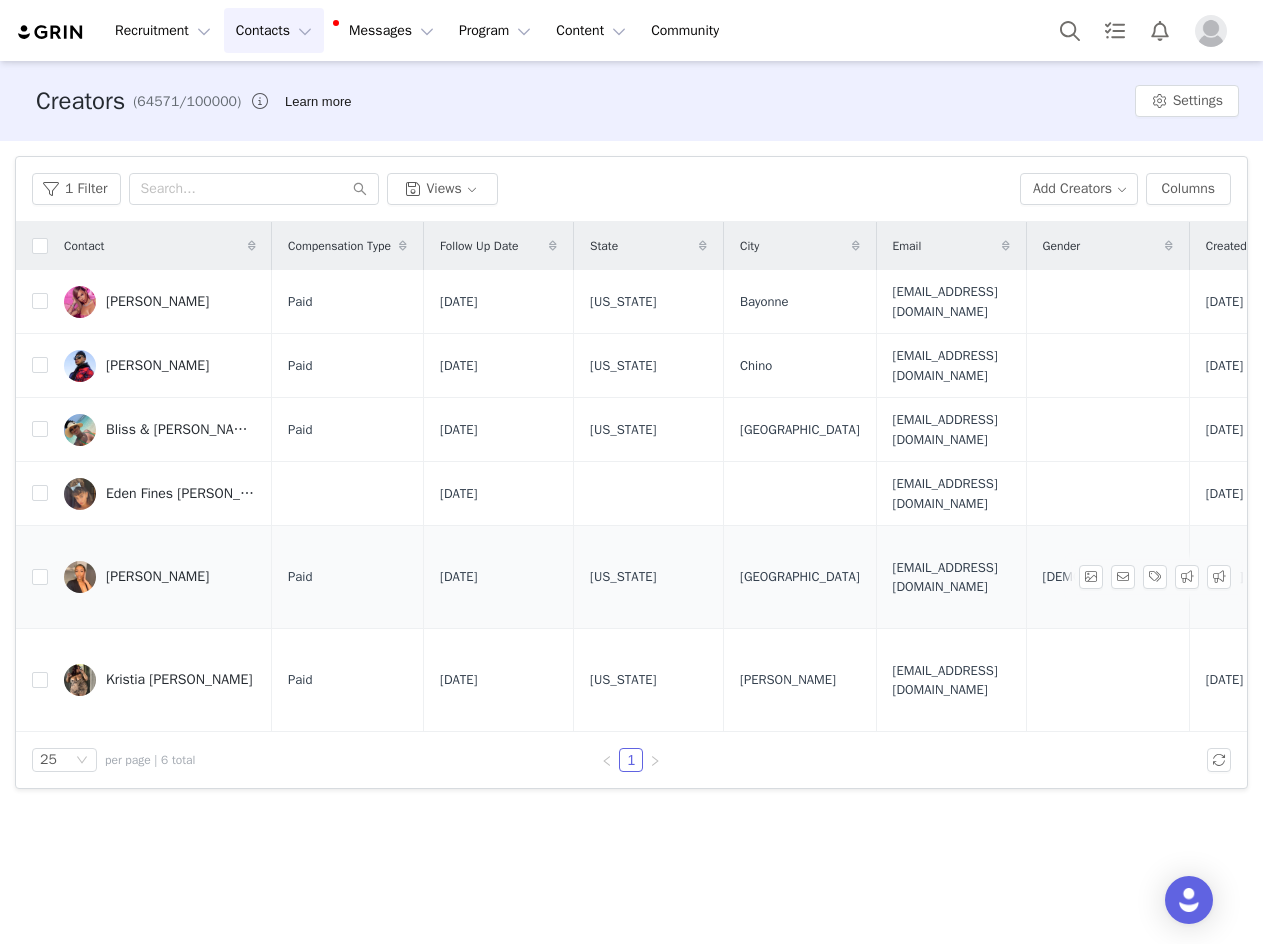 click on "[PERSON_NAME]" at bounding box center (157, 577) 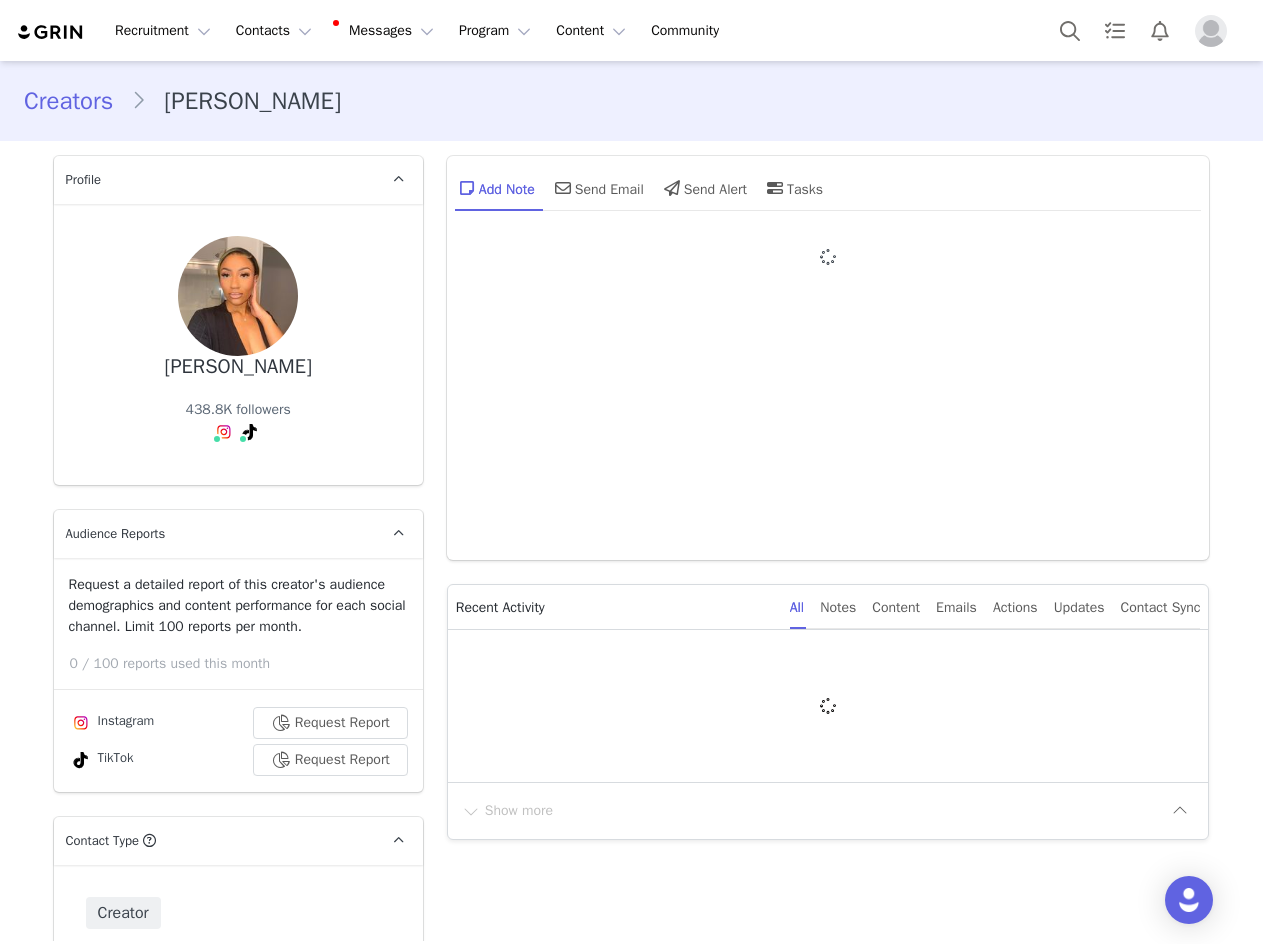 type on "+1 ([GEOGRAPHIC_DATA])" 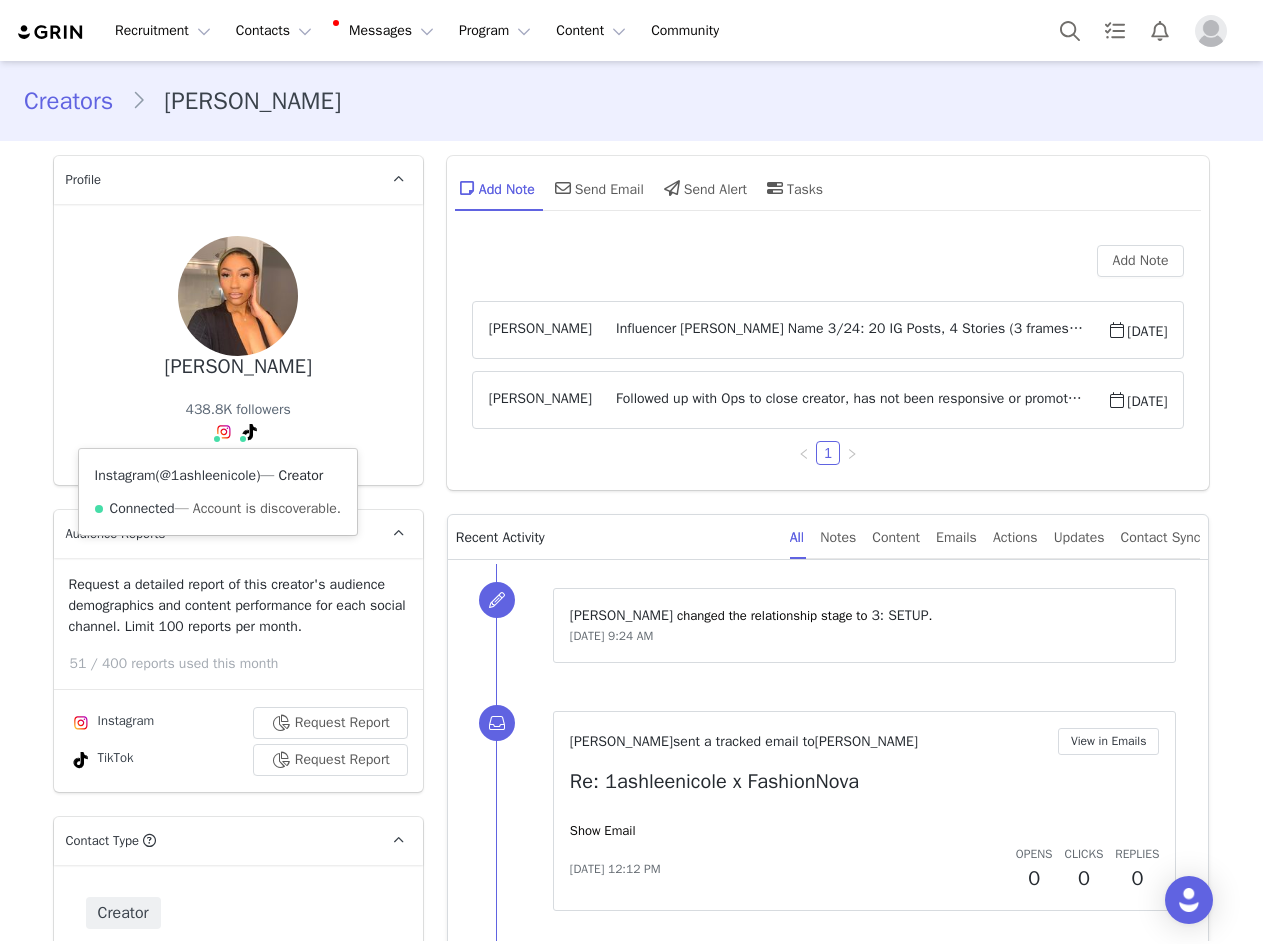 click on "@1ashleenicole" at bounding box center (208, 475) 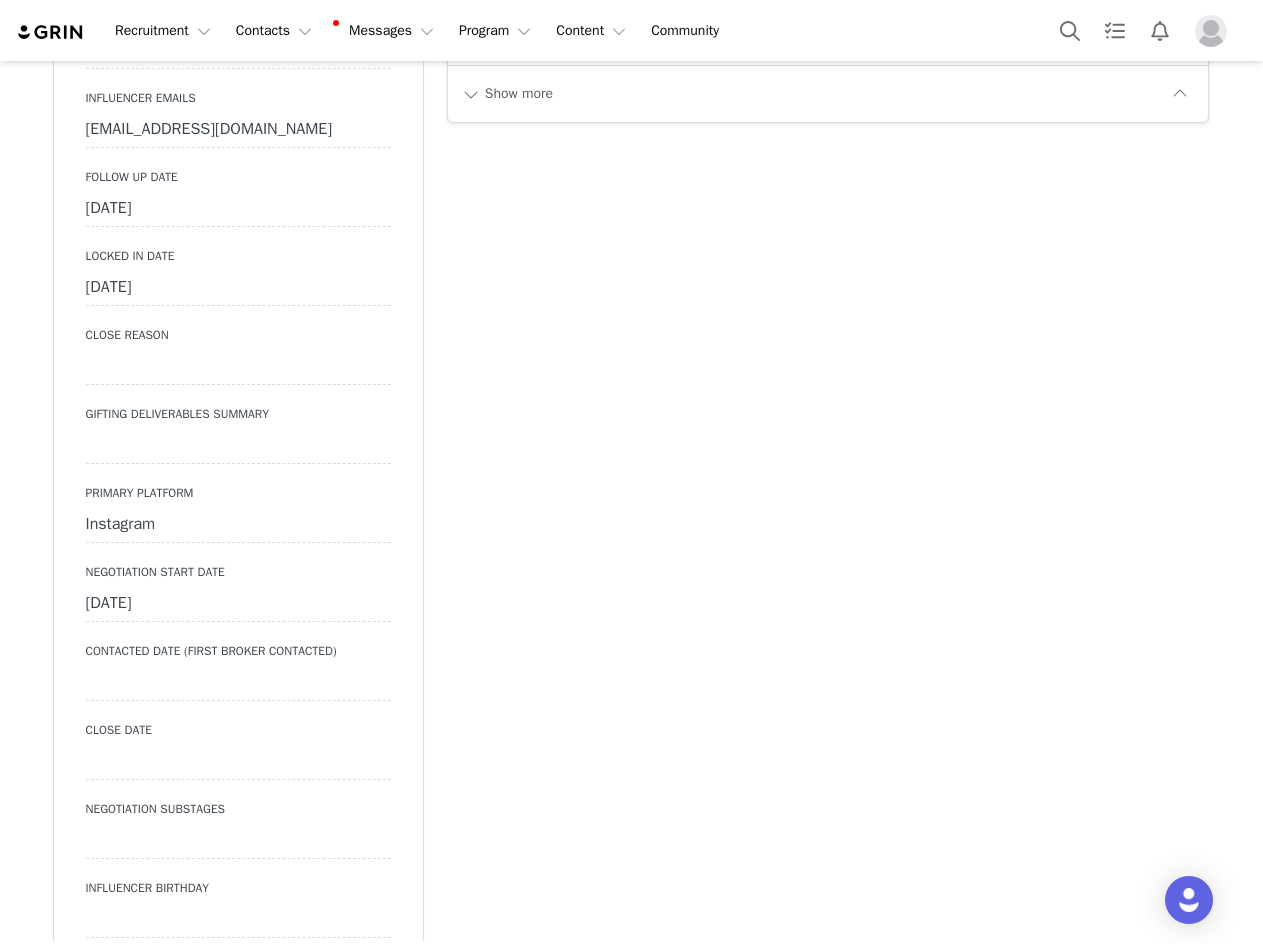 scroll, scrollTop: 2400, scrollLeft: 0, axis: vertical 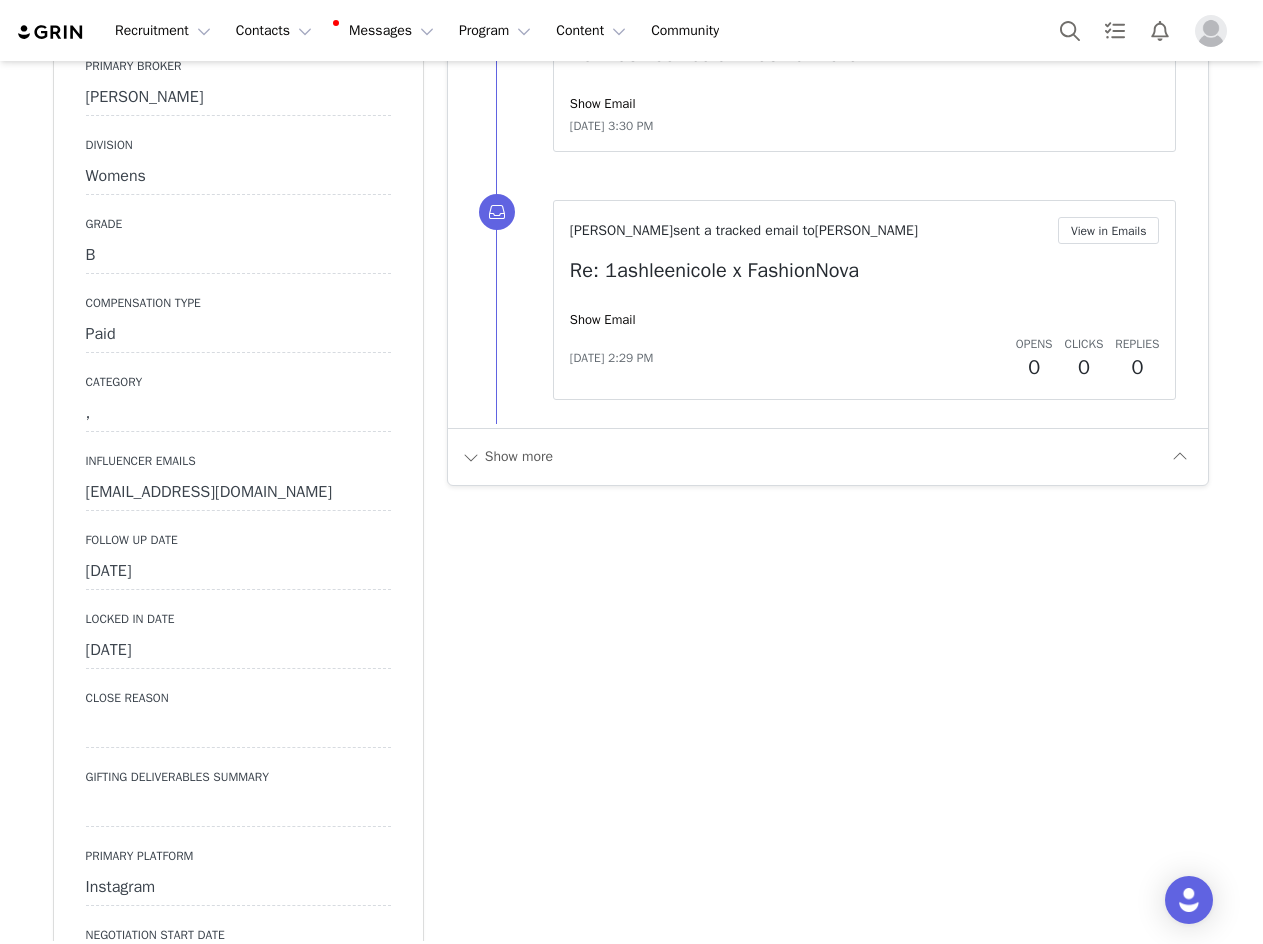 click on "[DATE]" at bounding box center (238, 572) 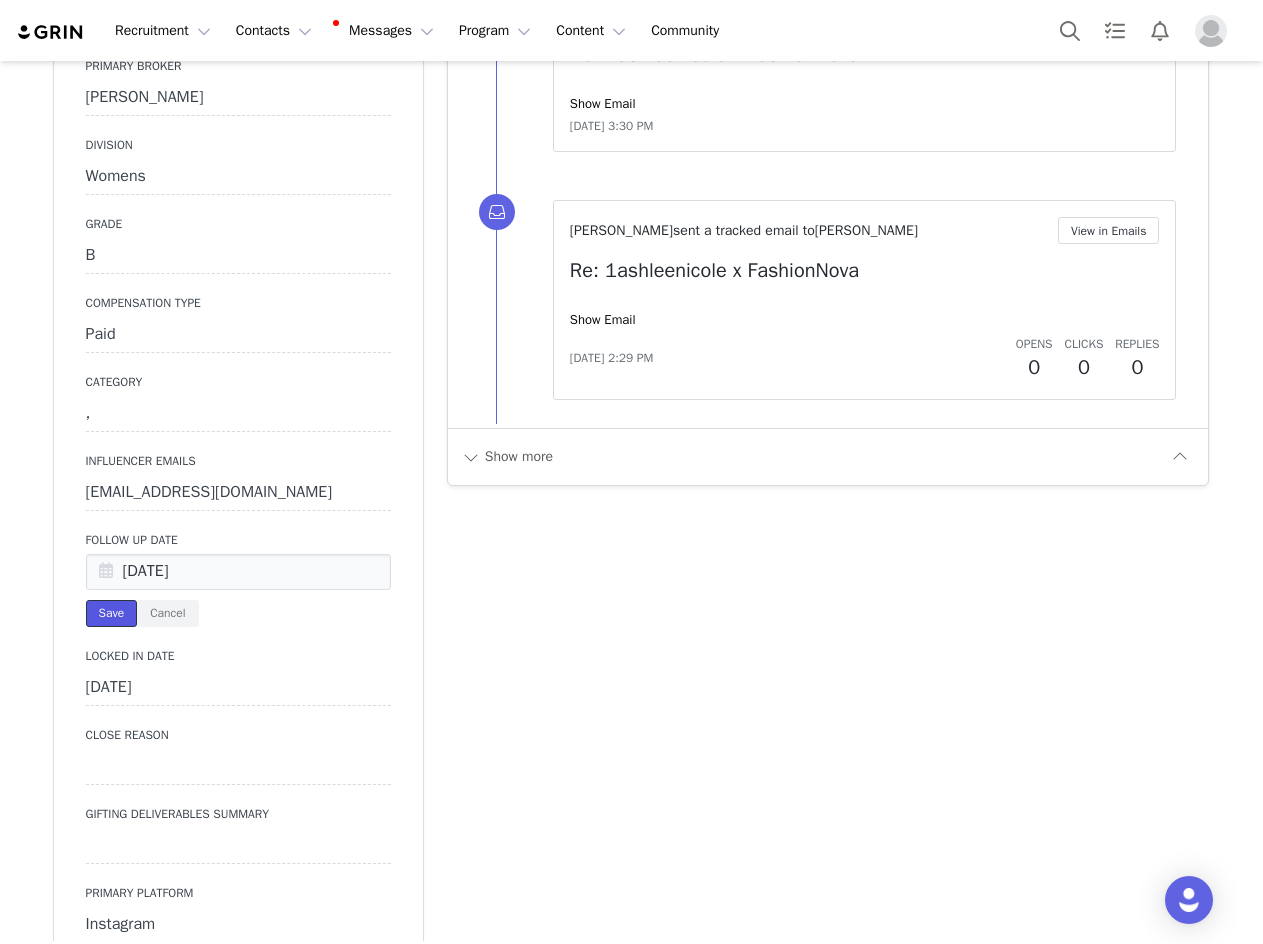 click on "Save" at bounding box center [112, 613] 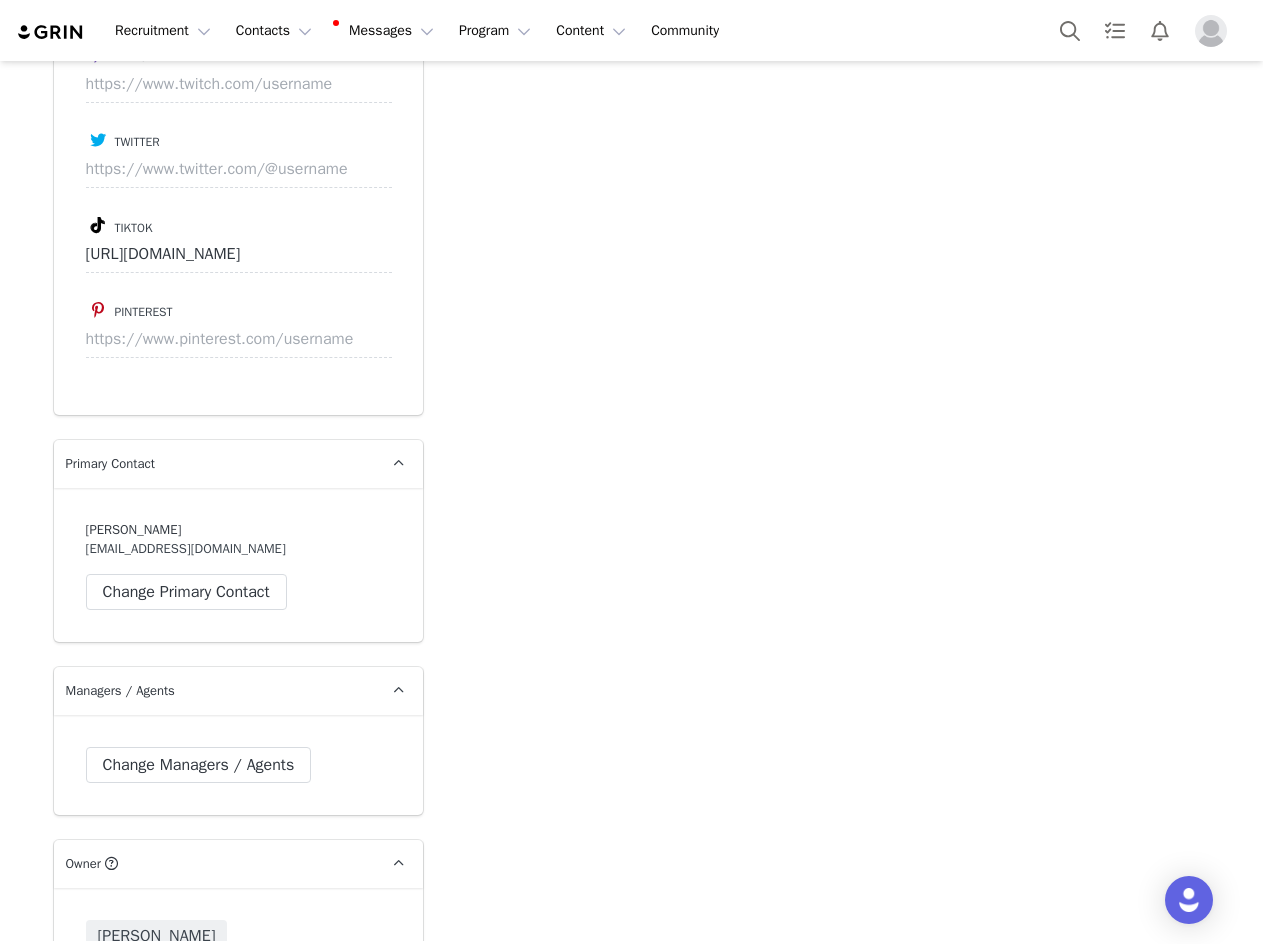scroll, scrollTop: 4900, scrollLeft: 0, axis: vertical 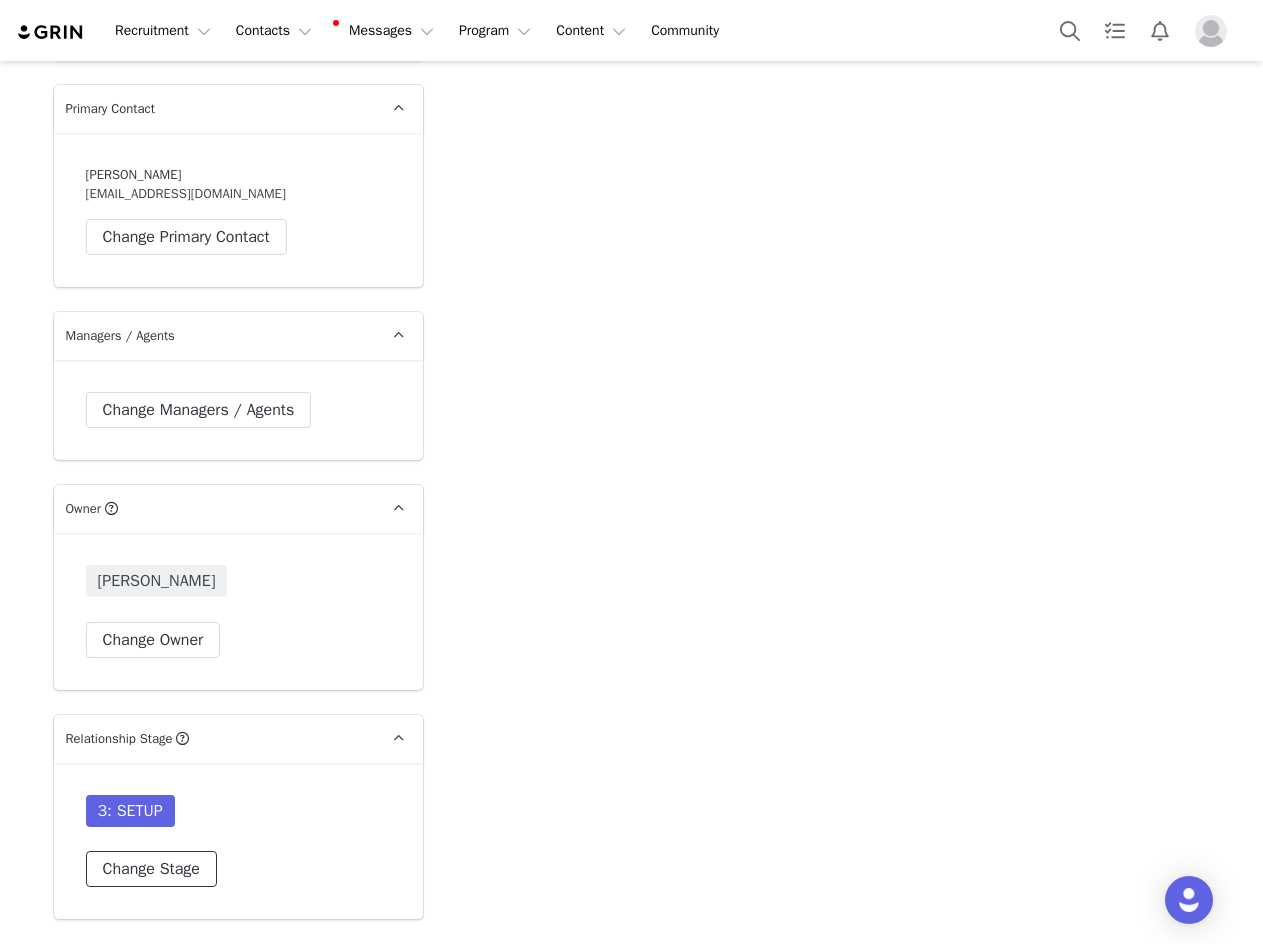 click on "Change Stage" at bounding box center [151, 869] 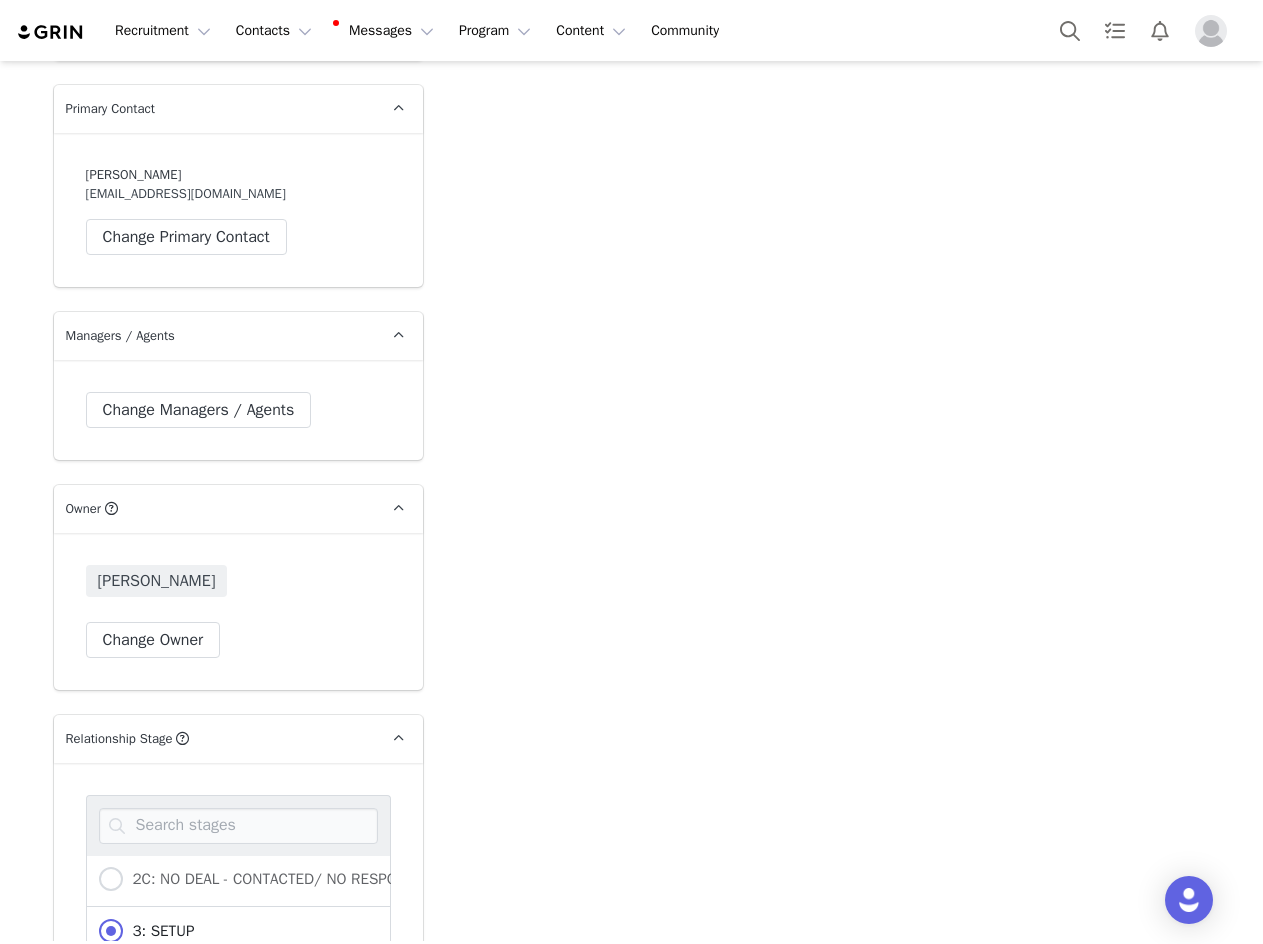 scroll, scrollTop: 500, scrollLeft: 0, axis: vertical 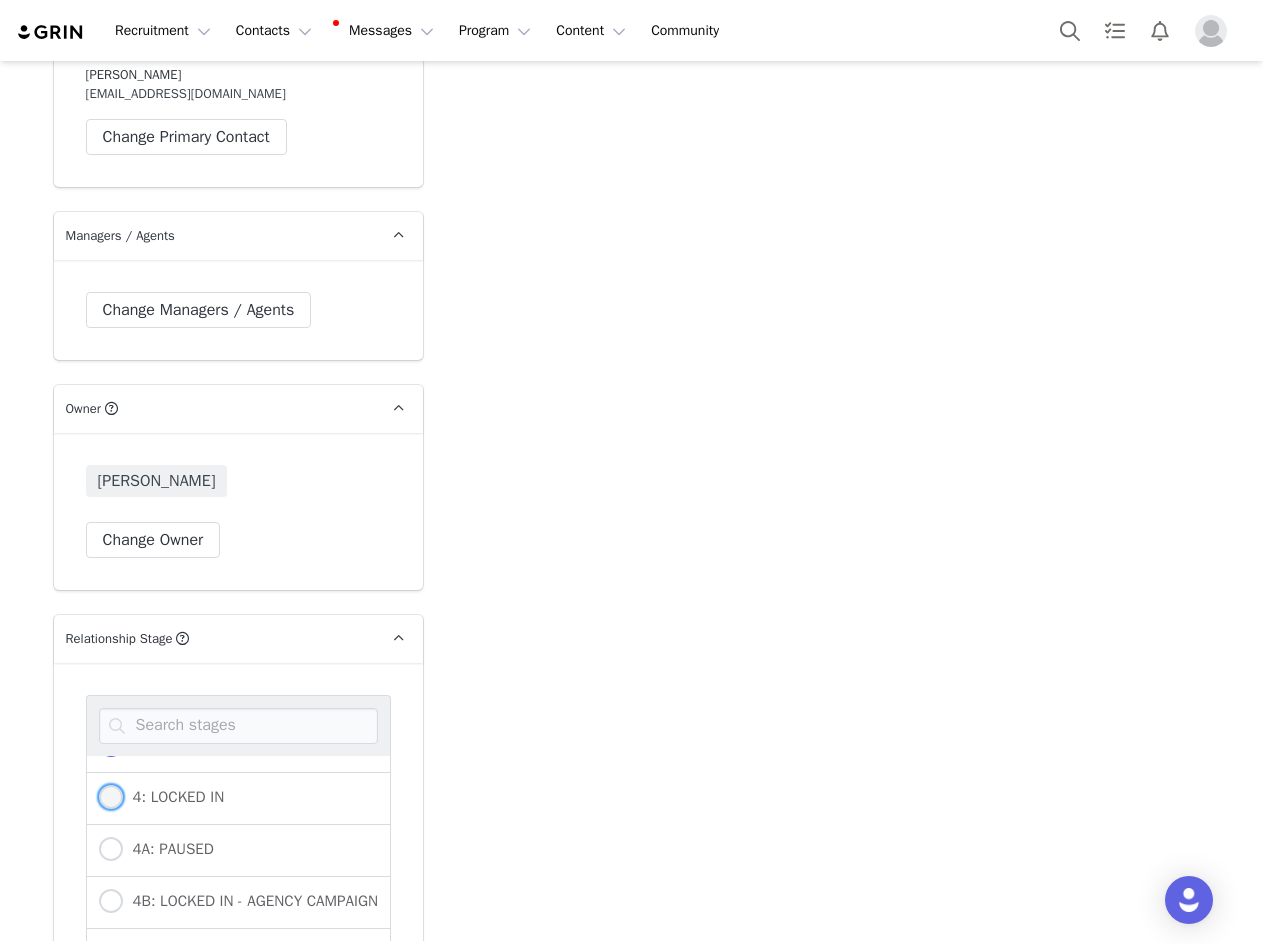 click at bounding box center [111, 797] 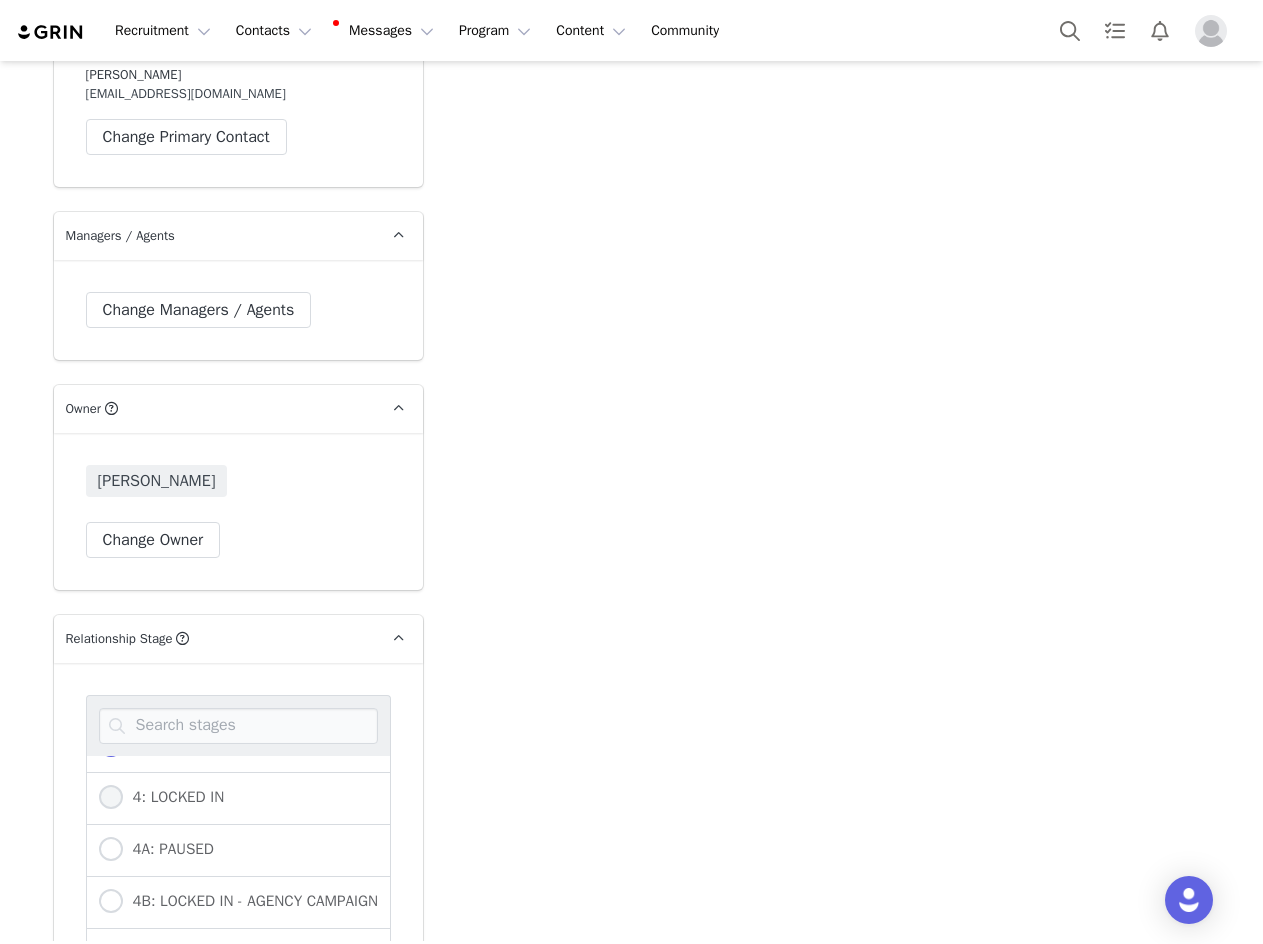 click on "4: LOCKED IN" at bounding box center [111, 798] 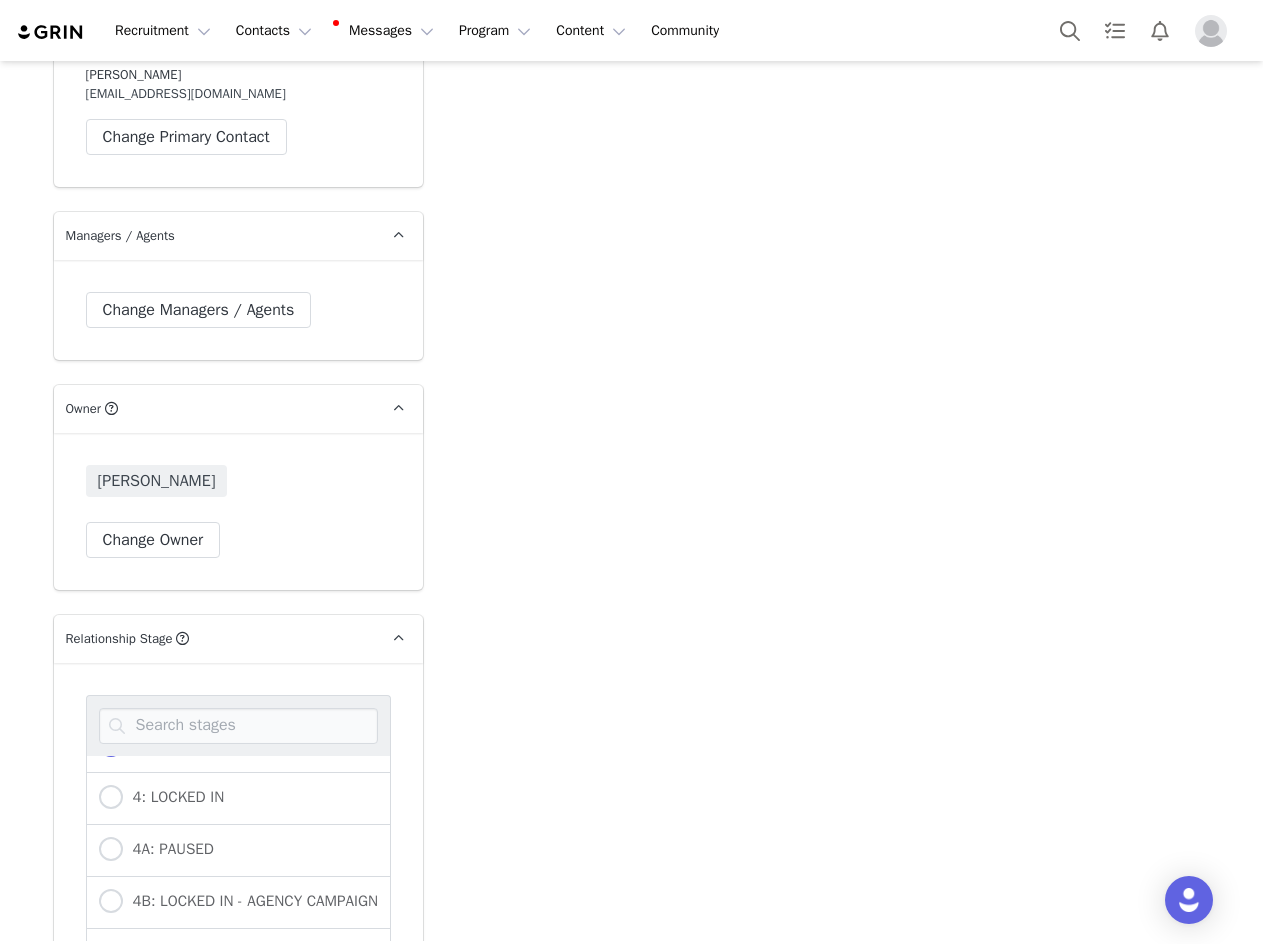 radio on "false" 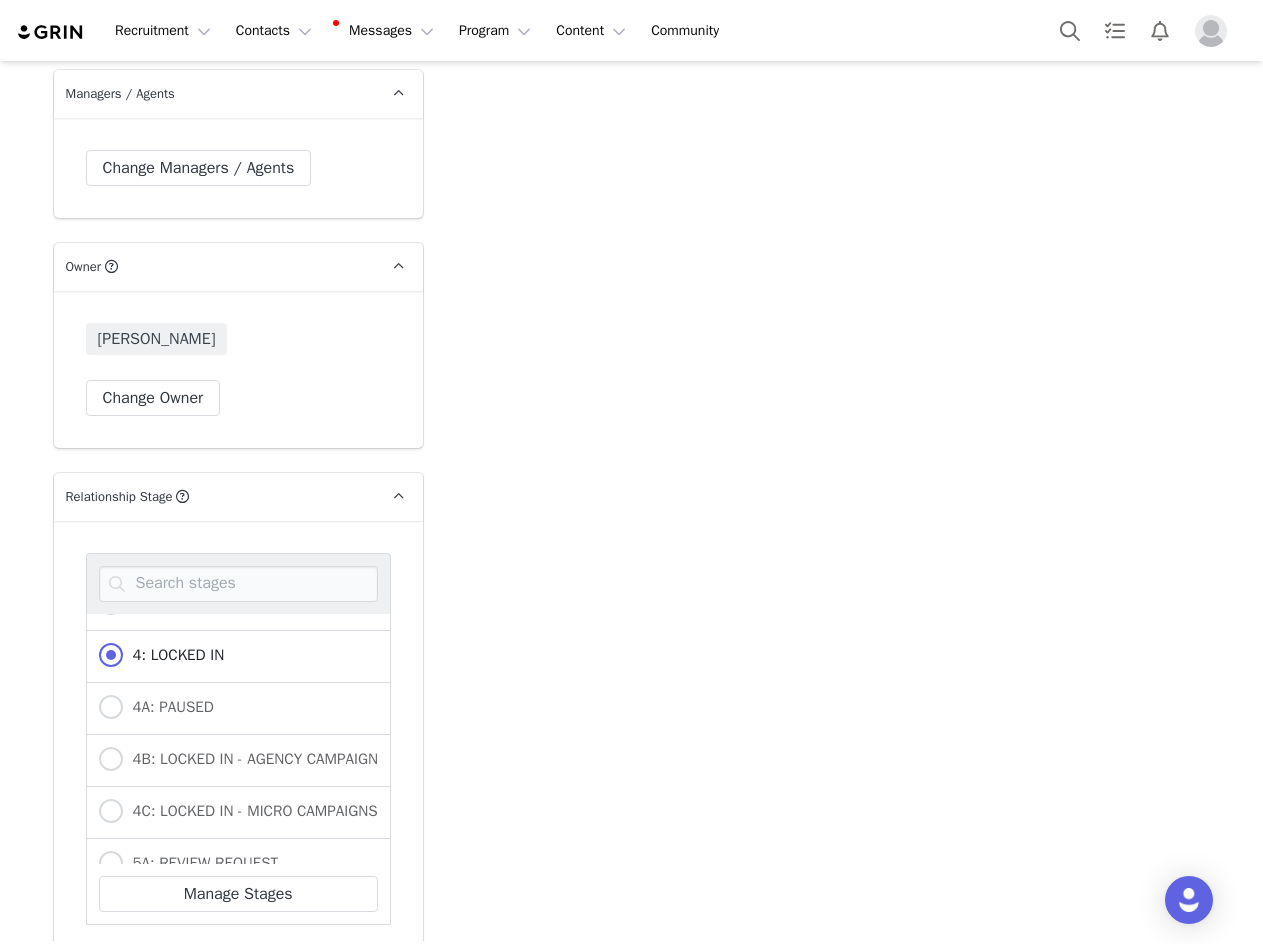 scroll, scrollTop: 5300, scrollLeft: 0, axis: vertical 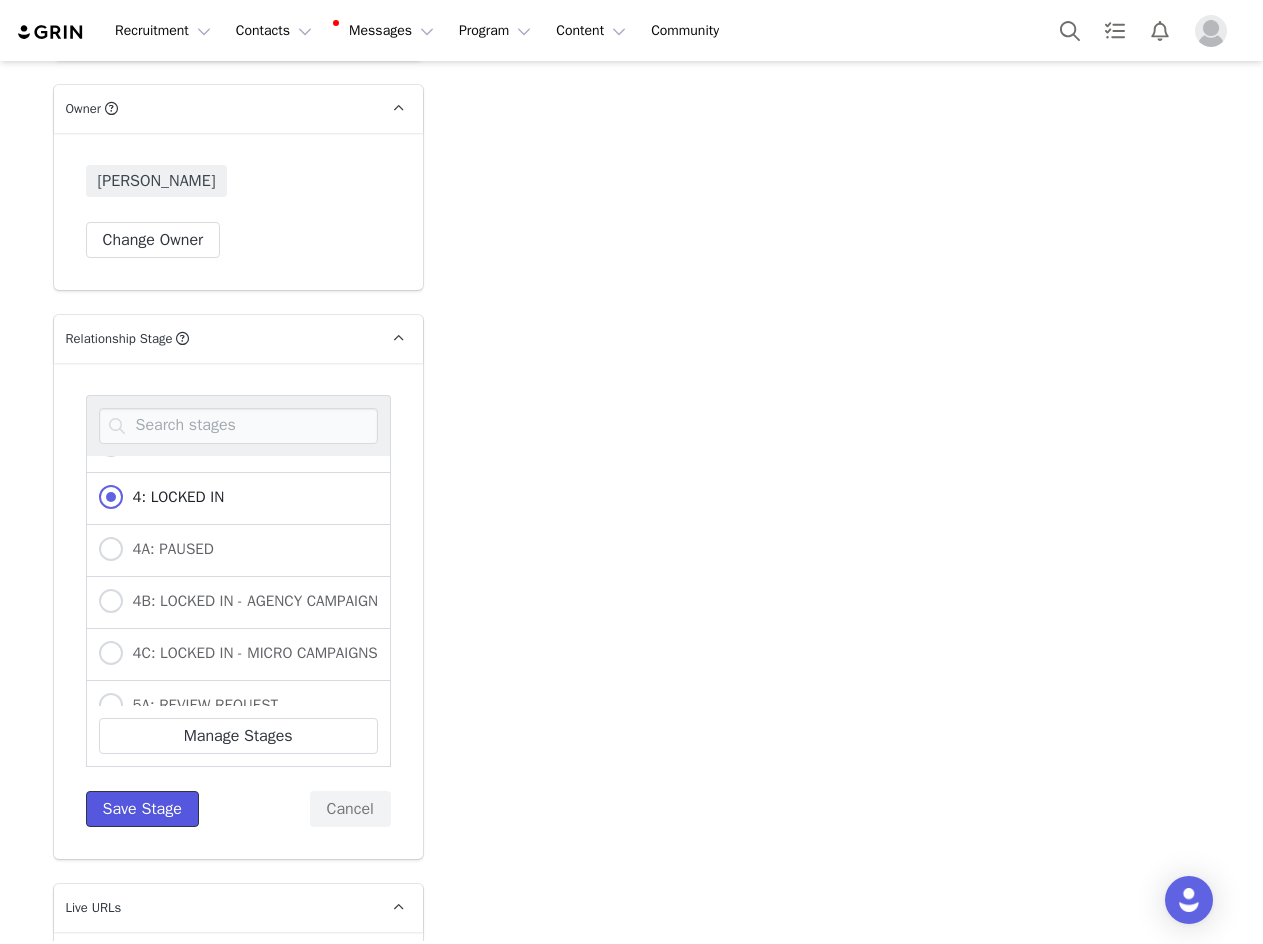 click on "Save Stage" at bounding box center [142, 809] 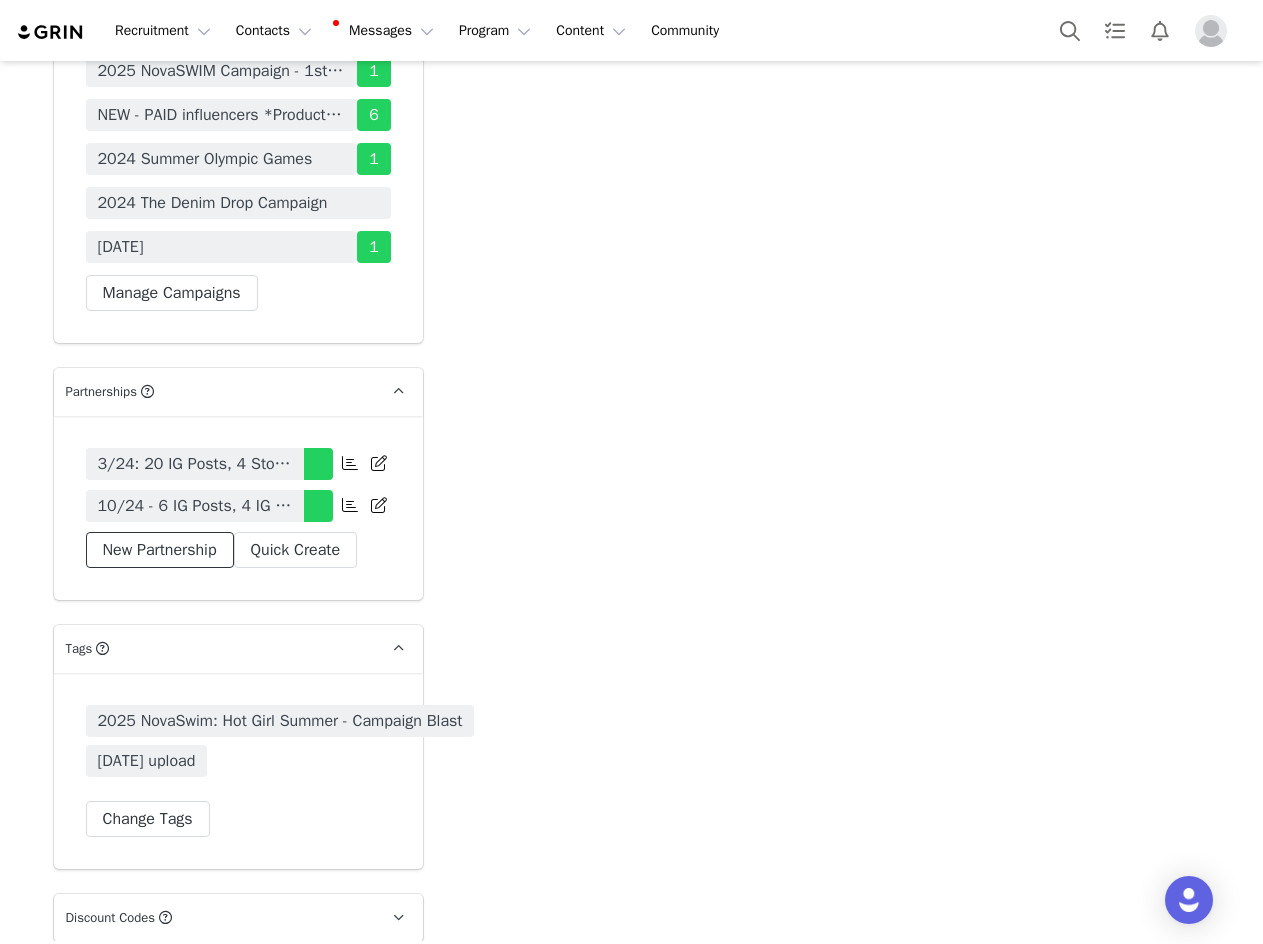 click on "New Partnership" at bounding box center (160, 550) 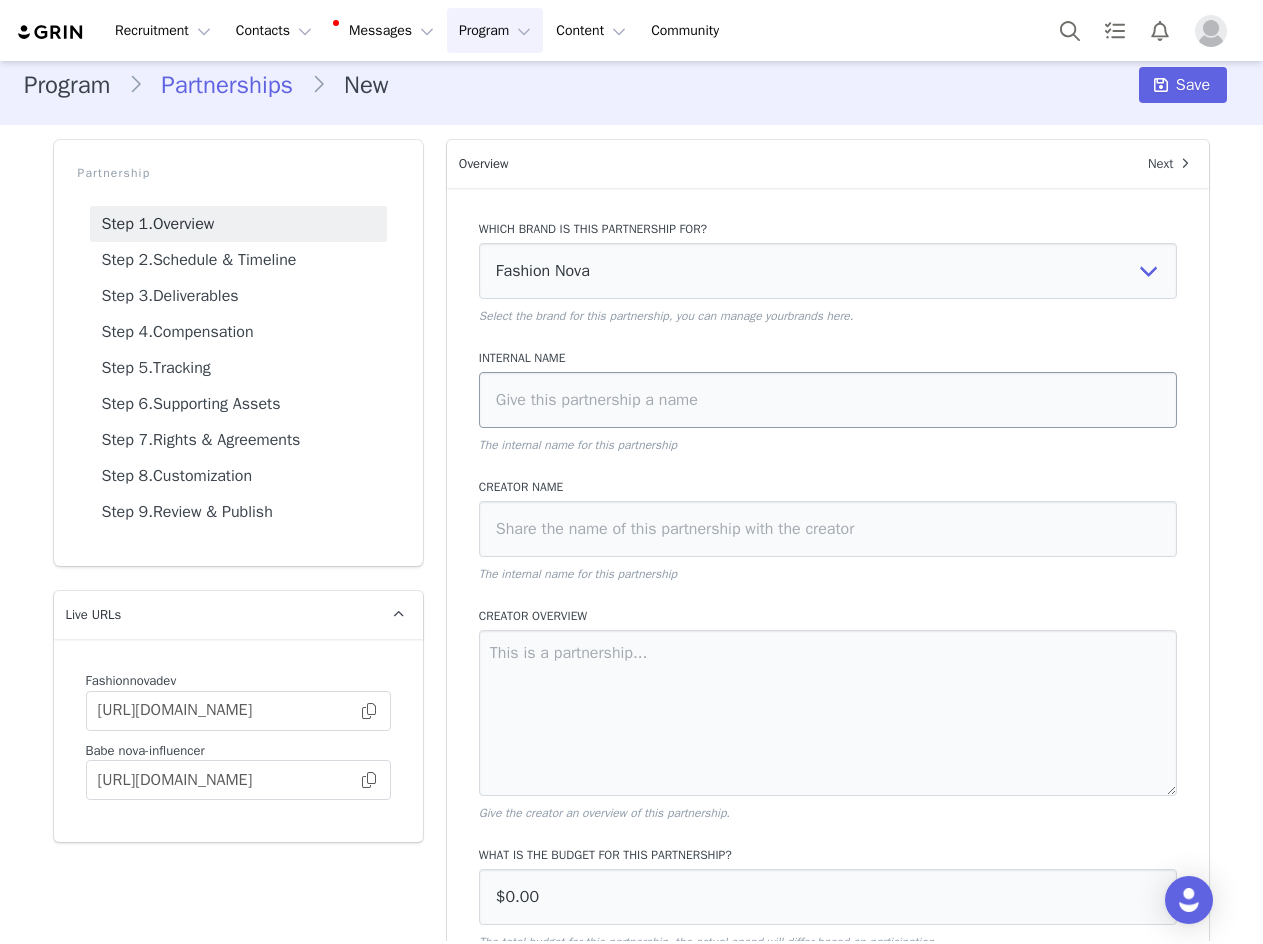 scroll, scrollTop: 0, scrollLeft: 0, axis: both 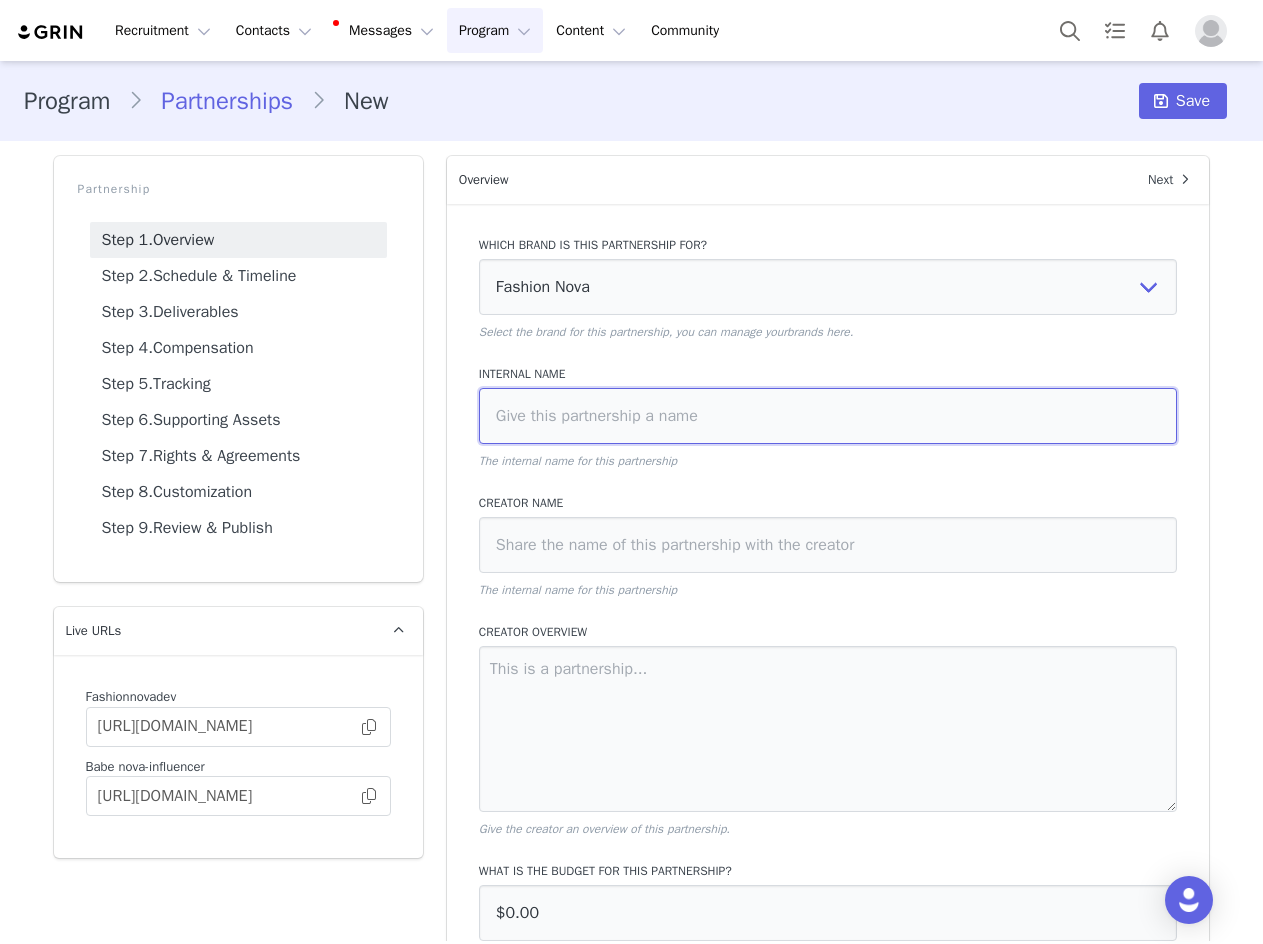 click at bounding box center [828, 416] 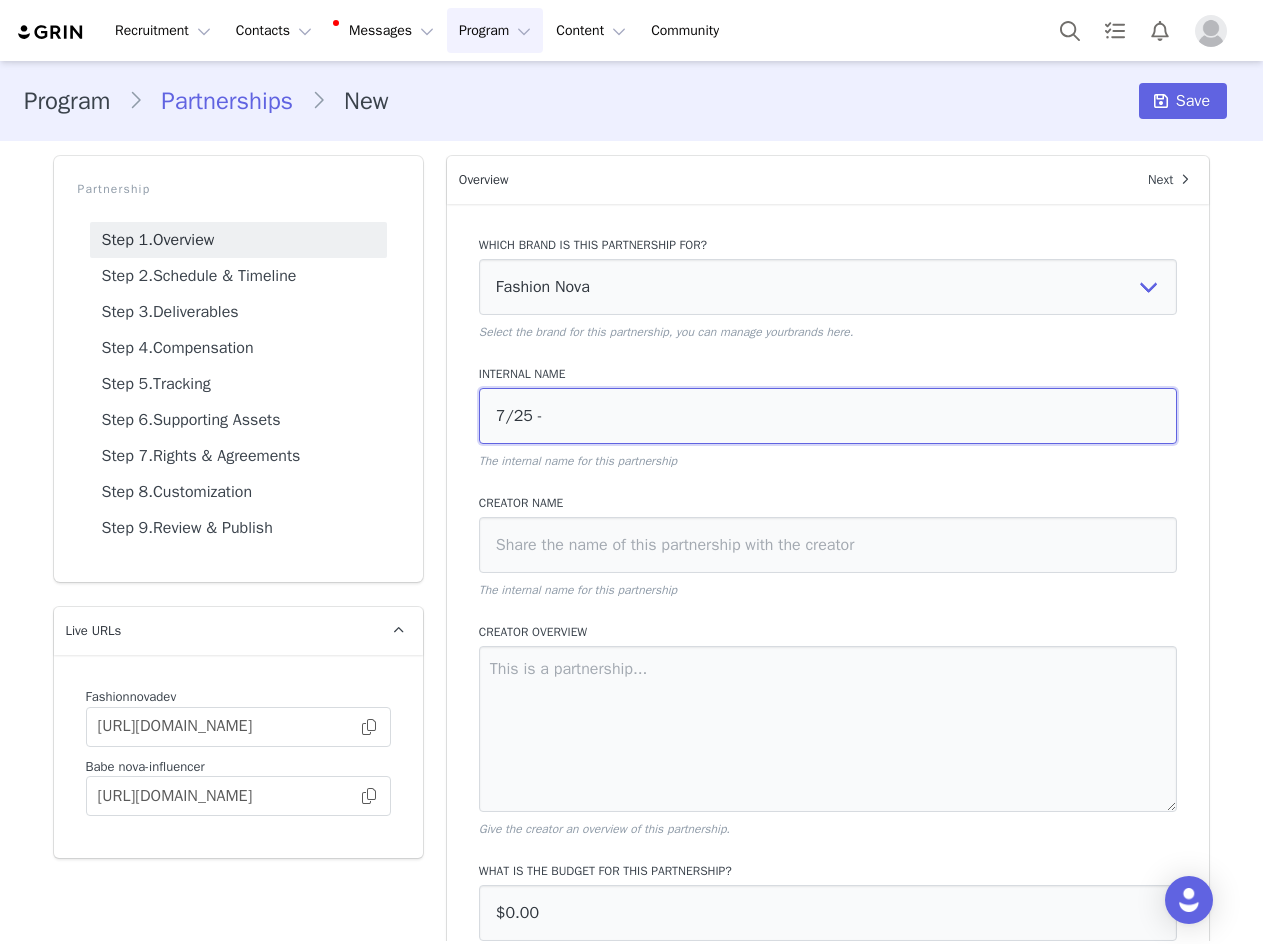 click on "7/25 -" at bounding box center [828, 416] 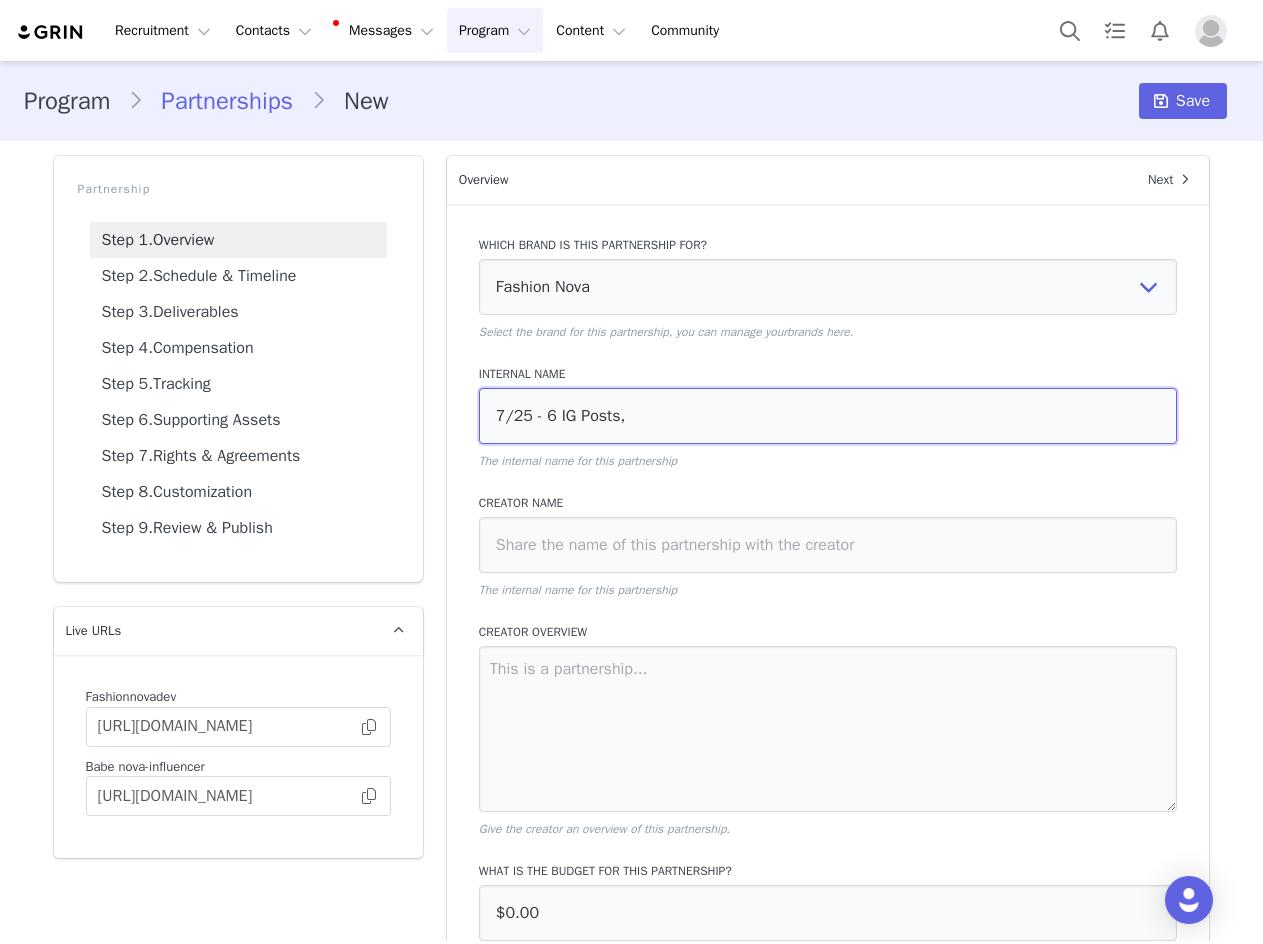 click on "7/25 - 6 IG Posts," at bounding box center (828, 416) 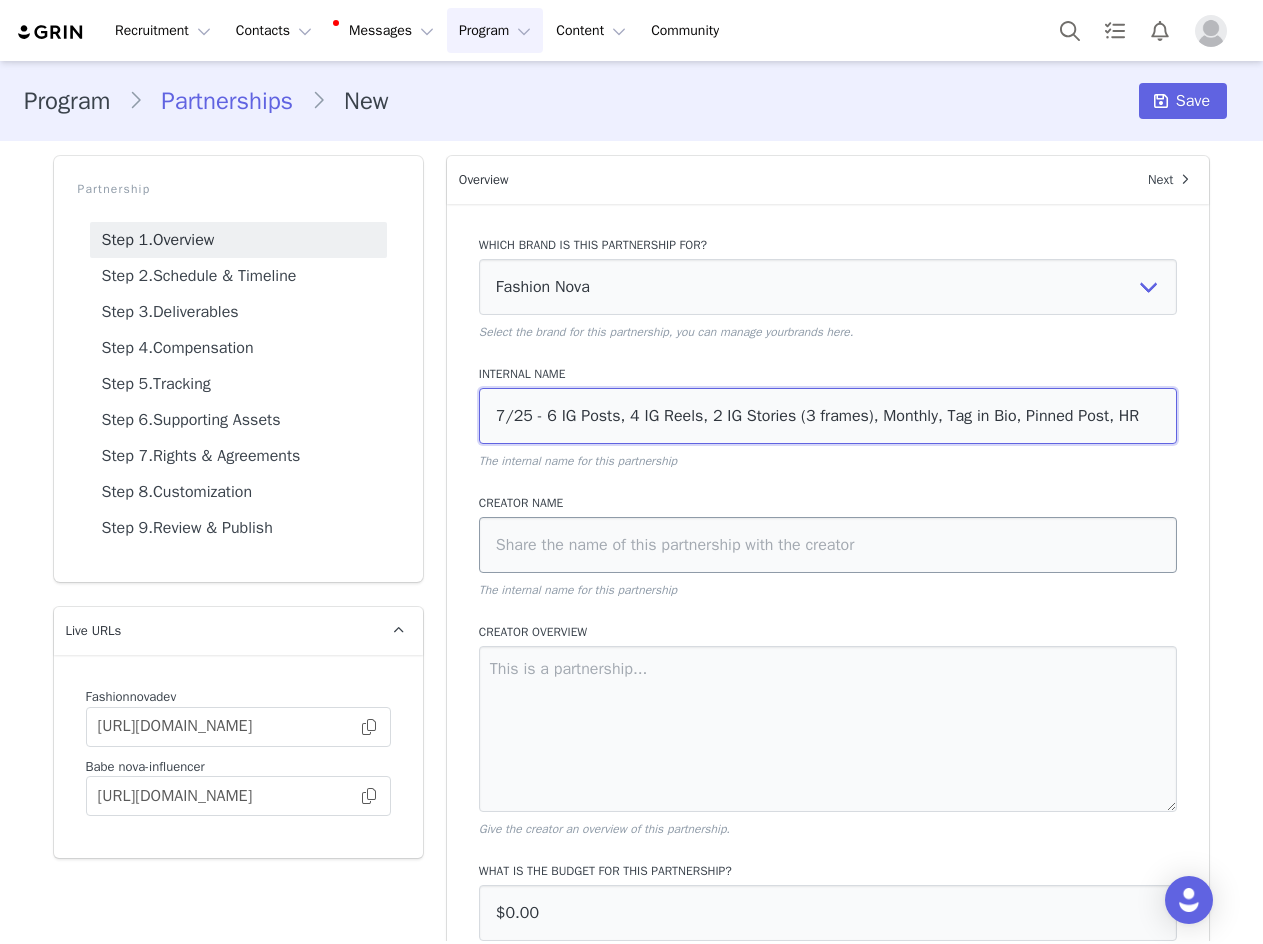 type on "7/25 - 6 IG Posts, 4 IG Reels, 2 IG Stories (3 frames), Monthly, Tag in Bio, Pinned Post, HR" 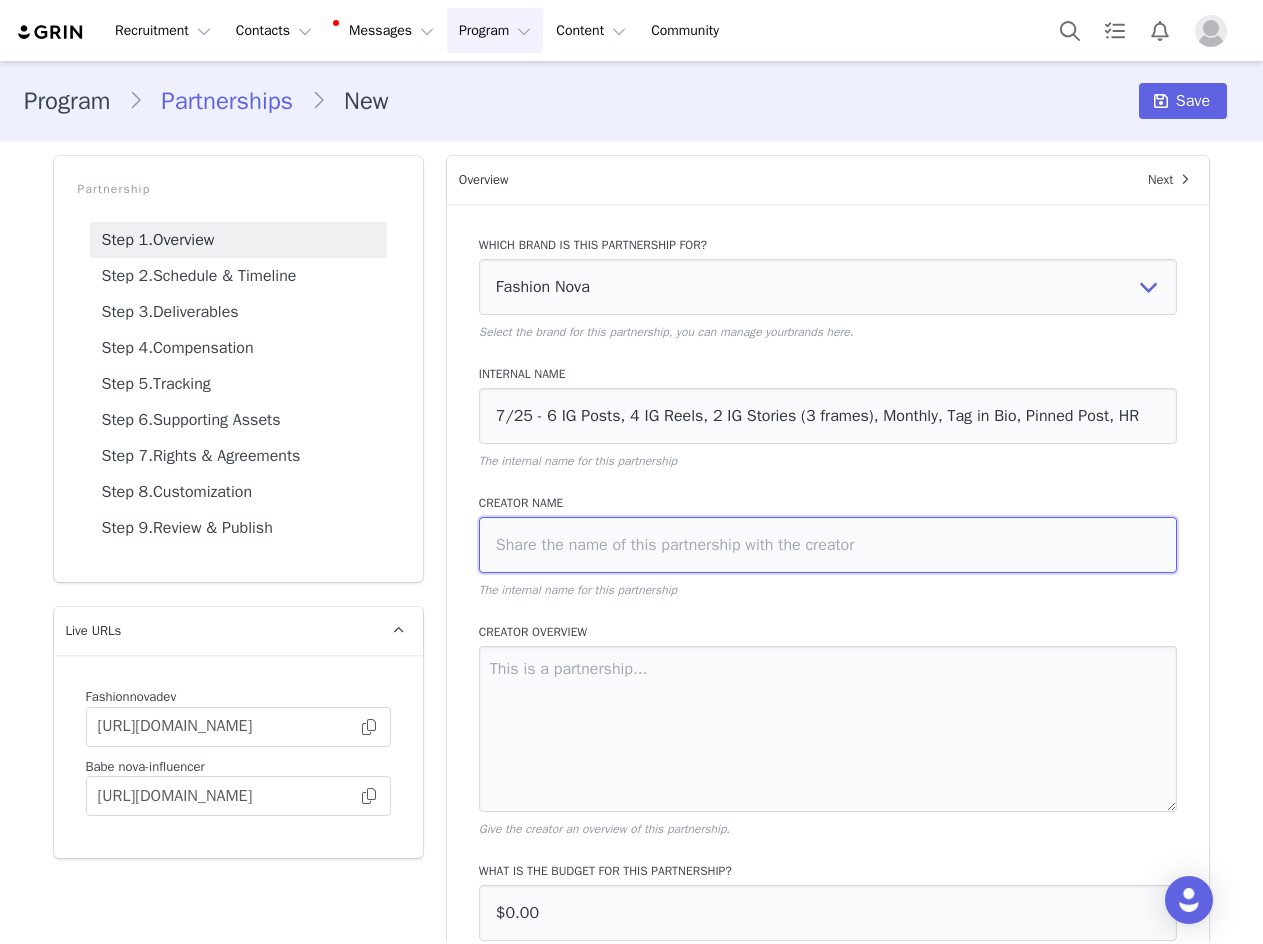 click at bounding box center (828, 545) 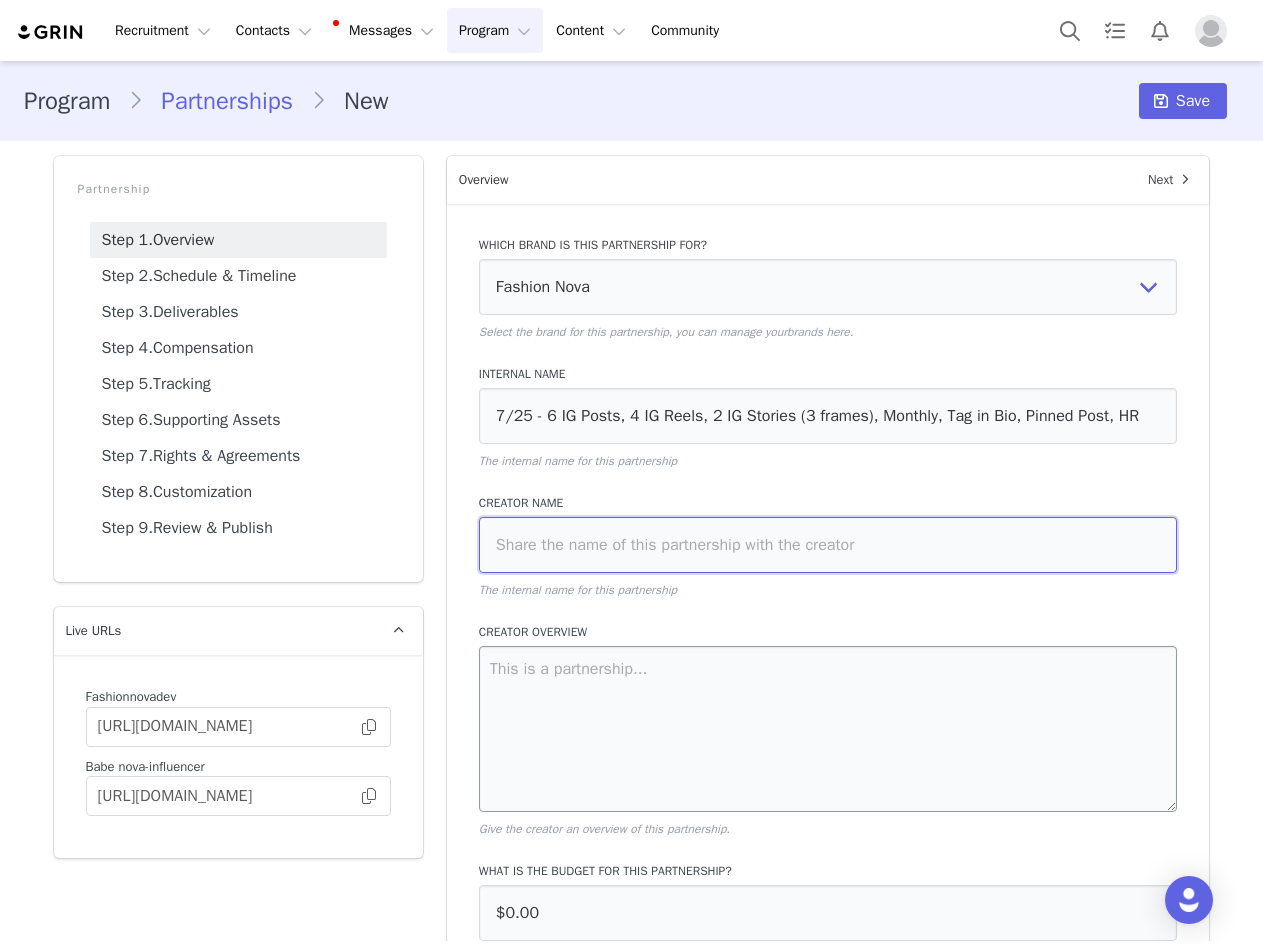 paste on "[PERSON_NAME]" 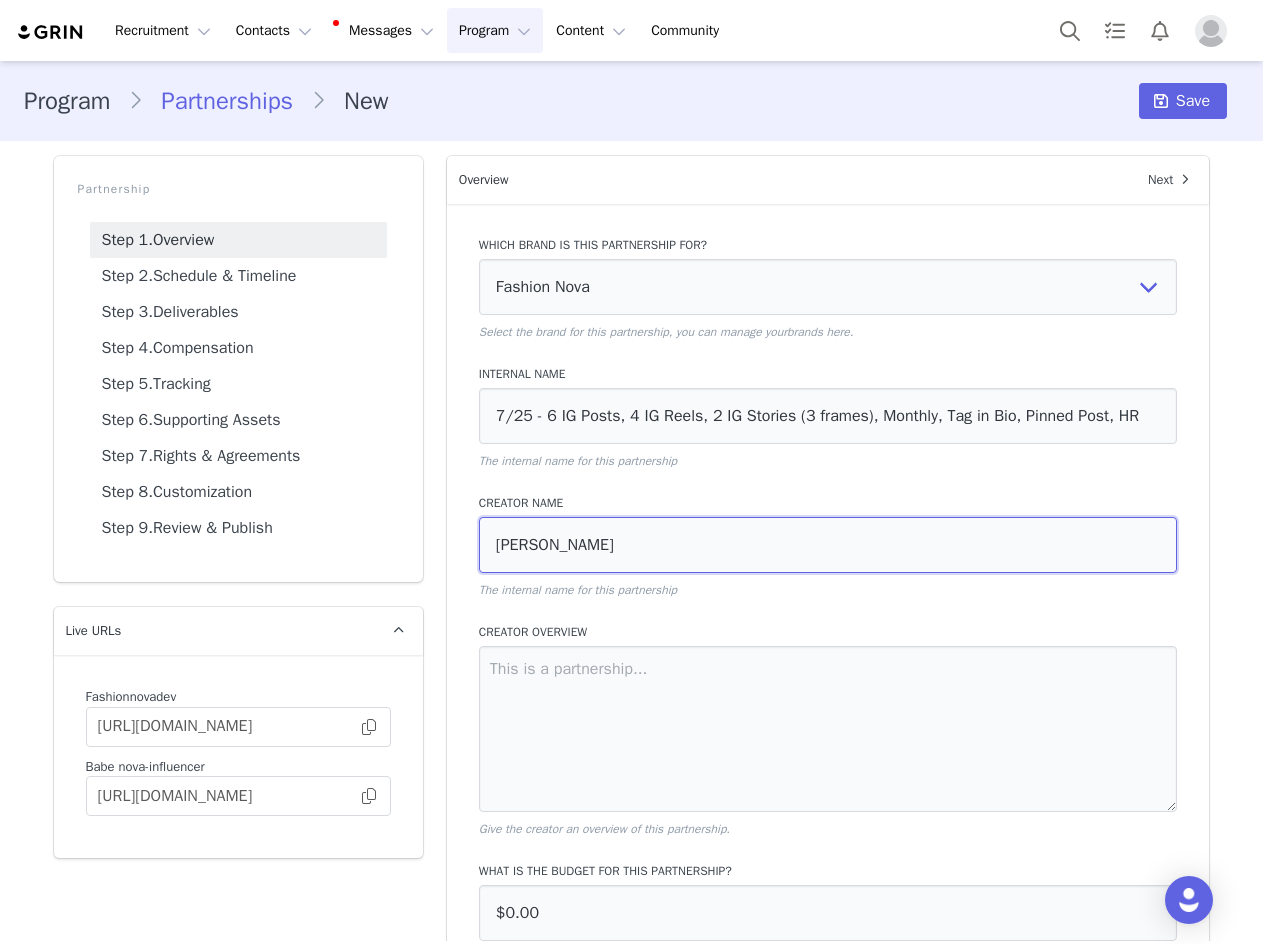scroll, scrollTop: 134, scrollLeft: 0, axis: vertical 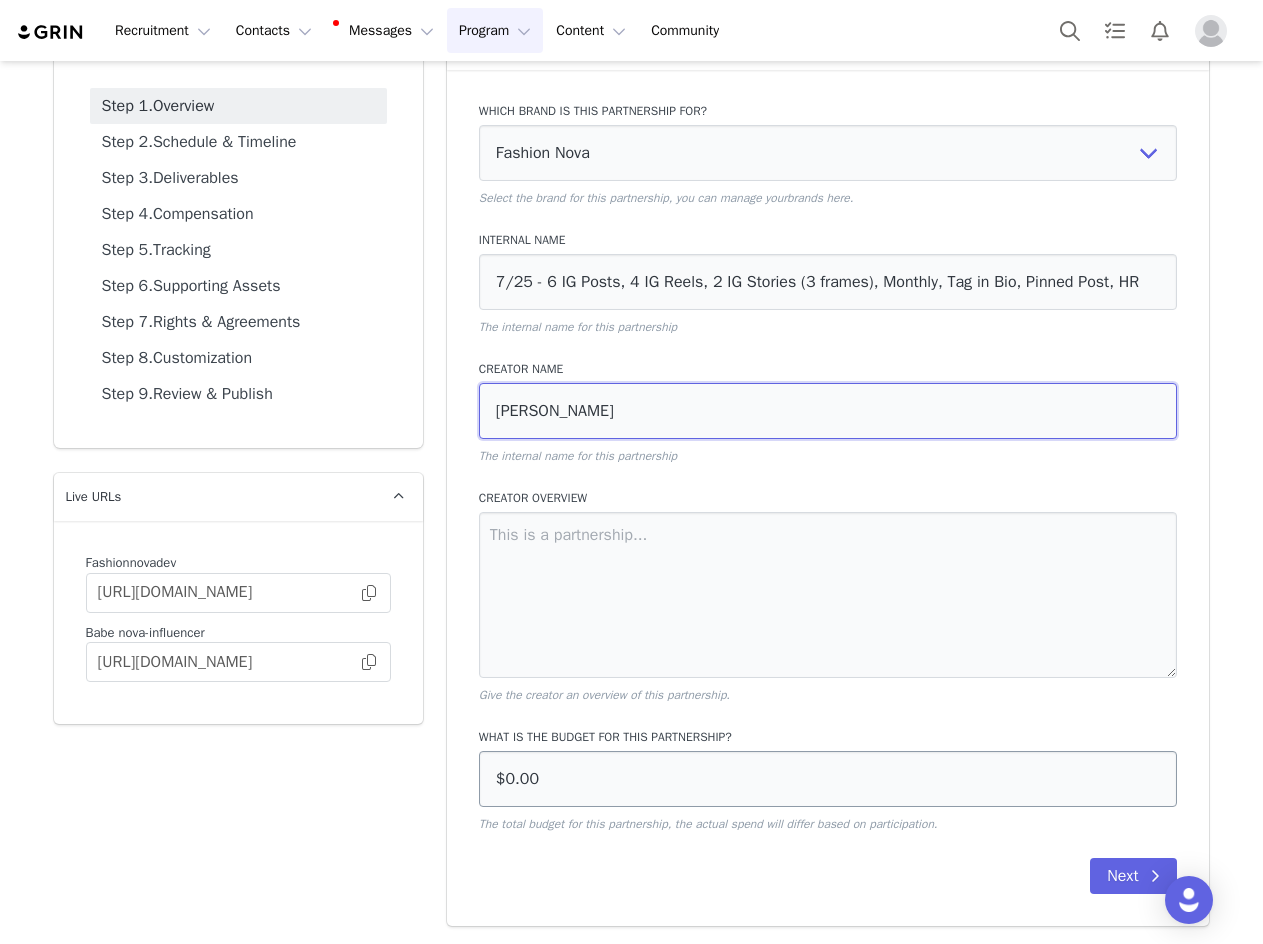 type on "[PERSON_NAME]" 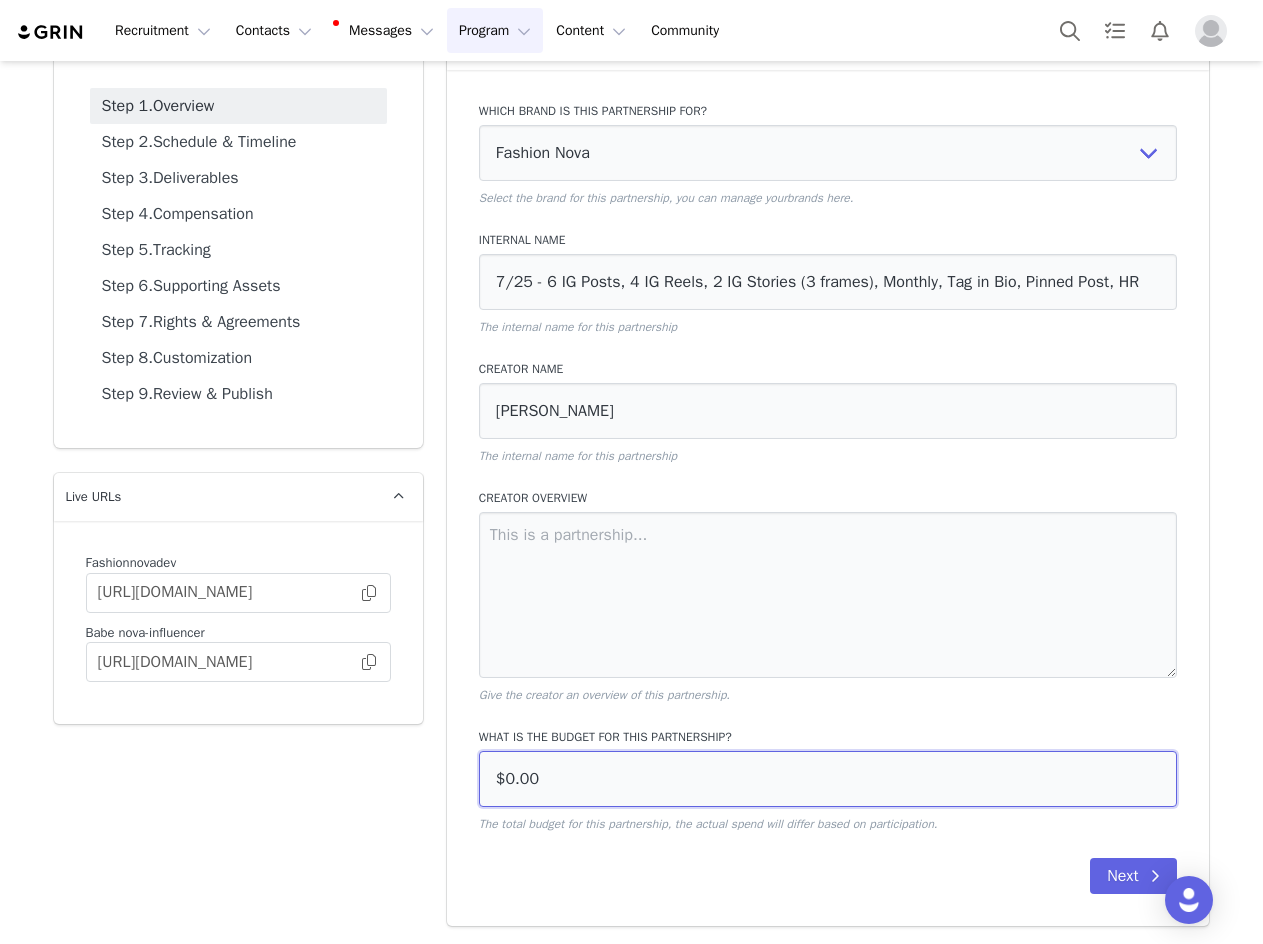 click on "$0.00" at bounding box center (828, 779) 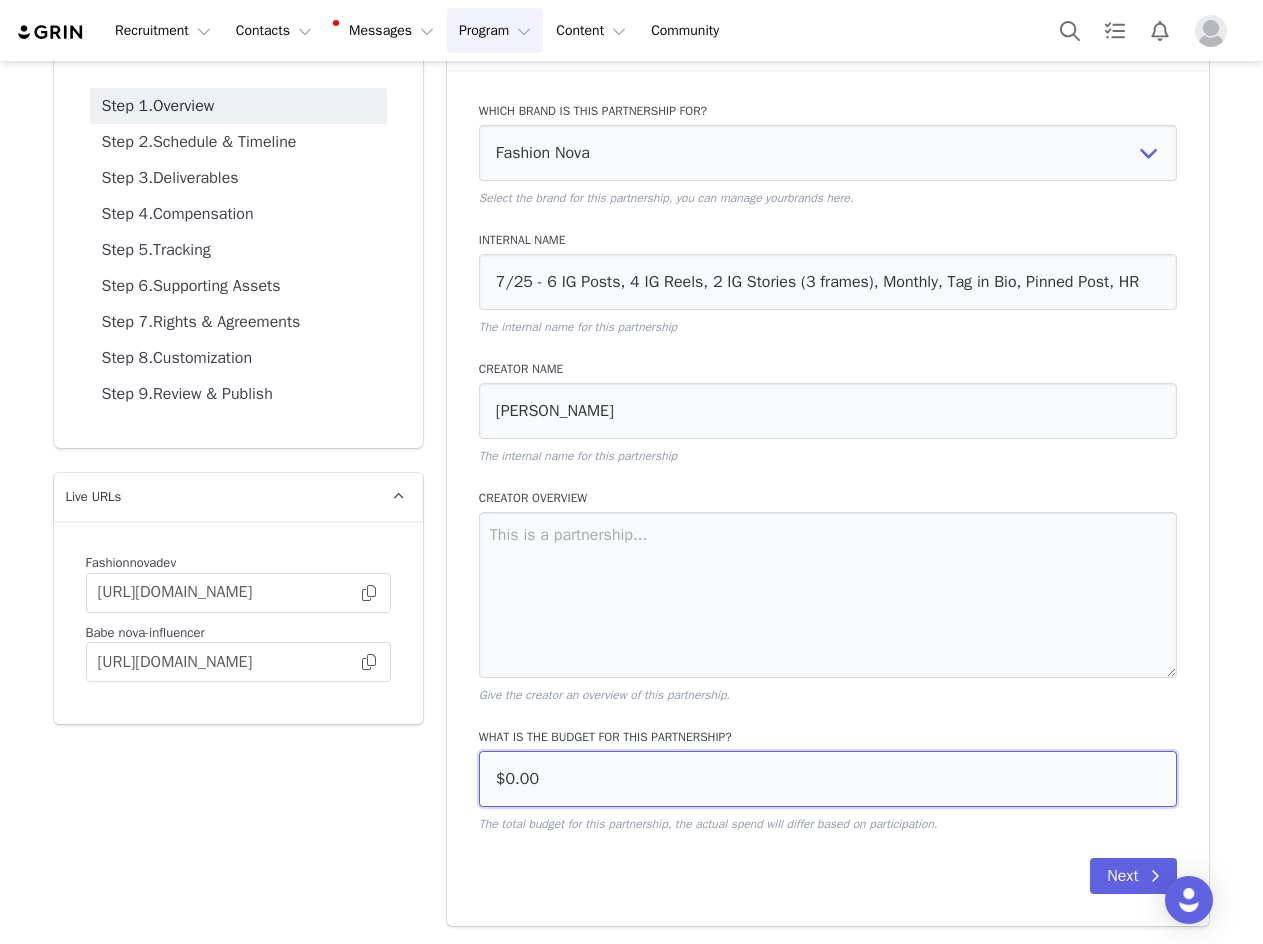 click on "$0.00" at bounding box center (828, 779) 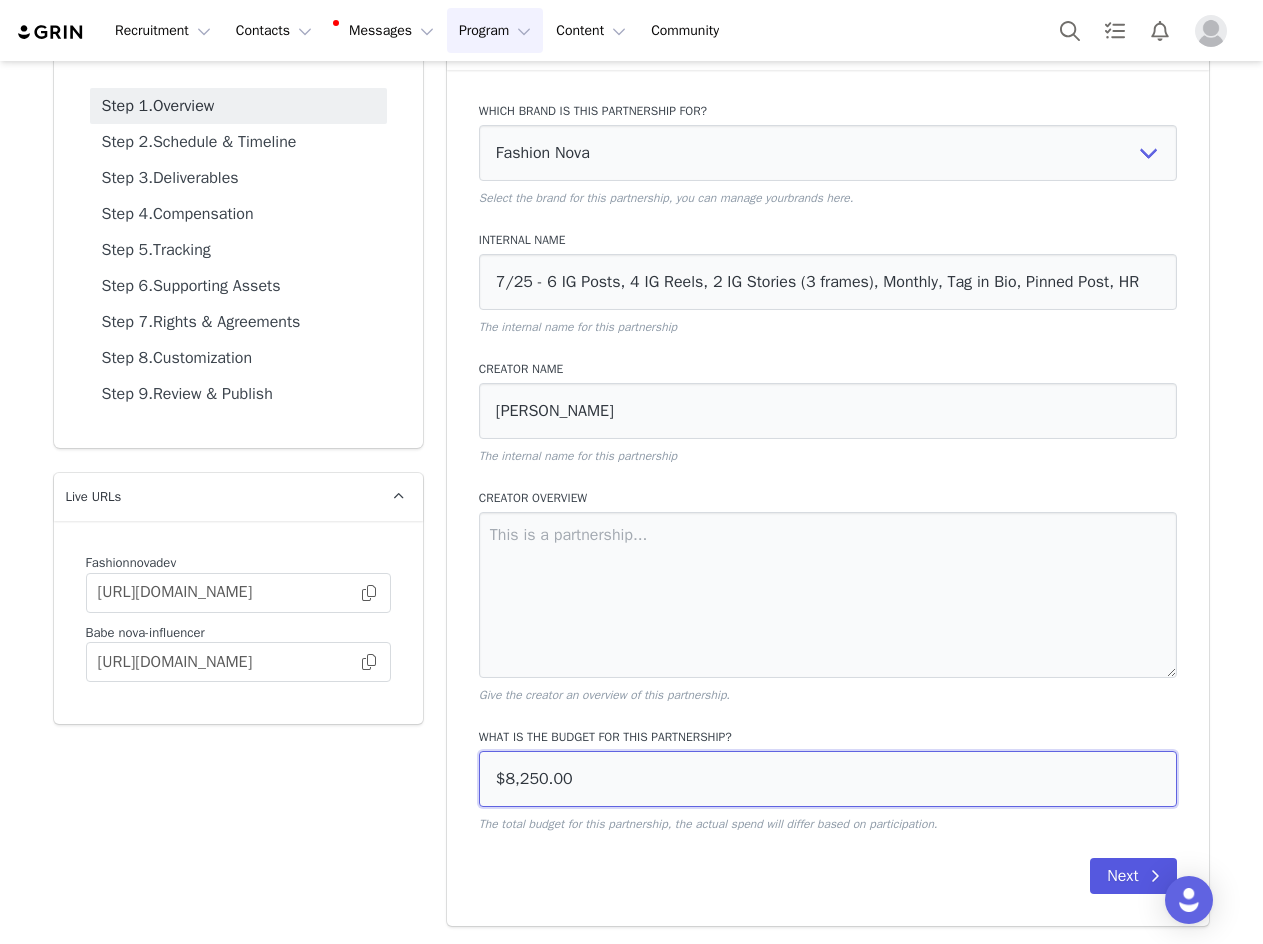 type on "$8,250.00" 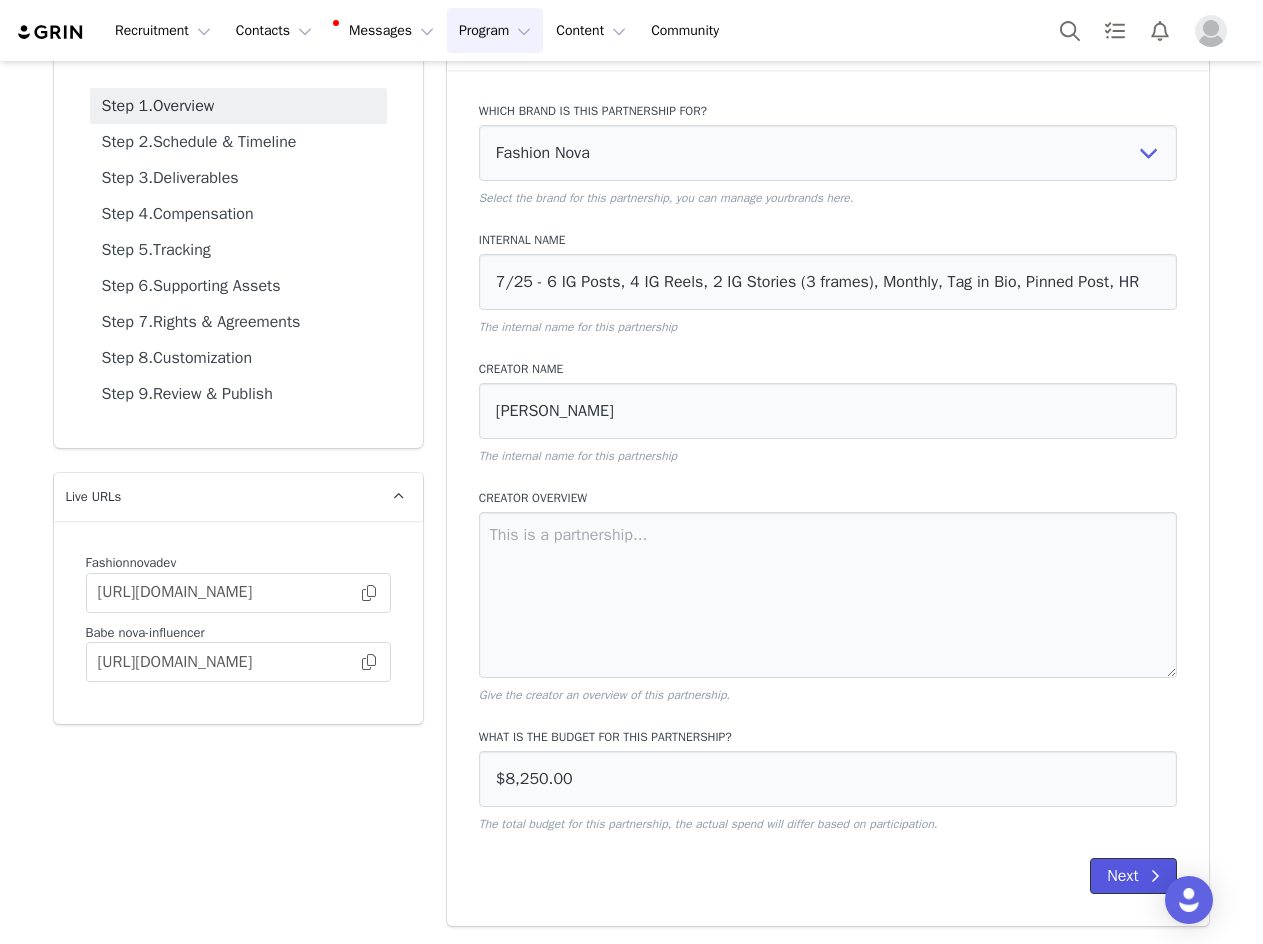 click on "Next" at bounding box center (1133, 876) 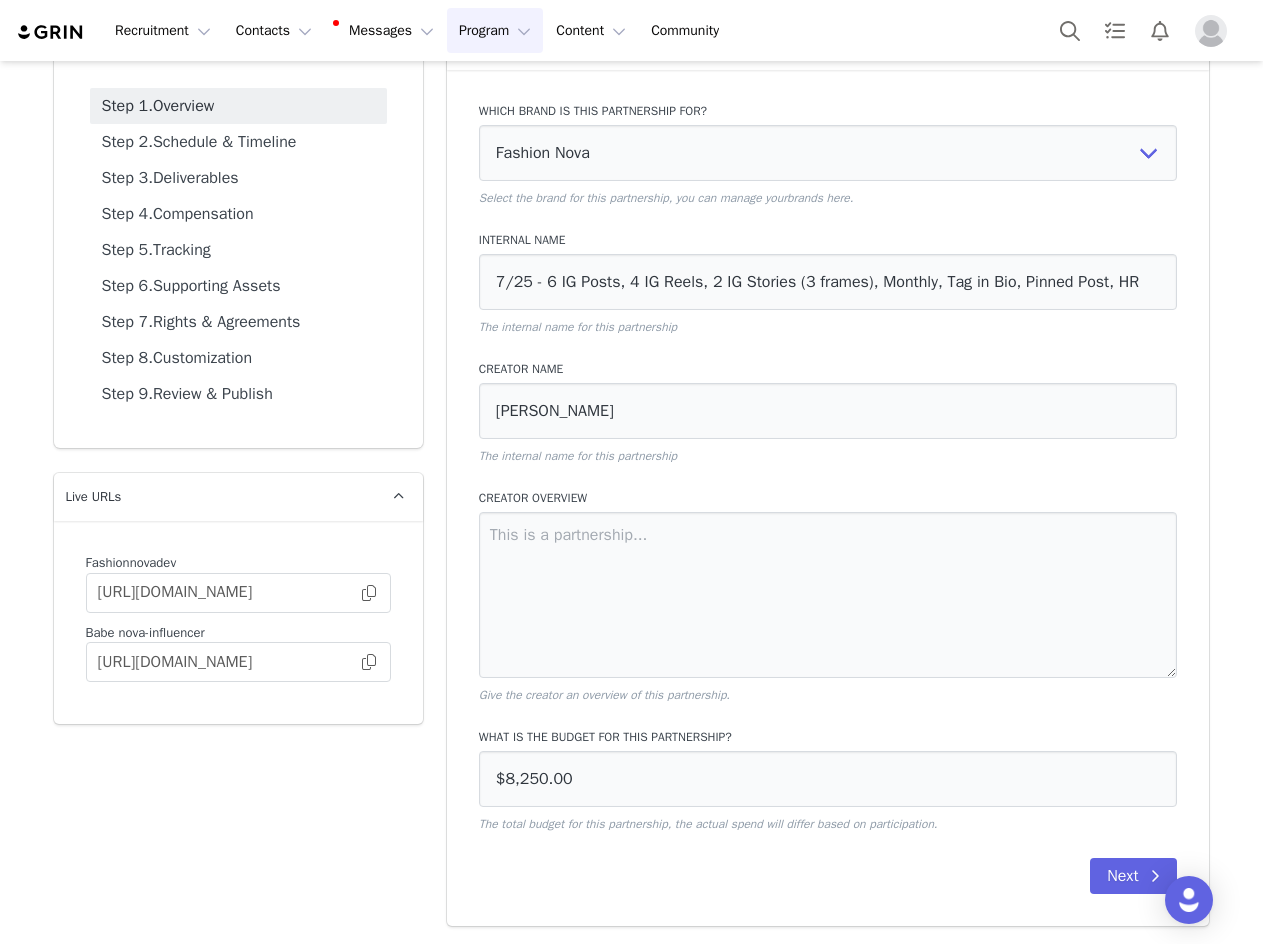 scroll, scrollTop: 0, scrollLeft: 0, axis: both 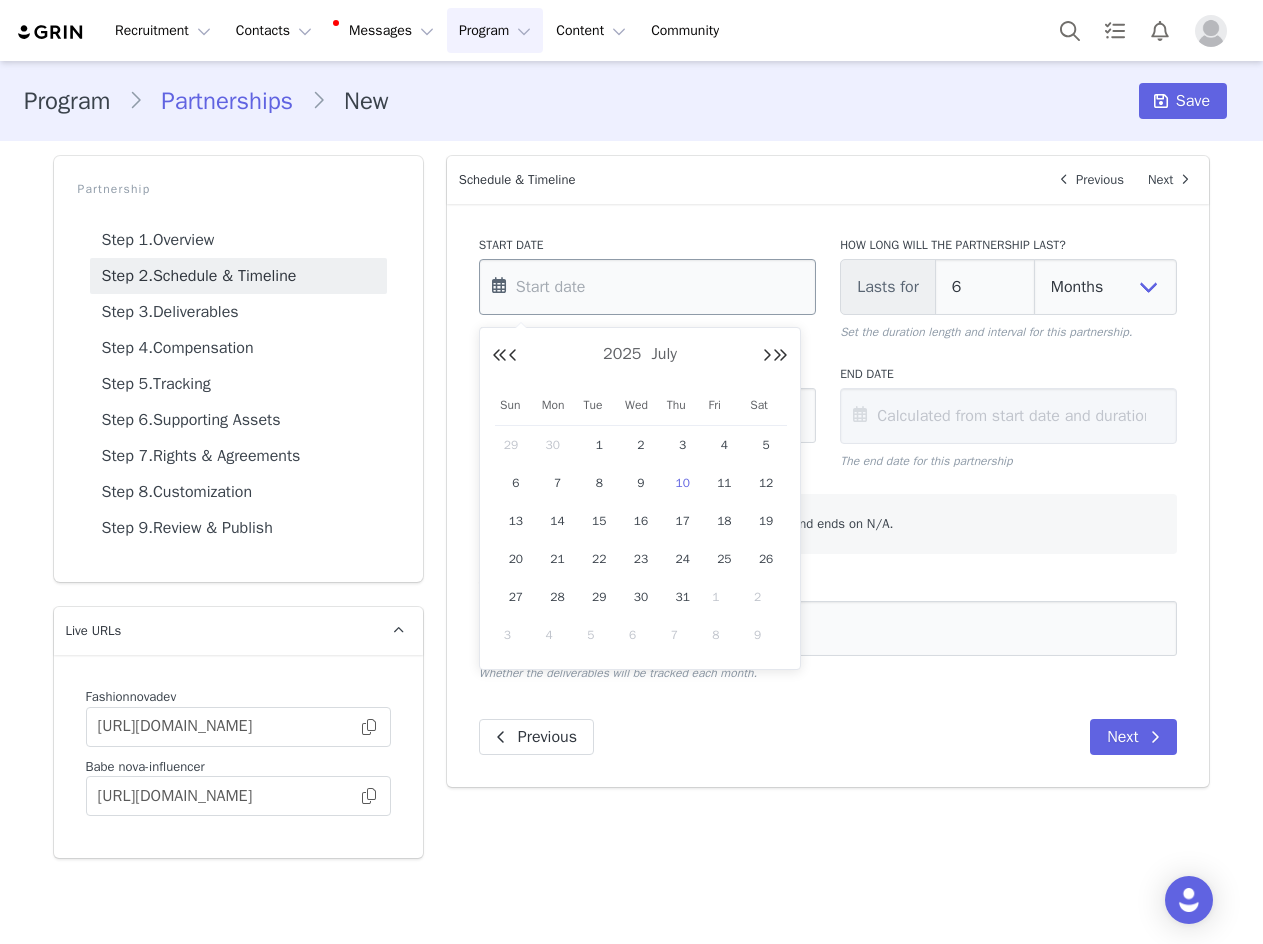 click at bounding box center [647, 287] 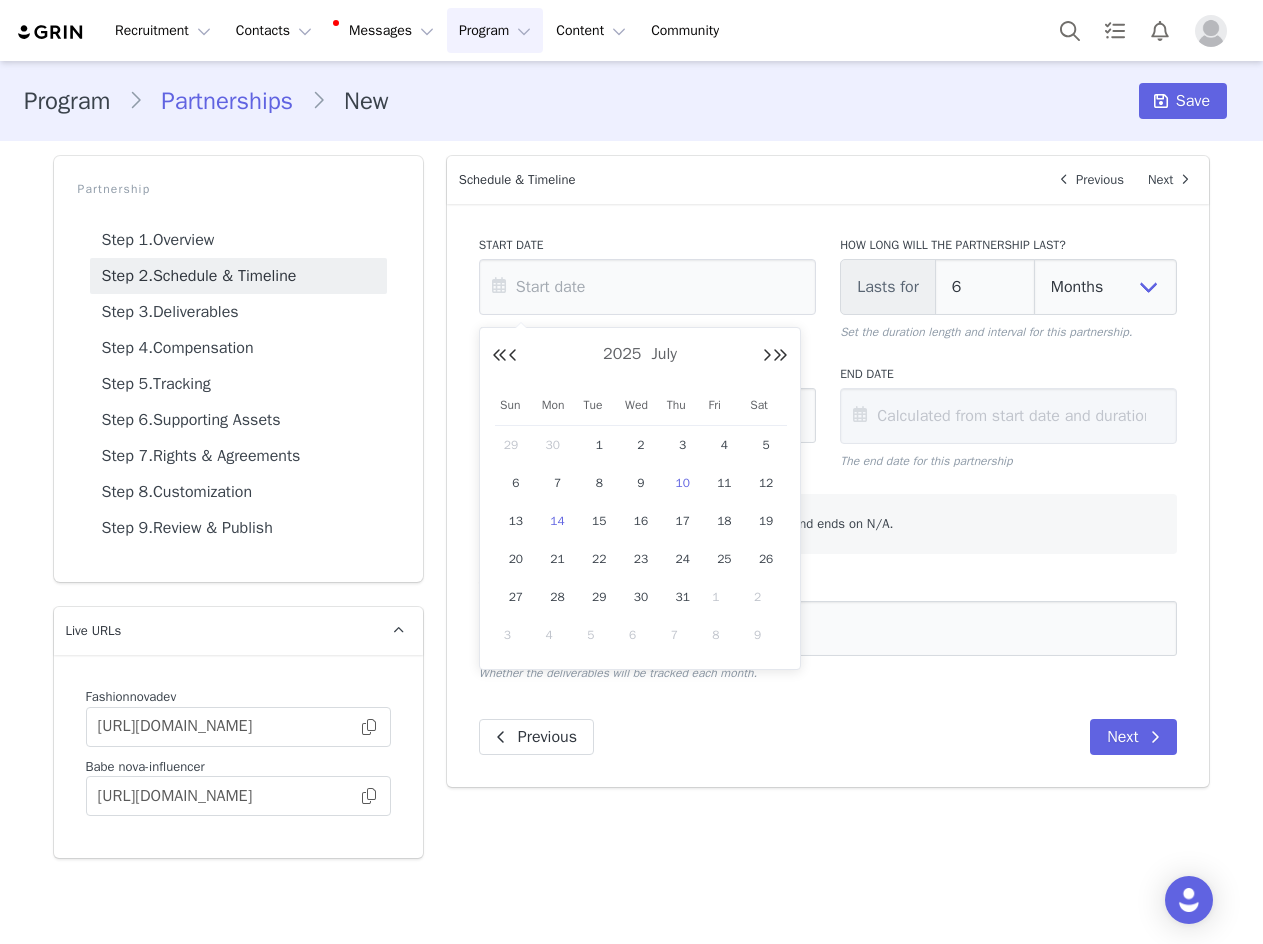 click on "14" at bounding box center [558, 521] 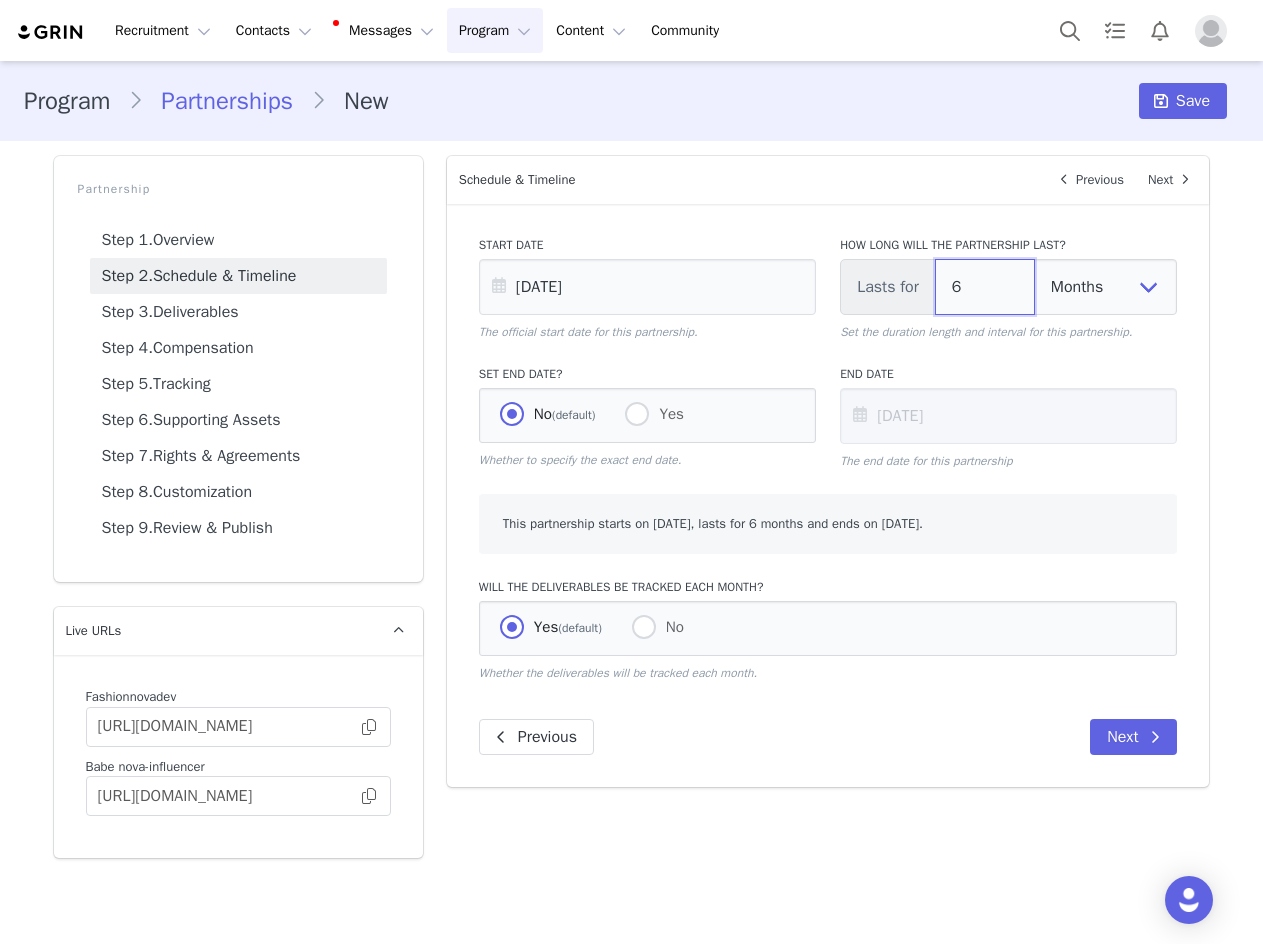 click on "6" at bounding box center (985, 287) 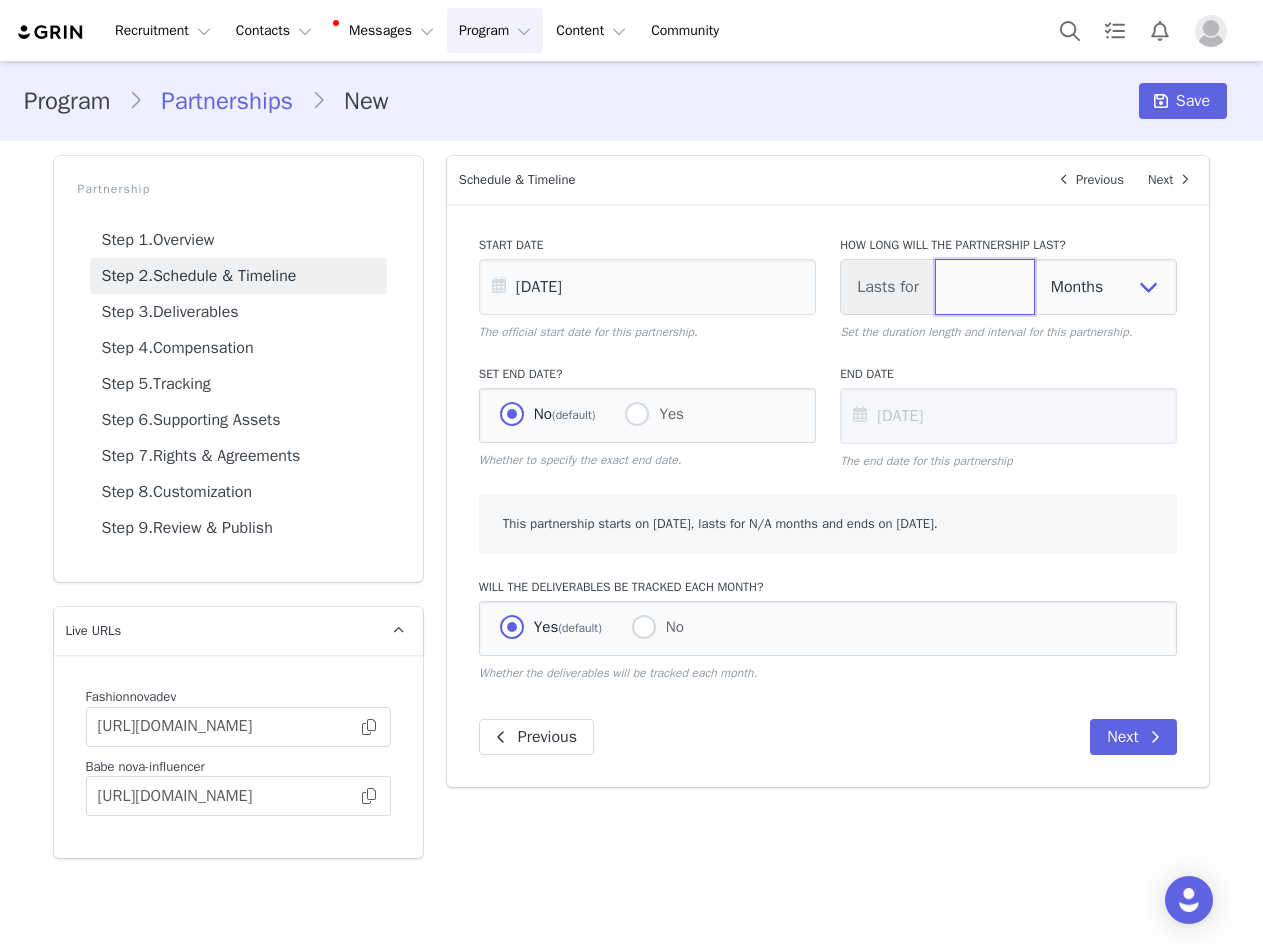 type on "3" 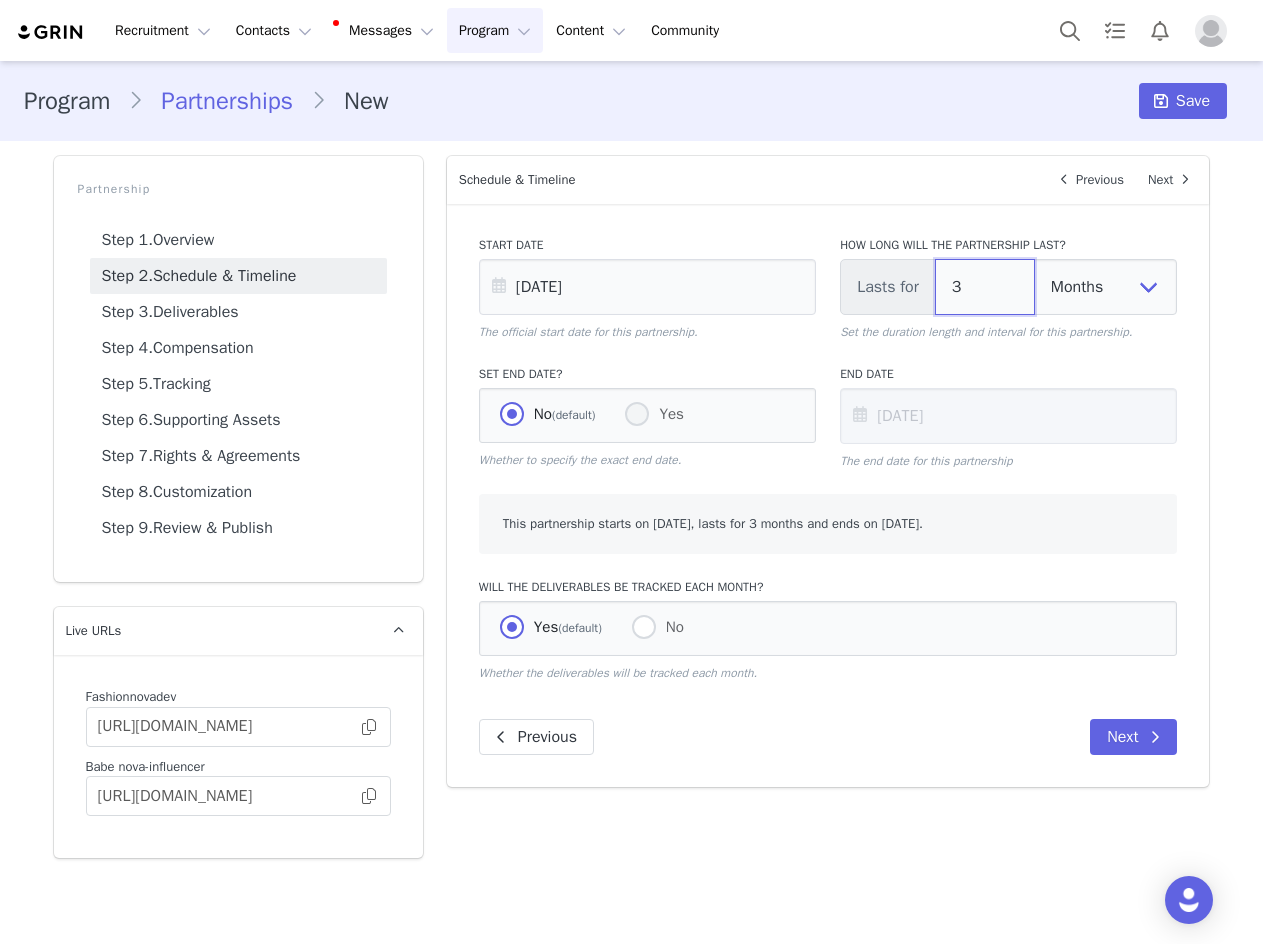 type on "3" 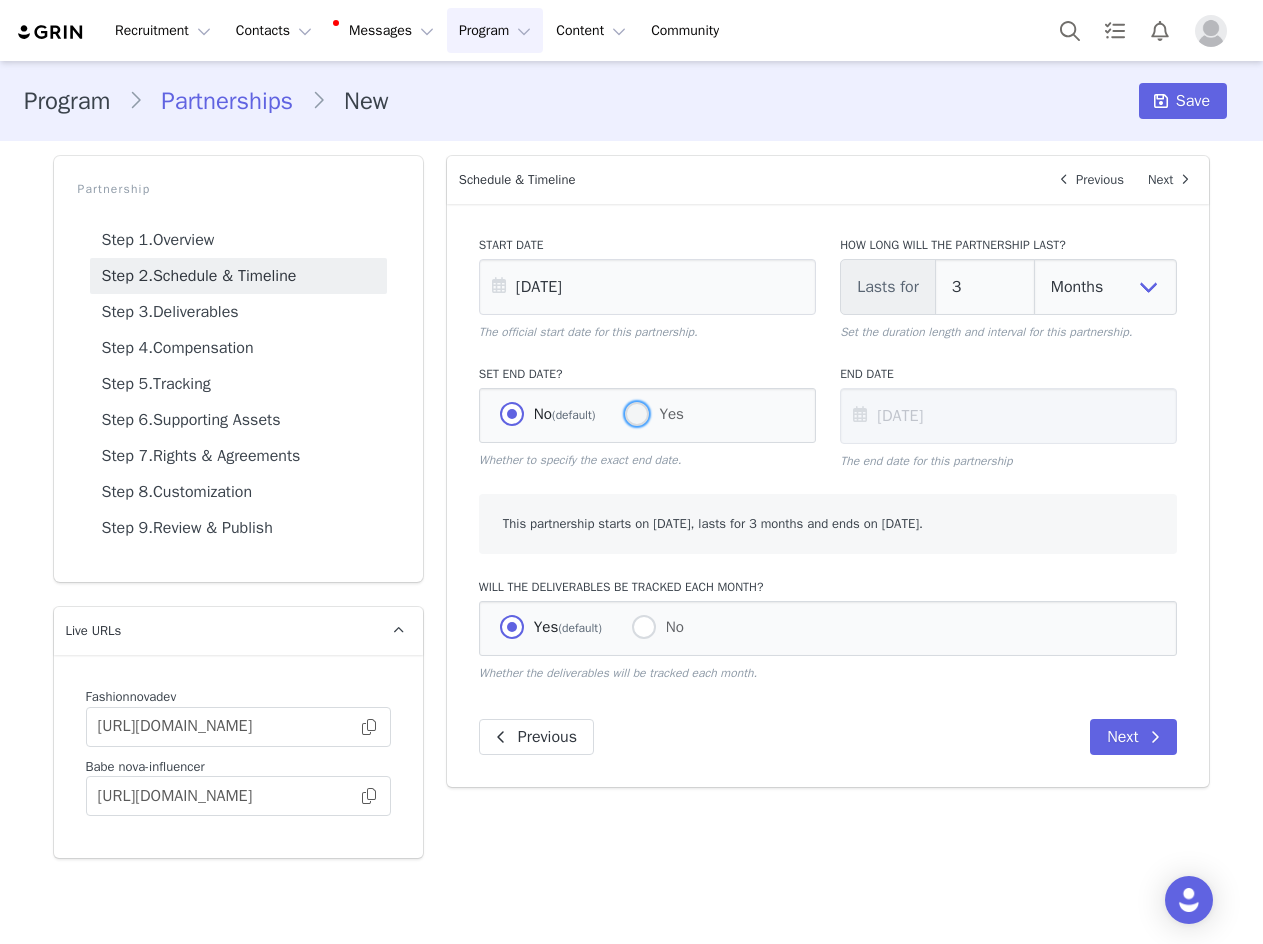 click on "Yes" at bounding box center [666, 414] 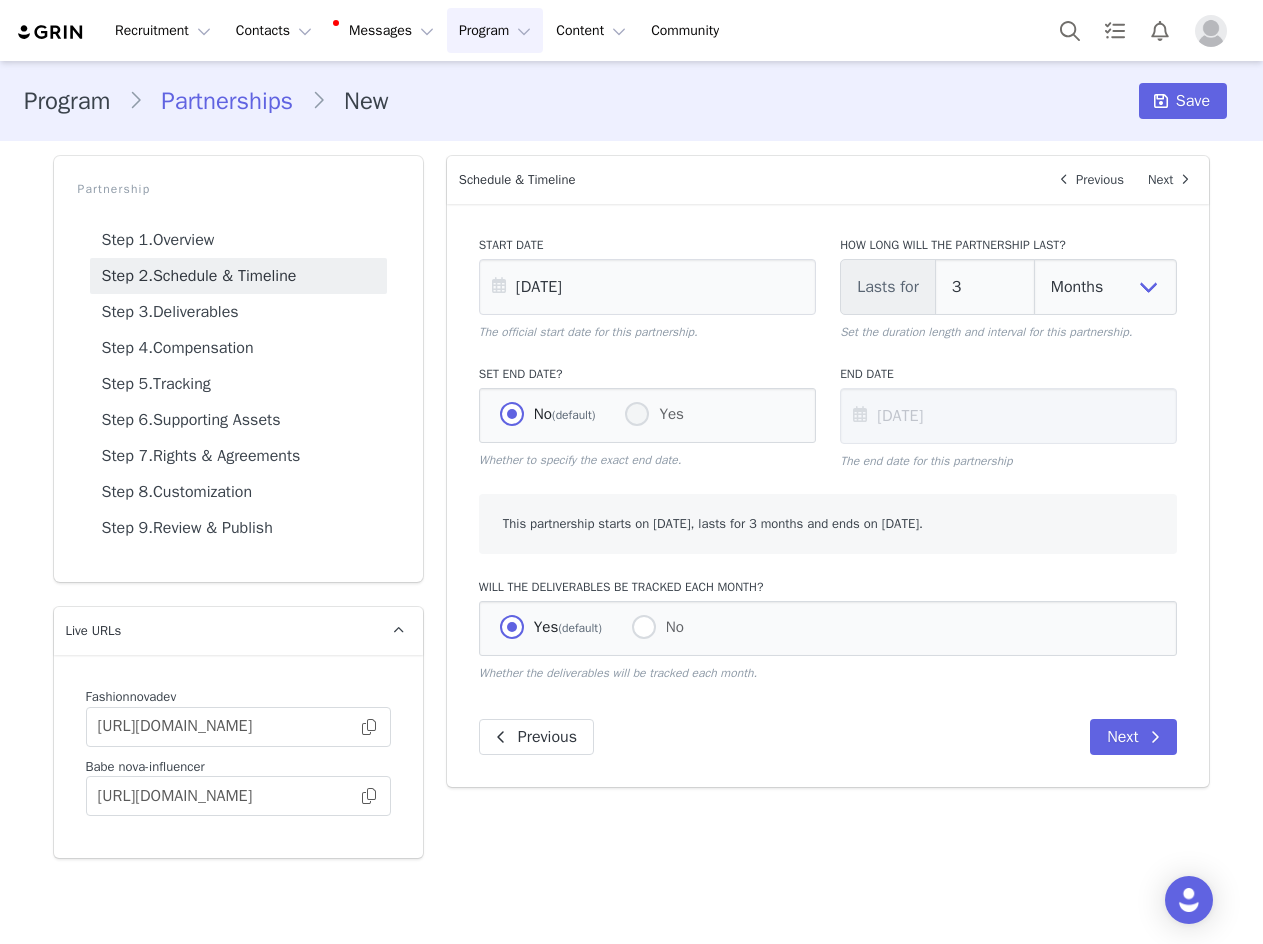 click on "Yes" at bounding box center (637, 415) 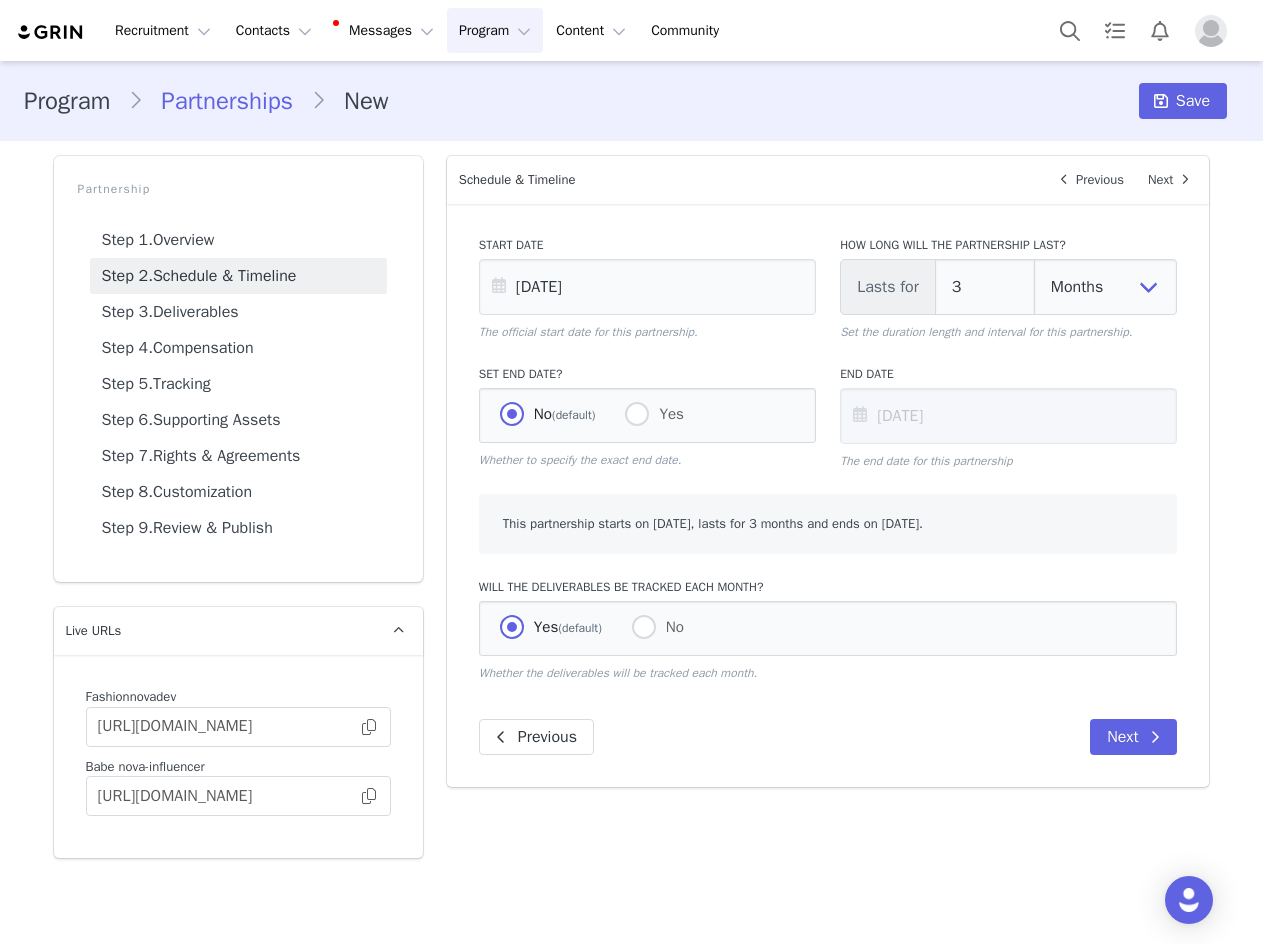 radio on "false" 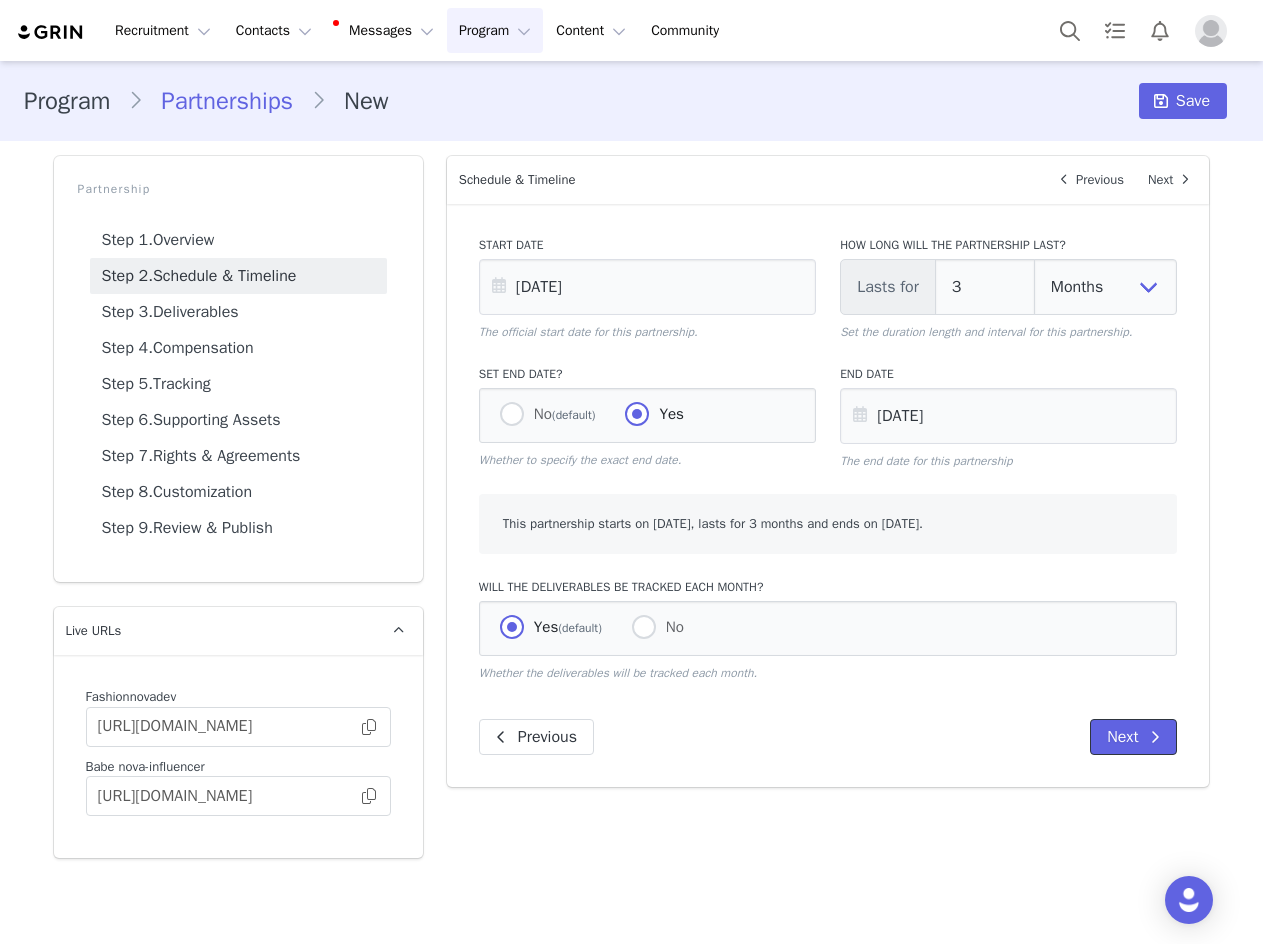 click on "Next" at bounding box center [1133, 737] 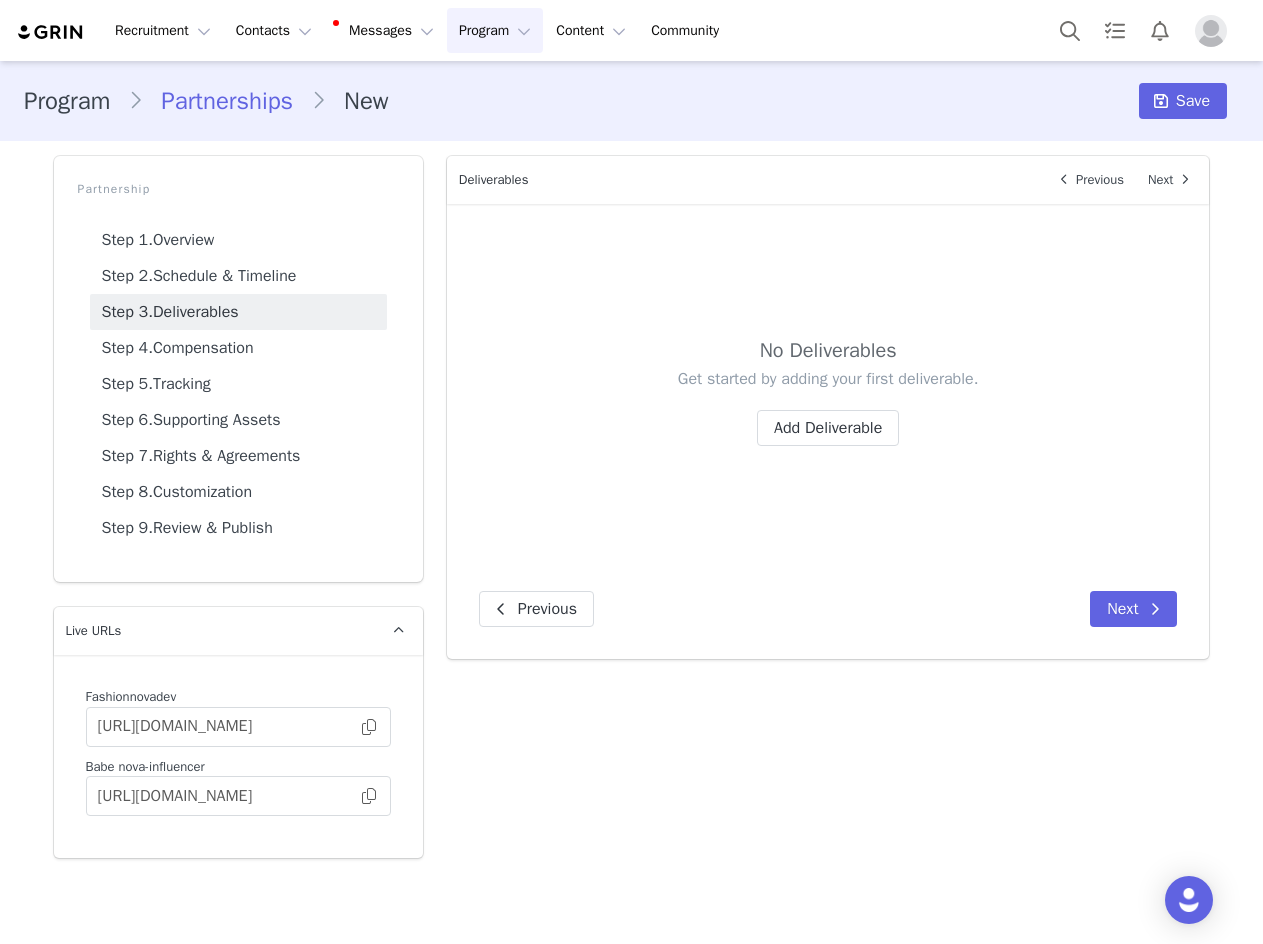 click on "No Deliverables Get started by adding your first deliverable. Add Deliverable" at bounding box center [828, 401] 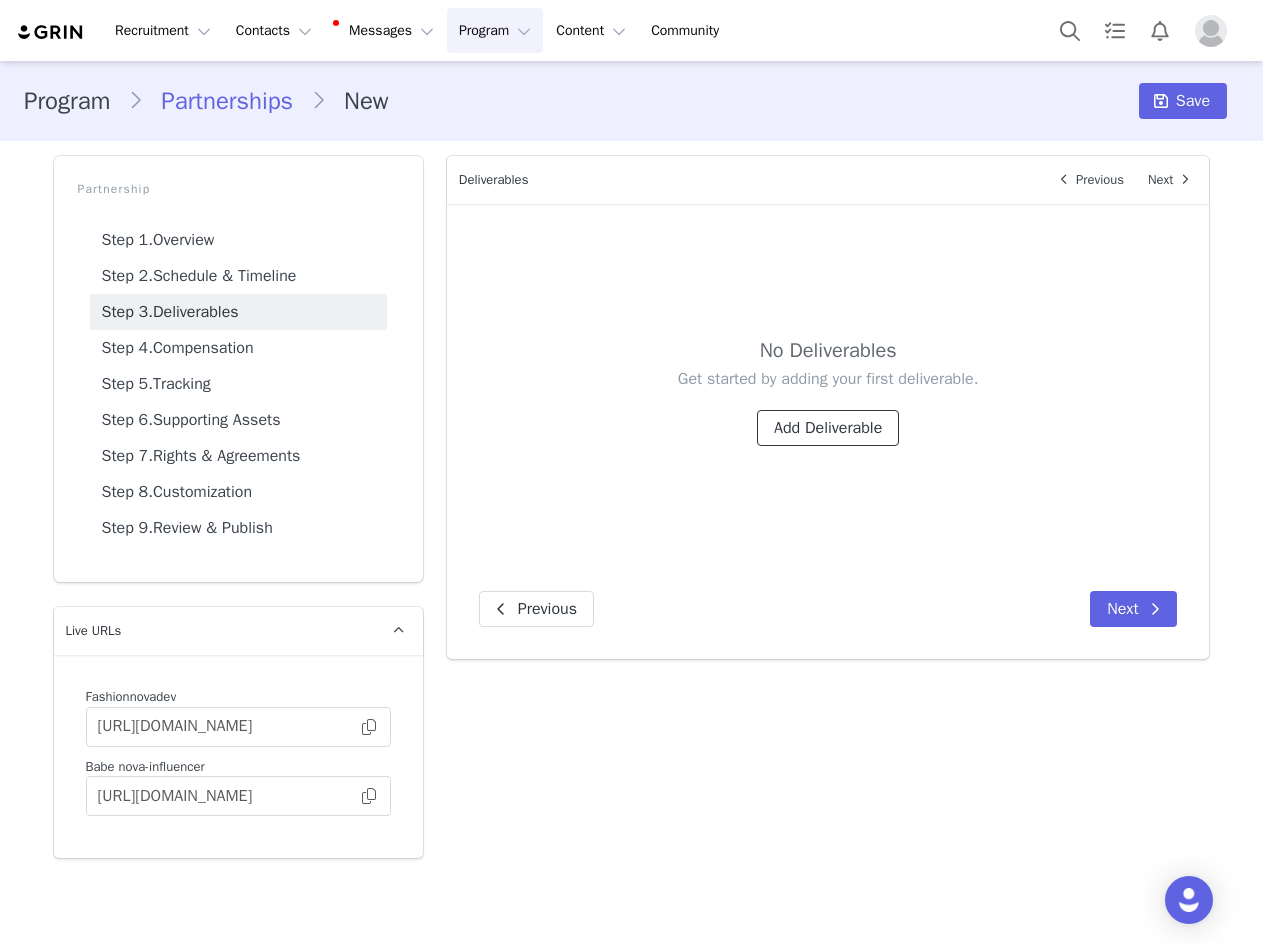 click on "Add Deliverable" at bounding box center (828, 428) 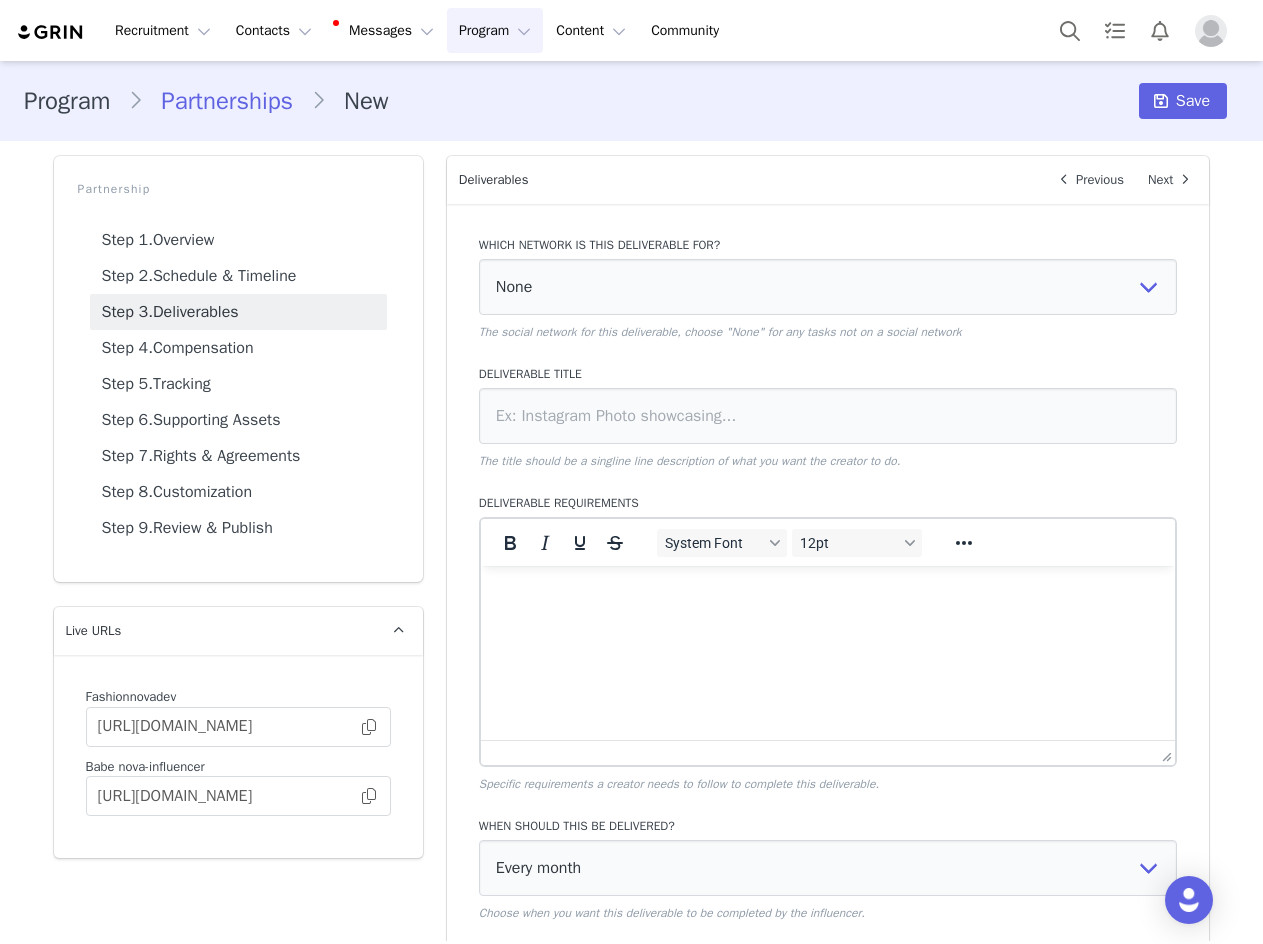 scroll, scrollTop: 0, scrollLeft: 0, axis: both 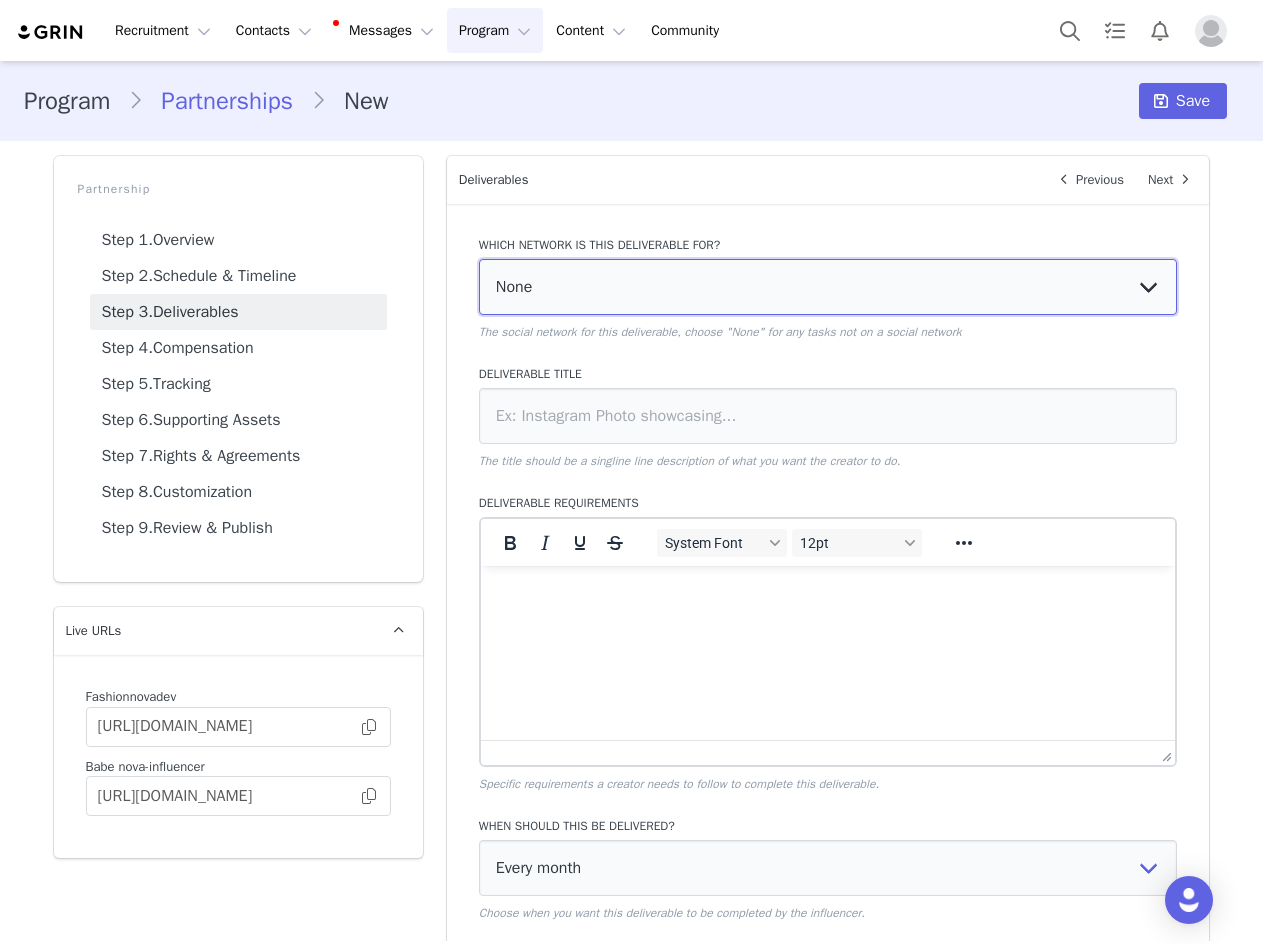 click on "None  YouTube   Twitter   Instagram   Facebook   Twitch   TikTok   Pinterest" at bounding box center [828, 287] 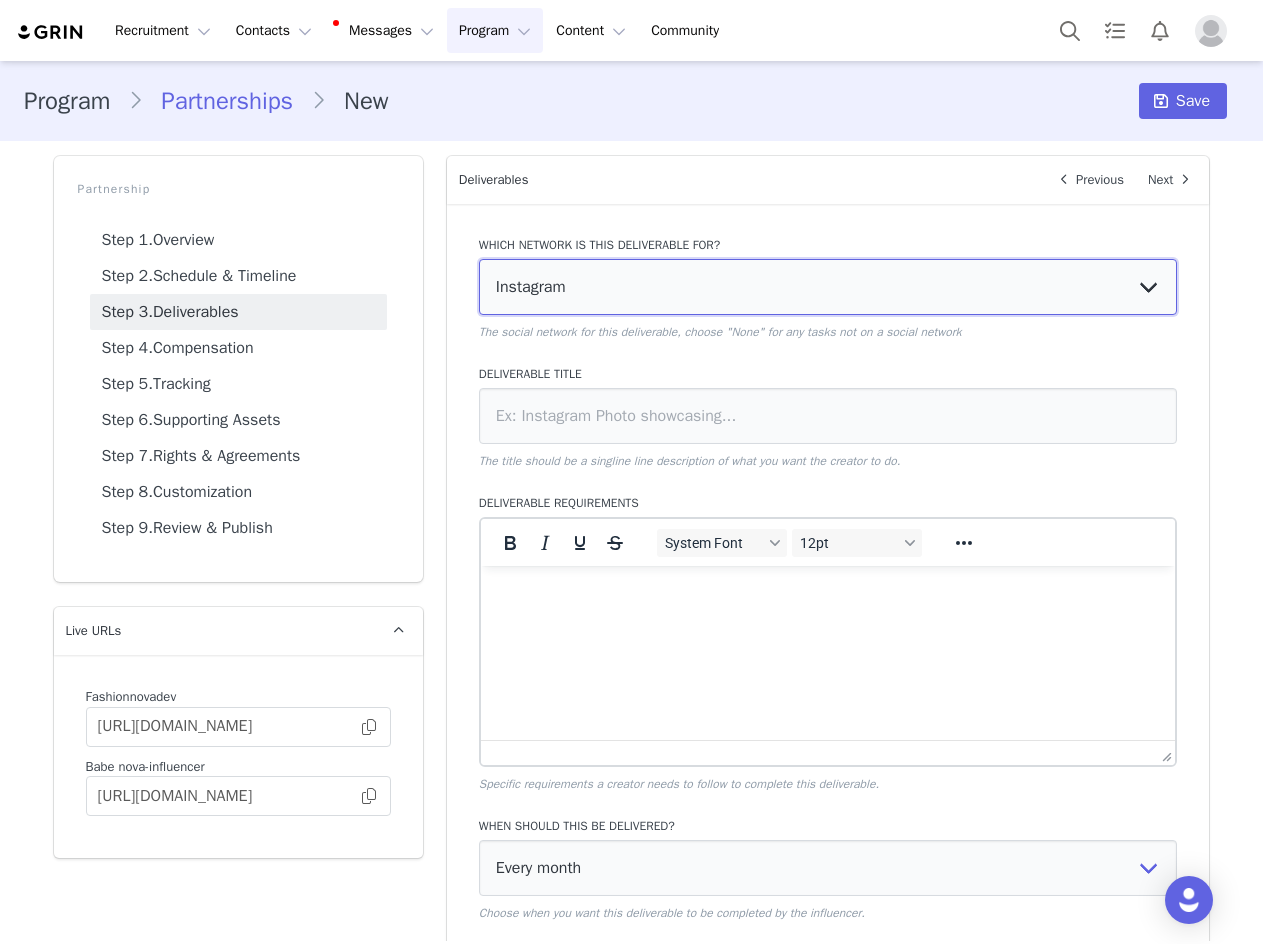 click on "None  YouTube   Twitter   Instagram   Facebook   Twitch   TikTok   Pinterest" at bounding box center (828, 287) 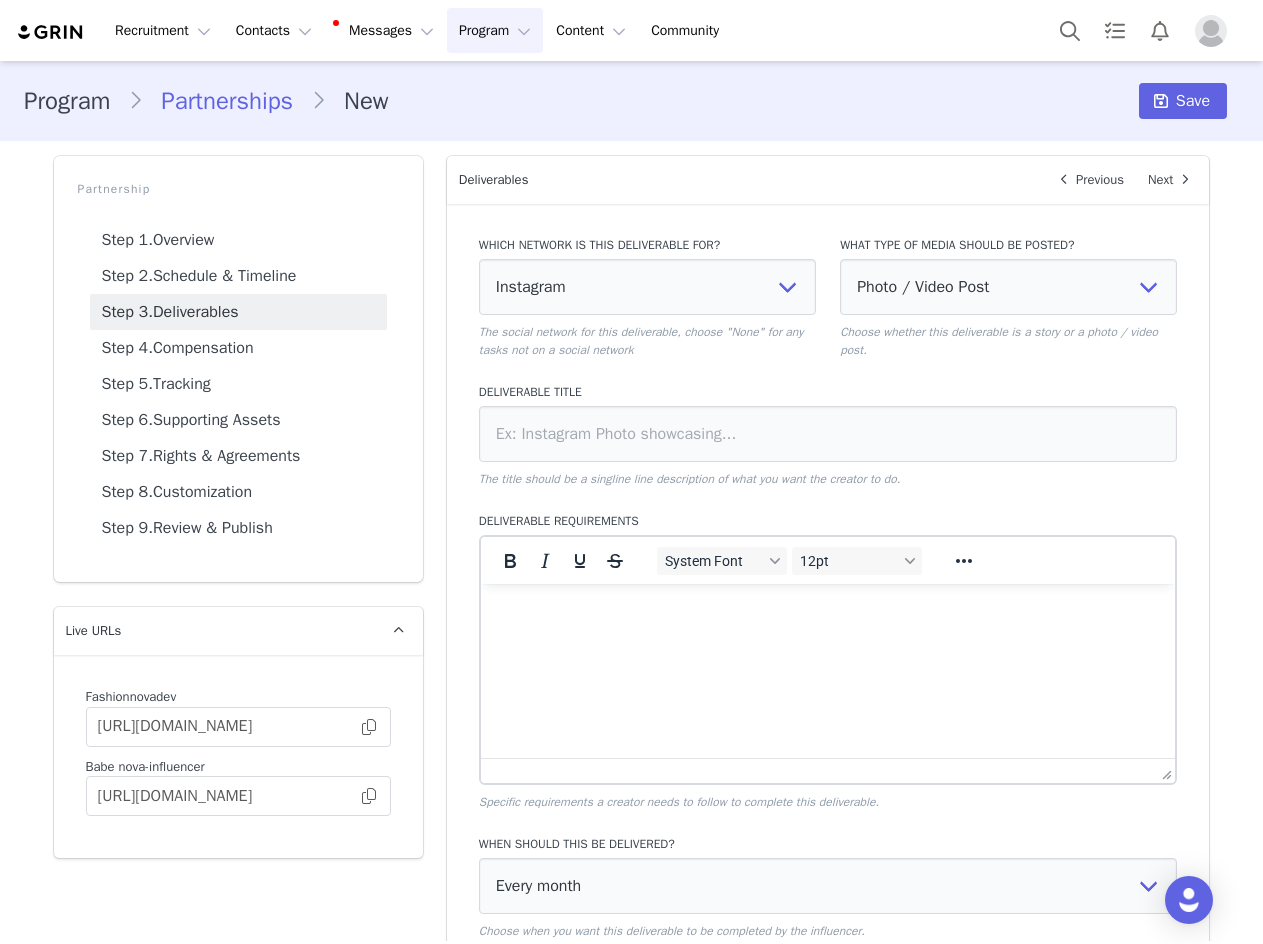 click on "What type of media should be posted?" at bounding box center [1008, 245] 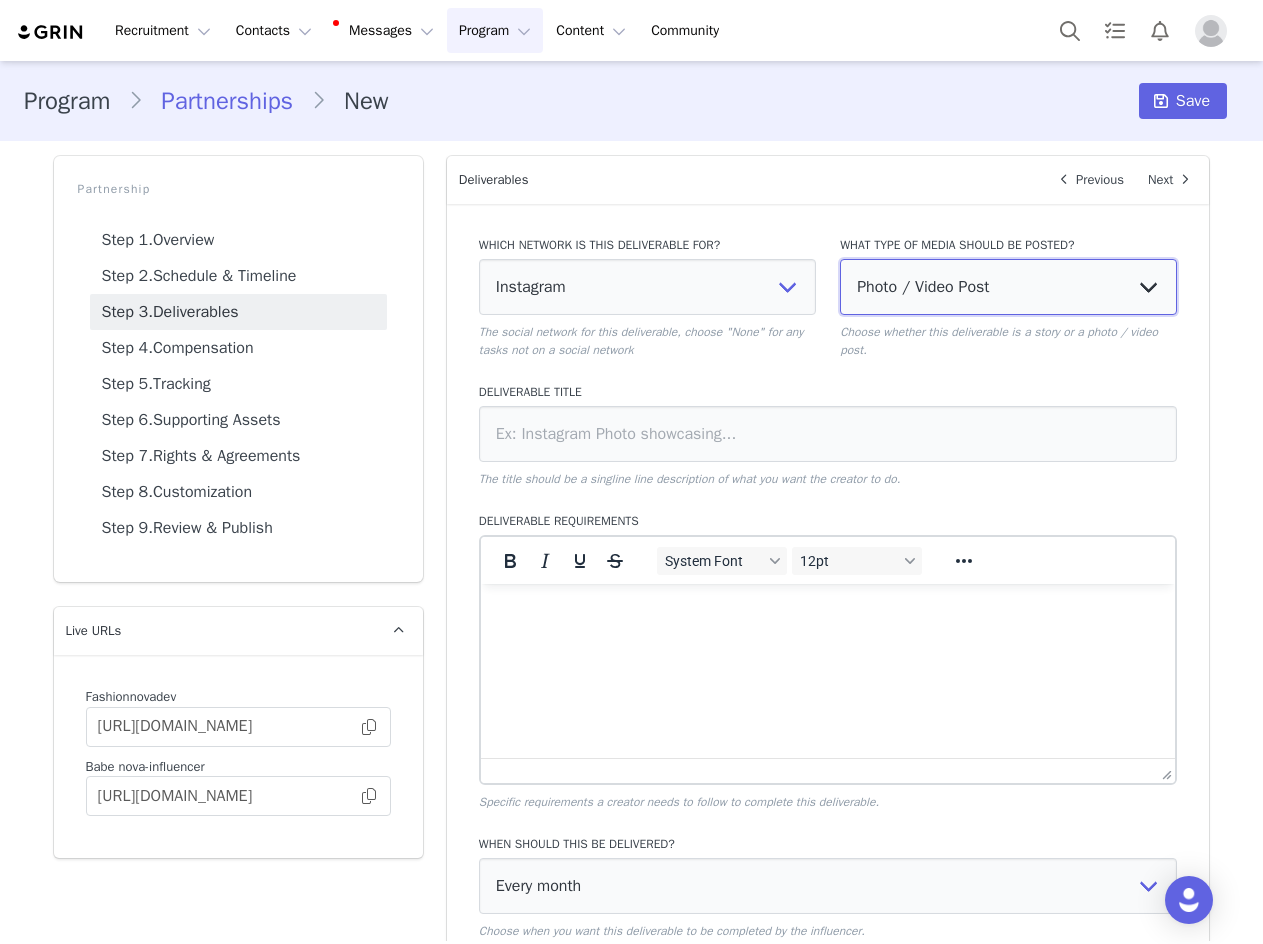 click on "Photo / Video Post   Story   Text in Bio   Highlight Reel" at bounding box center [1008, 287] 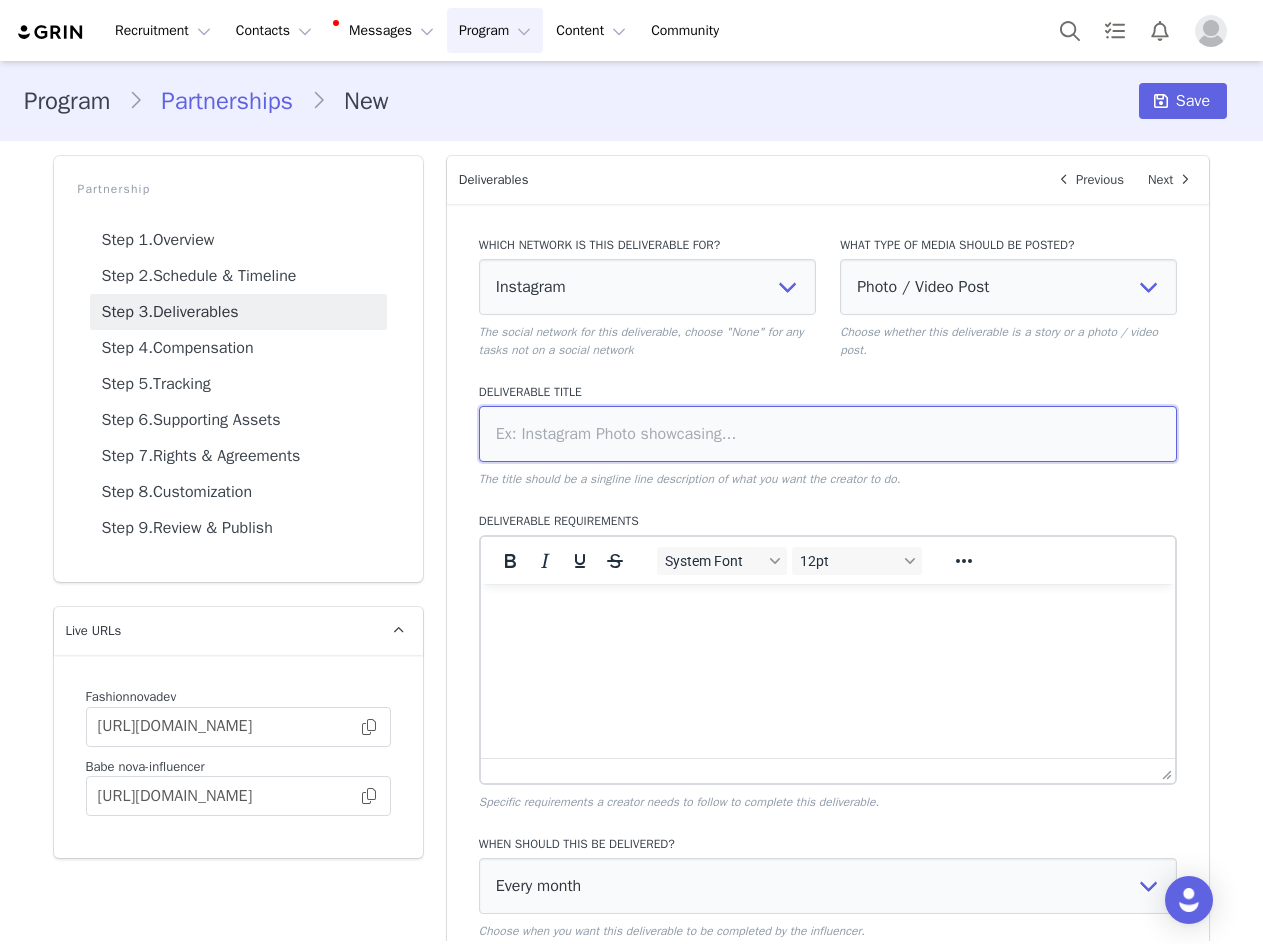 click at bounding box center [828, 434] 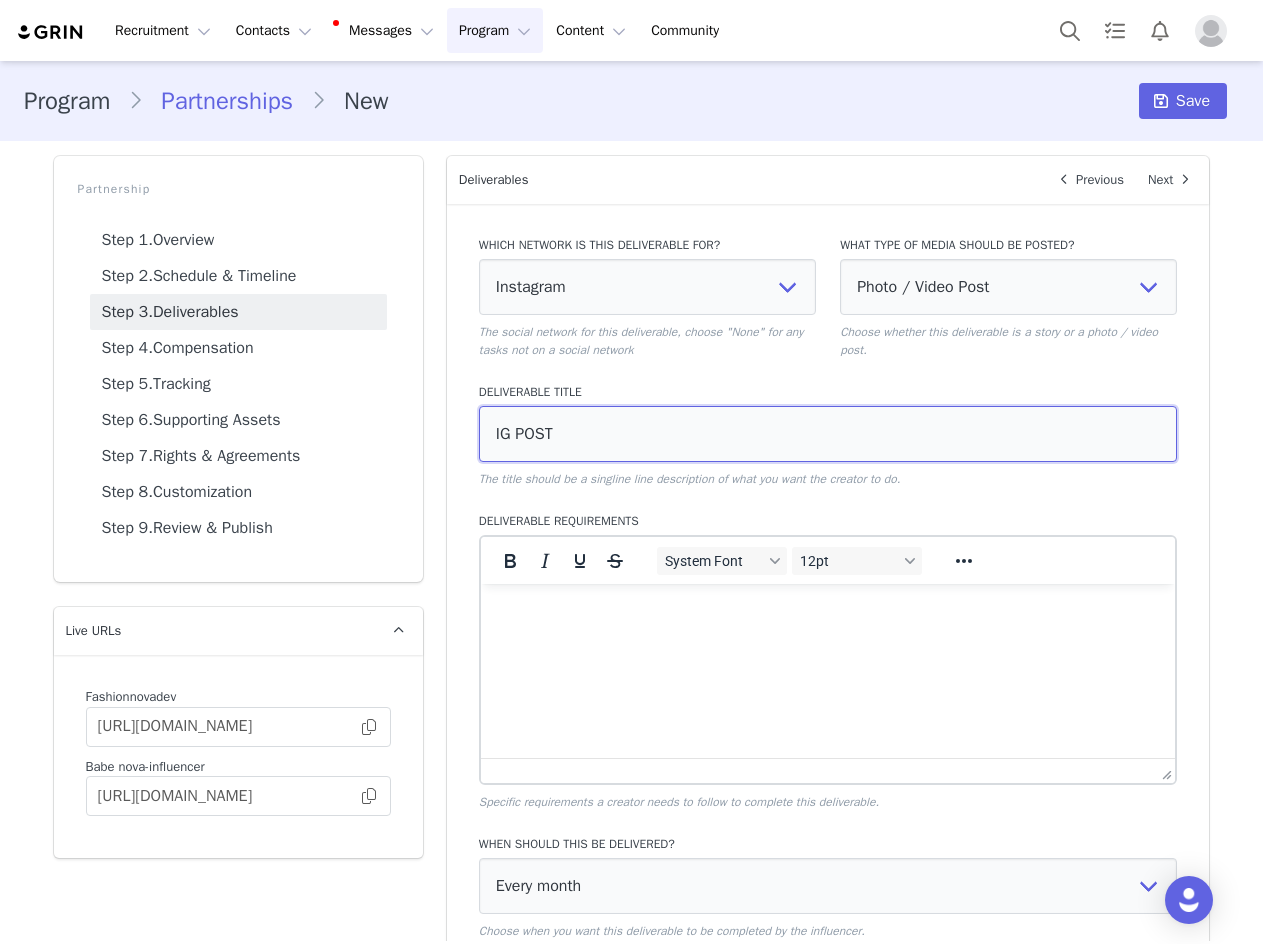 scroll, scrollTop: 296, scrollLeft: 0, axis: vertical 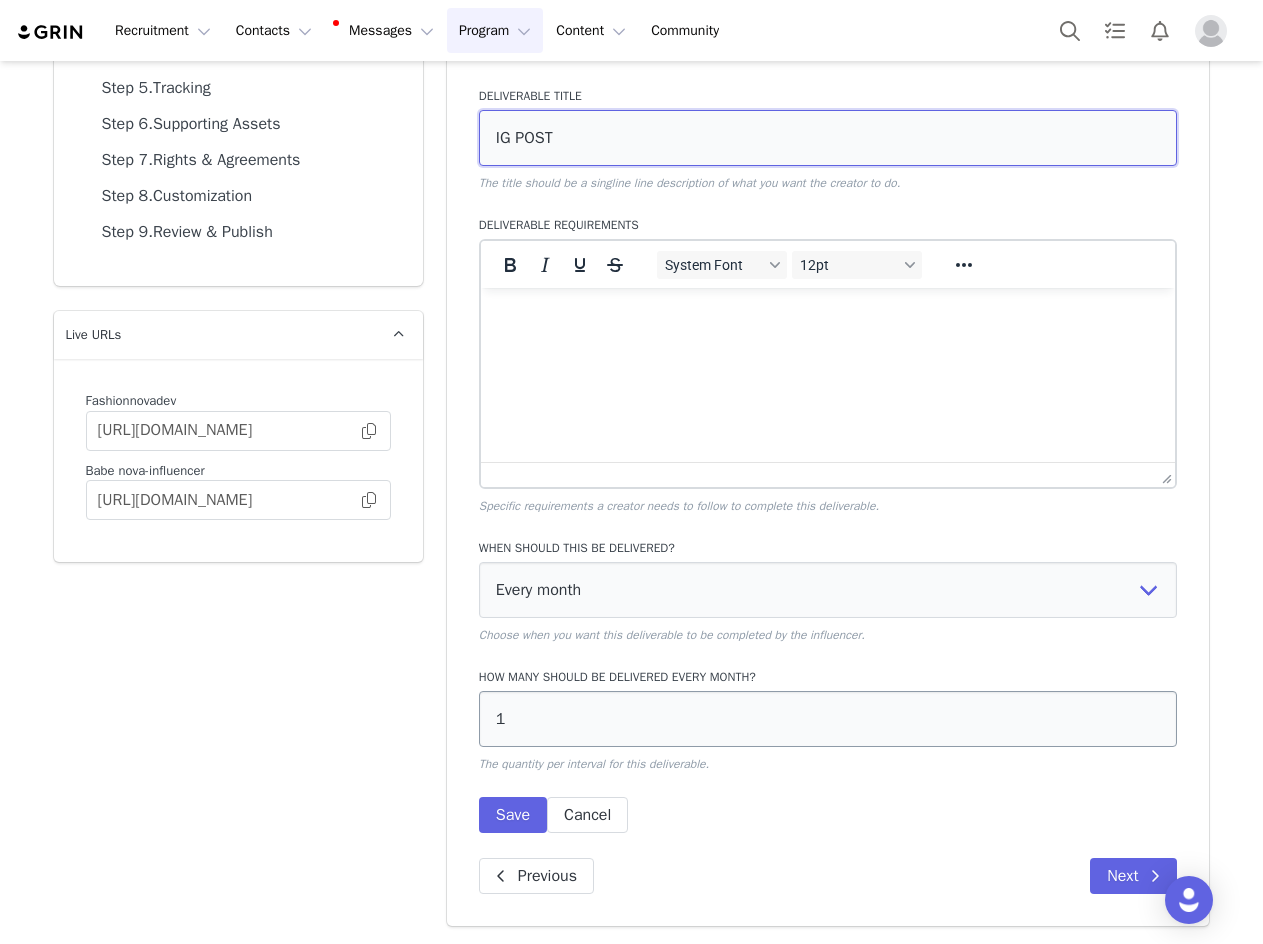 type on "IG POST" 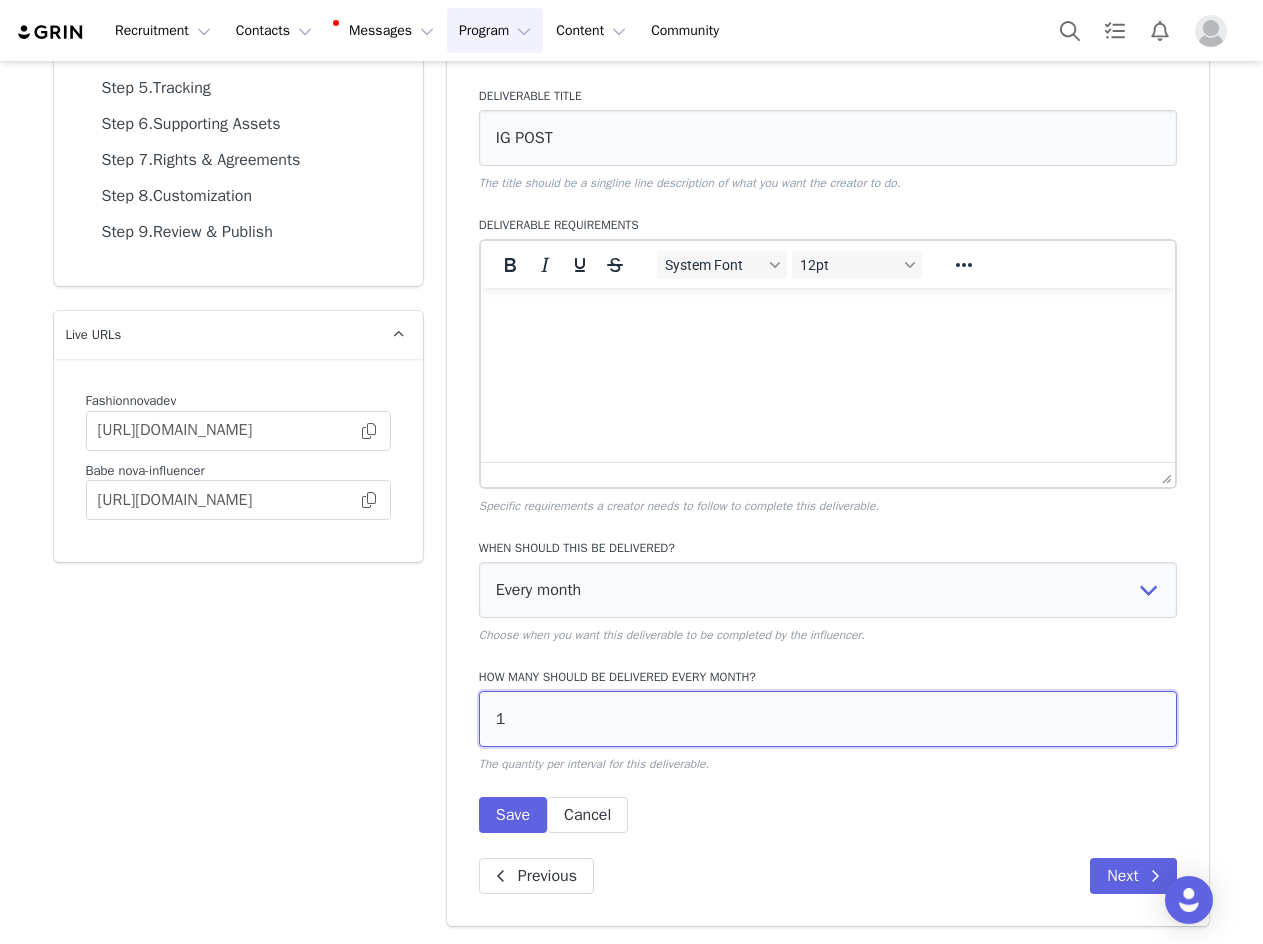 click on "1" at bounding box center (828, 719) 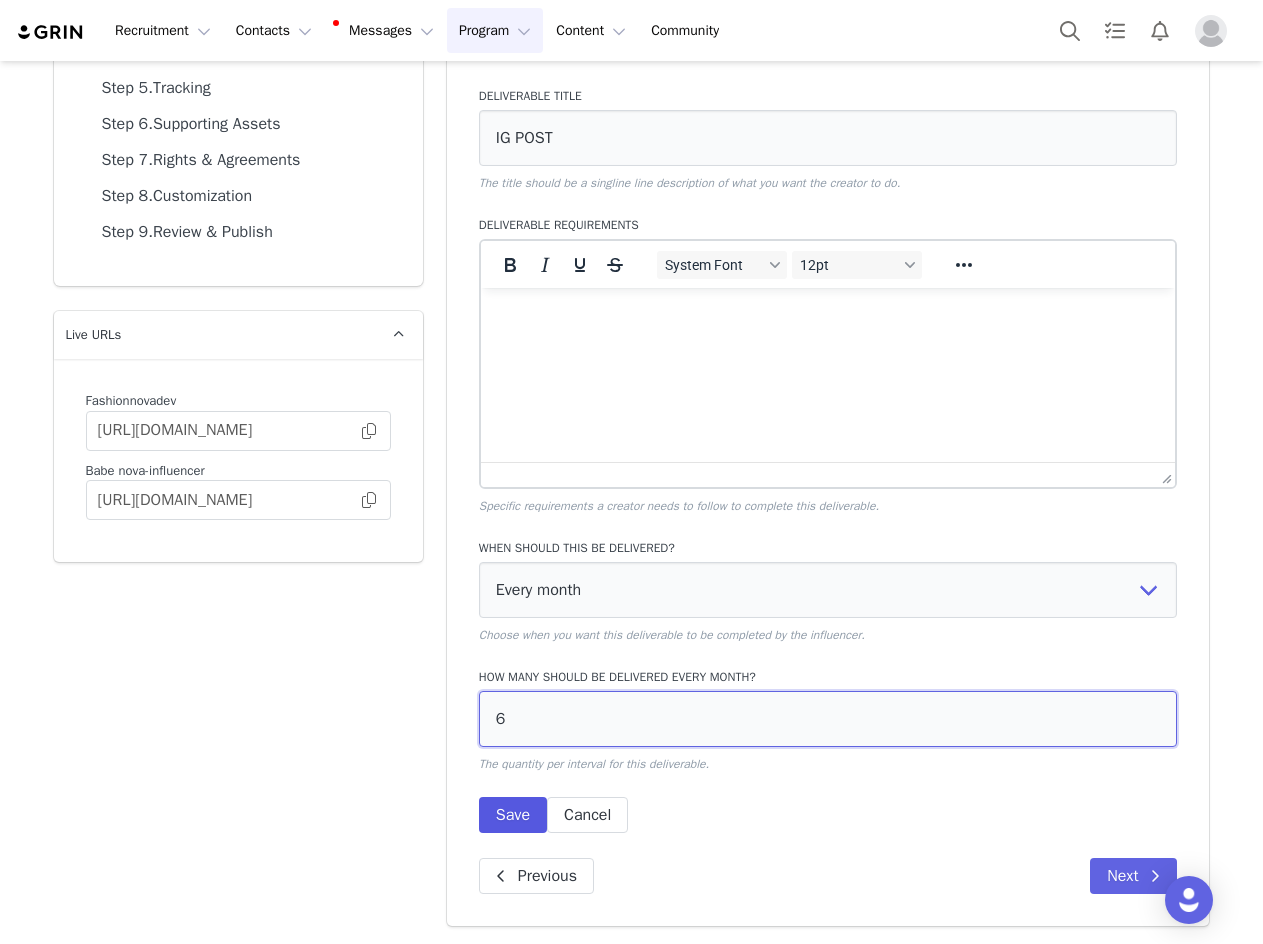 type on "6" 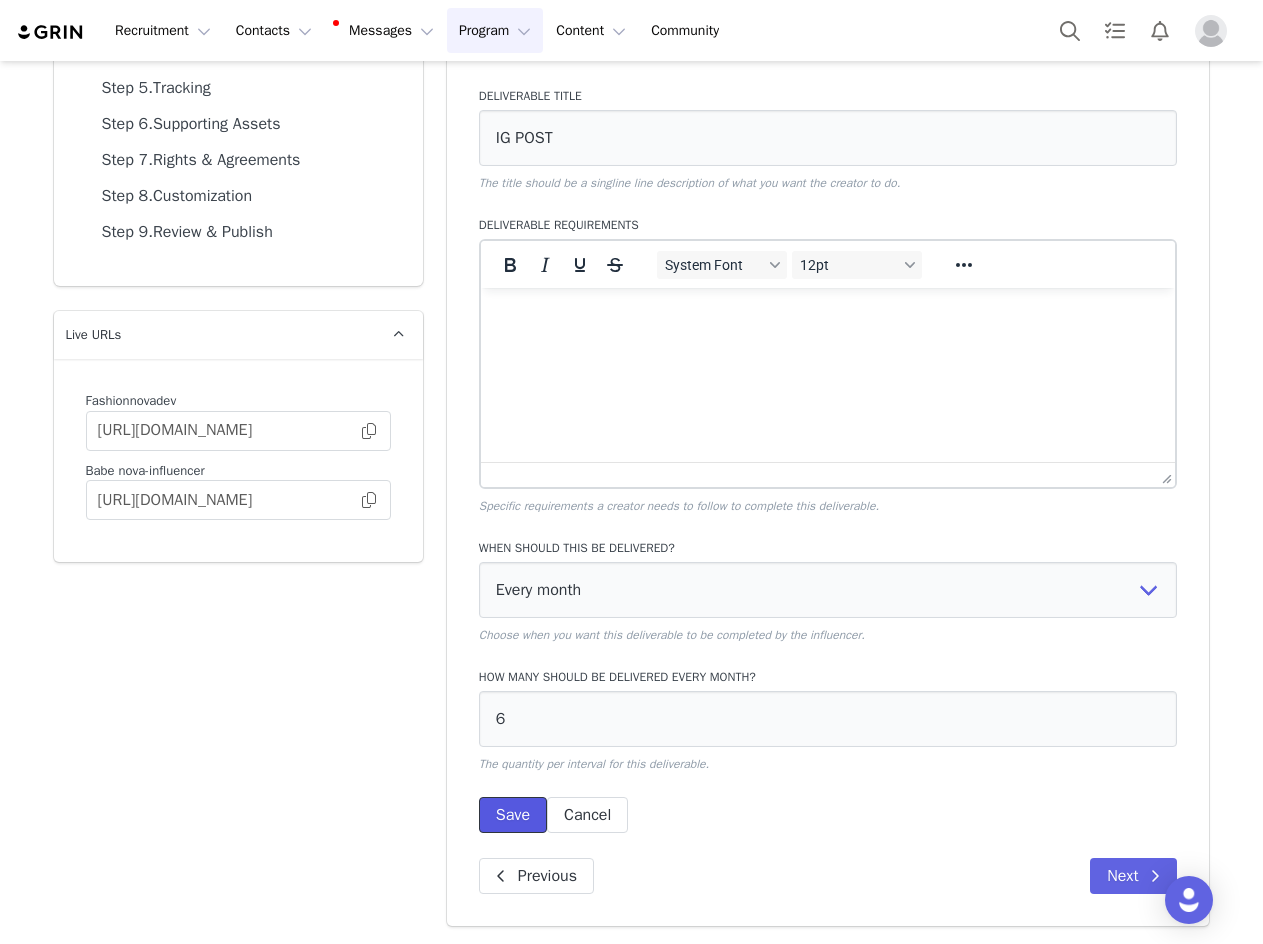 click on "Save" at bounding box center (513, 815) 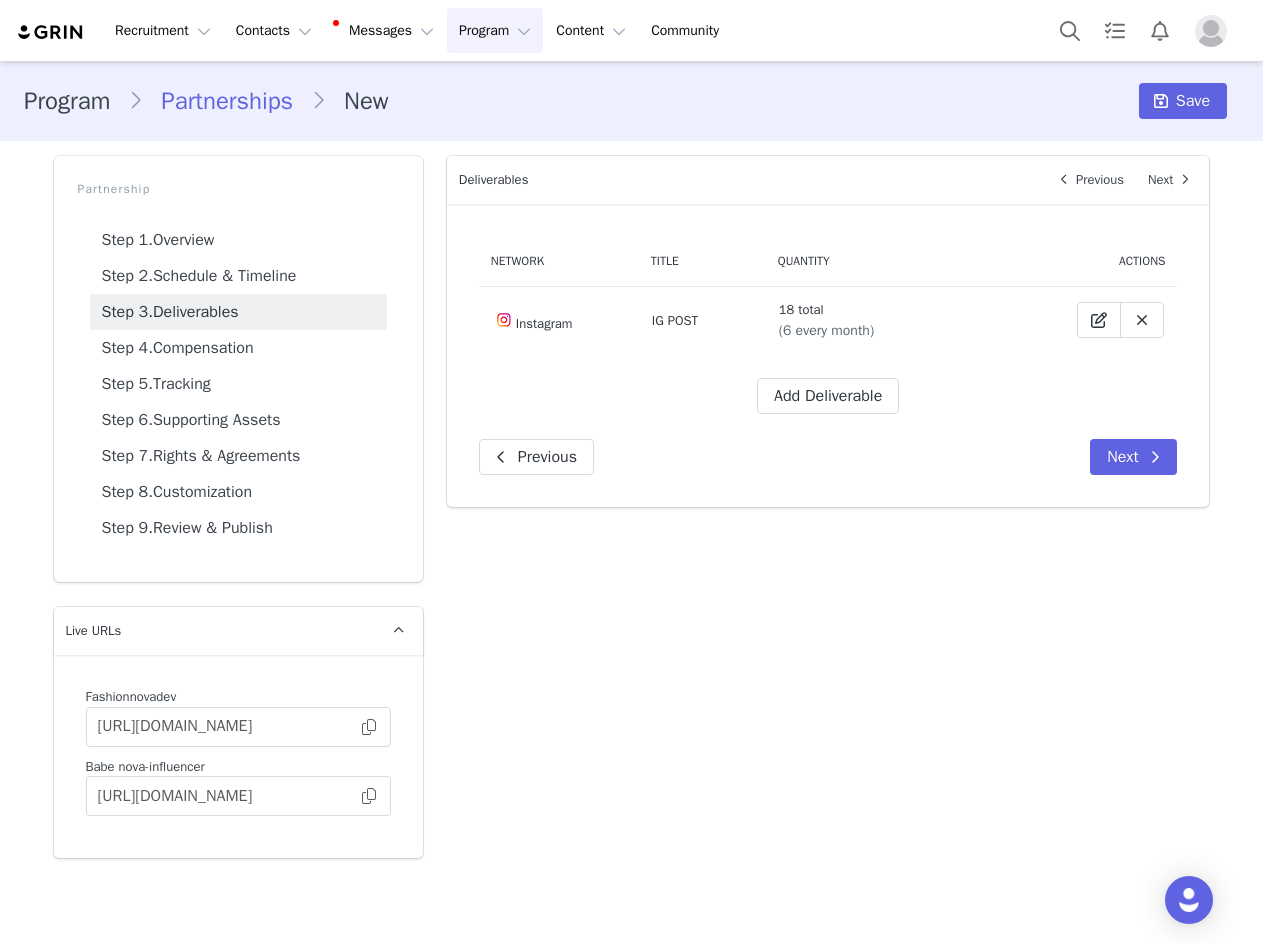 scroll, scrollTop: 0, scrollLeft: 0, axis: both 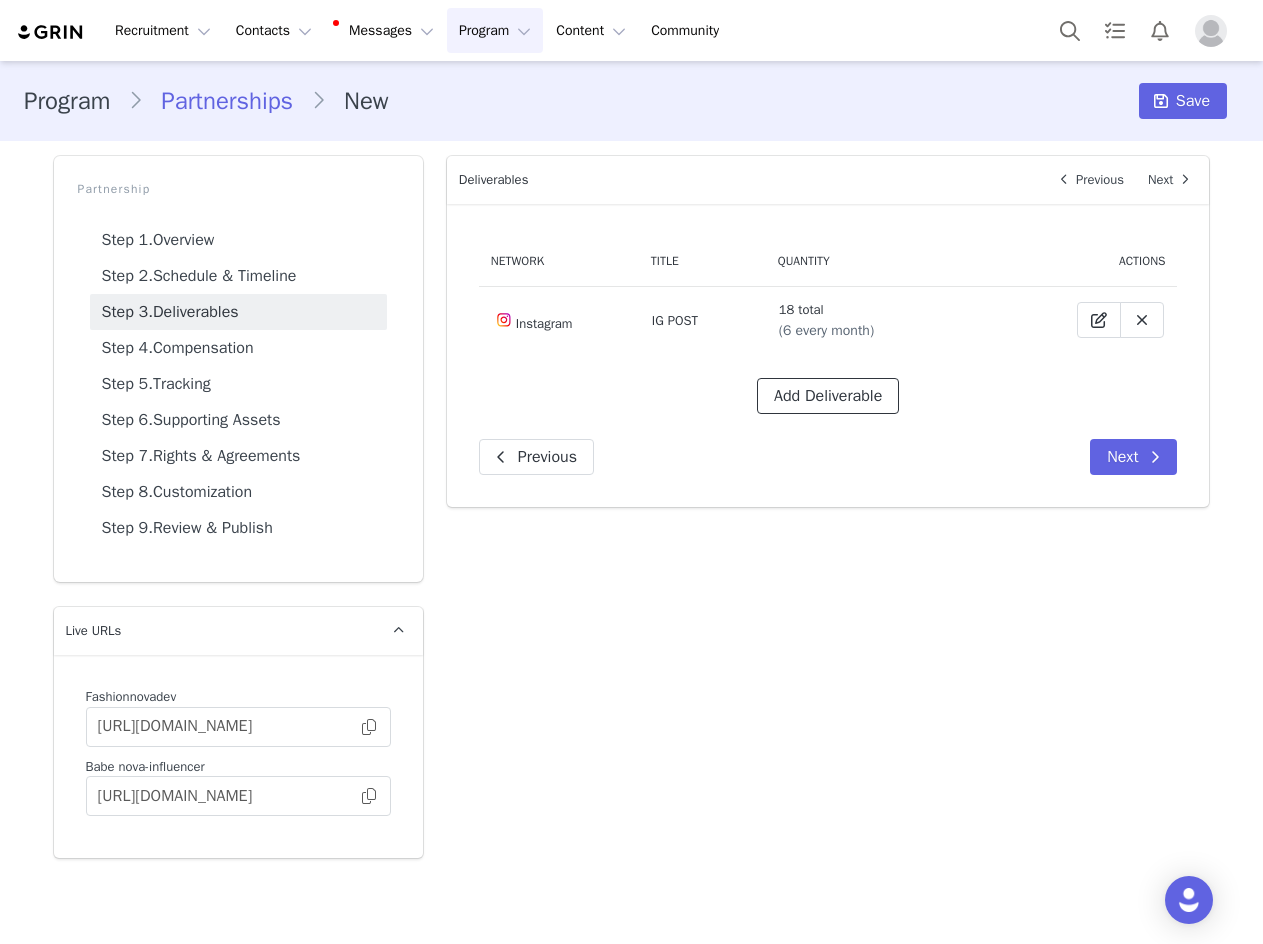 click on "Add Deliverable" at bounding box center [828, 396] 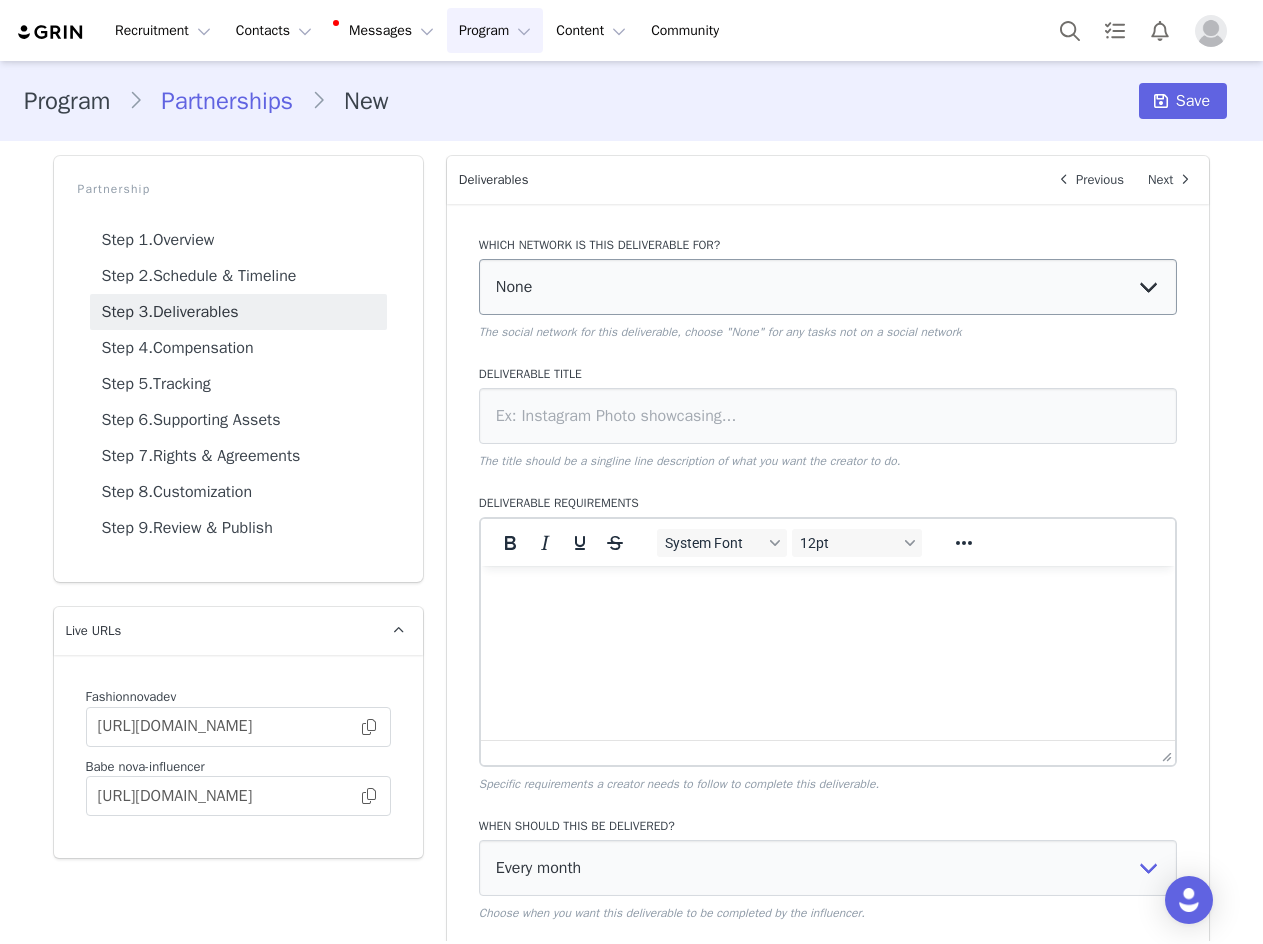 scroll, scrollTop: 0, scrollLeft: 0, axis: both 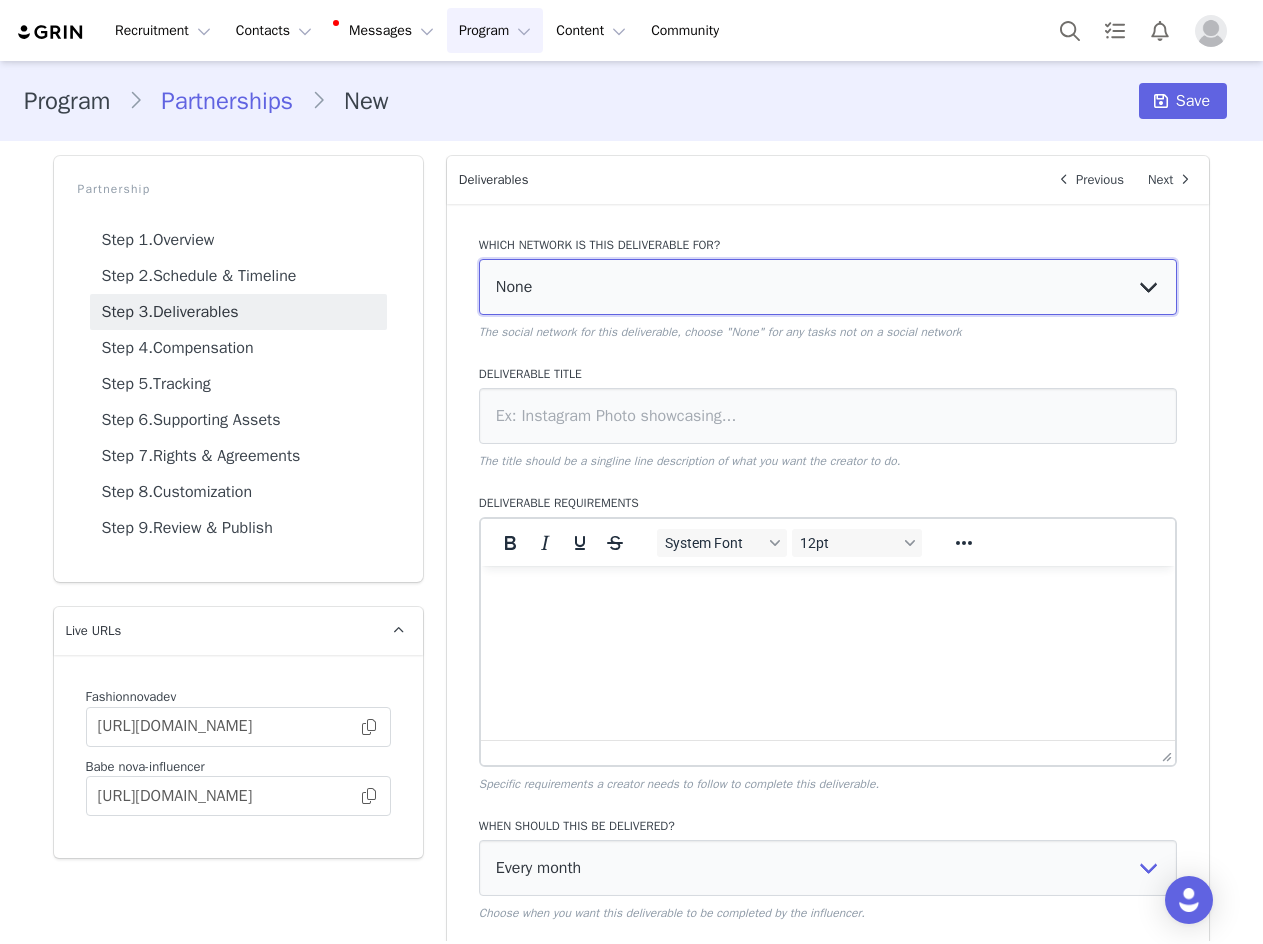 click on "None  YouTube   Twitter   Instagram   Facebook   Twitch   TikTok   Pinterest" at bounding box center [828, 287] 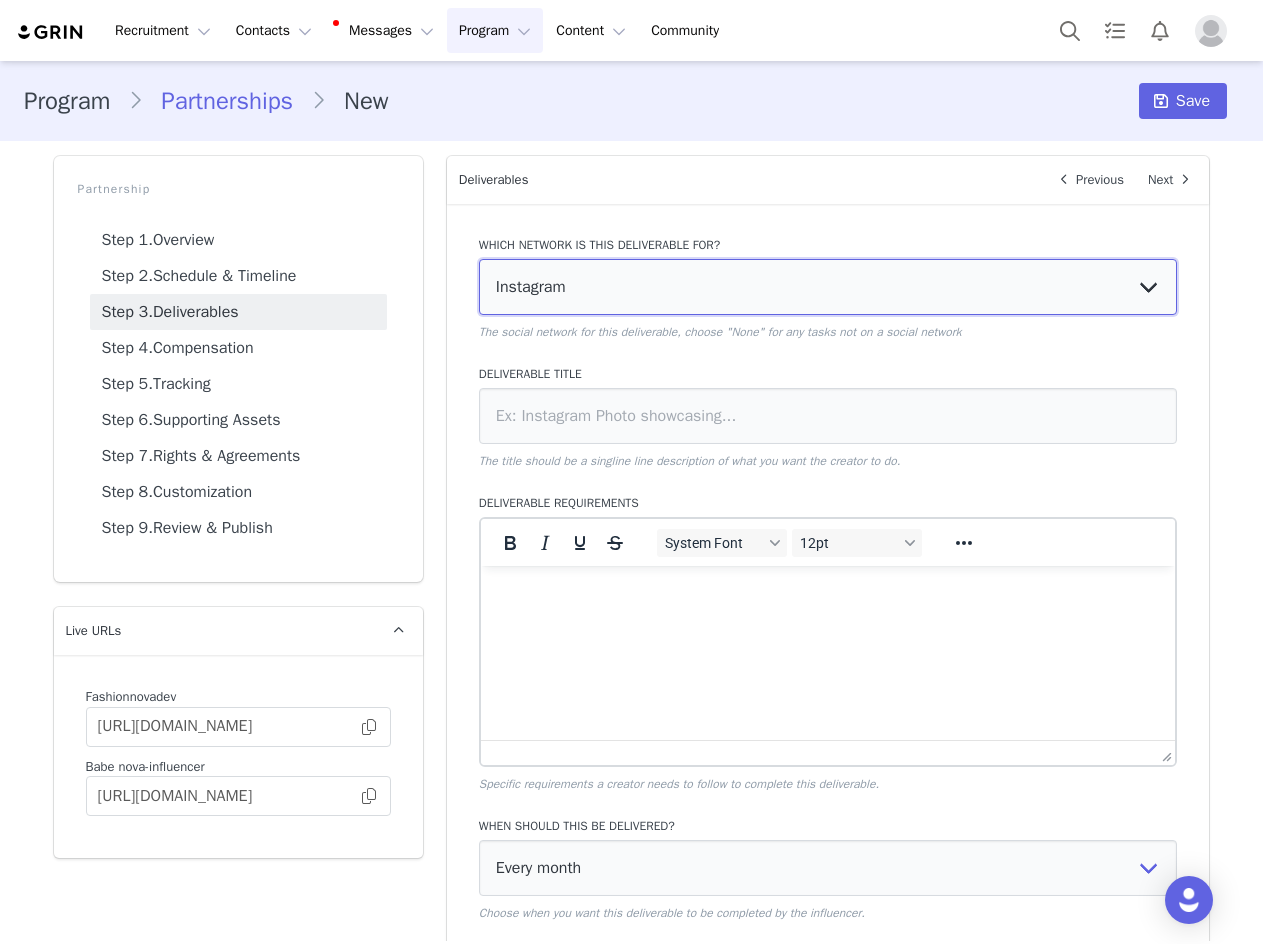 click on "None  YouTube   Twitter   Instagram   Facebook   Twitch   TikTok   Pinterest" at bounding box center [828, 287] 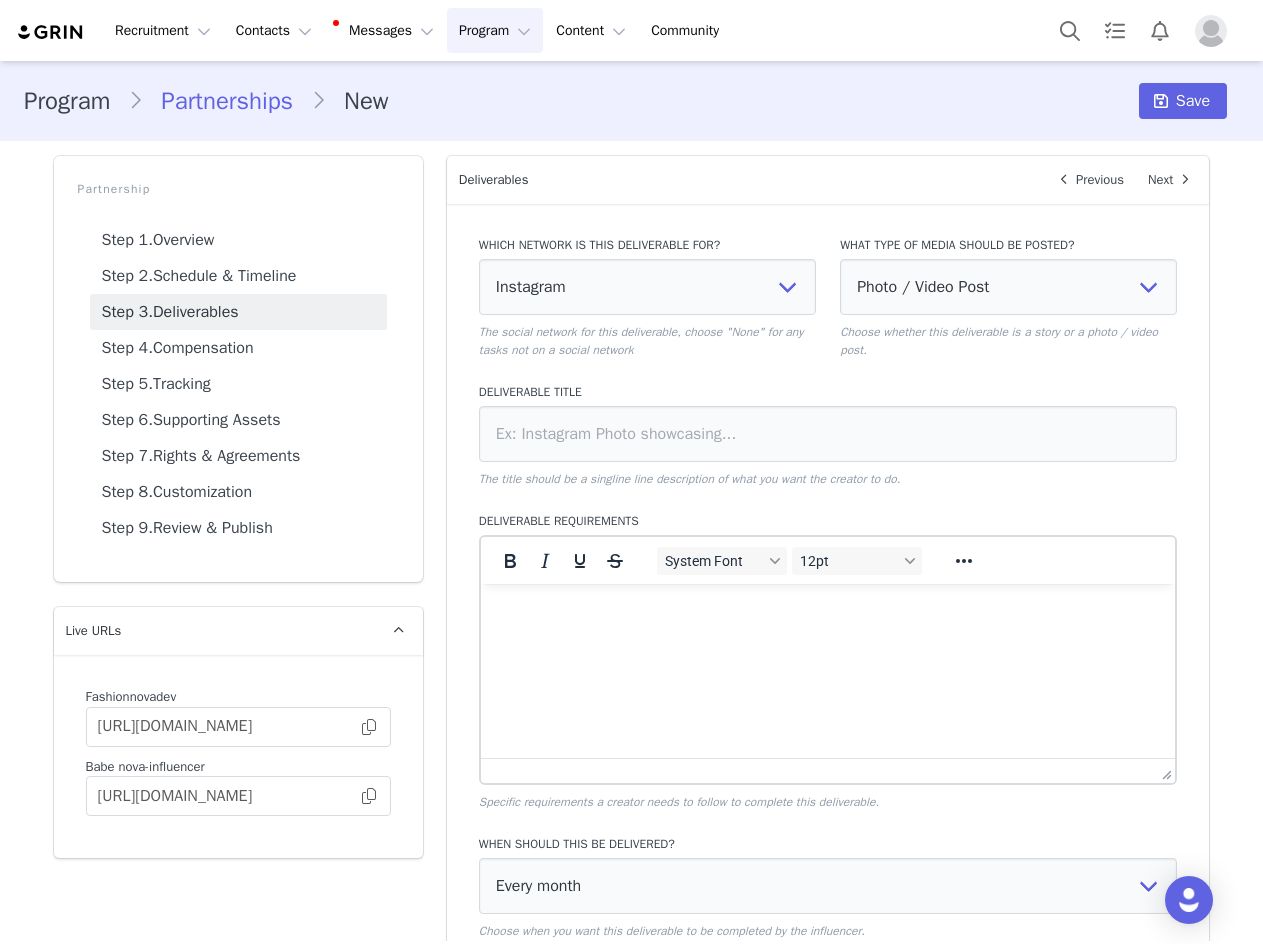 click on "What type of media should be posted?   Photo / Video Post   Story   Text in Bio   Highlight Reel  Choose whether this deliverable is a story or a photo / video post." at bounding box center [1008, 297] 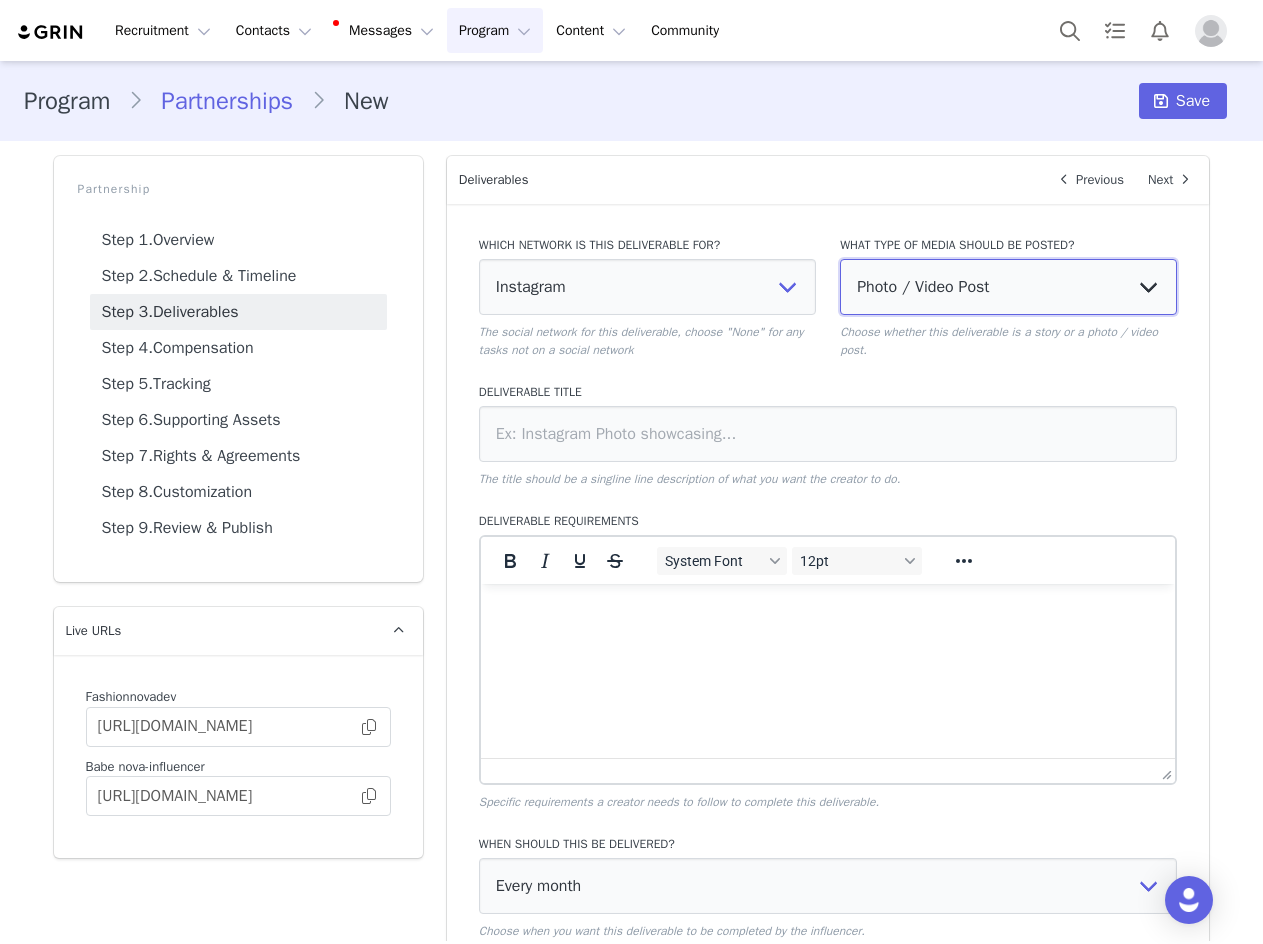 click on "Photo / Video Post   Story   Text in Bio   Highlight Reel" at bounding box center (1008, 287) 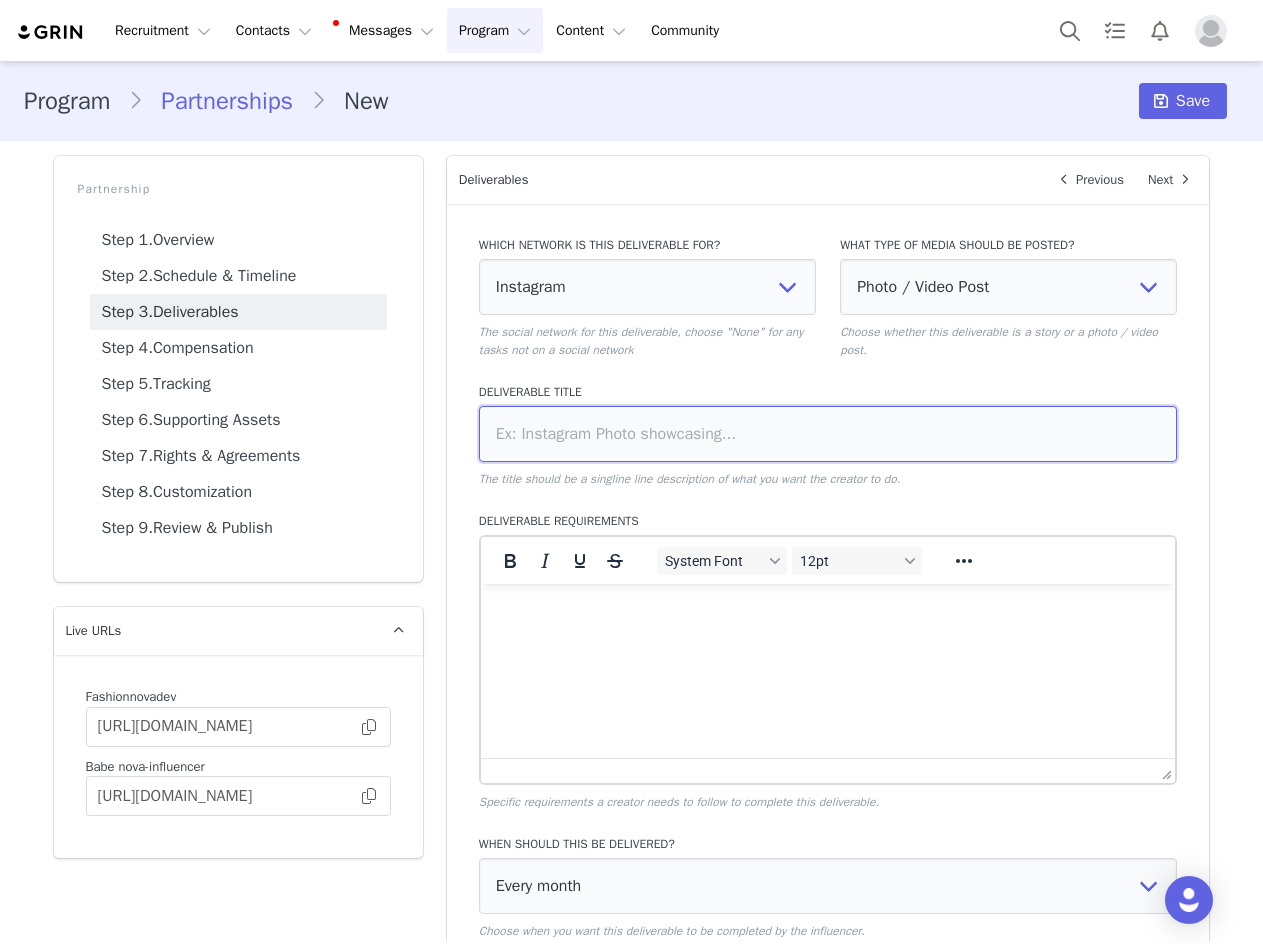 click at bounding box center [828, 434] 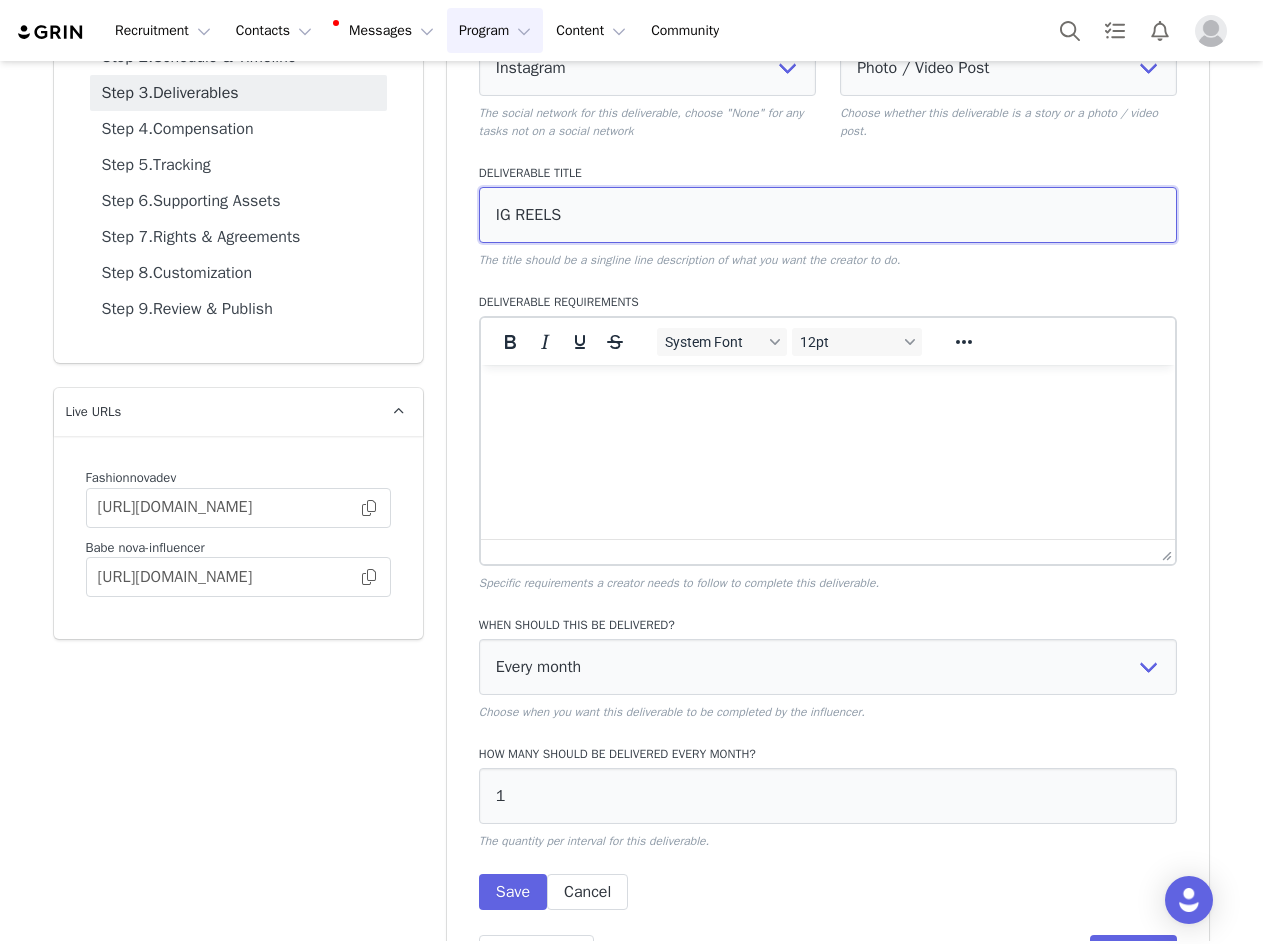scroll, scrollTop: 296, scrollLeft: 0, axis: vertical 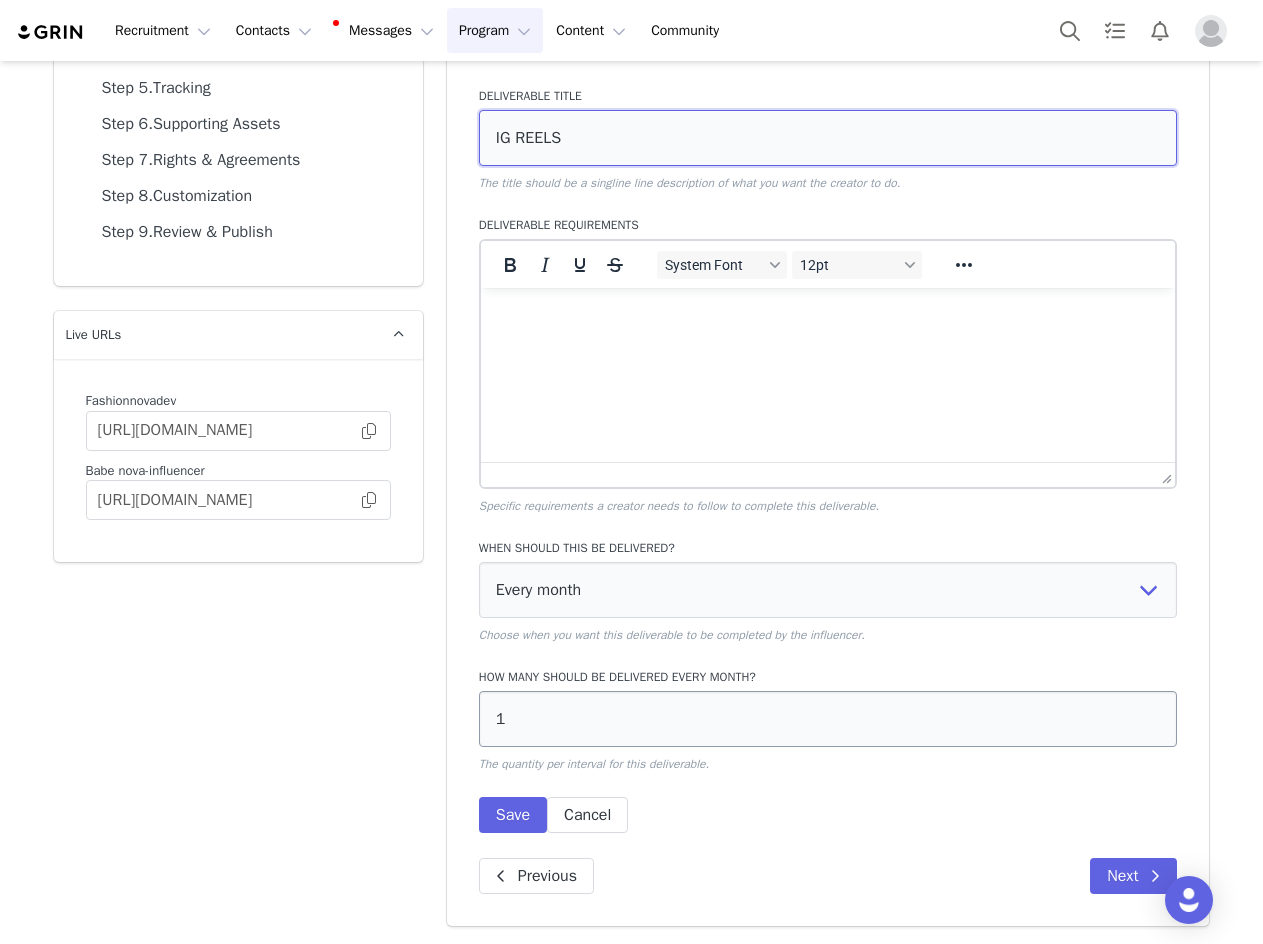 type on "IG REELS" 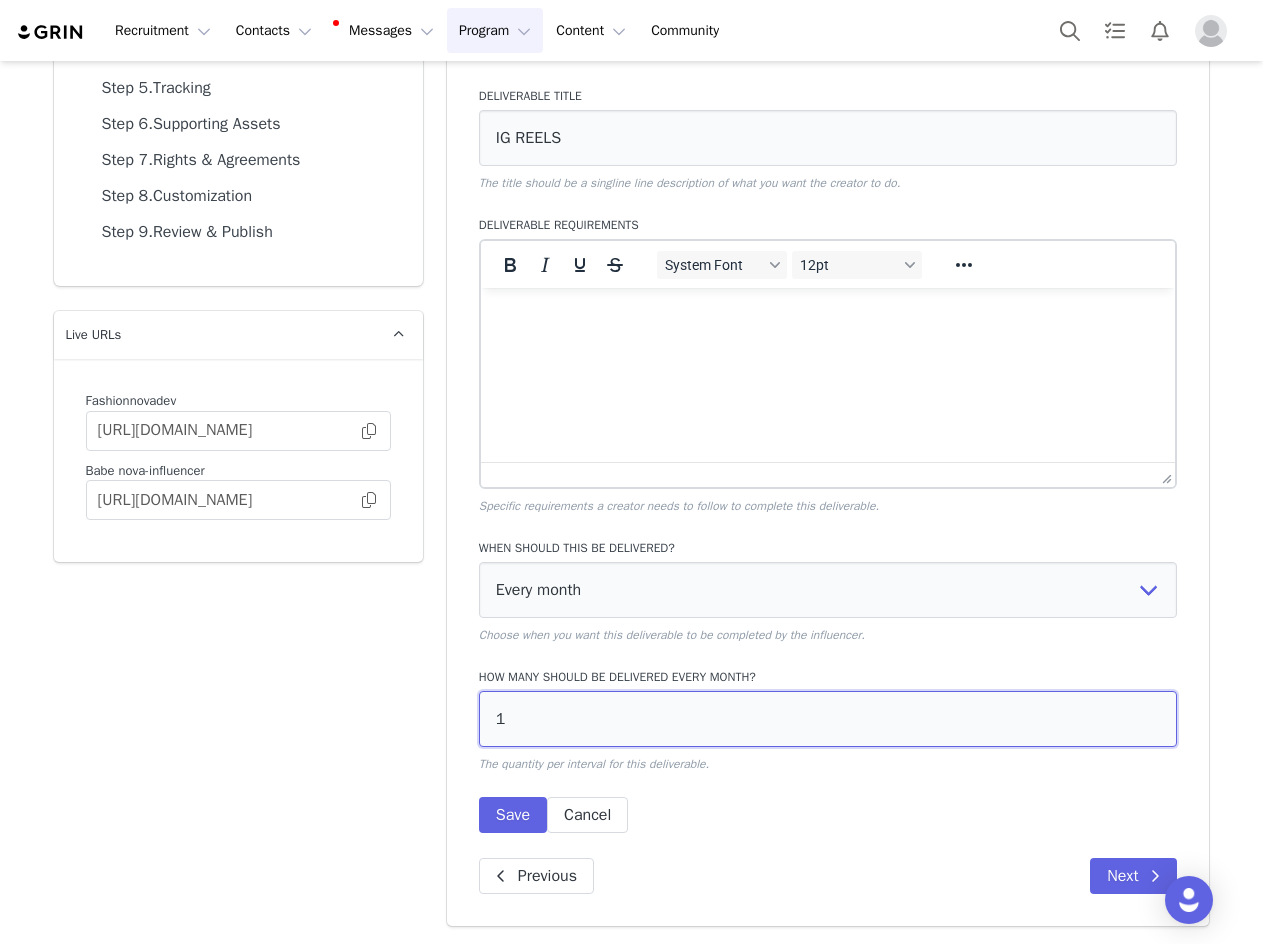 click on "1" at bounding box center [828, 719] 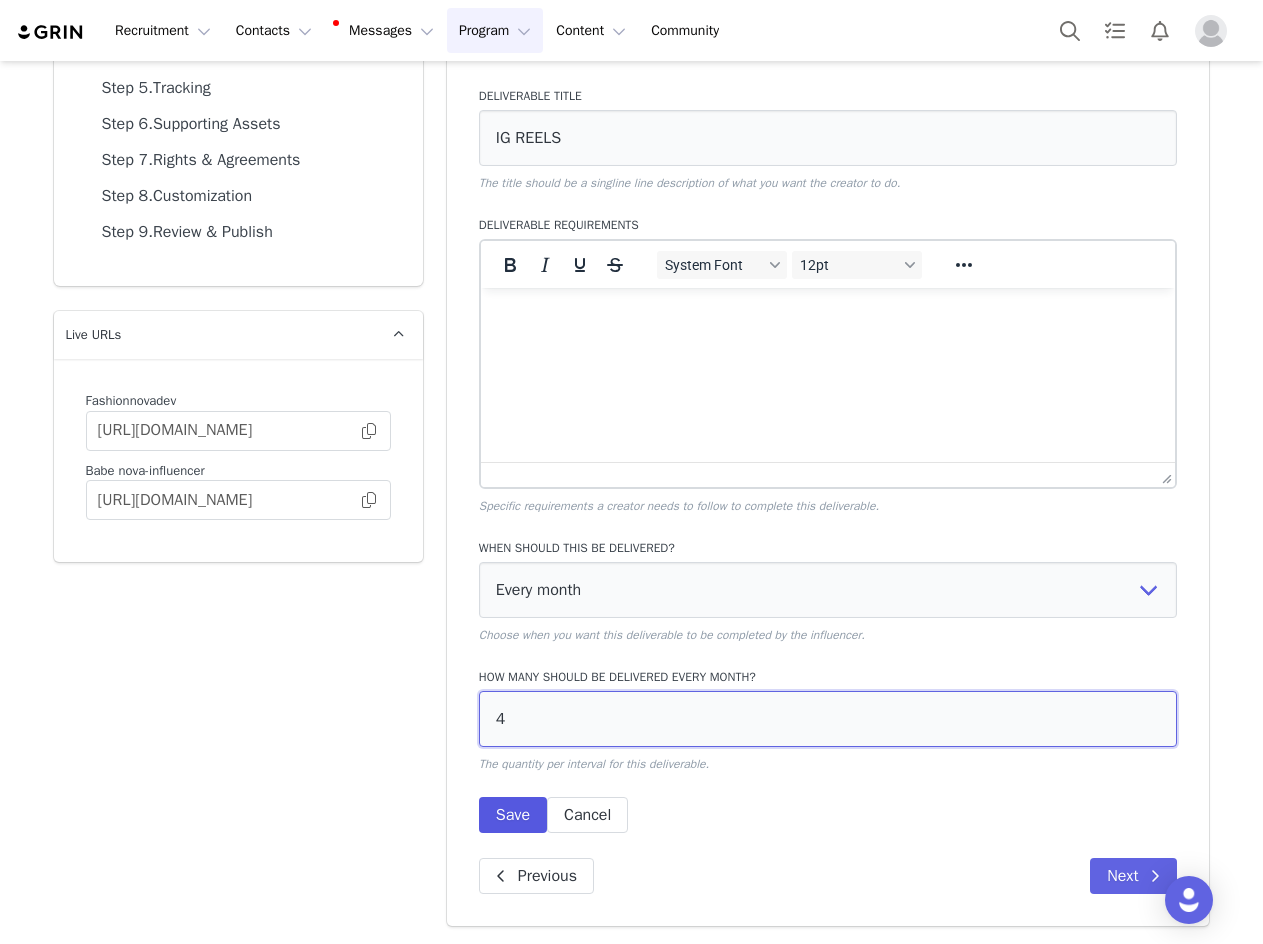 type on "4" 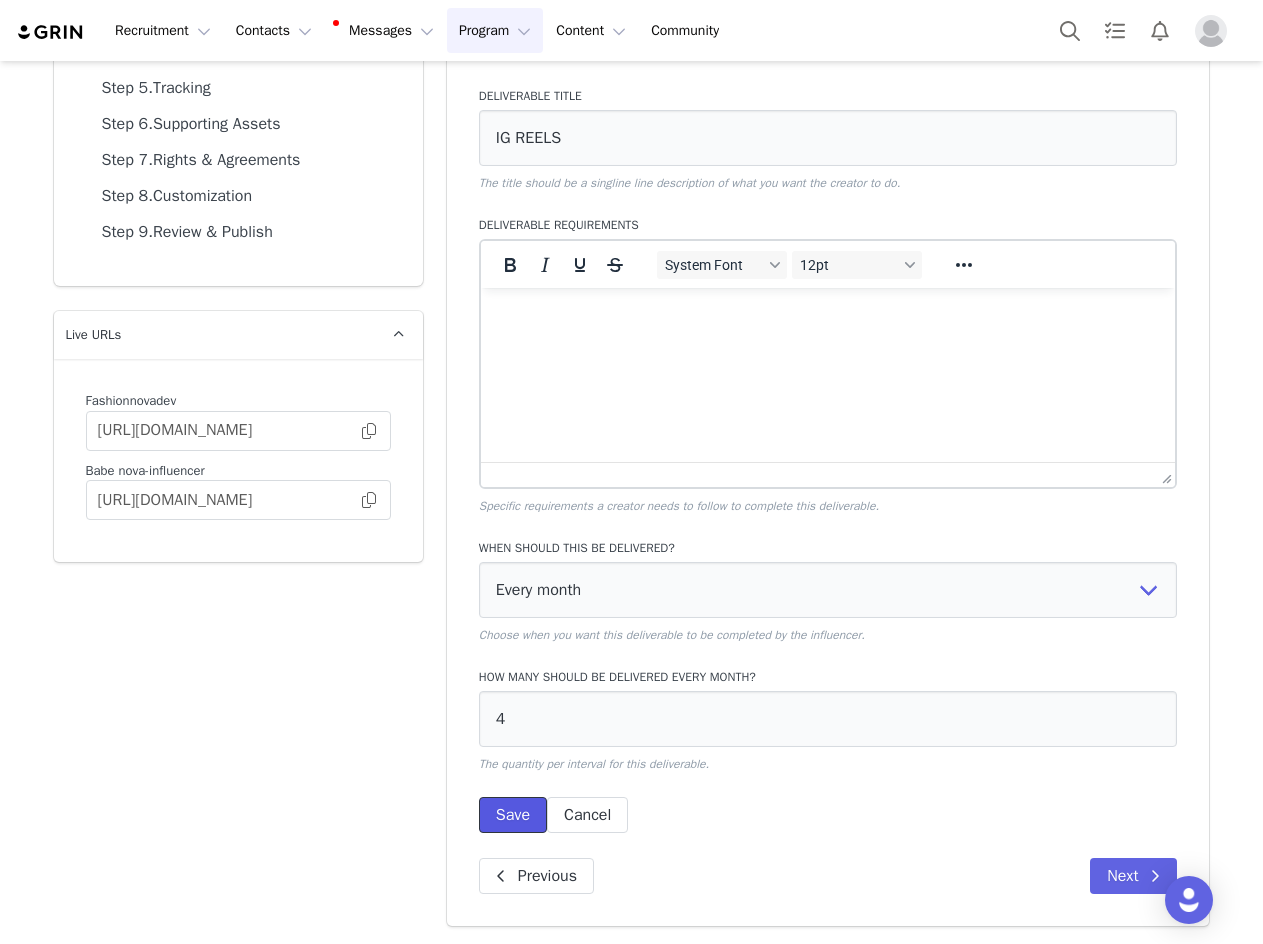 click on "Save" at bounding box center [513, 815] 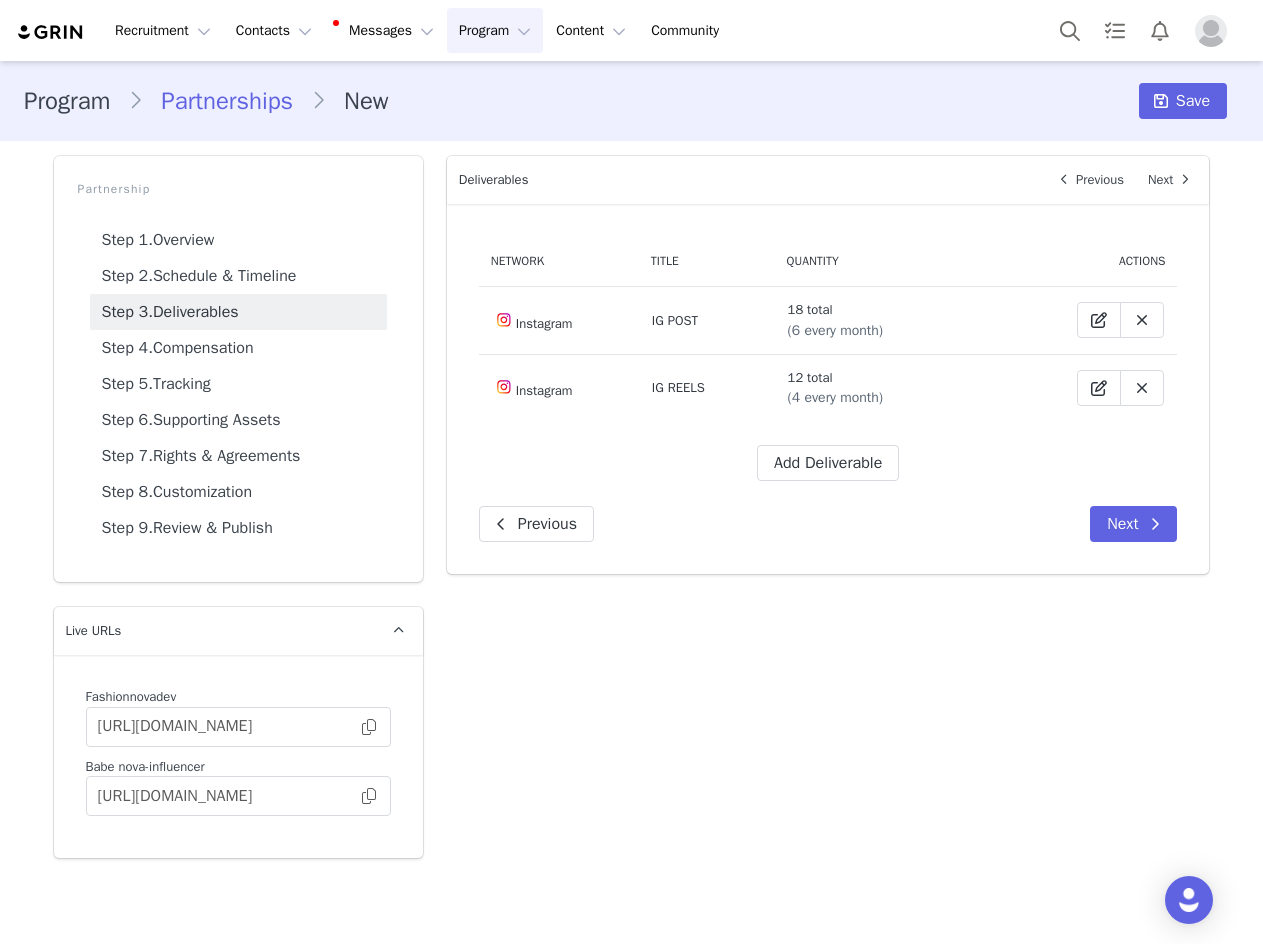 scroll, scrollTop: 0, scrollLeft: 0, axis: both 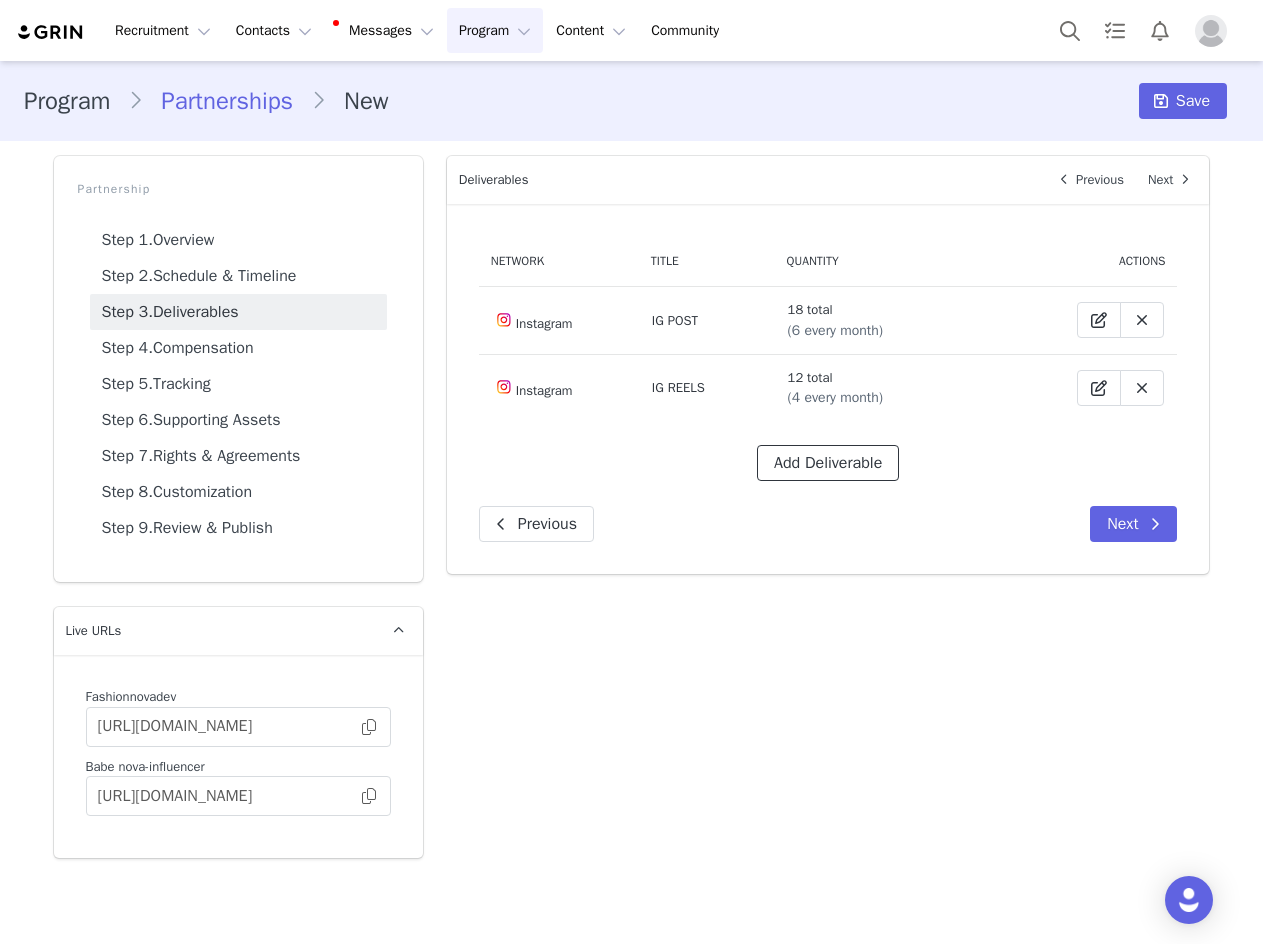 click on "Add Deliverable" at bounding box center (828, 463) 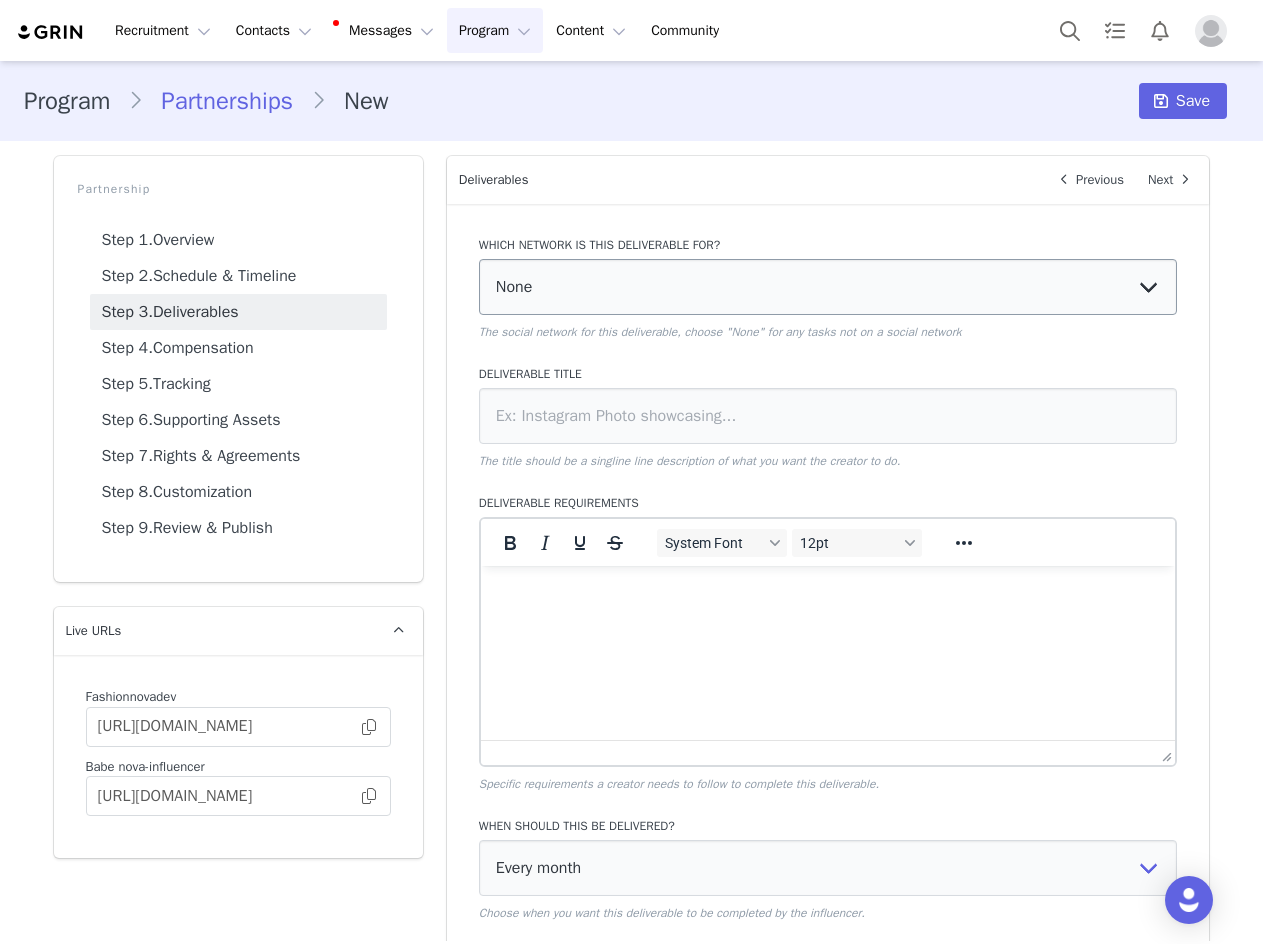 scroll, scrollTop: 0, scrollLeft: 0, axis: both 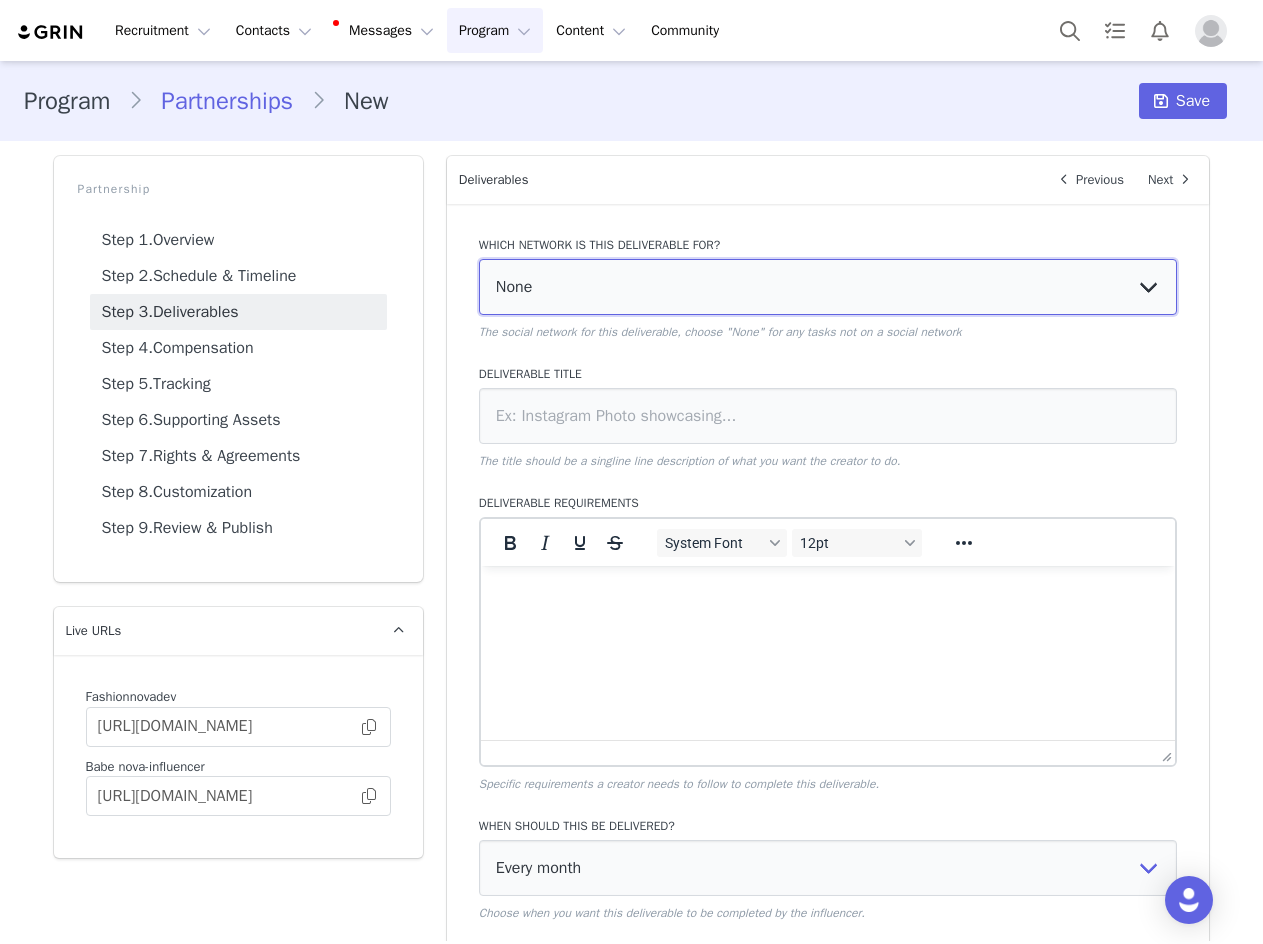 click on "None  YouTube   Twitter   Instagram   Facebook   Twitch   TikTok   Pinterest" at bounding box center (828, 287) 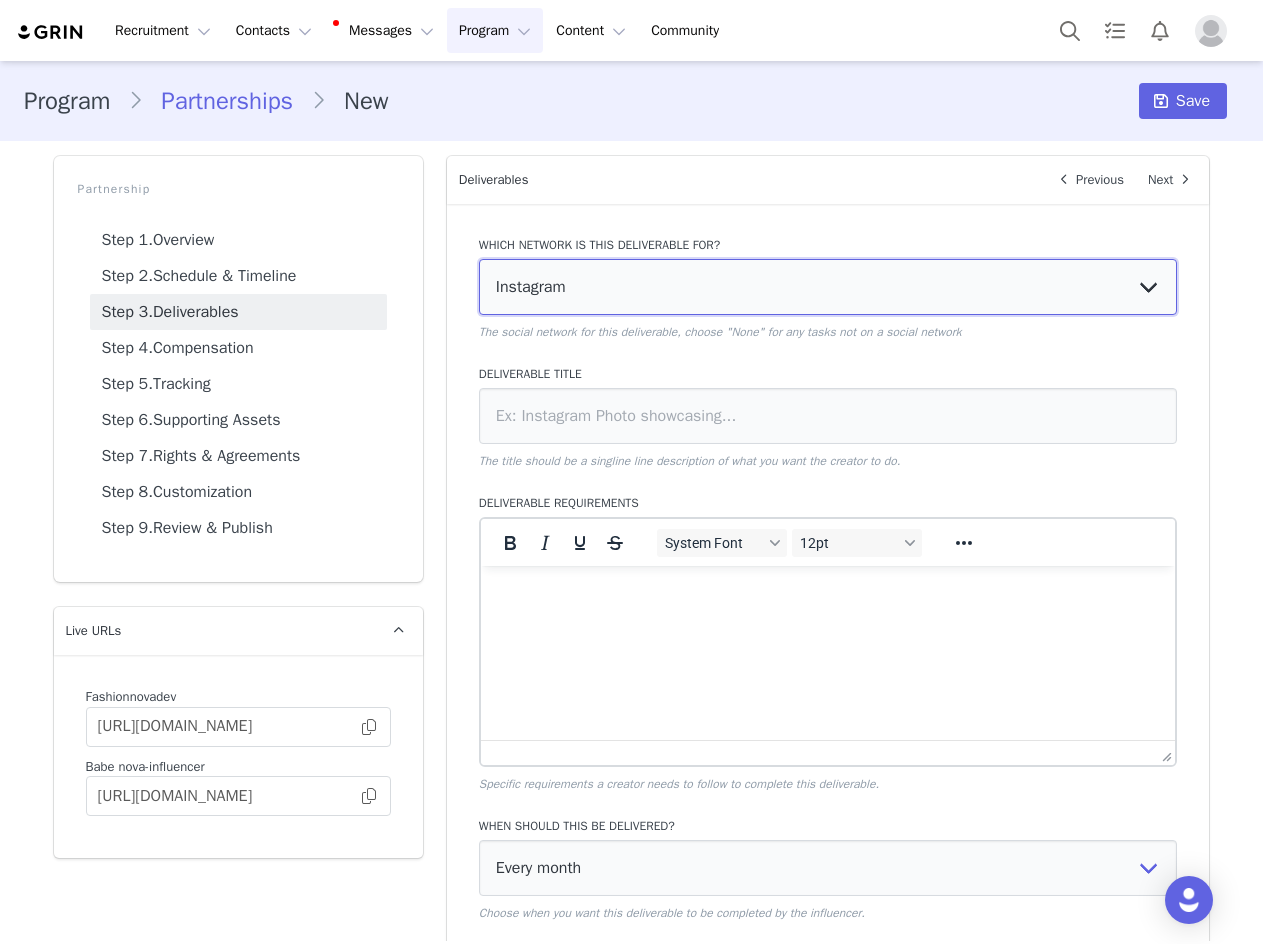 click on "None  YouTube   Twitter   Instagram   Facebook   Twitch   TikTok   Pinterest" at bounding box center (828, 287) 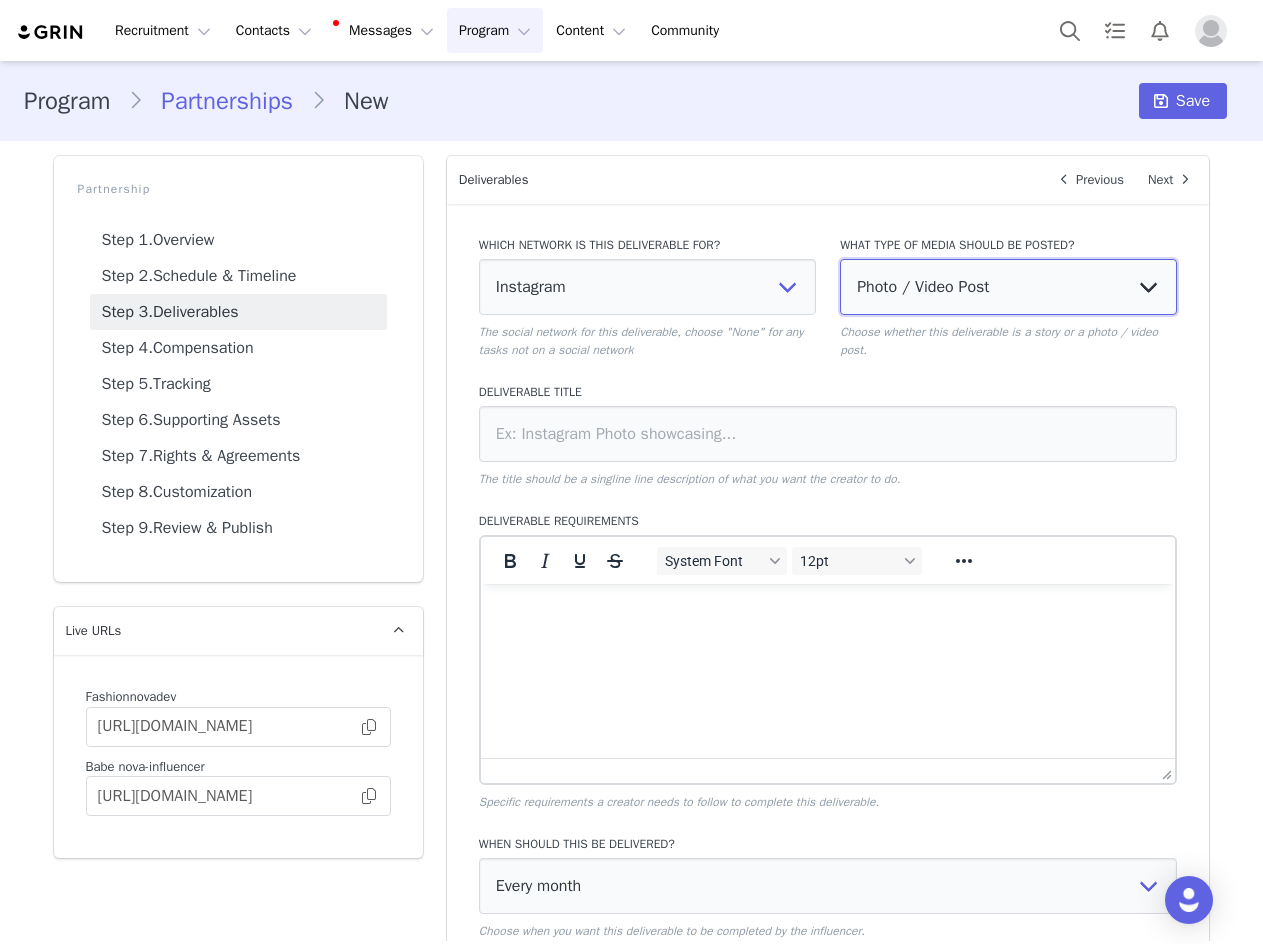 click on "Photo / Video Post   Story   Text in Bio   Highlight Reel" at bounding box center [1008, 287] 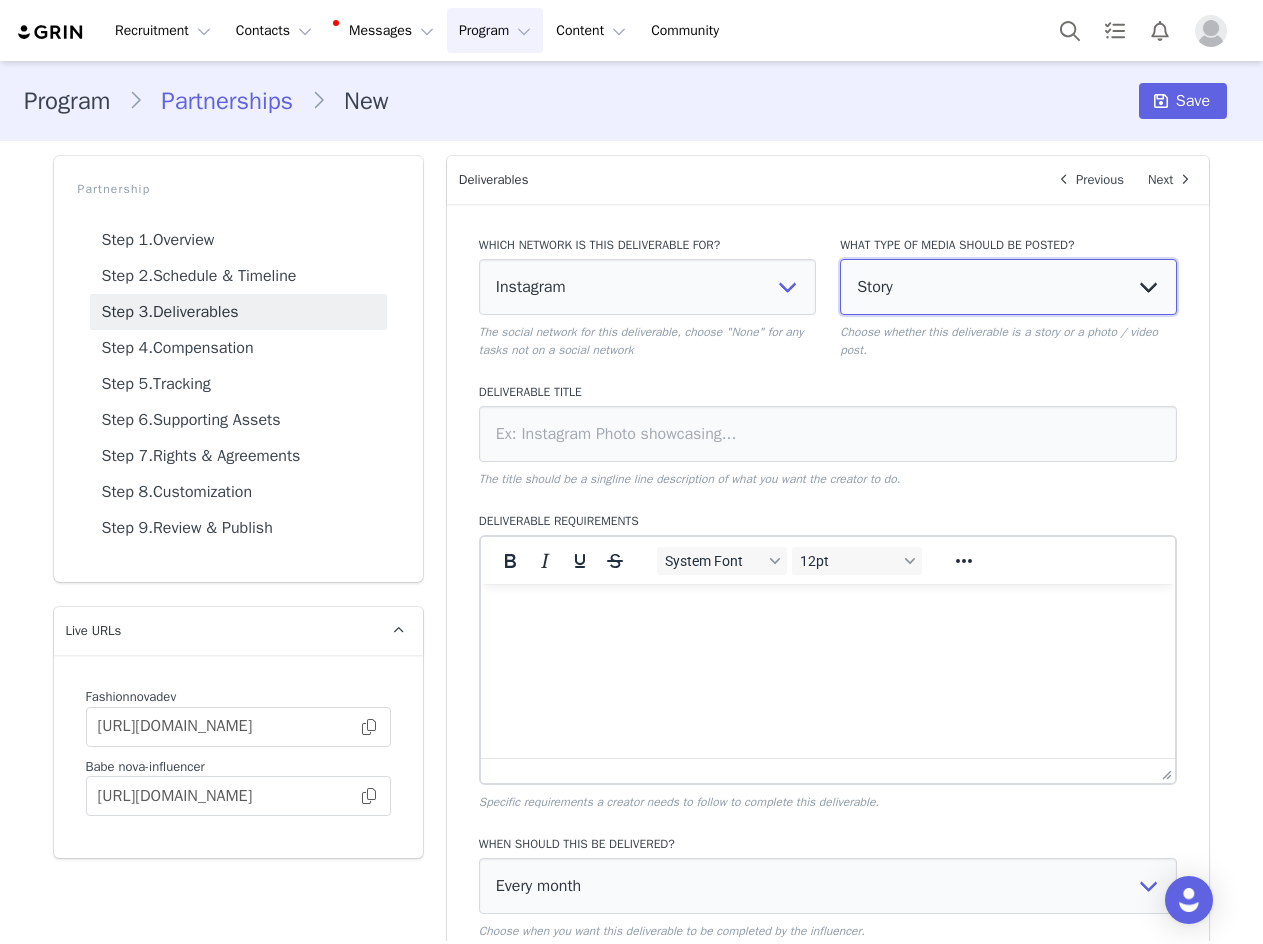 click on "Photo / Video Post   Story   Text in Bio   Highlight Reel" at bounding box center (1008, 287) 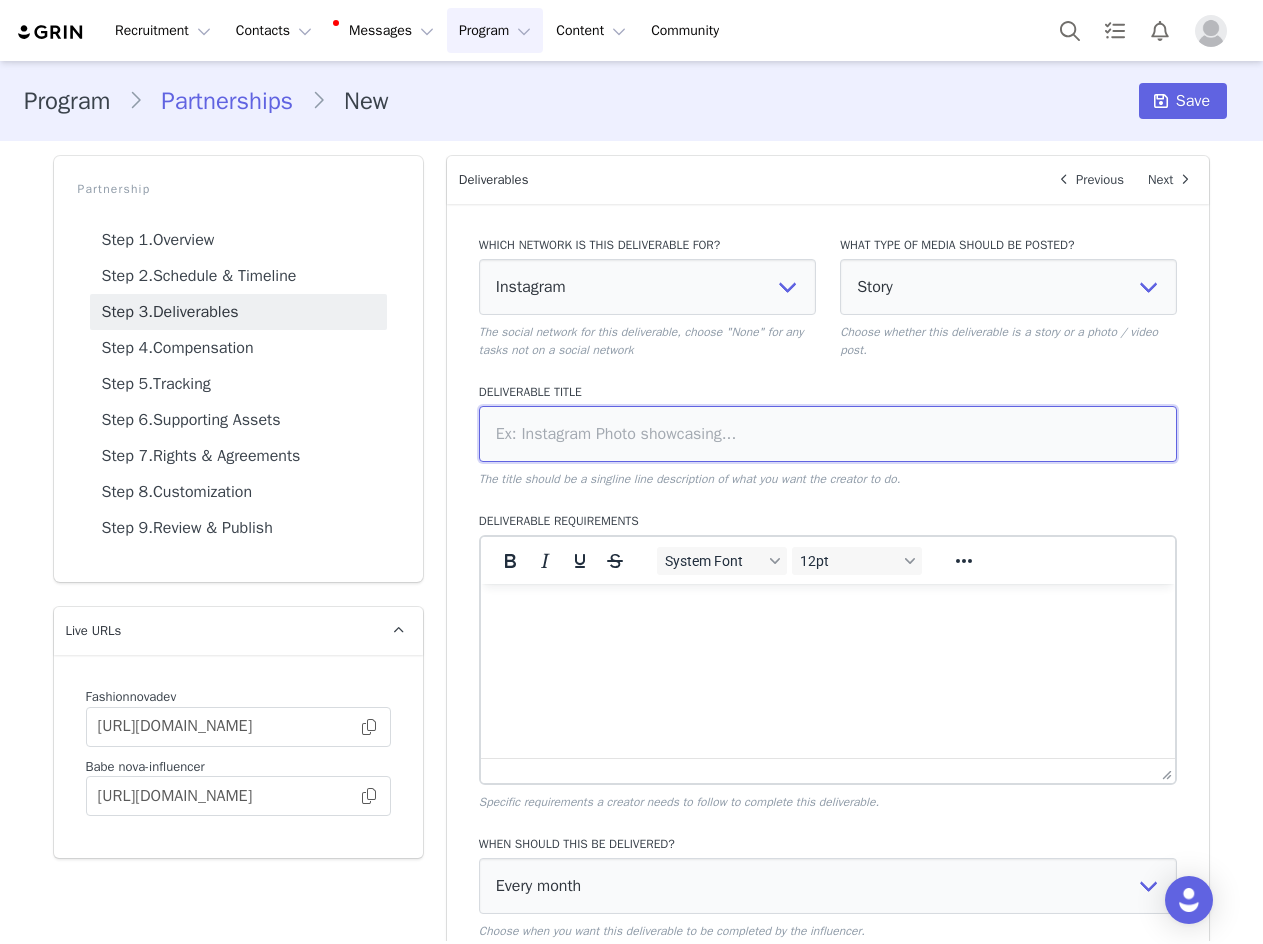 click at bounding box center [828, 434] 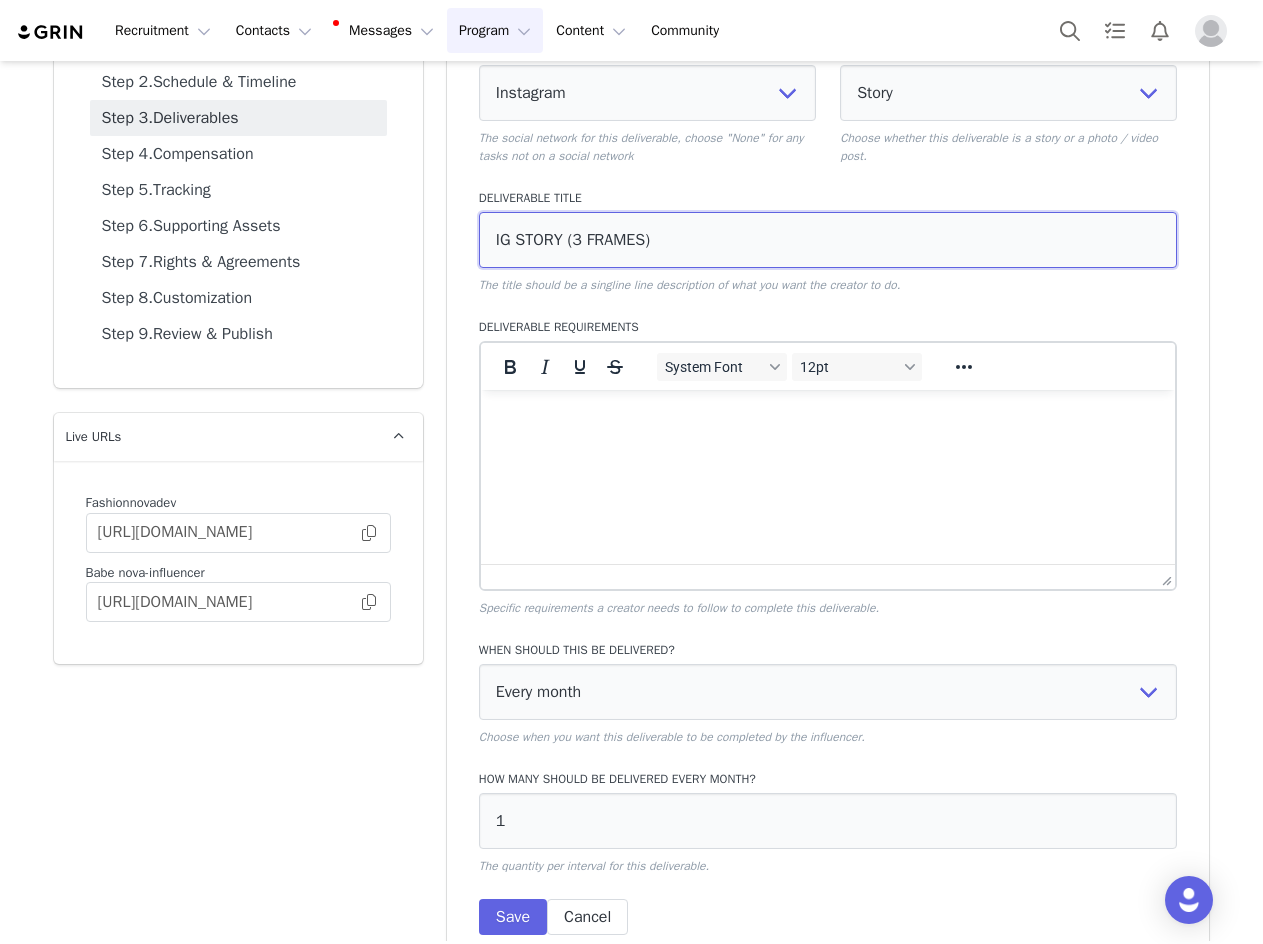 scroll, scrollTop: 296, scrollLeft: 0, axis: vertical 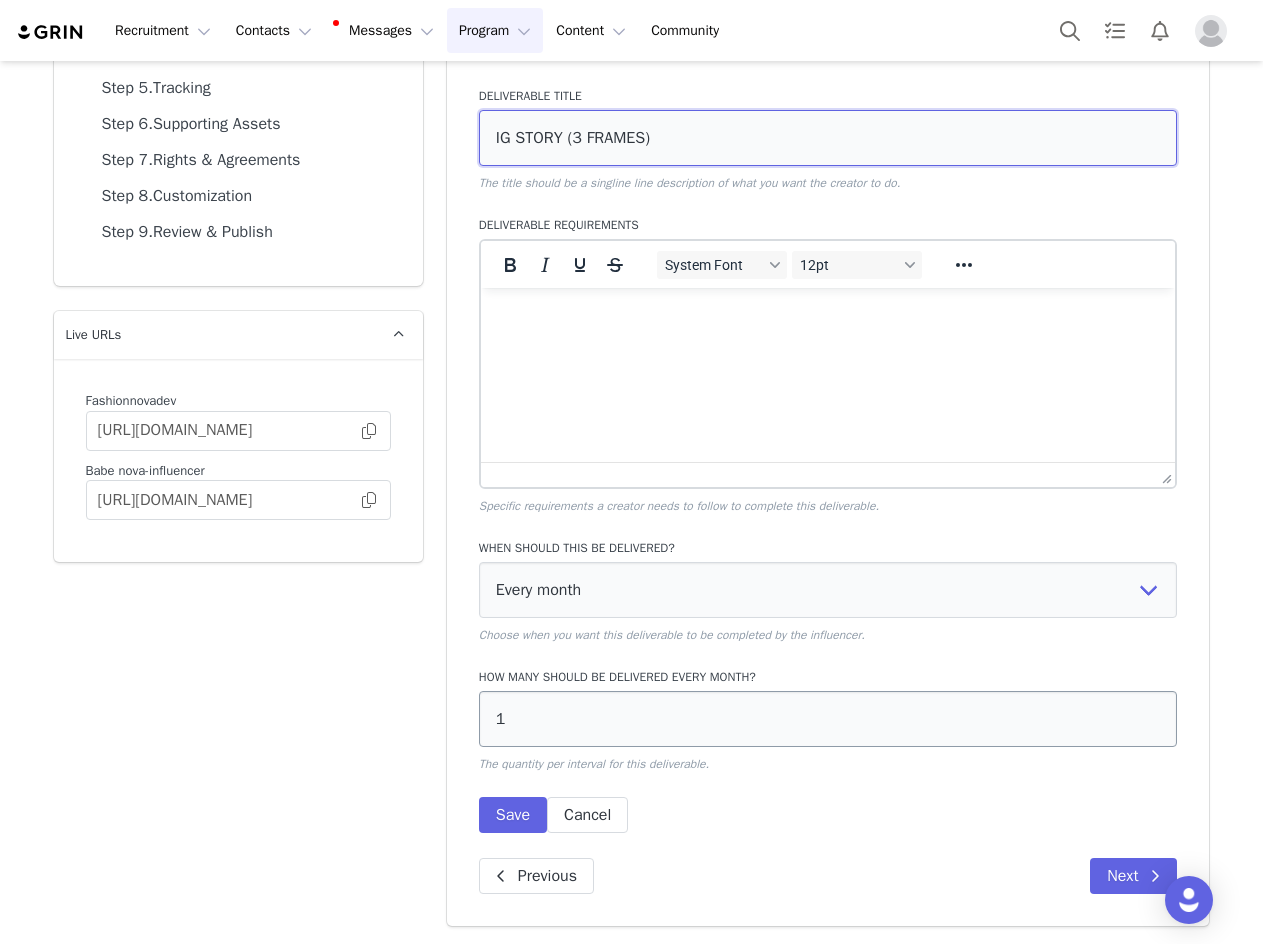 type on "IG STORY (3 FRAMES)" 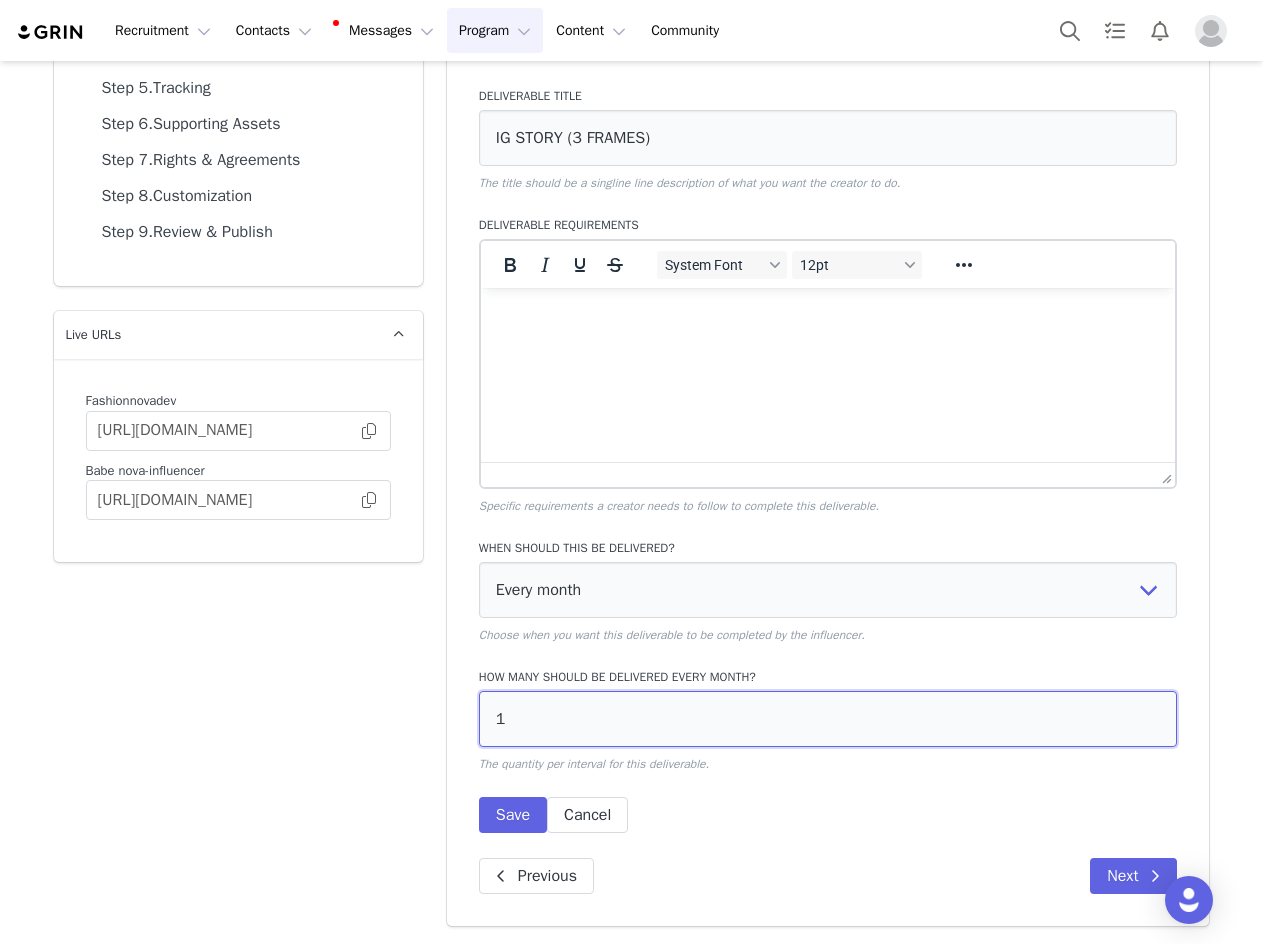 click on "1" at bounding box center (828, 719) 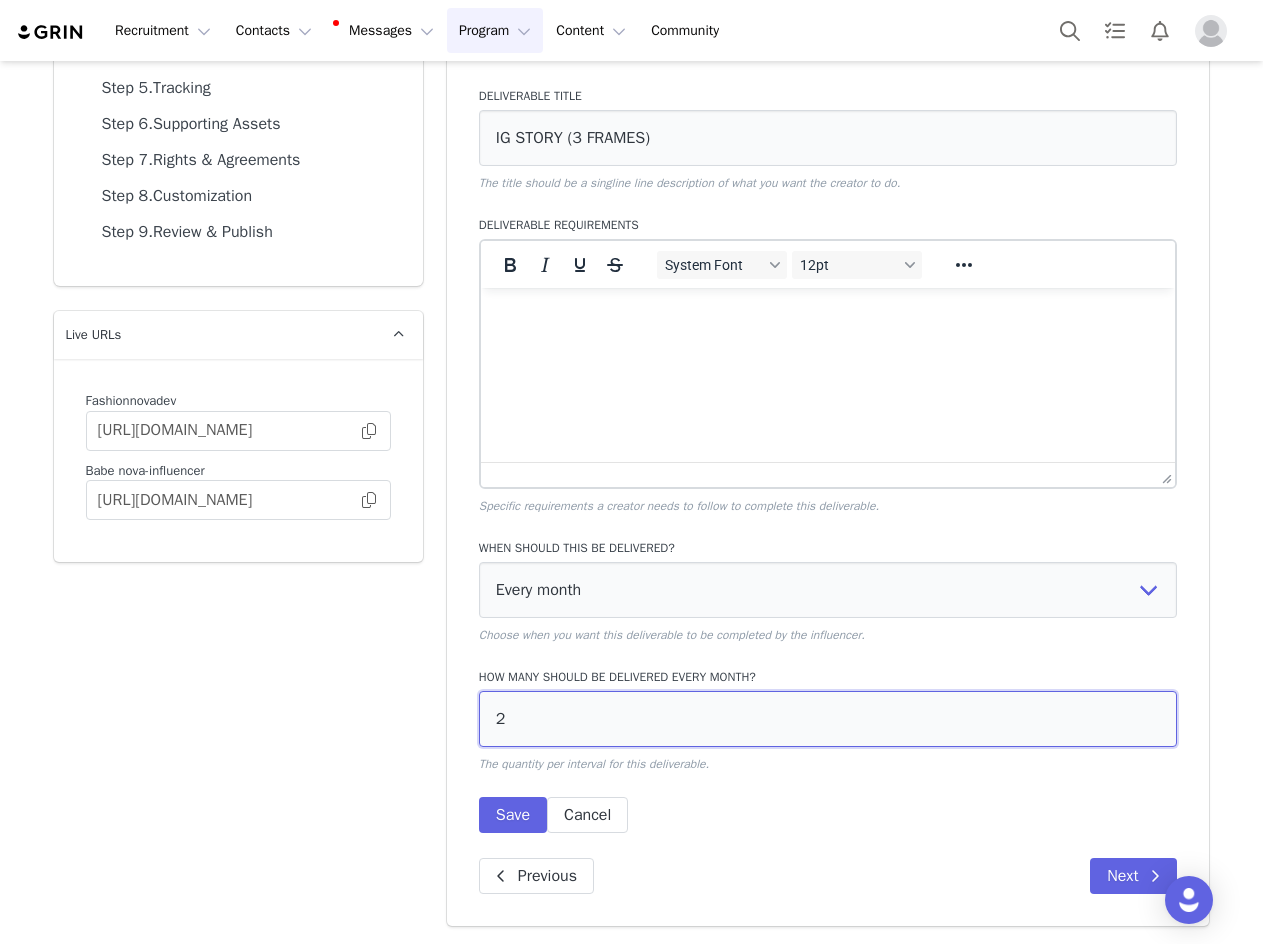 type on "2" 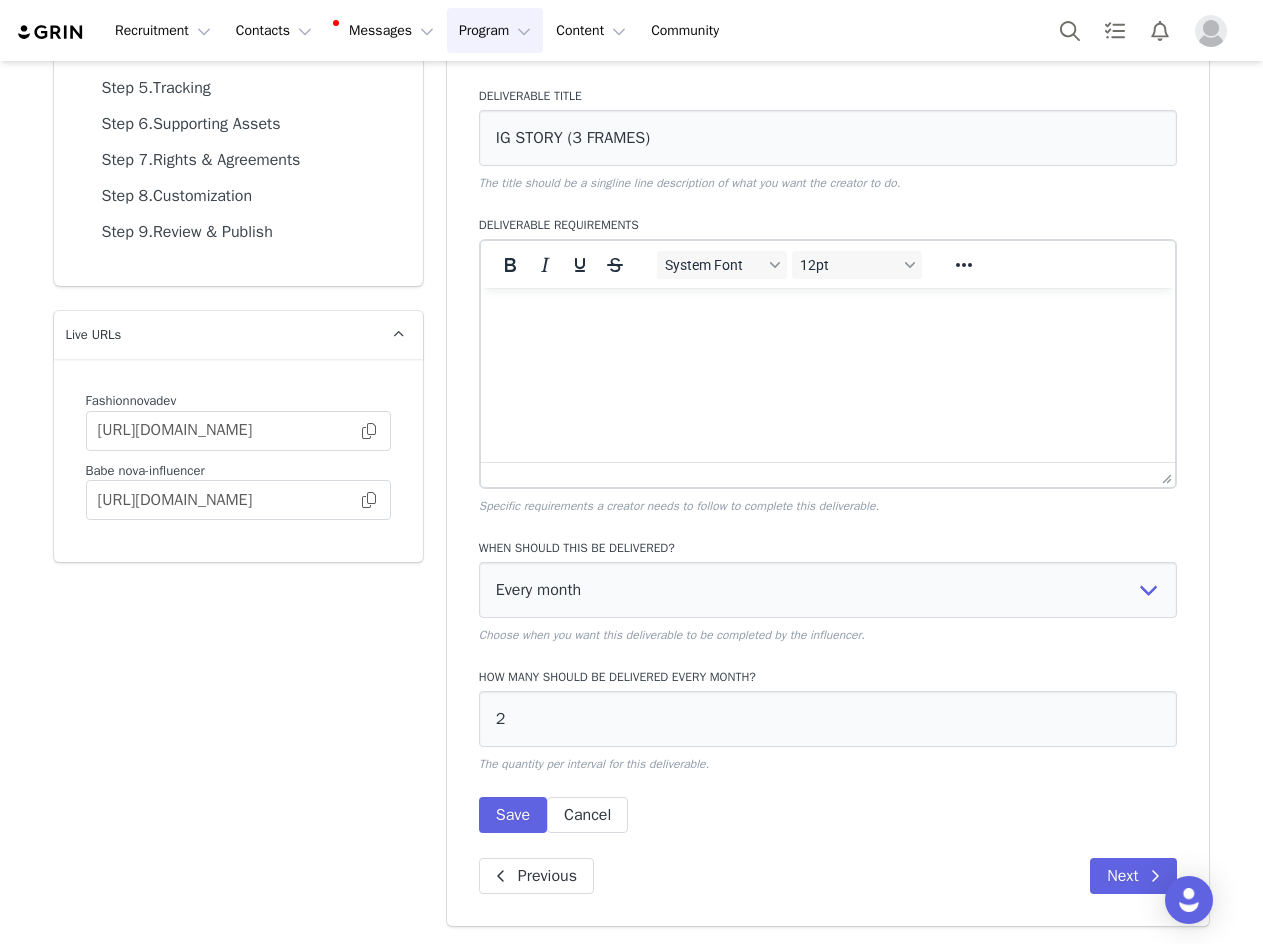 click on "When should this be delivered?  Every month Every other month In specific months Throughout partnership  Choose when you want this deliverable to be completed by the influencer.   How many should be delivered every month?  2 The quantity per interval for this deliverable. Save Cancel" at bounding box center [828, 680] 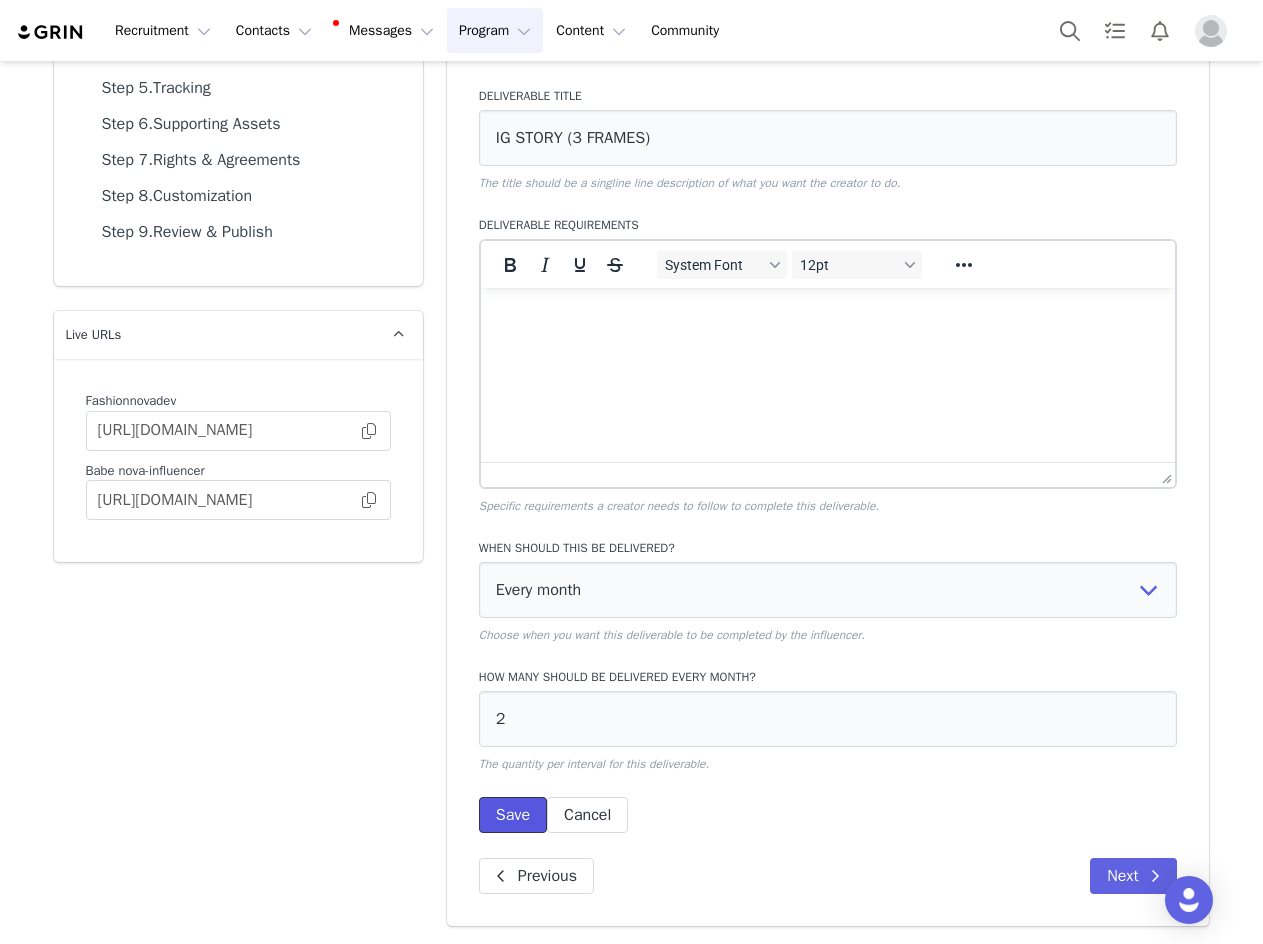 click on "Save" at bounding box center (513, 815) 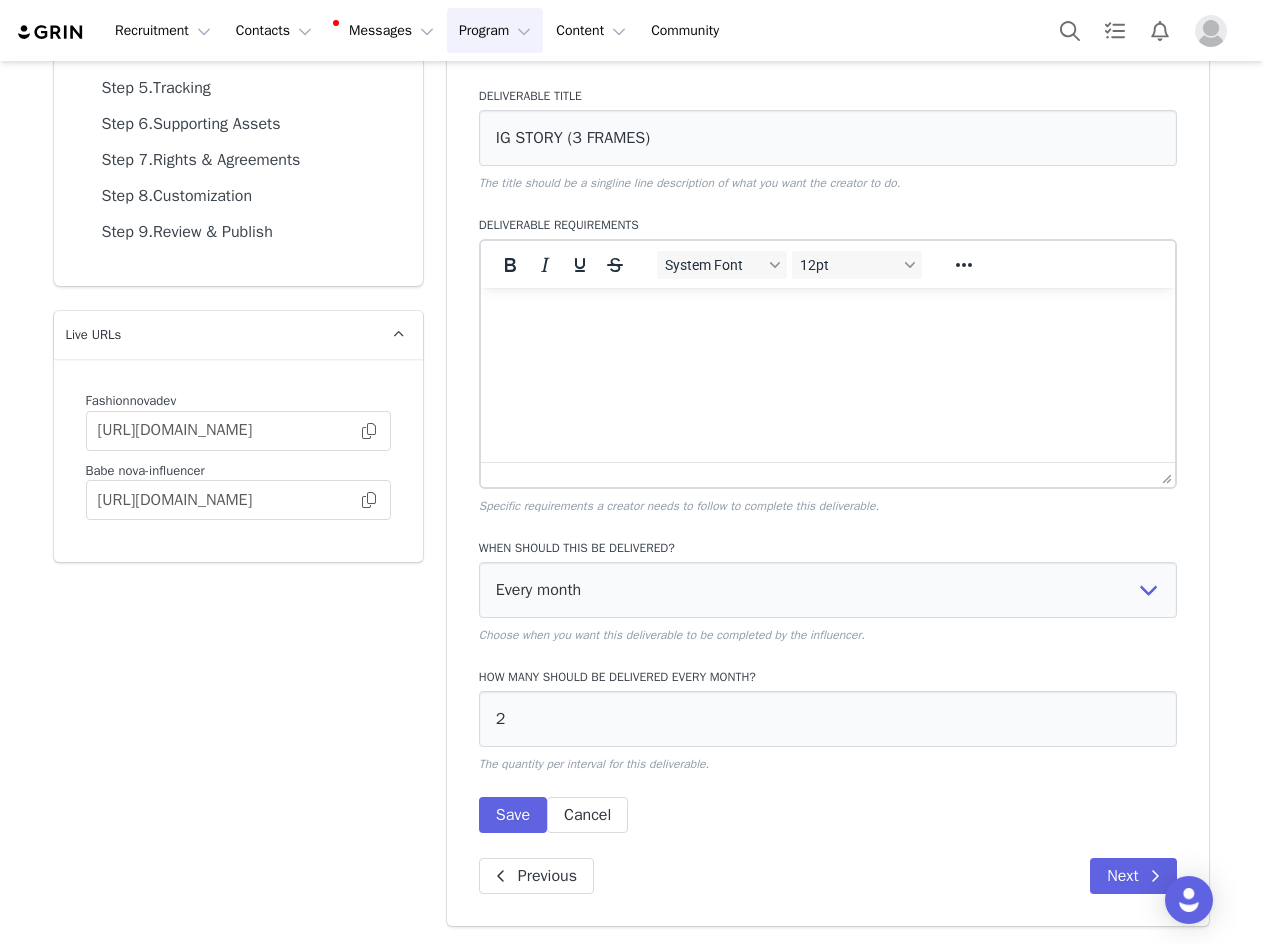 scroll, scrollTop: 0, scrollLeft: 0, axis: both 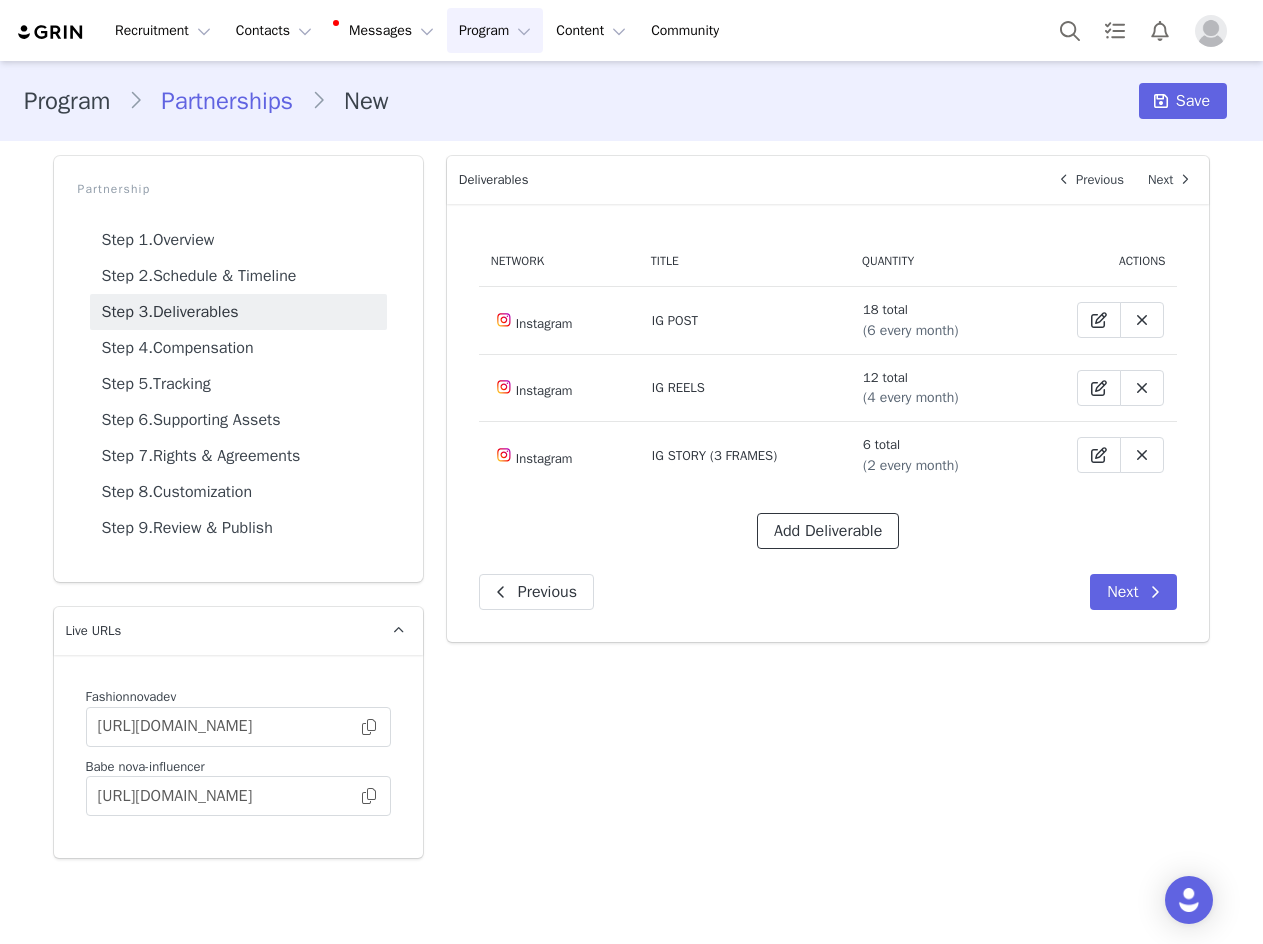 click on "Add Deliverable" at bounding box center (828, 531) 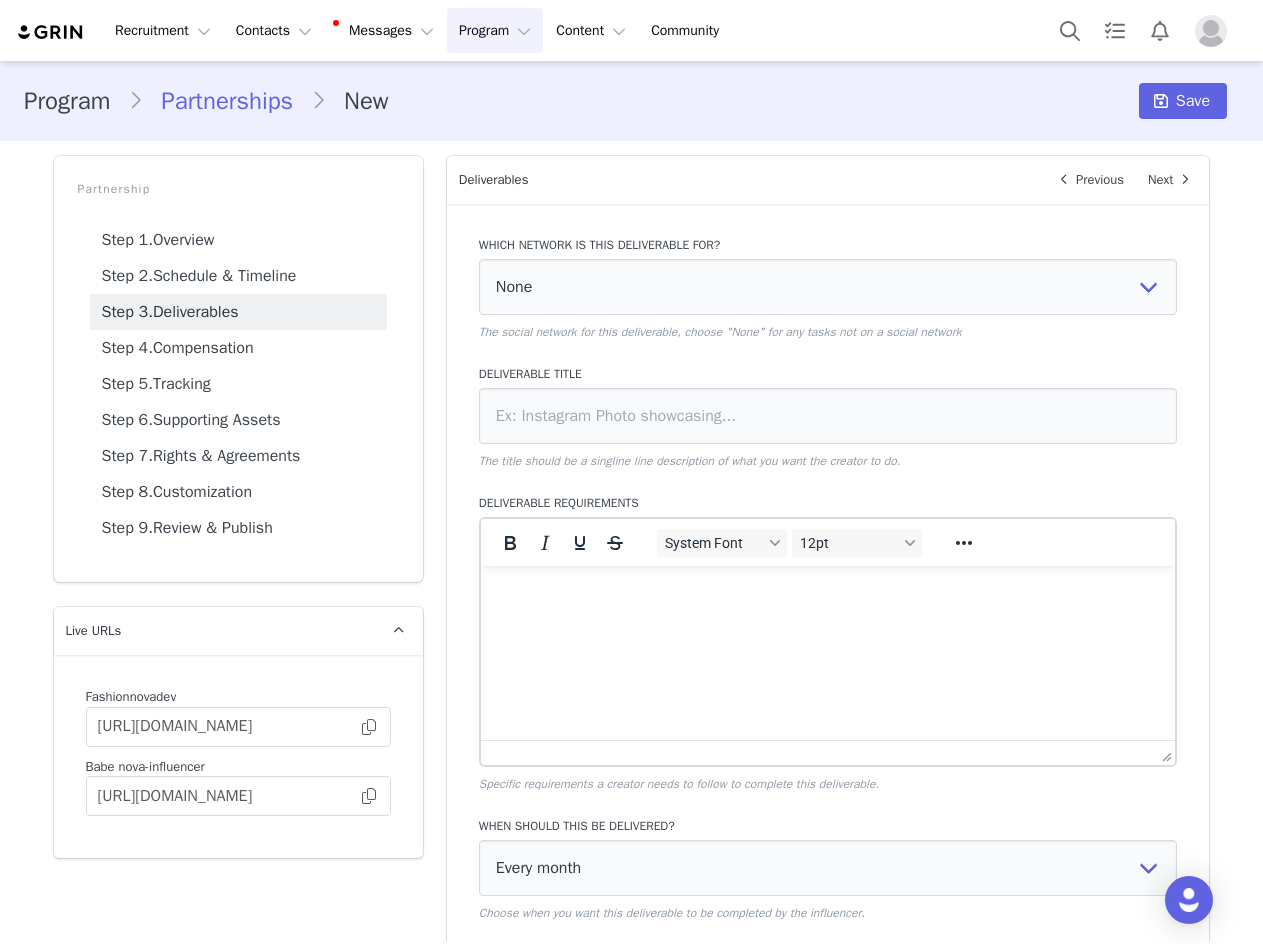 scroll, scrollTop: 0, scrollLeft: 0, axis: both 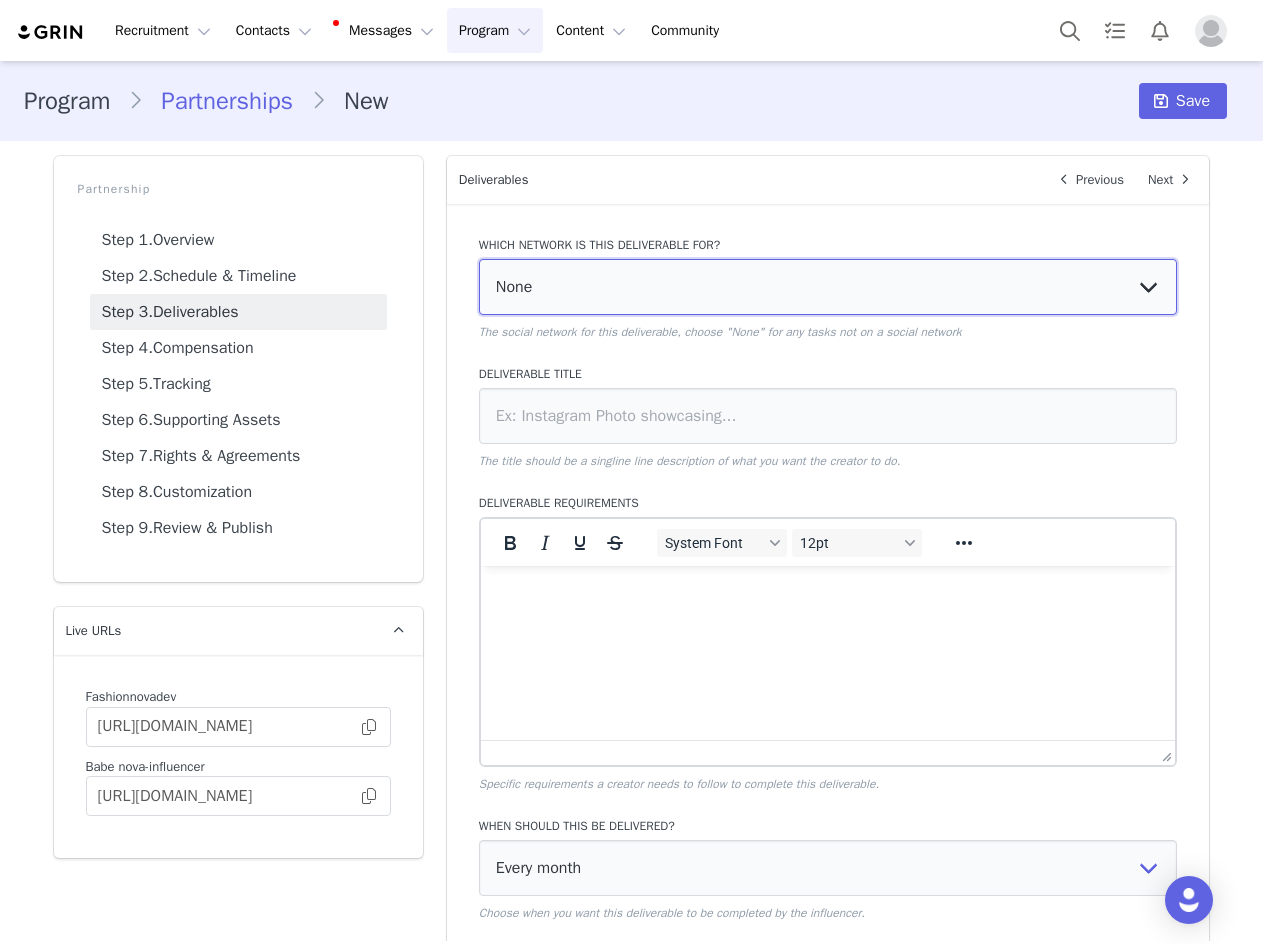 click on "None  YouTube   Twitter   Instagram   Facebook   Twitch   TikTok   Pinterest" at bounding box center [828, 287] 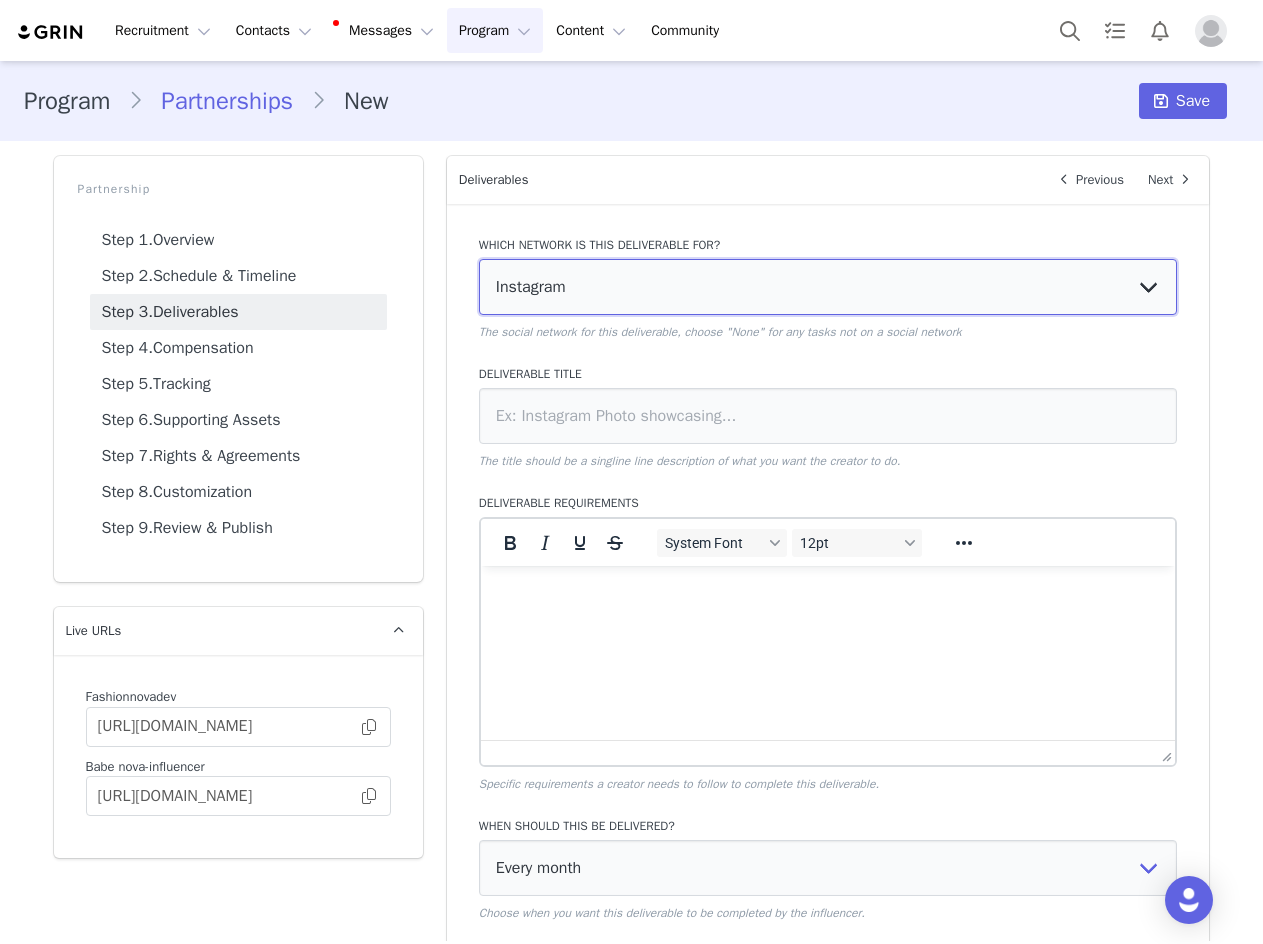click on "None  YouTube   Twitter   Instagram   Facebook   Twitch   TikTok   Pinterest" at bounding box center (828, 287) 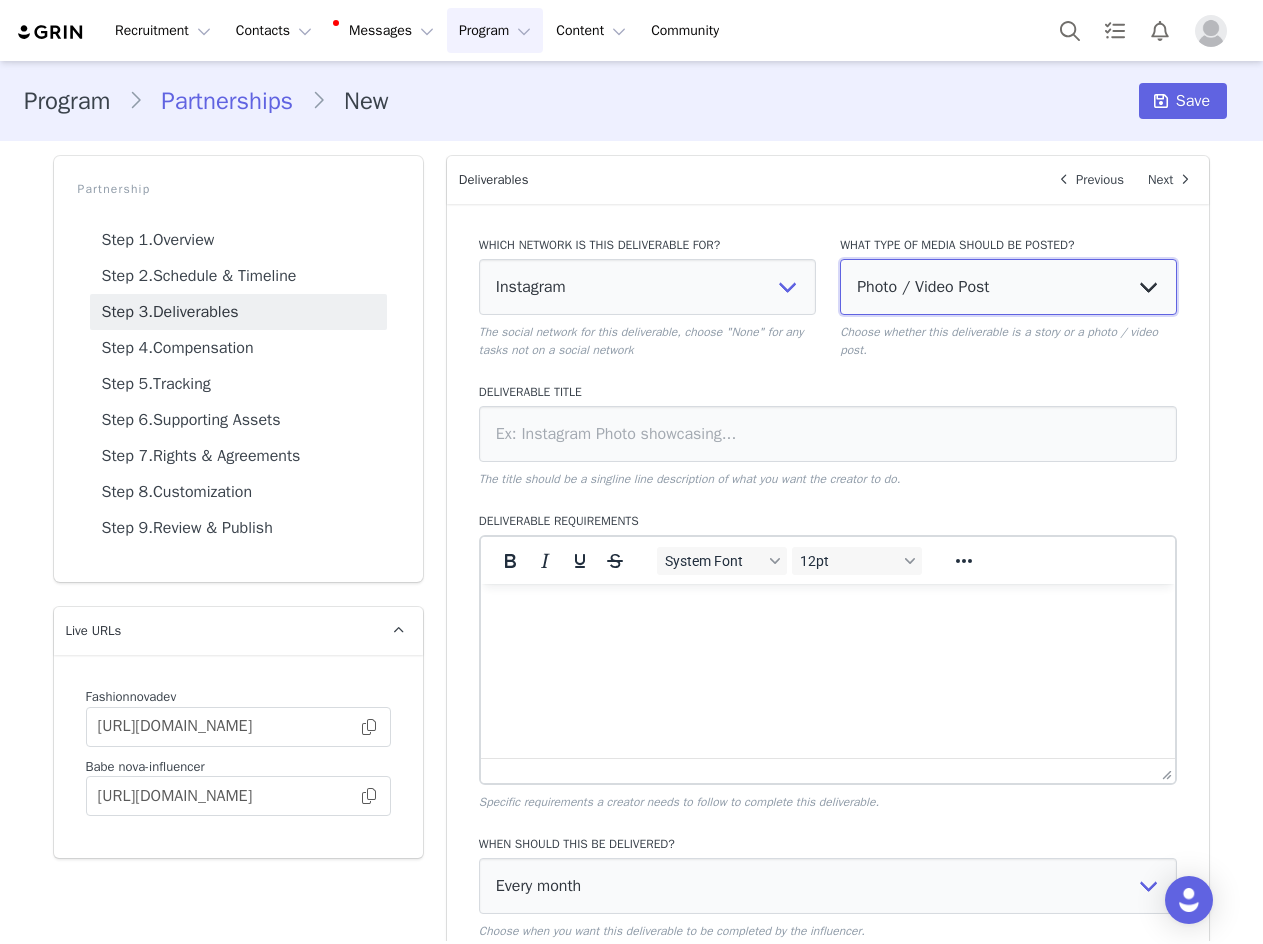 drag, startPoint x: 977, startPoint y: 264, endPoint x: 961, endPoint y: 306, distance: 44.94441 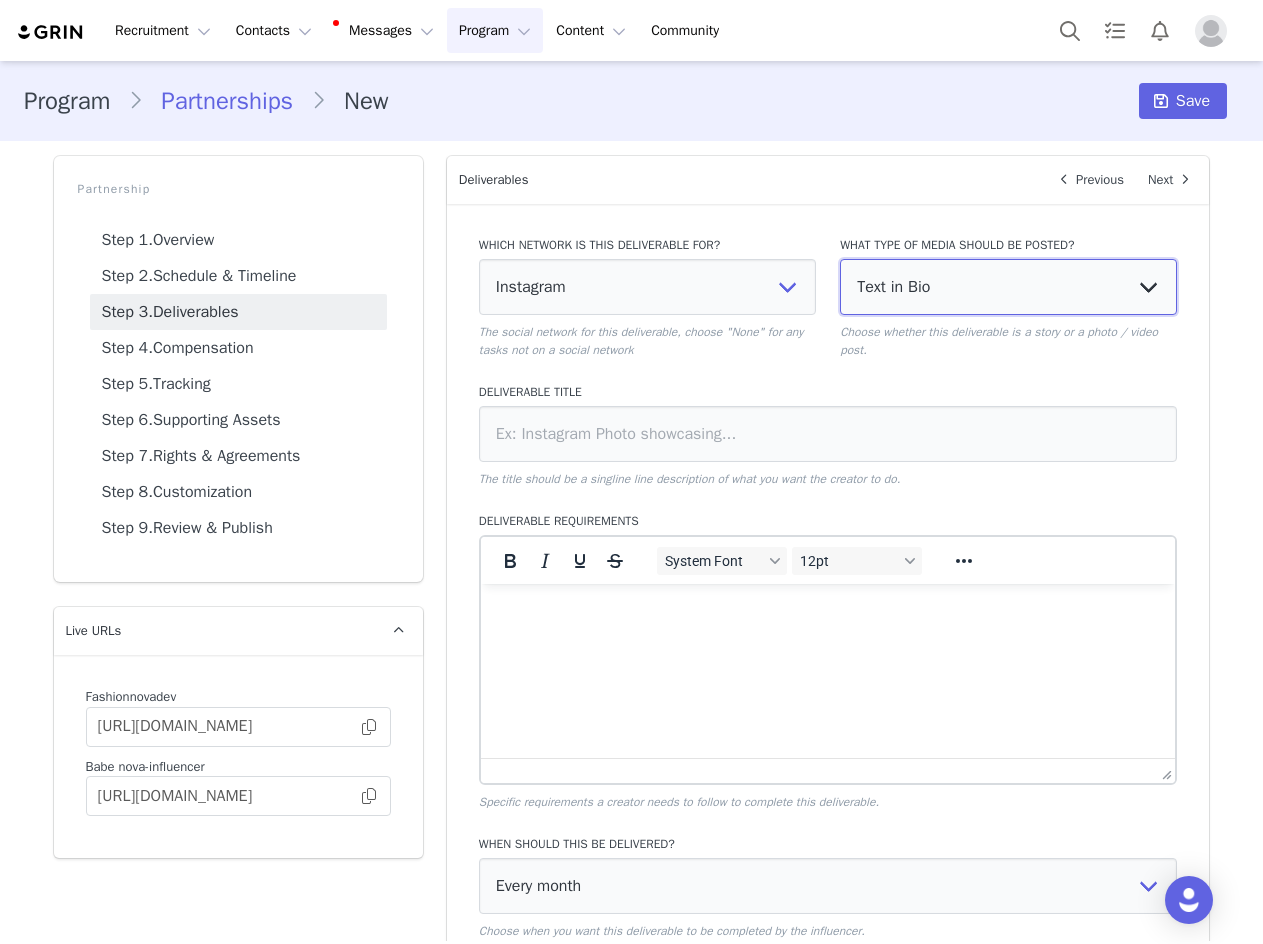 click on "Photo / Video Post   Story   Text in Bio   Highlight Reel" at bounding box center (1008, 287) 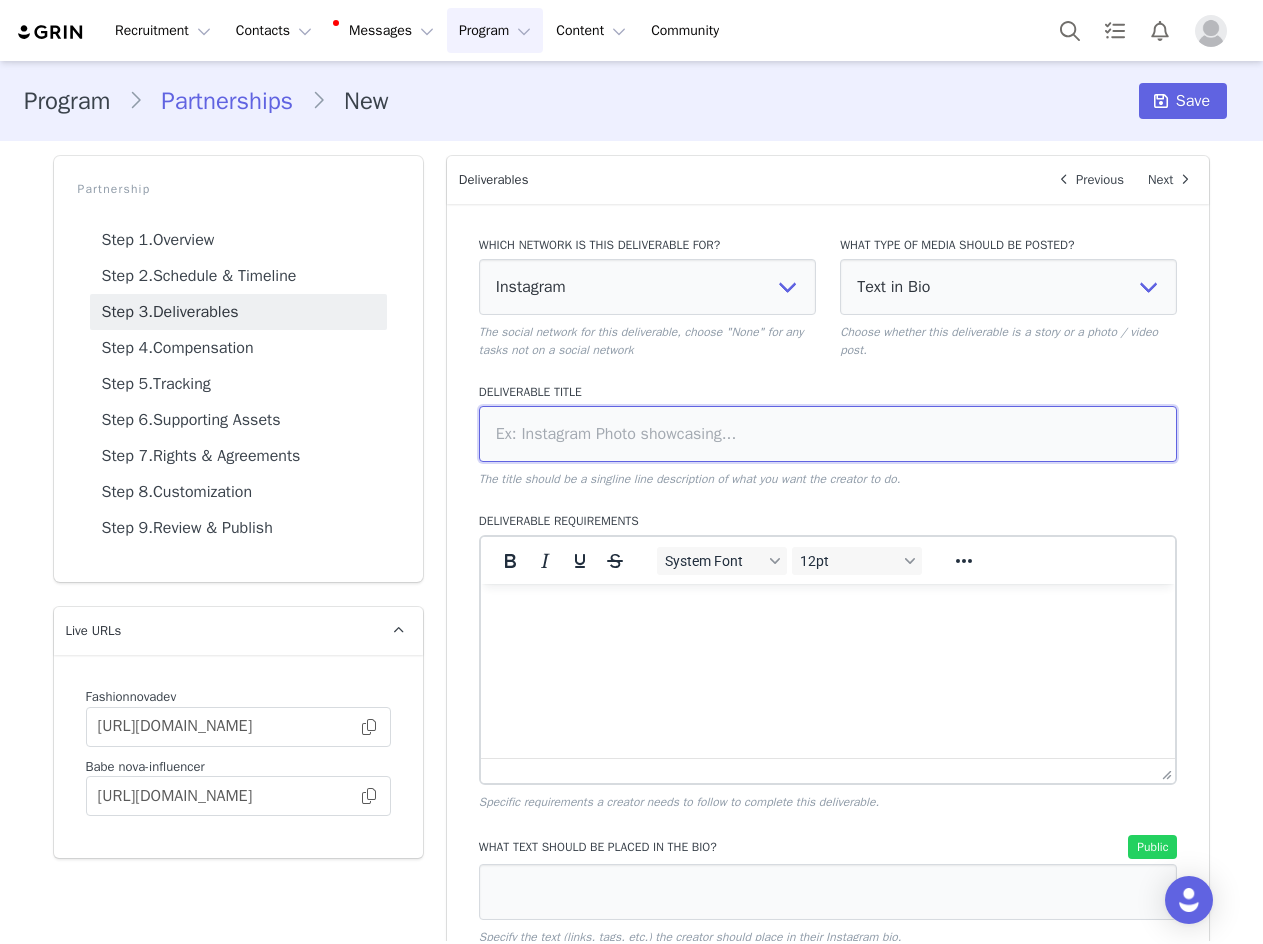 click at bounding box center (828, 434) 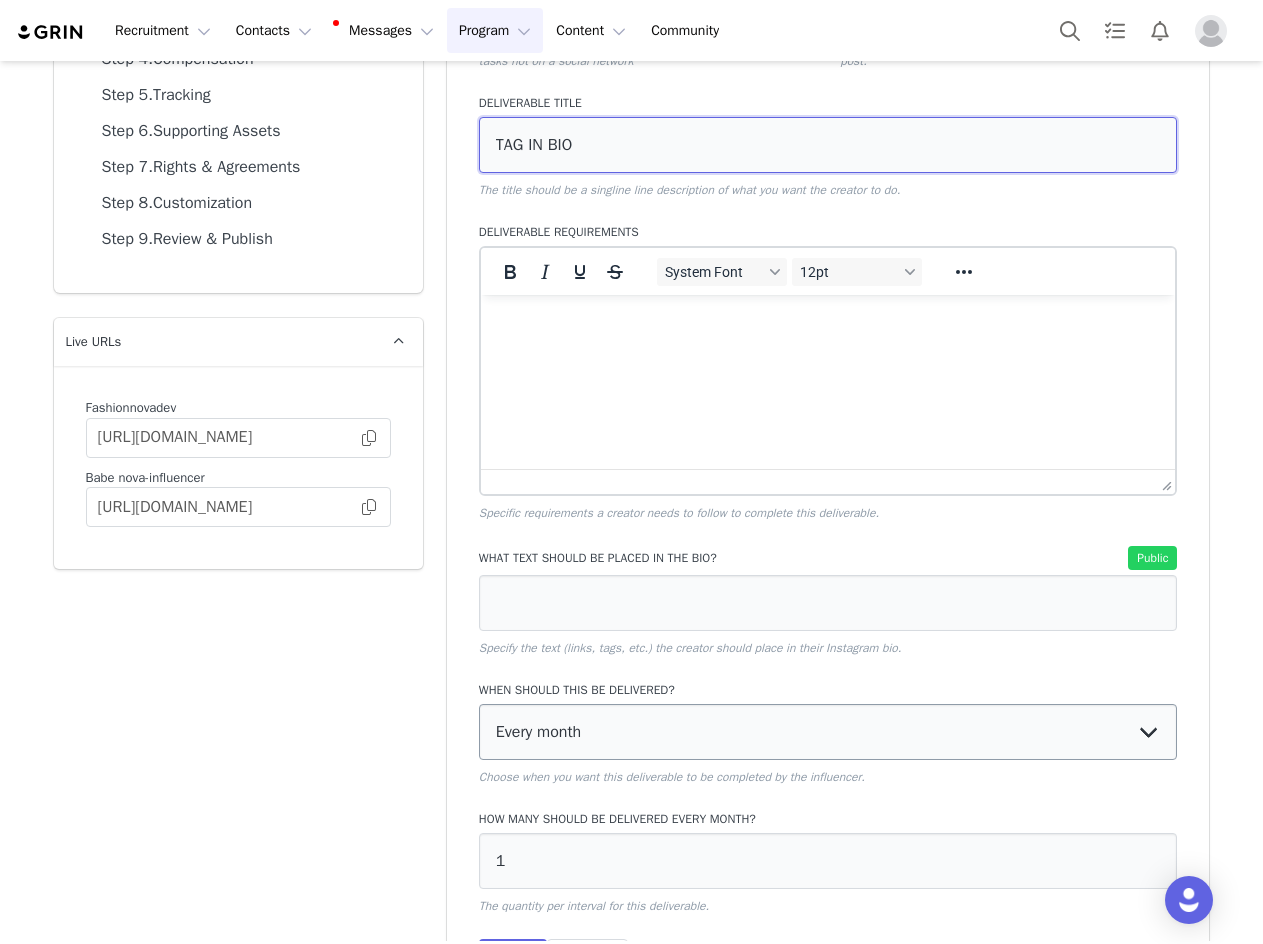 scroll, scrollTop: 431, scrollLeft: 0, axis: vertical 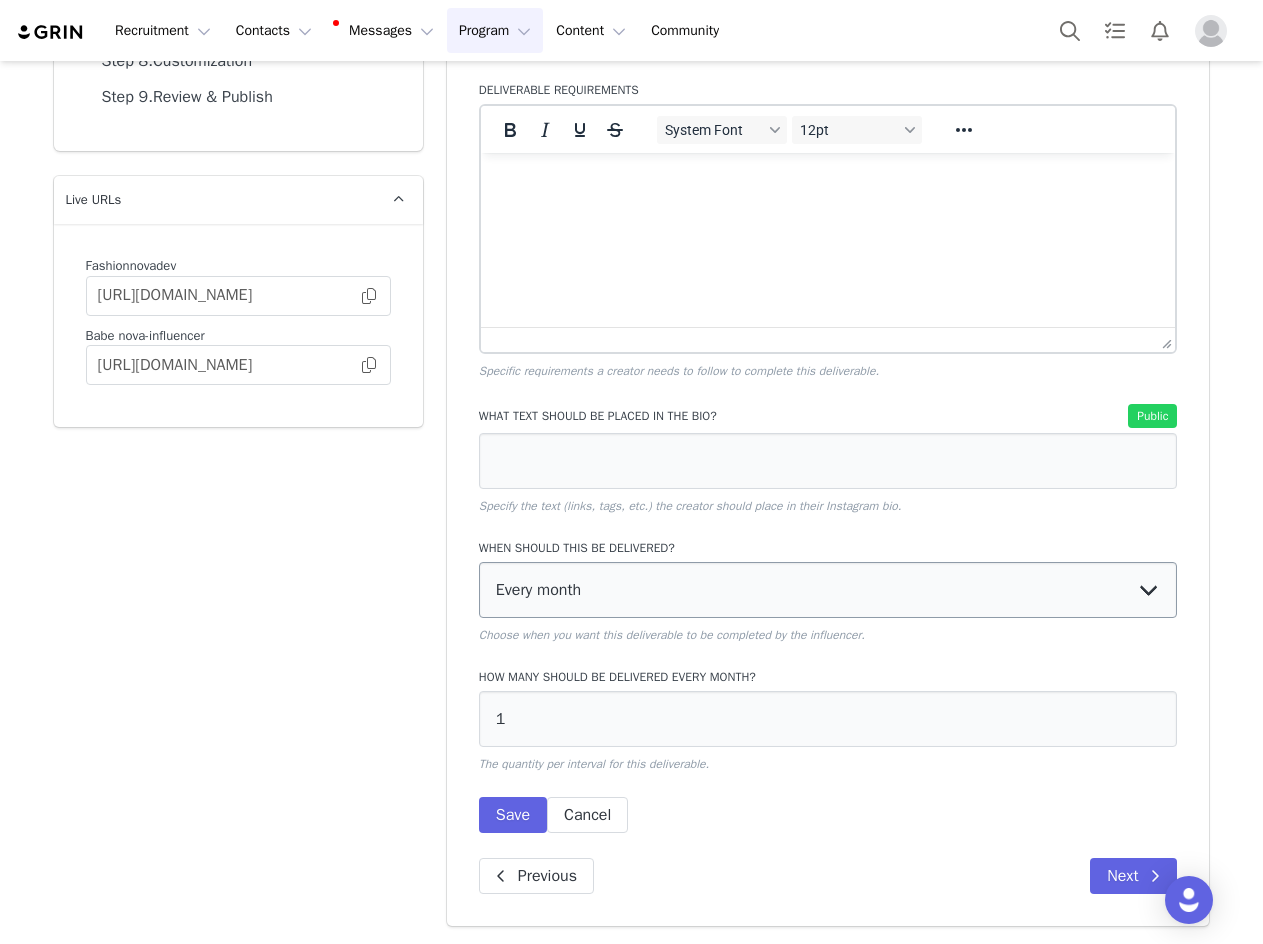 type on "TAG IN BIO" 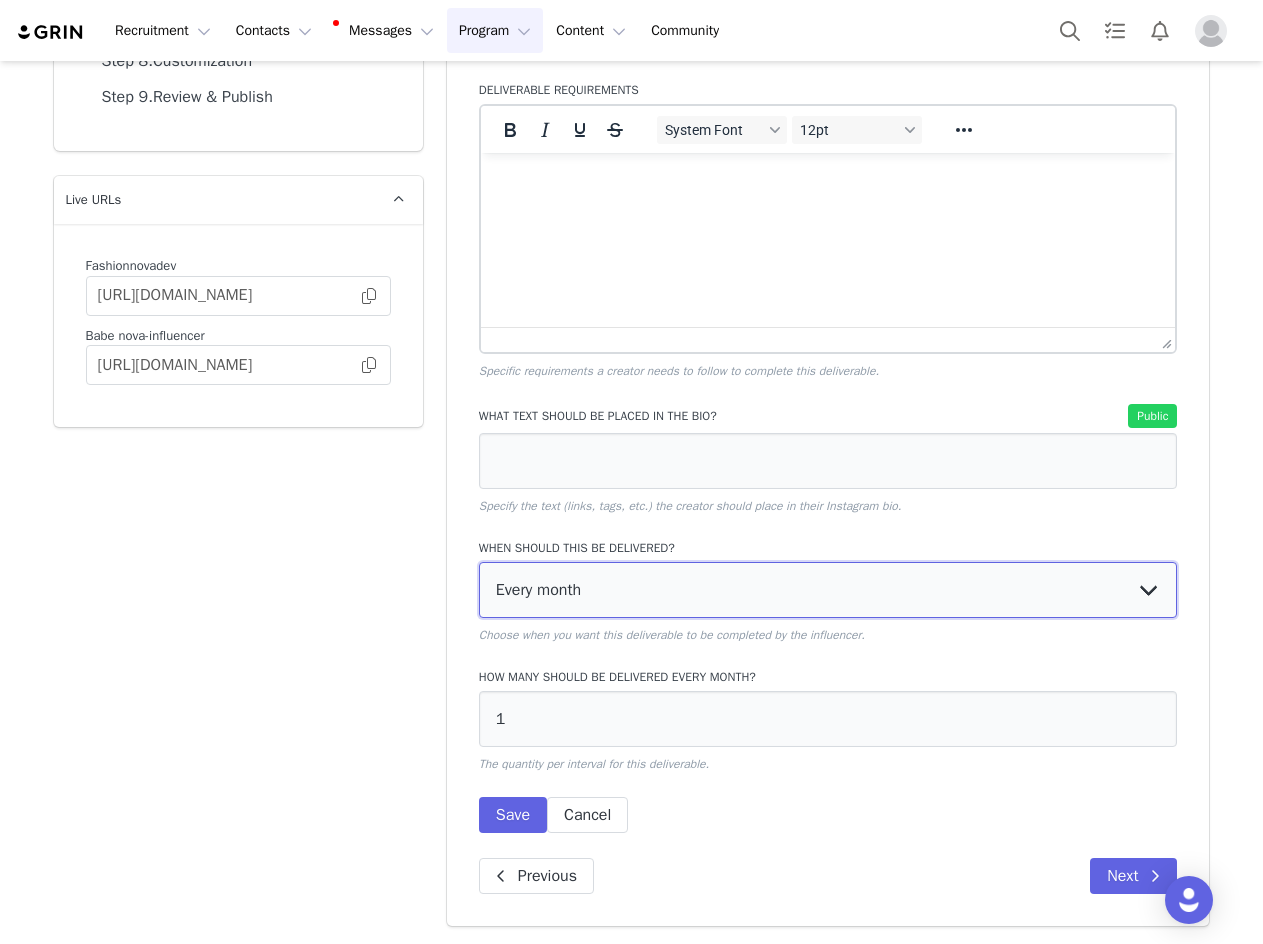 click on "Every month Every other month In specific months Throughout partnership" at bounding box center [828, 590] 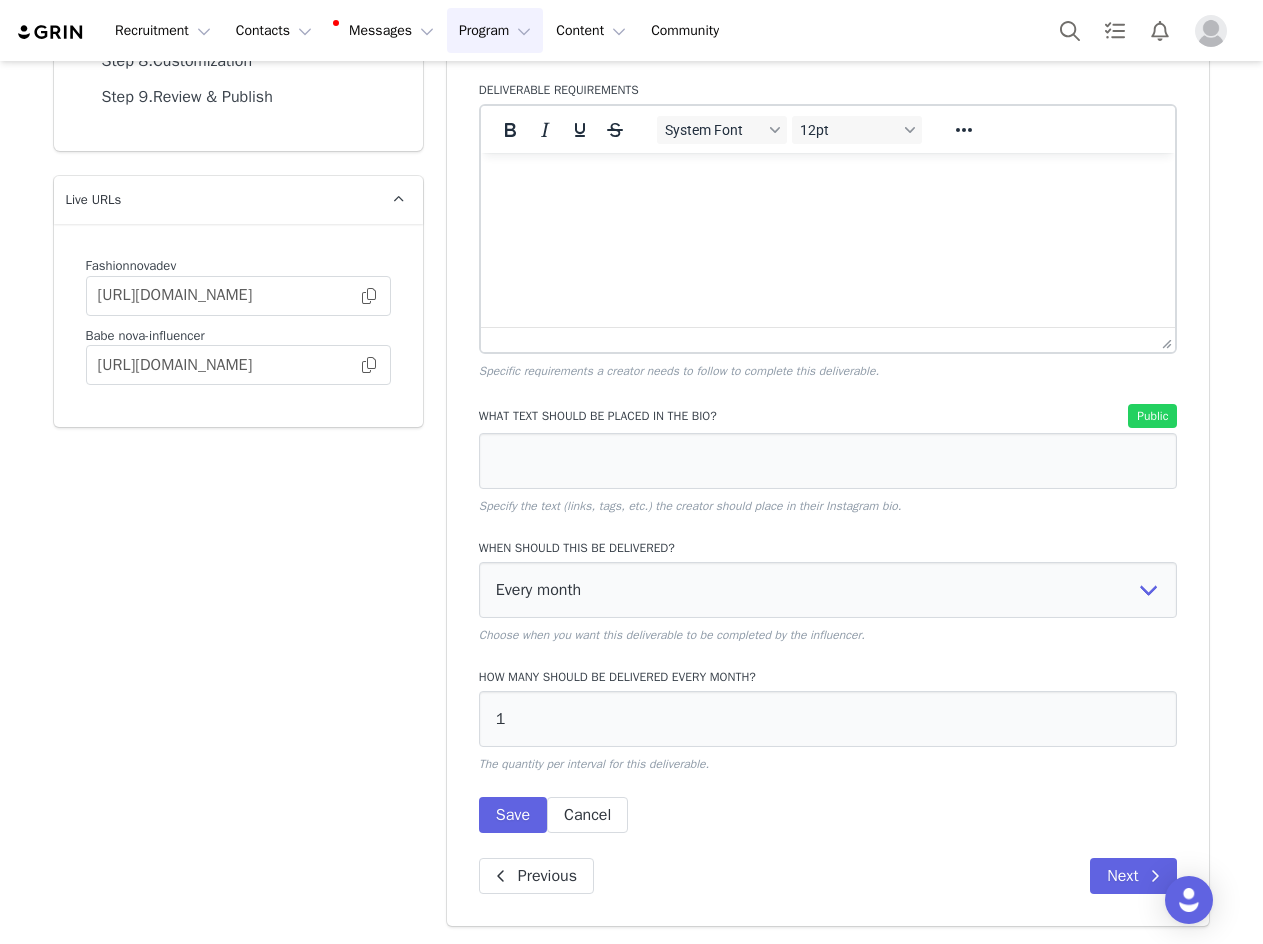 click on "When should this be delivered?" at bounding box center (828, 548) 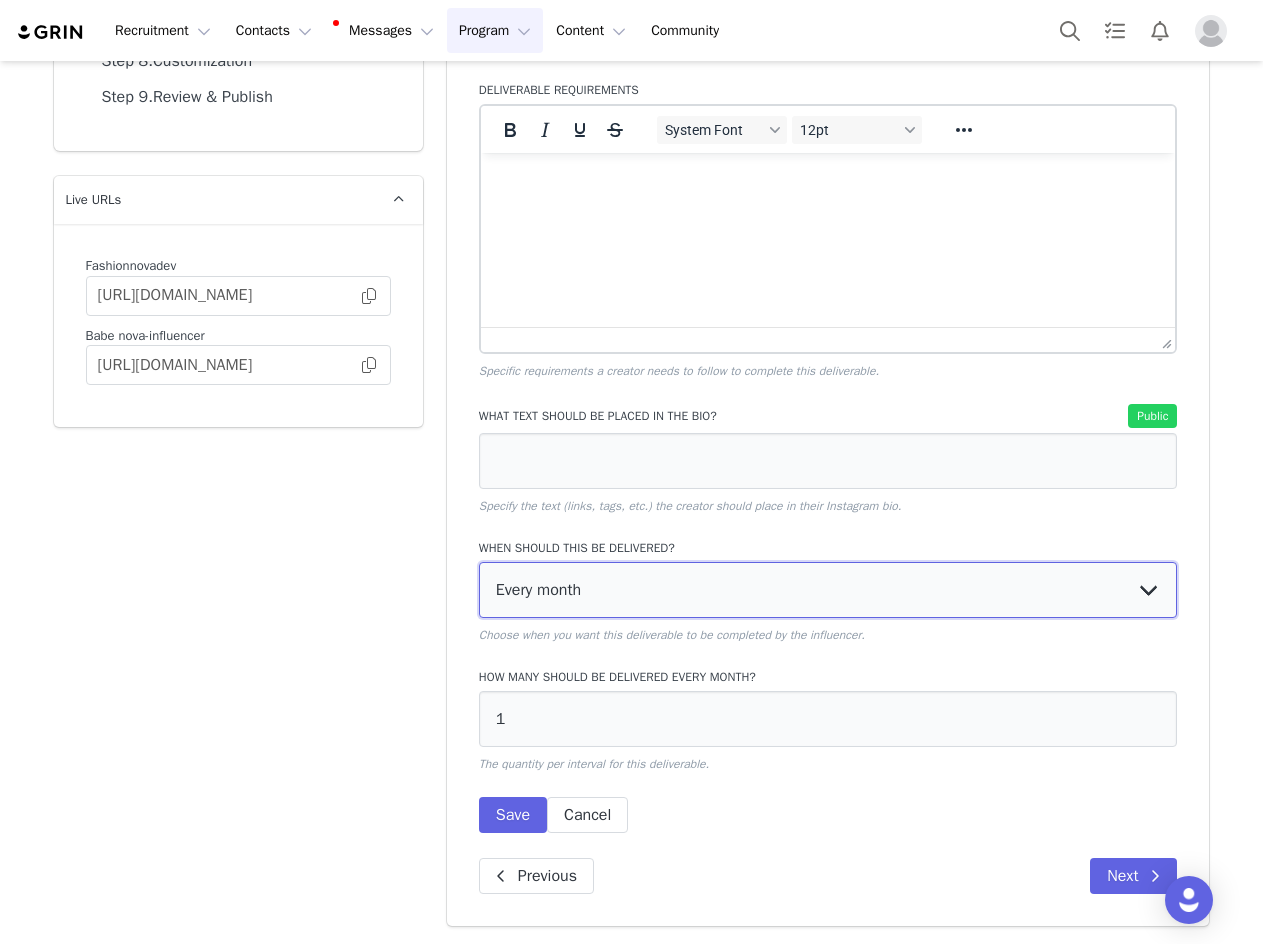 click on "Every month Every other month In specific months Throughout partnership" at bounding box center (828, 590) 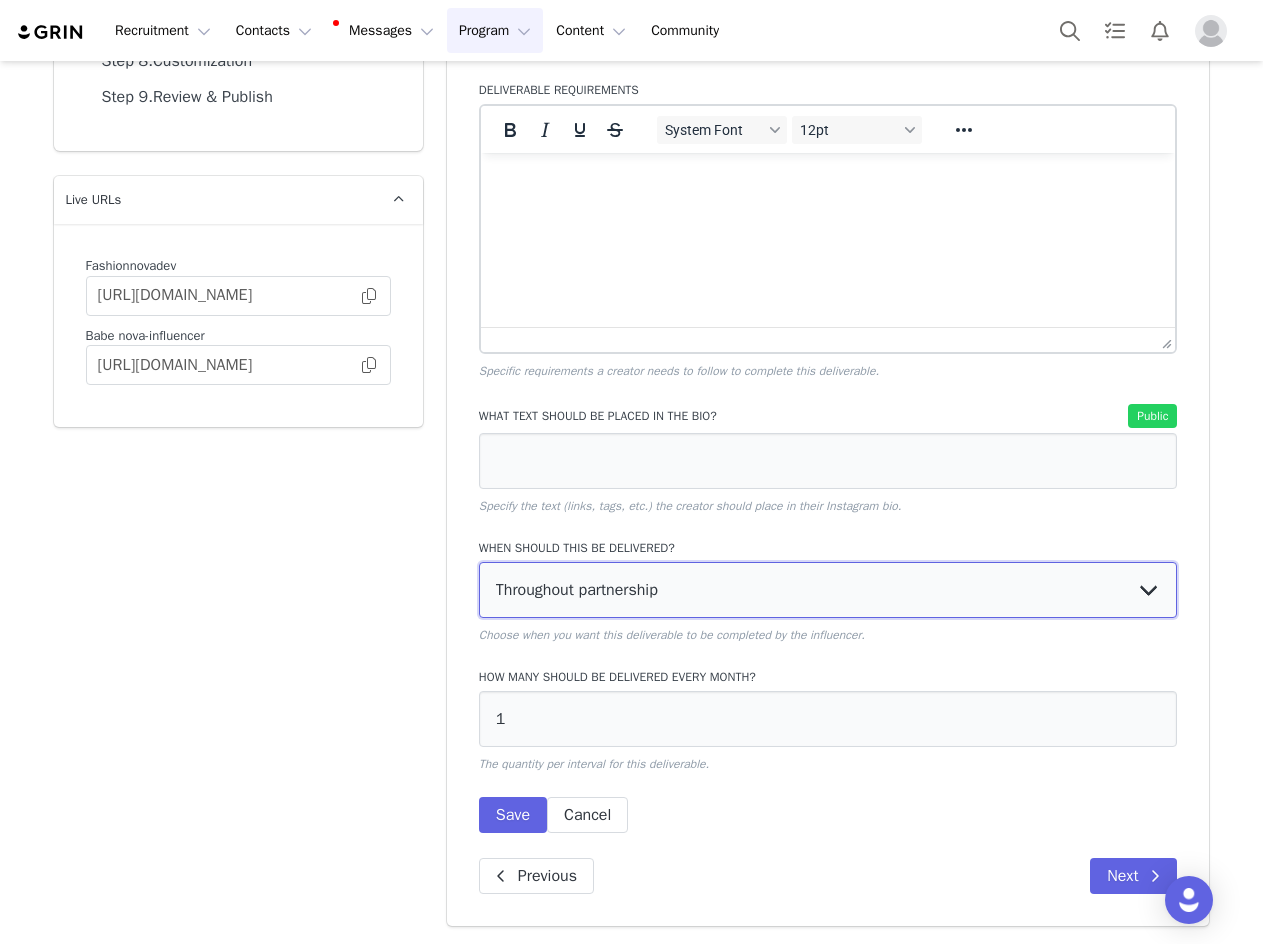 click on "Every month Every other month In specific months Throughout partnership" at bounding box center [828, 590] 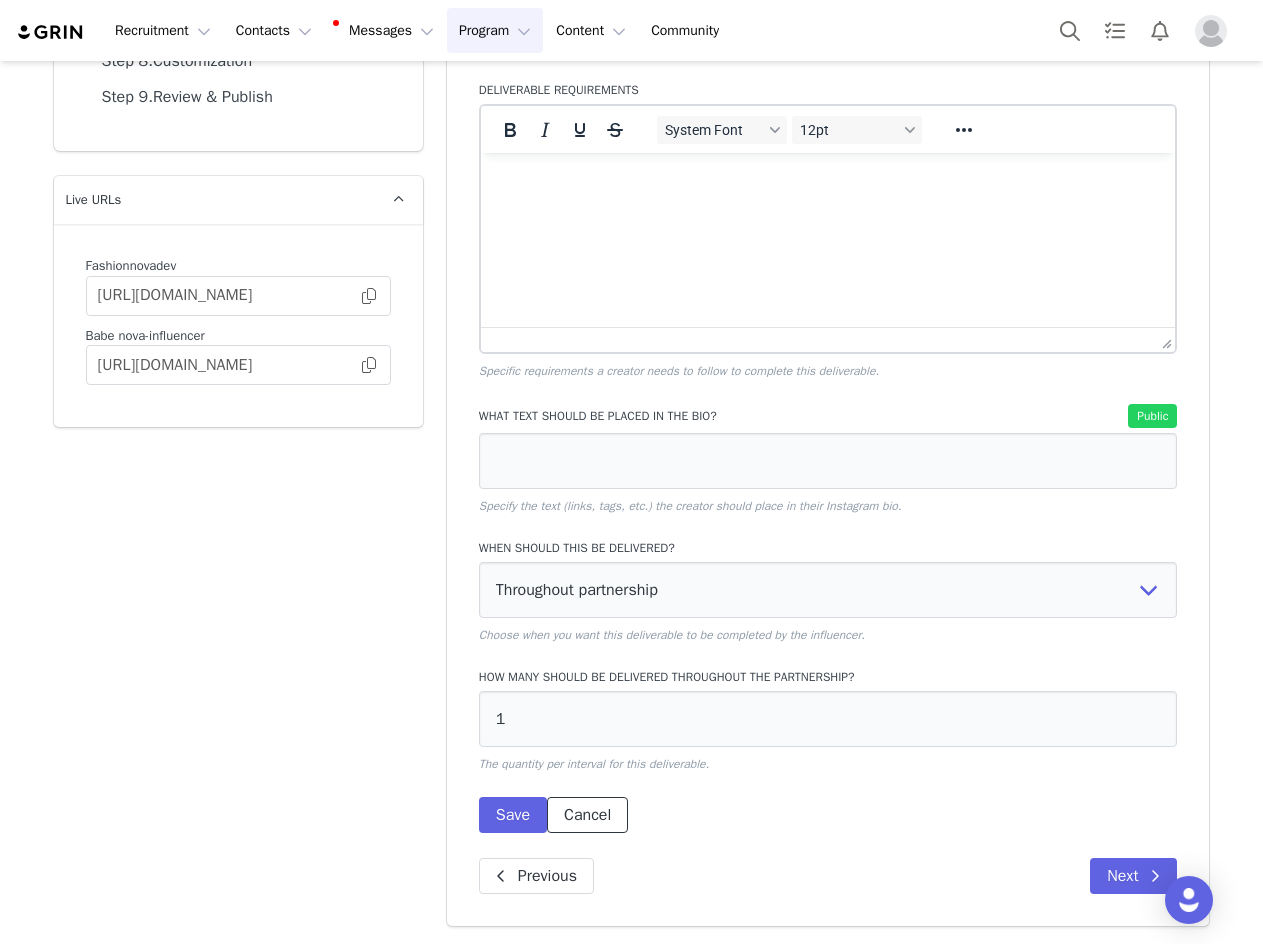 click on "Cancel" at bounding box center (587, 815) 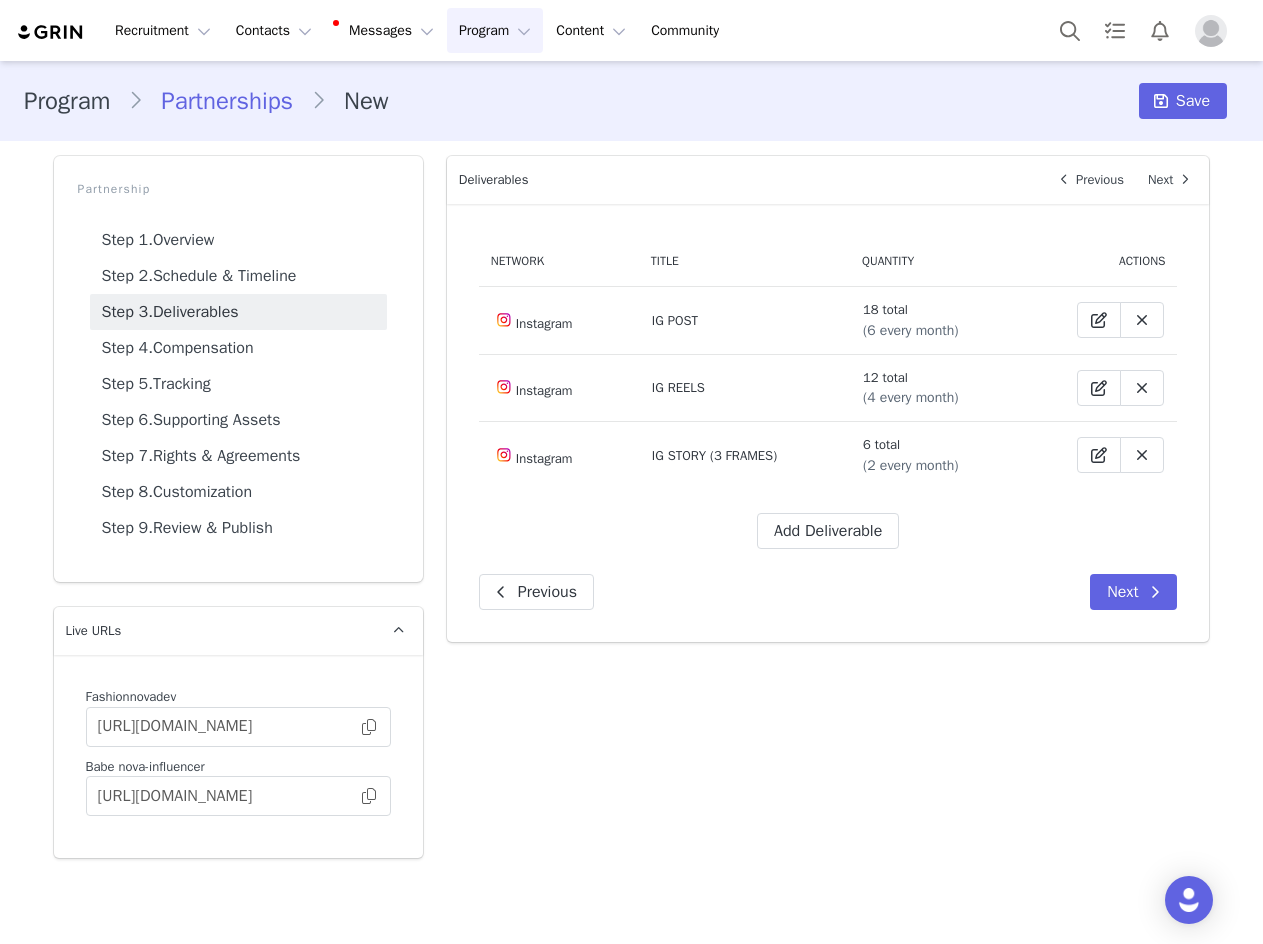 scroll, scrollTop: 0, scrollLeft: 0, axis: both 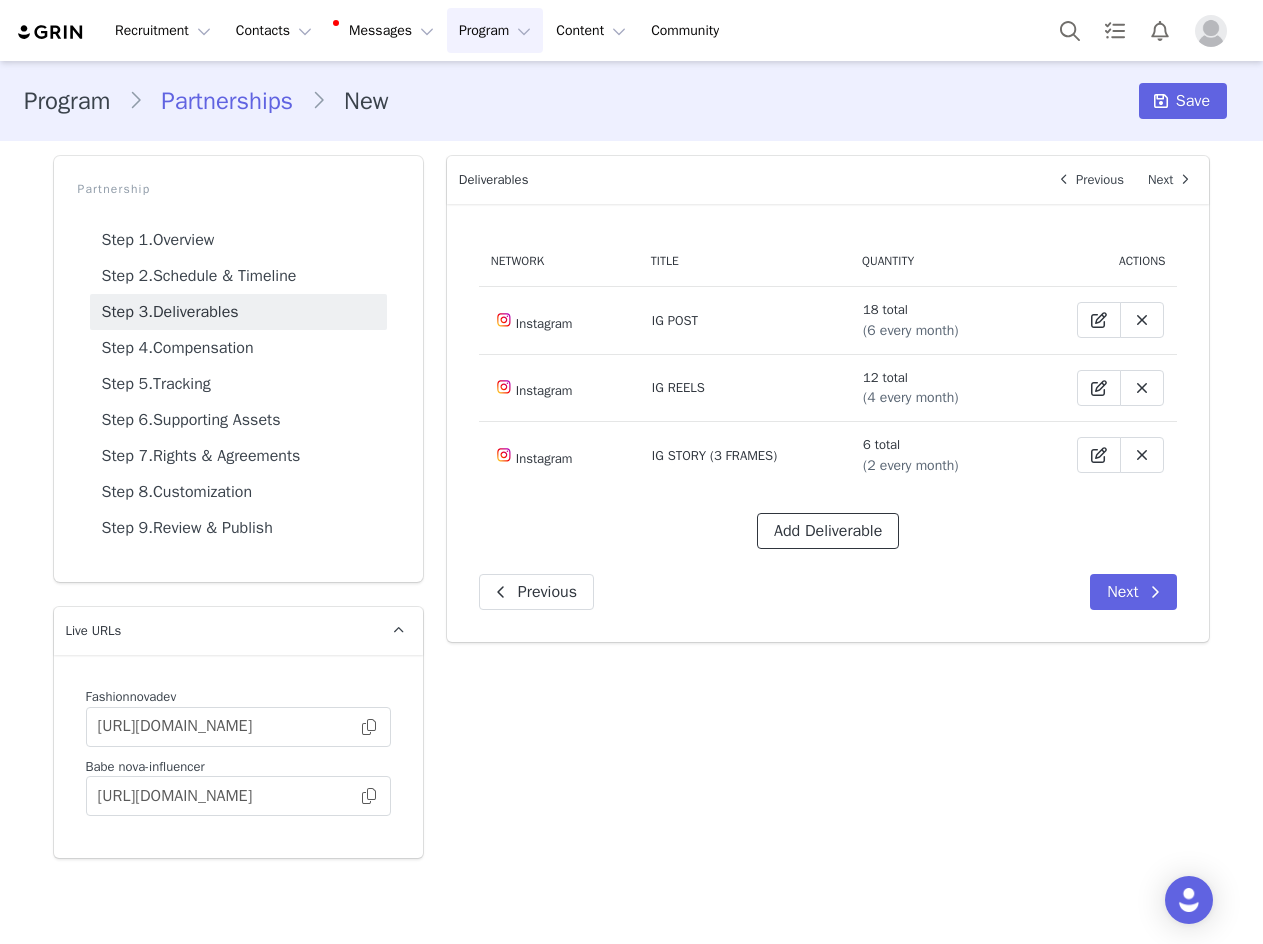 click on "Add Deliverable" at bounding box center (828, 531) 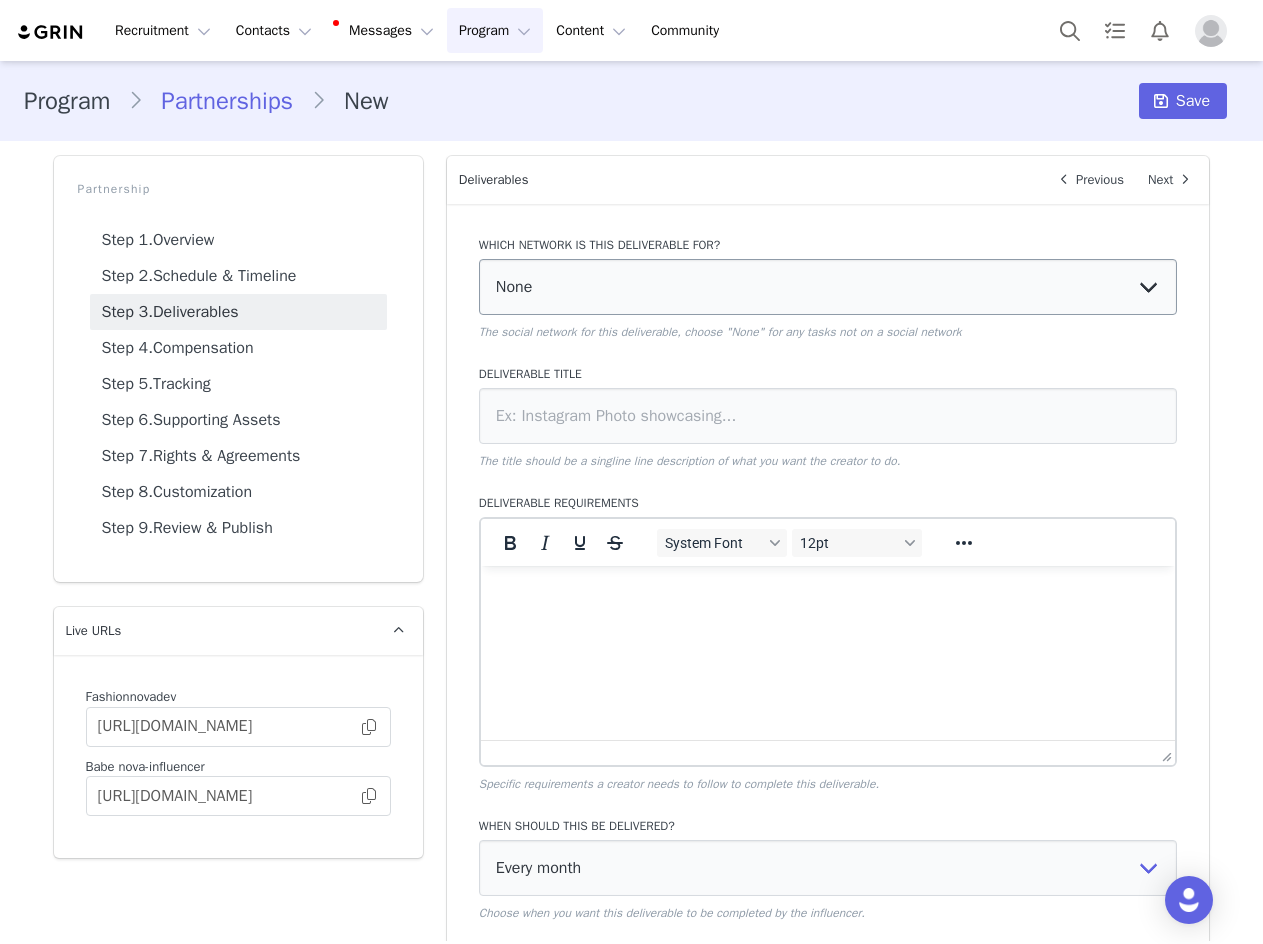 scroll, scrollTop: 0, scrollLeft: 0, axis: both 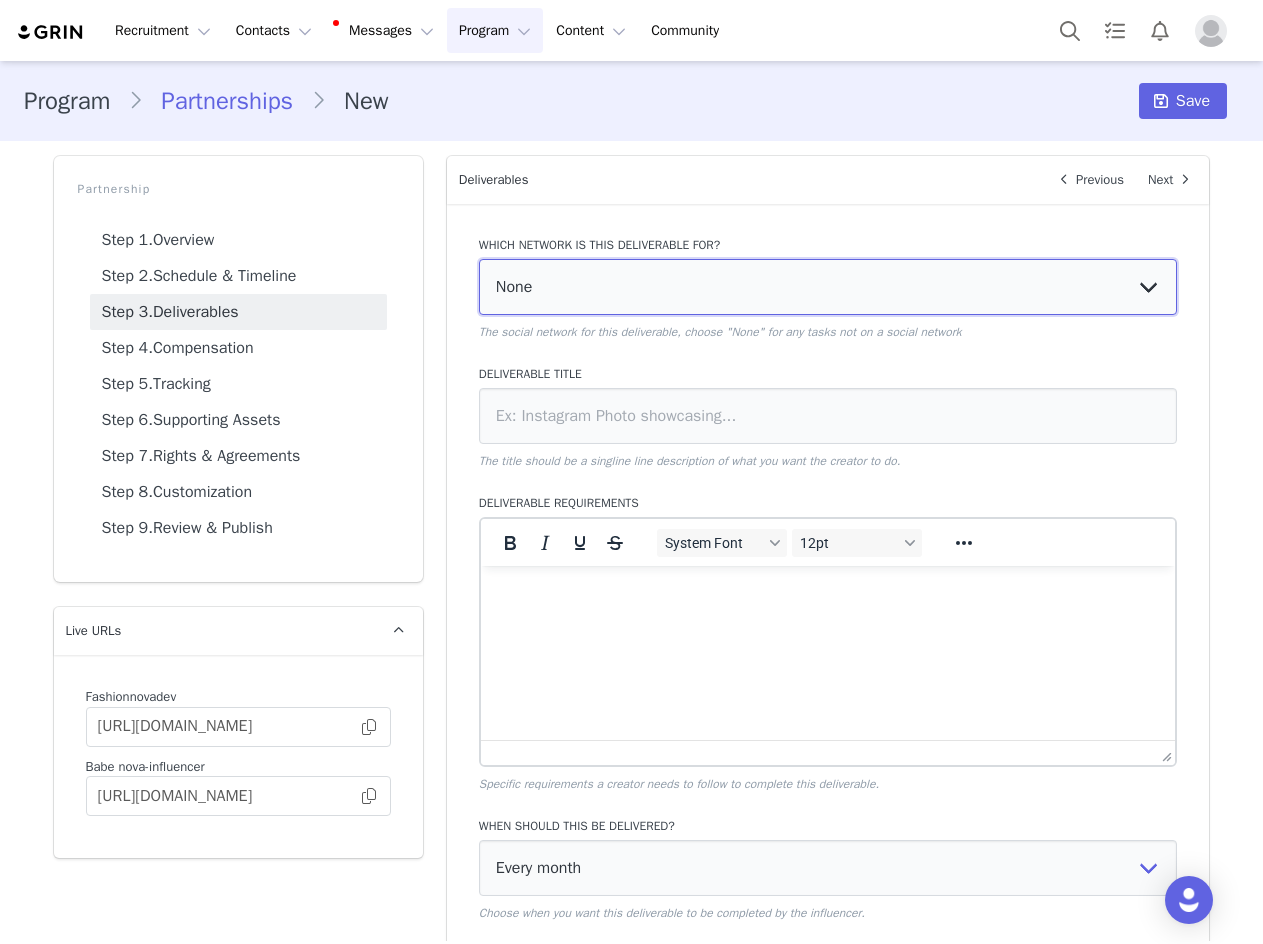 drag, startPoint x: 596, startPoint y: 268, endPoint x: 595, endPoint y: 313, distance: 45.01111 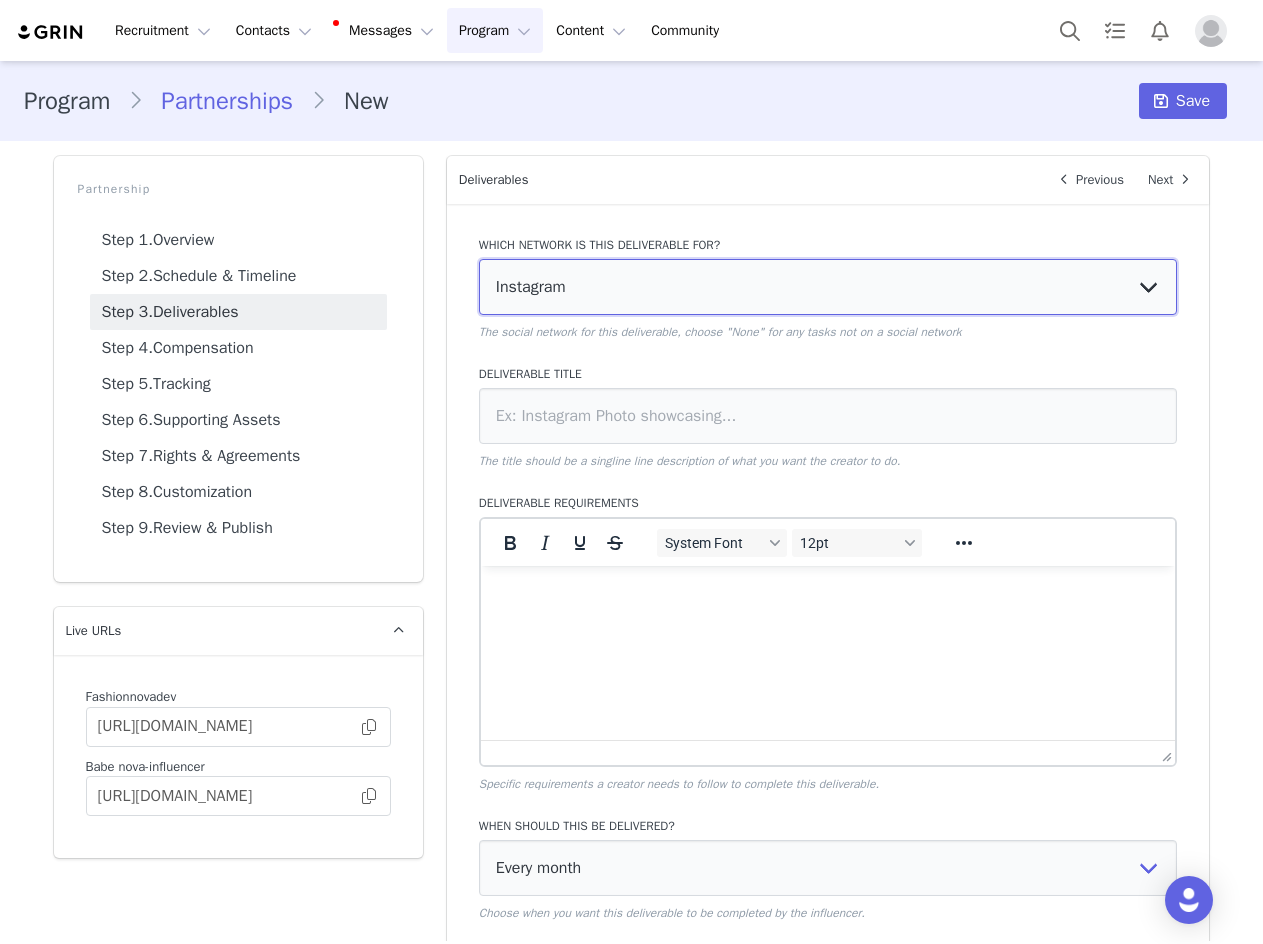click on "None  YouTube   Twitter   Instagram   Facebook   Twitch   TikTok   Pinterest" at bounding box center [828, 287] 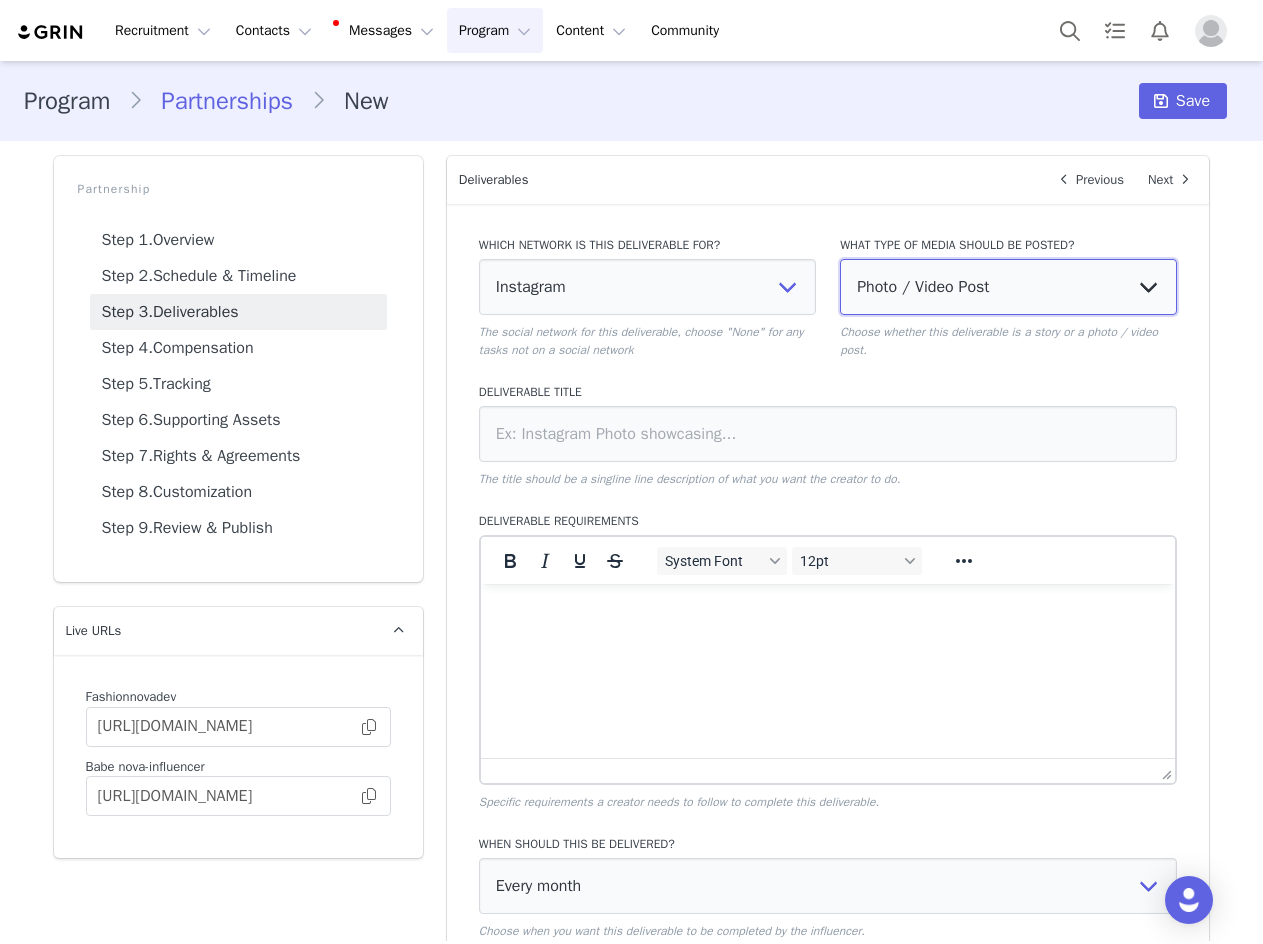 click on "Photo / Video Post   Story   Text in Bio   Highlight Reel" at bounding box center (1008, 287) 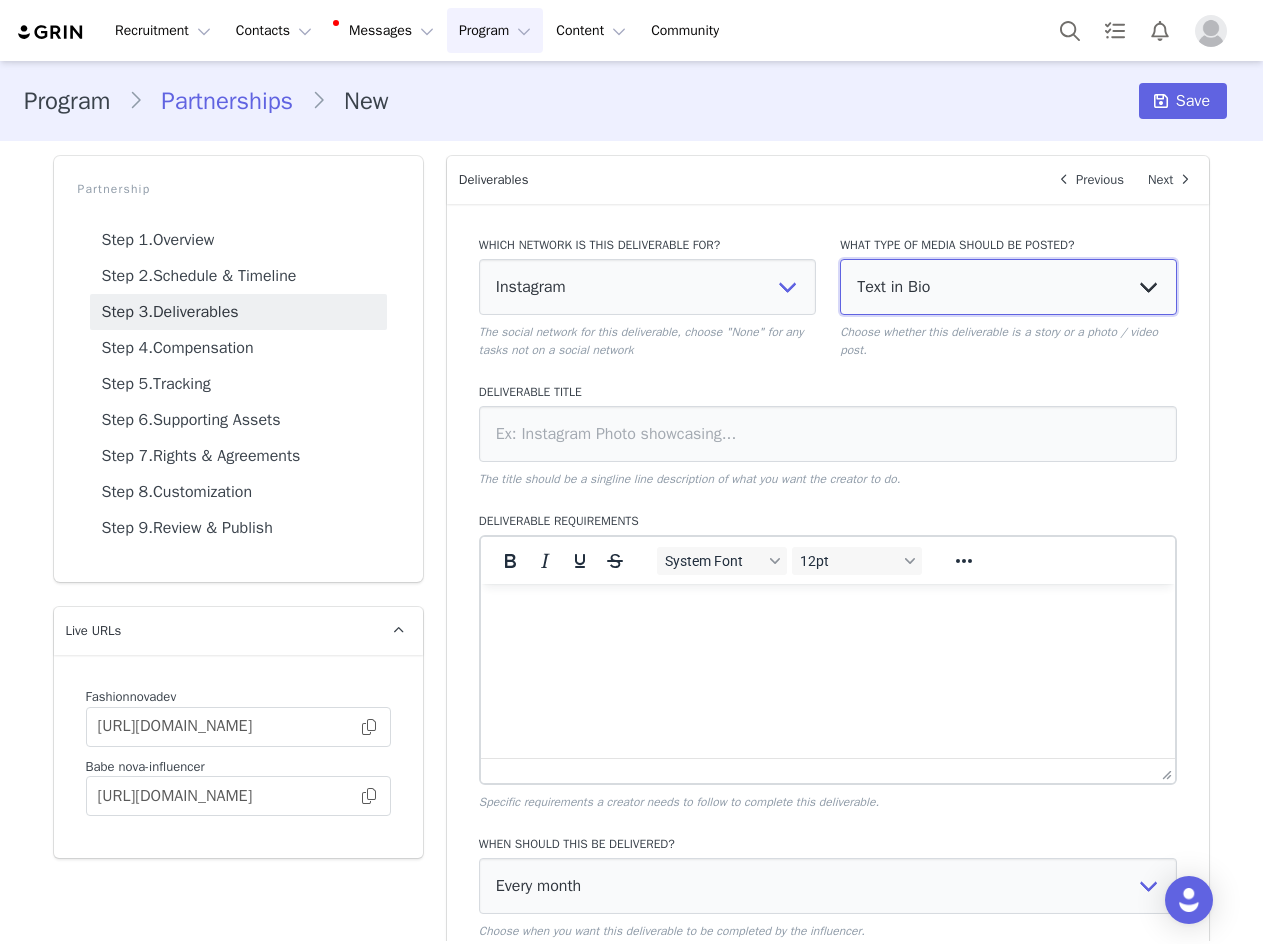 click on "Photo / Video Post   Story   Text in Bio   Highlight Reel" at bounding box center [1008, 287] 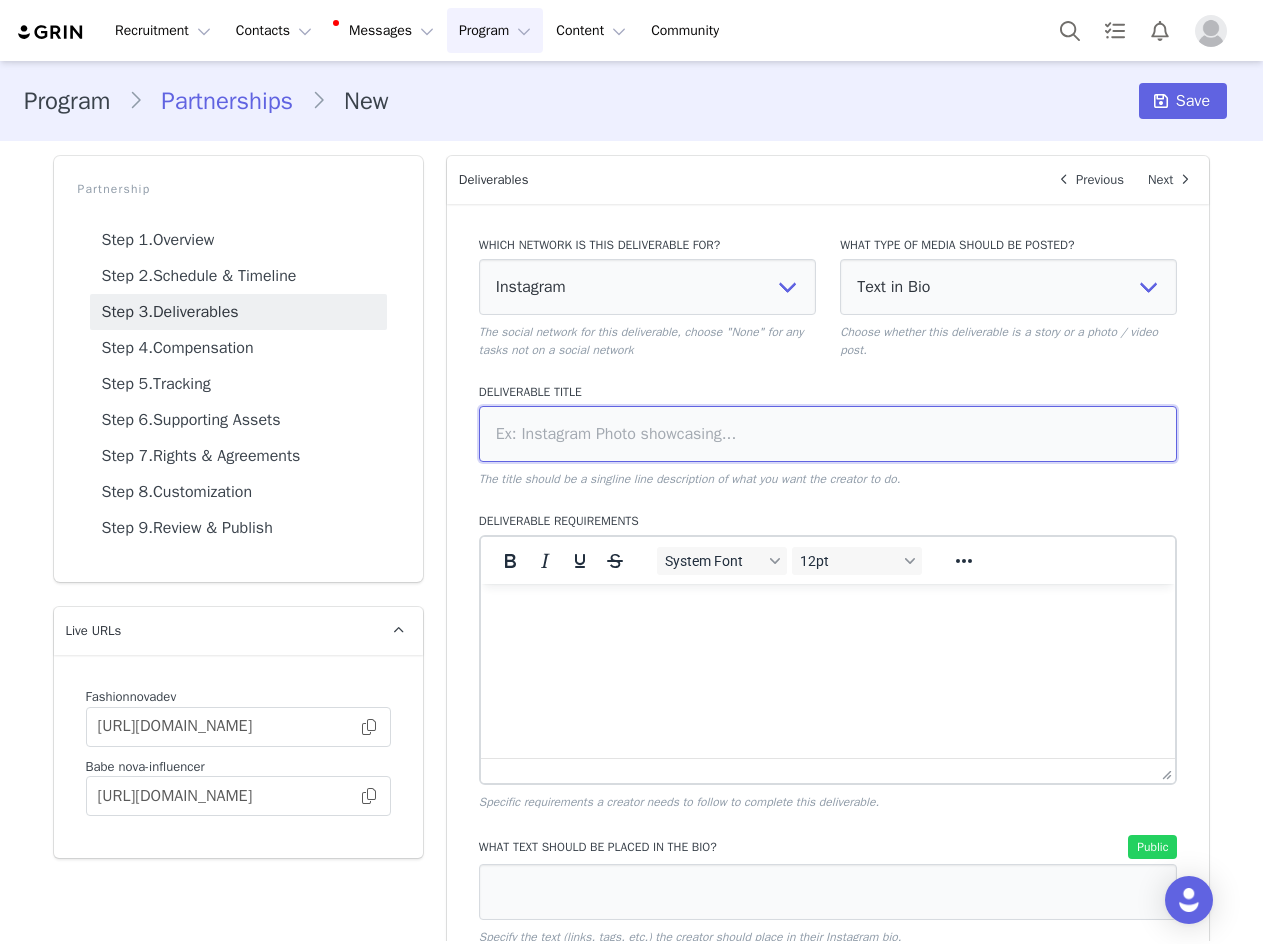click at bounding box center [828, 434] 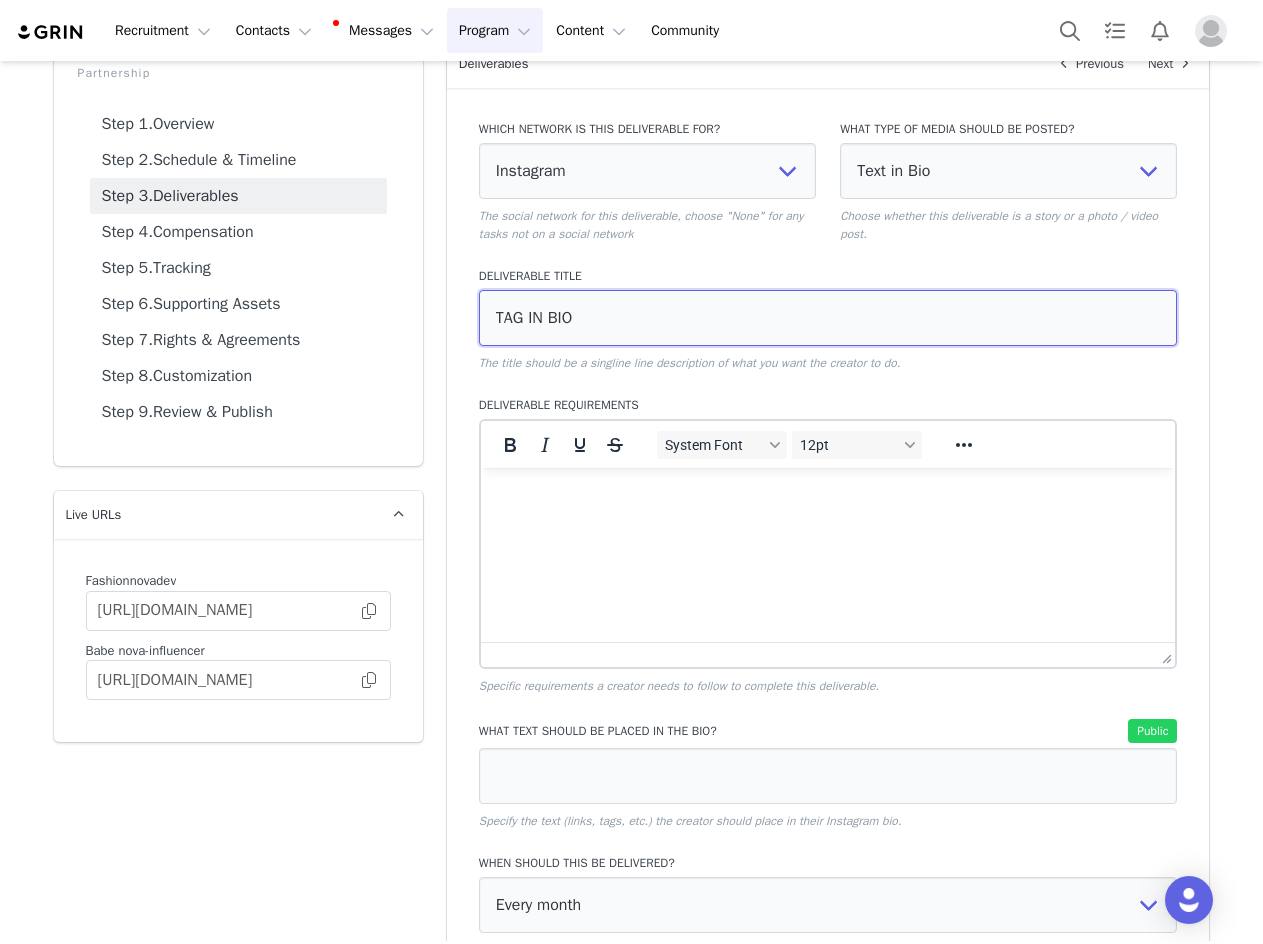scroll, scrollTop: 431, scrollLeft: 0, axis: vertical 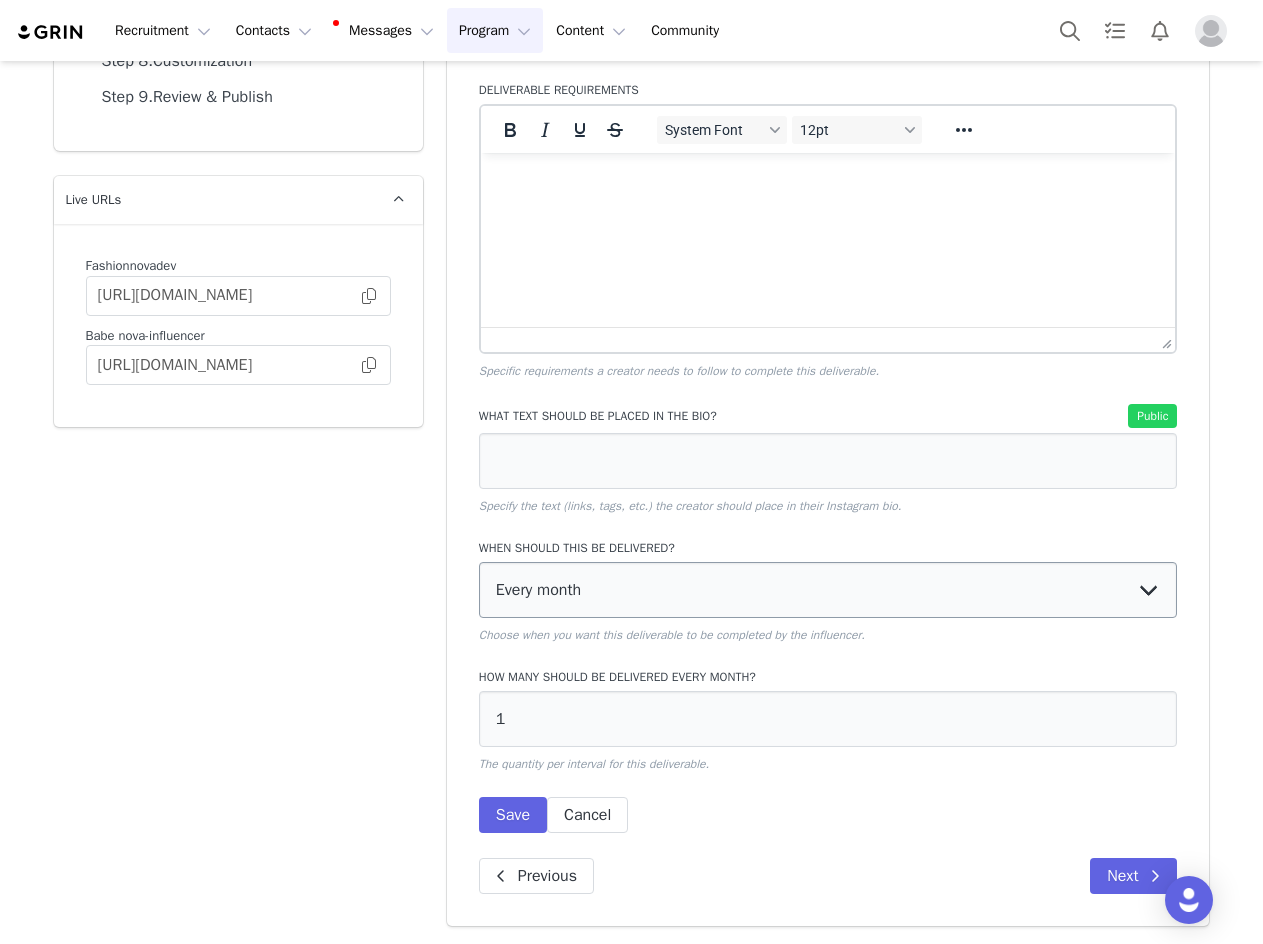 type on "TAG IN BIO" 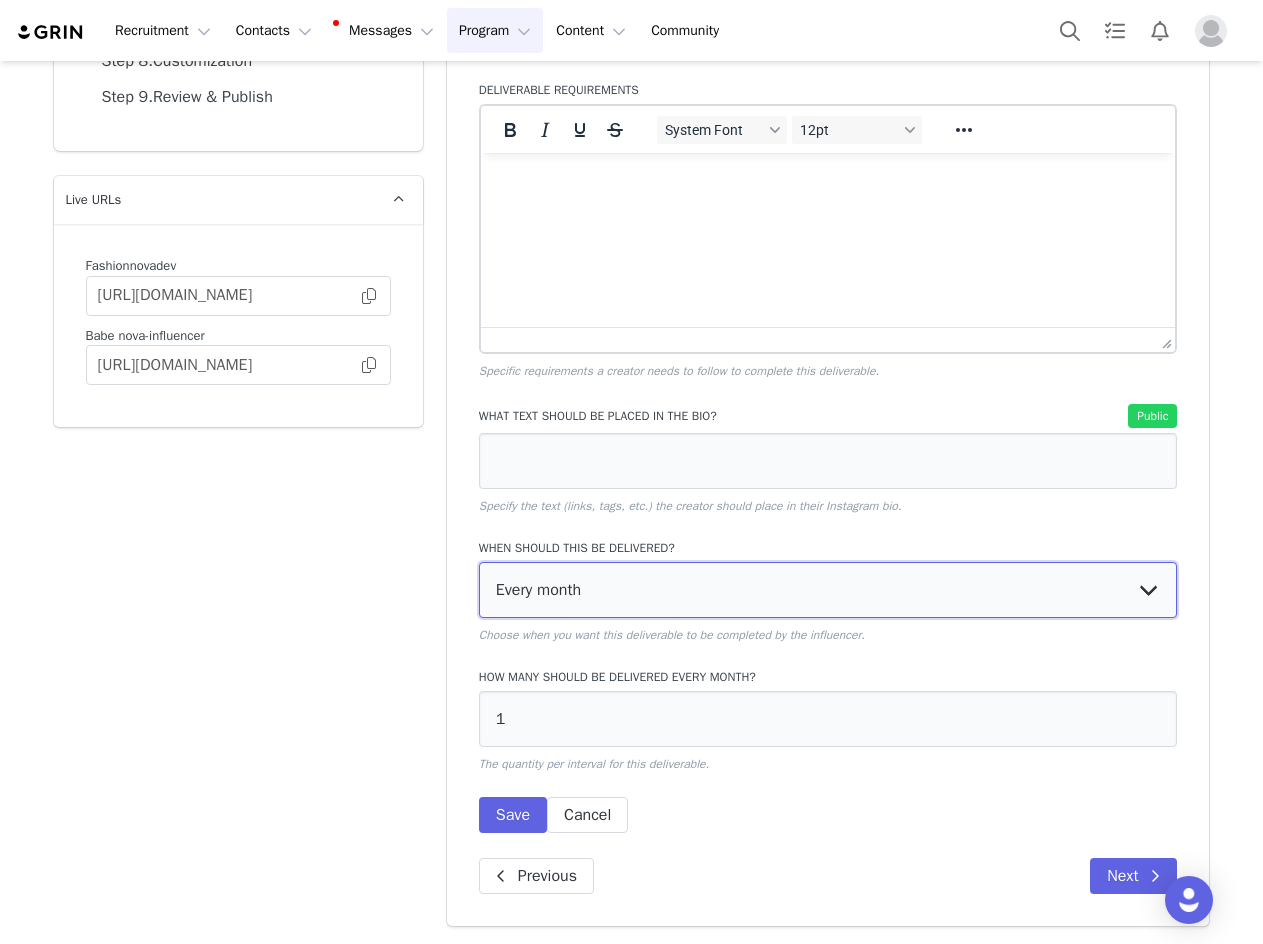 drag, startPoint x: 643, startPoint y: 606, endPoint x: 621, endPoint y: 616, distance: 24.166092 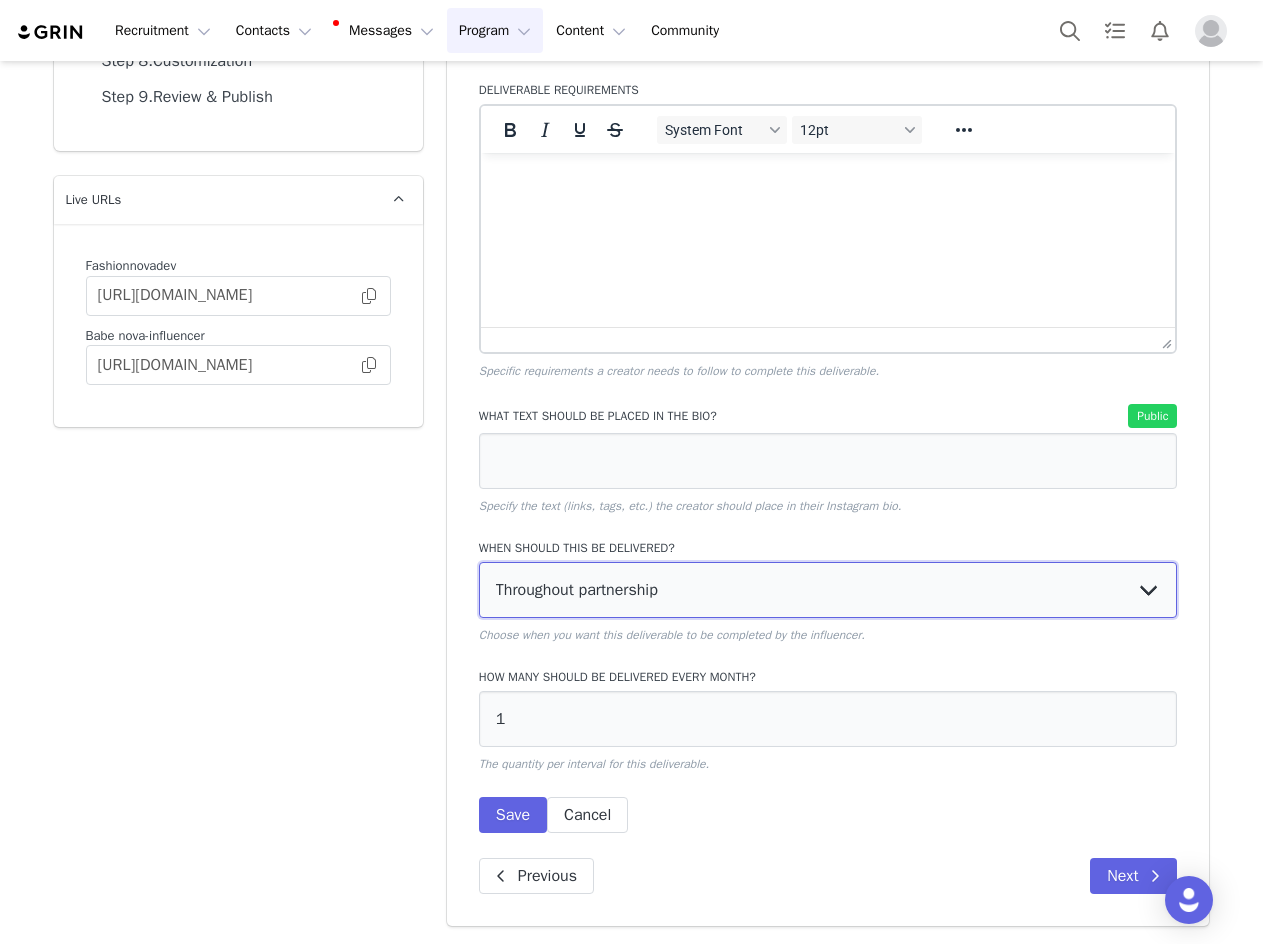 click on "Every month Every other month In specific months Throughout partnership" at bounding box center (828, 590) 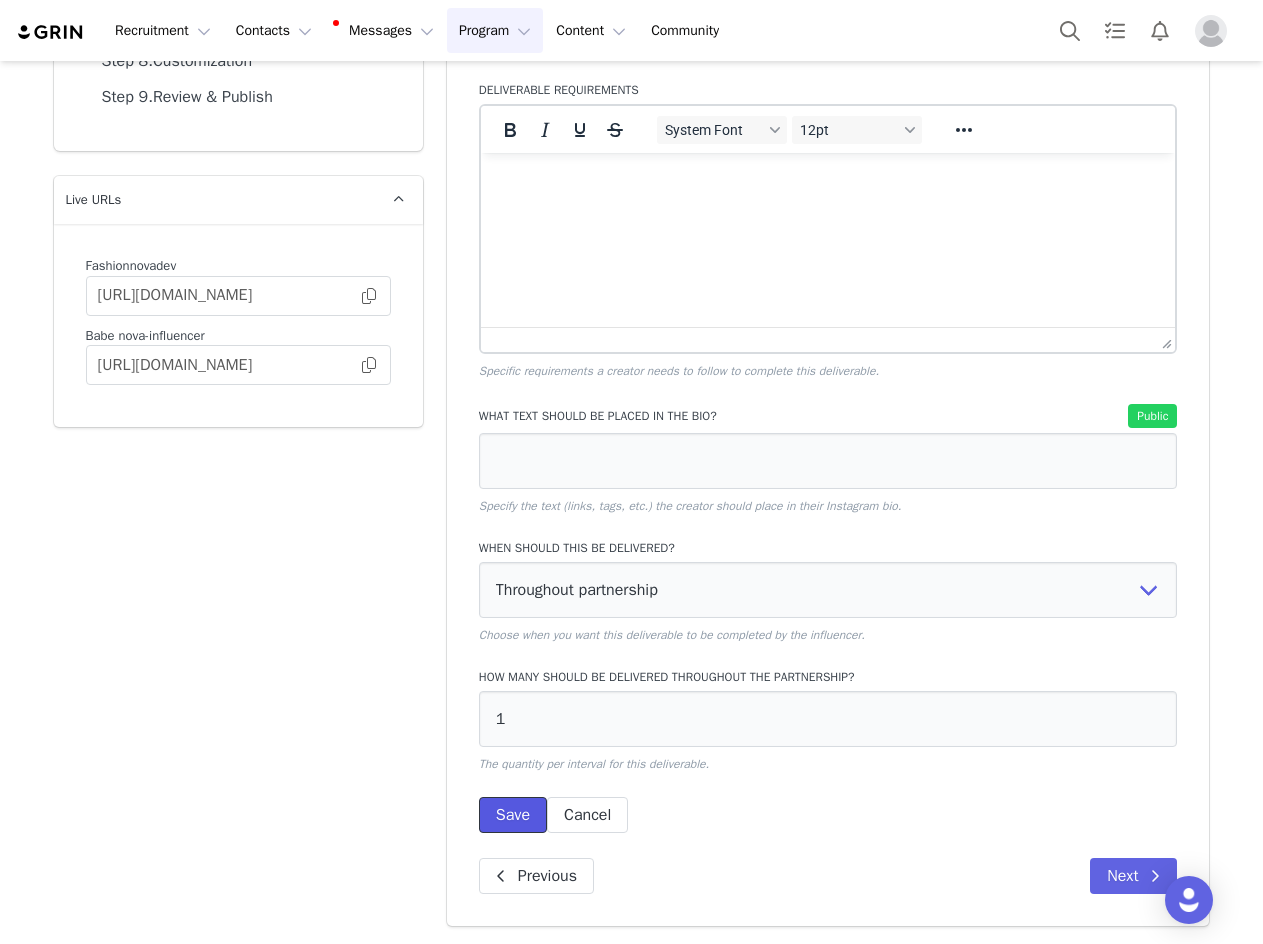 click on "Save" at bounding box center [513, 815] 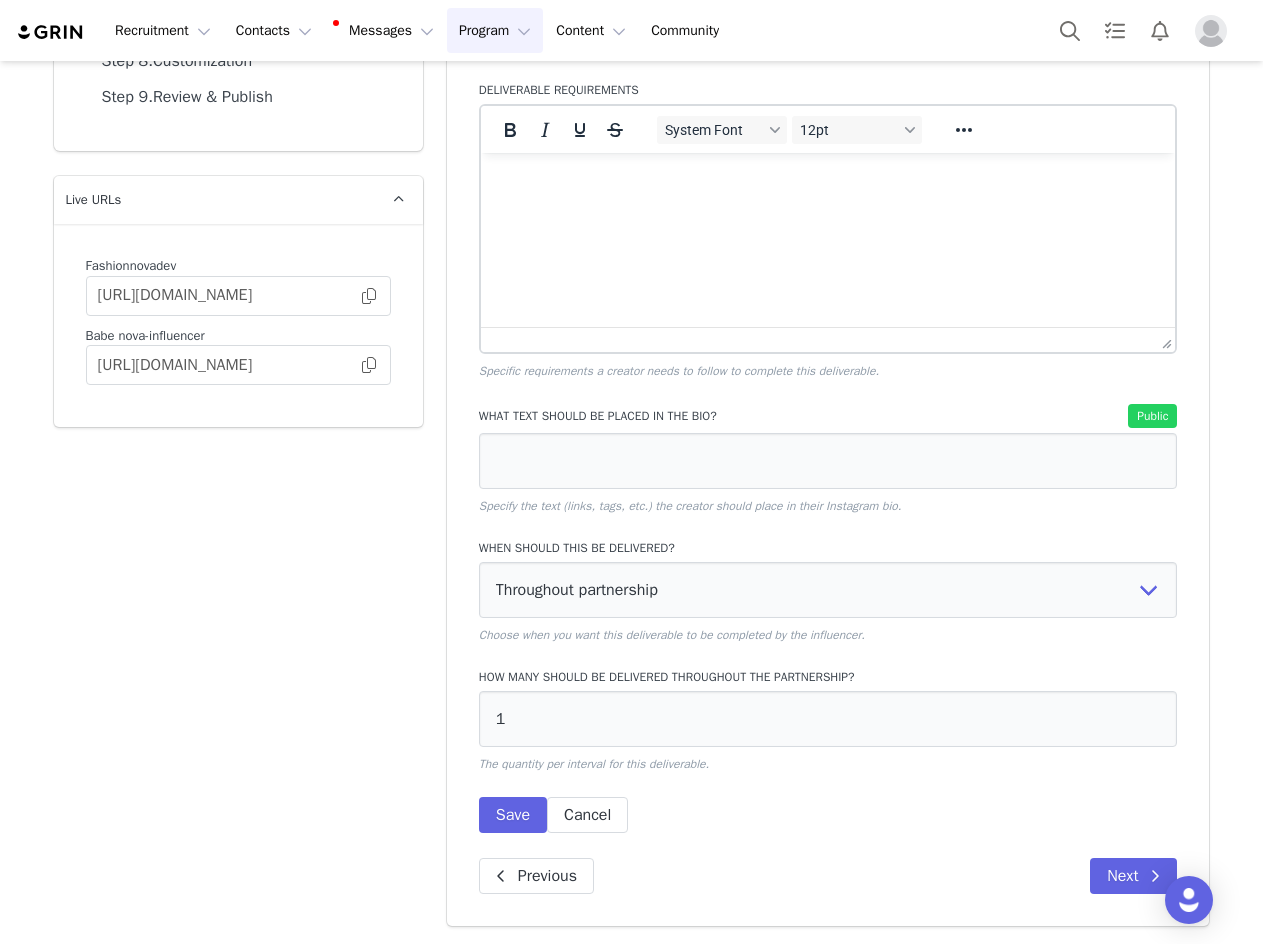 scroll, scrollTop: 0, scrollLeft: 0, axis: both 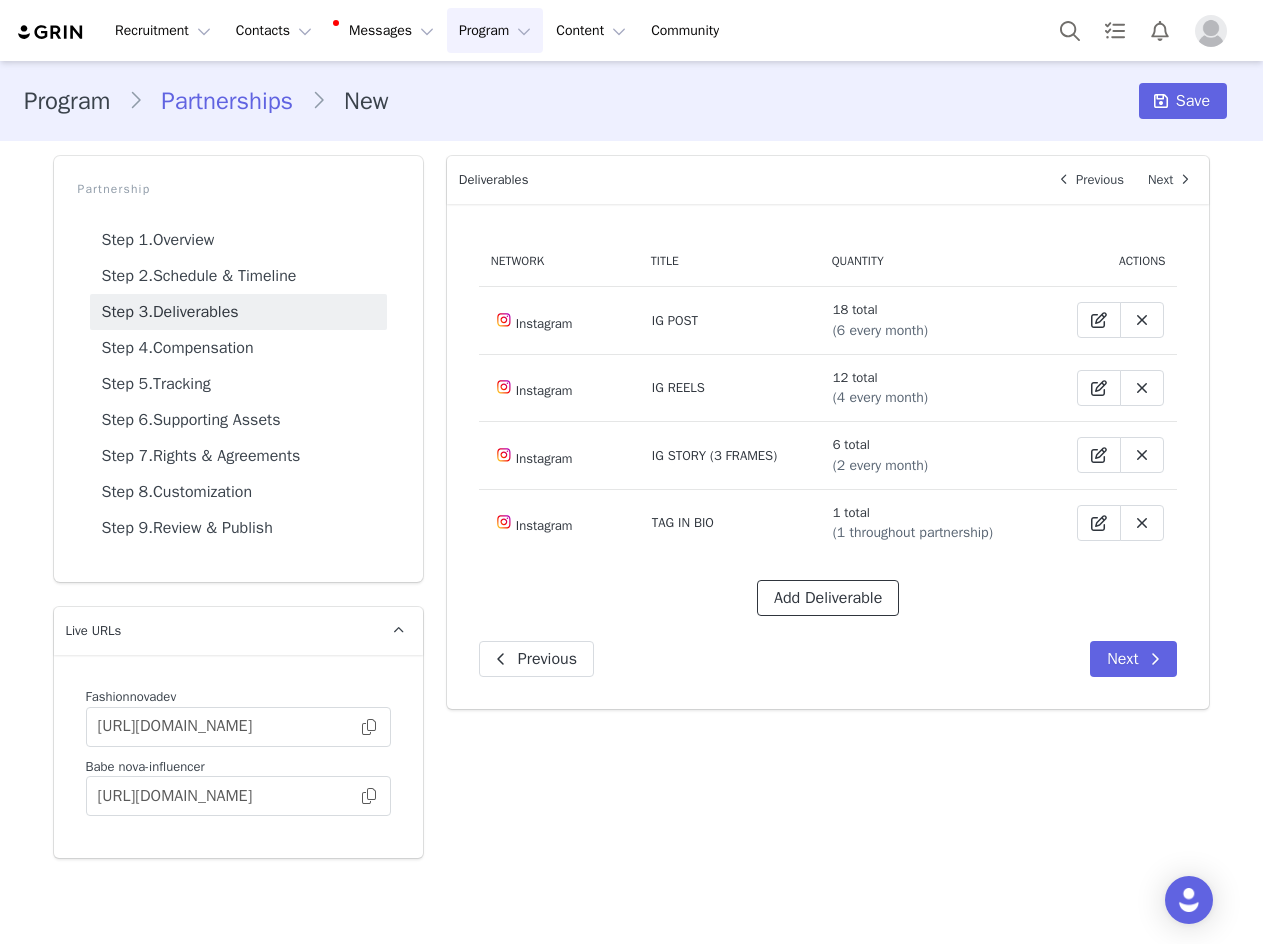 click on "Add Deliverable" at bounding box center (828, 598) 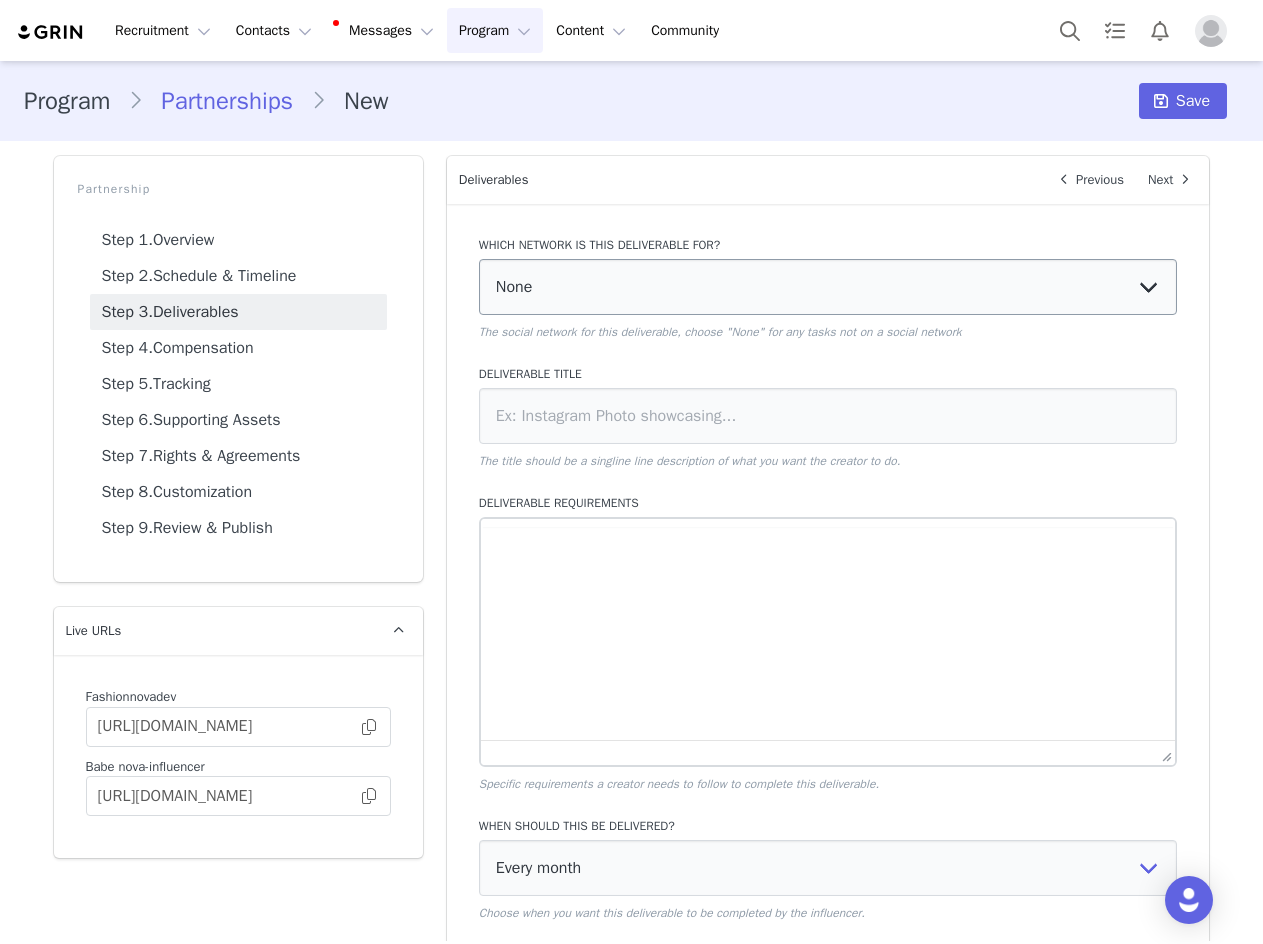 scroll, scrollTop: 0, scrollLeft: 0, axis: both 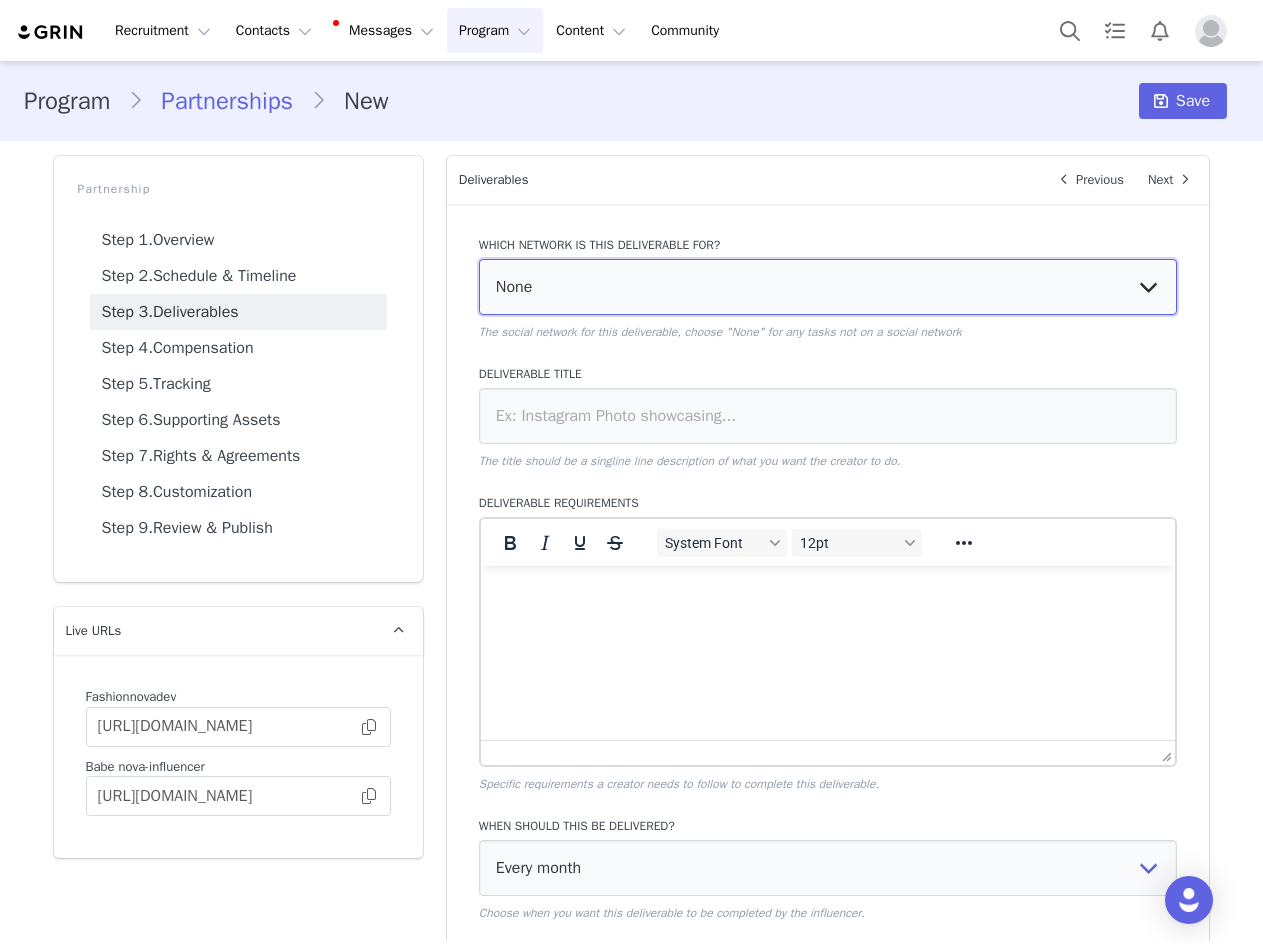 drag, startPoint x: 602, startPoint y: 276, endPoint x: 594, endPoint y: 309, distance: 33.955853 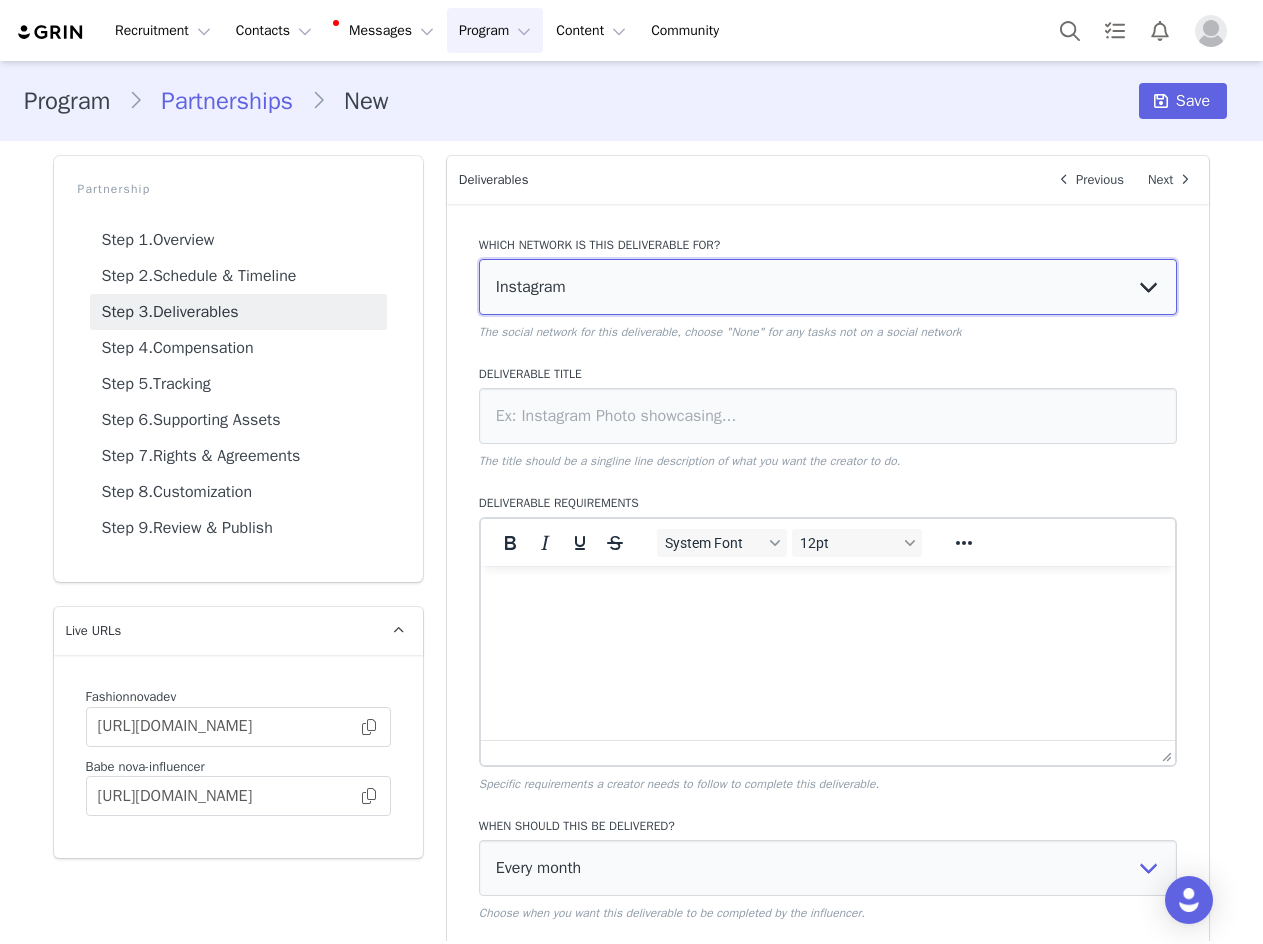click on "None  YouTube   Twitter   Instagram   Facebook   Twitch   TikTok   Pinterest" at bounding box center (828, 287) 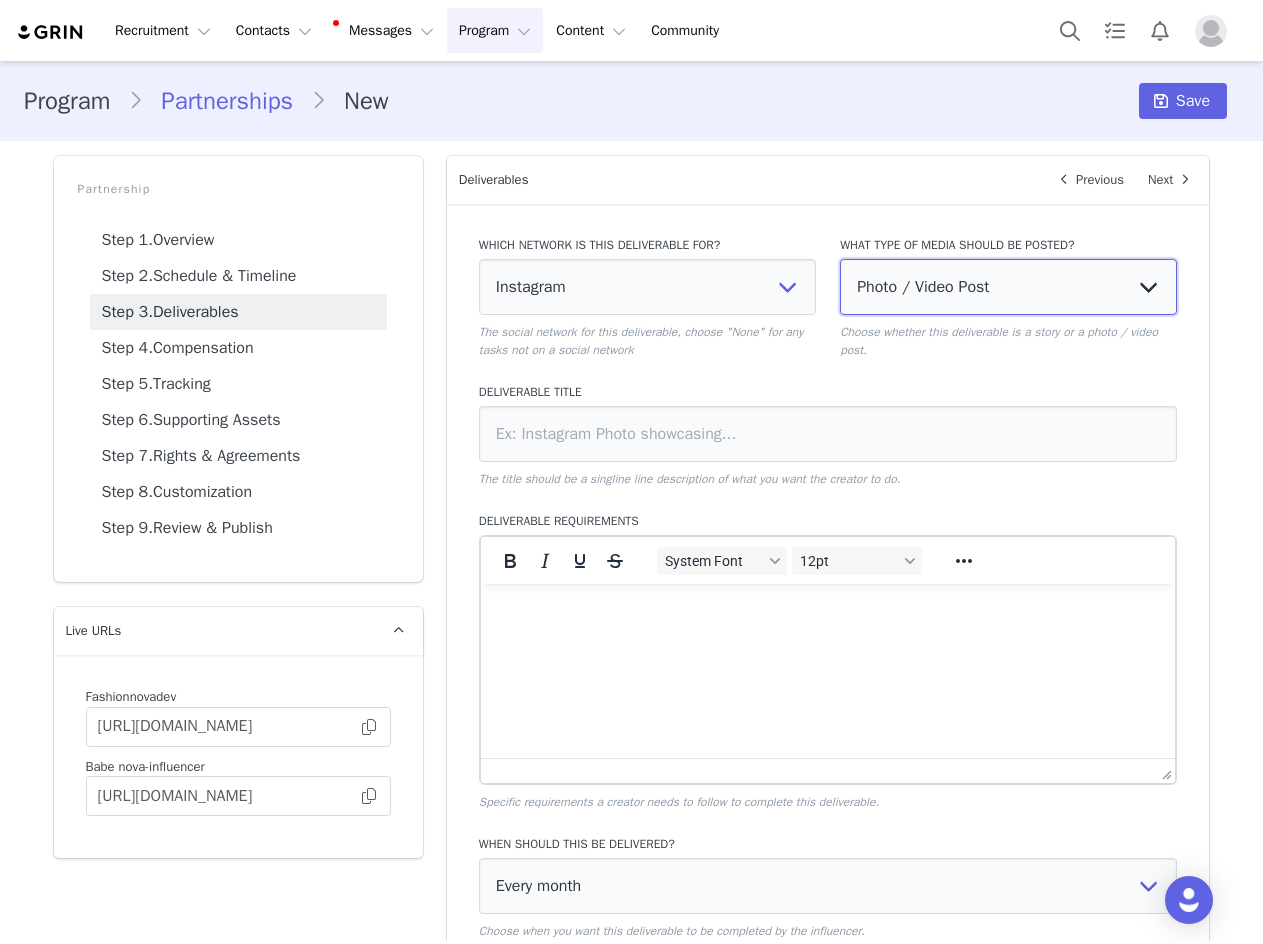 click on "Photo / Video Post   Story   Text in Bio   Highlight Reel" at bounding box center [1008, 287] 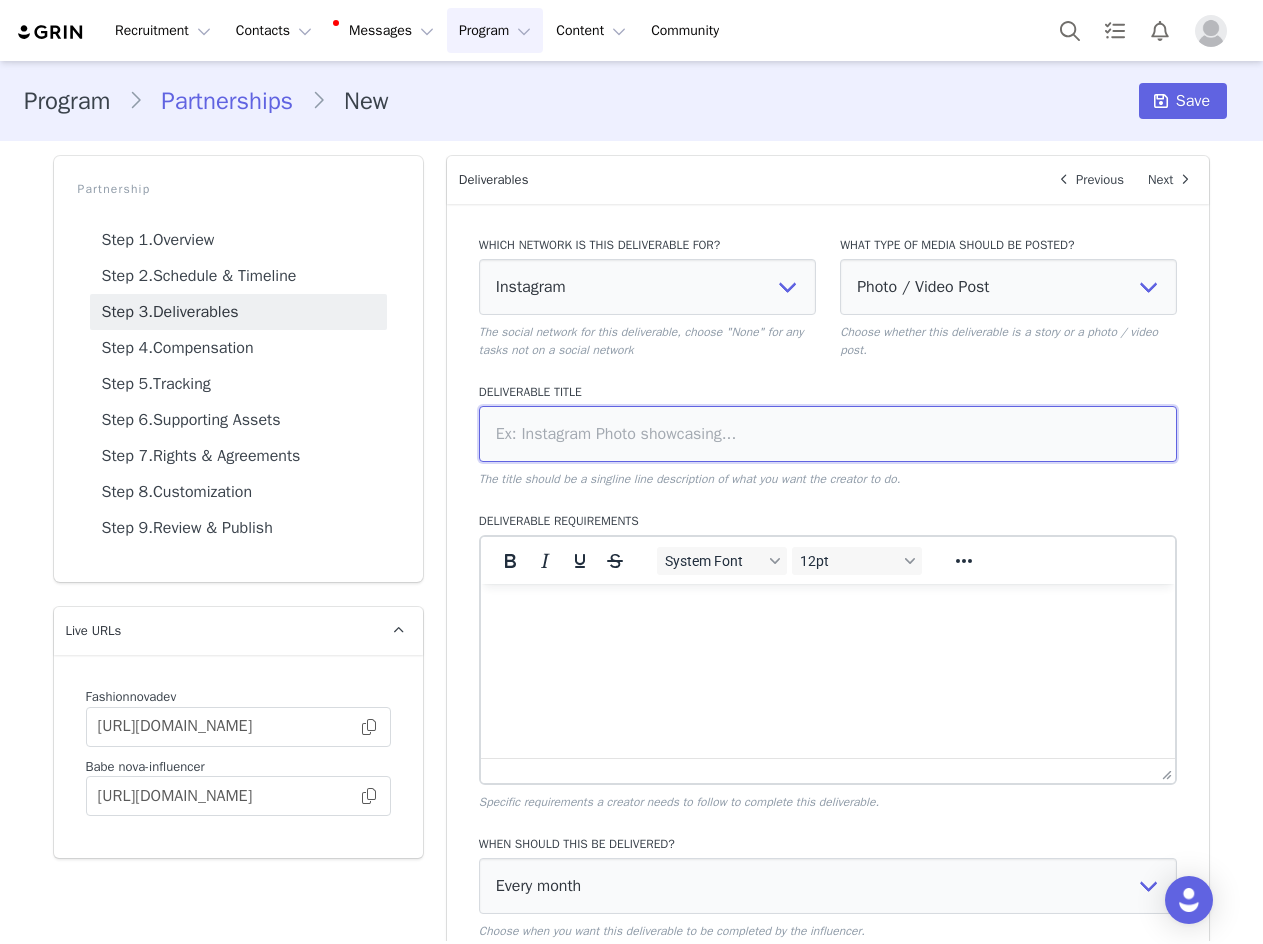 click at bounding box center (828, 434) 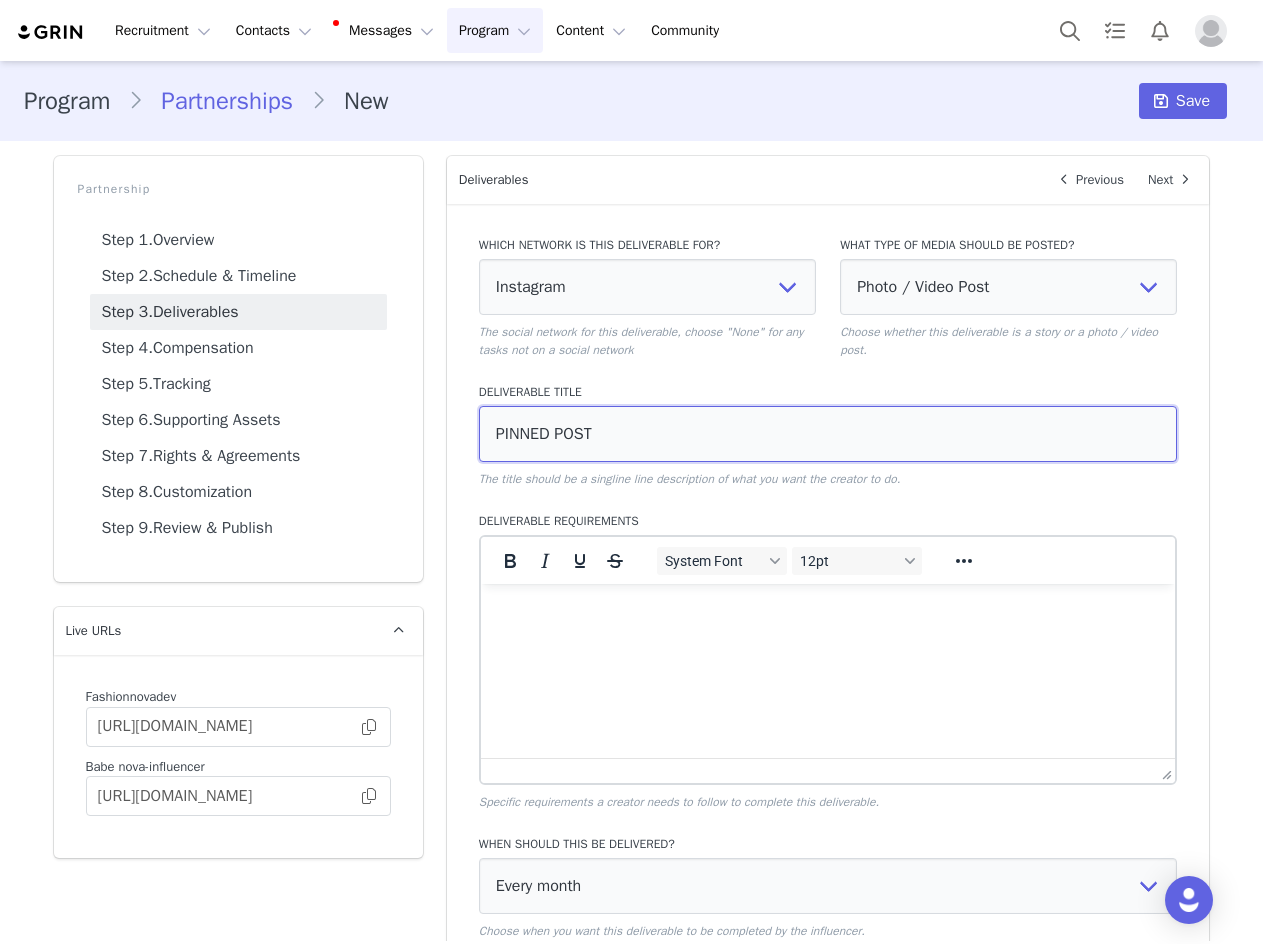 scroll, scrollTop: 296, scrollLeft: 0, axis: vertical 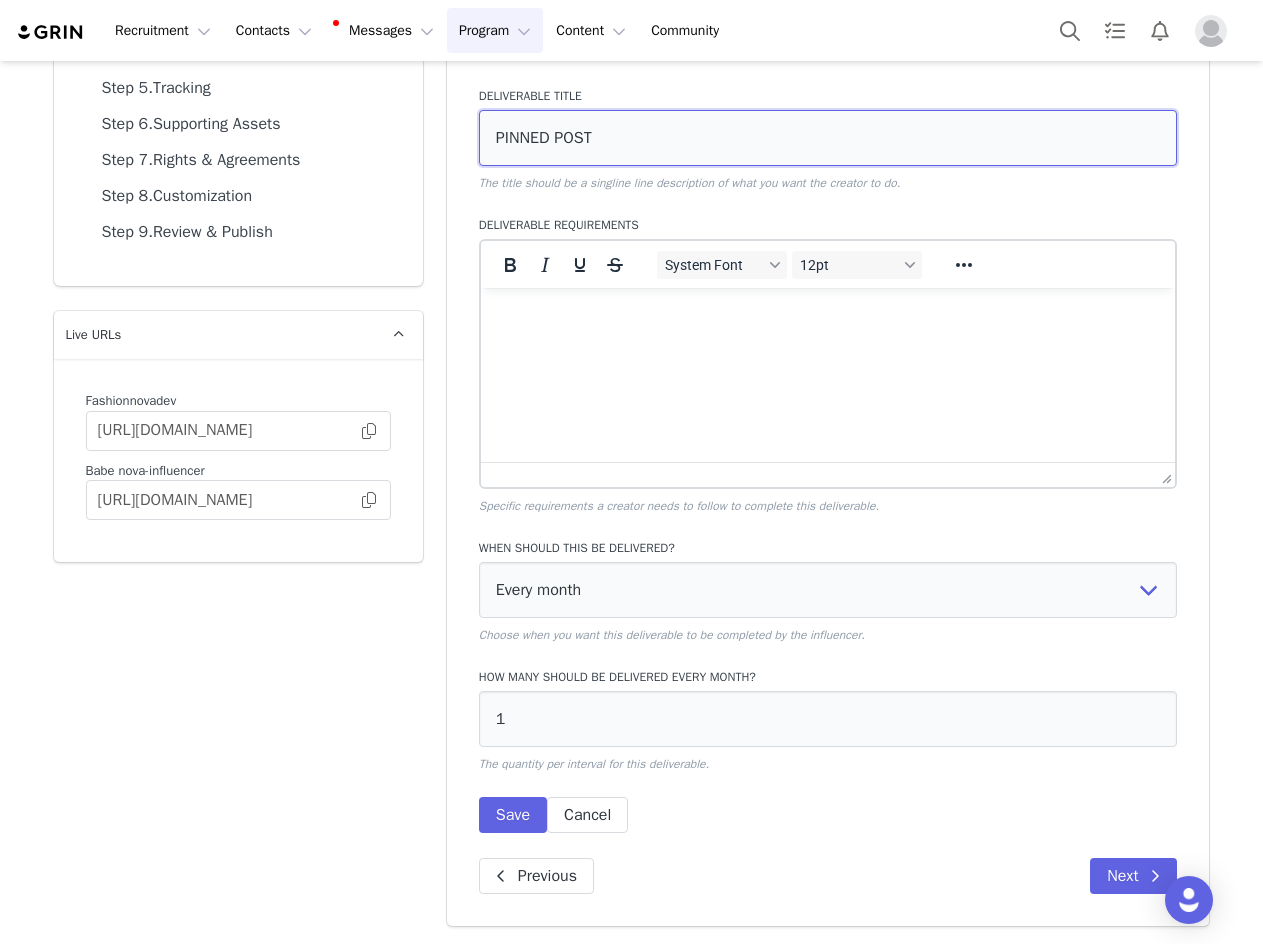 type on "PINNED POST" 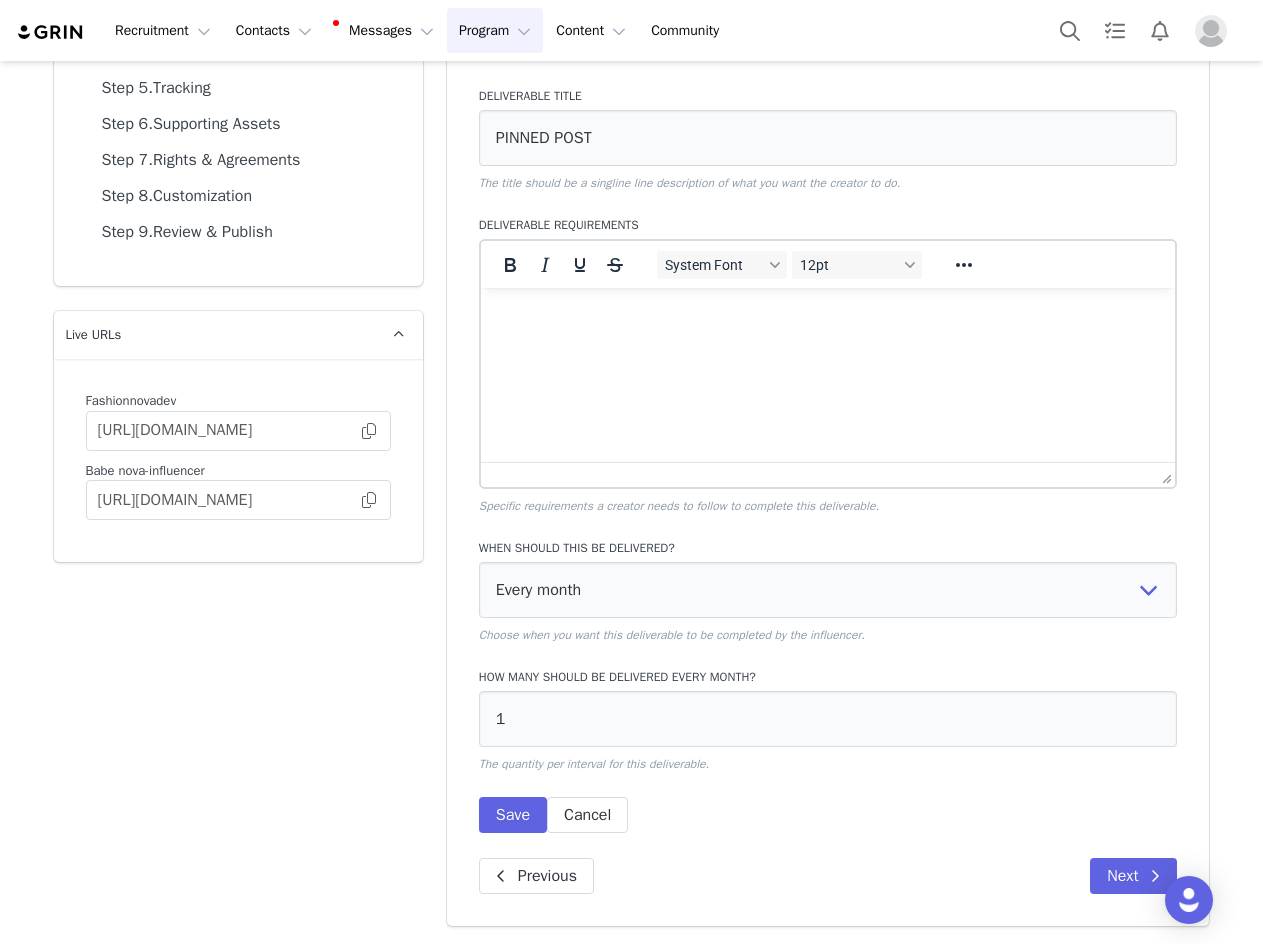 click on "When should this be delivered?  Every month Every other month In specific months Throughout partnership  Choose when you want this deliverable to be completed by the influencer." at bounding box center [828, 591] 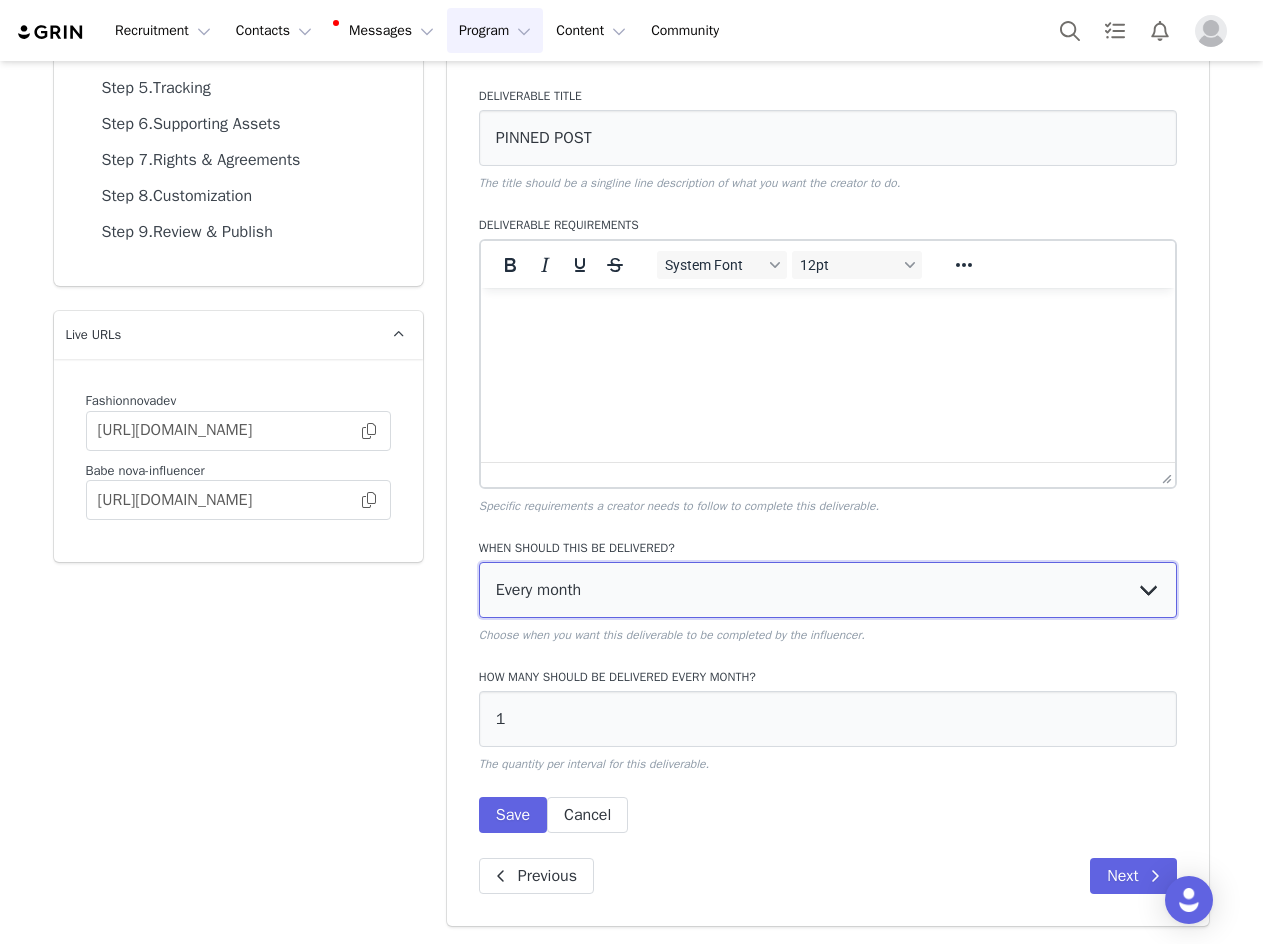click on "Every month Every other month In specific months Throughout partnership" at bounding box center (828, 590) 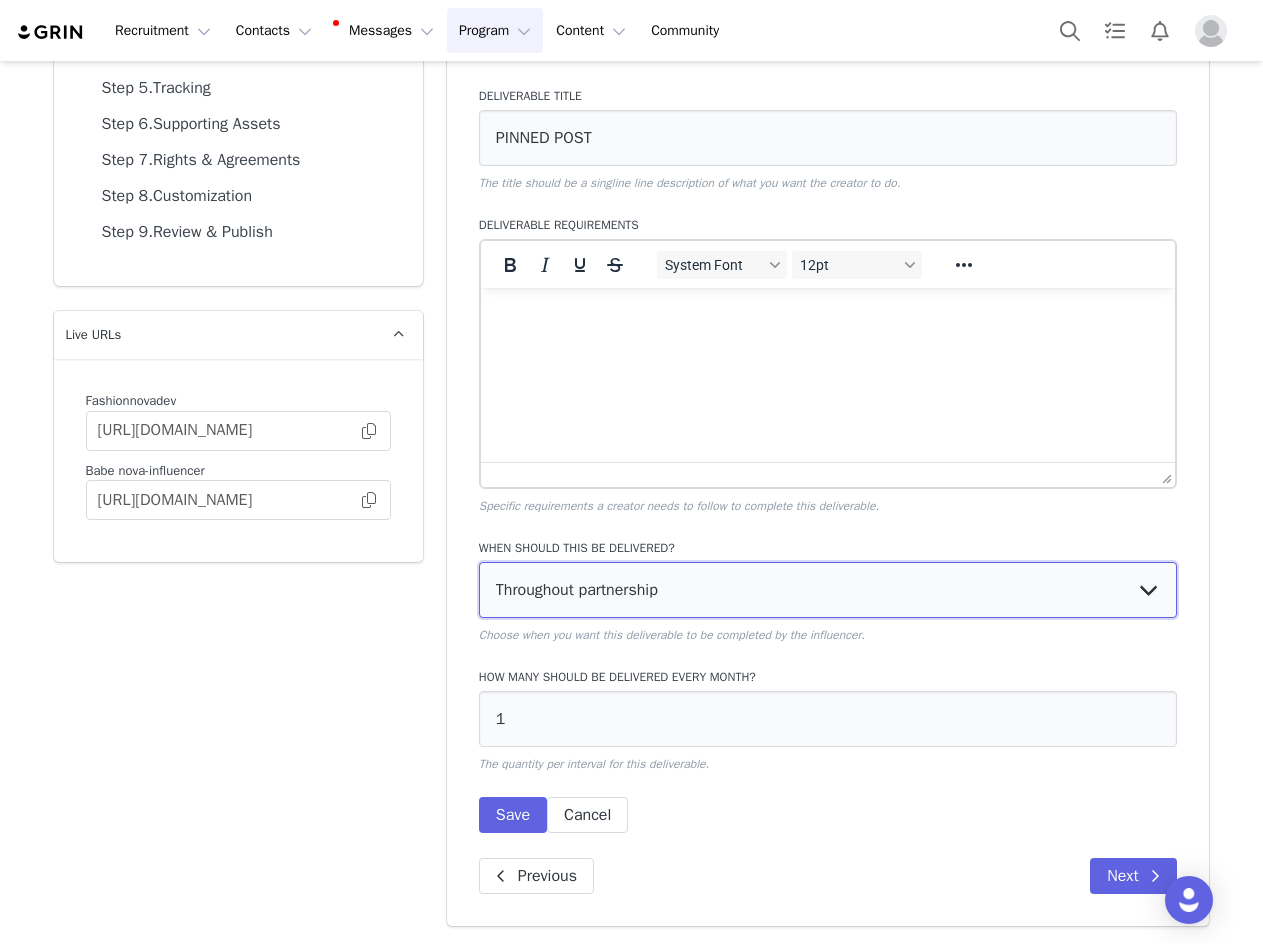 click on "Every month Every other month In specific months Throughout partnership" at bounding box center (828, 590) 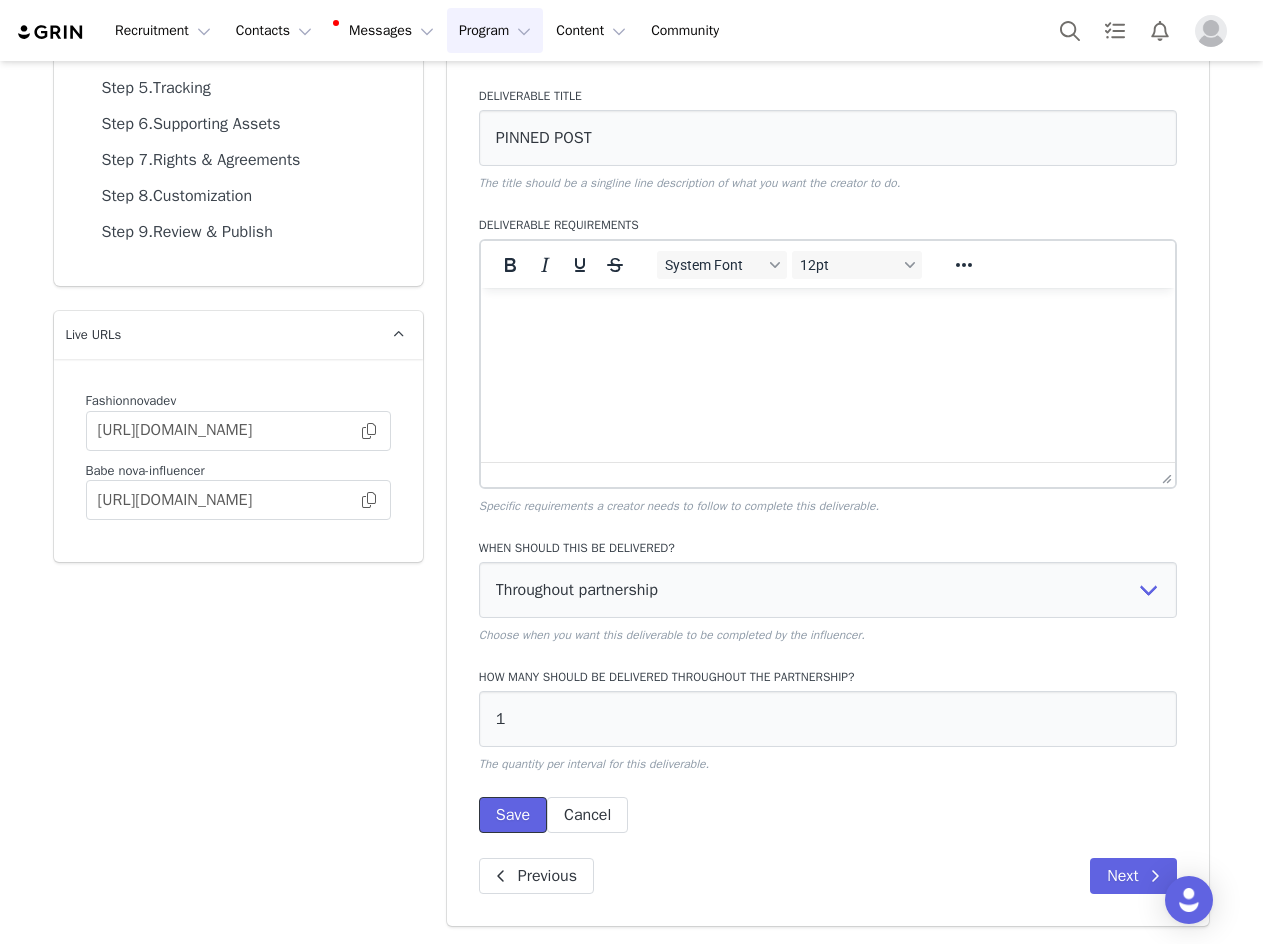 click on "Save" at bounding box center (513, 815) 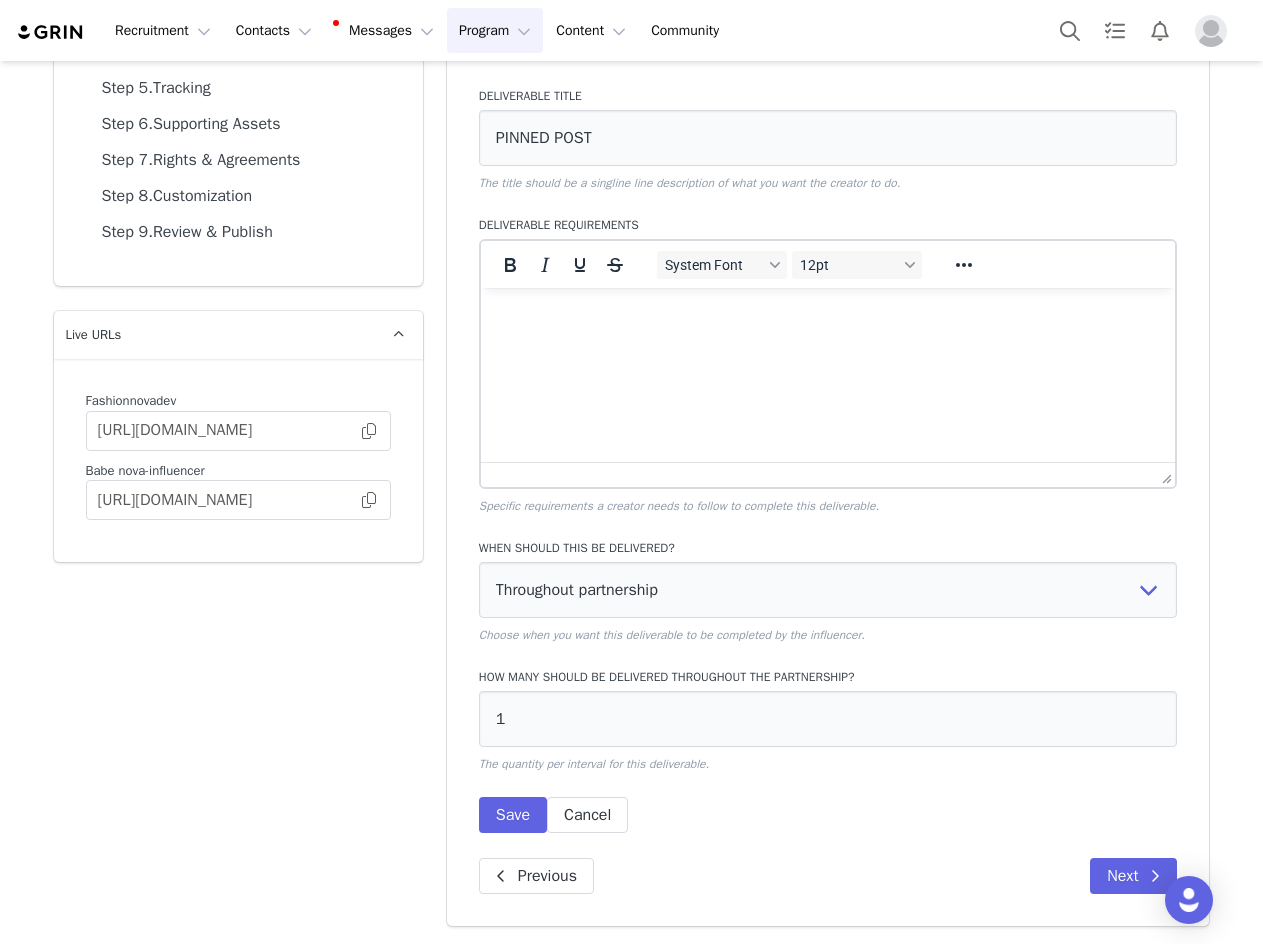 scroll, scrollTop: 0, scrollLeft: 0, axis: both 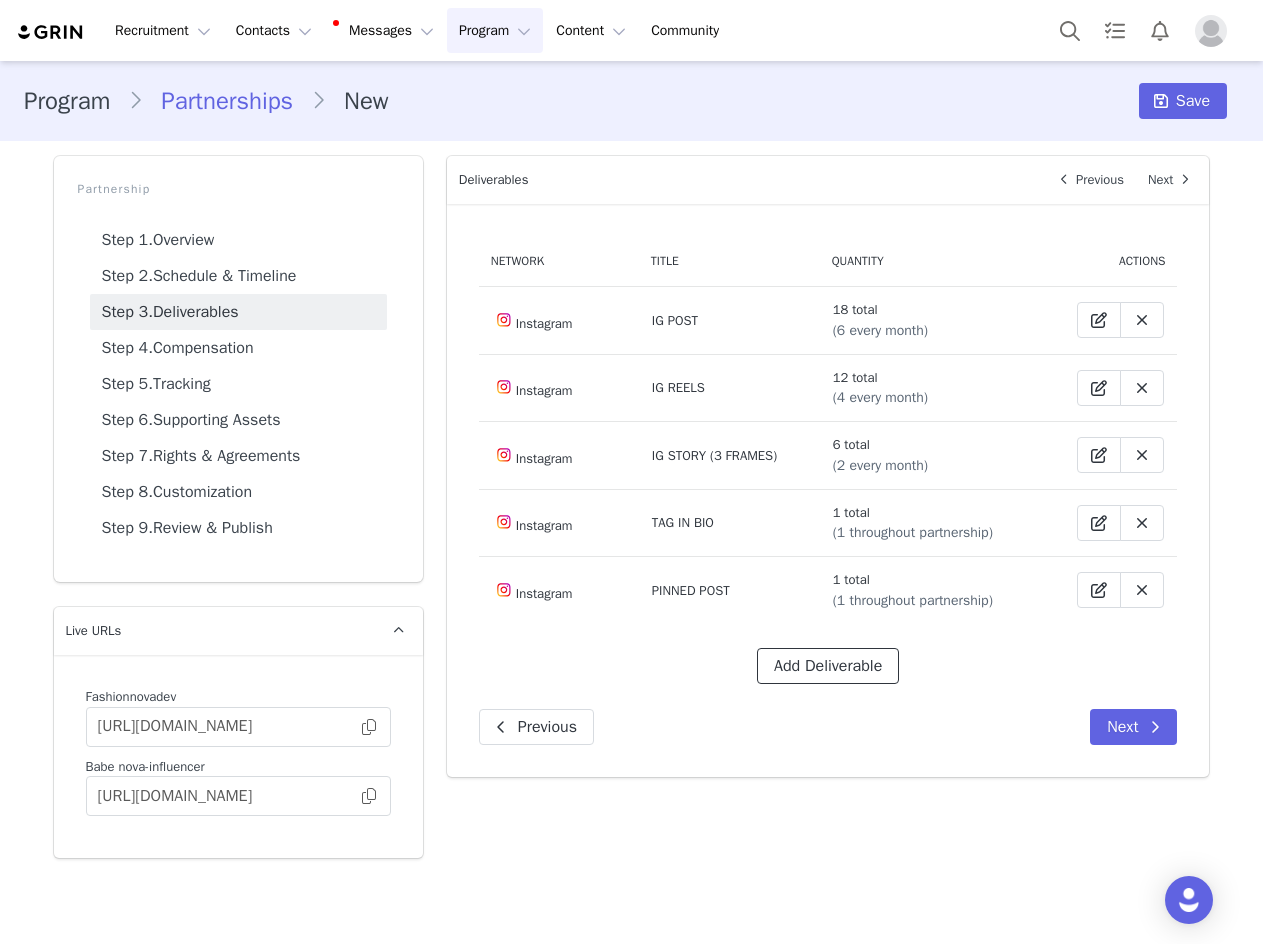 click on "Add Deliverable" at bounding box center (828, 666) 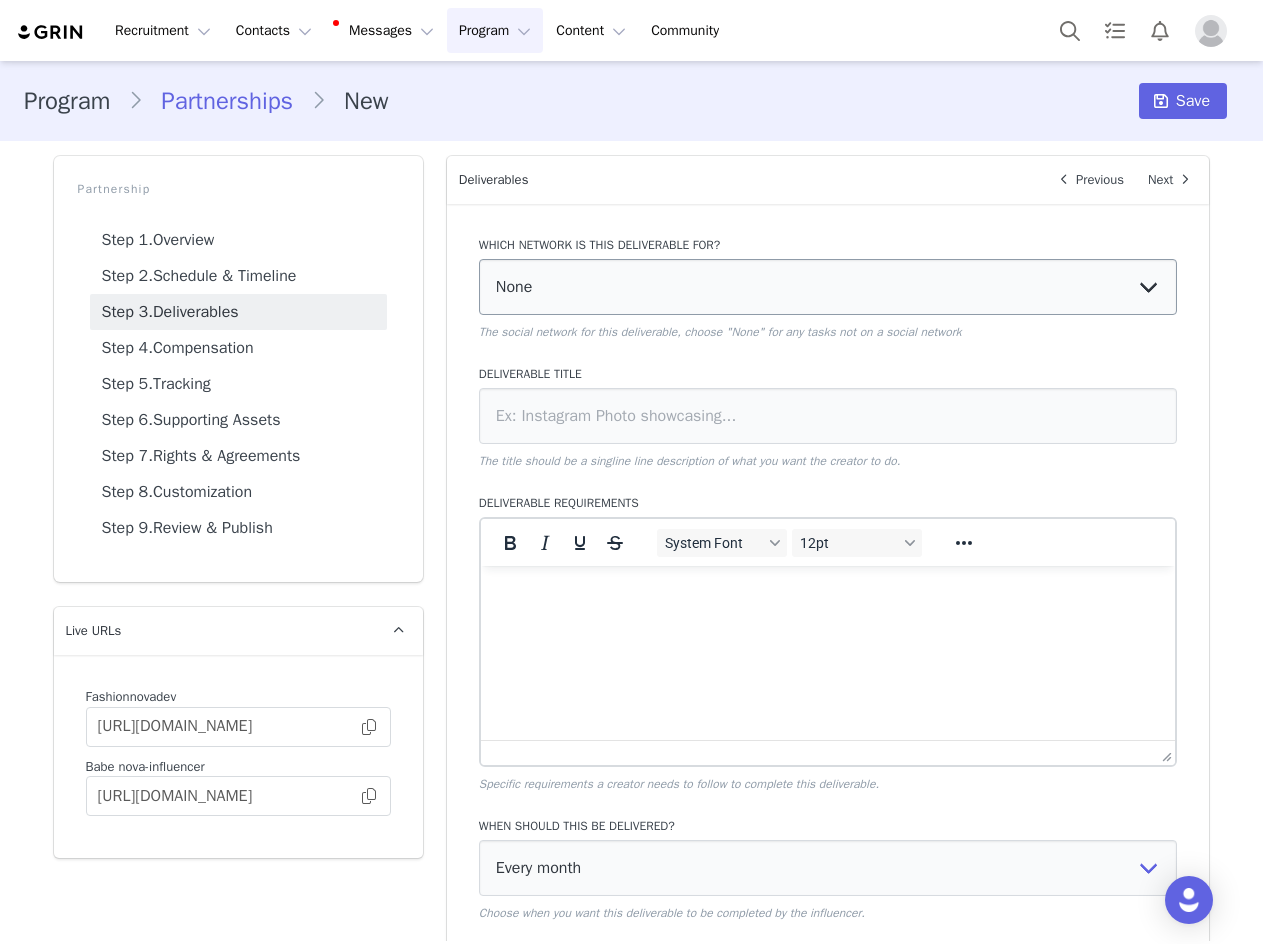 scroll, scrollTop: 0, scrollLeft: 0, axis: both 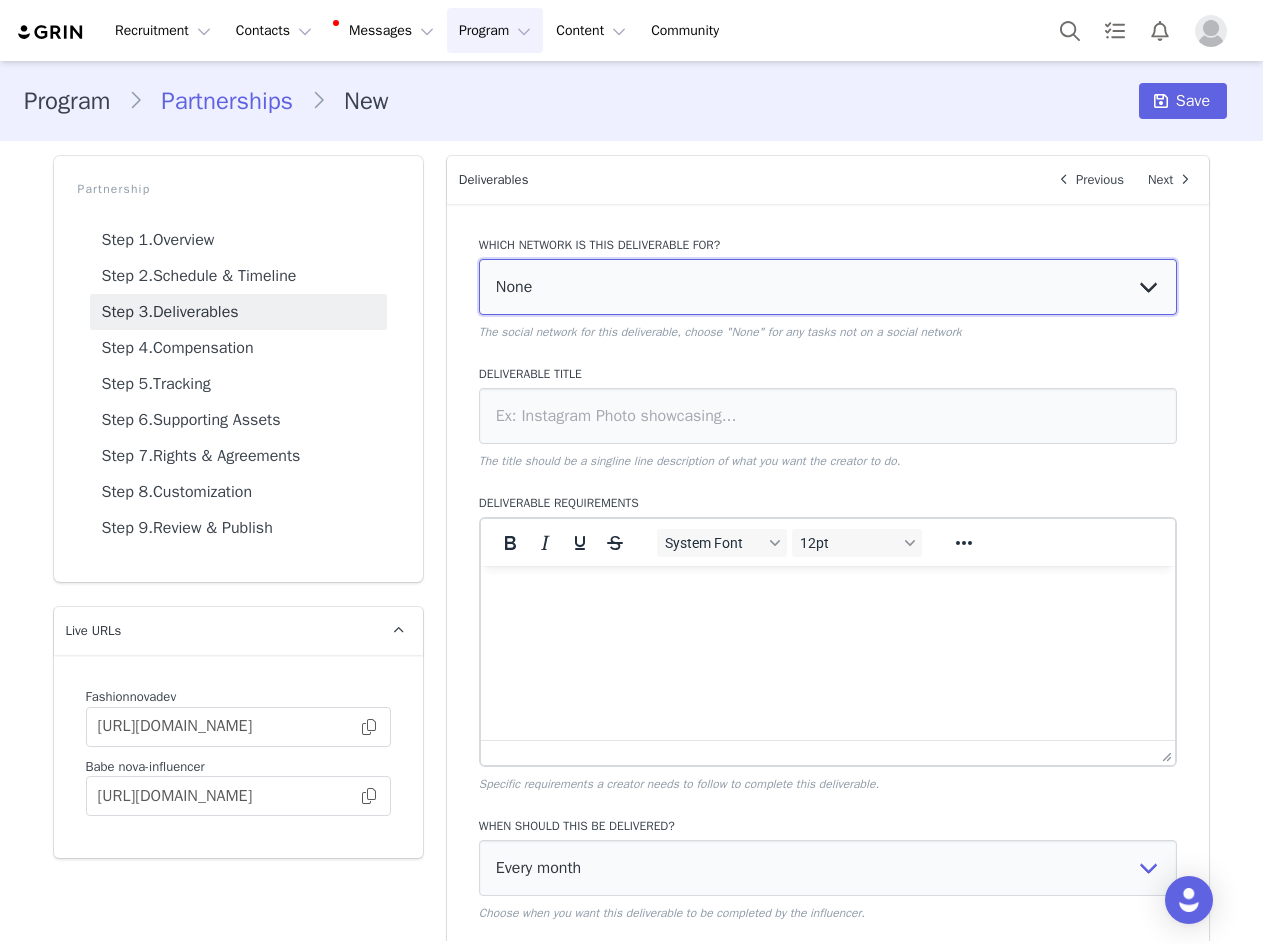 click on "None  YouTube   Twitter   Instagram   Facebook   Twitch   TikTok   Pinterest" at bounding box center (828, 287) 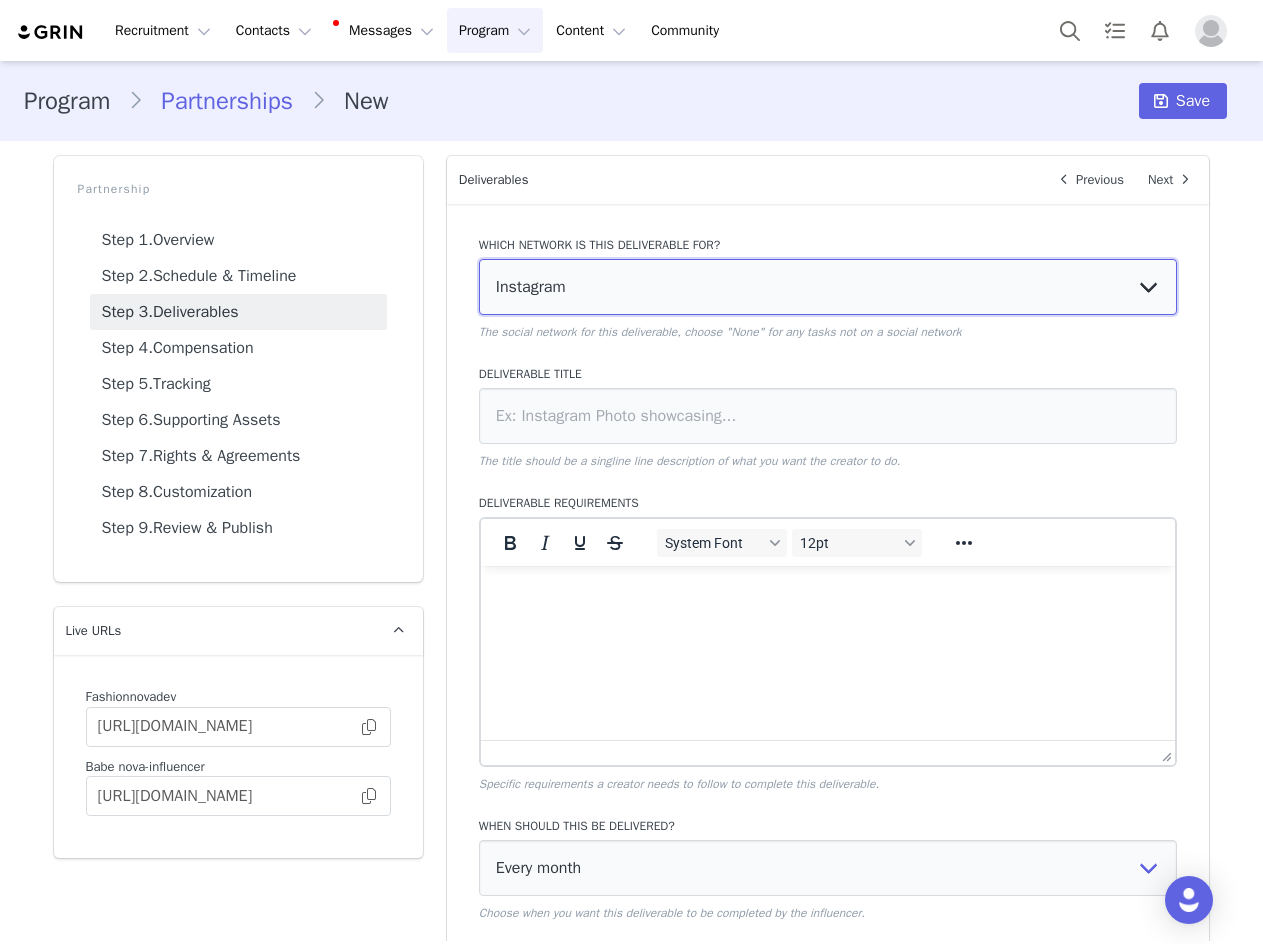 click on "None  YouTube   Twitter   Instagram   Facebook   Twitch   TikTok   Pinterest" at bounding box center [828, 287] 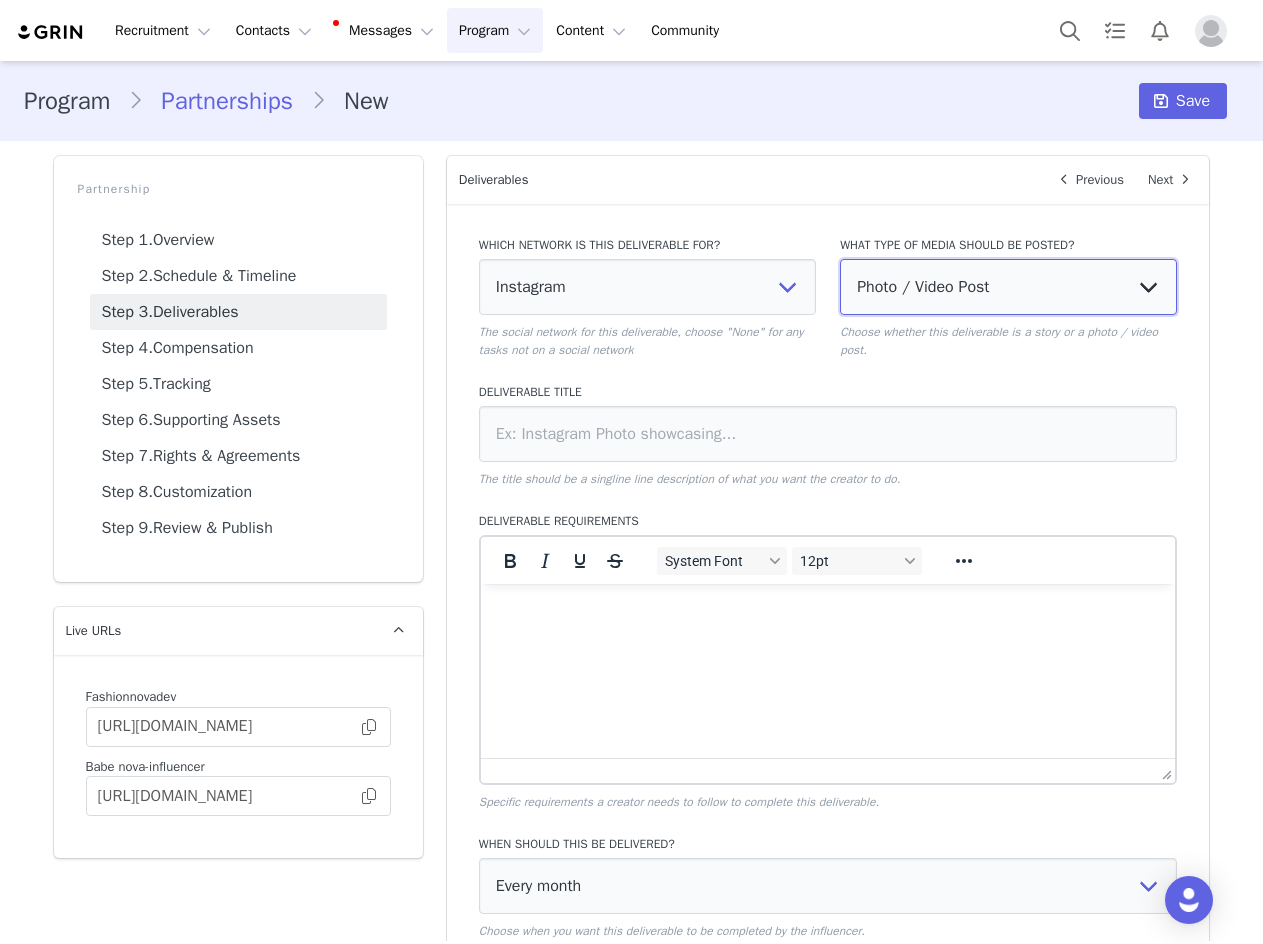 drag, startPoint x: 948, startPoint y: 277, endPoint x: 947, endPoint y: 306, distance: 29.017237 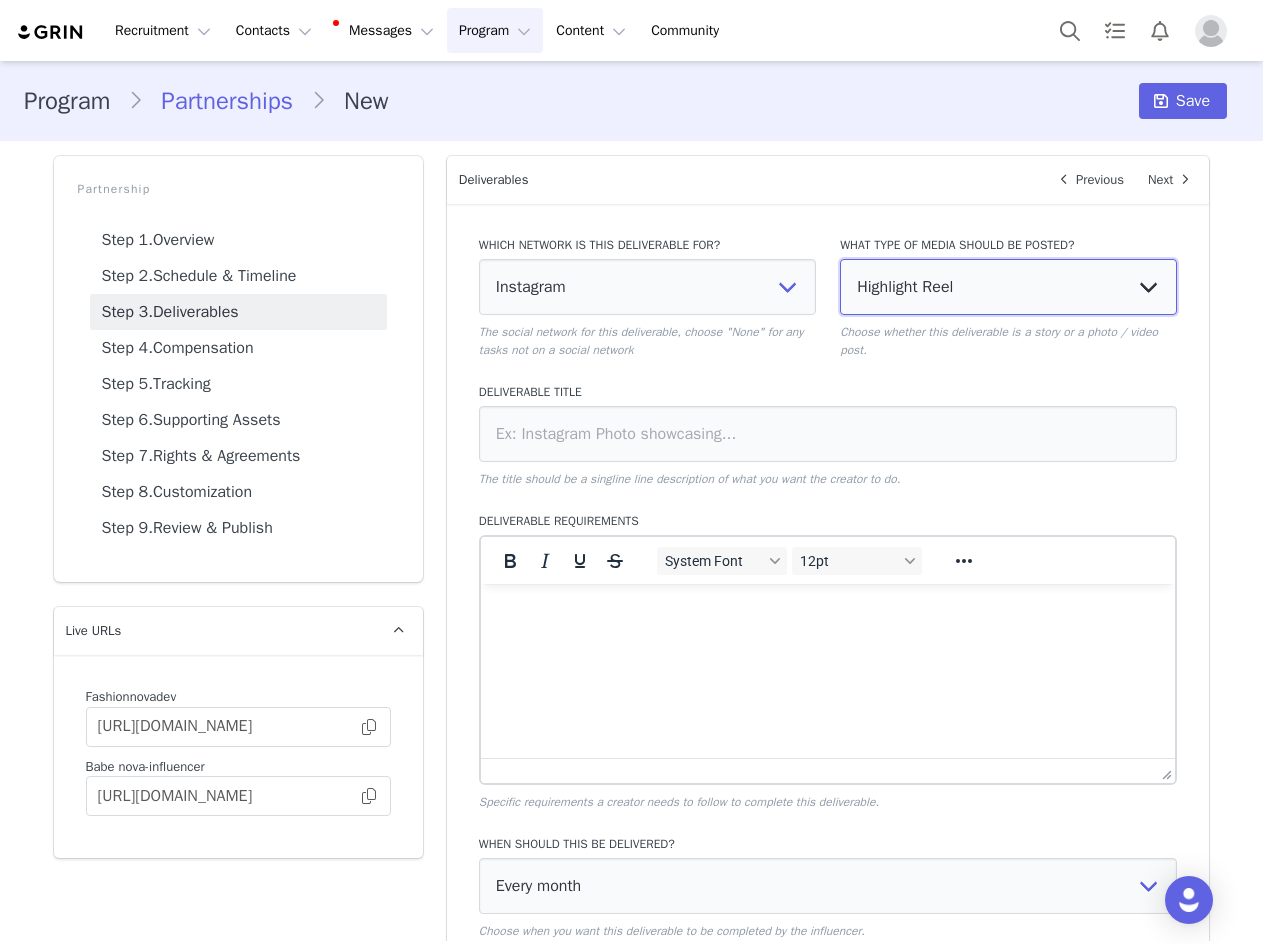 click on "Photo / Video Post   Story   Text in Bio   Highlight Reel" at bounding box center (1008, 287) 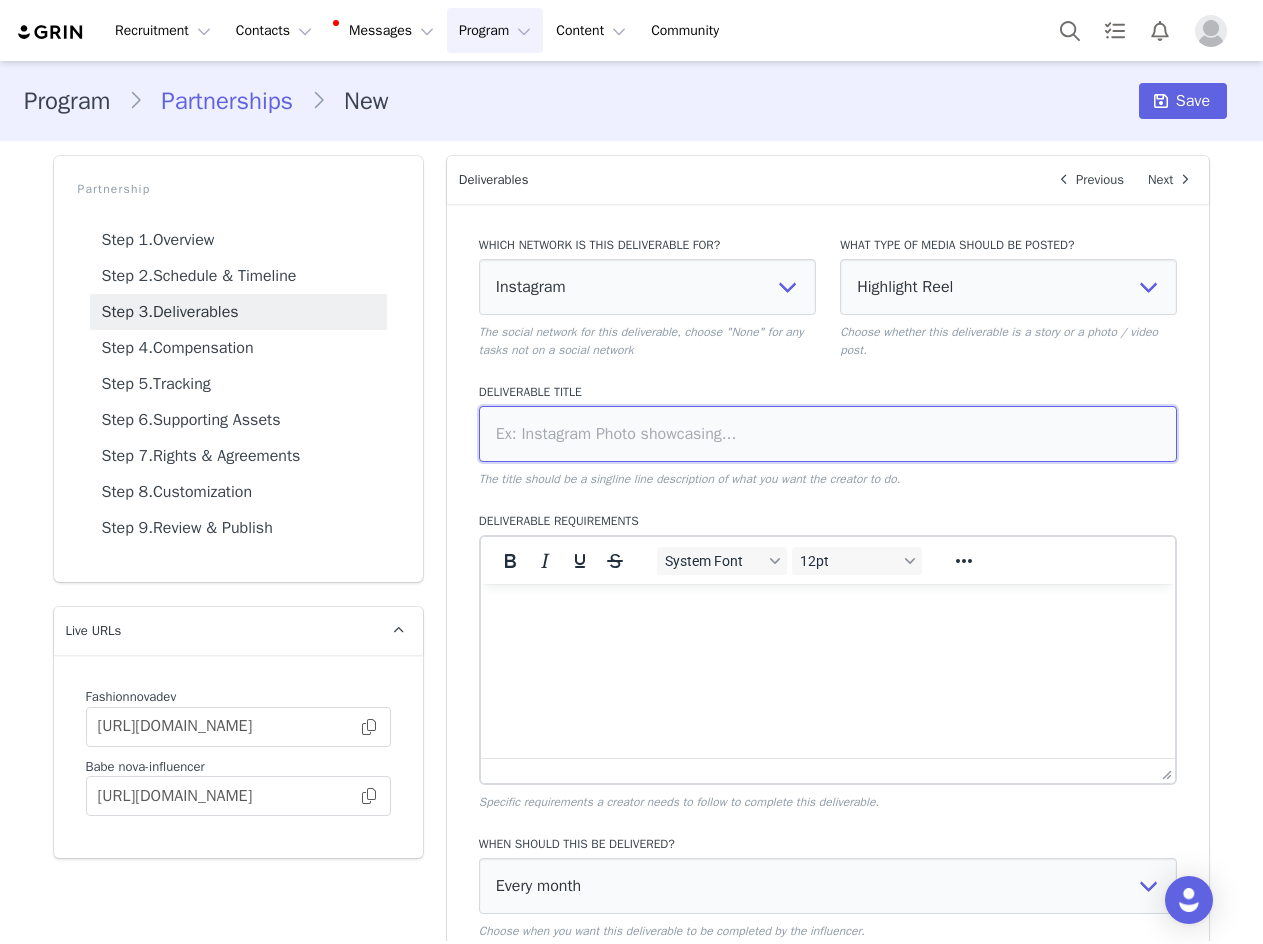 click at bounding box center (828, 434) 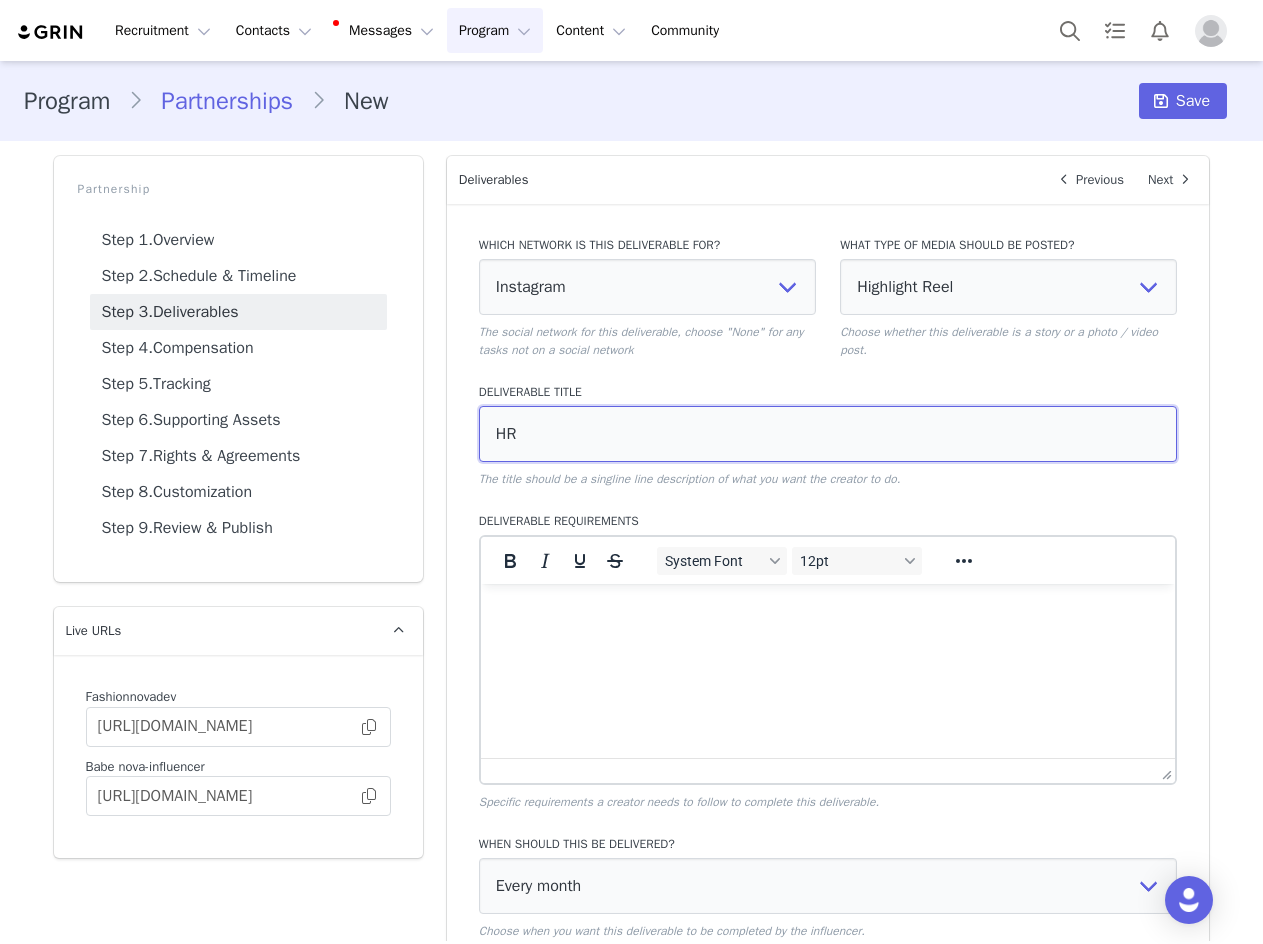 click on "HR" at bounding box center (828, 434) 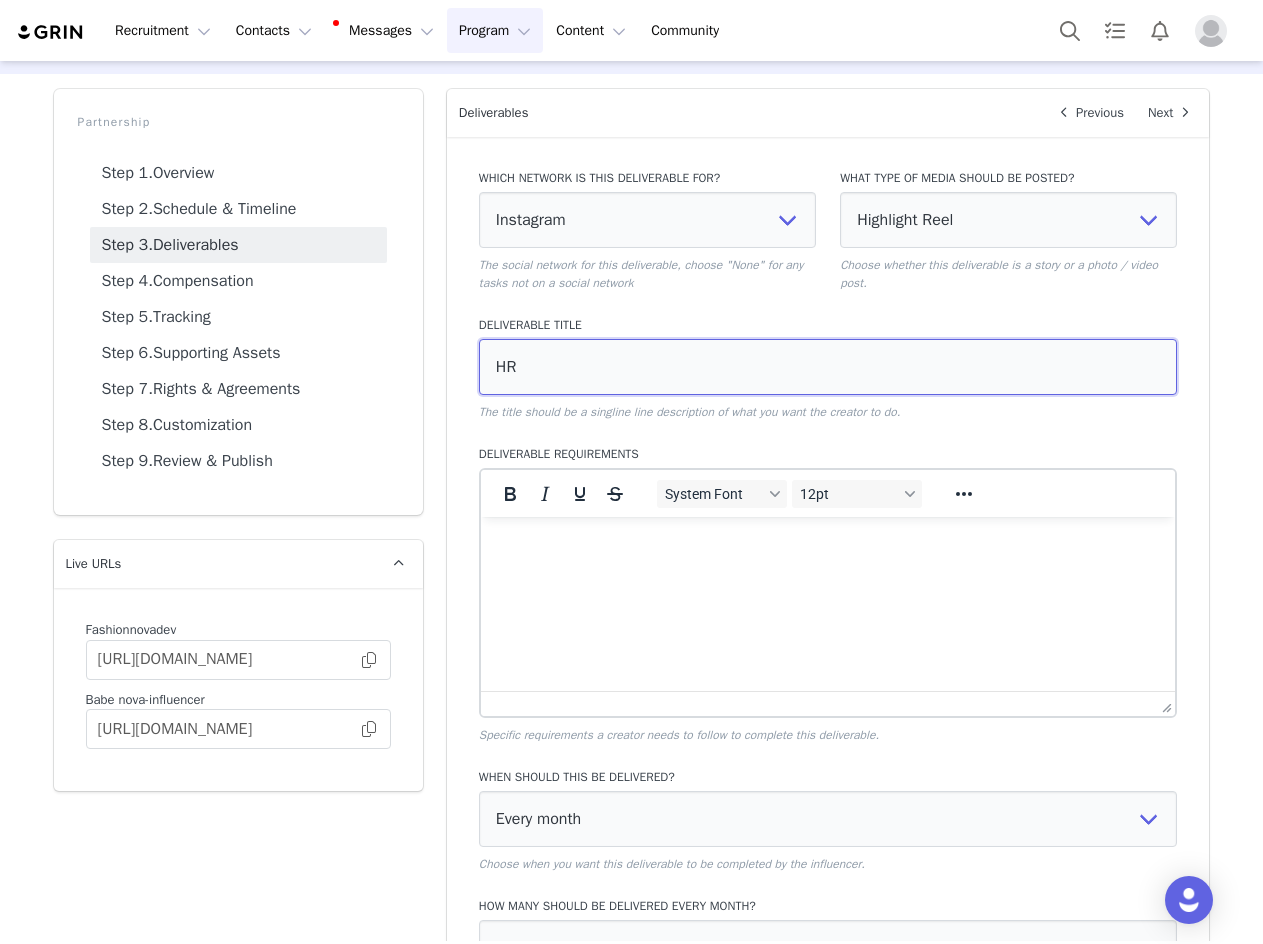 scroll, scrollTop: 296, scrollLeft: 0, axis: vertical 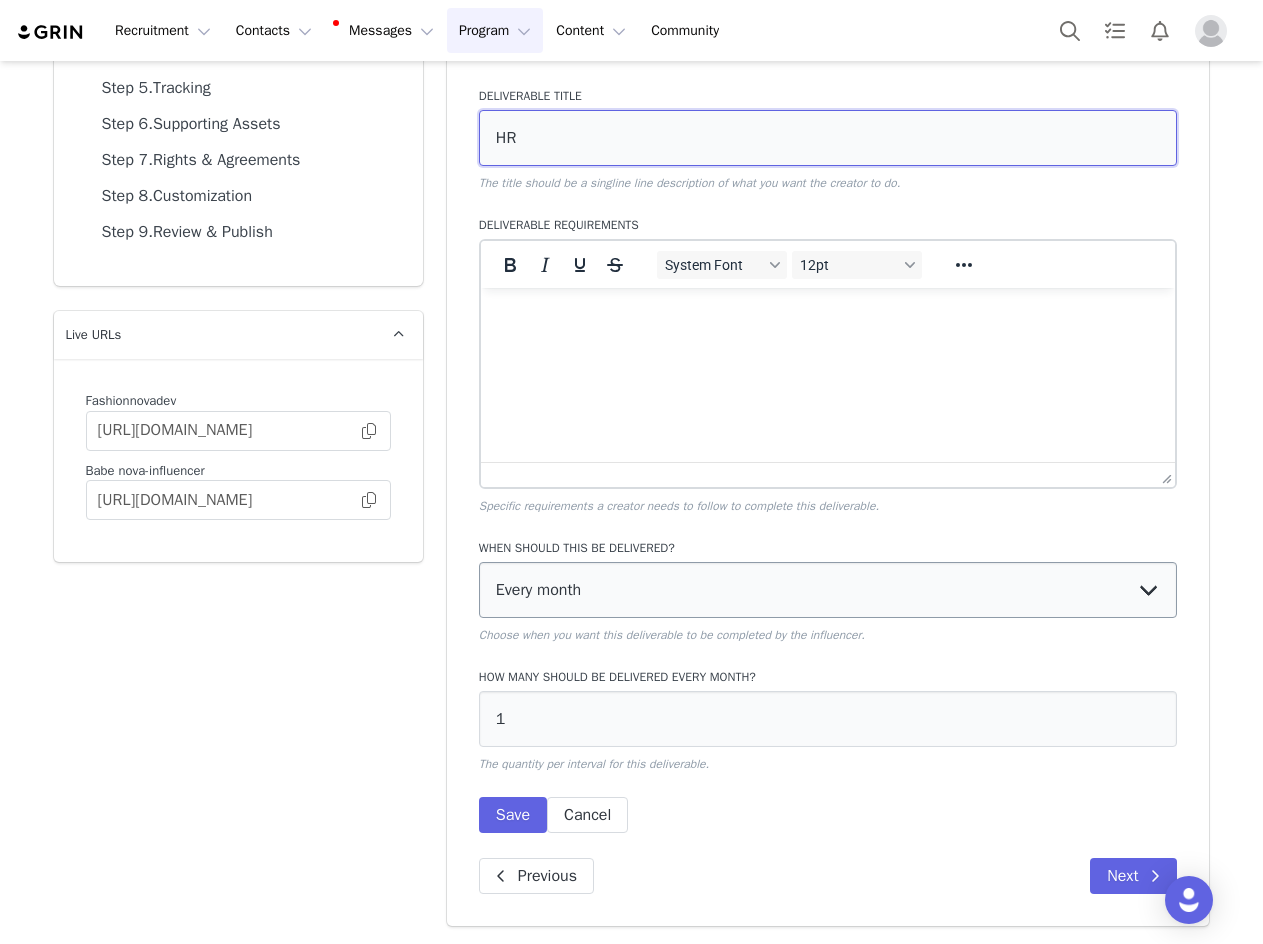 type on "HR" 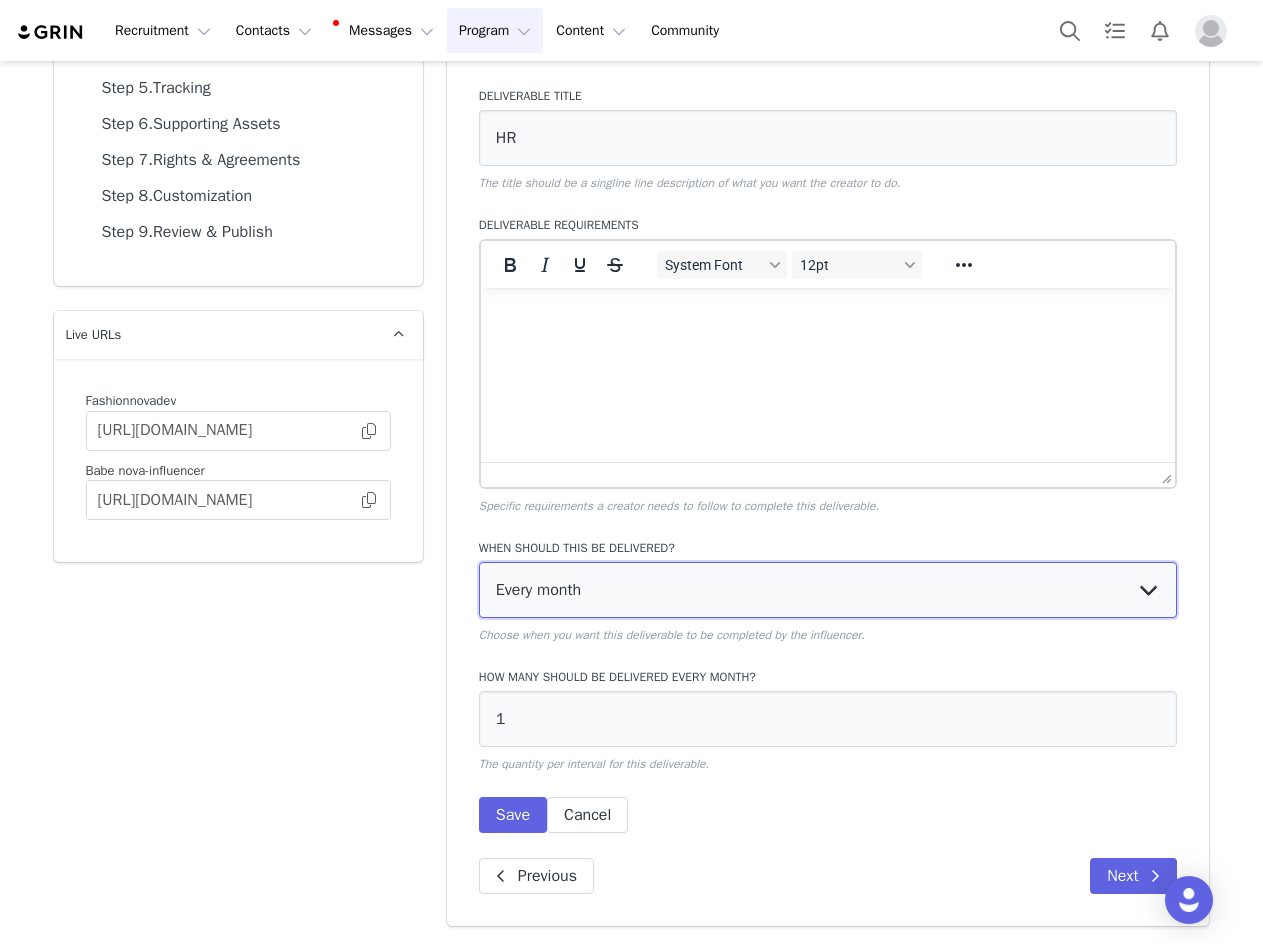 click on "Every month Every other month In specific months Throughout partnership" at bounding box center (828, 590) 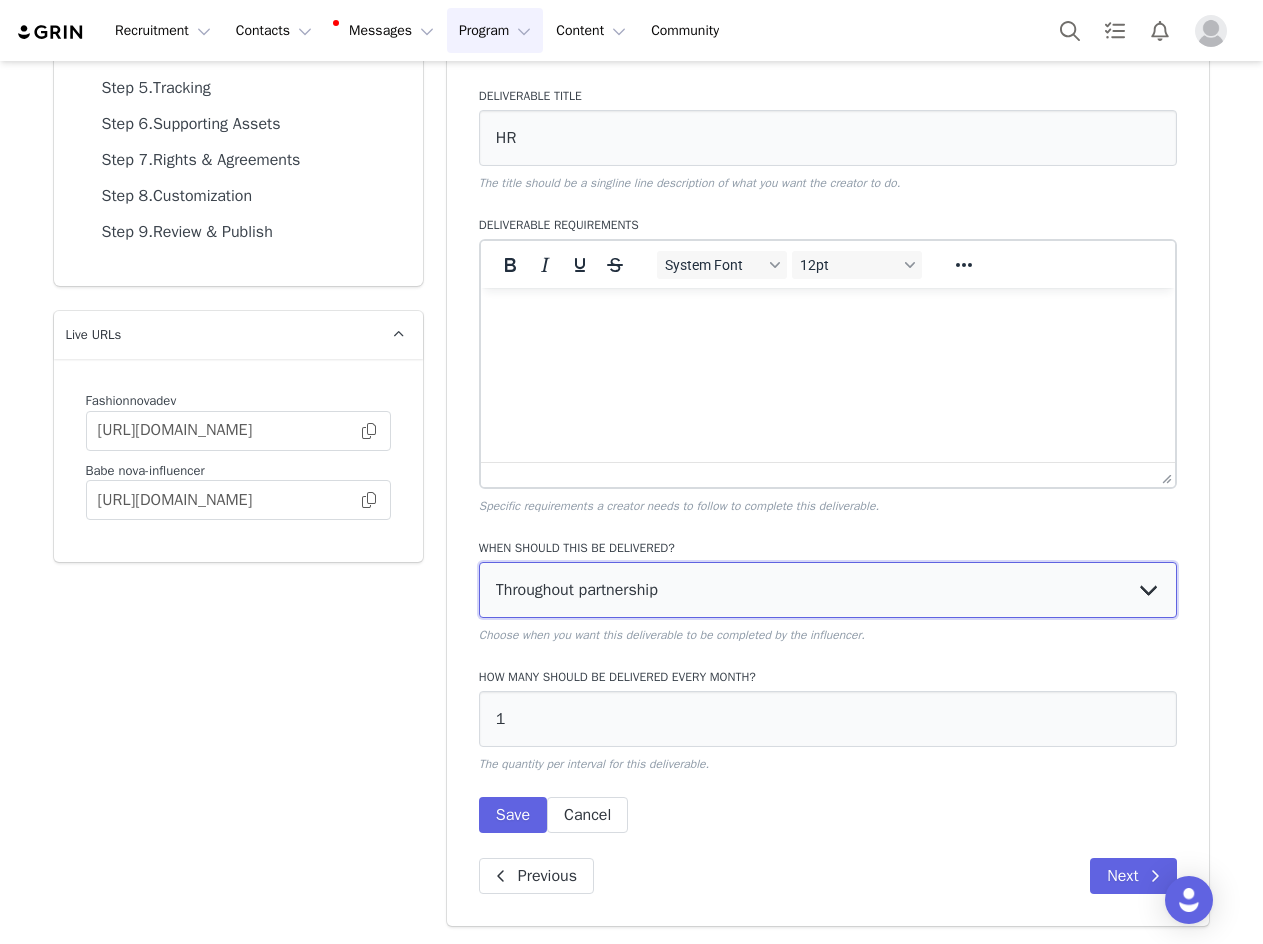 click on "Every month Every other month In specific months Throughout partnership" at bounding box center (828, 590) 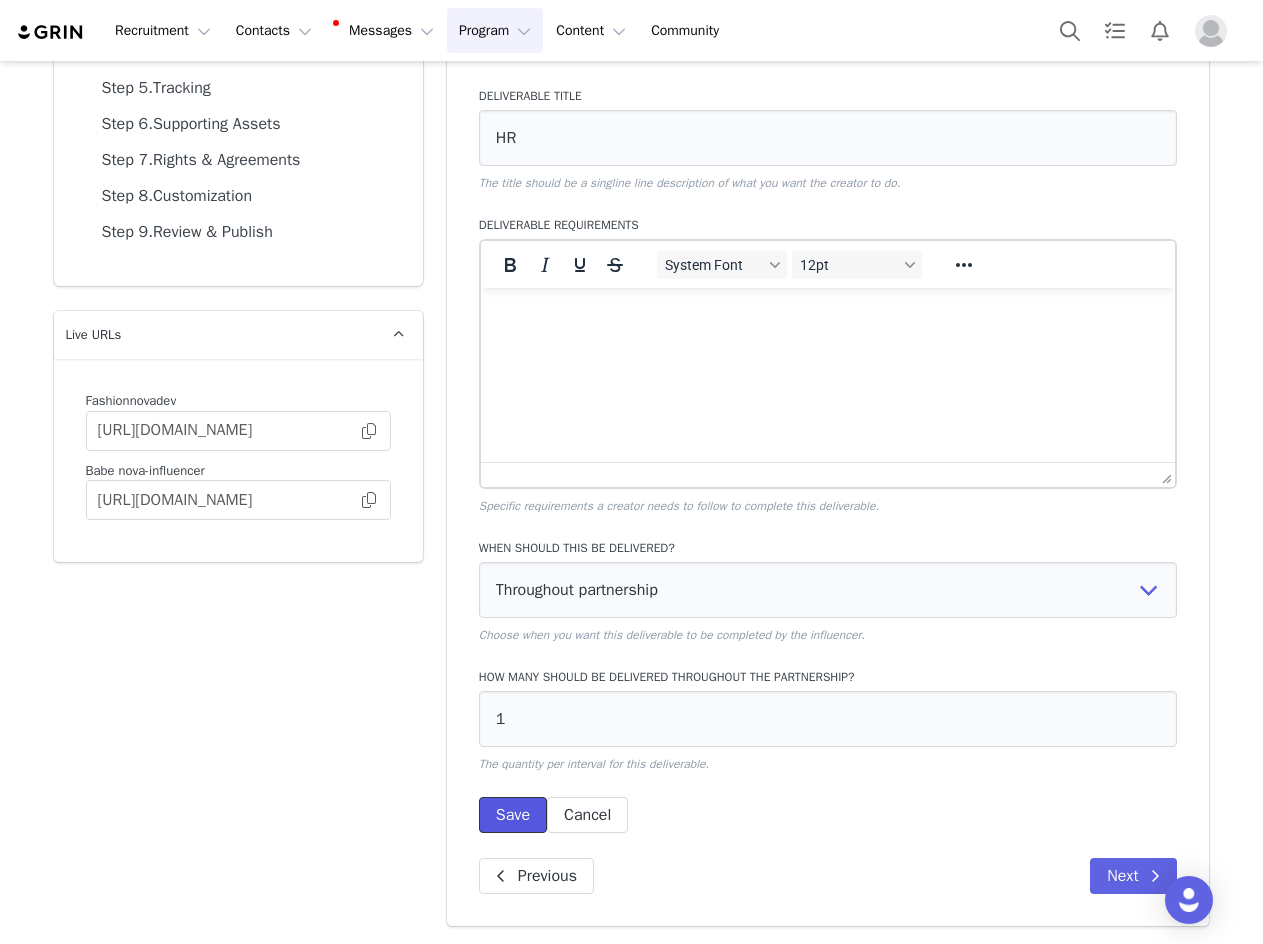 click on "Save" at bounding box center (513, 815) 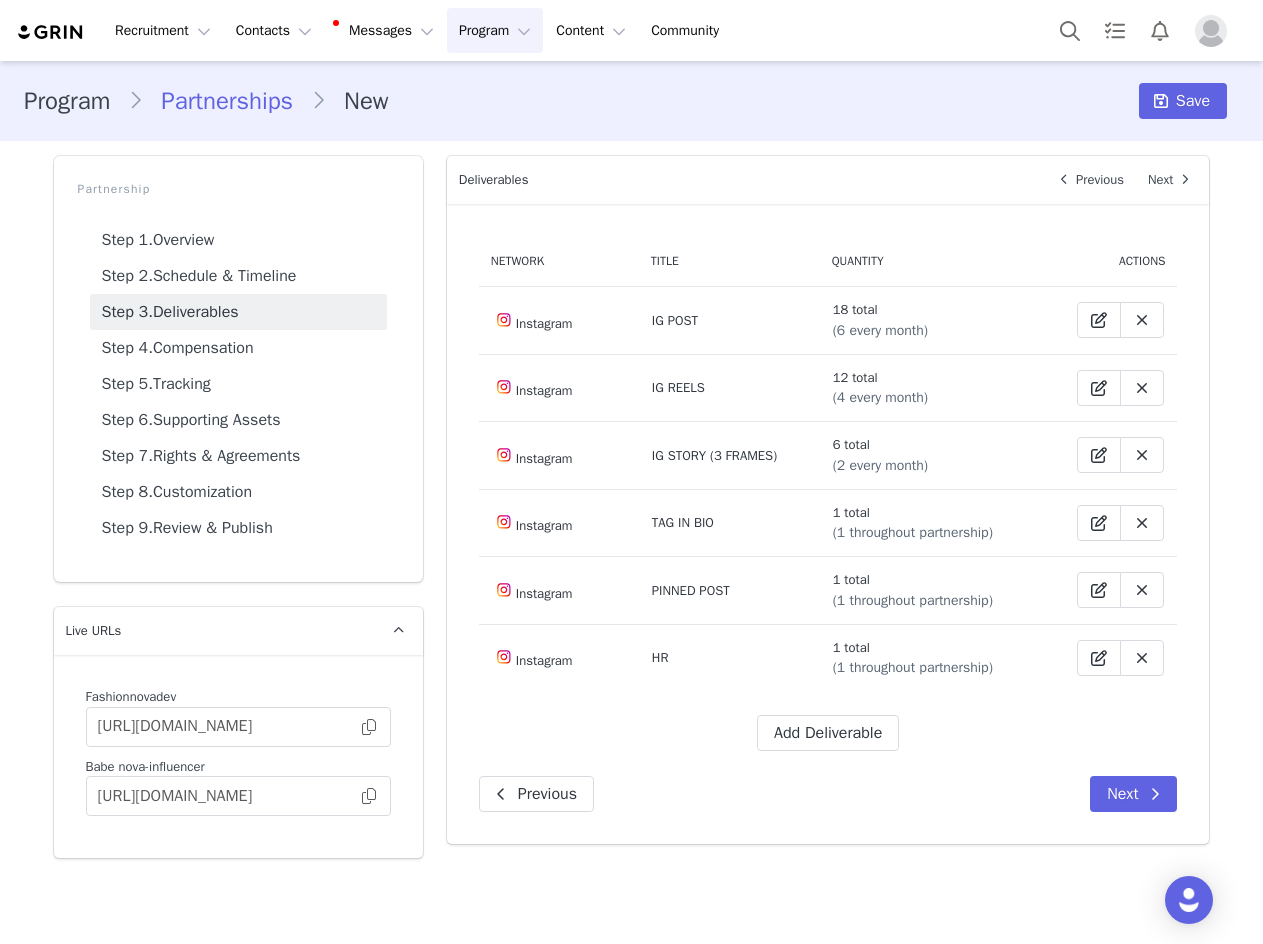 scroll, scrollTop: 0, scrollLeft: 0, axis: both 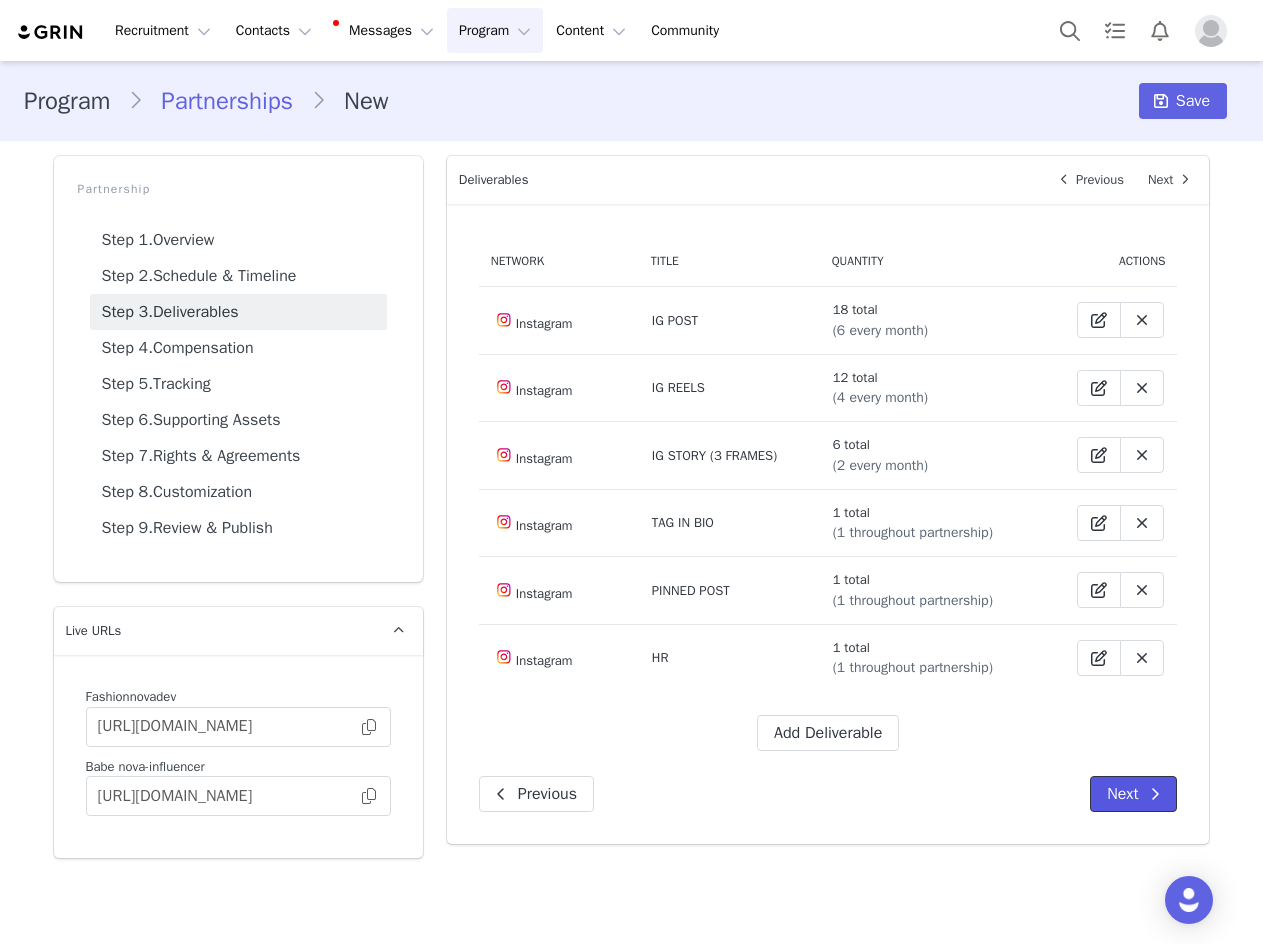 click on "Next" at bounding box center [1133, 794] 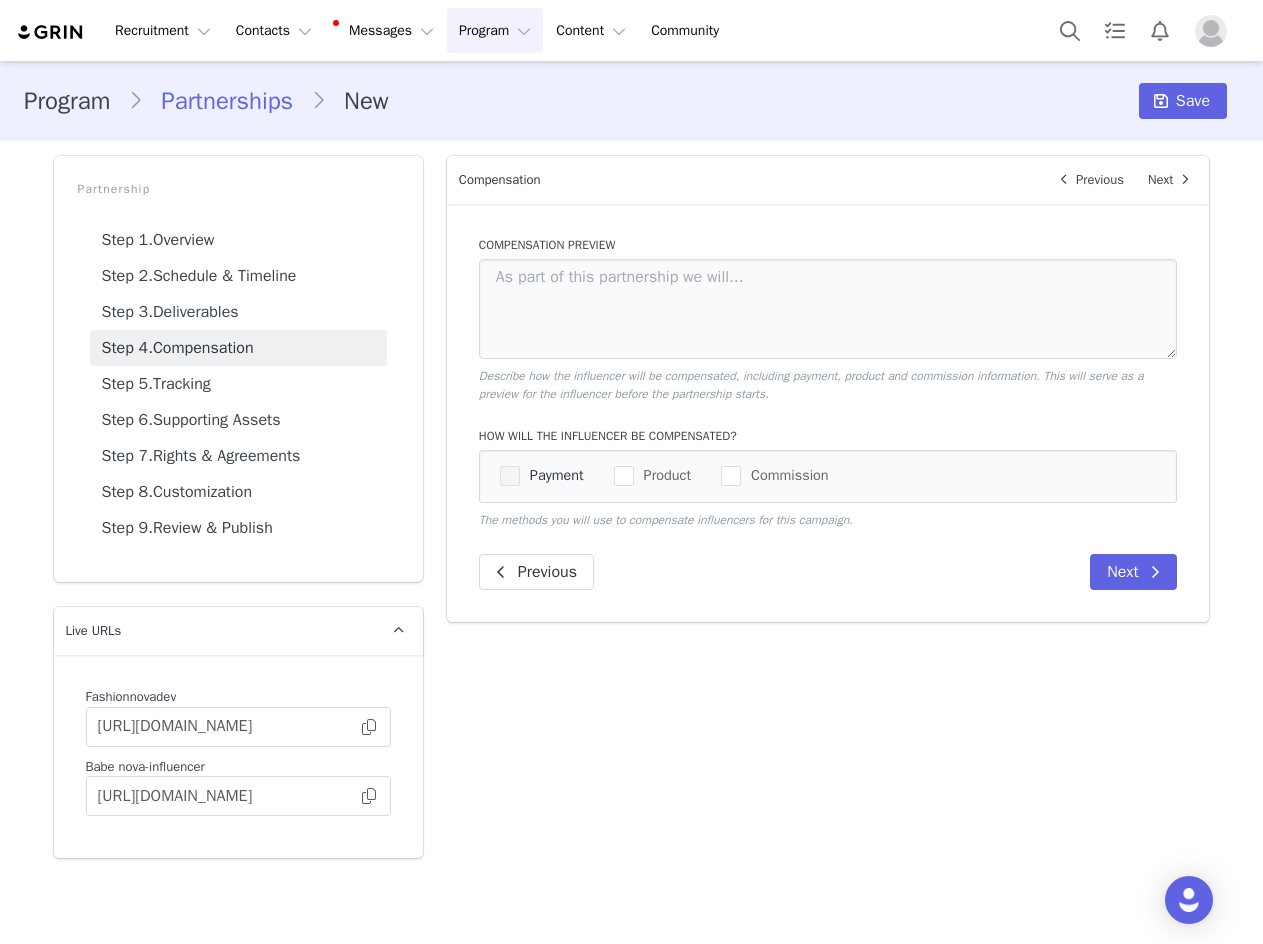 click on "Payment" at bounding box center (552, 475) 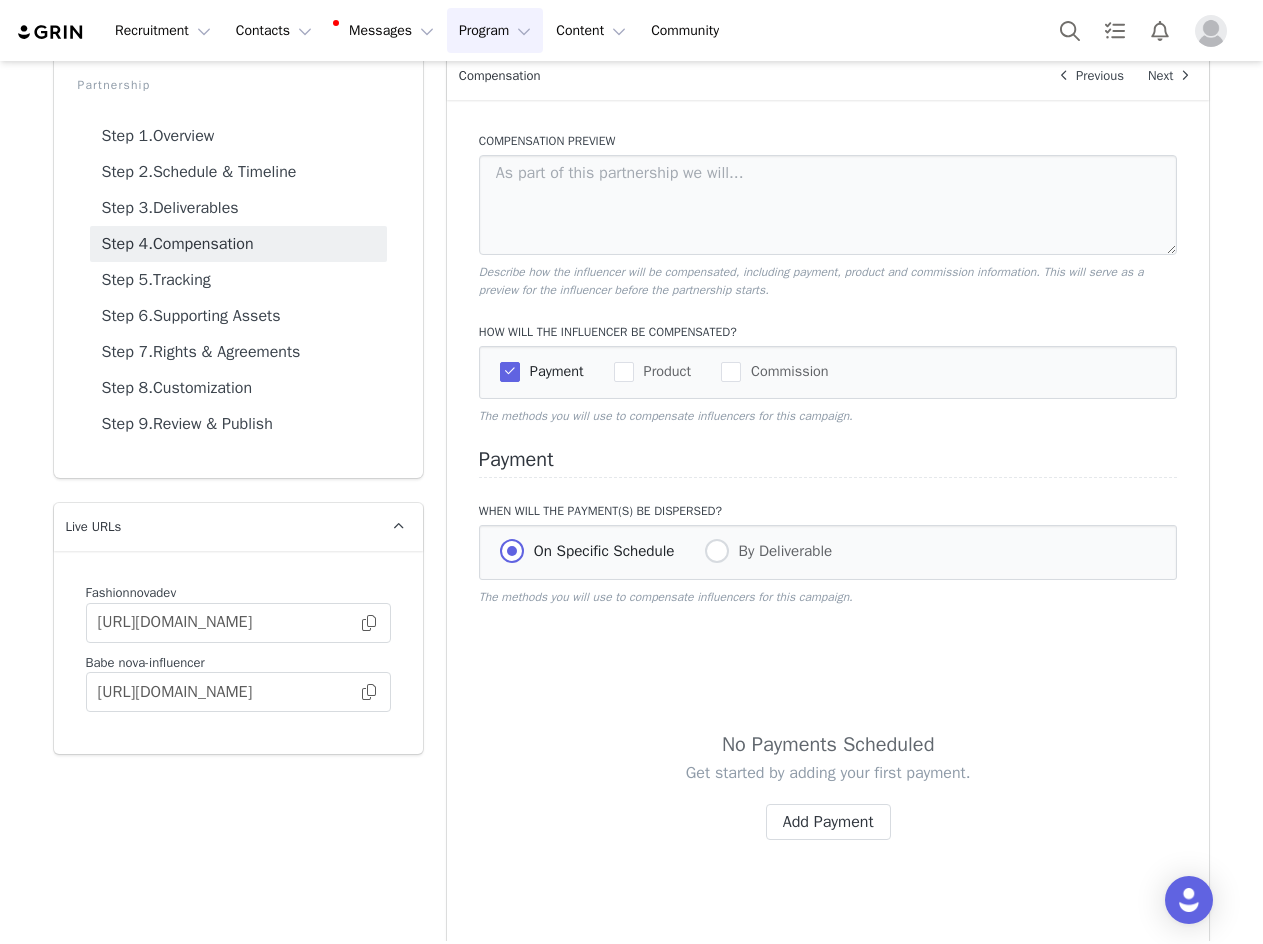 scroll, scrollTop: 231, scrollLeft: 0, axis: vertical 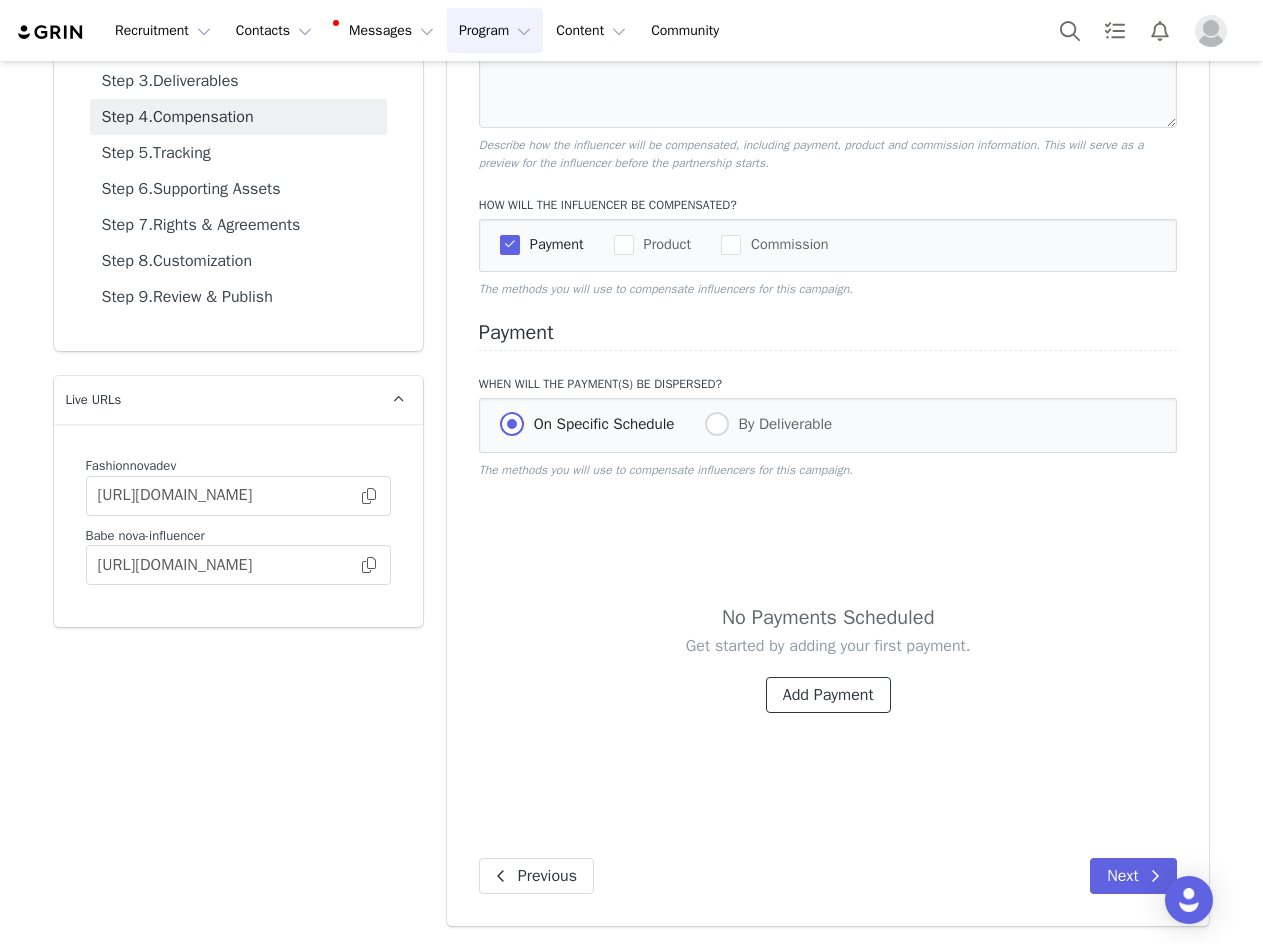 click on "Add Payment" at bounding box center [828, 695] 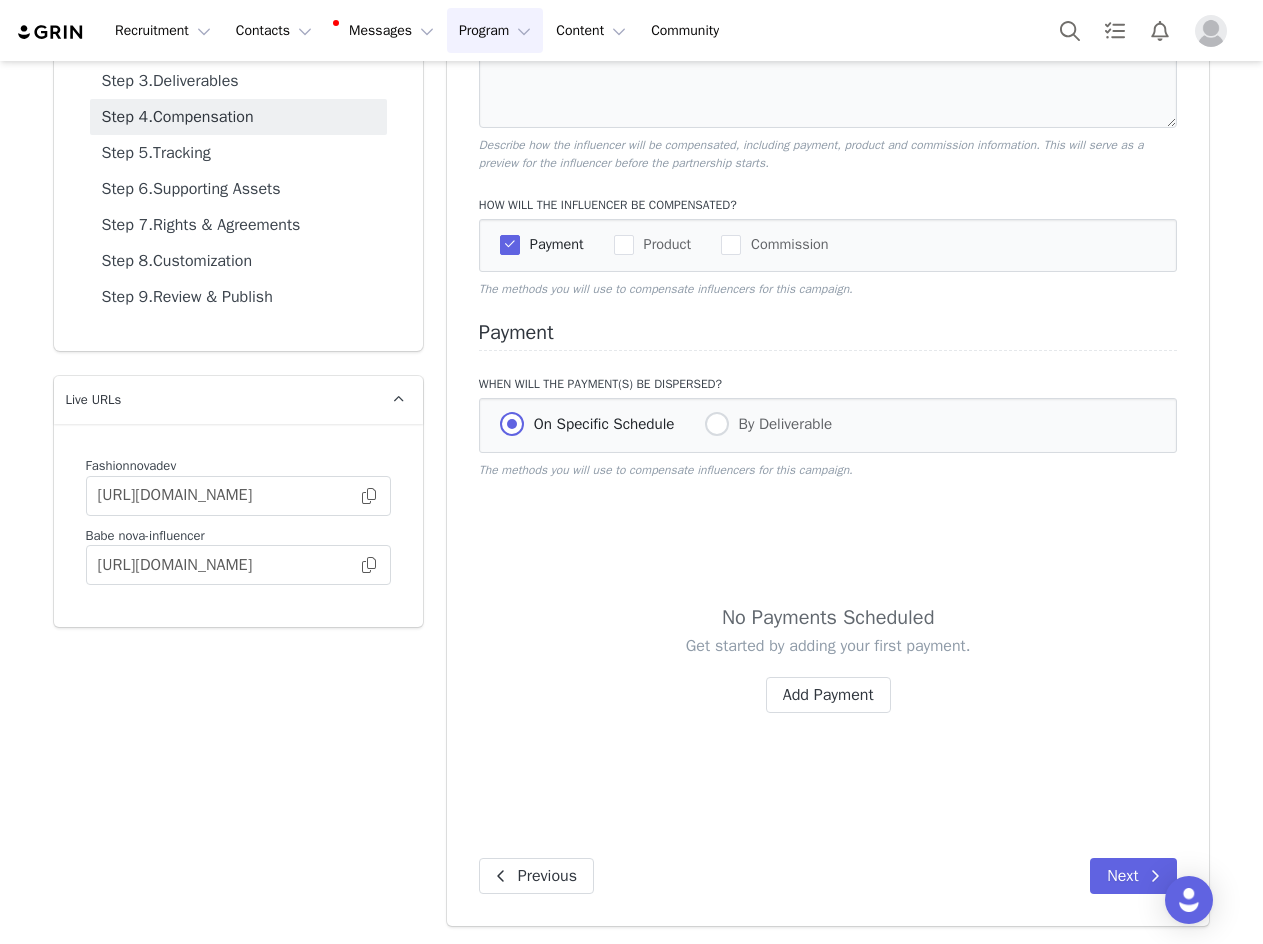 scroll, scrollTop: 27, scrollLeft: 0, axis: vertical 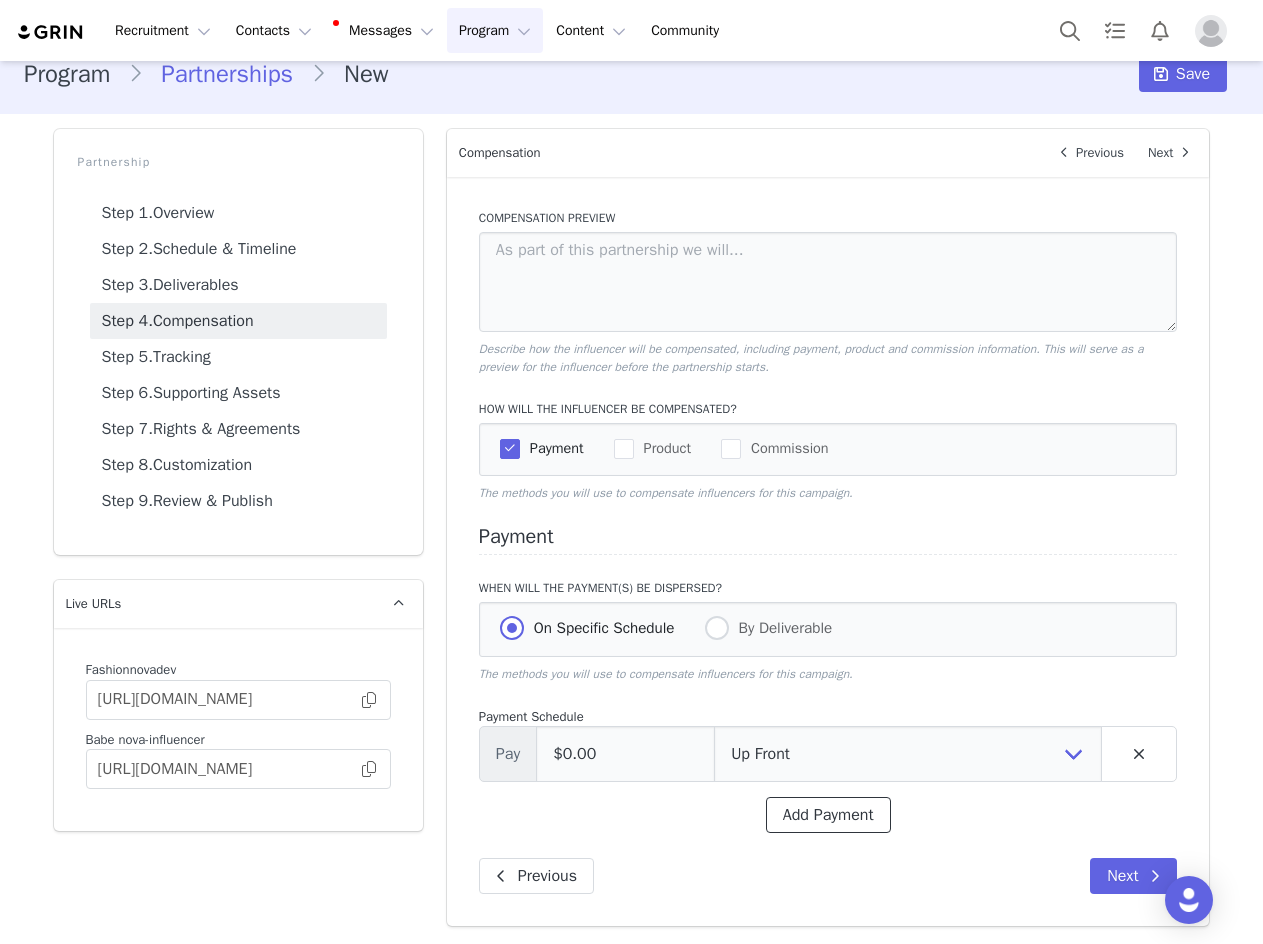 click on "Add Payment" at bounding box center (828, 815) 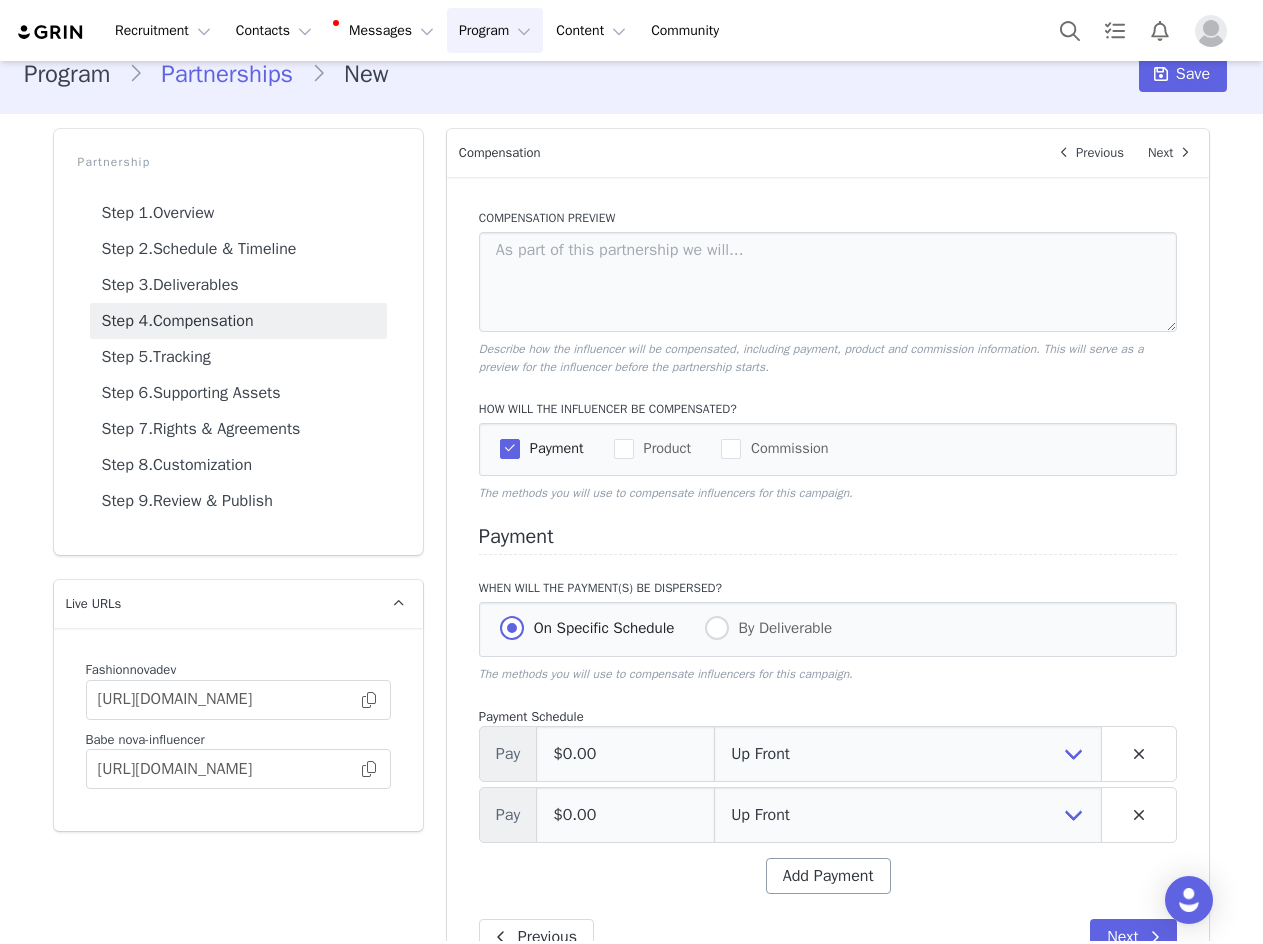 drag, startPoint x: 805, startPoint y: 851, endPoint x: 797, endPoint y: 869, distance: 19.697716 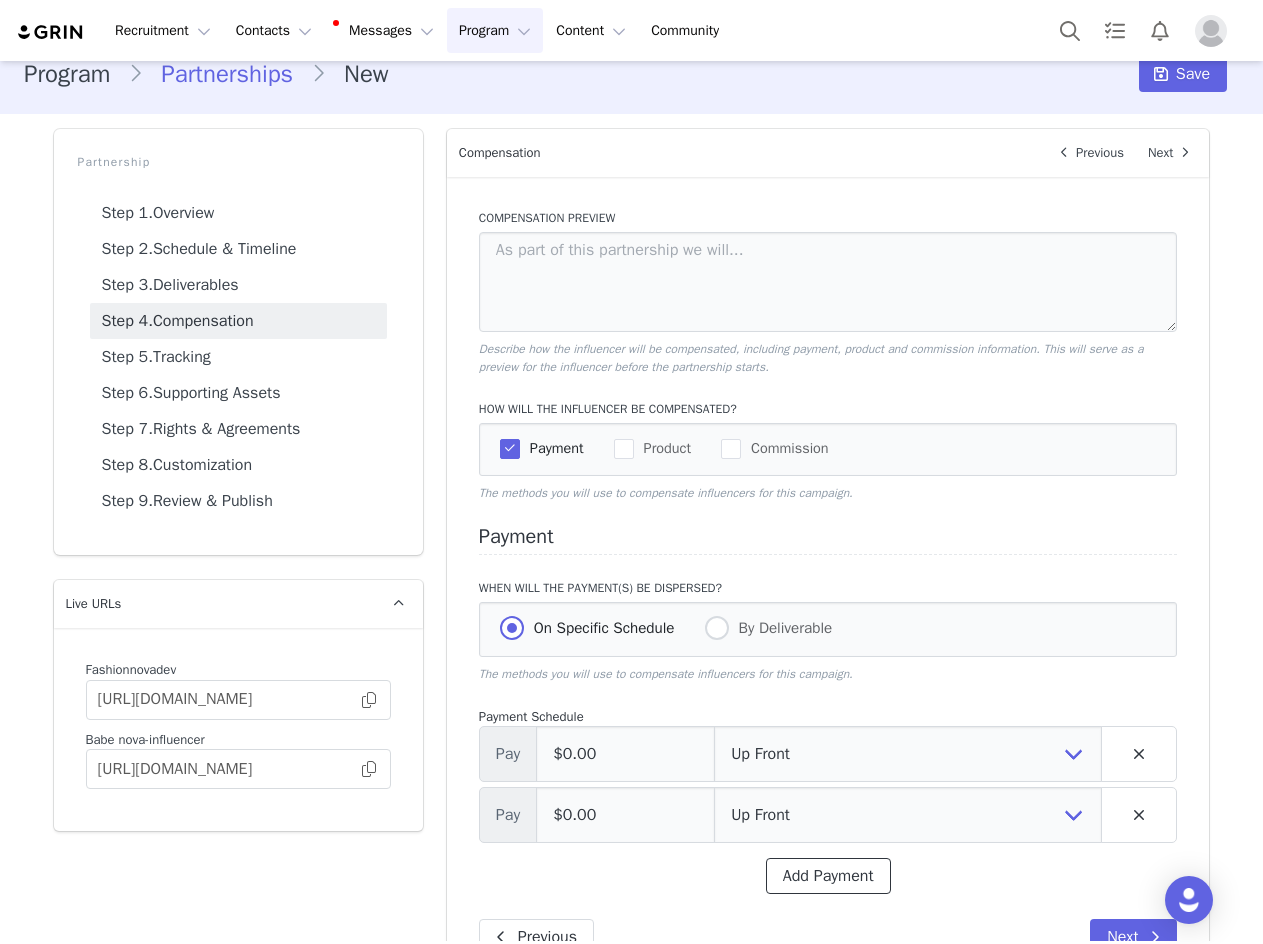 click on "Add Payment" at bounding box center [828, 876] 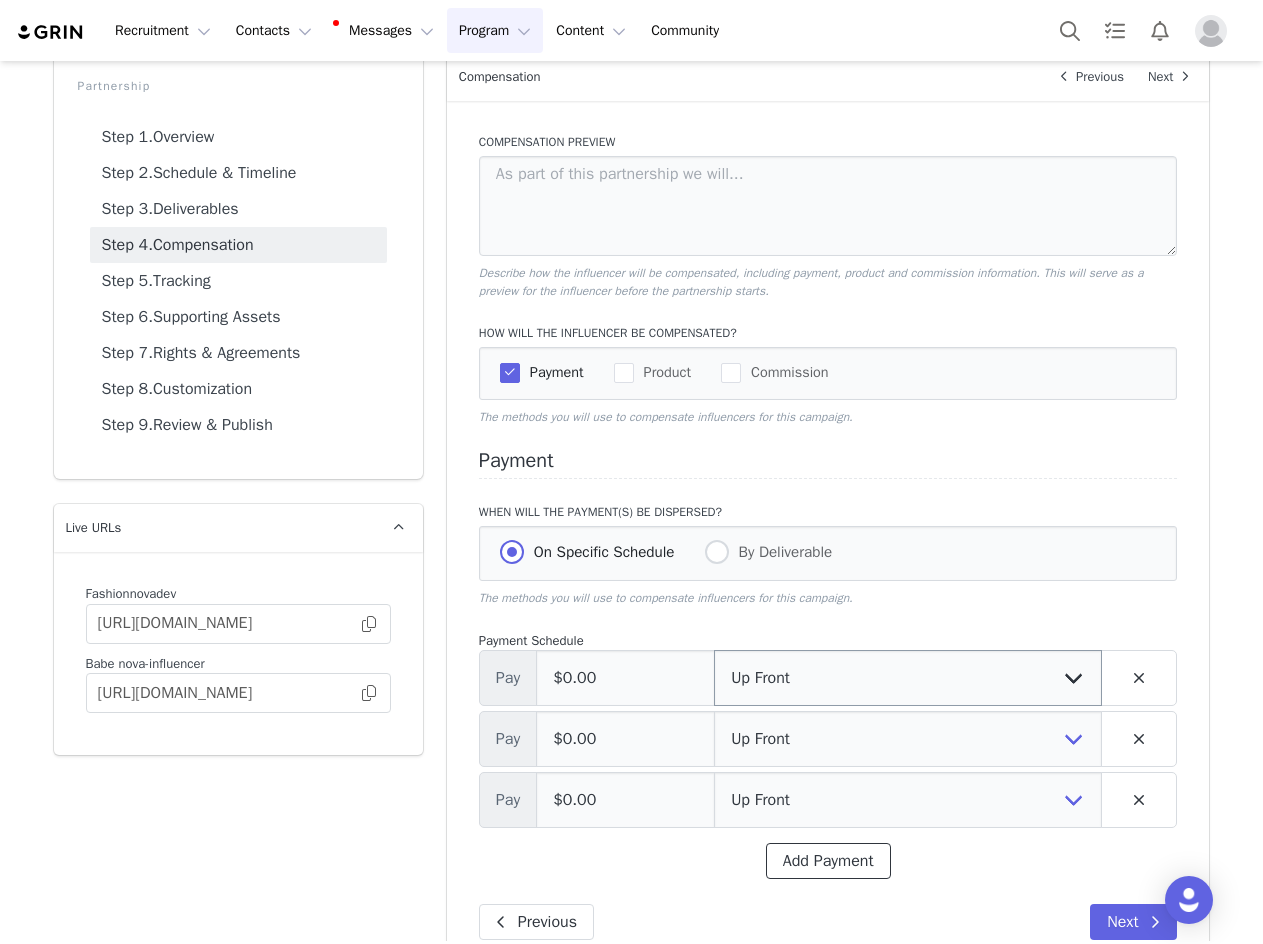 scroll, scrollTop: 149, scrollLeft: 0, axis: vertical 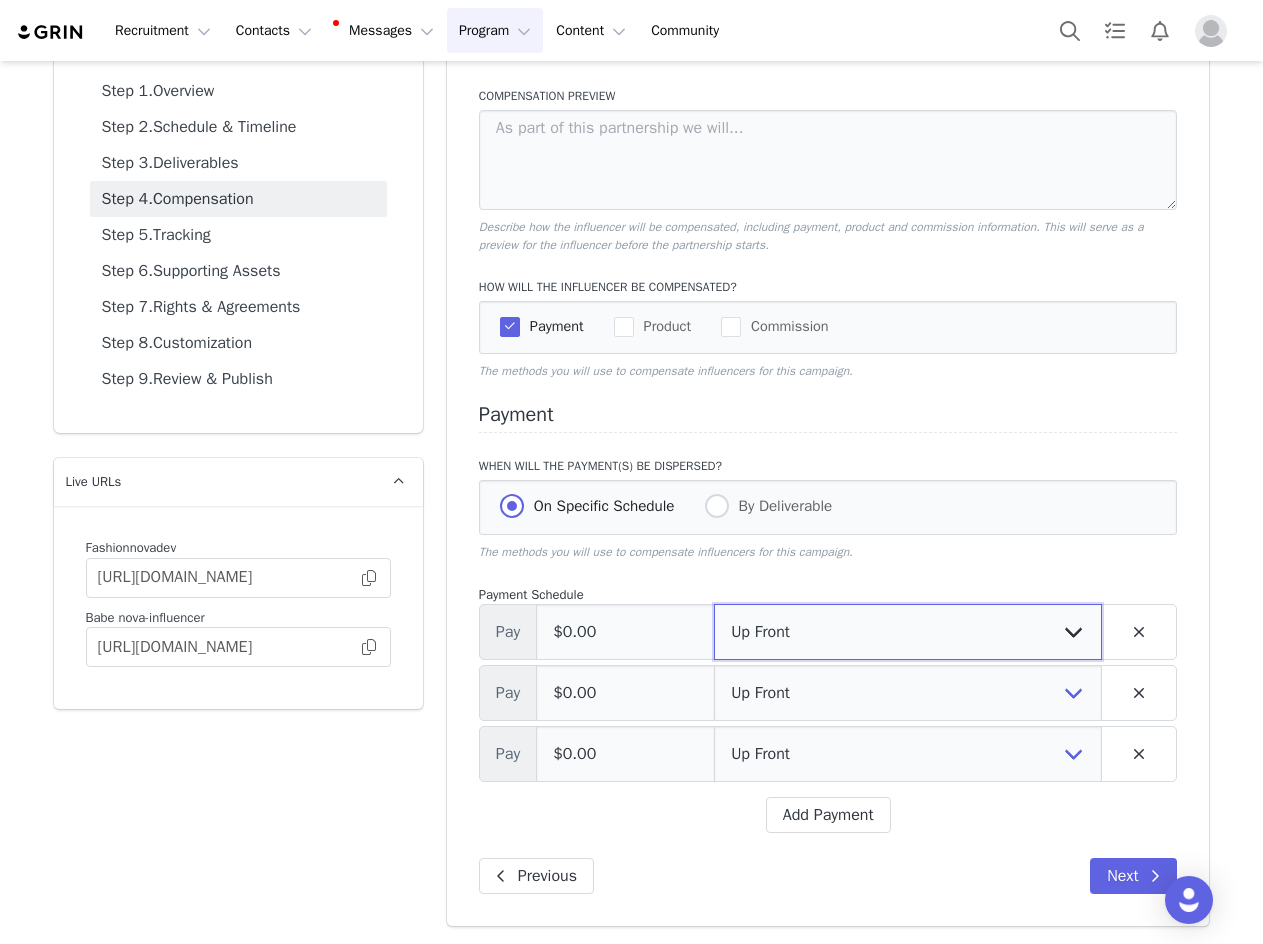 click on "Up Front  Month 1   Month 2   Month 3  Upon Completion" at bounding box center [908, 632] 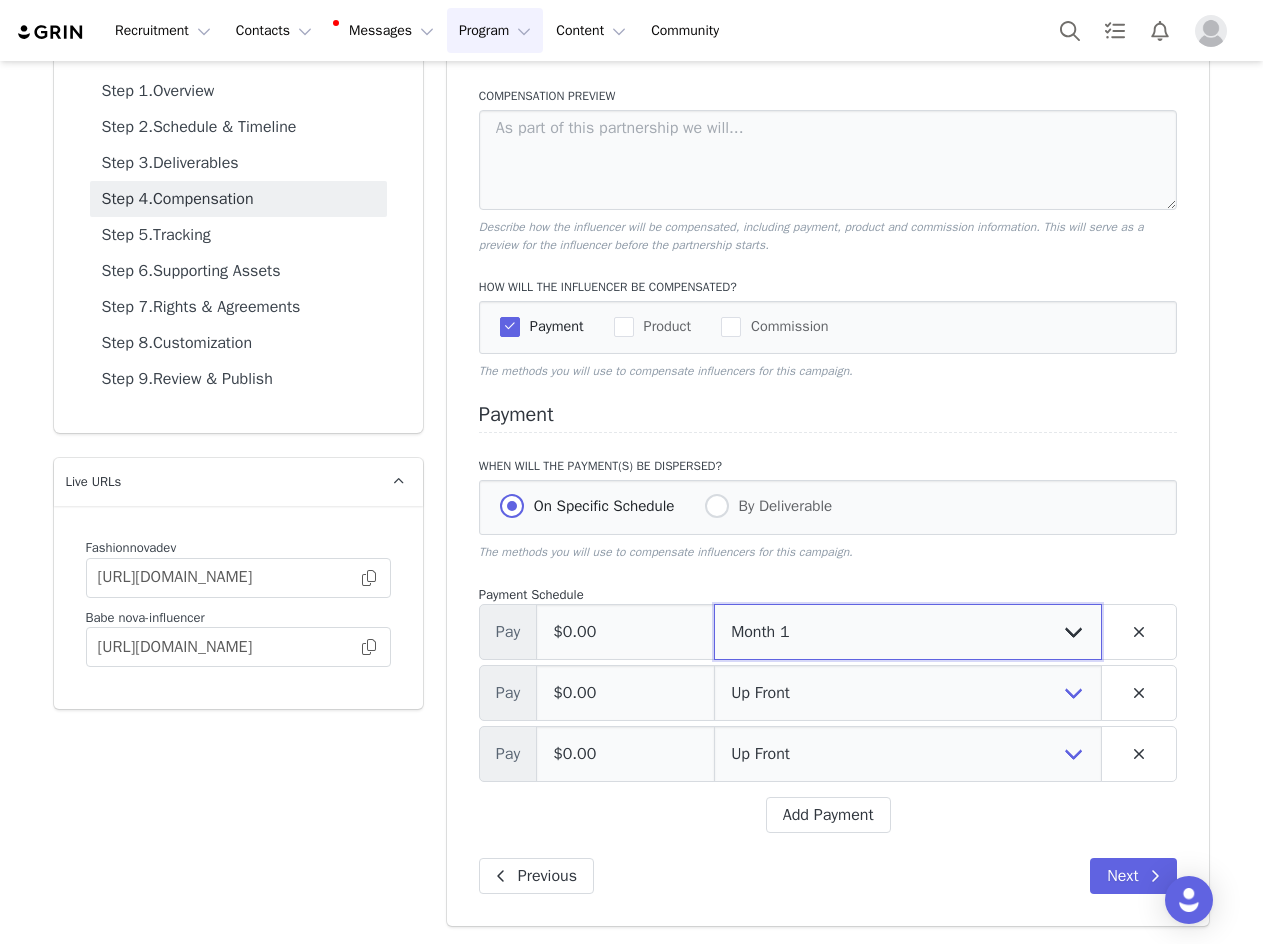 click on "Up Front  Month 1   Month 2   Month 3  Upon Completion" at bounding box center [908, 632] 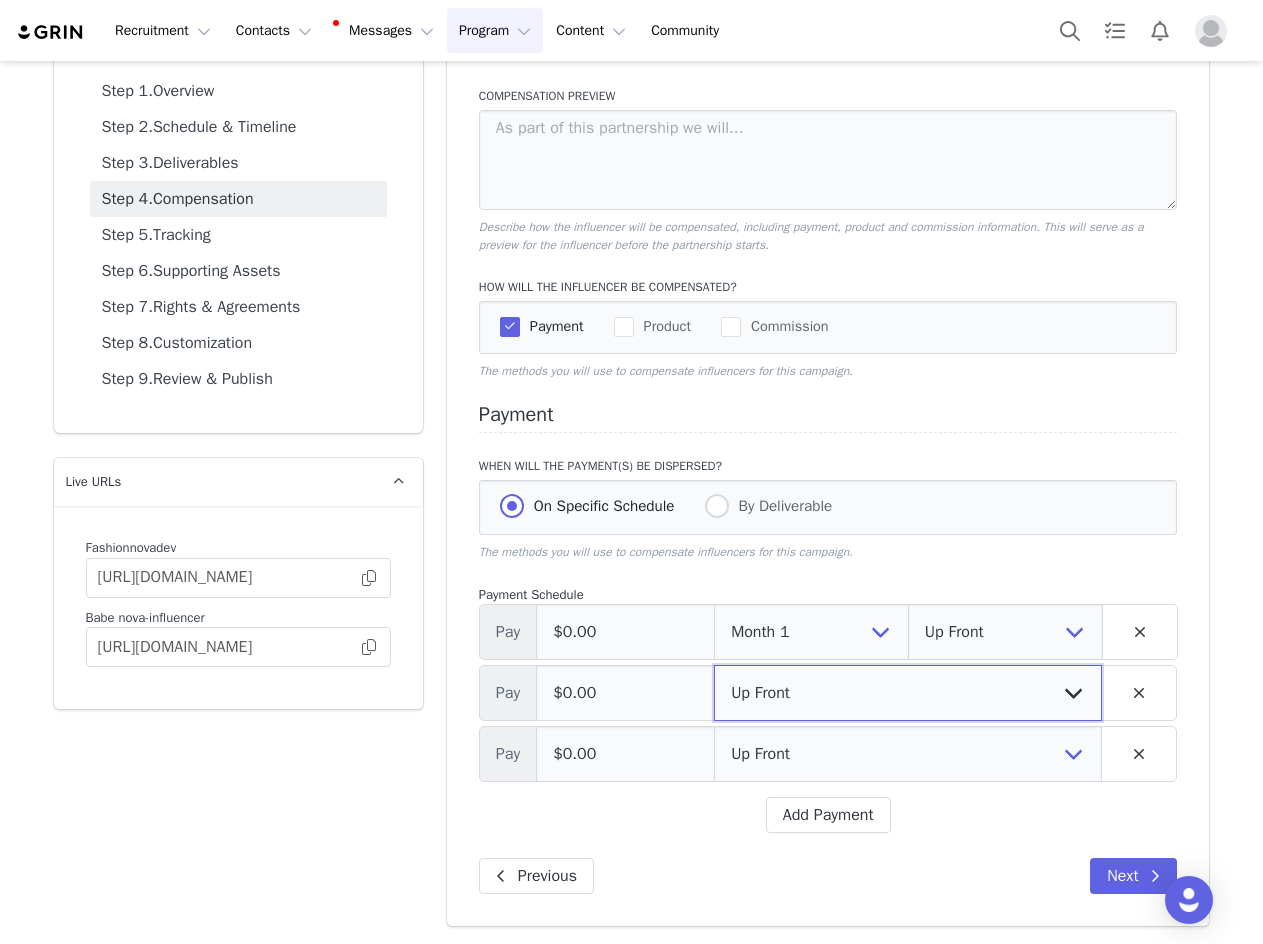 drag, startPoint x: 798, startPoint y: 686, endPoint x: 792, endPoint y: 713, distance: 27.658634 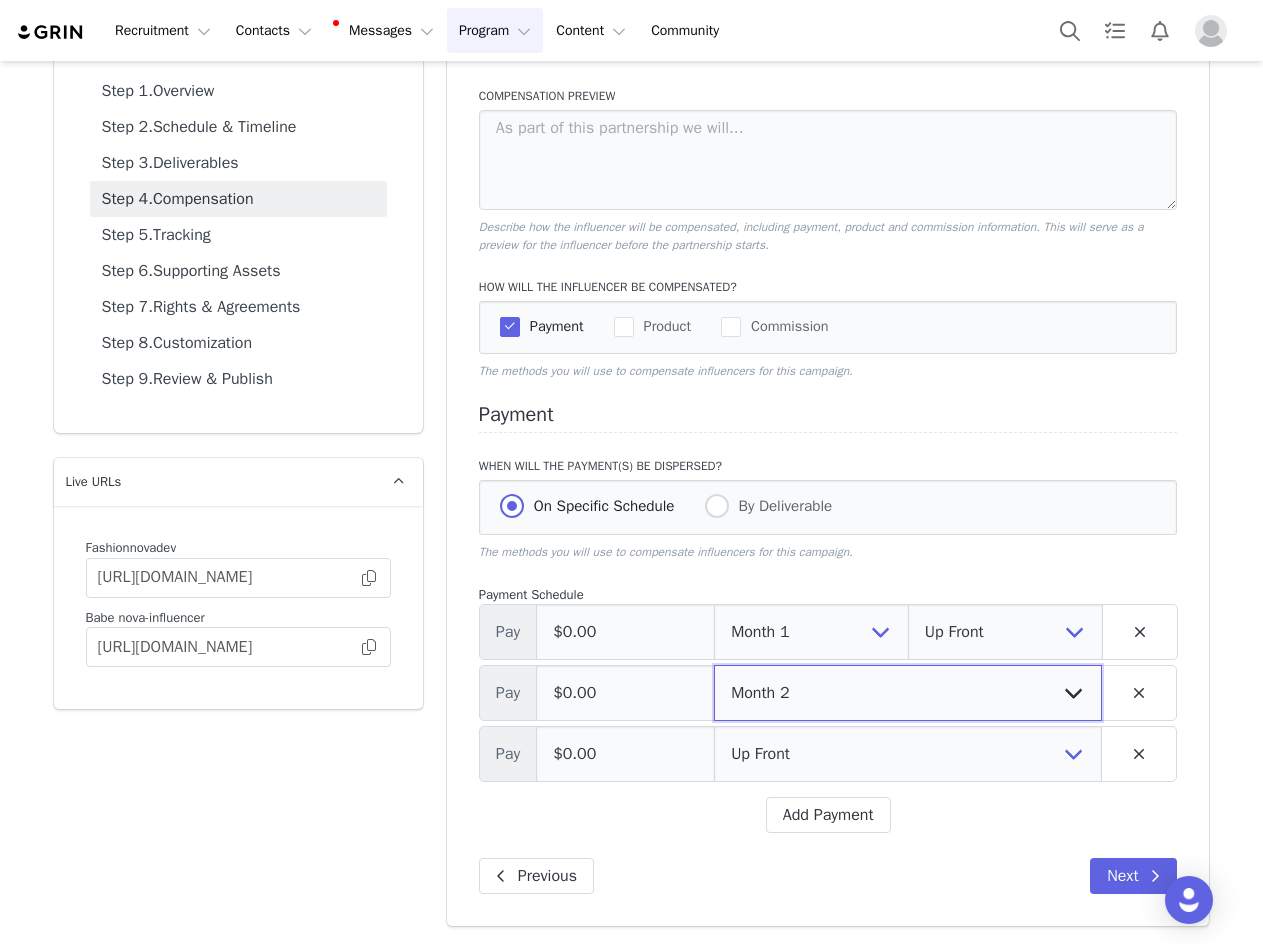 click on "Up Front  Month 1   Month 2   Month 3  Upon Completion" at bounding box center [908, 693] 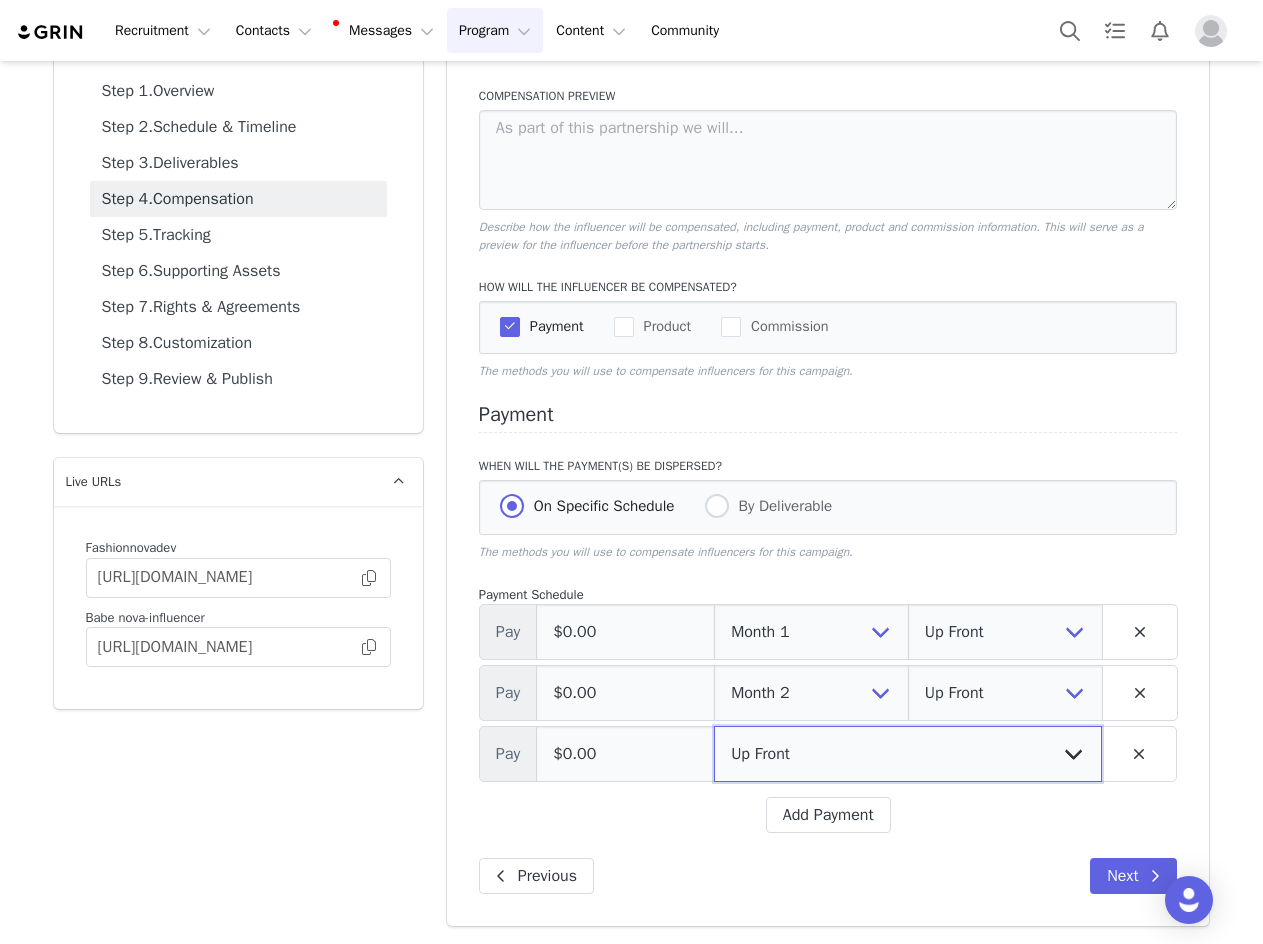 click on "Up Front  Month 1   Month 2   Month 3  Upon Completion" at bounding box center (908, 754) 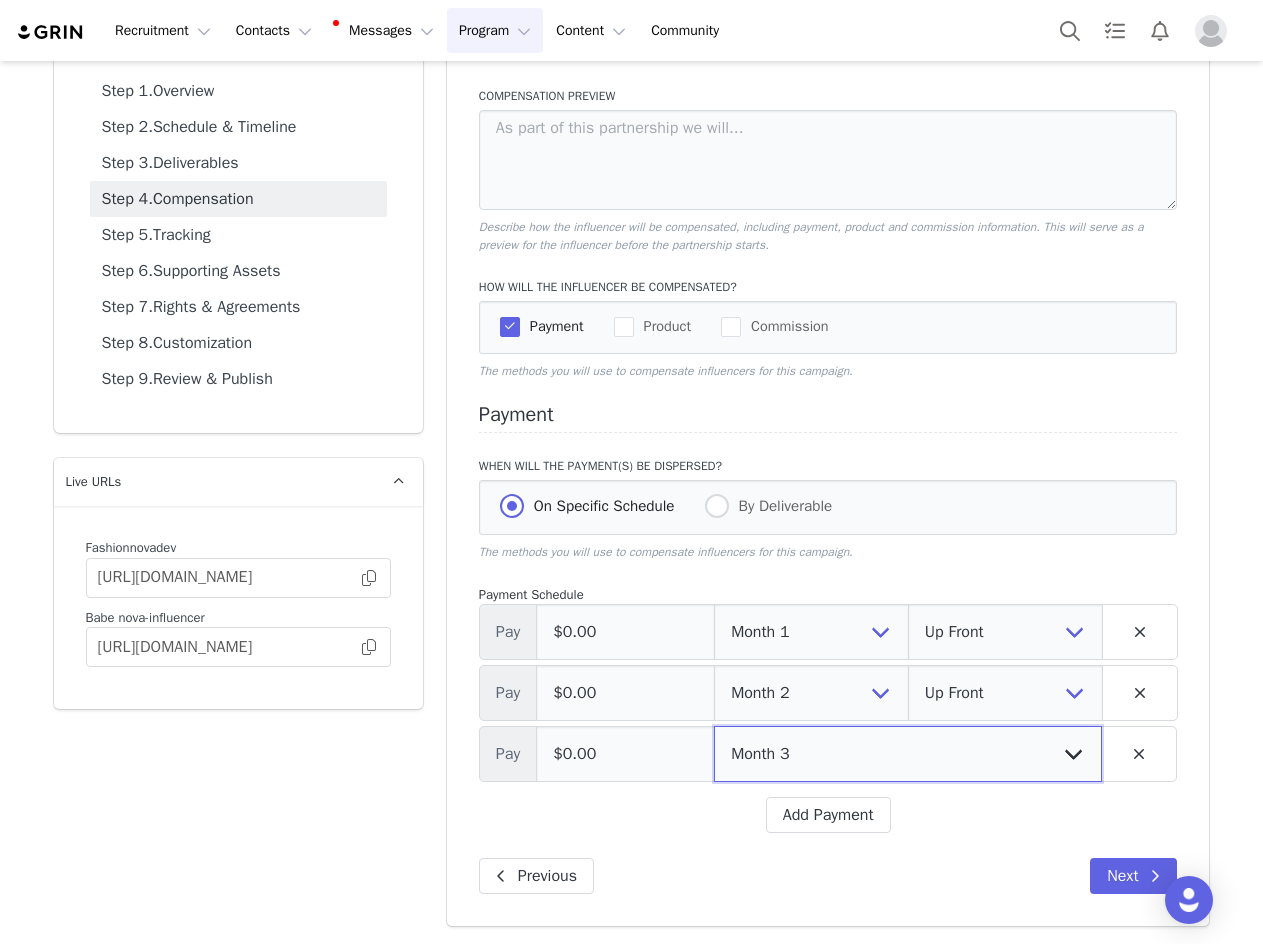 click on "Up Front  Month 1   Month 2   Month 3  Upon Completion" at bounding box center (908, 754) 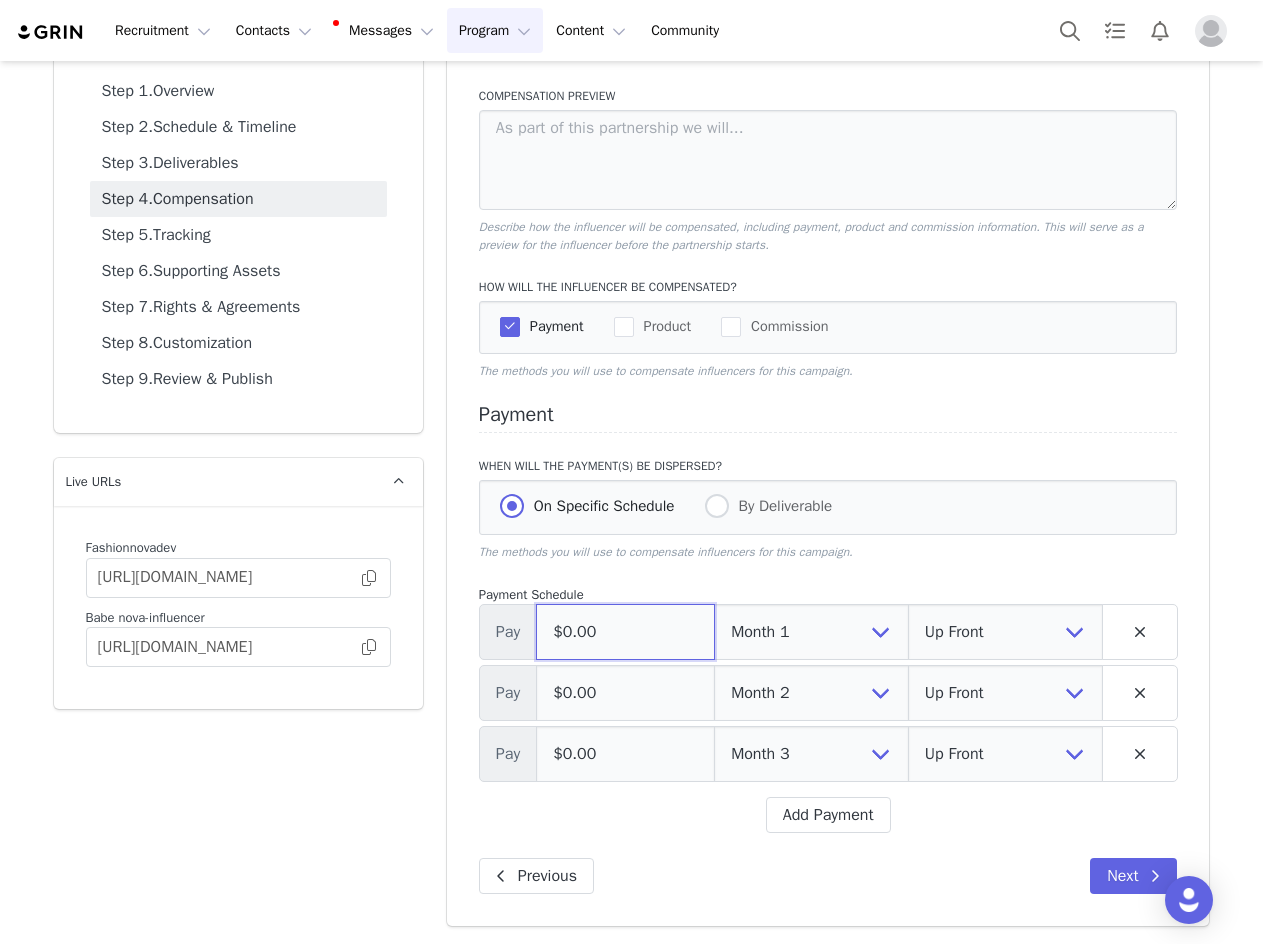 click on "$0.00" at bounding box center (625, 632) 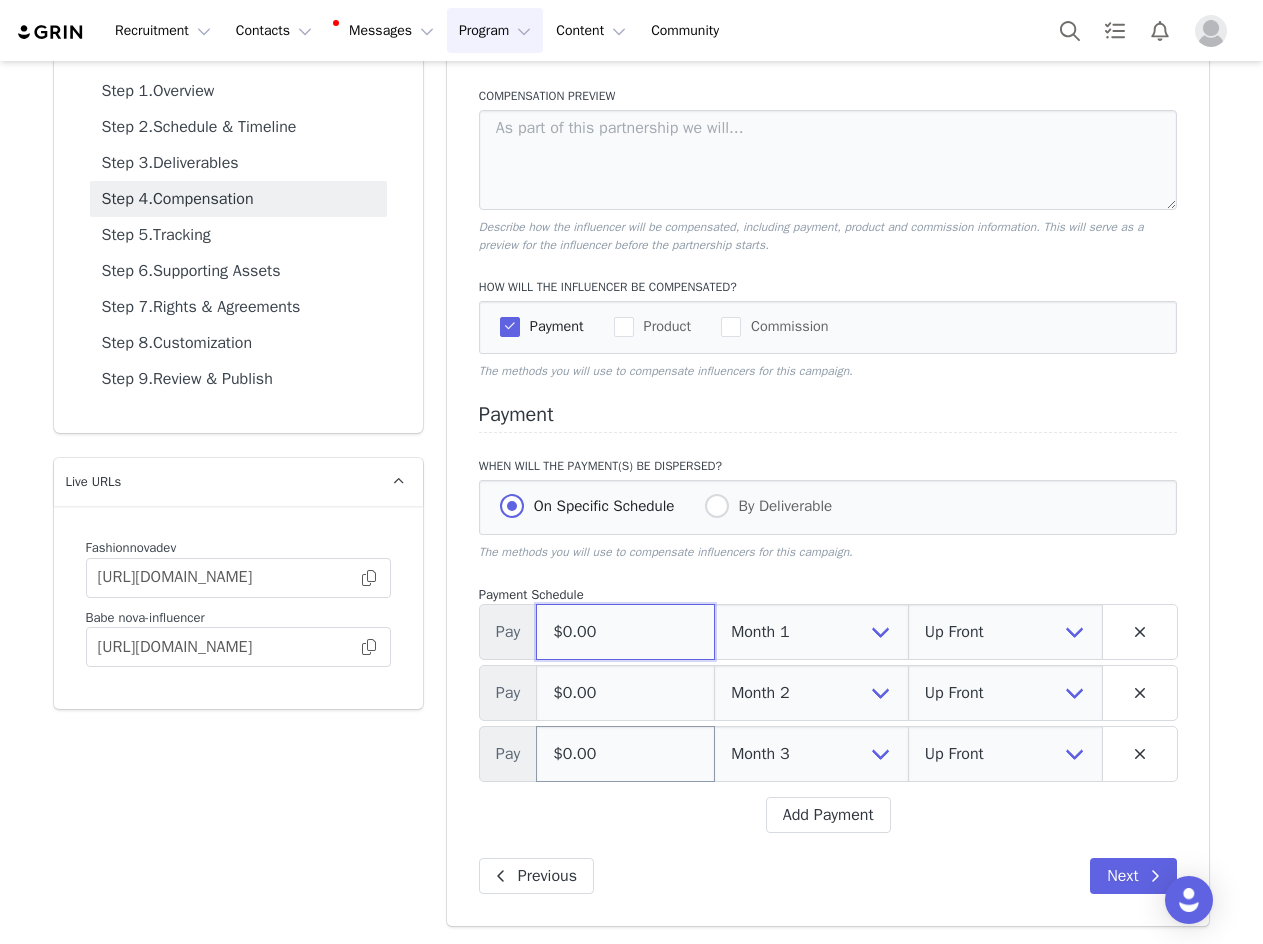 paste on "2,75" 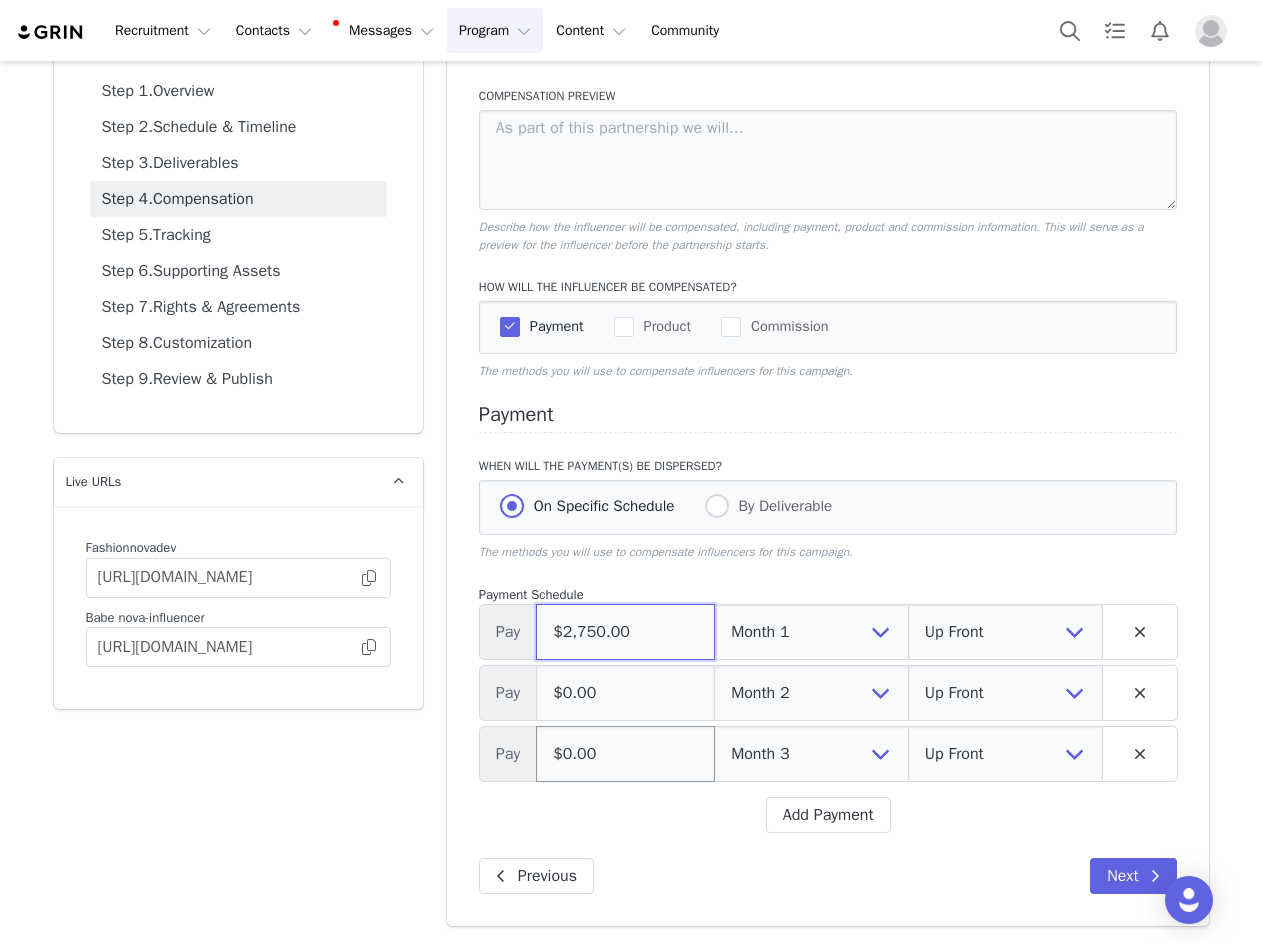 type on "$2,750.00" 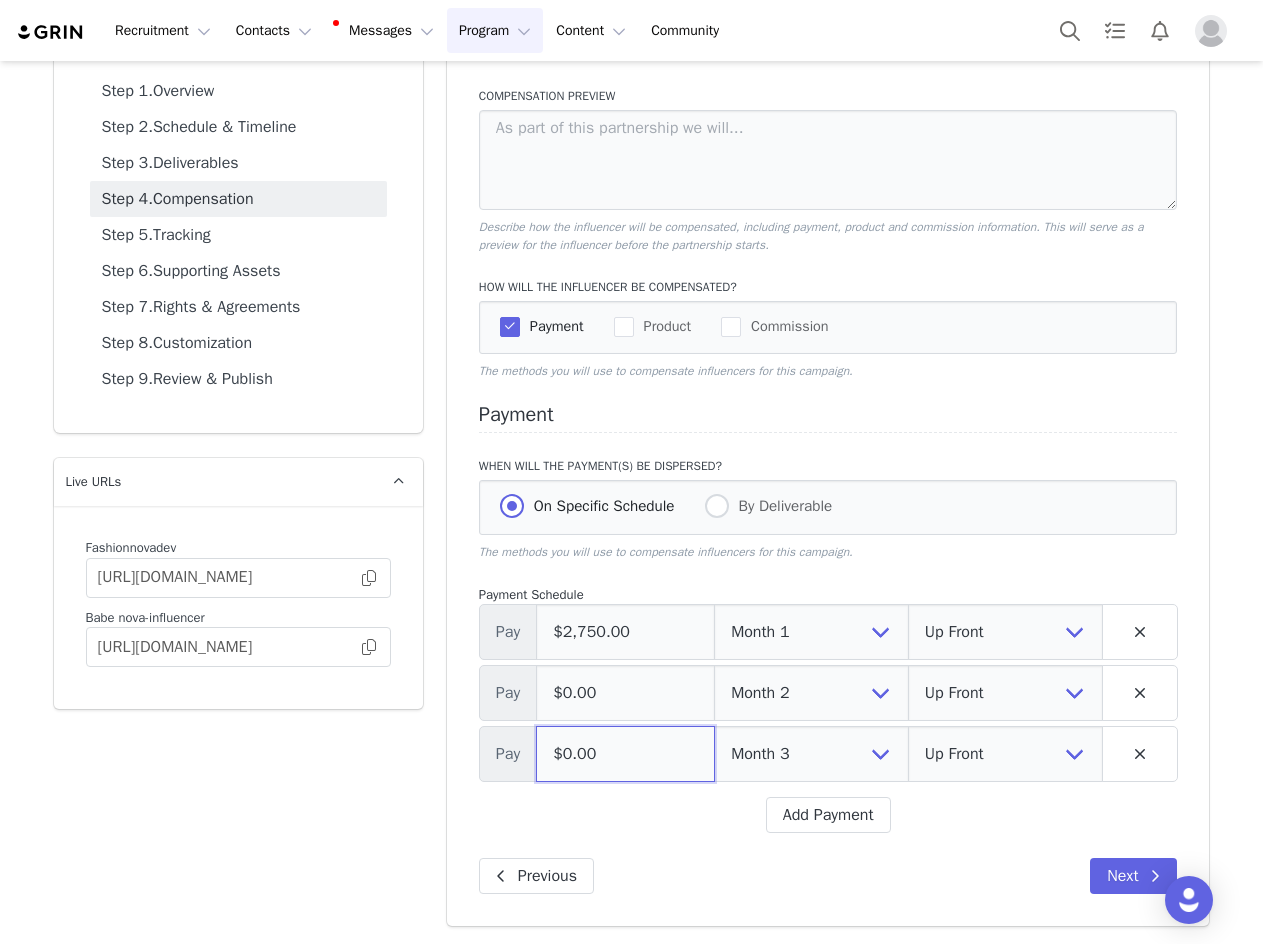 click on "$0.00" at bounding box center (625, 754) 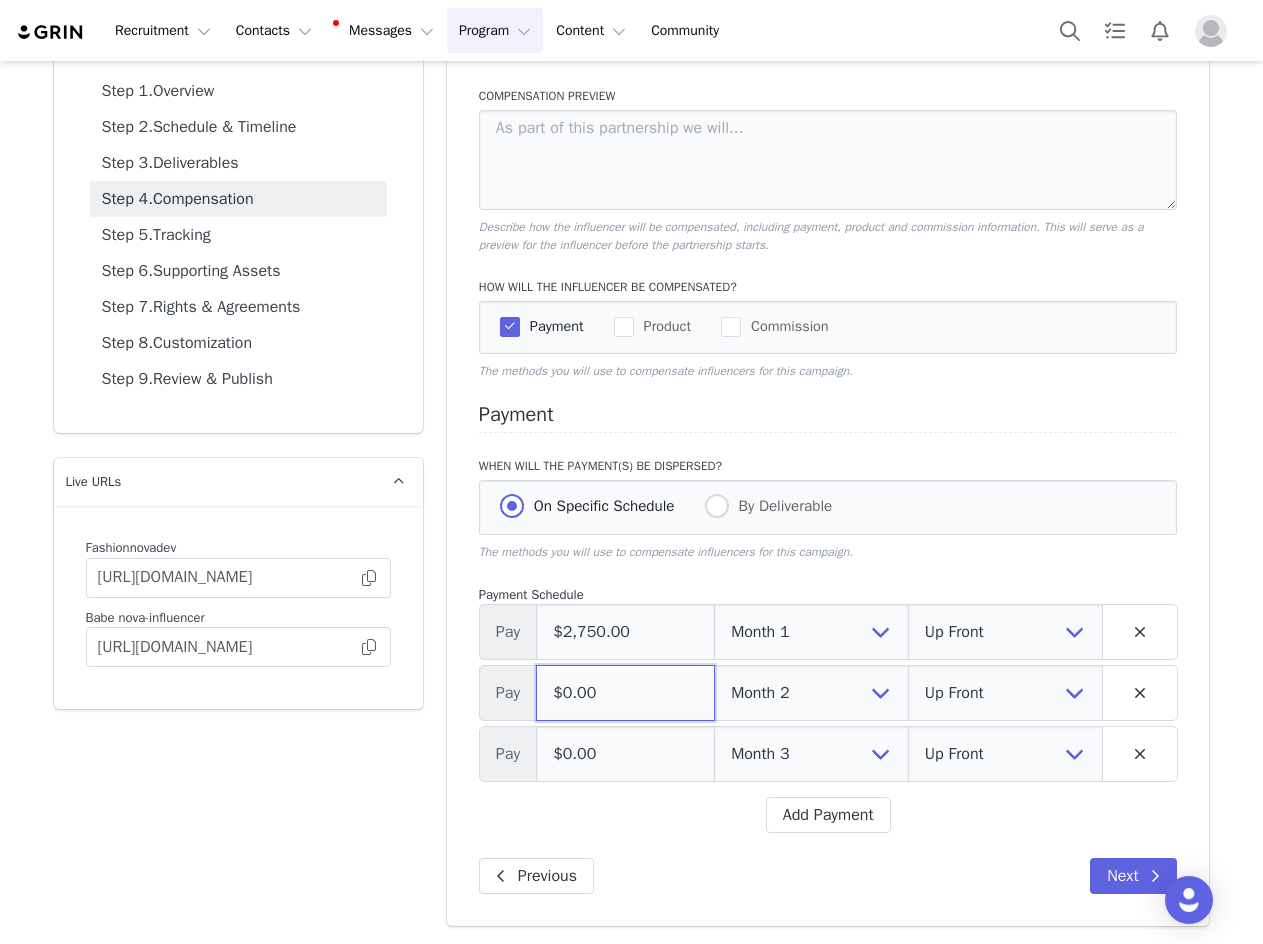 click on "$0.00" at bounding box center (625, 693) 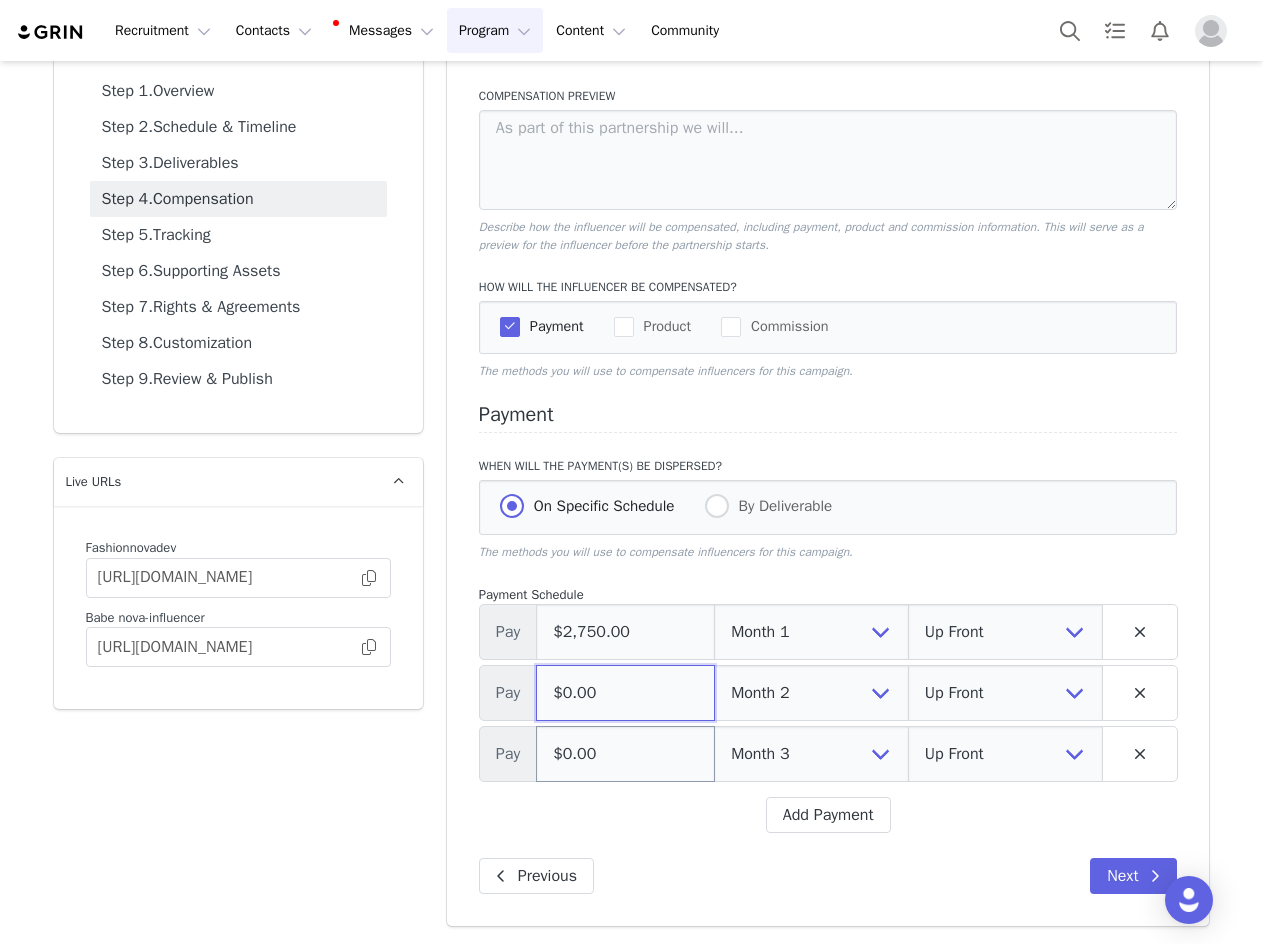 paste on "2,75" 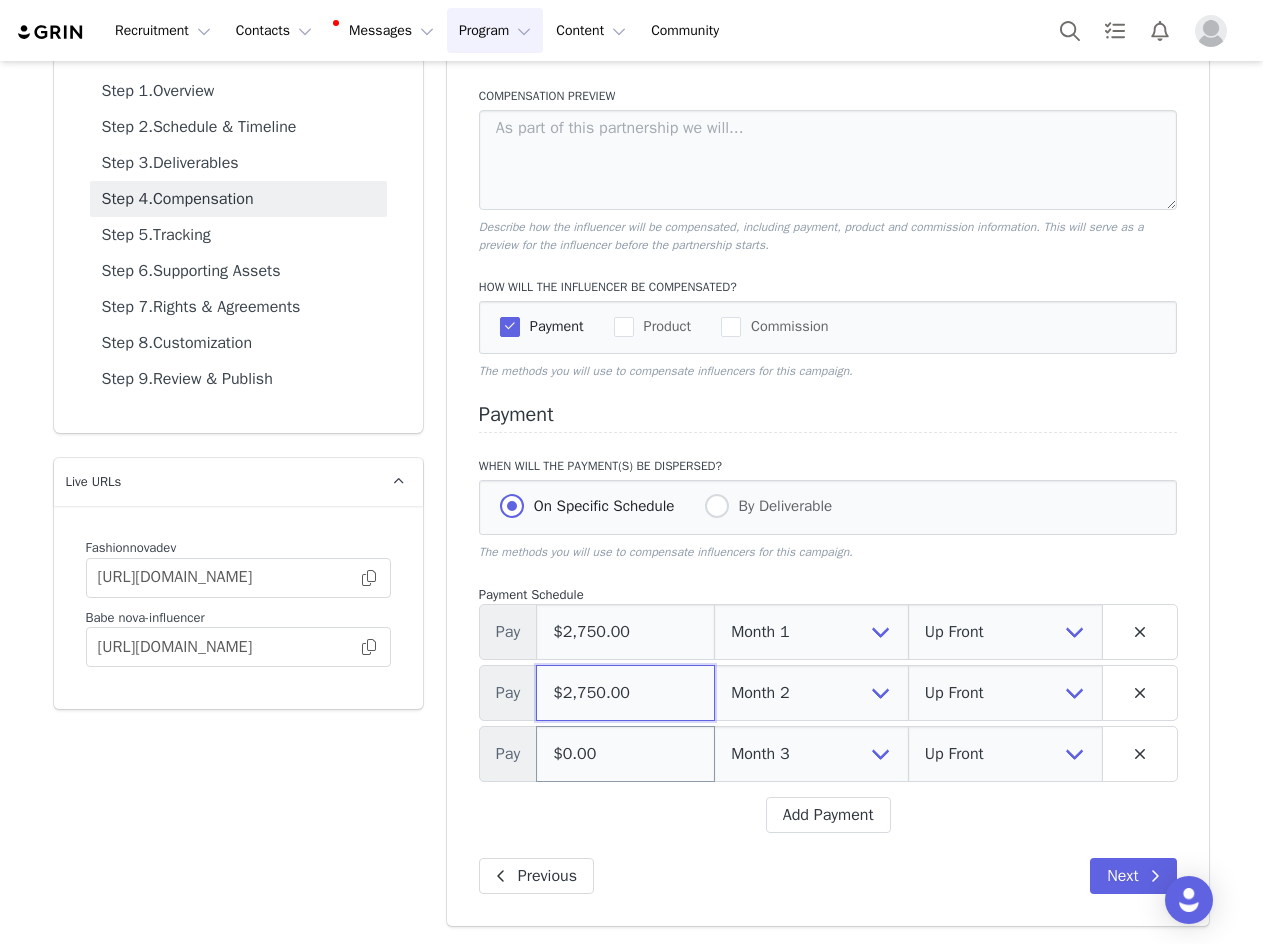 type on "$2,750.00" 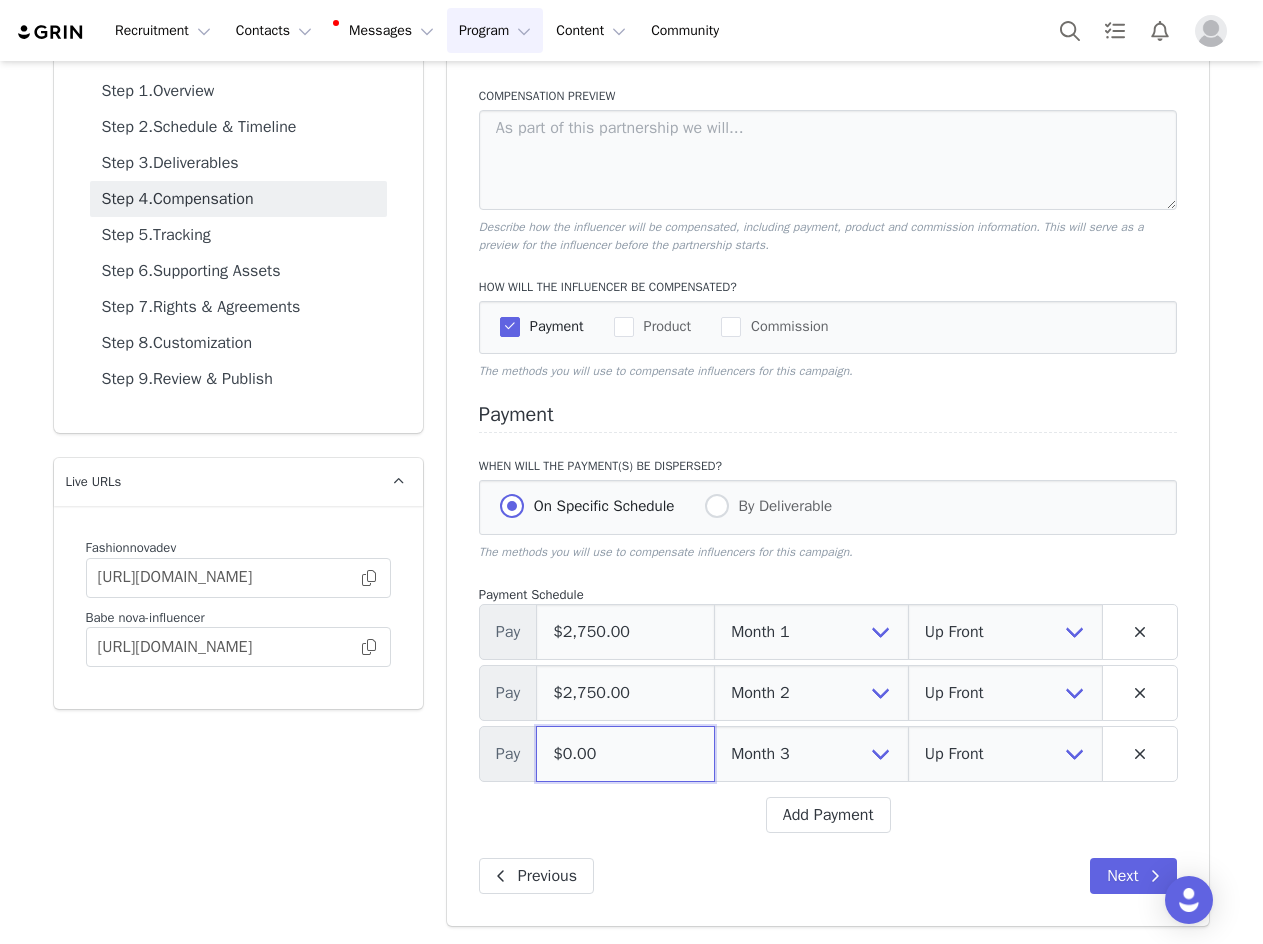 click on "$0.00" at bounding box center (625, 754) 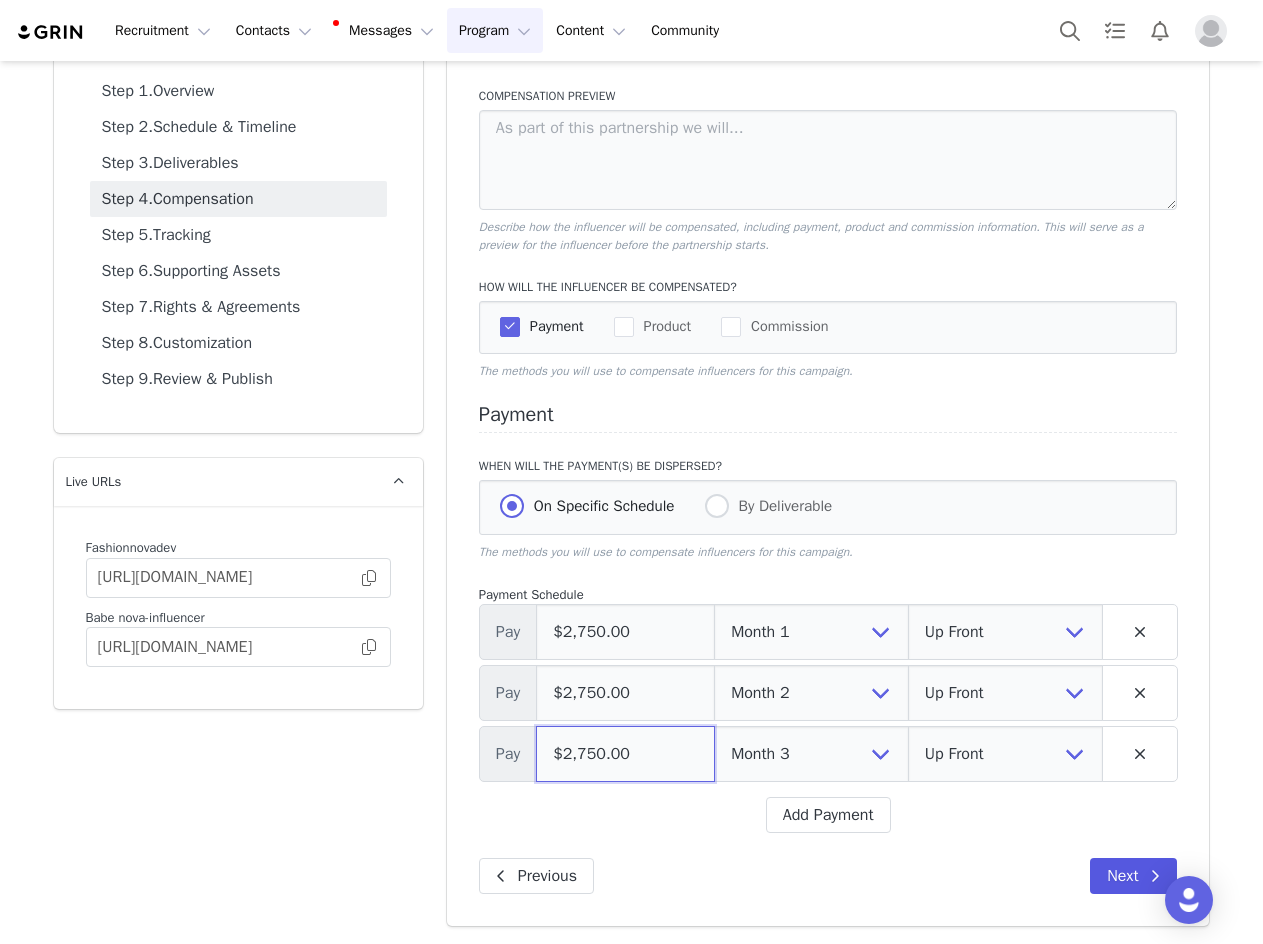 type on "$2,750.00" 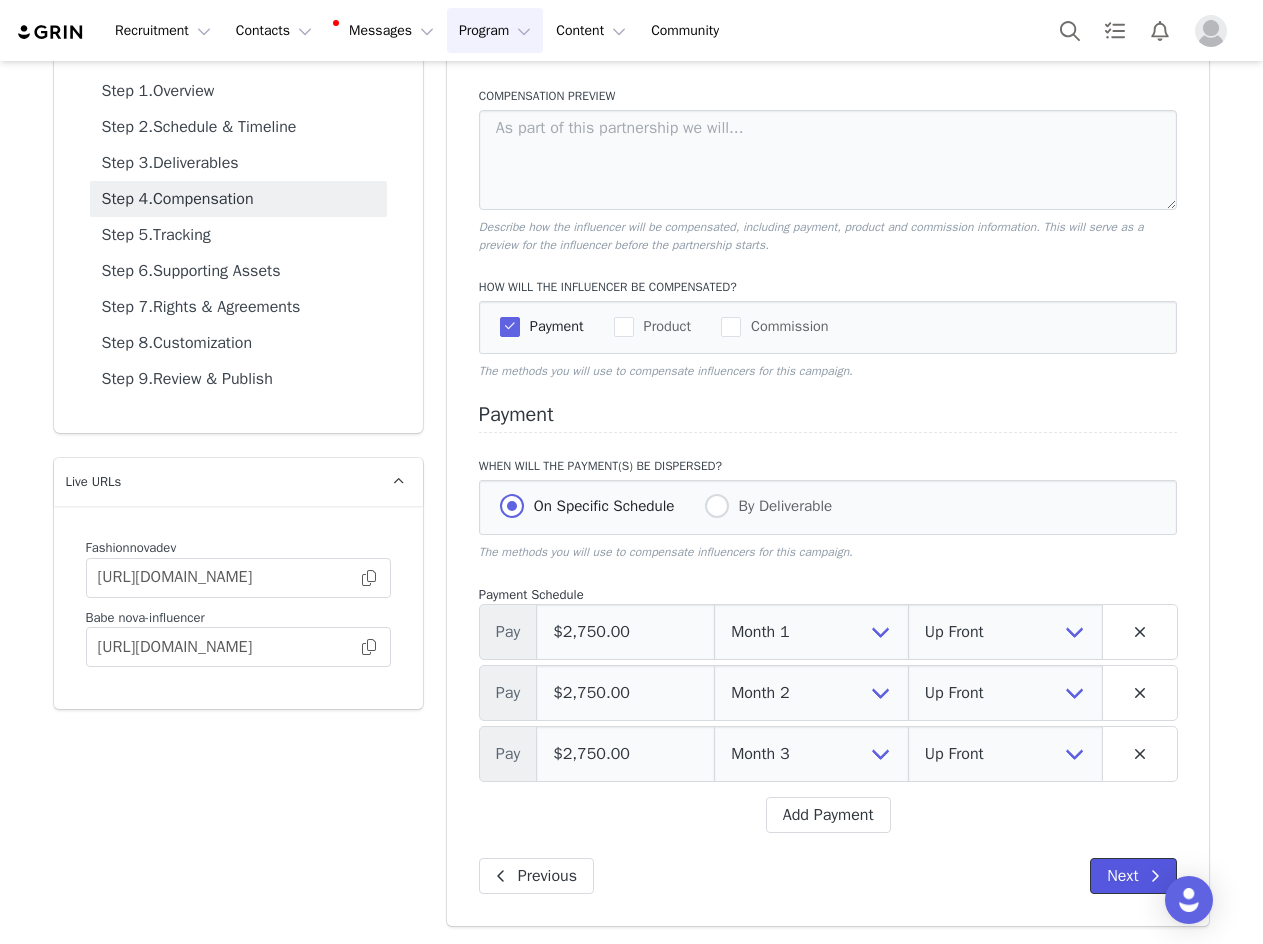 click on "Next" at bounding box center (1133, 876) 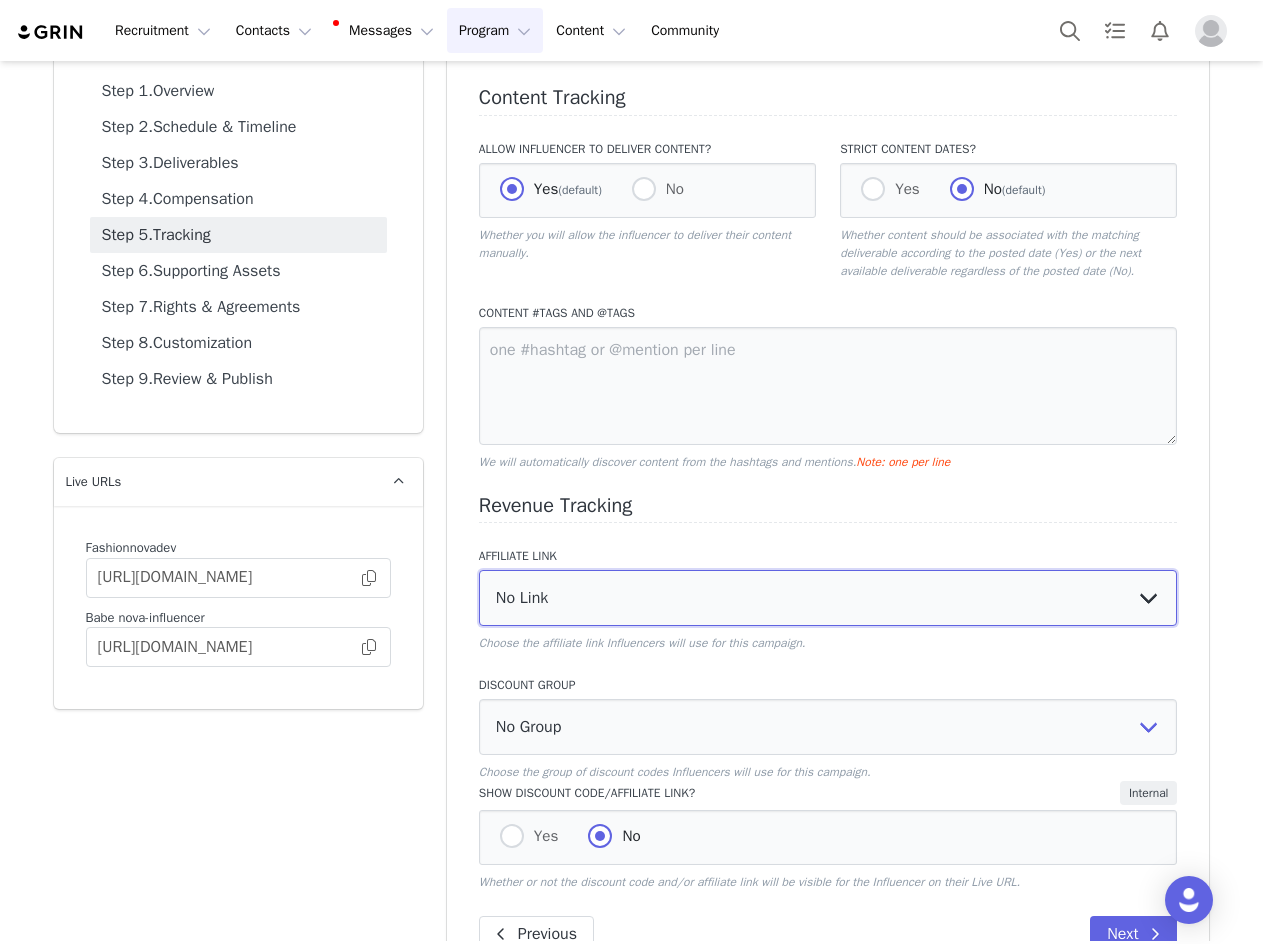 click on "No Link  Test Group: [URL][DOMAIN_NAME]   Test Link: [URL][DOMAIN_NAME]   WL Test: [URL][DOMAIN_NAME]   JRS new arrivals link: [URL][DOMAIN_NAME]   MAVEN BEAUTY: [URL][DOMAIN_NAME]   CURVE new arrivals link: [URL][DOMAIN_NAME]   MEN new arrivals link: [URL][DOMAIN_NAME]   NOVAKIDS new arrivals link: [URL][DOMAIN_NAME]   Nova Care Winners: [URL][DOMAIN_NAME]   NOVASPORT: [URL][DOMAIN_NAME]   NOVA BEAUTY: [URL][DOMAIN_NAME]   NOVA BEAUTY *LAUNCH SIGNUPS*: [URL][DOMAIN_NAME]" at bounding box center (828, 598) 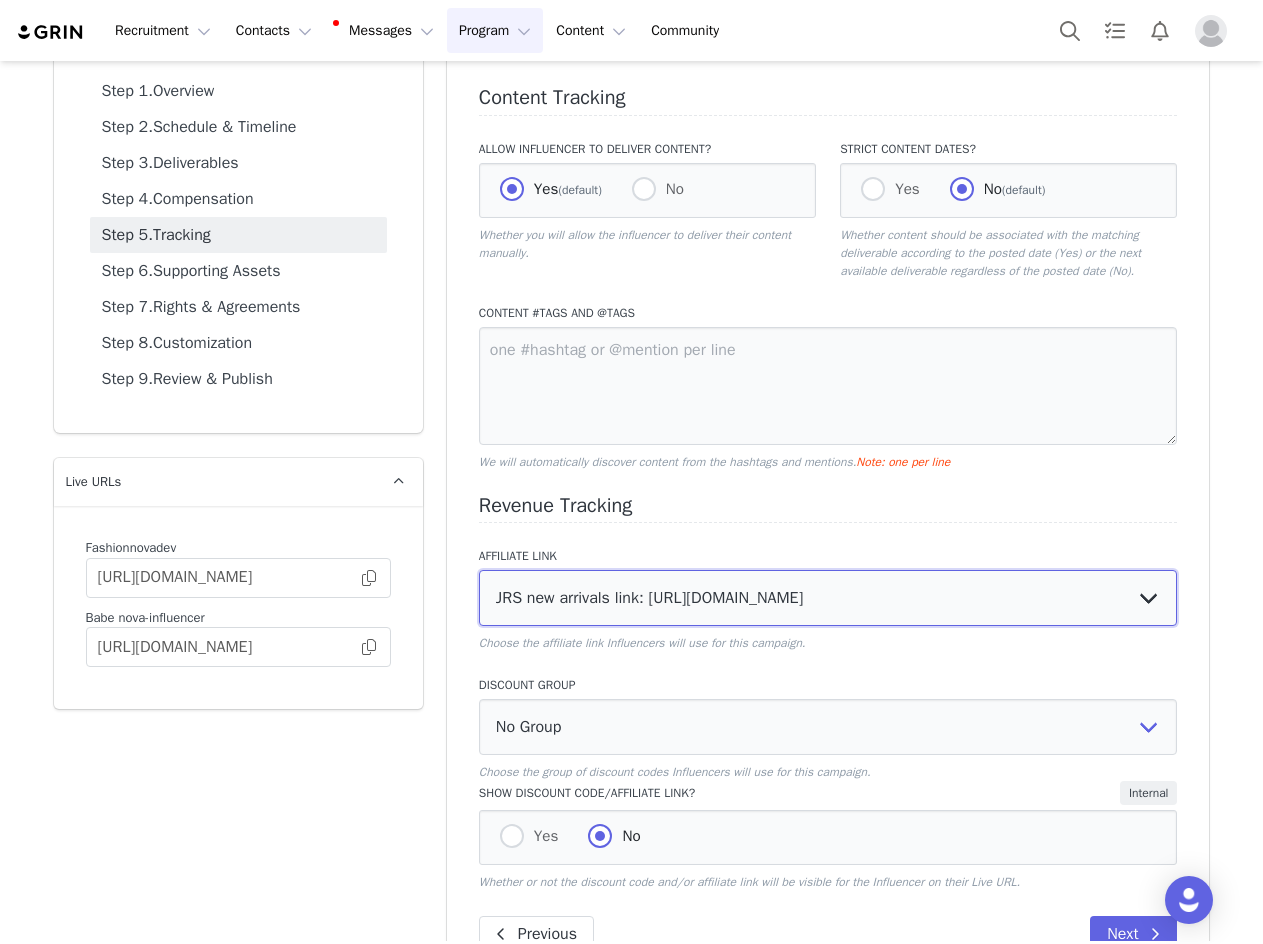 click on "No Link  Test Group: [URL][DOMAIN_NAME]   Test Link: [URL][DOMAIN_NAME]   WL Test: [URL][DOMAIN_NAME]   JRS new arrivals link: [URL][DOMAIN_NAME]   MAVEN BEAUTY: [URL][DOMAIN_NAME]   CURVE new arrivals link: [URL][DOMAIN_NAME]   MEN new arrivals link: [URL][DOMAIN_NAME]   NOVAKIDS new arrivals link: [URL][DOMAIN_NAME]   Nova Care Winners: [URL][DOMAIN_NAME]   NOVASPORT: [URL][DOMAIN_NAME]   NOVA BEAUTY: [URL][DOMAIN_NAME]   NOVA BEAUTY *LAUNCH SIGNUPS*: [URL][DOMAIN_NAME]" at bounding box center [828, 598] 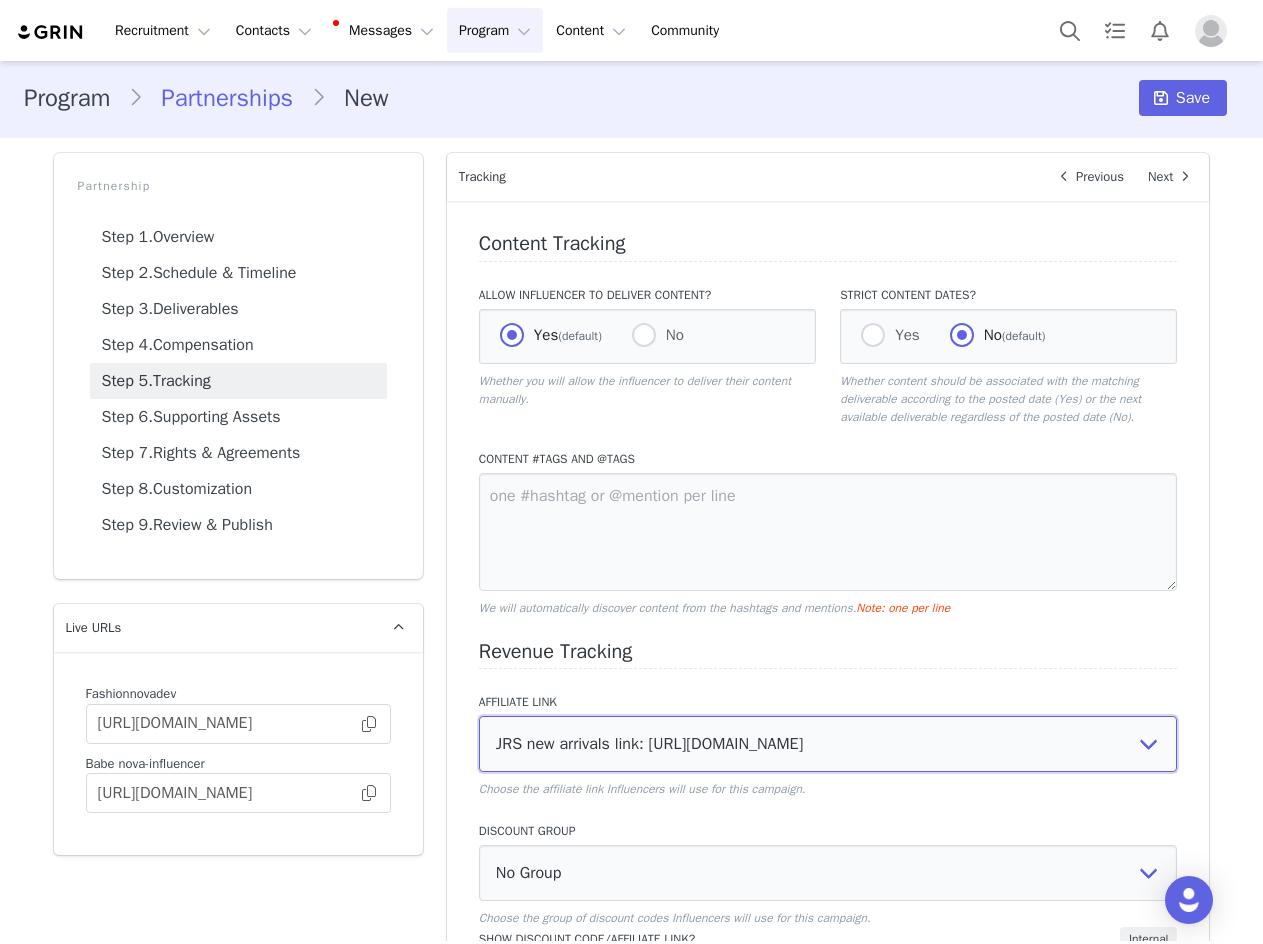 scroll, scrollTop: 0, scrollLeft: 0, axis: both 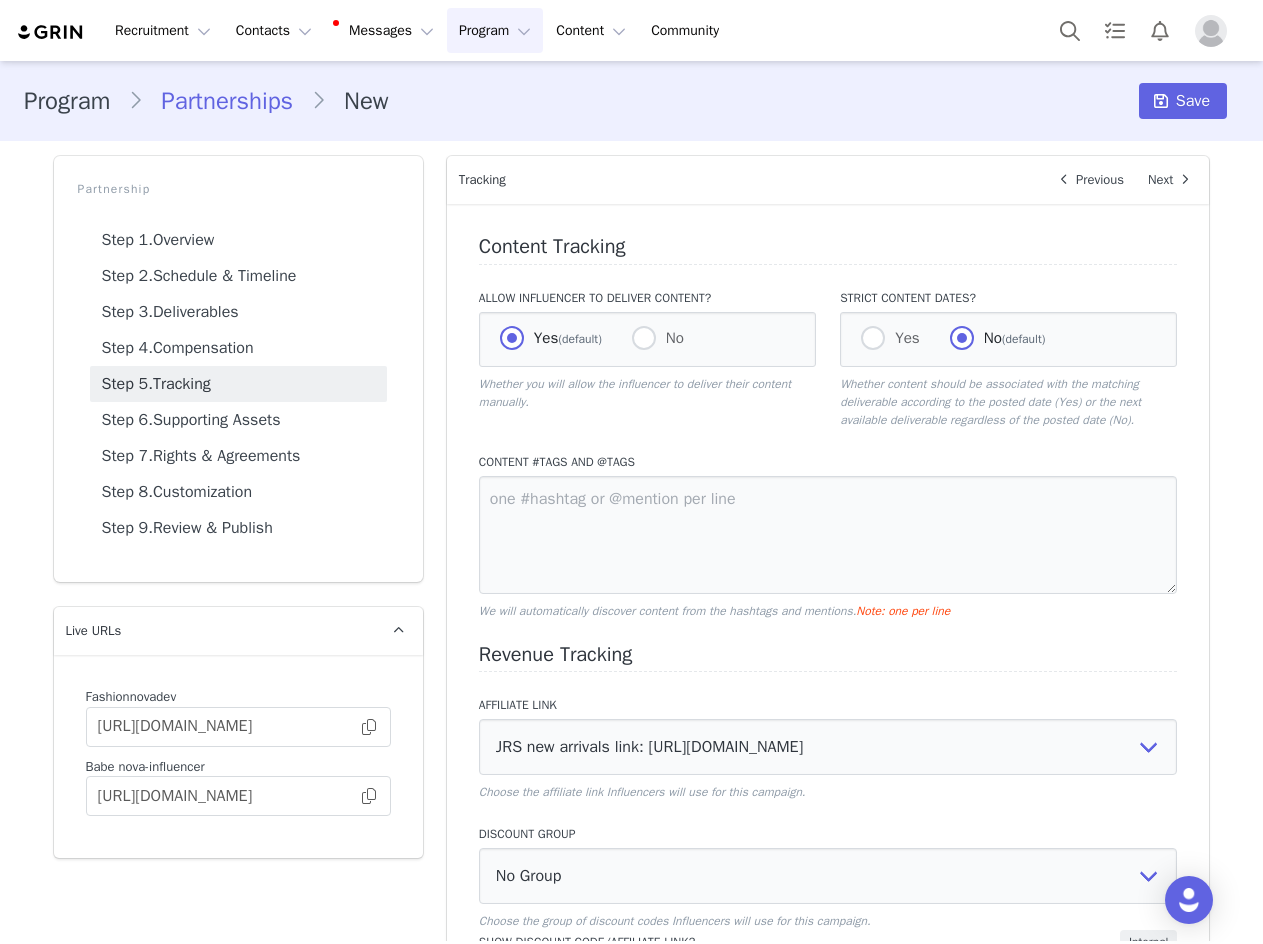 click on "Program Partnerships New Save" at bounding box center (631, 101) 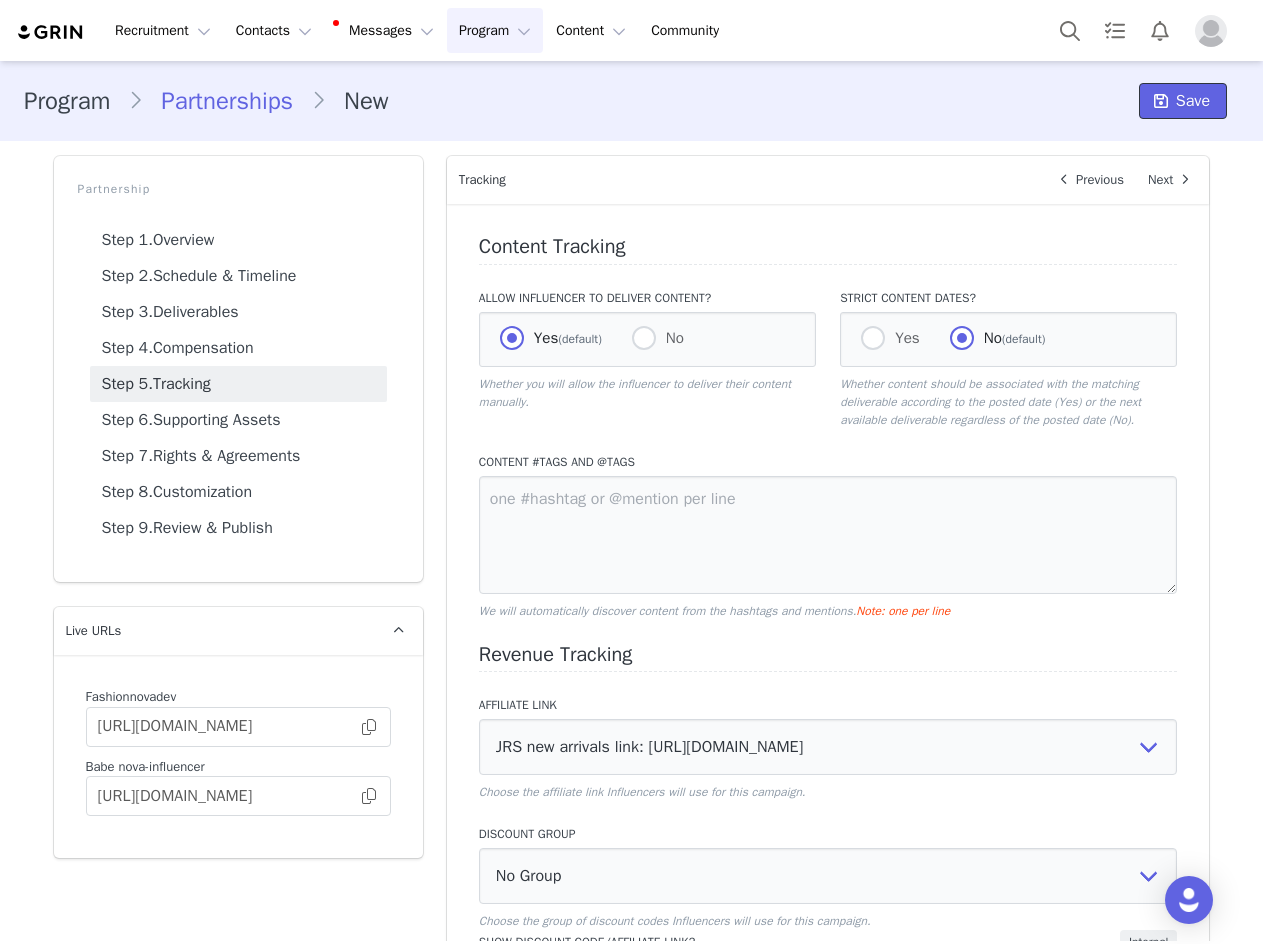 click on "Save" at bounding box center [1193, 101] 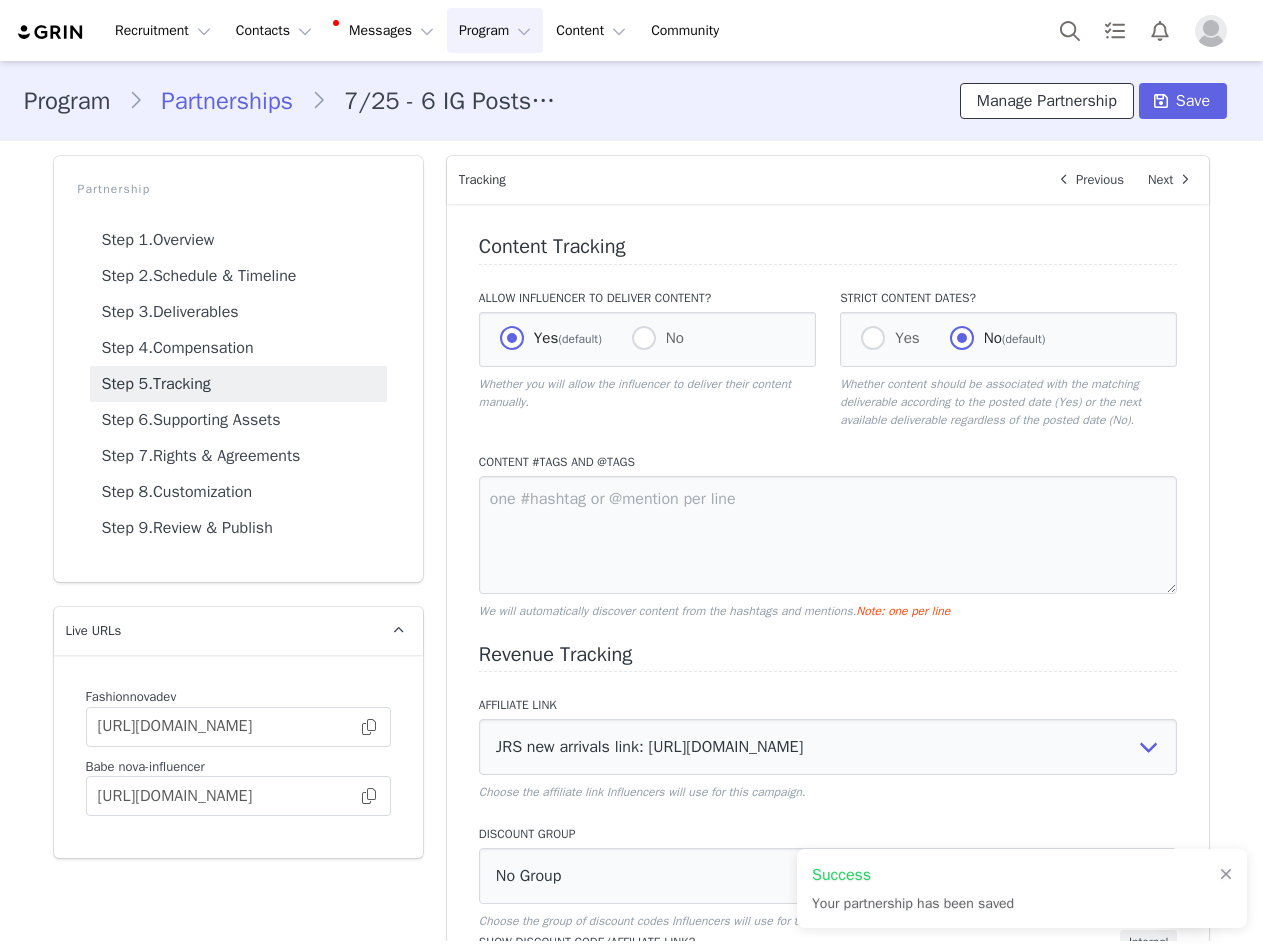 click on "Manage Partnership" at bounding box center [1047, 101] 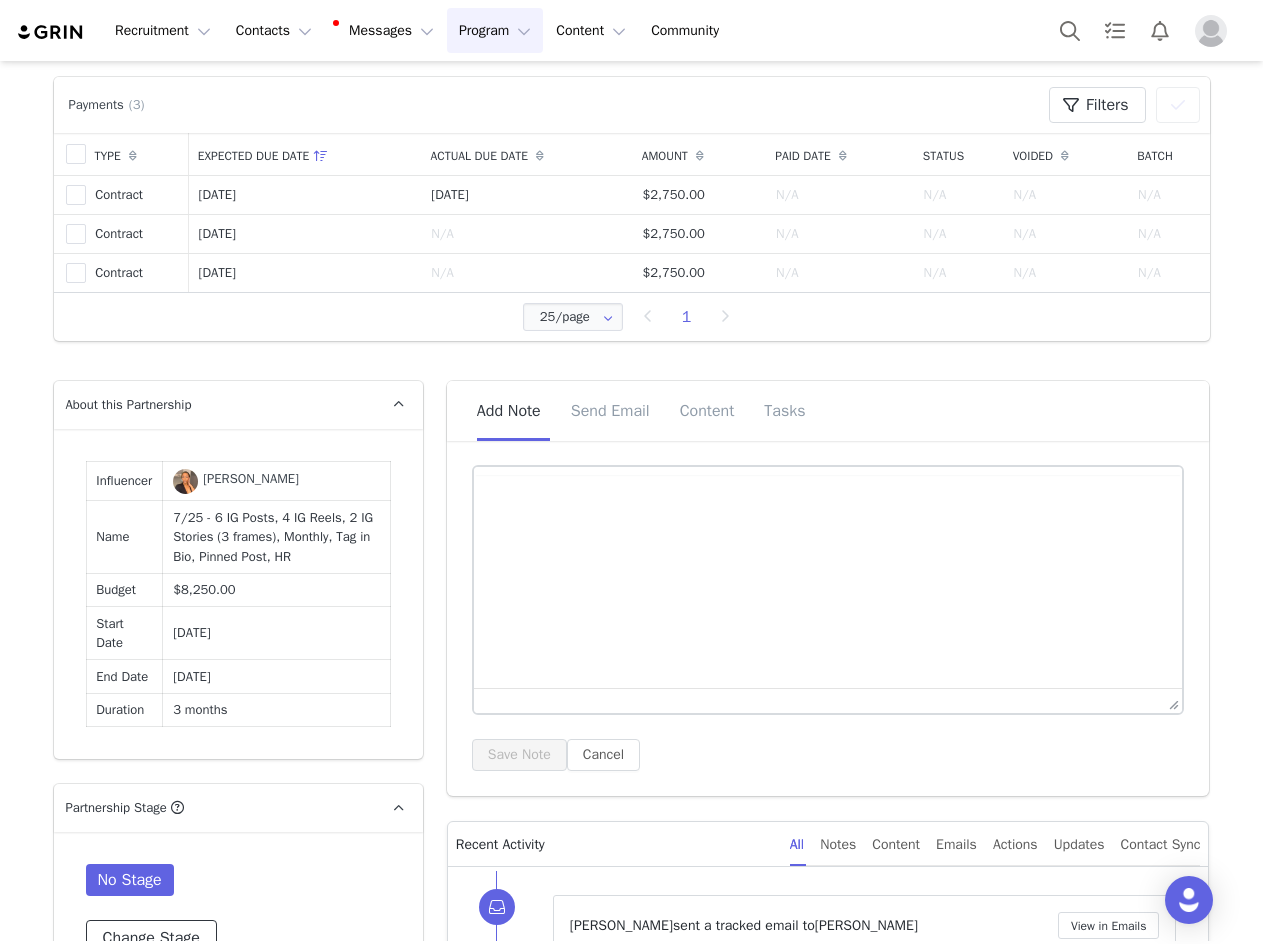 click on "Change Stage" at bounding box center (151, 938) 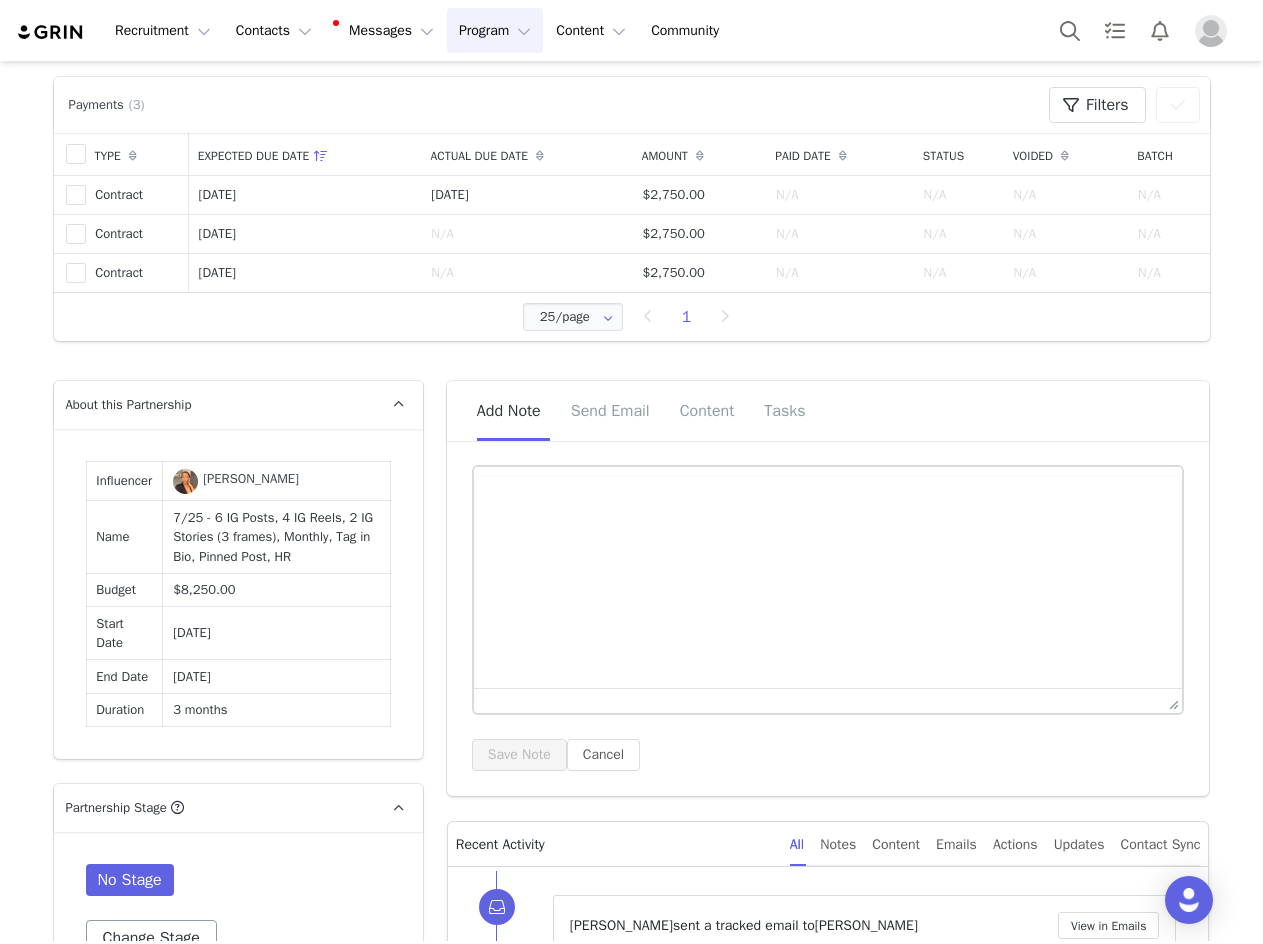 scroll, scrollTop: 1352, scrollLeft: 0, axis: vertical 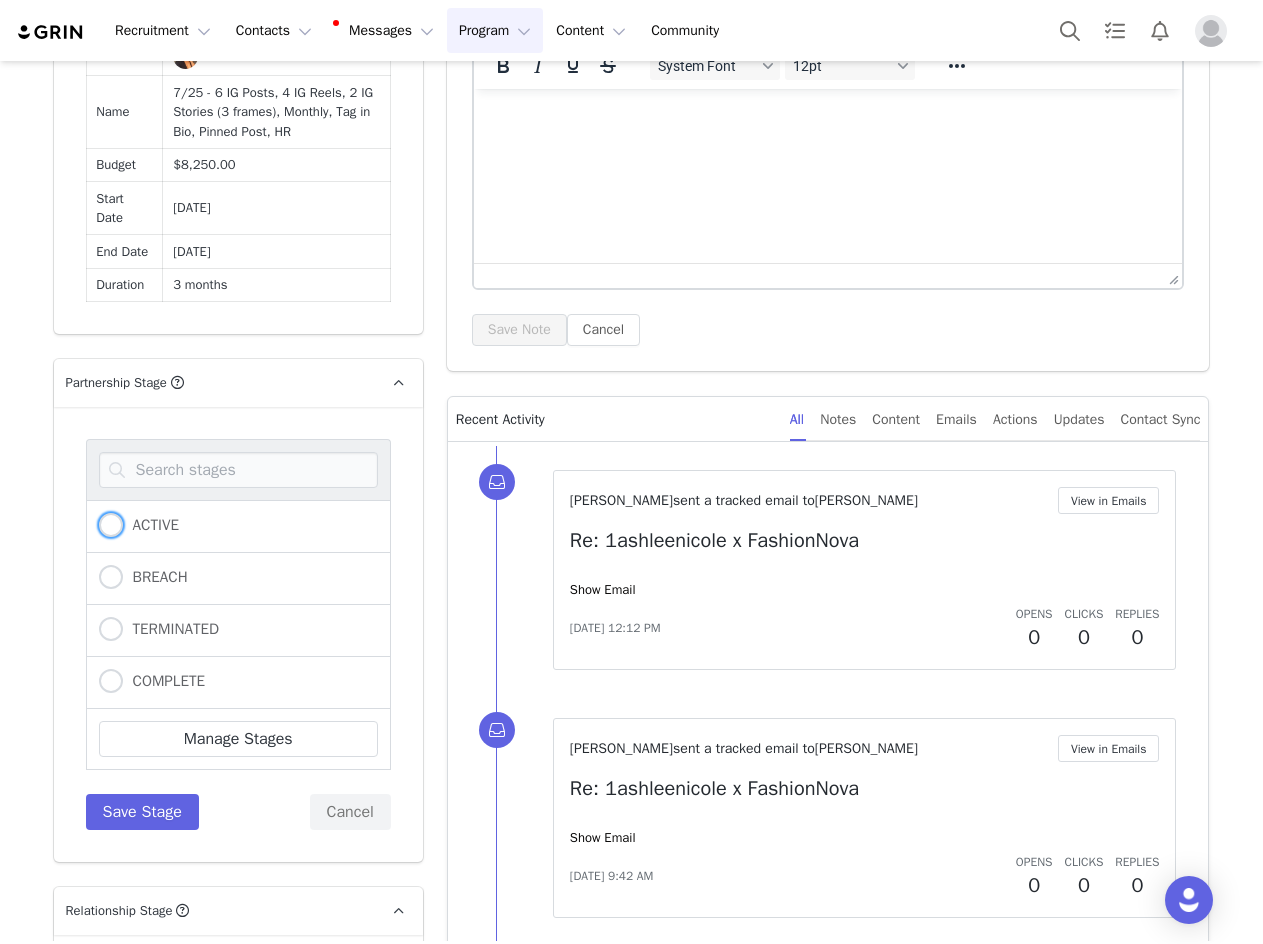 click at bounding box center (111, 525) 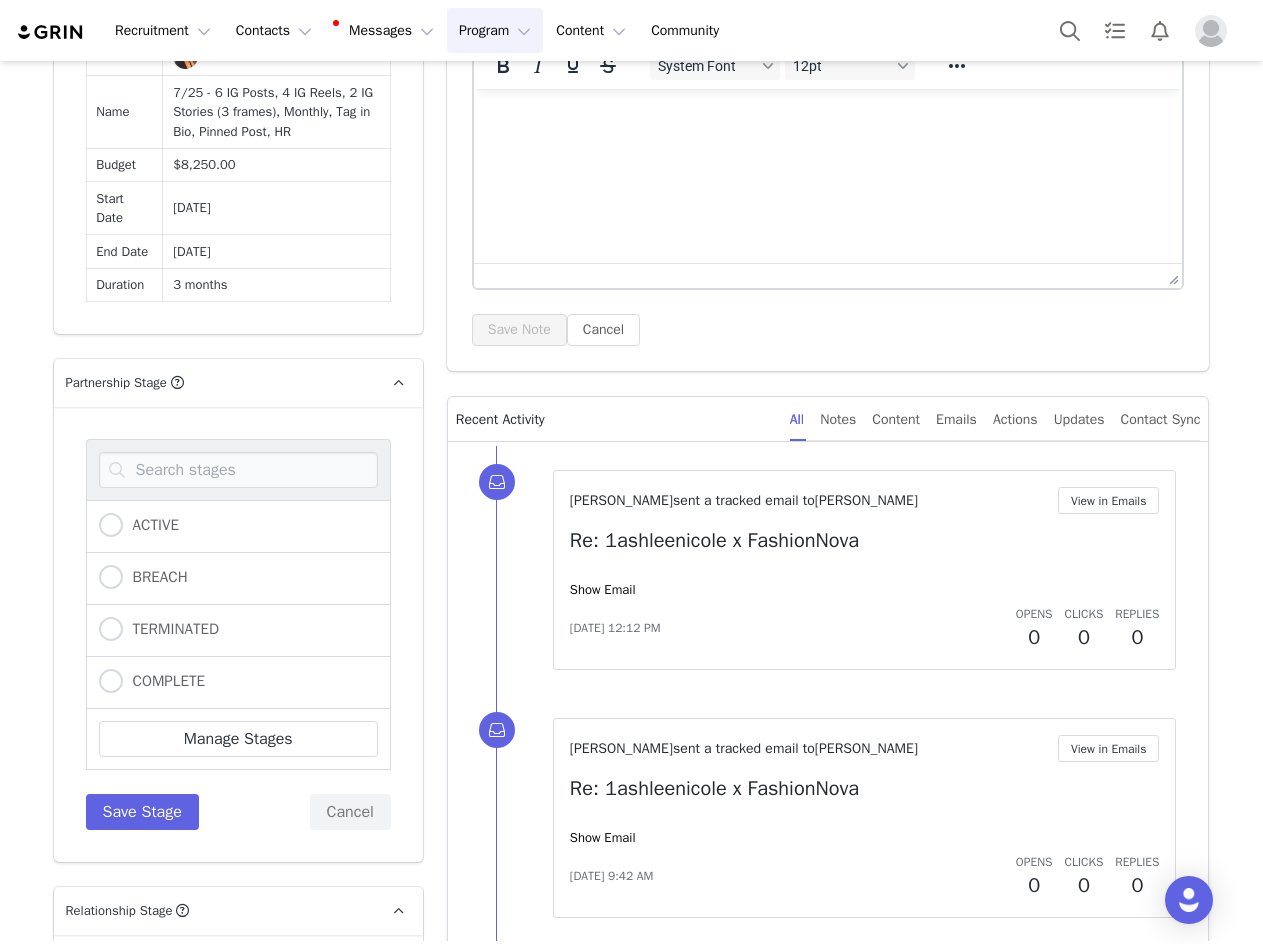 click on "ACTIVE" at bounding box center (111, 526) 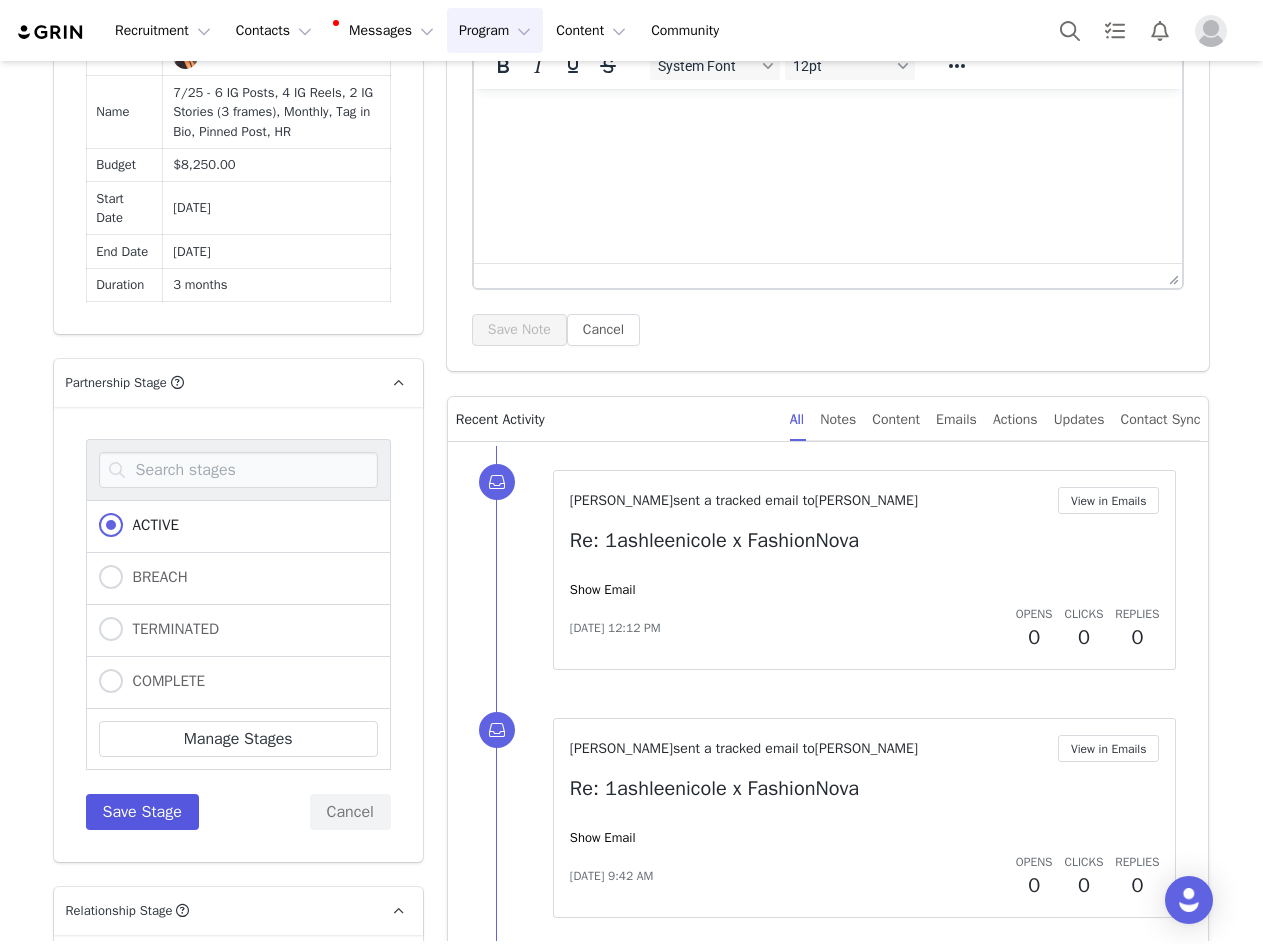 scroll, scrollTop: 0, scrollLeft: 0, axis: both 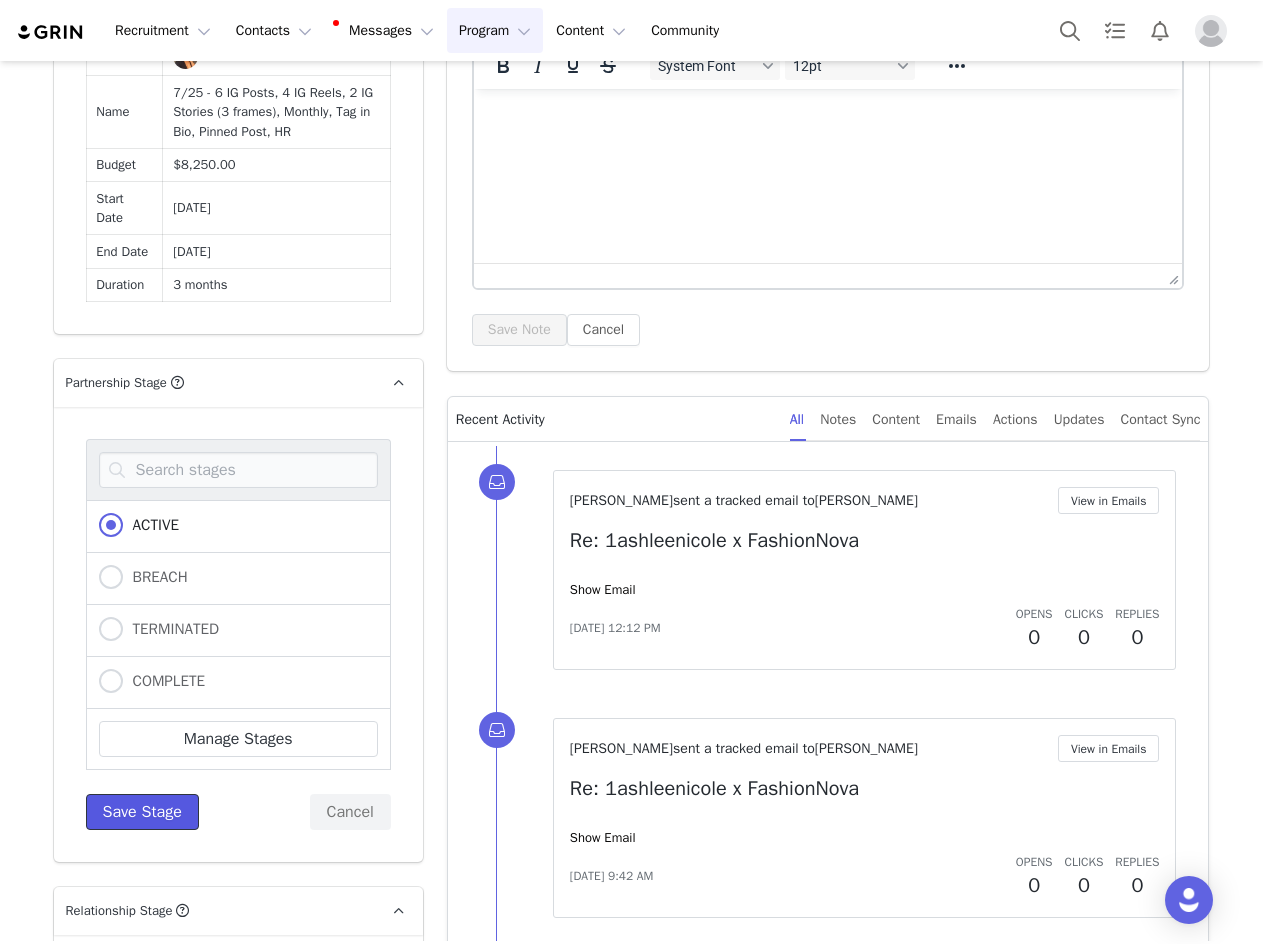 click on "Save Stage" at bounding box center [142, 812] 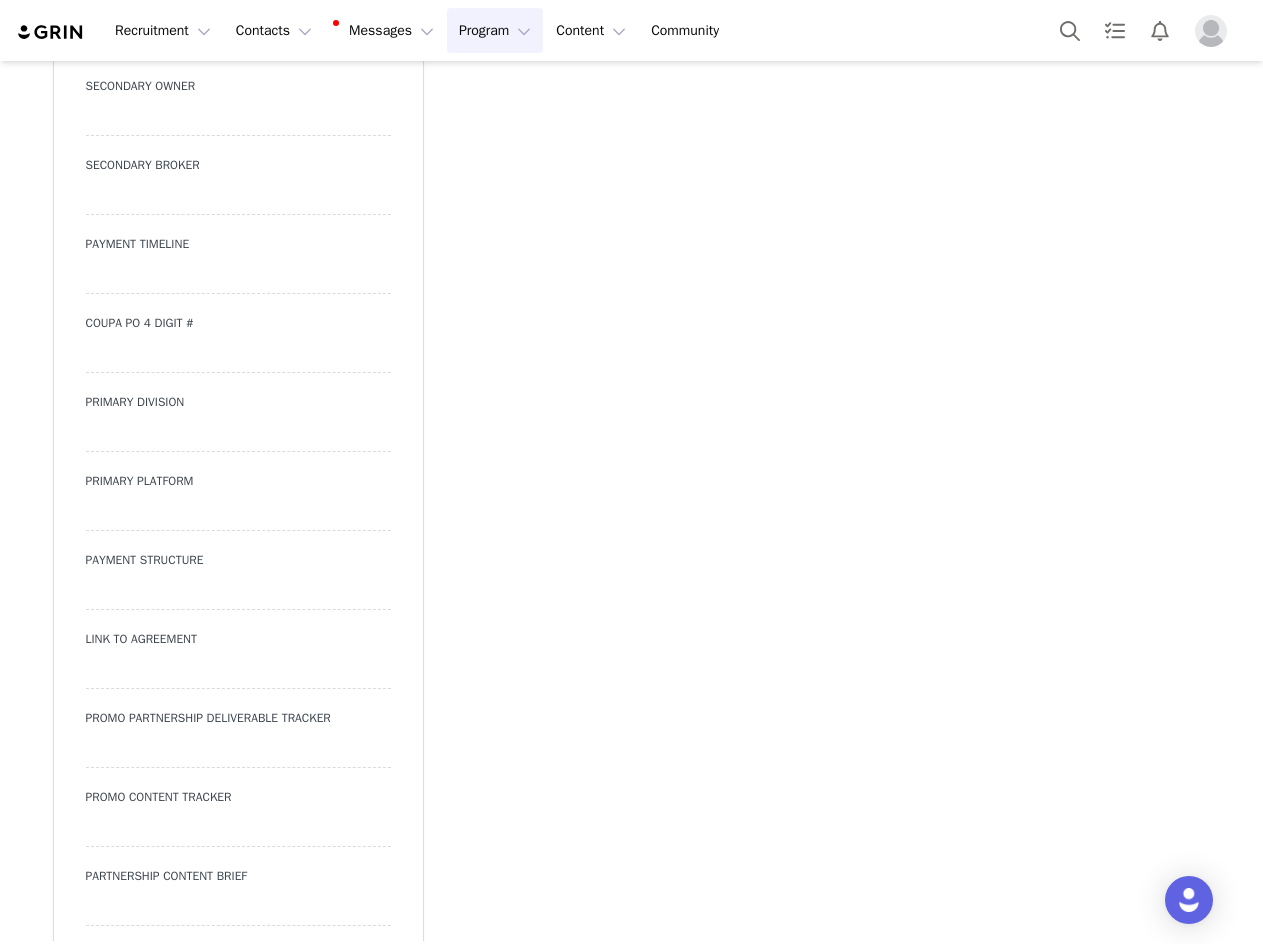 scroll, scrollTop: 7196, scrollLeft: 0, axis: vertical 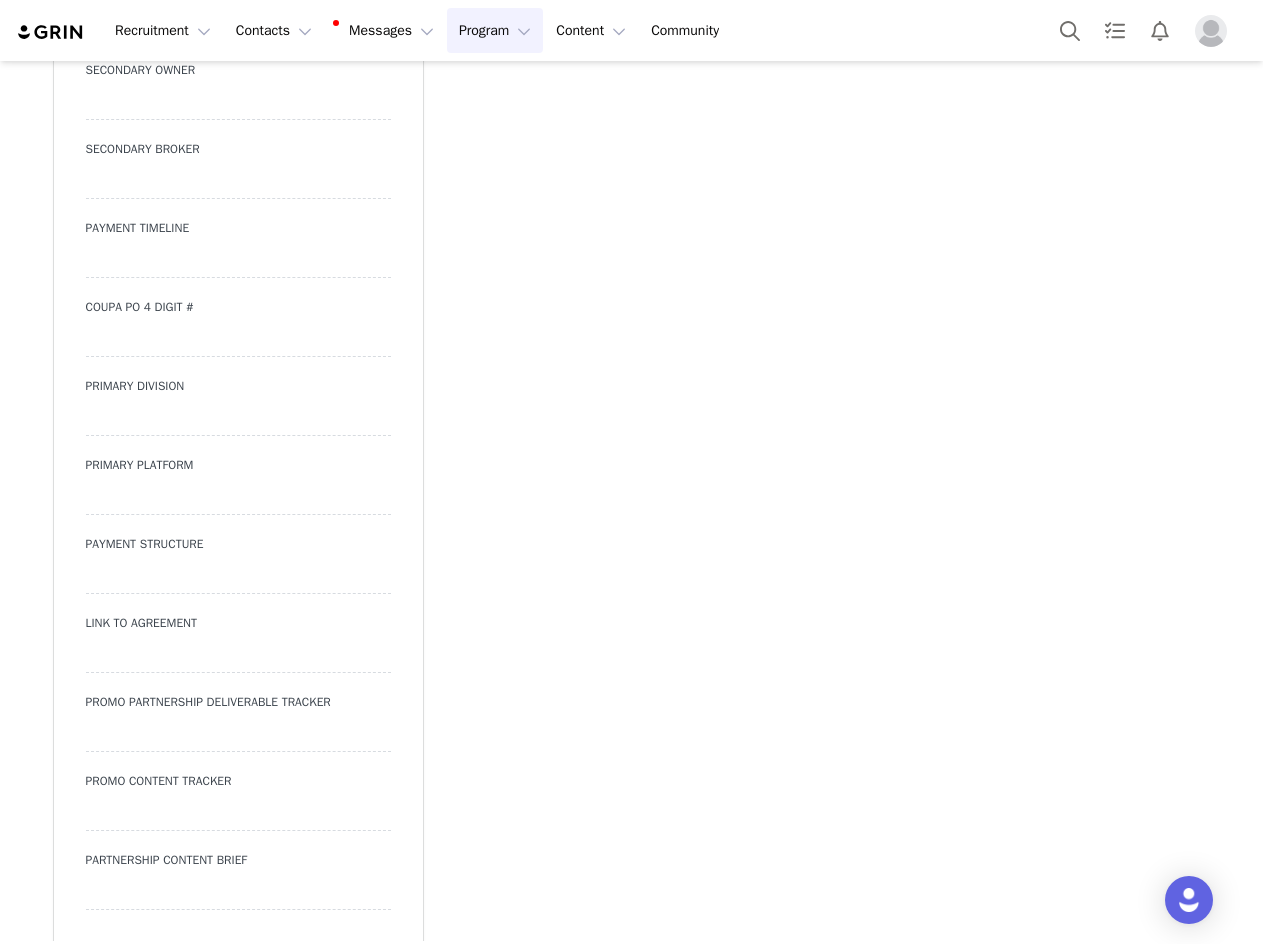 click at bounding box center [238, 655] 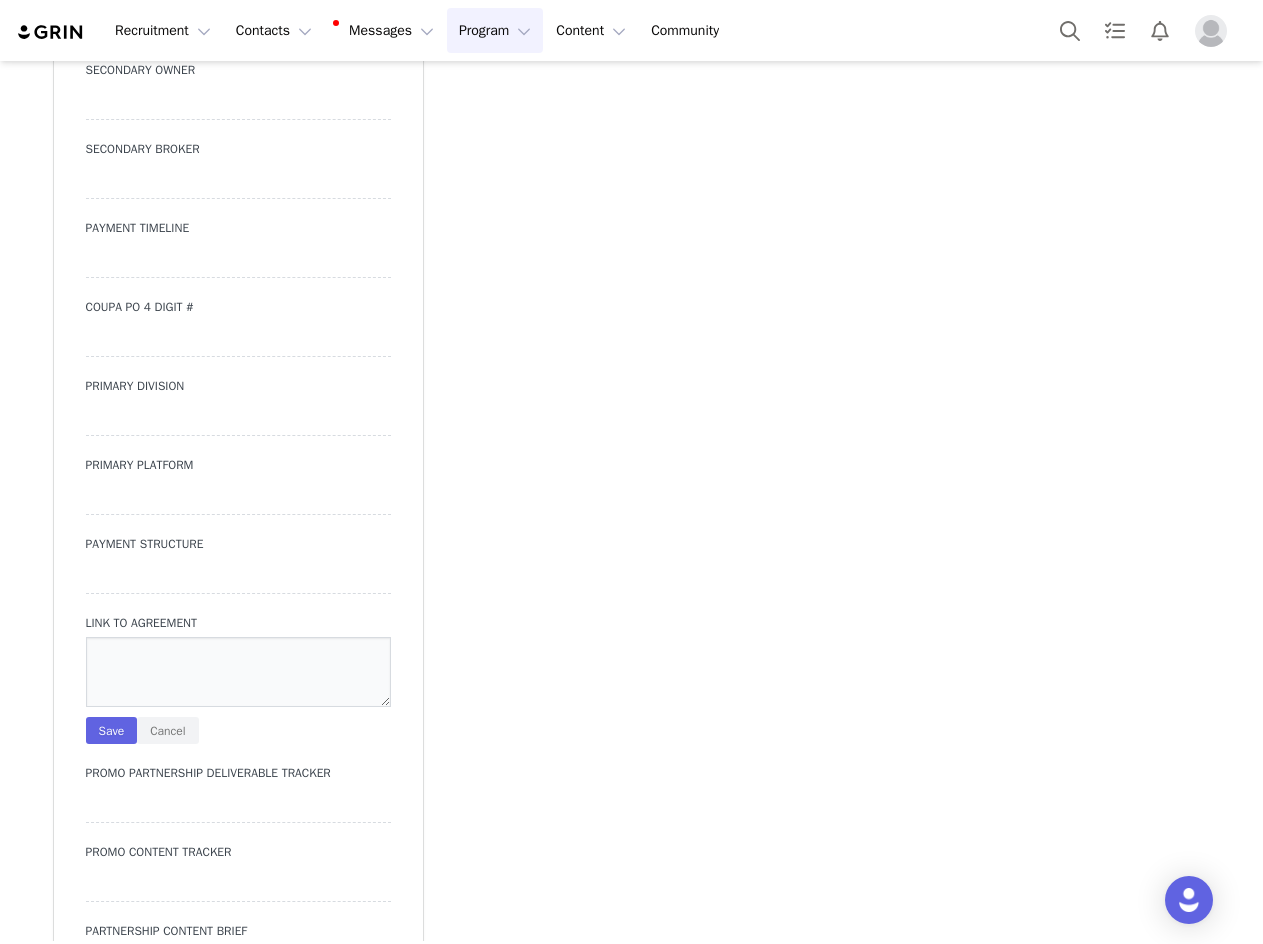 click at bounding box center (238, 672) 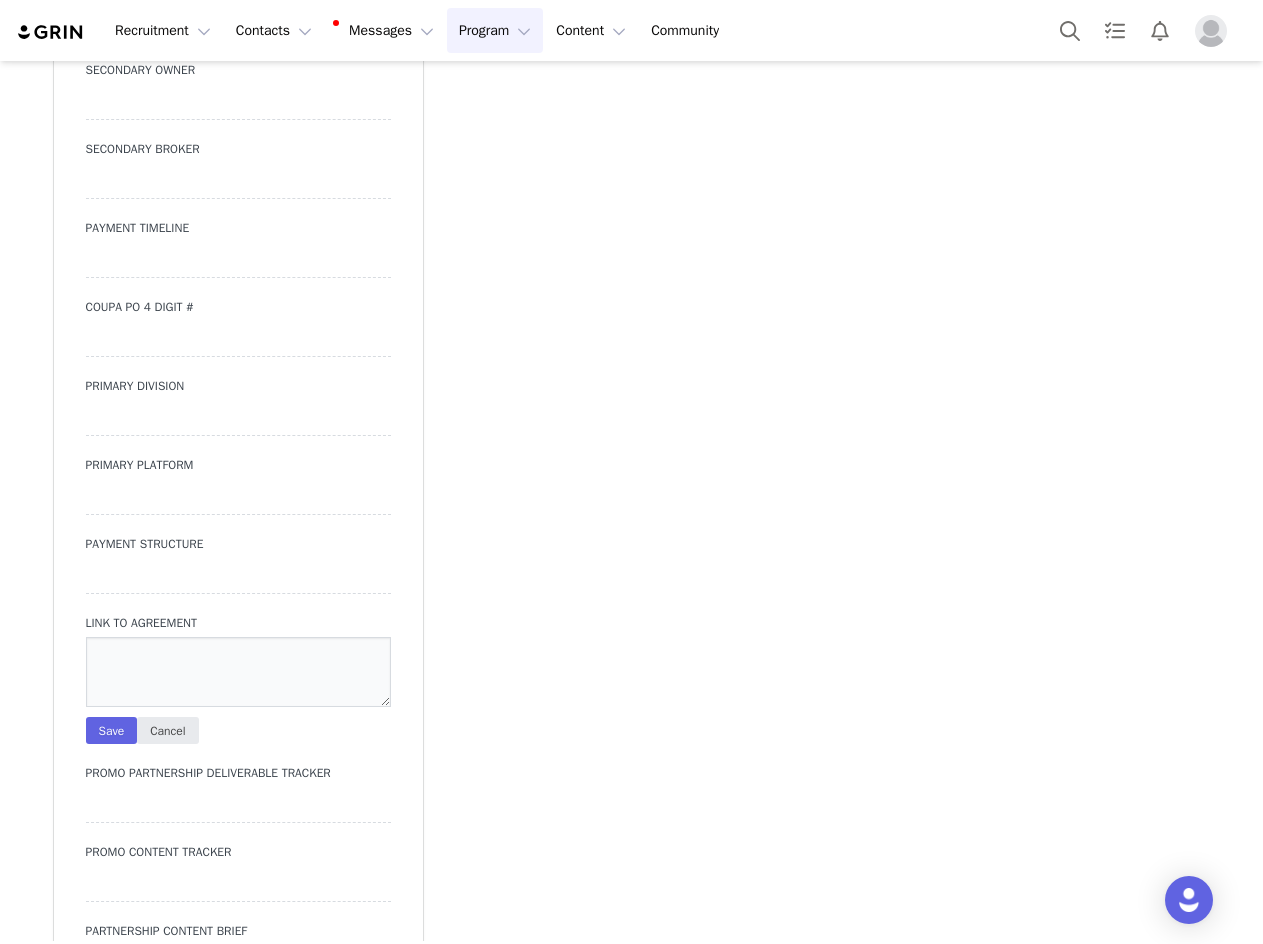 paste on "[URL][DOMAIN_NAME]" 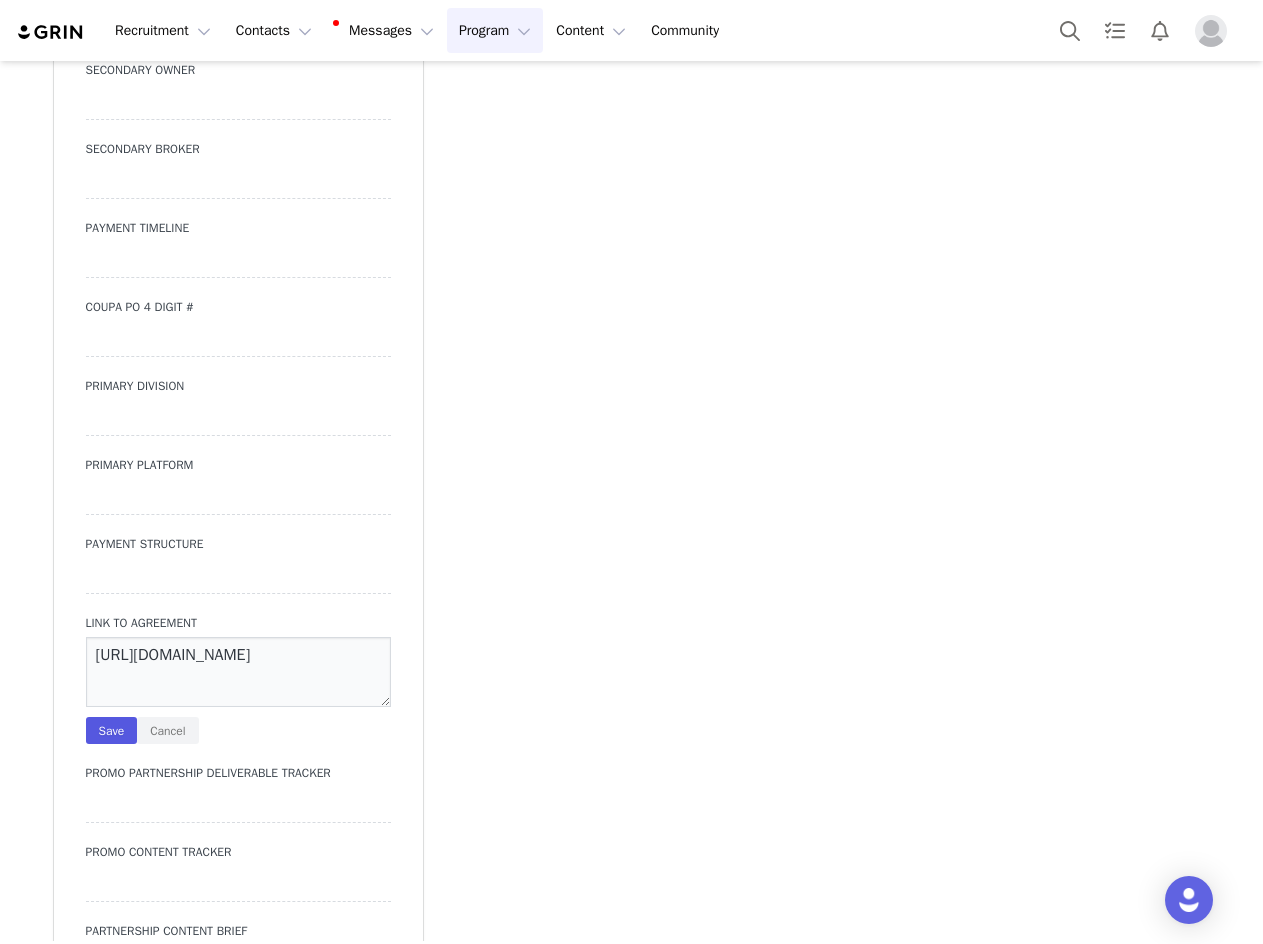 scroll, scrollTop: 32, scrollLeft: 0, axis: vertical 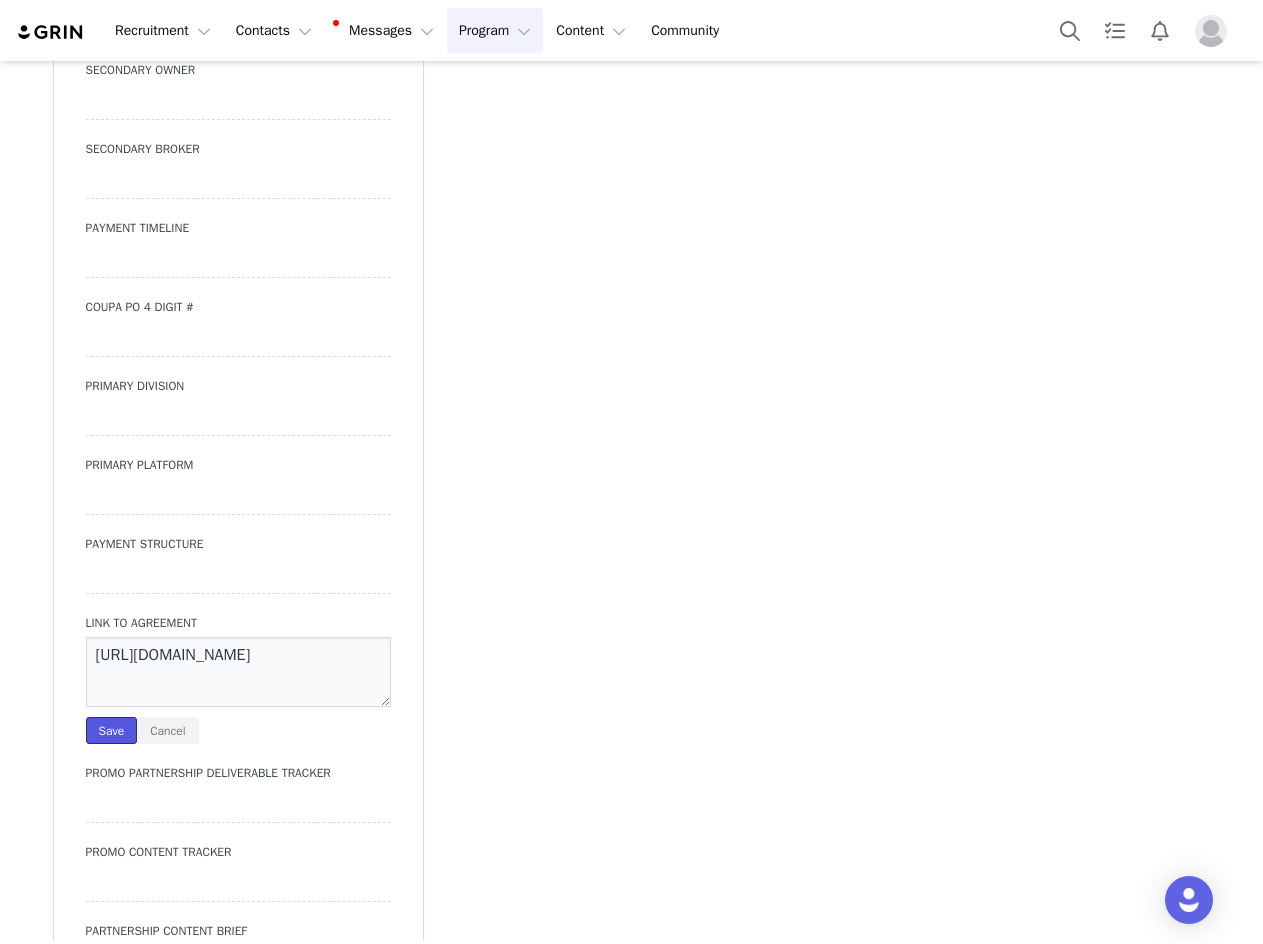 click on "Save" at bounding box center (112, 730) 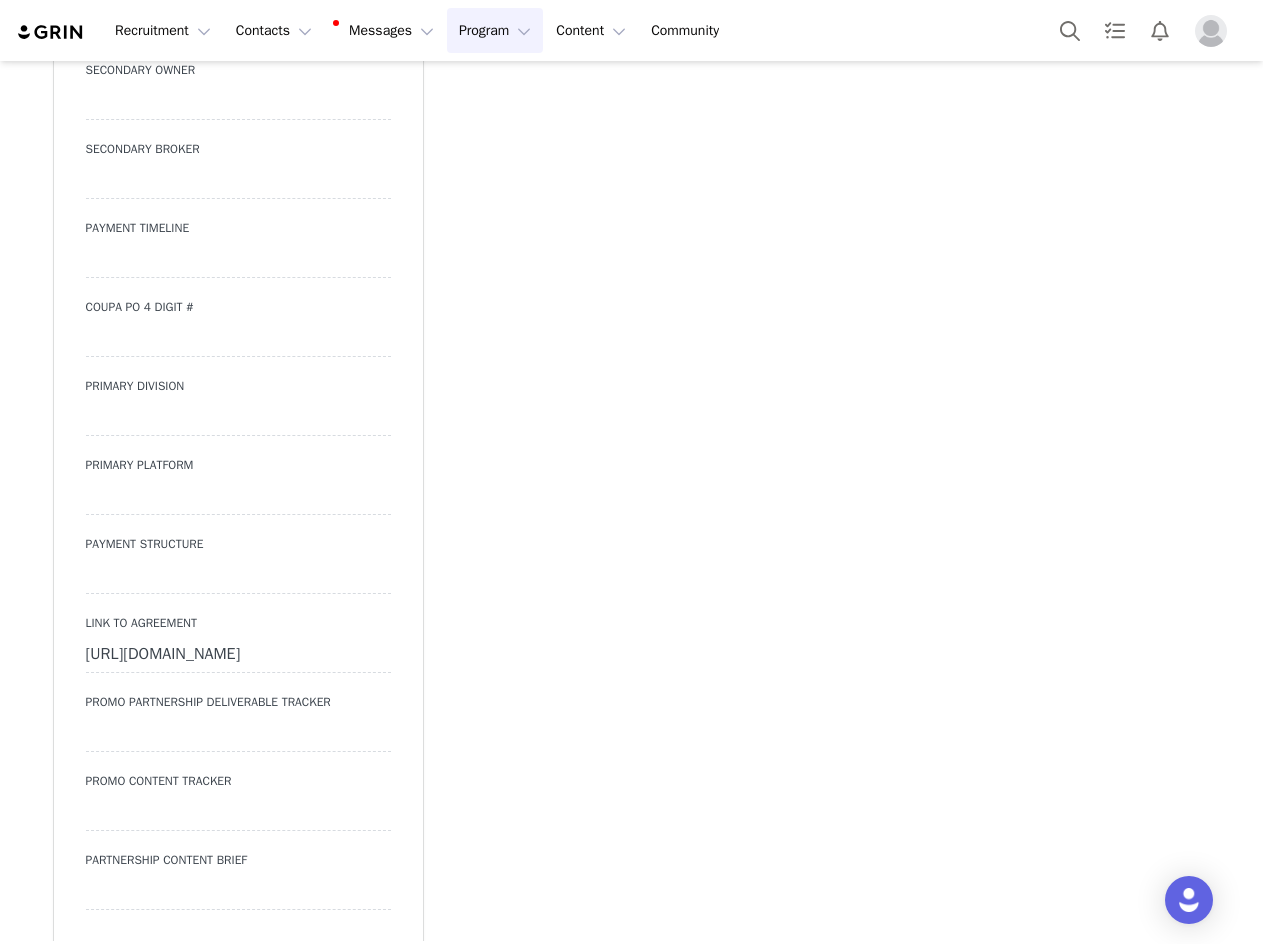 click at bounding box center (238, 576) 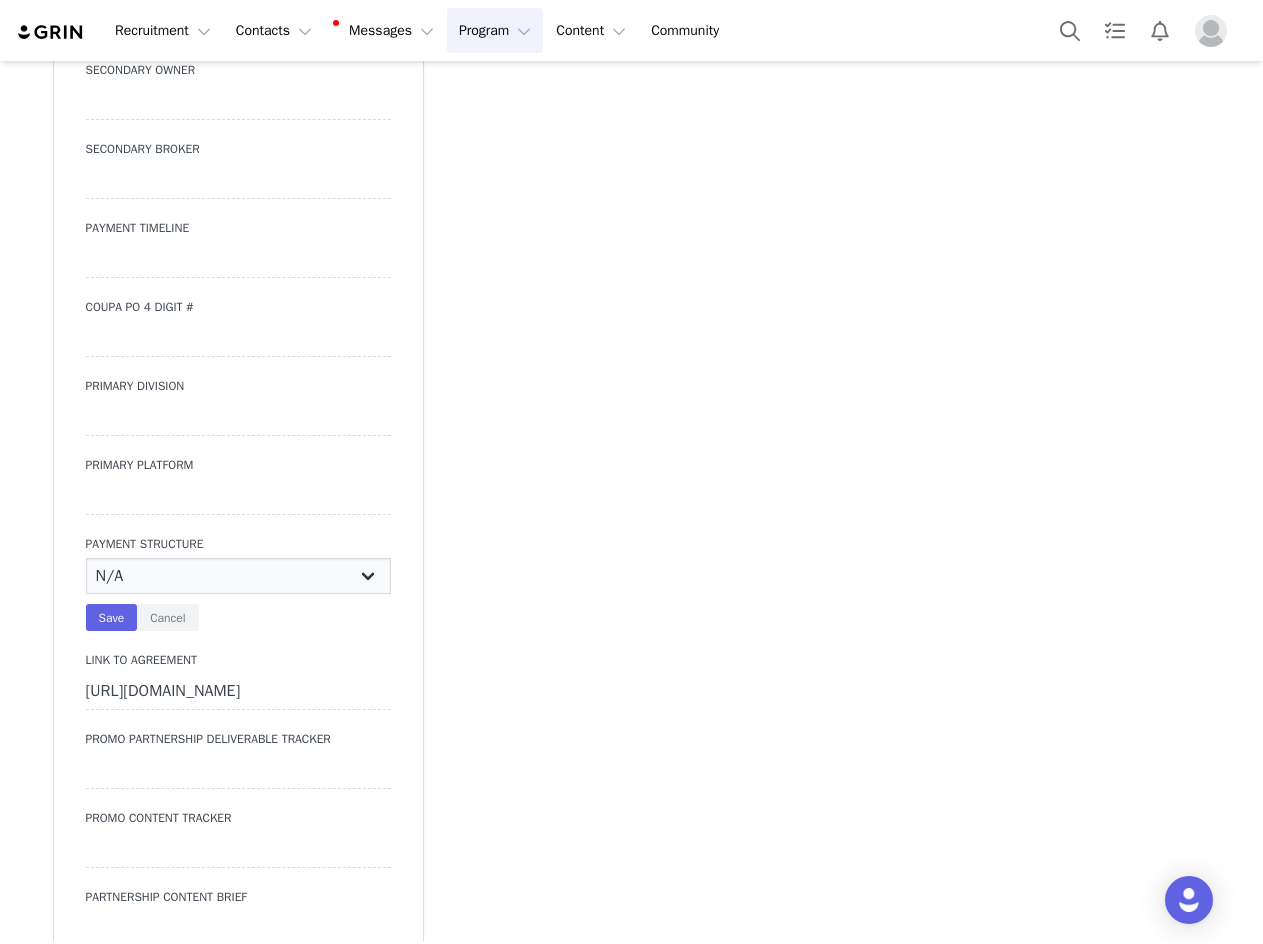 click on "N/A  Monthly   50/50   Payment Per Deliverable   Upfront   Upon Completion   Custom / Other" at bounding box center (238, 576) 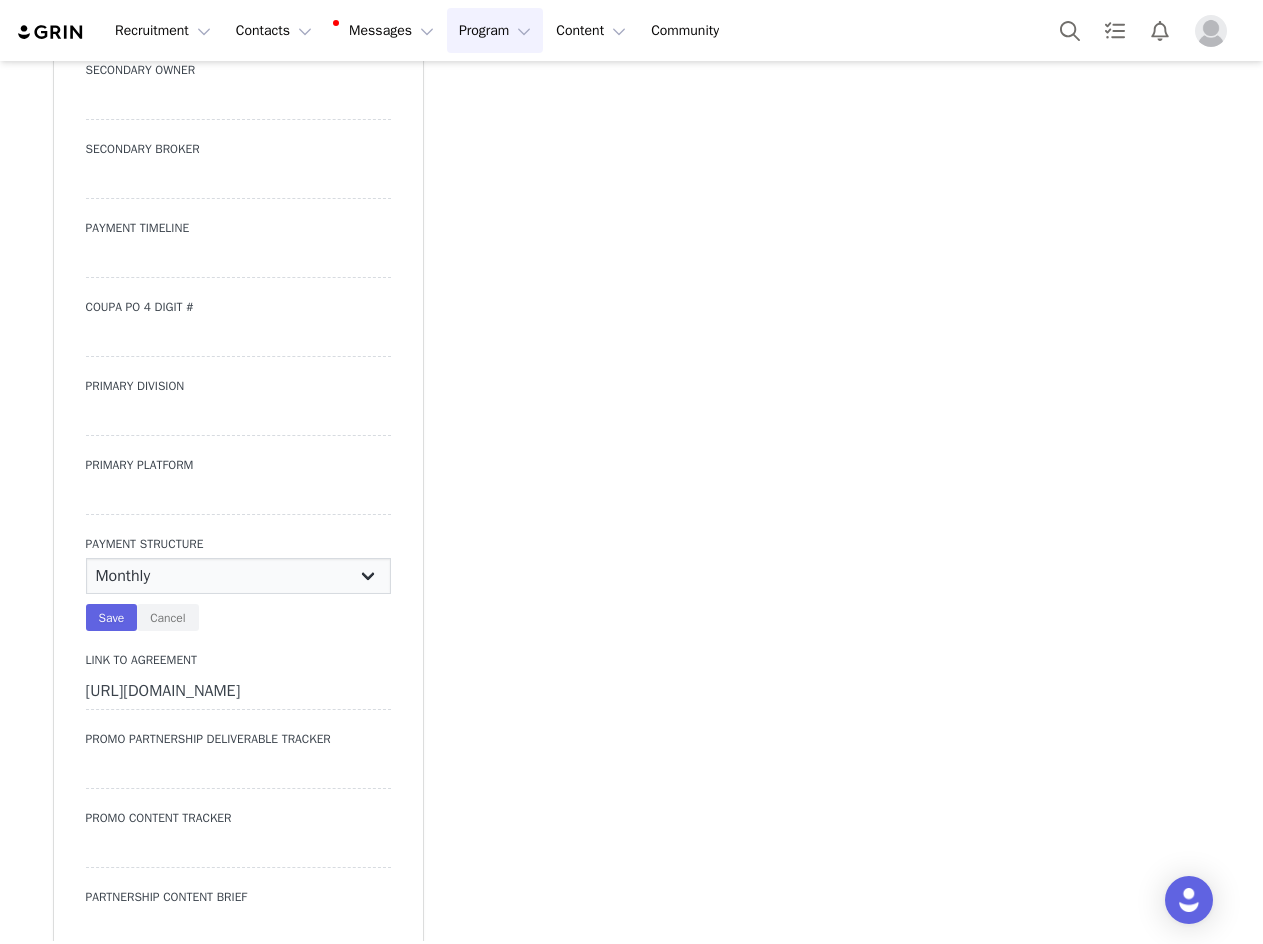 click on "N/A  Monthly   50/50   Payment Per Deliverable   Upfront   Upon Completion   Custom / Other" at bounding box center (238, 576) 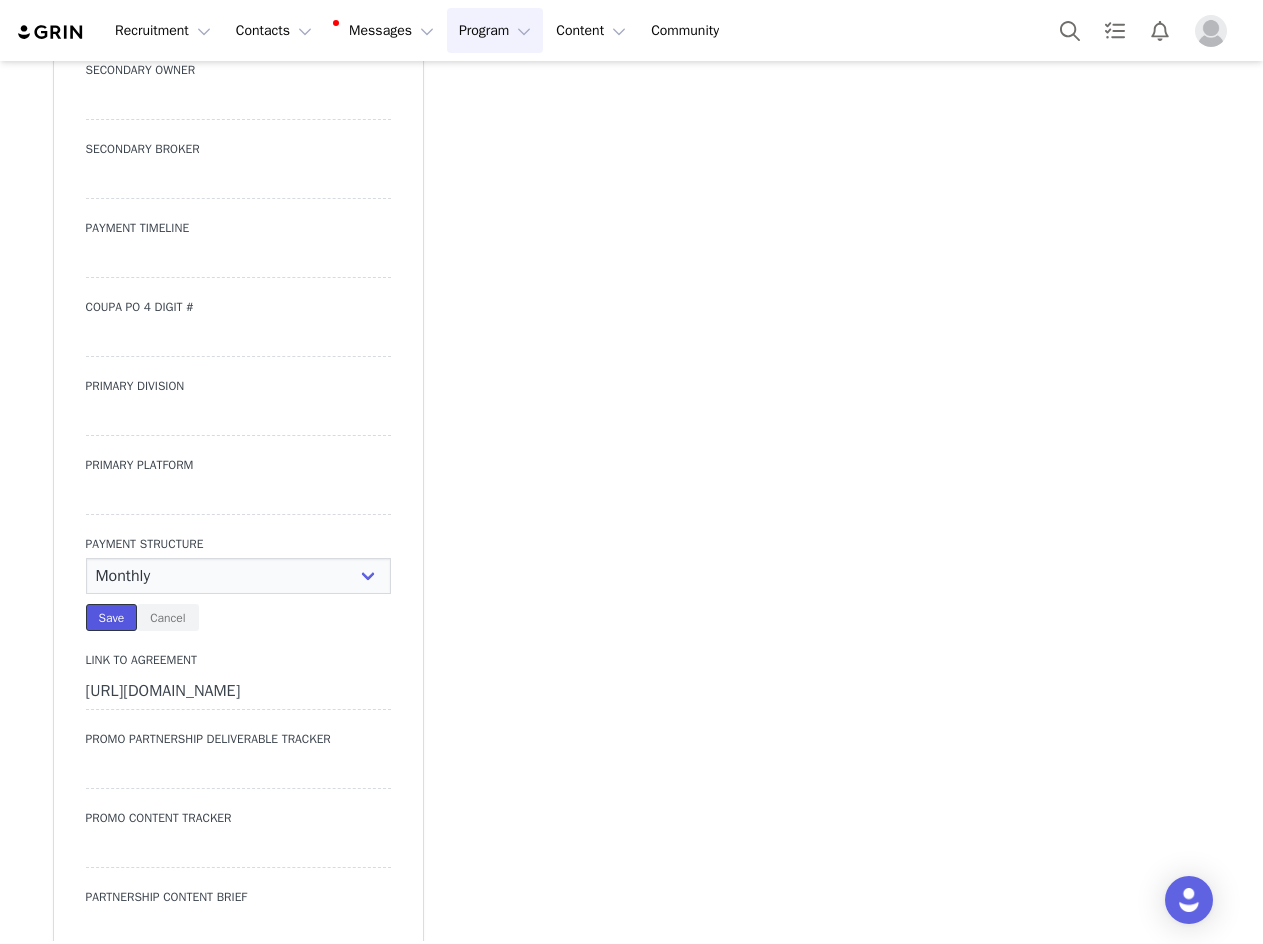click on "Save" at bounding box center (112, 617) 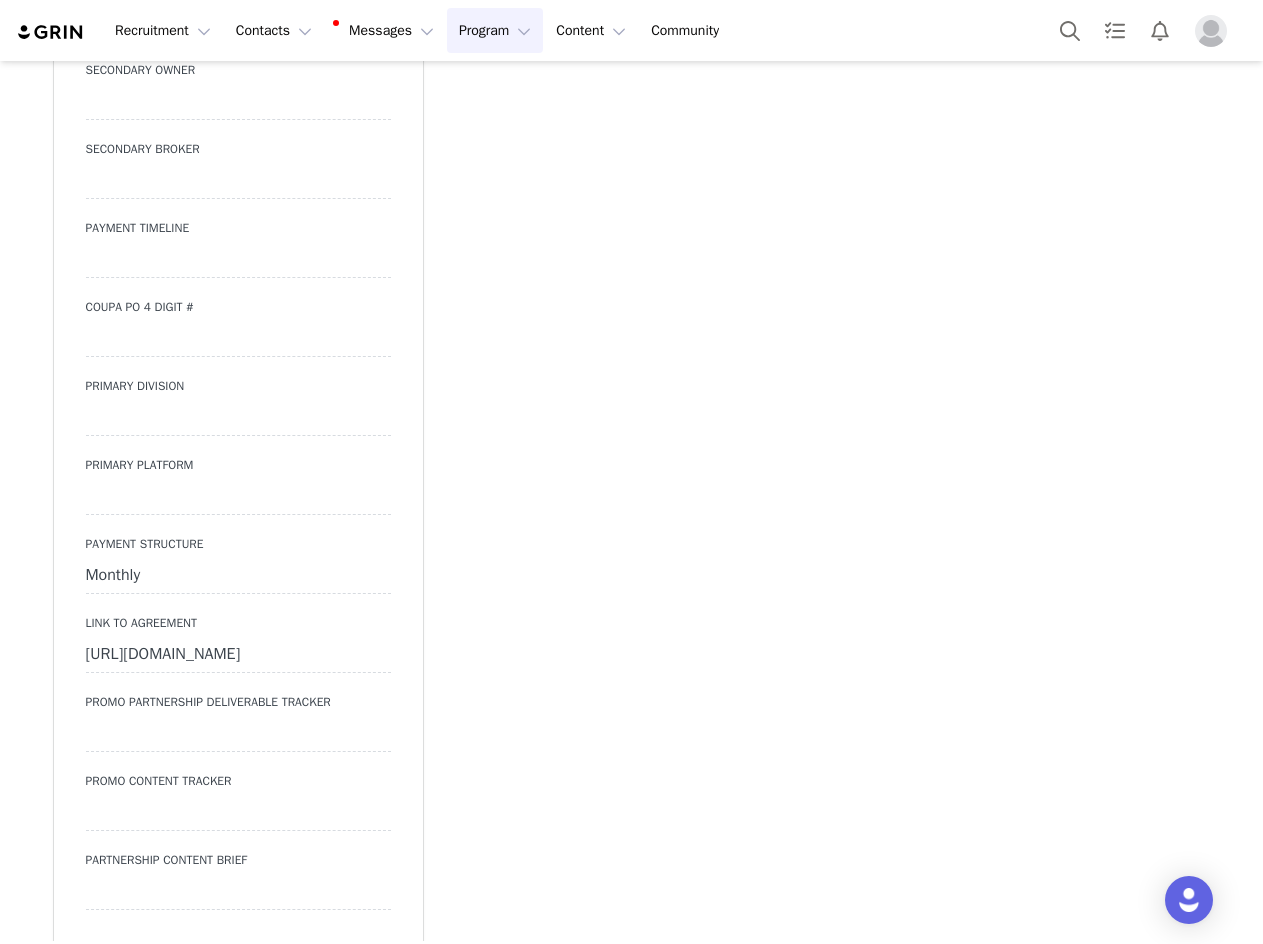 click at bounding box center [238, 497] 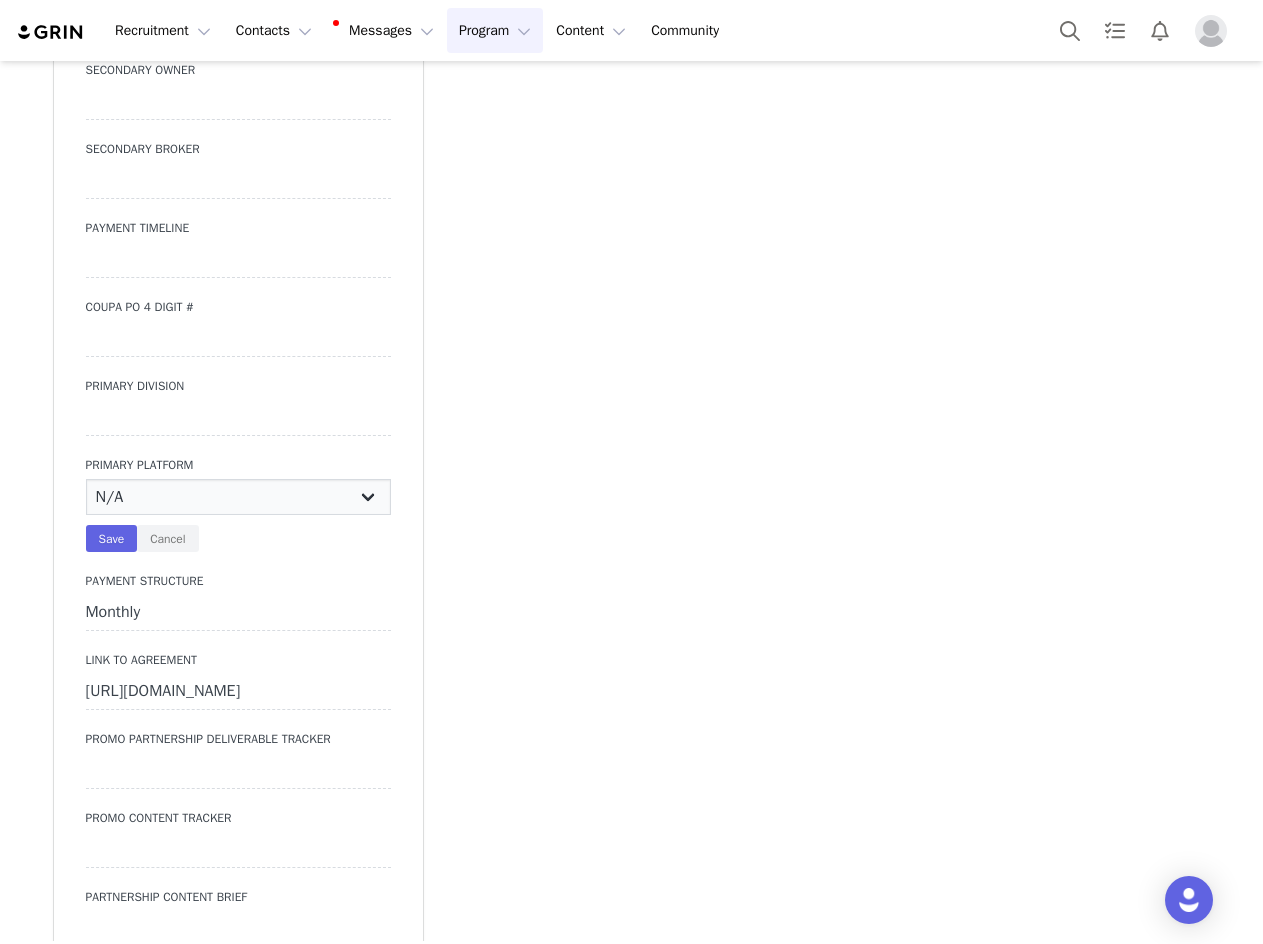click on "N/A  Instagram   YouTube   TikTok" at bounding box center [238, 497] 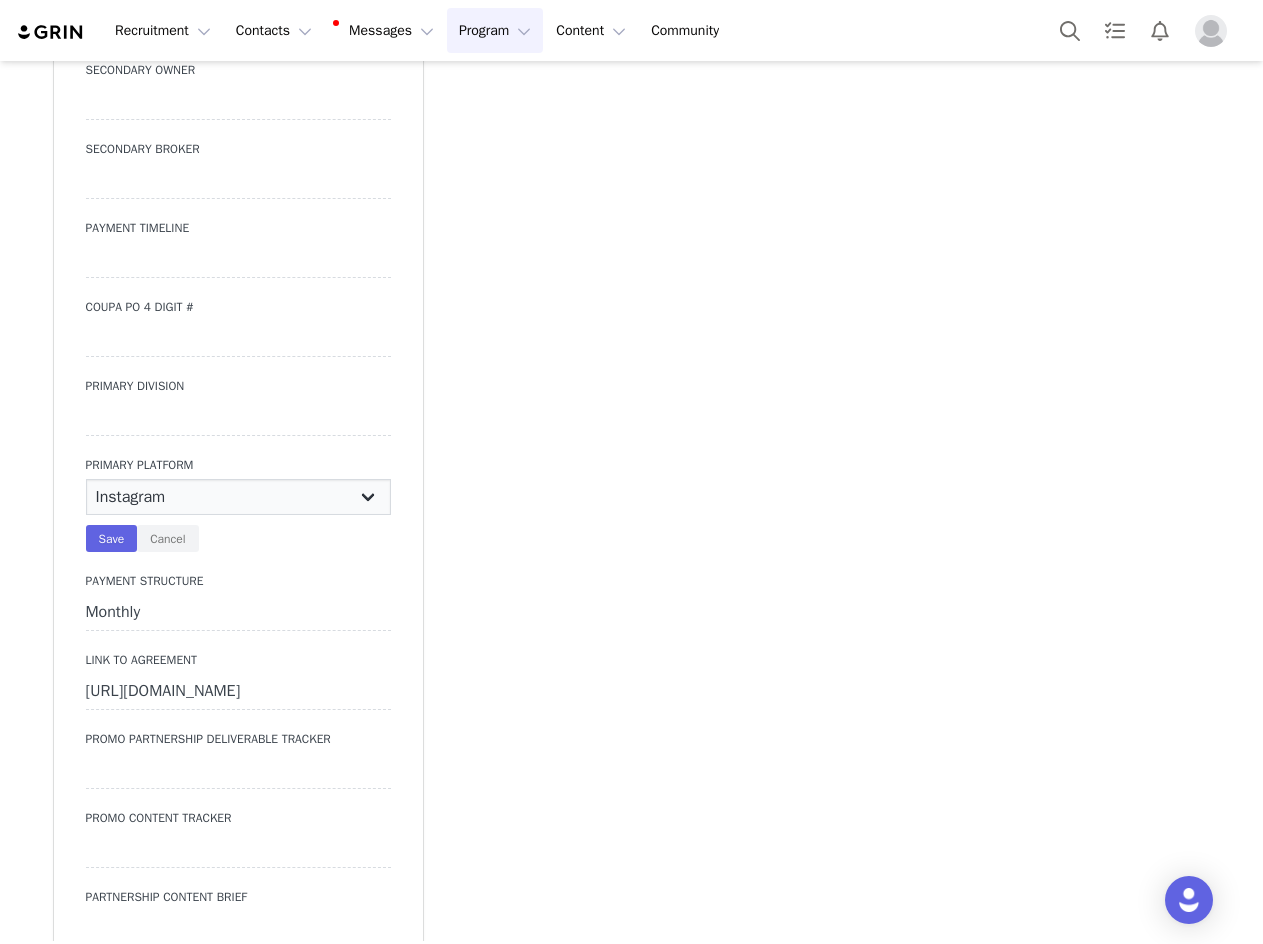 click on "N/A  Instagram   YouTube   TikTok" at bounding box center [238, 497] 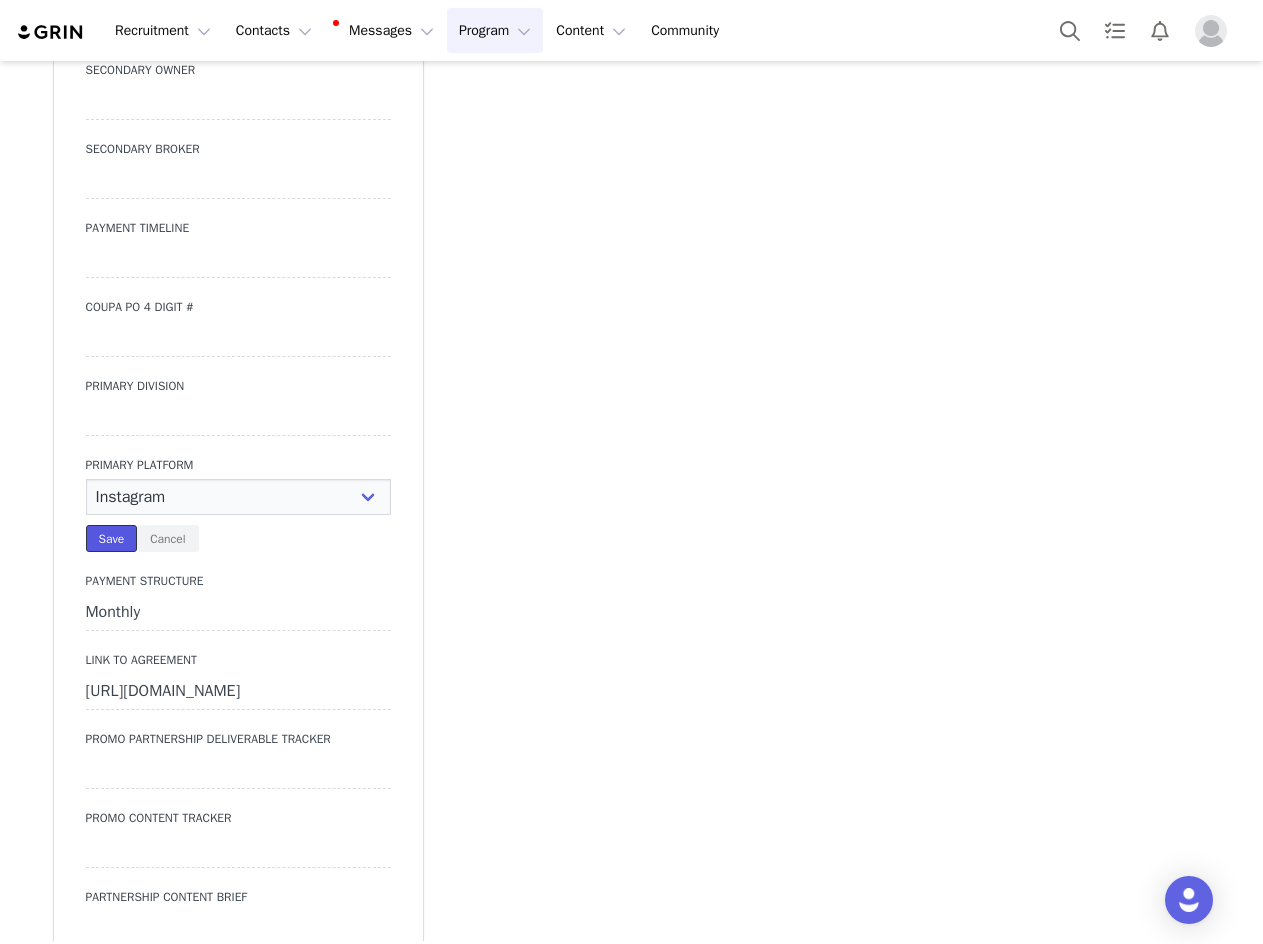 click on "Save" at bounding box center (112, 538) 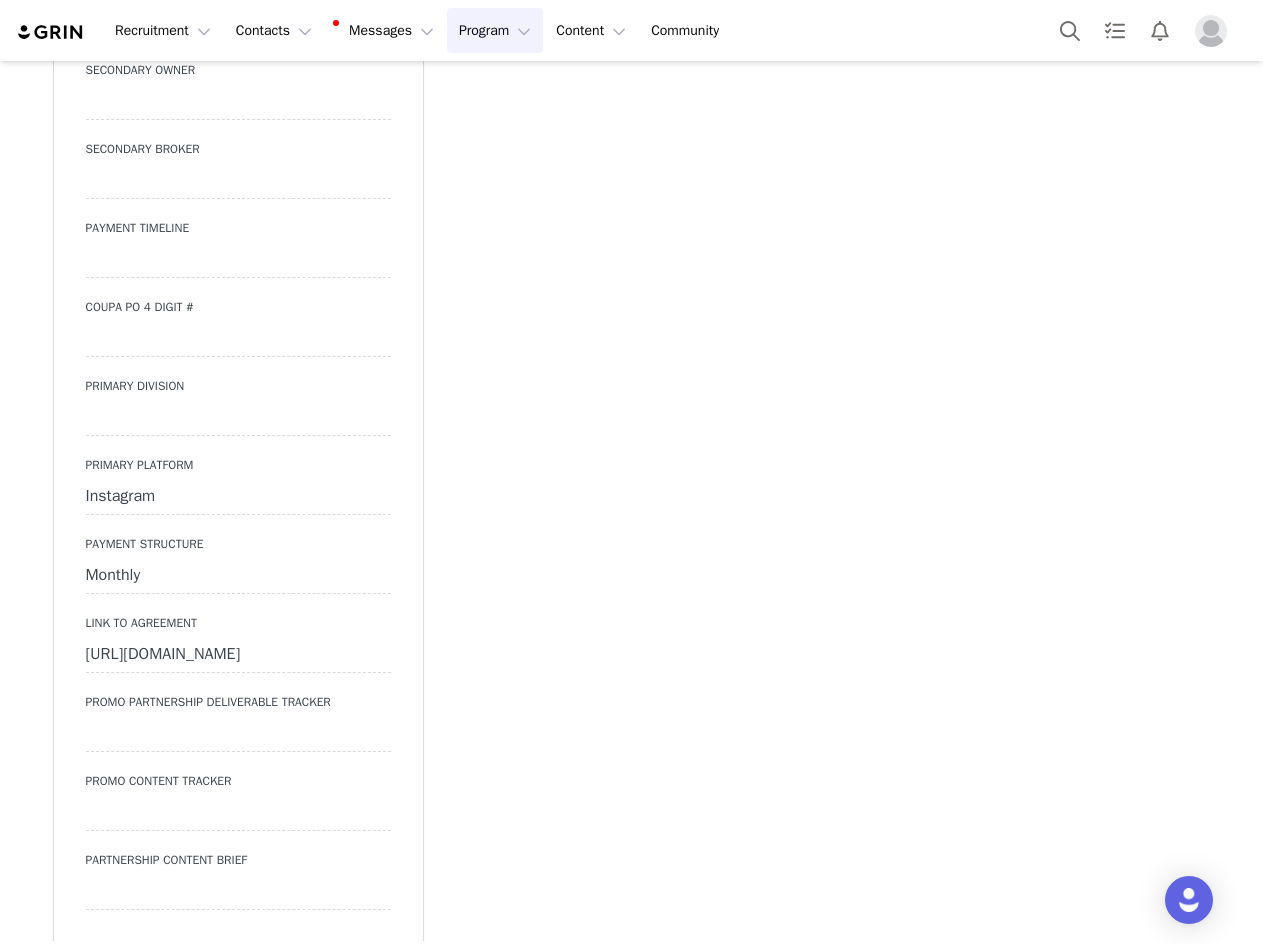 click at bounding box center [238, 418] 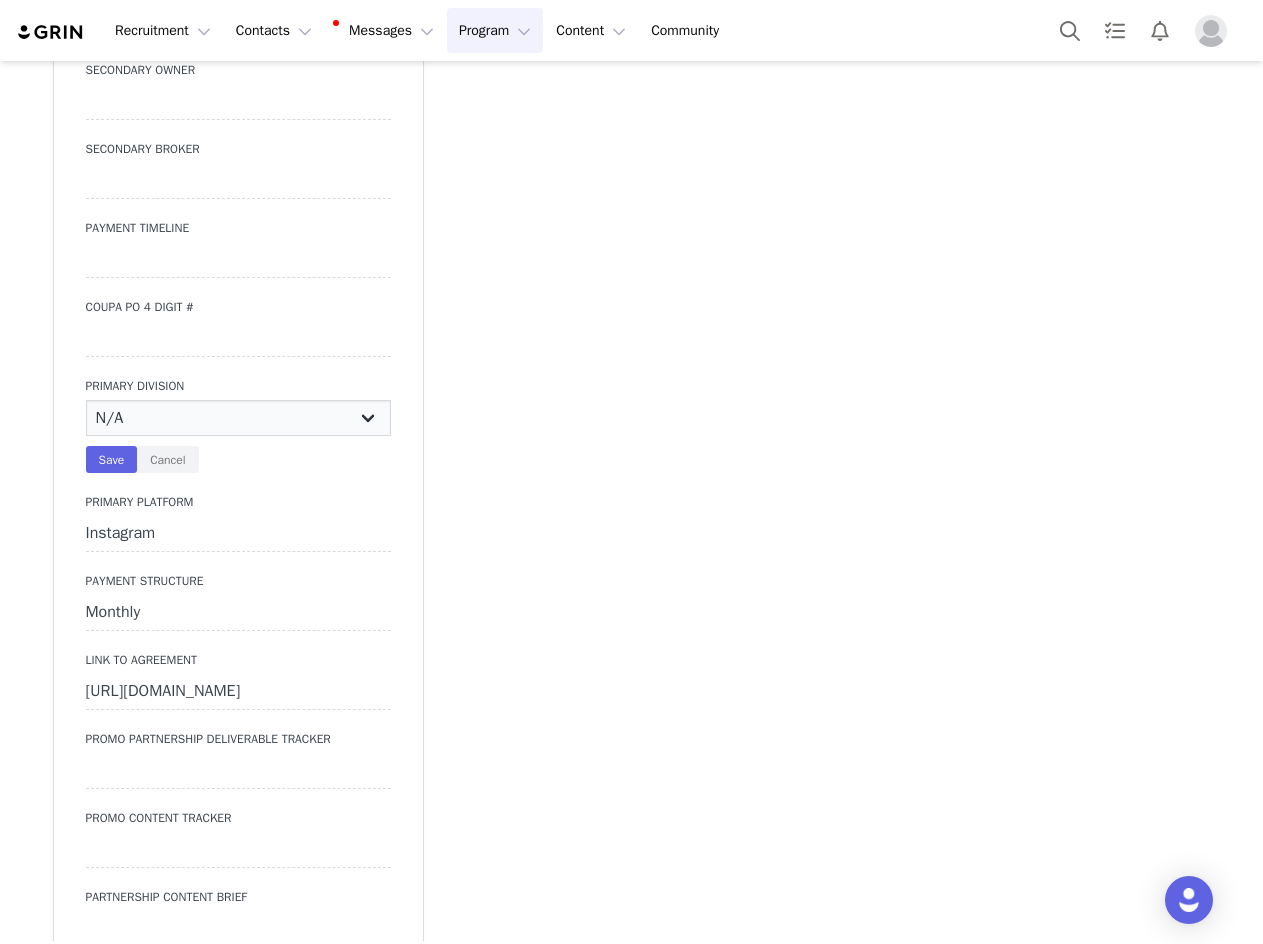 drag, startPoint x: 134, startPoint y: 381, endPoint x: 137, endPoint y: 397, distance: 16.27882 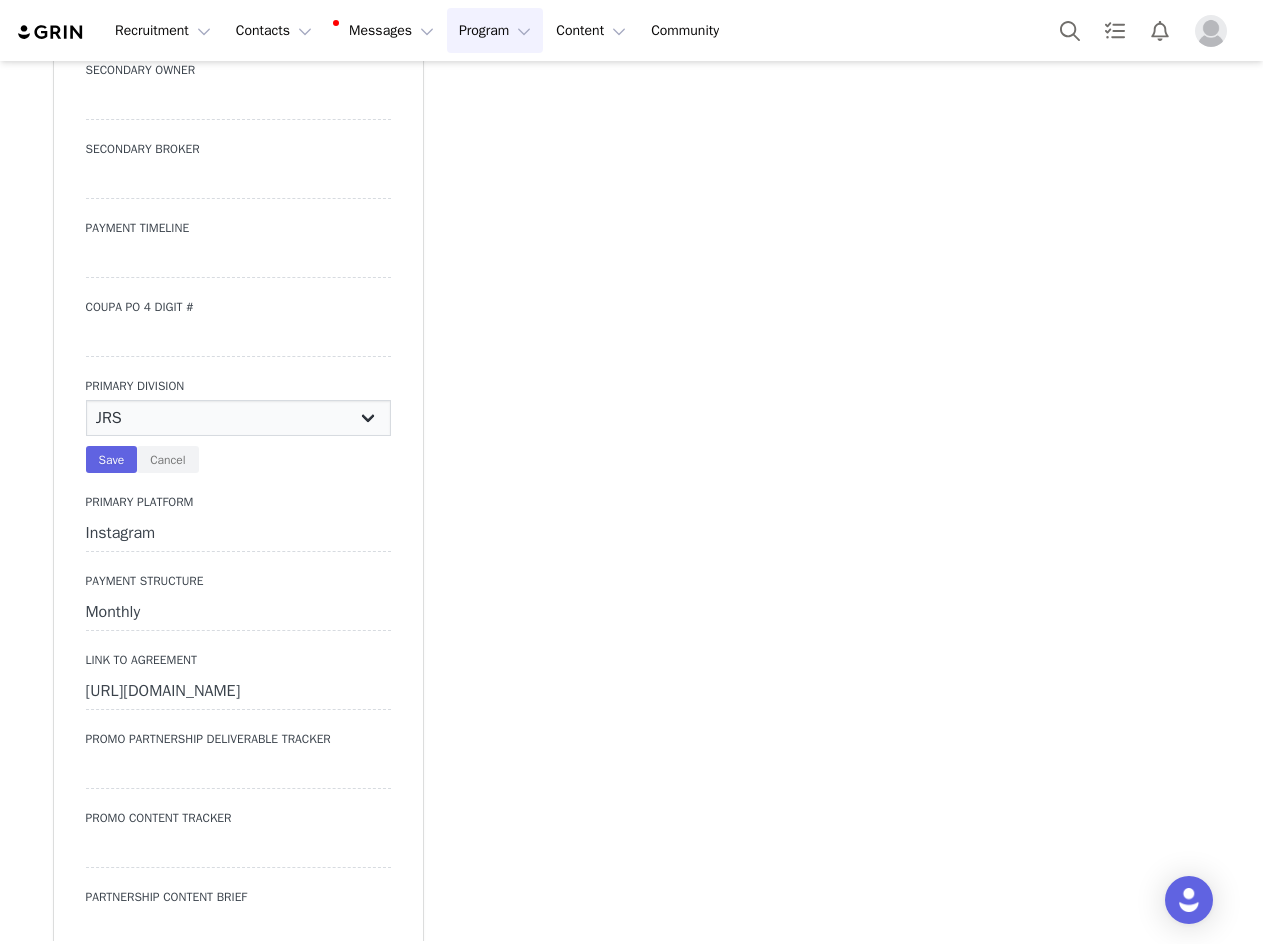 click on "N/A  JRS   Beauty   Promo   Curve   Nova Men   Nova Kids   Nova Sport   Nova Intimates   Skin   Nova Swim" at bounding box center [238, 418] 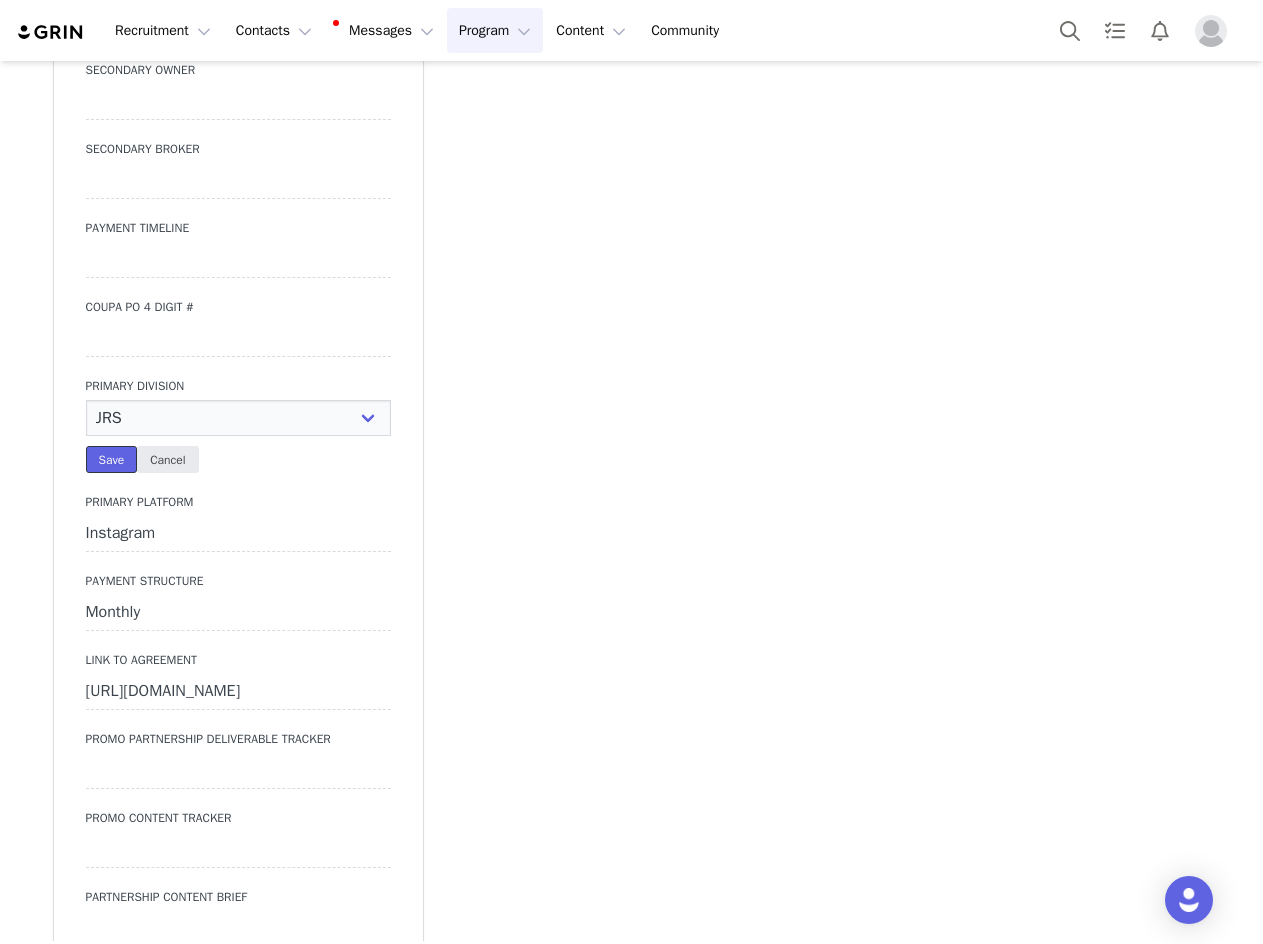 drag, startPoint x: 102, startPoint y: 426, endPoint x: 137, endPoint y: 427, distance: 35.014282 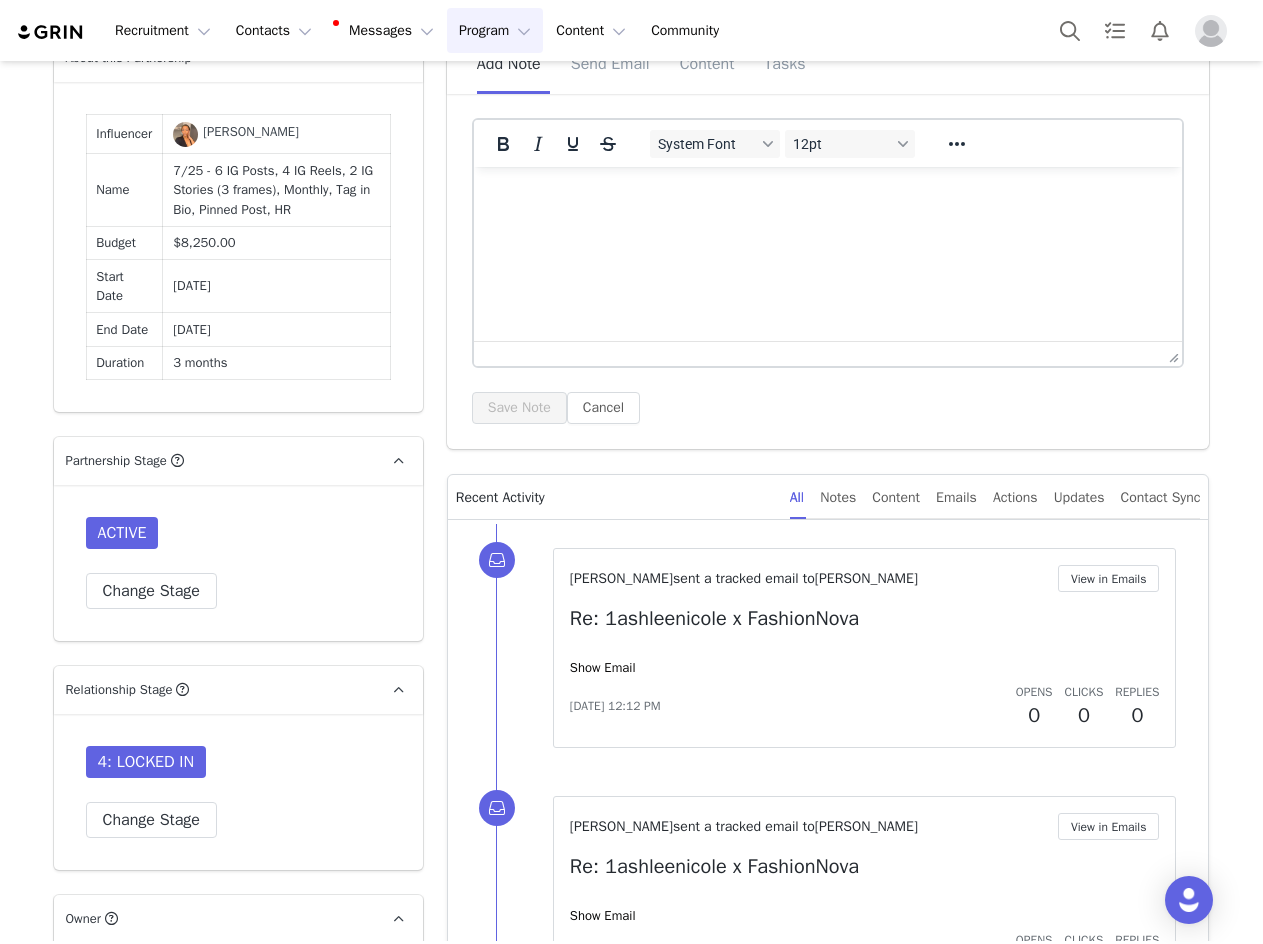 scroll, scrollTop: 1158, scrollLeft: 0, axis: vertical 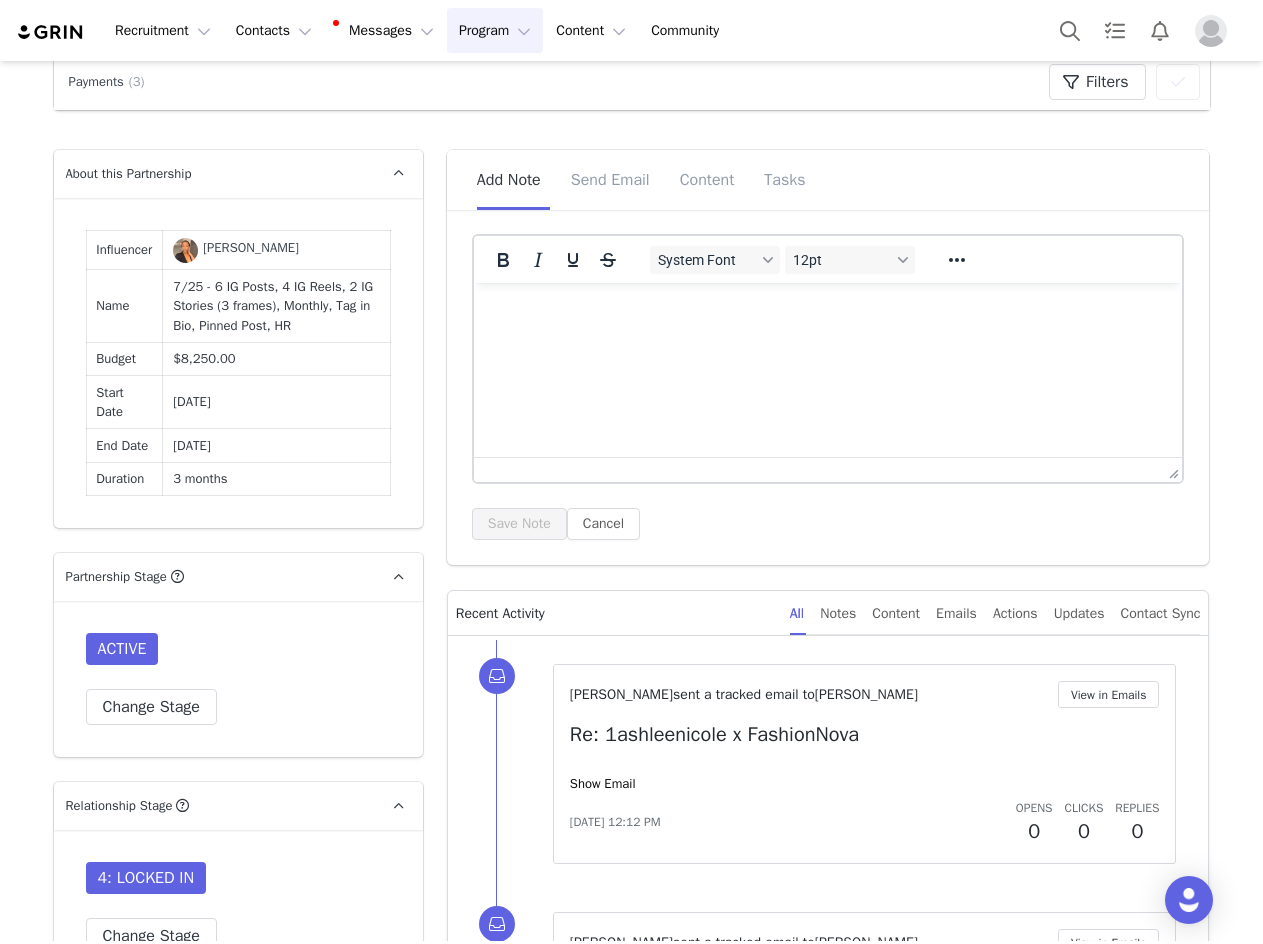 click at bounding box center (827, 310) 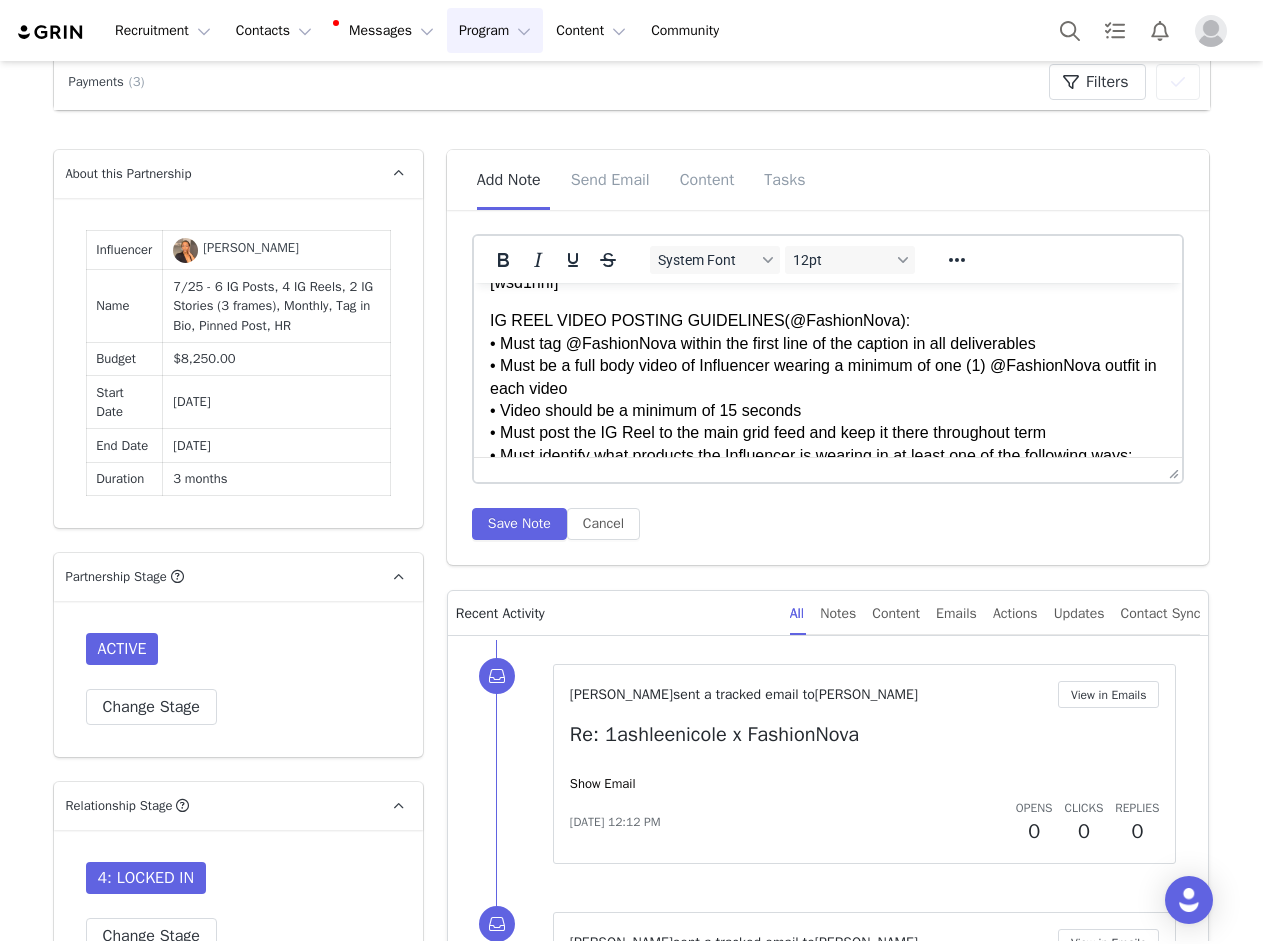 scroll, scrollTop: 1940, scrollLeft: 0, axis: vertical 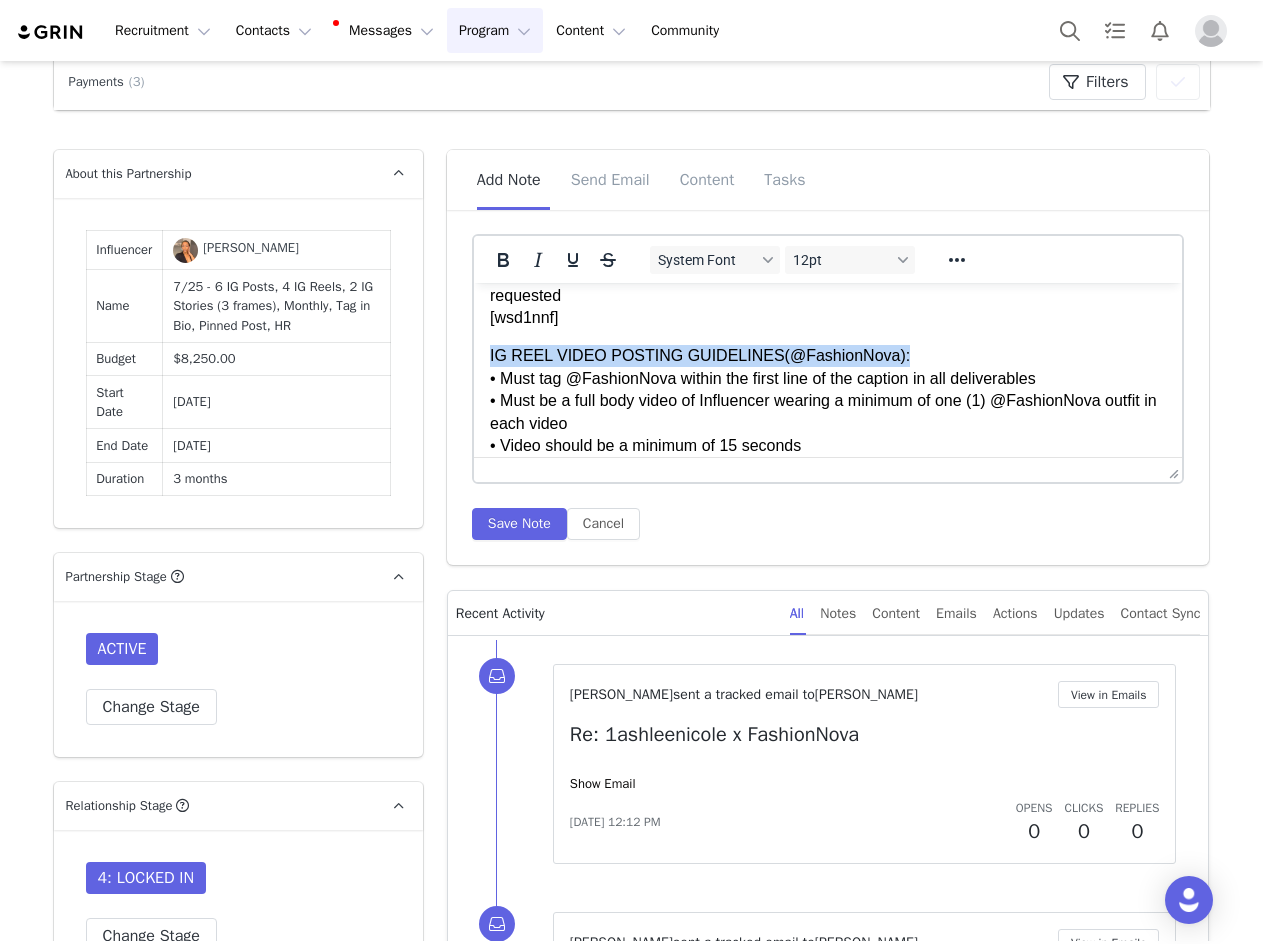 drag, startPoint x: 885, startPoint y: 356, endPoint x: 475, endPoint y: 353, distance: 410.011 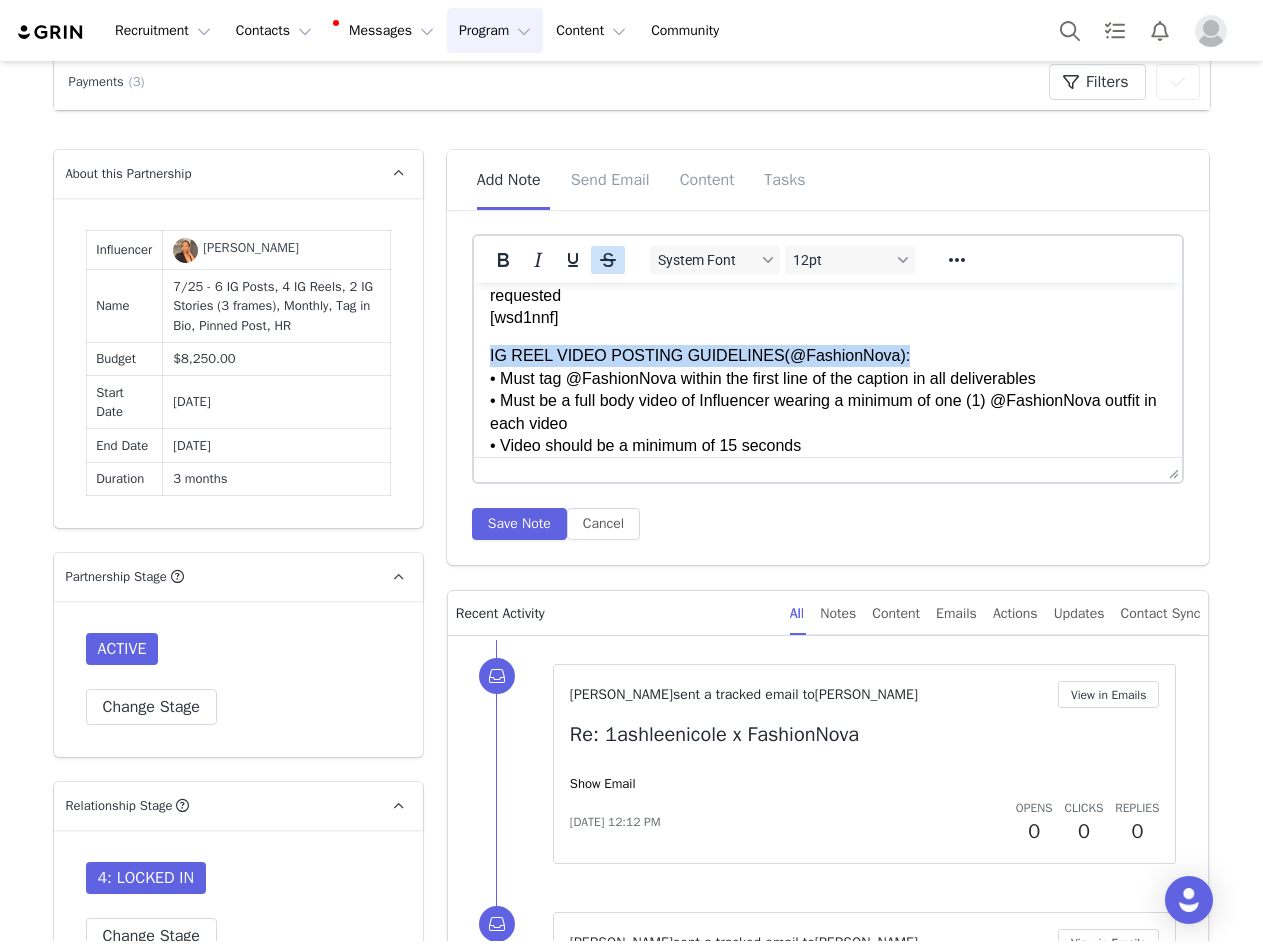 drag, startPoint x: 492, startPoint y: 256, endPoint x: 586, endPoint y: 253, distance: 94.04786 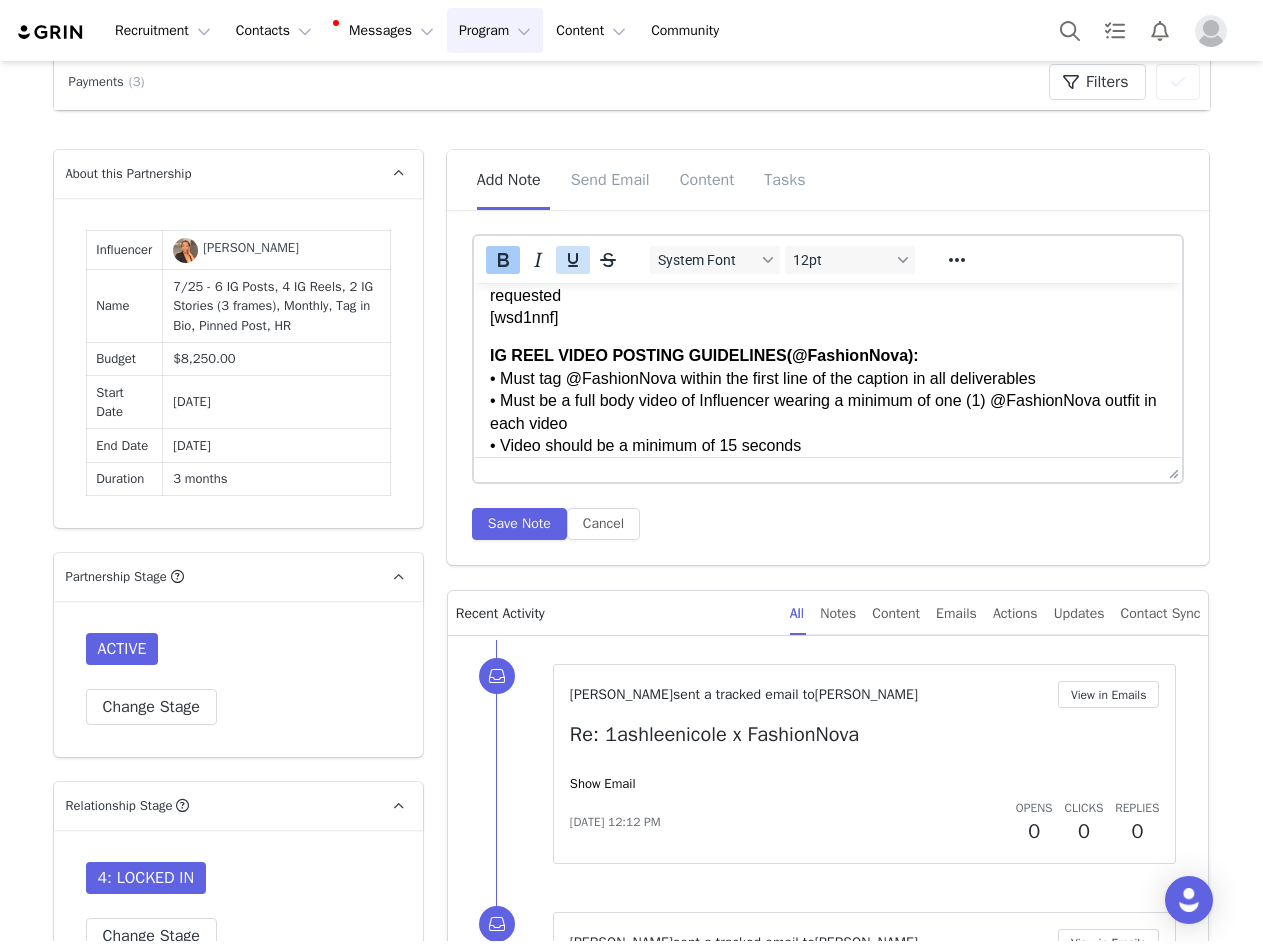 drag, startPoint x: 572, startPoint y: 257, endPoint x: 90, endPoint y: 8, distance: 542.5173 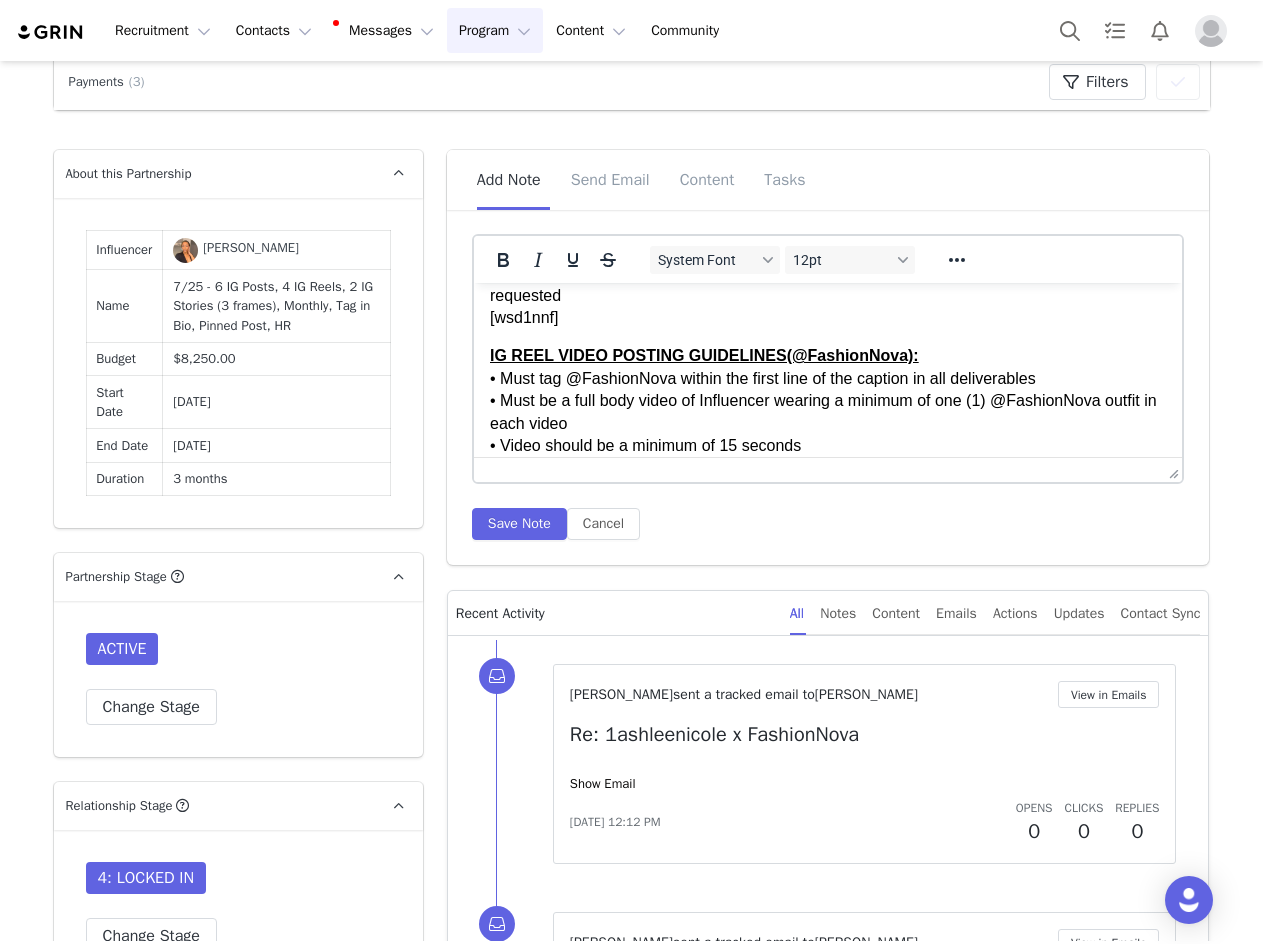 click on "GENERAL: • Must follow and regularly like & comment on content from @FashionNova on Instagram throughout the term. Engagement will be monitored and tracked prior to payments. • Must tag @FashionNova in the top 3 lines of social media bio throughout term; Tag in Bio must be added in order to receive the first and all following payment installments of the Agreement • Must tag @FashionNova within the first line of the caption and in all deliverables. If the post is a carousel, a tag must be placed on the first slide • Must organically integrate Fashion Nova in Content with a logo, a verbal mention/voice over, or a text overlay • Must not remove or archive posts without approval indefinitely, unless at Fashion Nova’s request • Only Fashion Nova can be featured in Content; references to other brands, including logos, mentions, or tags, are not allowed in the Content or caption. Any Content with other brands will be rejected • It is mandatory to post within two (2) weeks of receiving products 4-6" at bounding box center [827, -656] 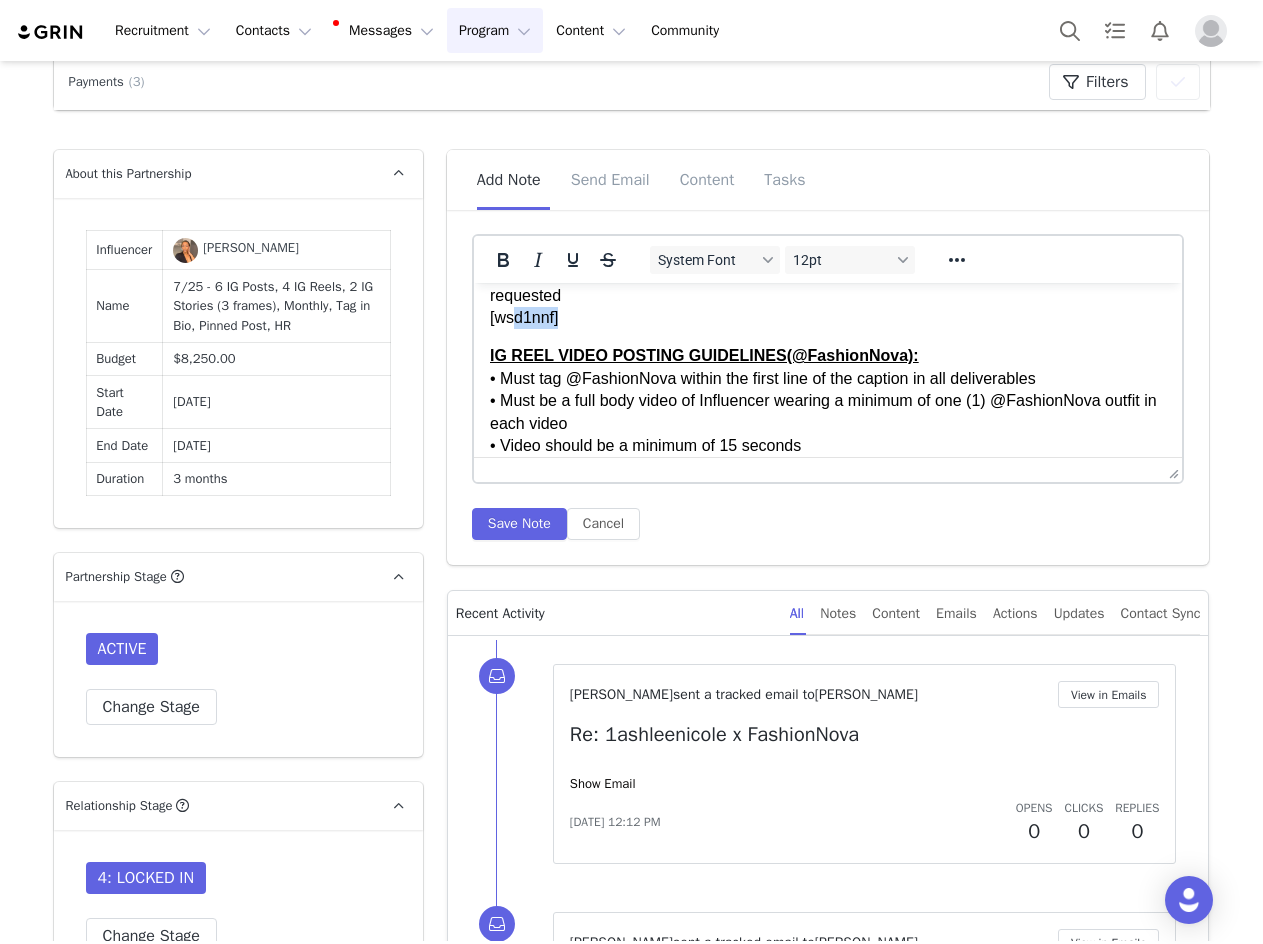 drag, startPoint x: 561, startPoint y: 318, endPoint x: 468, endPoint y: 315, distance: 93.04838 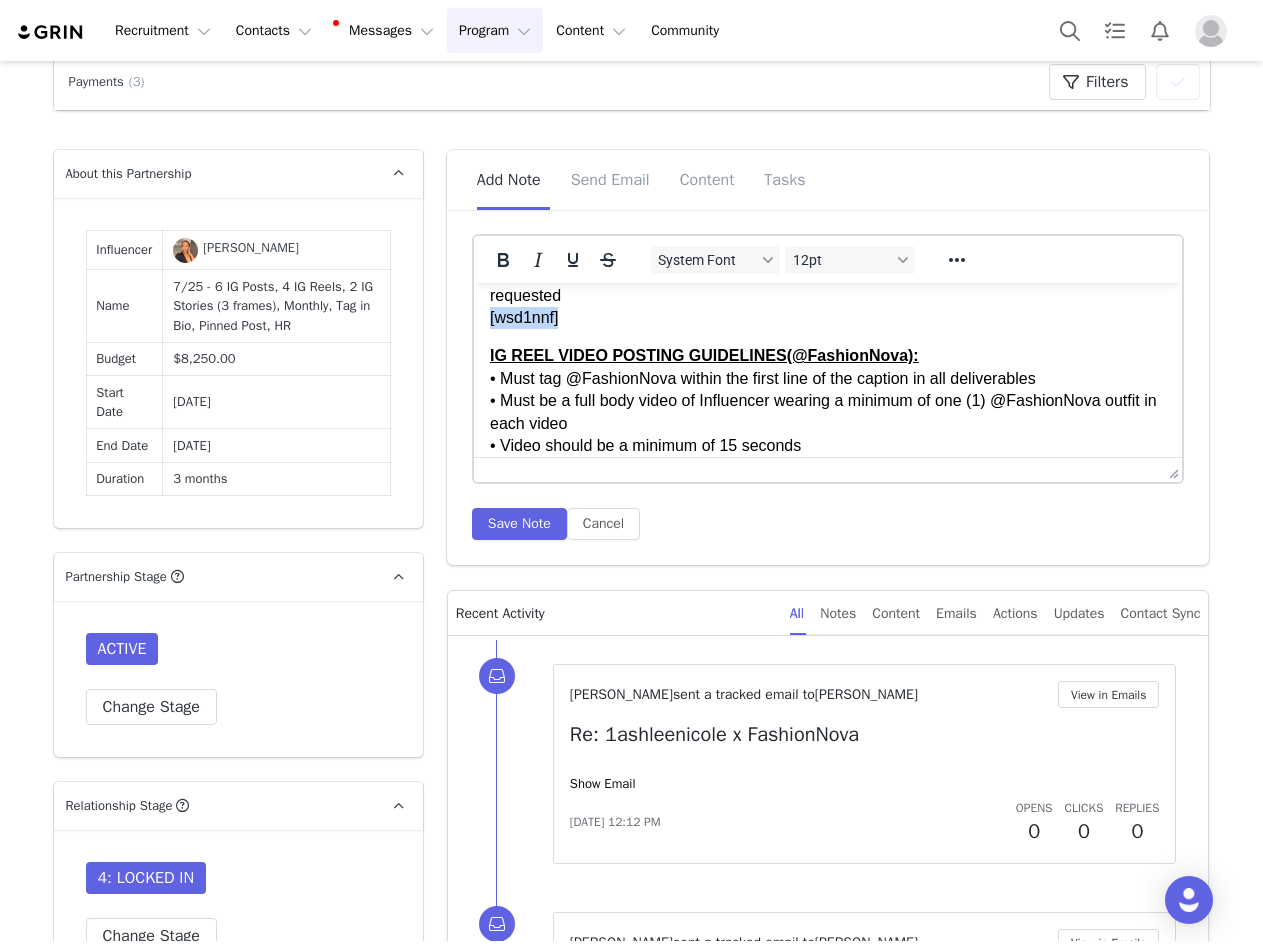 type 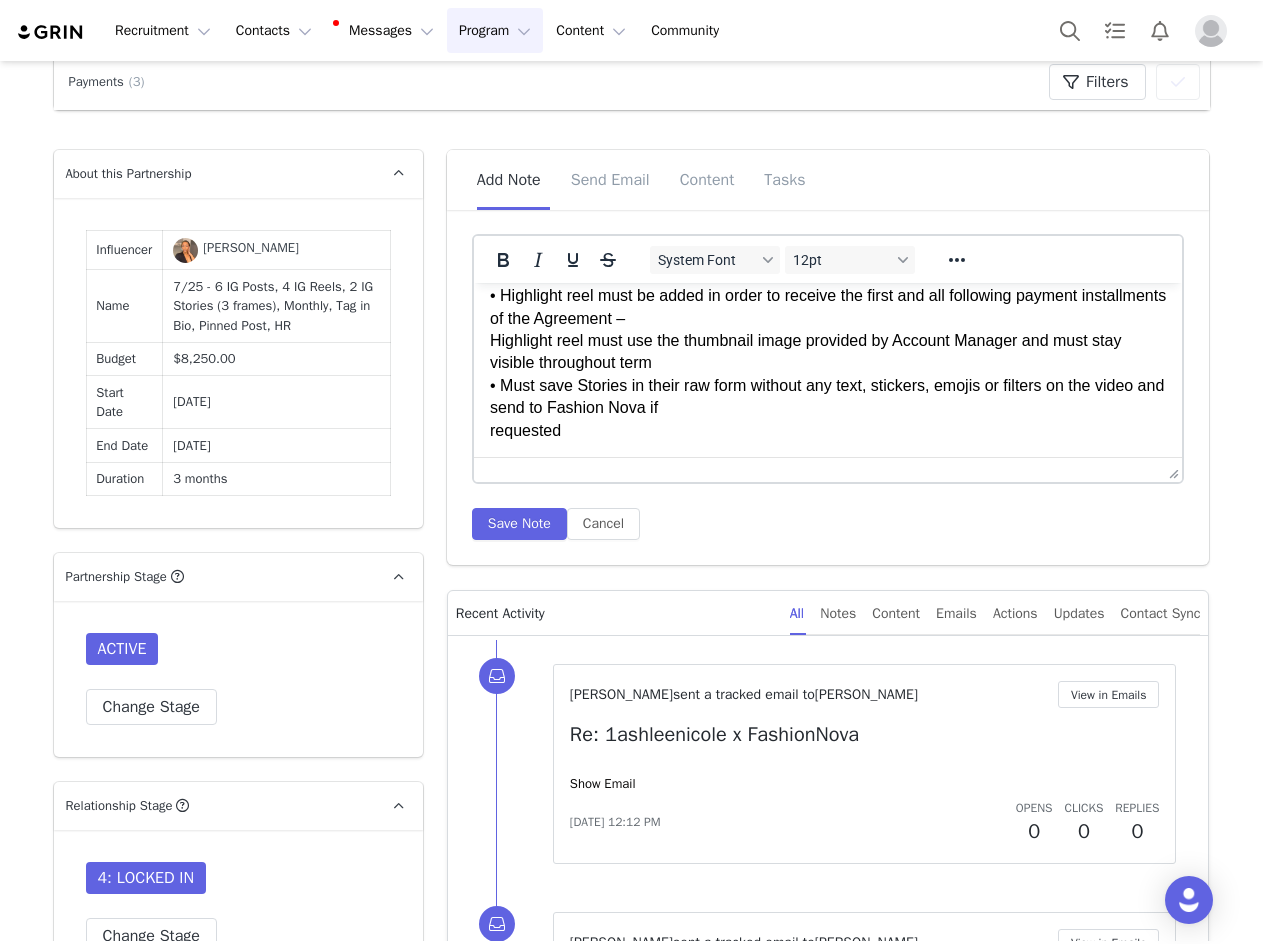 scroll, scrollTop: 1840, scrollLeft: 0, axis: vertical 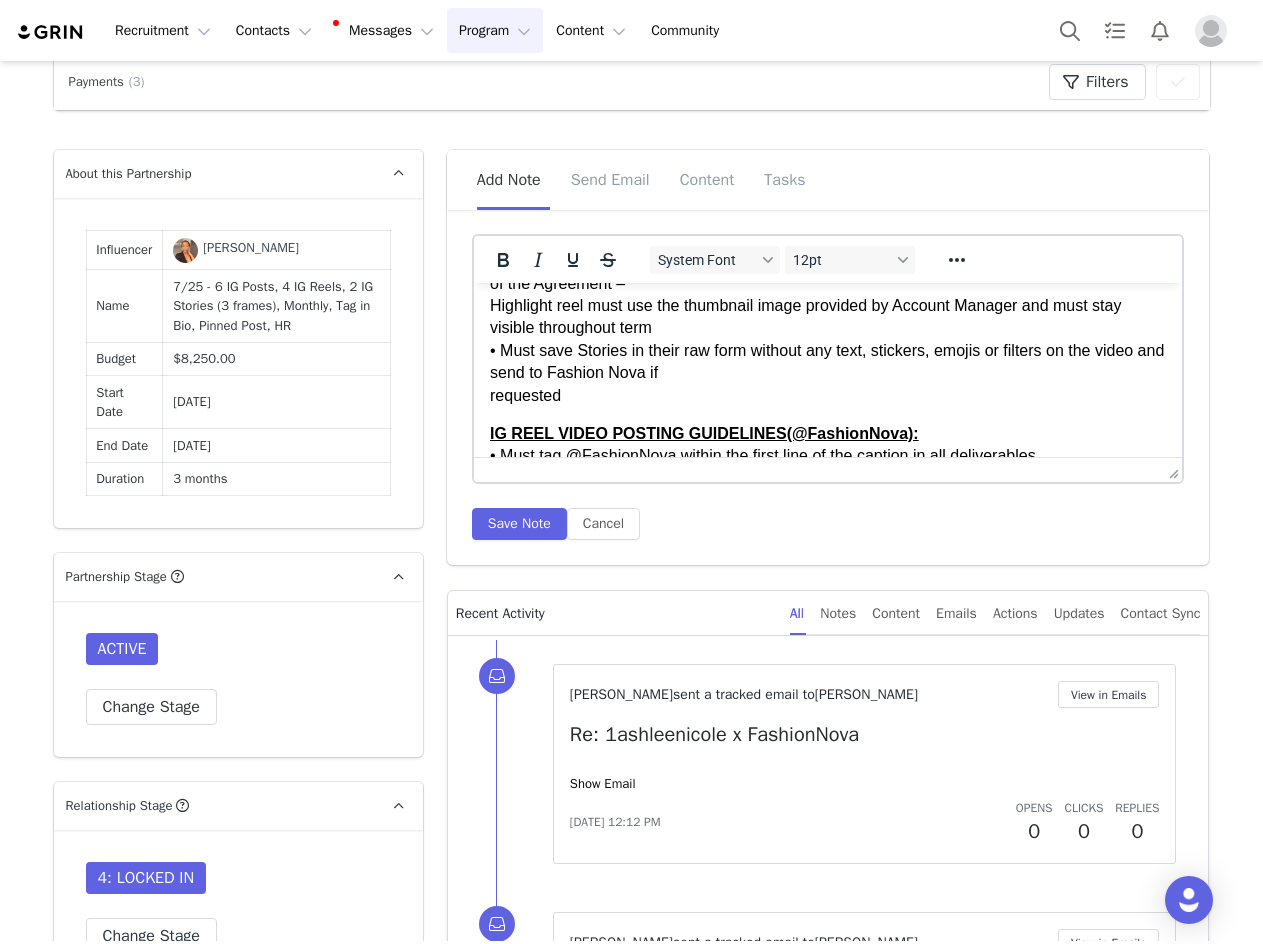 click on "GENERAL: • Must follow and regularly like & comment on content from @FashionNova on Instagram throughout the term. Engagement will be monitored and tracked prior to payments. • Must tag @FashionNova in the top 3 lines of social media bio throughout term; Tag in Bio must be added in order to receive the first and all following payment installments of the Agreement • Must tag @FashionNova within the first line of the caption and in all deliverables. If the post is a carousel, a tag must be placed on the first slide • Must organically integrate Fashion Nova in Content with a logo, a verbal mention/voice over, or a text overlay • Must not remove or archive posts without approval indefinitely, unless at Fashion Nova’s request • Only Fashion Nova can be featured in Content; references to other brands, including logos, mentions, or tags, are not allowed in the Content or caption. Any Content with other brands will be rejected • It is mandatory to post within two (2) weeks of receiving products 4-6" at bounding box center [827, -403] 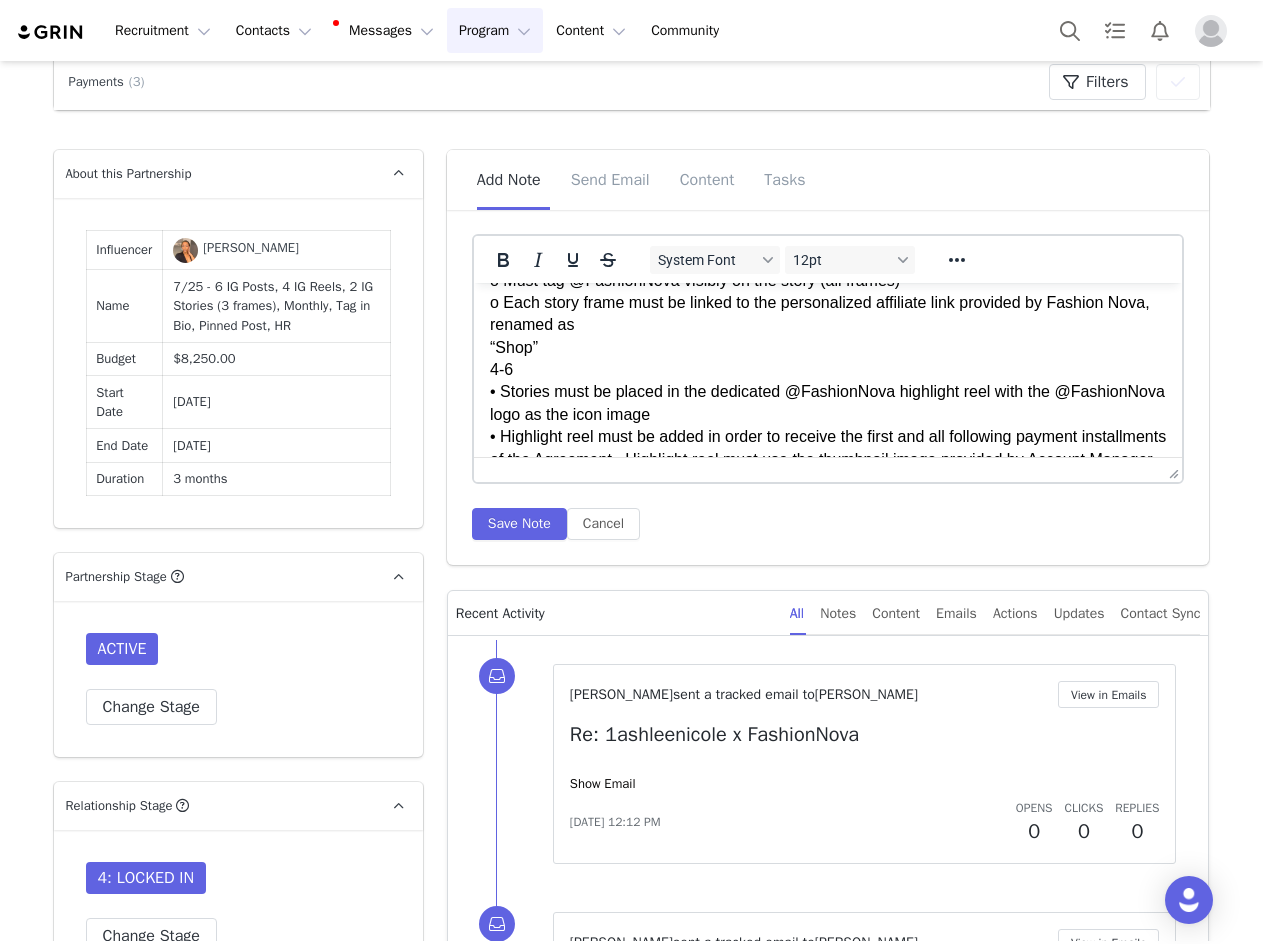 scroll, scrollTop: 1629, scrollLeft: 0, axis: vertical 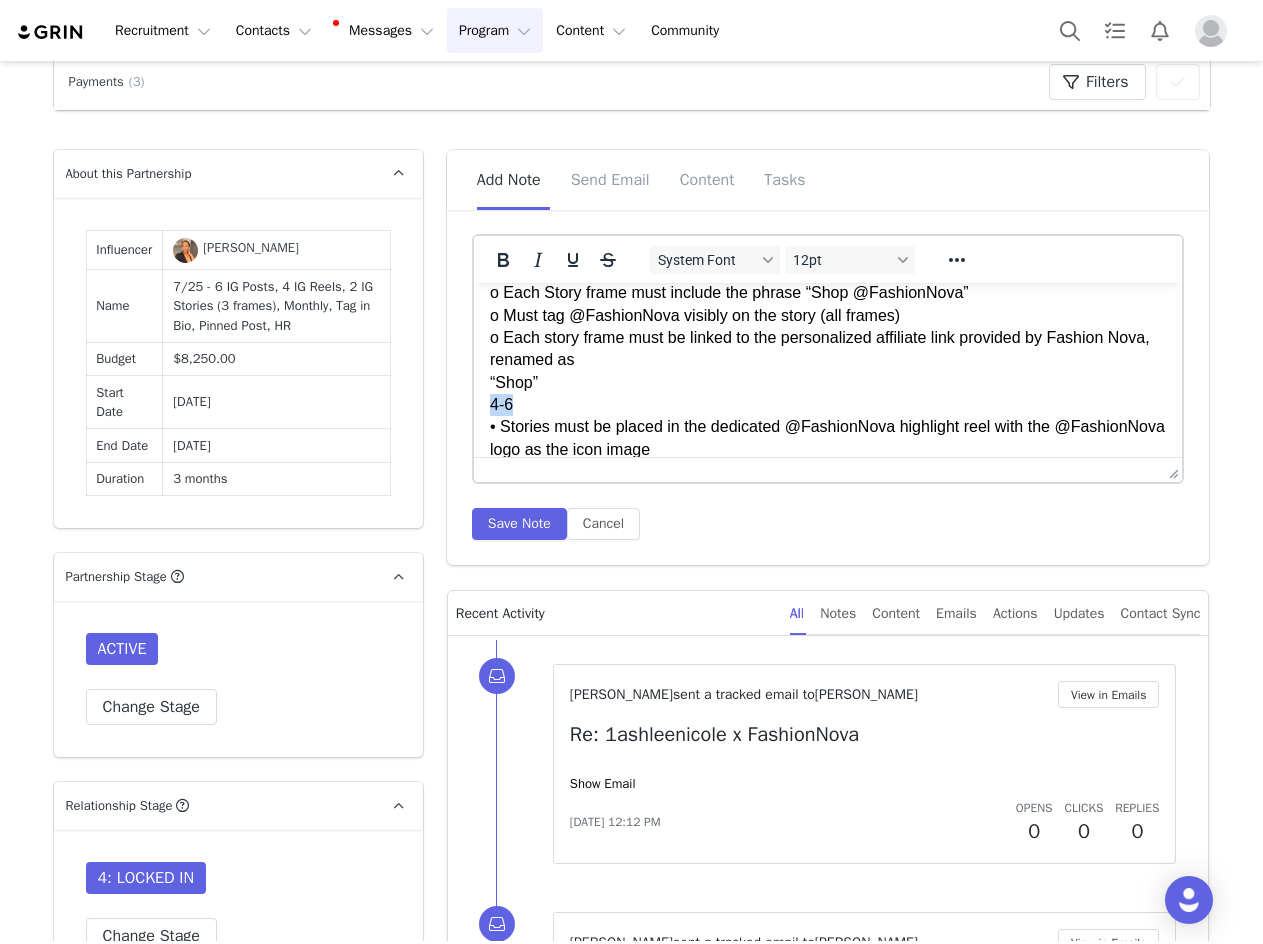 drag, startPoint x: 475, startPoint y: 397, endPoint x: 443, endPoint y: 397, distance: 32 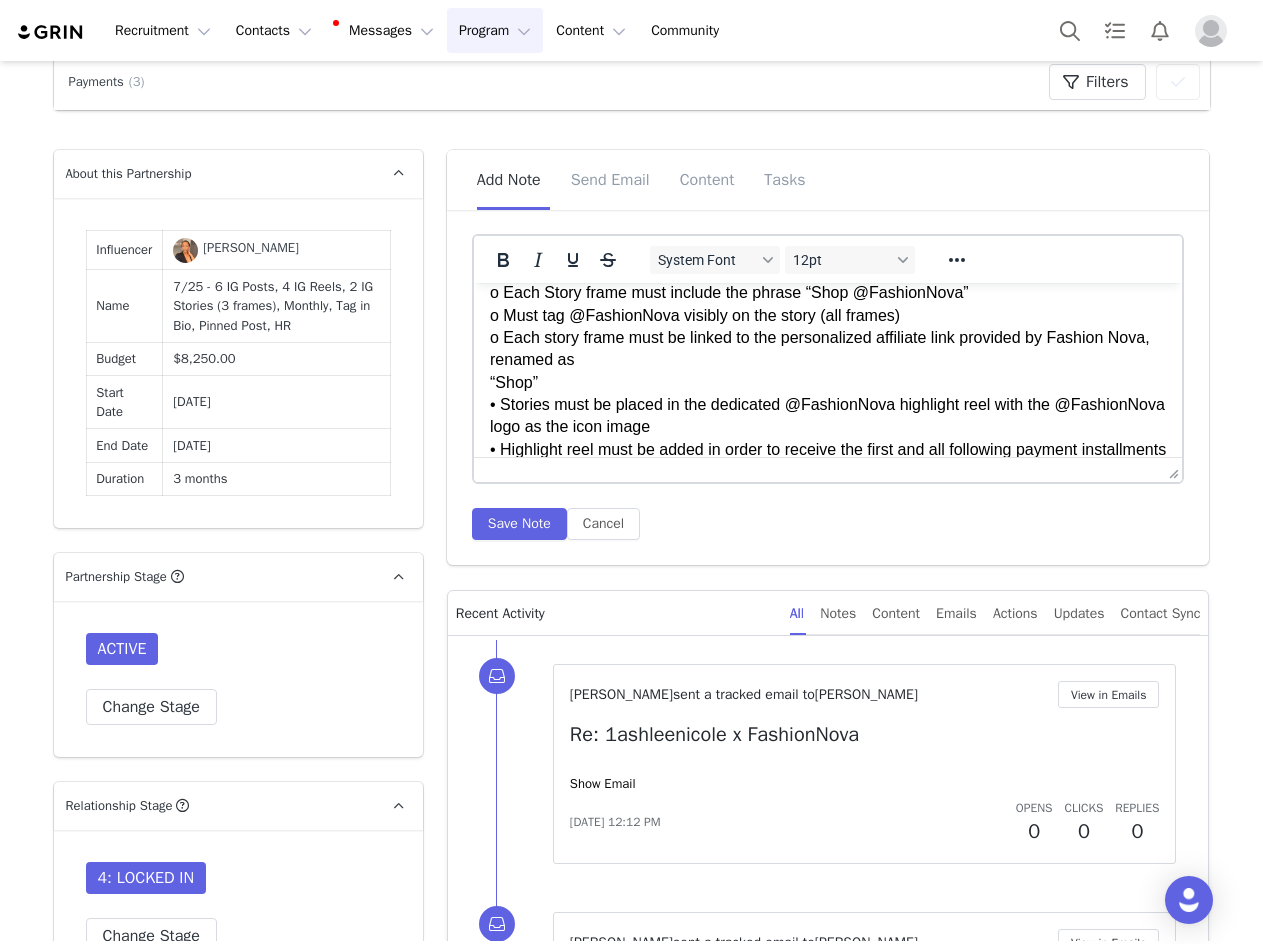 click on "GENERAL: • Must follow and regularly like & comment on content from @FashionNova on Instagram throughout the term. Engagement will be monitored and tracked prior to payments. • Must tag @FashionNova in the top 3 lines of social media bio throughout term; Tag in Bio must be added in order to receive the first and all following payment installments of the Agreement • Must tag @FashionNova within the first line of the caption and in all deliverables. If the post is a carousel, a tag must be placed on the first slide • Must organically integrate Fashion Nova in Content with a logo, a verbal mention/voice over, or a text overlay • Must not remove or archive posts without approval indefinitely, unless at Fashion Nova’s request • Only Fashion Nova can be featured in Content; references to other brands, including logos, mentions, or tags, are not allowed in the Content or caption. Any Content with other brands will be rejected • It is mandatory to post within two (2) weeks of receiving products" at bounding box center [827, -214] 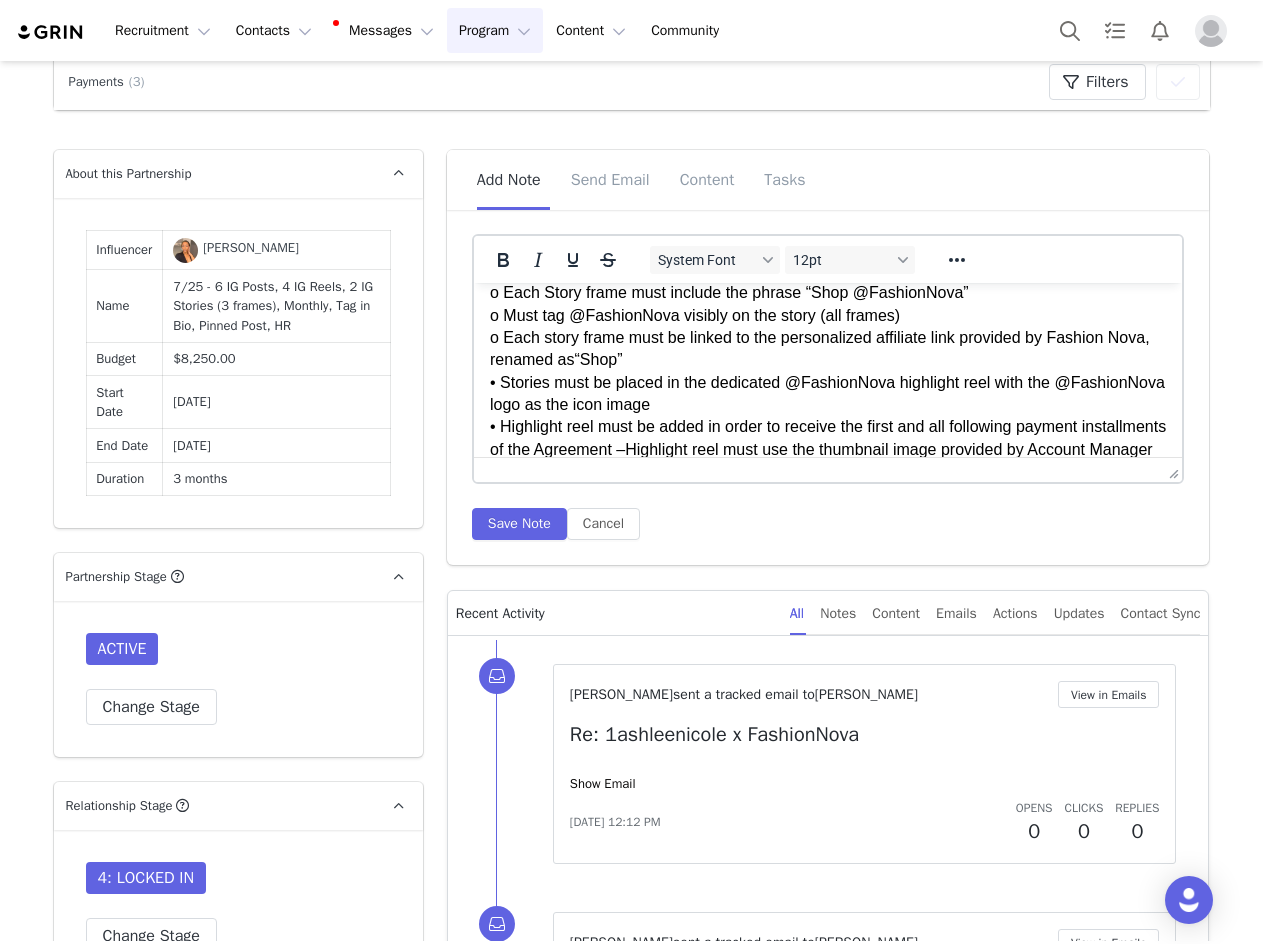 scroll, scrollTop: 1529, scrollLeft: 0, axis: vertical 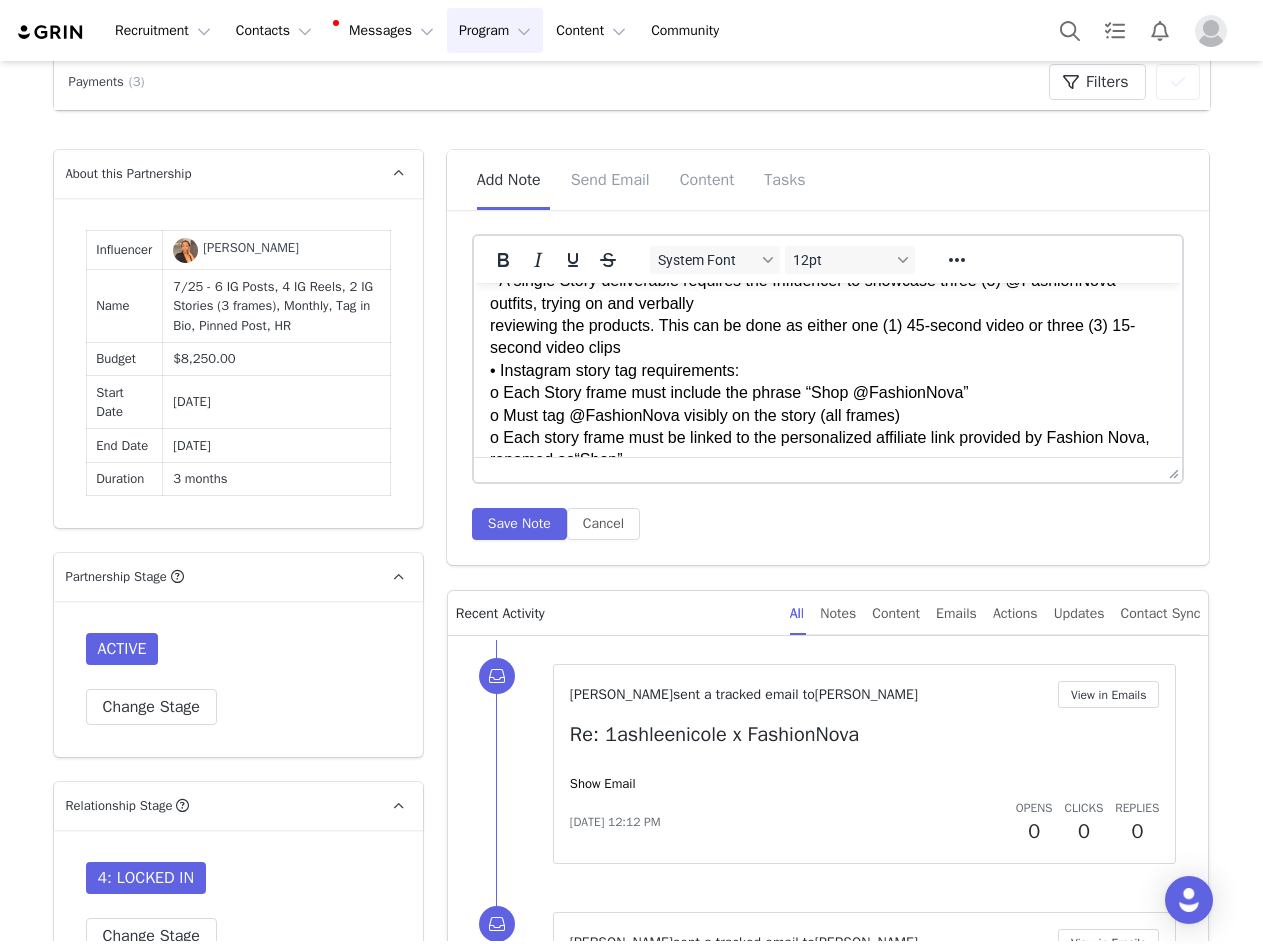 click on "GENERAL: • Must follow and regularly like & comment on content from @FashionNova on Instagram throughout the term. Engagement will be monitored and tracked prior to payments. • Must tag @FashionNova in the top 3 lines of social media bio throughout term; Tag in Bio must be added in order to receive the first and all following payment installments of the Agreement • Must tag @FashionNova within the first line of the caption and in all deliverables. If the post is a carousel, a tag must be placed on the first slide • Must organically integrate Fashion Nova in Content with a logo, a verbal mention/voice over, or a text overlay • Must not remove or archive posts without approval indefinitely, unless at Fashion Nova’s request • Only Fashion Nova can be featured in Content; references to other brands, including logos, mentions, or tags, are not allowed in the Content or caption. Any Content with other brands will be rejected • It is mandatory to post within two (2) weeks of receiving products" at bounding box center [827, -125] 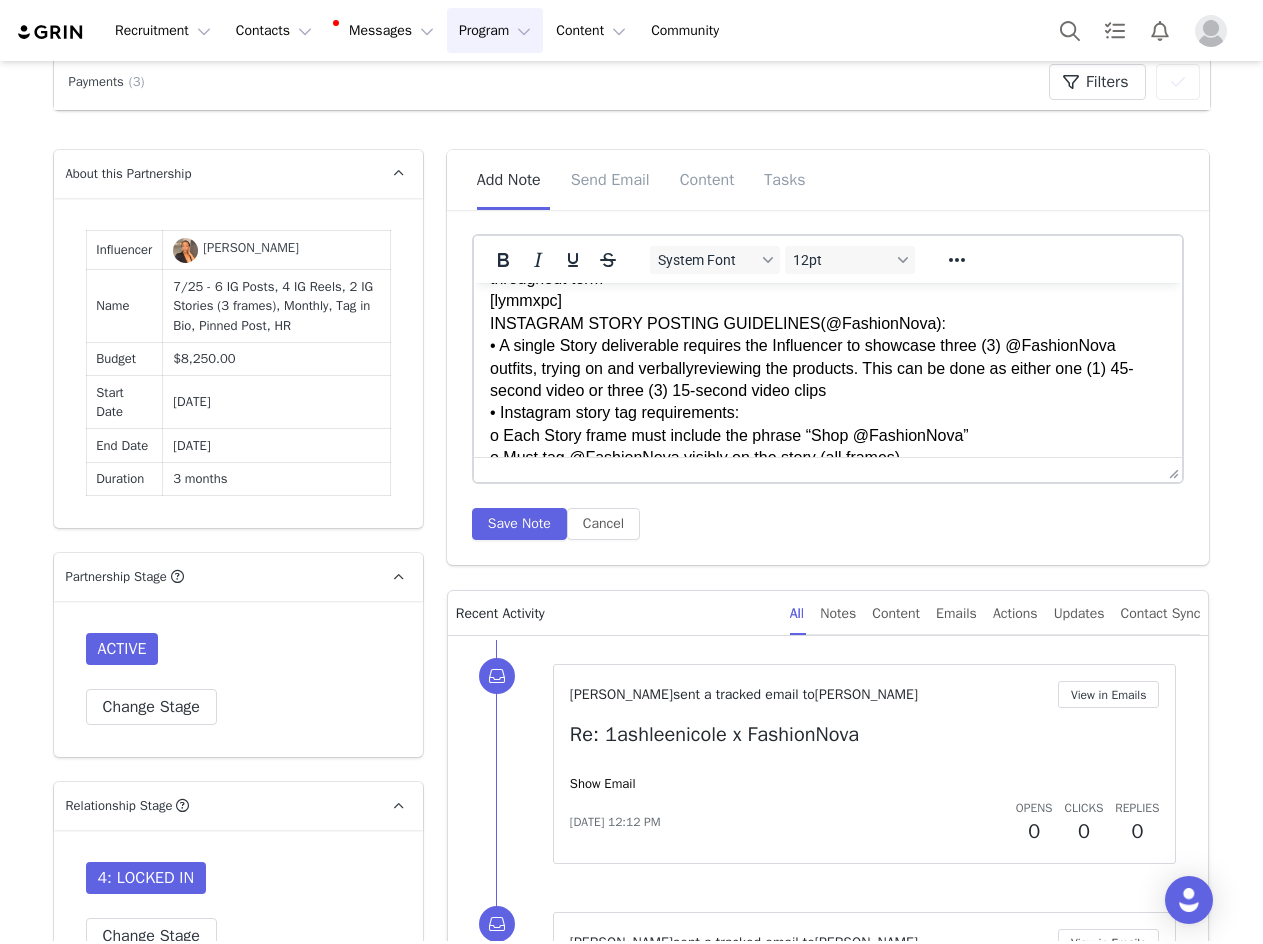 scroll, scrollTop: 1429, scrollLeft: 0, axis: vertical 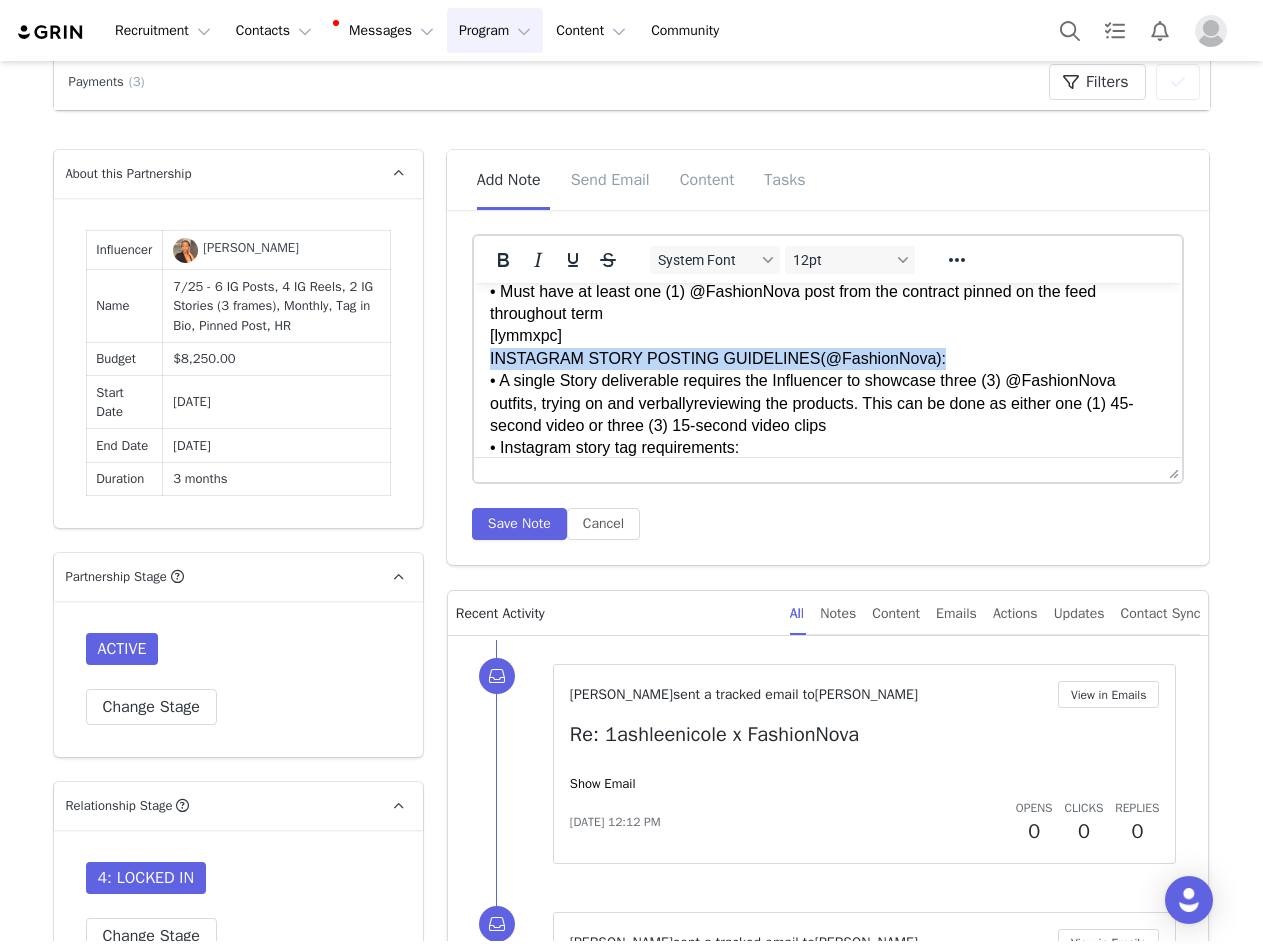 drag, startPoint x: 957, startPoint y: 363, endPoint x: 939, endPoint y: 637, distance: 274.5906 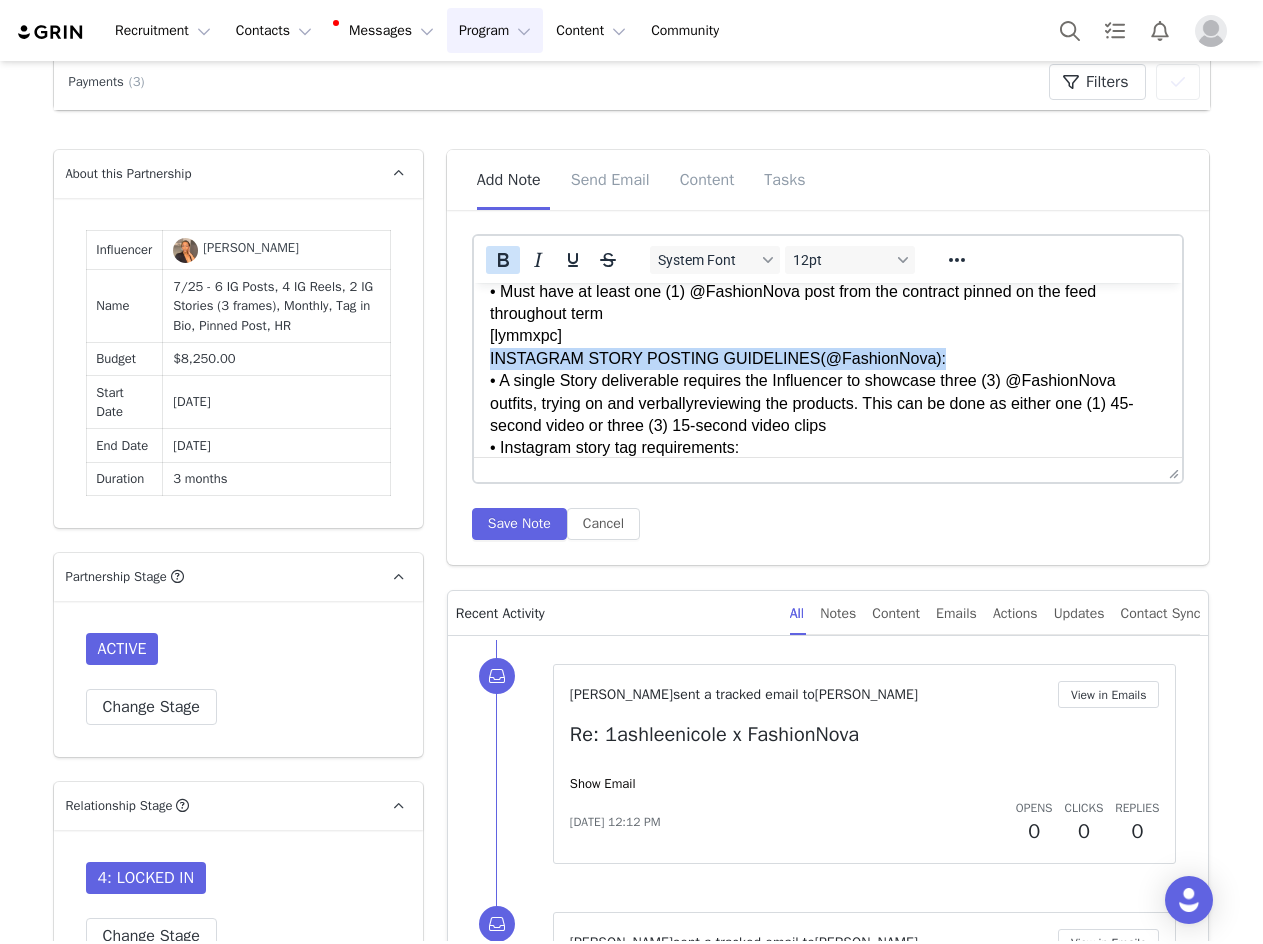 click 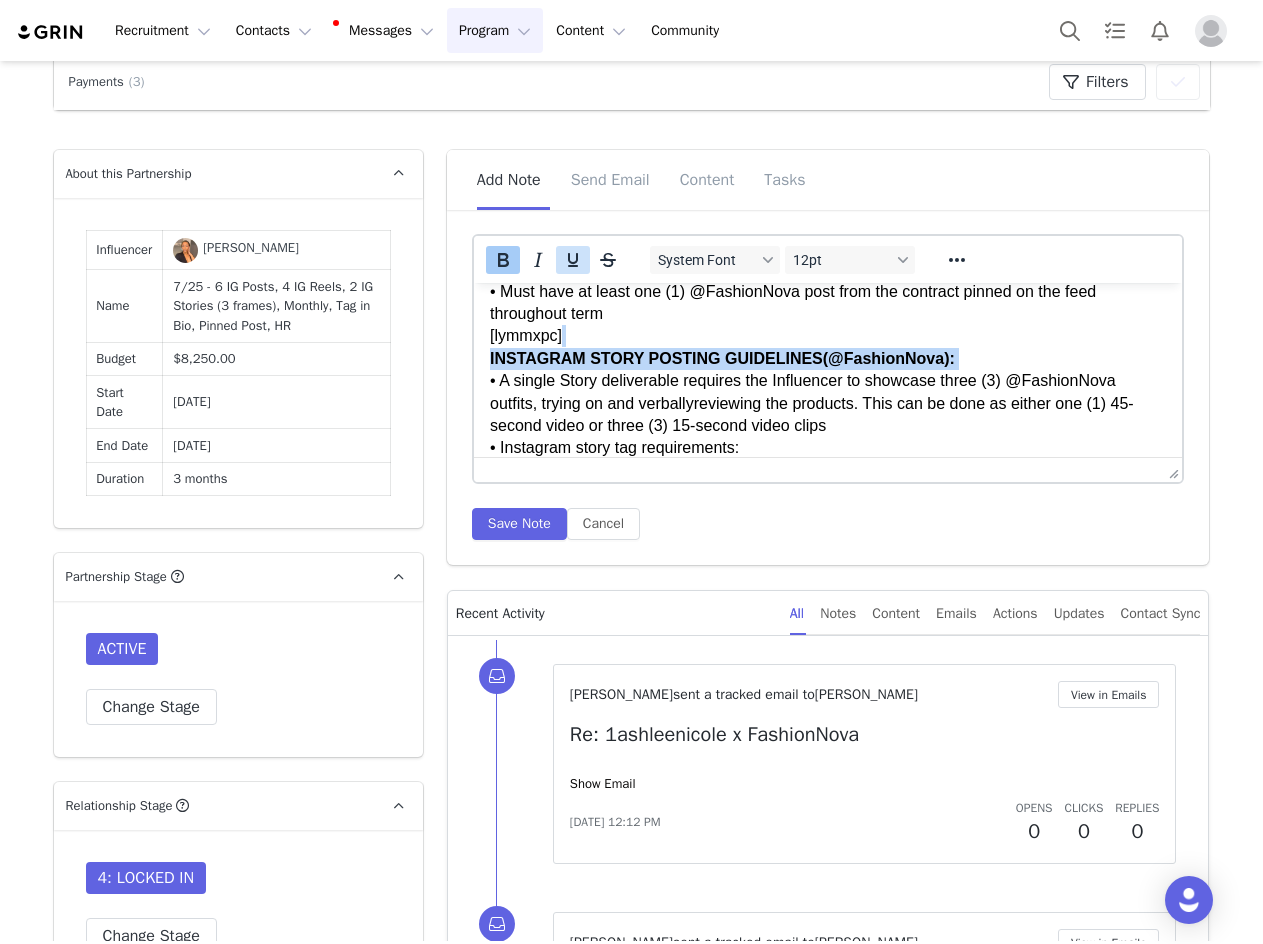 click 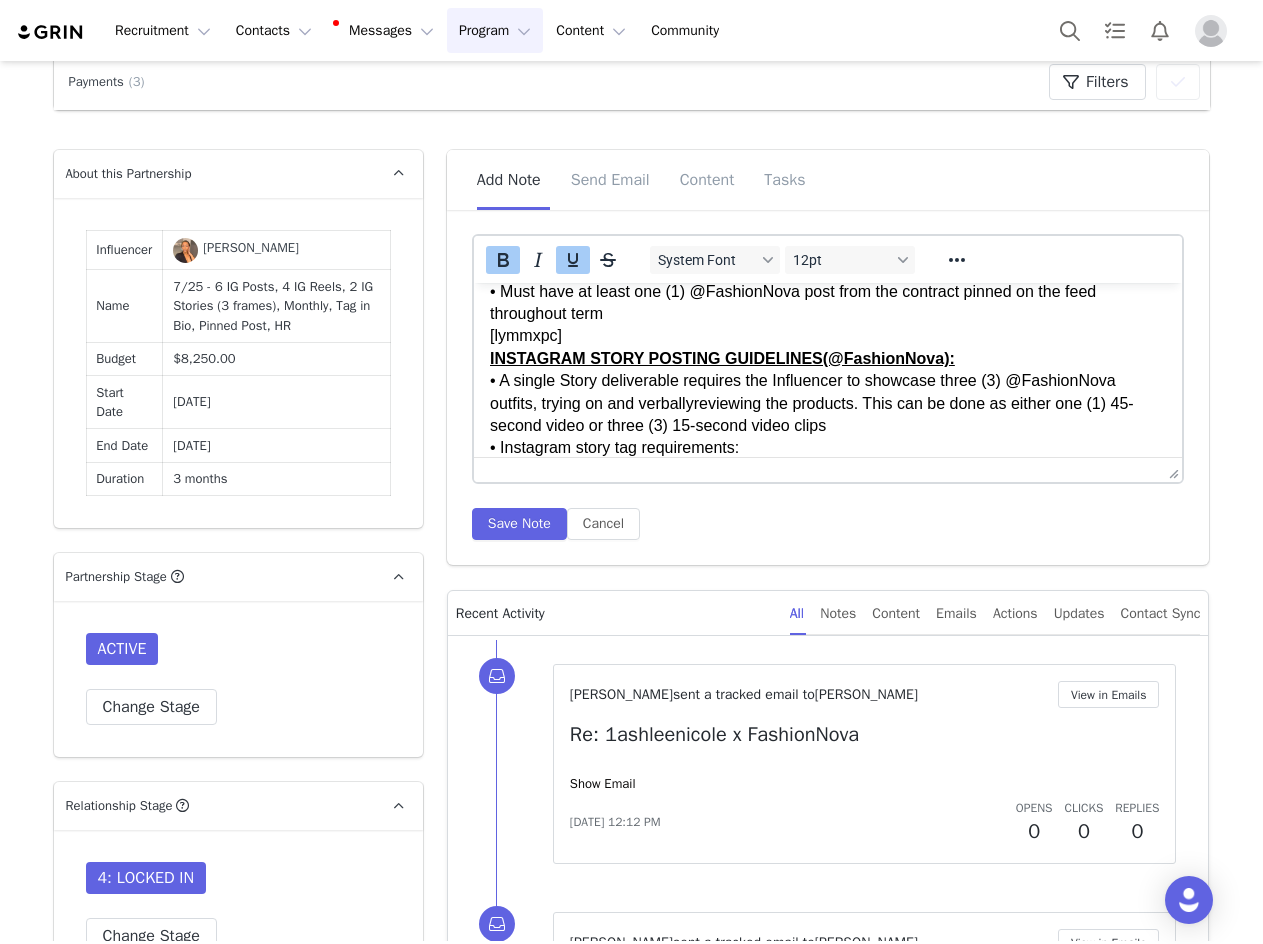 click on "GENERAL: • Must follow and regularly like & comment on content from @FashionNova on Instagram throughout the term. Engagement will be monitored and tracked prior to payments. • Must tag @FashionNova in the top 3 lines of social media bio throughout term; Tag in Bio must be added in order to receive the first and all following payment installments of the Agreement • Must tag @FashionNova within the first line of the caption and in all deliverables. If the post is a carousel, a tag must be placed on the first slide • Must organically integrate Fashion Nova in Content with a logo, a verbal mention/voice over, or a text overlay • Must not remove or archive posts without approval indefinitely, unless at Fashion Nova’s request • Only Fashion Nova can be featured in Content; references to other brands, including logos, mentions, or tags, are not allowed in the Content or caption. Any Content with other brands will be rejected • It is mandatory to post within two (2) weeks of receiving products" at bounding box center (827, -201) 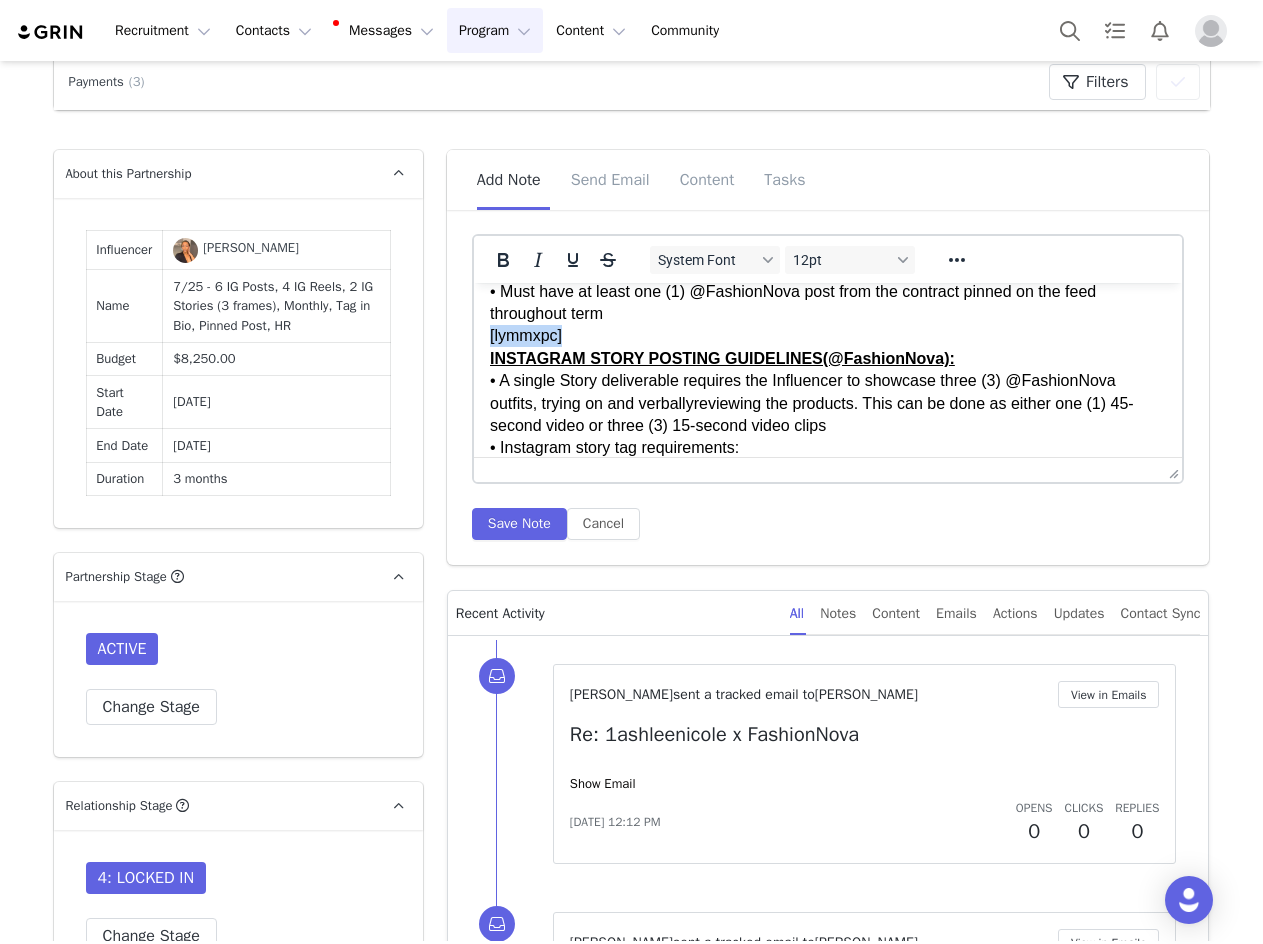 drag, startPoint x: 563, startPoint y: 330, endPoint x: 472, endPoint y: 325, distance: 91.13726 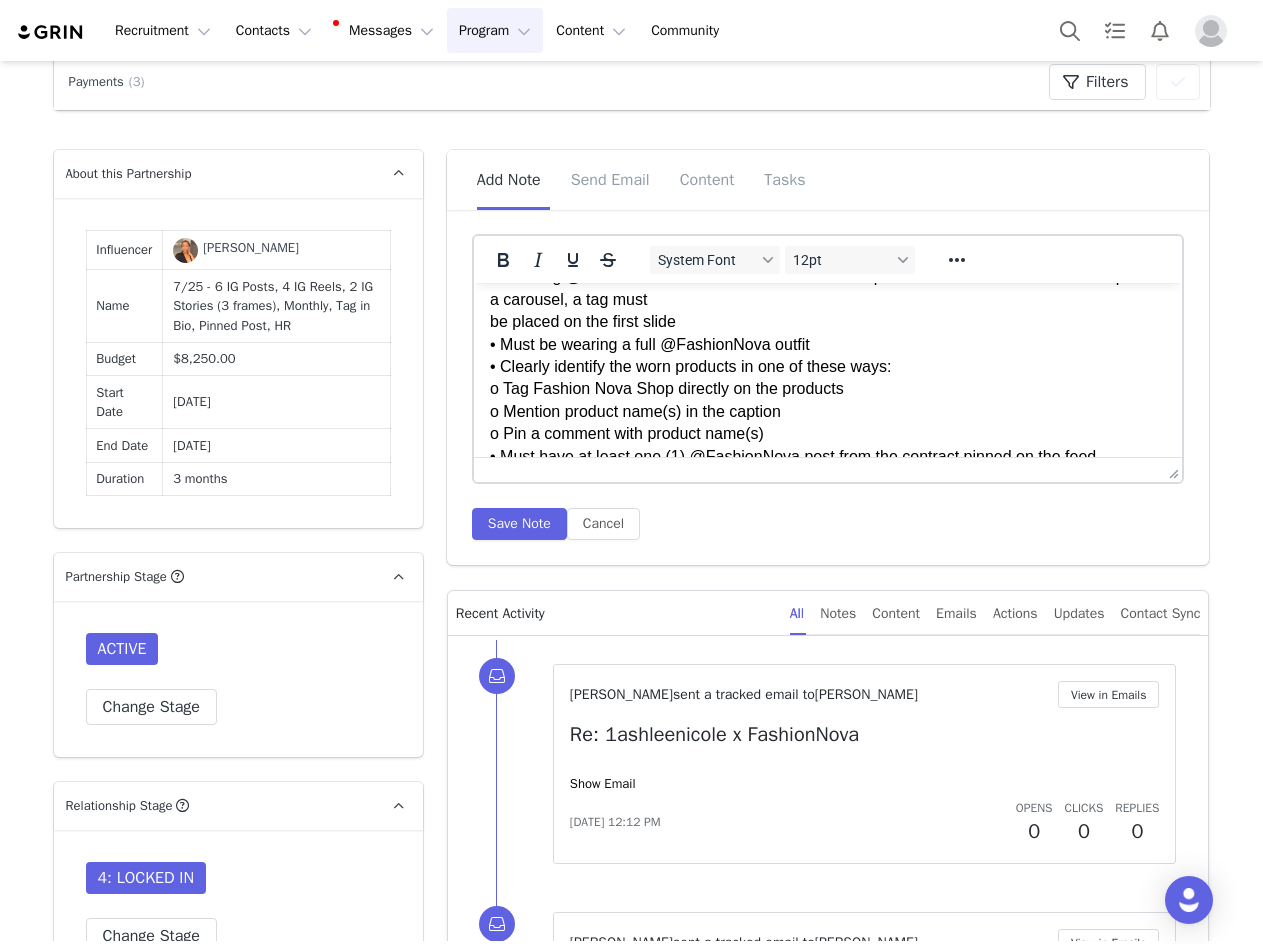 scroll, scrollTop: 1229, scrollLeft: 0, axis: vertical 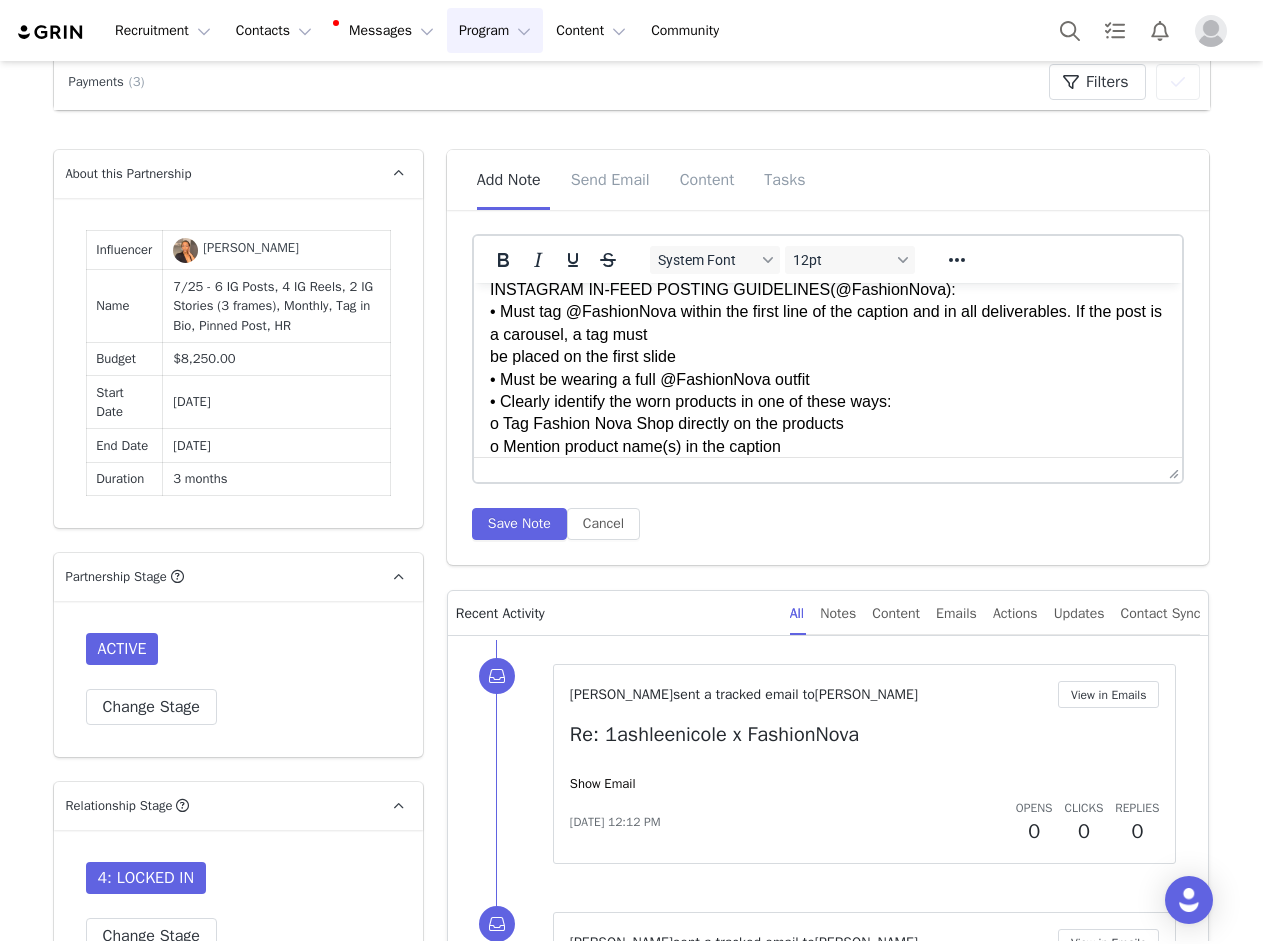 click on "GENERAL: • Must follow and regularly like & comment on content from @FashionNova on Instagram throughout the term. Engagement will be monitored and tracked prior to payments. • Must tag @FashionNova in the top 3 lines of social media bio throughout term; Tag in Bio must be added in order to receive the first and all following payment installments of the Agreement • Must tag @FashionNova within the first line of the caption and in all deliverables. If the post is a carousel, a tag must be placed on the first slide • Must organically integrate Fashion Nova in Content with a logo, a verbal mention/voice over, or a text overlay • Must not remove or archive posts without approval indefinitely, unless at Fashion Nova’s request • Only Fashion Nova can be featured in Content; references to other brands, including logos, mentions, or tags, are not allowed in the Content or caption. Any Content with other brands will be rejected • It is mandatory to post within two (2) weeks of receiving products" at bounding box center [827, -1] 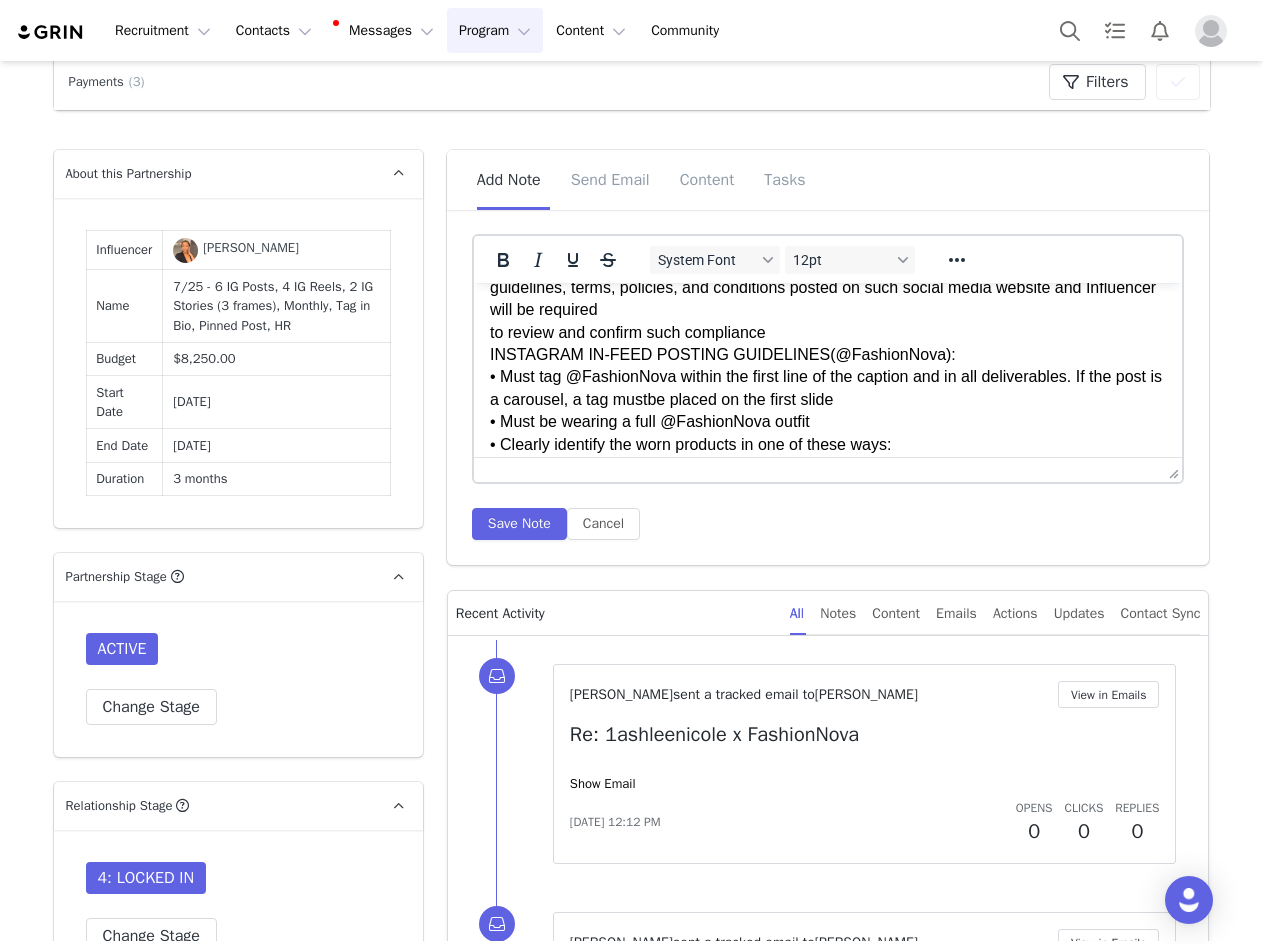 scroll, scrollTop: 1129, scrollLeft: 0, axis: vertical 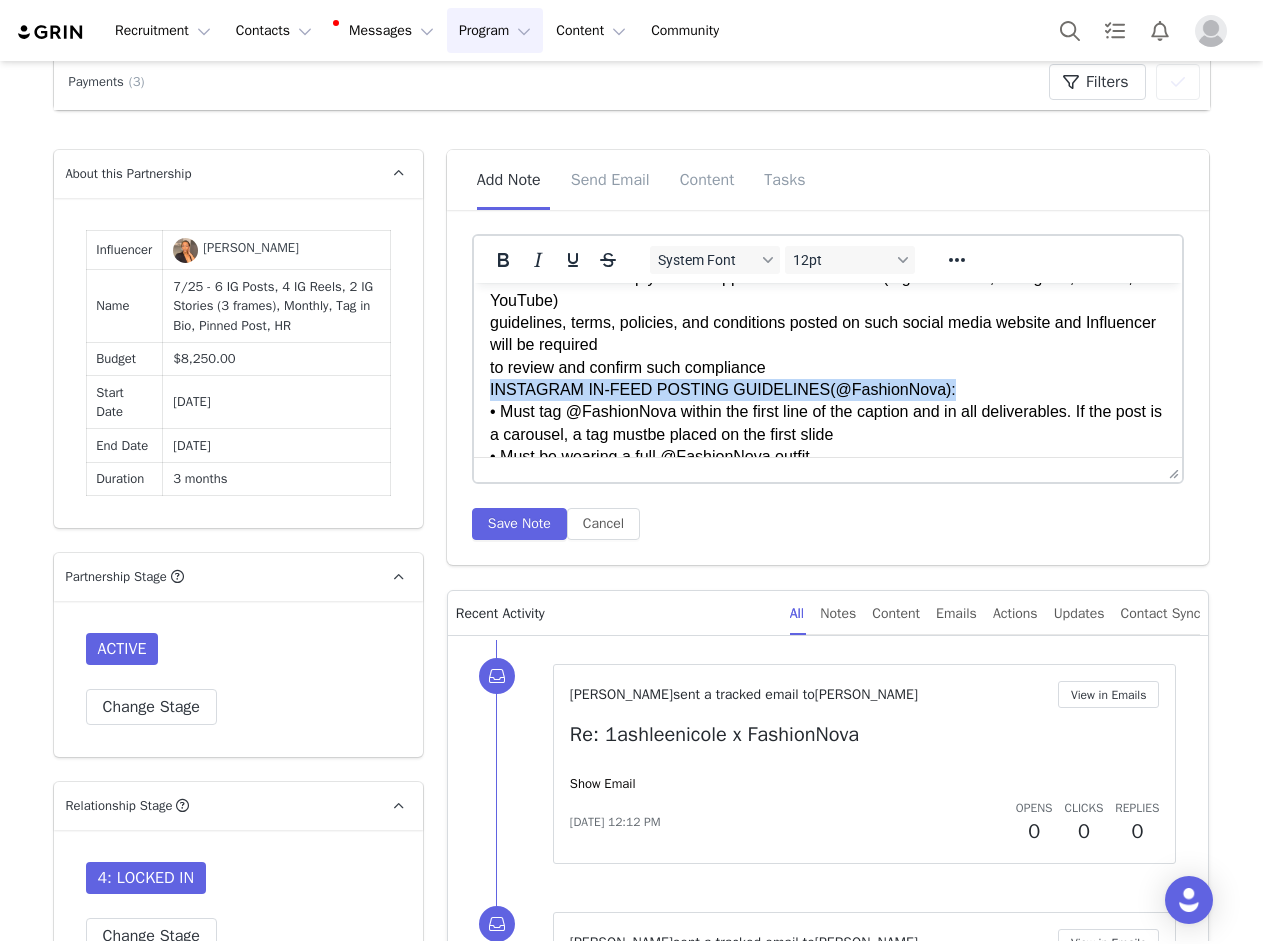 drag, startPoint x: 979, startPoint y: 392, endPoint x: 465, endPoint y: 391, distance: 514.001 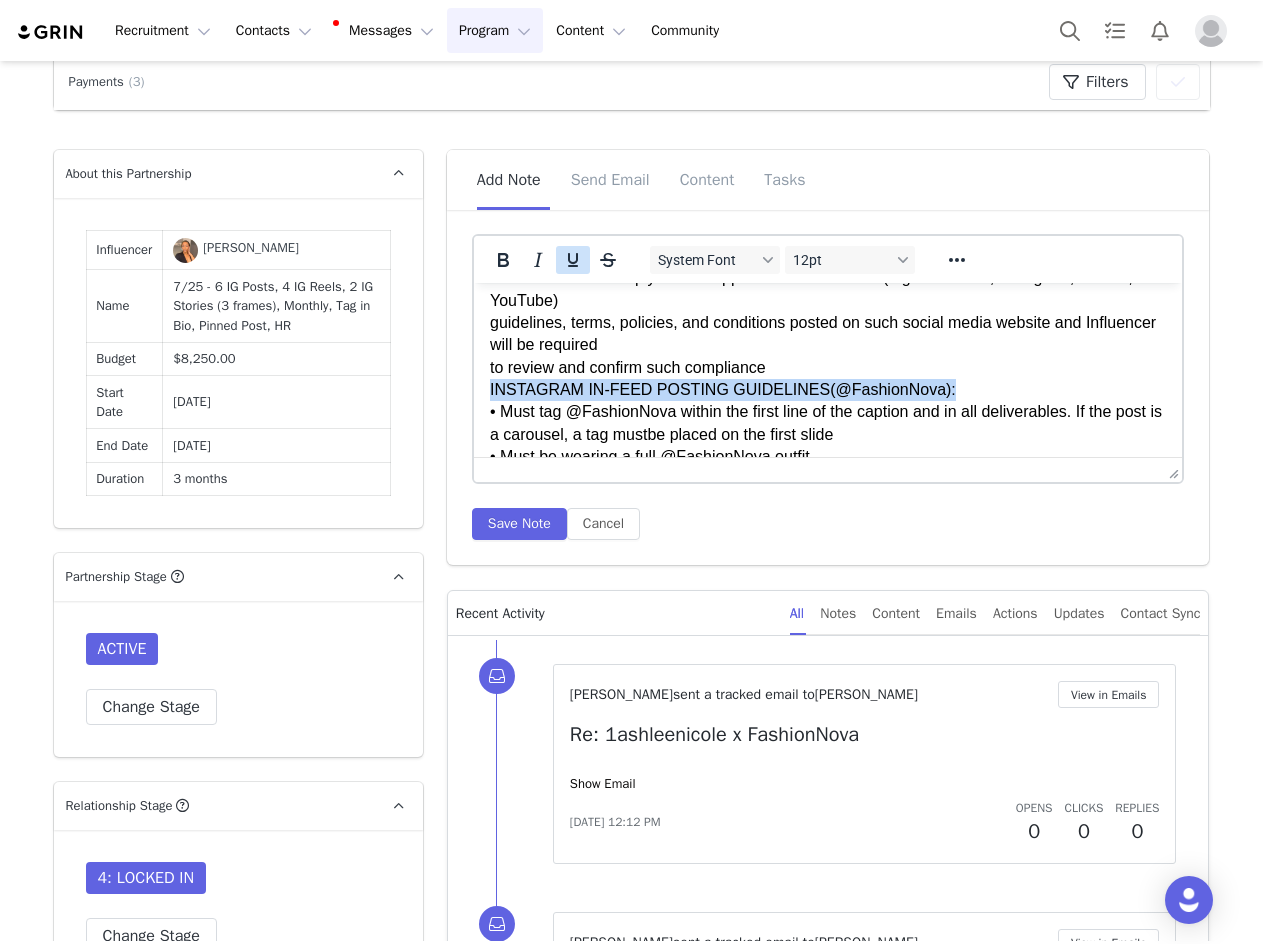 drag, startPoint x: 492, startPoint y: 268, endPoint x: 564, endPoint y: 262, distance: 72.249565 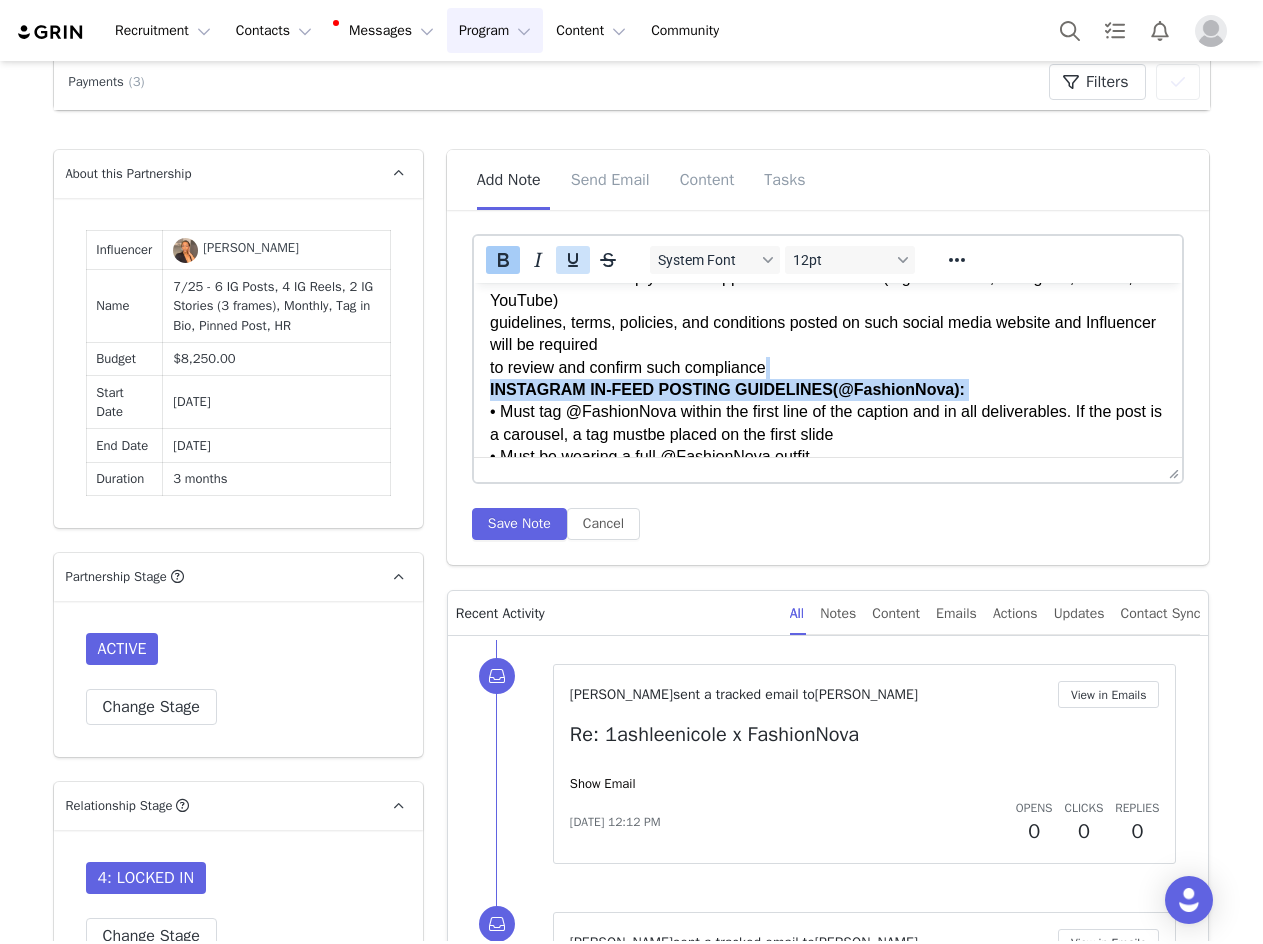 drag, startPoint x: 569, startPoint y: 261, endPoint x: 110, endPoint y: 10, distance: 523.14624 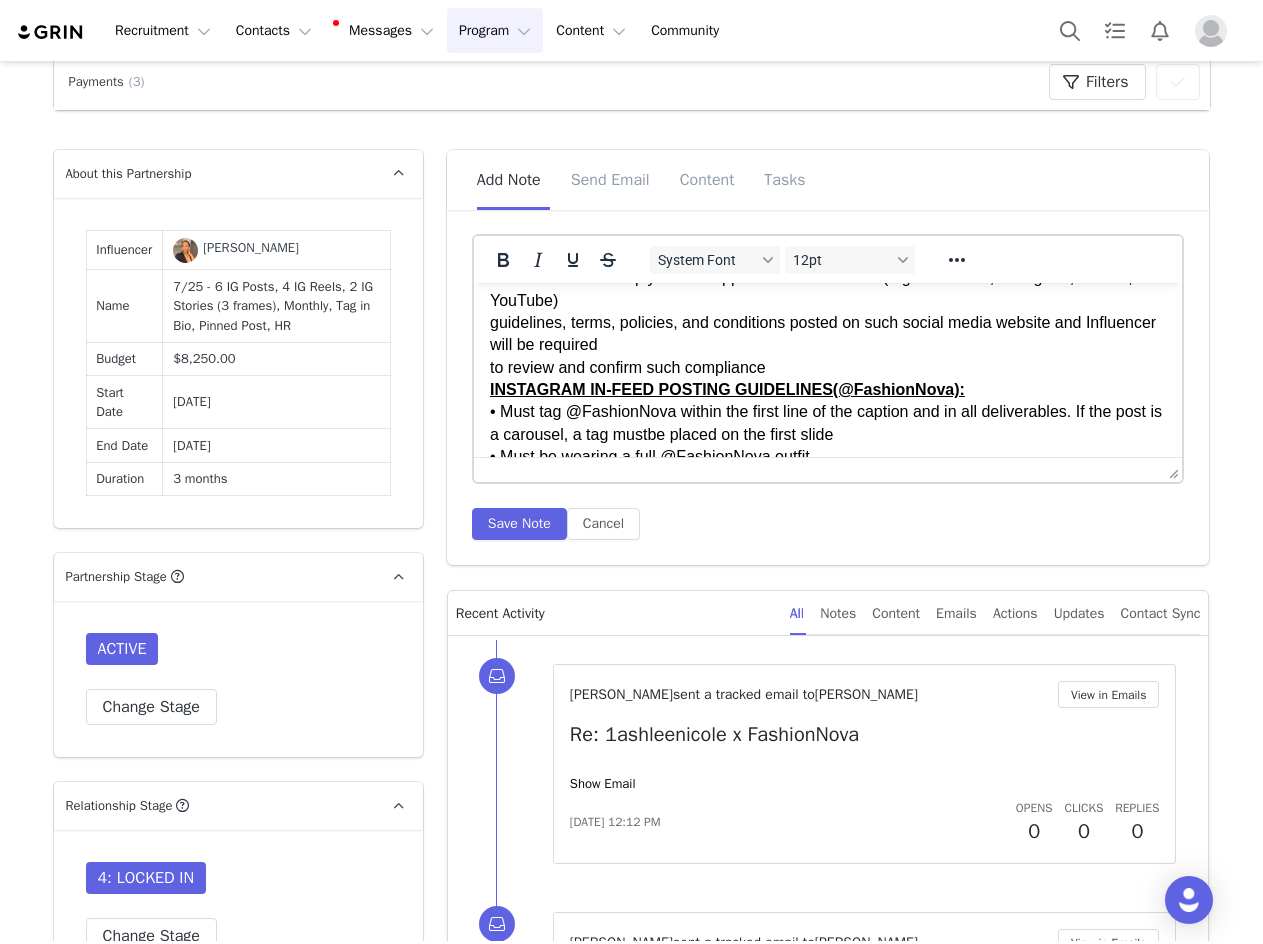 click on "GENERAL: • Must follow and regularly like & comment on content from @FashionNova on Instagram throughout the term. Engagement will be monitored and tracked prior to payments. • Must tag @FashionNova in the top 3 lines of social media bio throughout term; Tag in Bio must be added in order to receive the first and all following payment installments of the Agreement • Must tag @FashionNova within the first line of the caption and in all deliverables. If the post is a carousel, a tag must be placed on the first slide • Must organically integrate Fashion Nova in Content with a logo, a verbal mention/voice over, or a text overlay • Must not remove or archive posts without approval indefinitely, unless at Fashion Nova’s request • Only Fashion Nova can be featured in Content; references to other brands, including logos, mentions, or tags, are not allowed in the Content or caption. Any Content with other brands will be rejected • It is mandatory to post within two (2) weeks of receiving products" at bounding box center (827, 88) 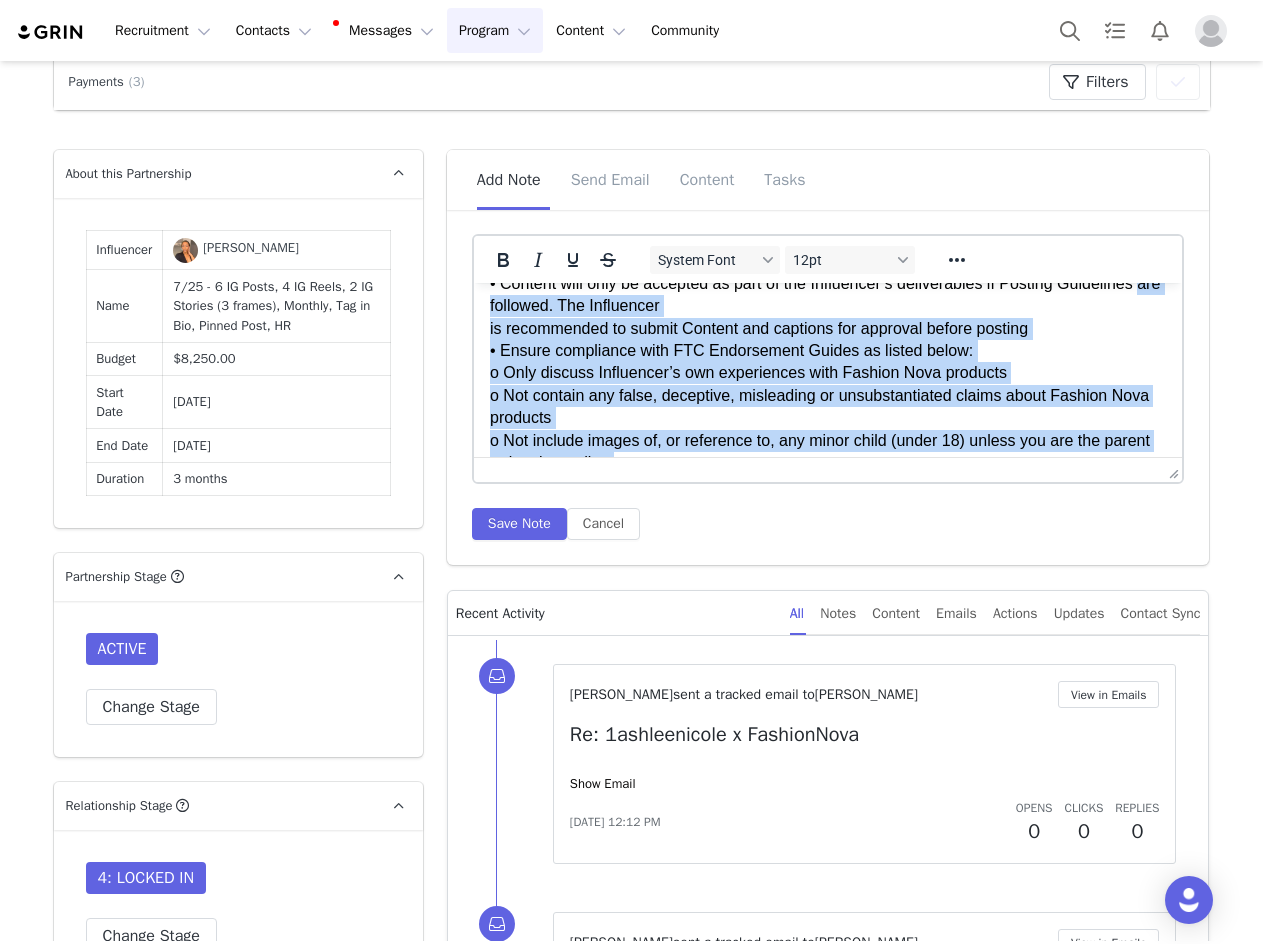 scroll, scrollTop: 759, scrollLeft: 0, axis: vertical 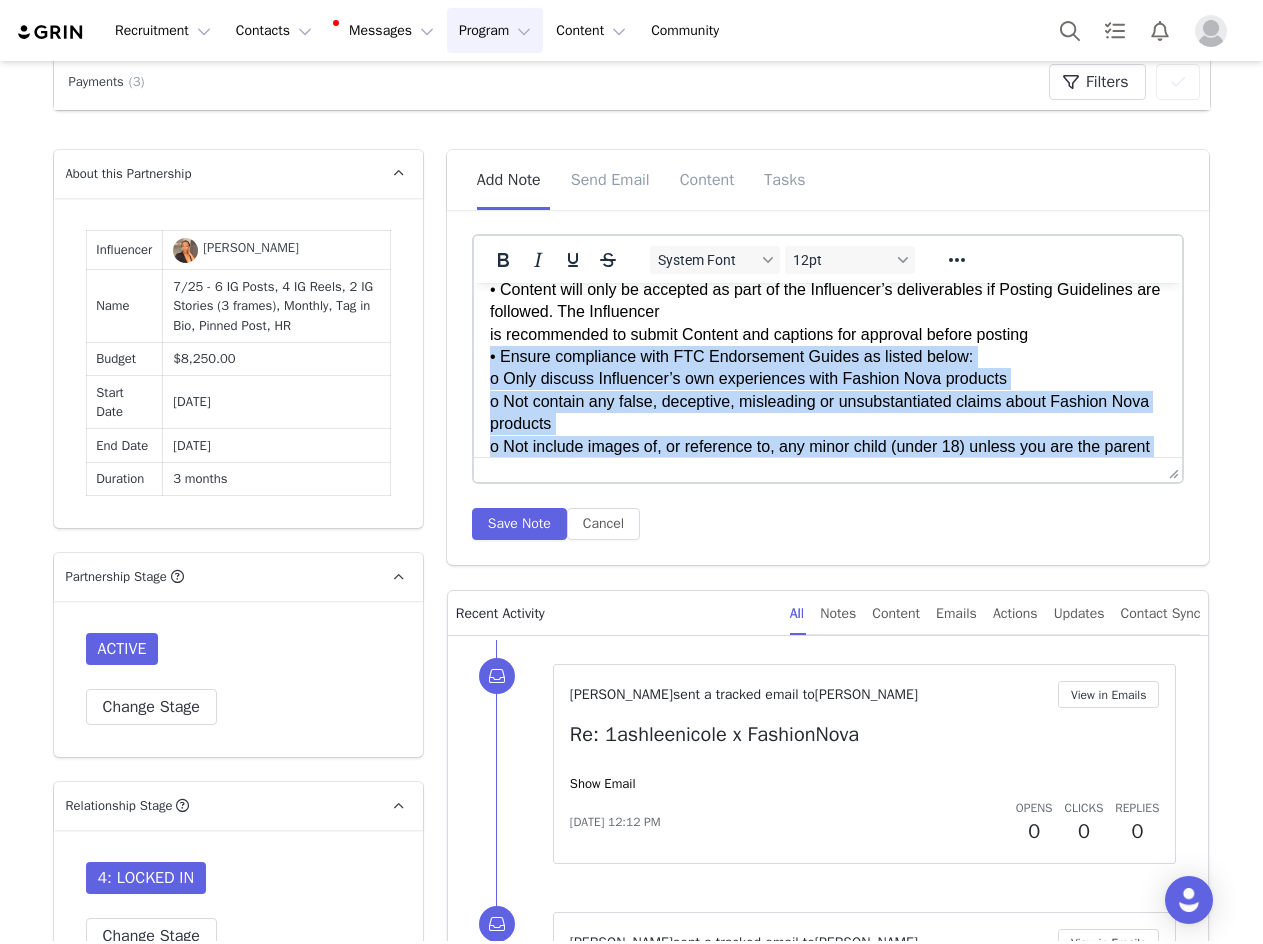 drag, startPoint x: 758, startPoint y: 366, endPoint x: 456, endPoint y: 358, distance: 302.10593 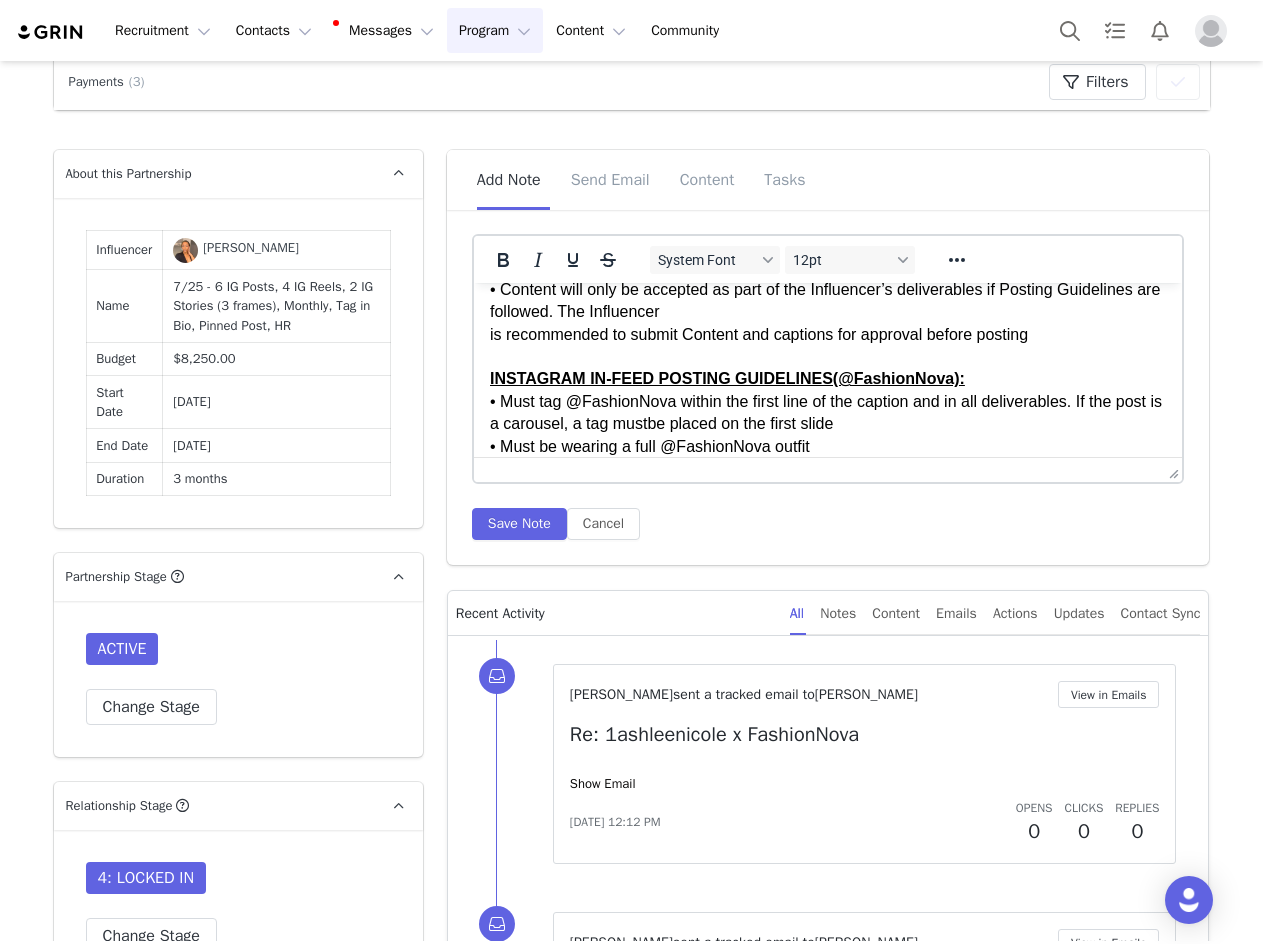 click on "GENERAL: • Must follow and regularly like & comment on content from @FashionNova on Instagram throughout the term. Engagement will be monitored and tracked prior to payments. • Must tag @FashionNova in the top 3 lines of social media bio throughout term; Tag in Bio must be added in order to receive the first and all following payment installments of the Agreement • Must tag @FashionNova within the first line of the caption and in all deliverables. If the post is a carousel, a tag must be placed on the first slide • Must organically integrate Fashion Nova in Content with a logo, a verbal mention/voice over, or a text overlay • Must not remove or archive posts without approval indefinitely, unless at Fashion Nova’s request • Only Fashion Nova can be featured in Content; references to other brands, including logos, mentions, or tags, are not allowed in the Content or caption. Any Content with other brands will be rejected • It is mandatory to post within two (2) weeks of receiving products" at bounding box center [827, 267] 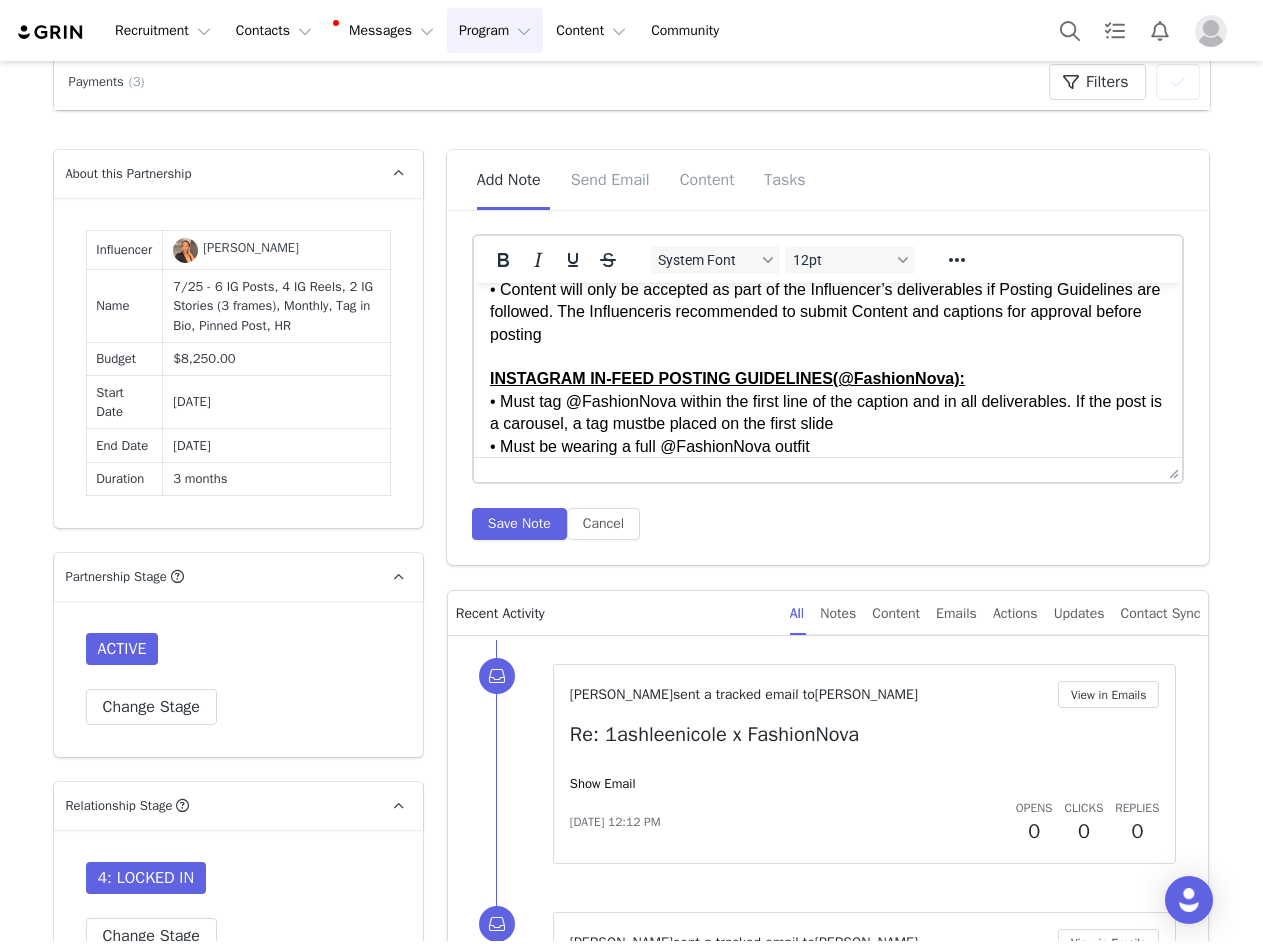 scroll, scrollTop: 659, scrollLeft: 0, axis: vertical 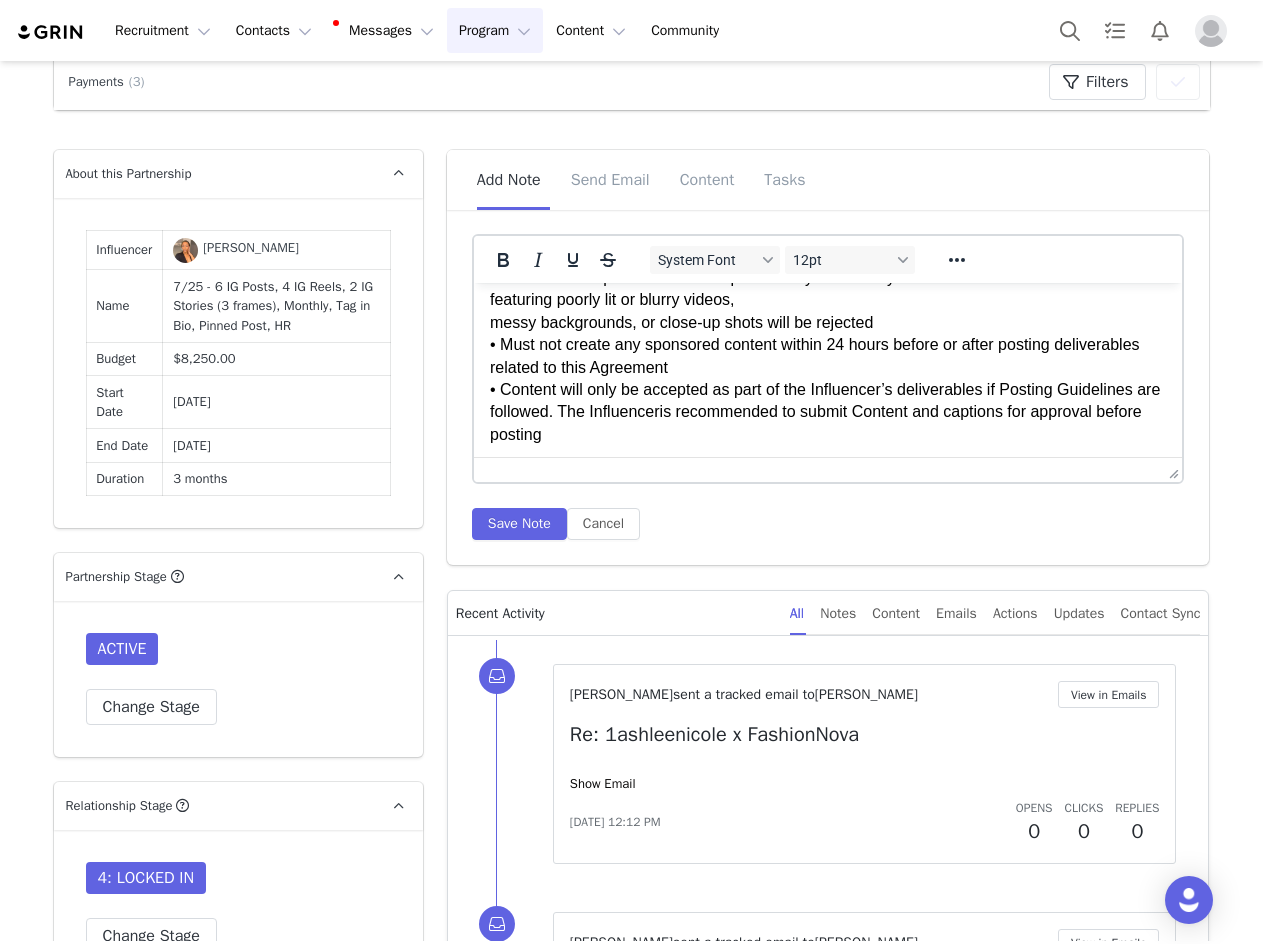 click on "GENERAL: • Must follow and regularly like & comment on content from @FashionNova on Instagram throughout the term. Engagement will be monitored and tracked prior to payments. • Must tag @FashionNova in the top 3 lines of social media bio throughout term; Tag in Bio must be added in order to receive the first and all following payment installments of the Agreement • Must tag @FashionNova within the first line of the caption and in all deliverables. If the post is a carousel, a tag must be placed on the first slide • Must organically integrate Fashion Nova in Content with a logo, a verbal mention/voice over, or a text overlay • Must not remove or archive posts without approval indefinitely, unless at Fashion Nova’s request • Only Fashion Nova can be featured in Content; references to other brands, including logos, mentions, or tags, are not allowed in the Content or caption. Any Content with other brands will be rejected • It is mandatory to post within two (2) weeks of receiving products" at bounding box center (827, 532) 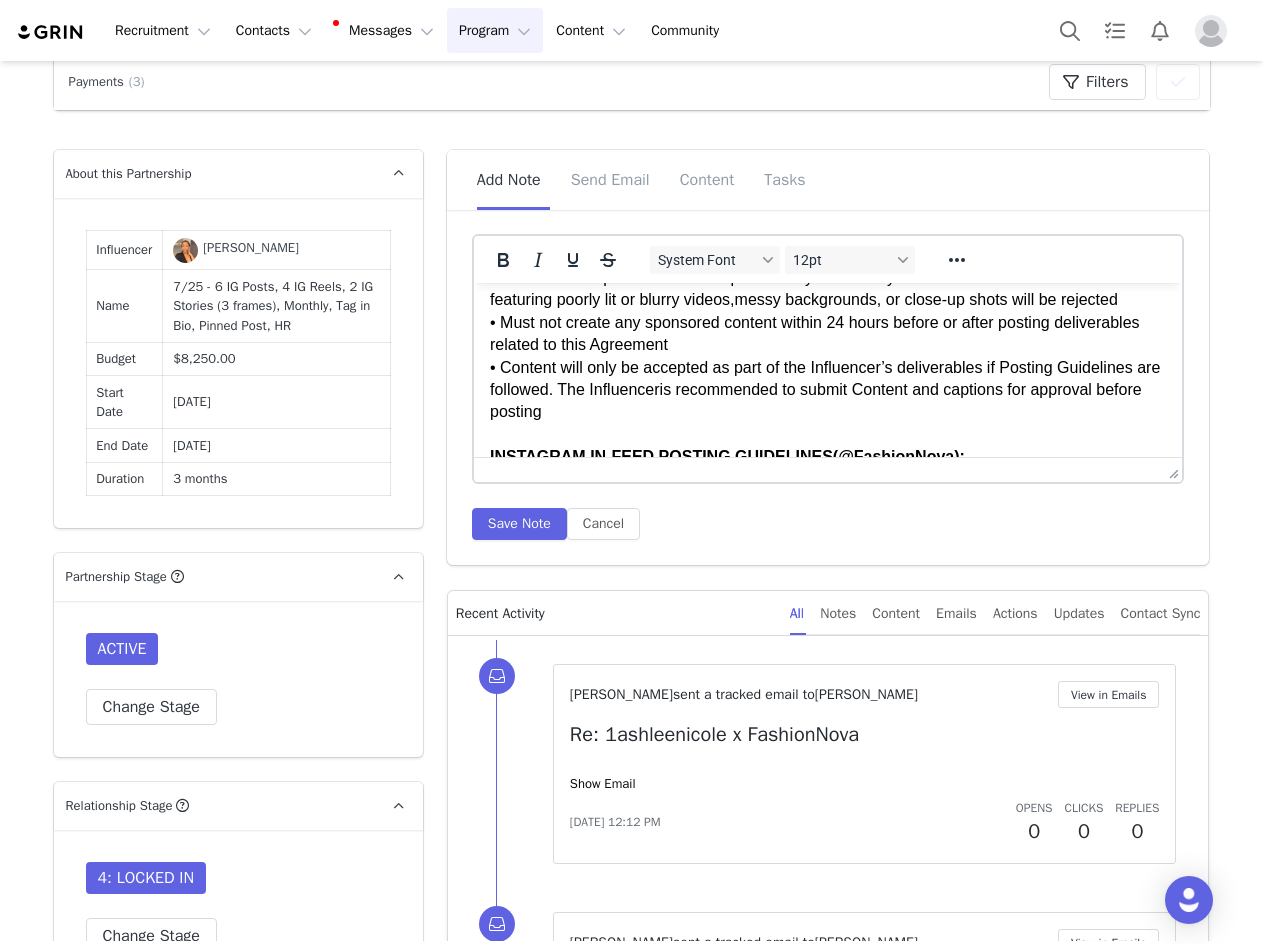 scroll, scrollTop: 559, scrollLeft: 0, axis: vertical 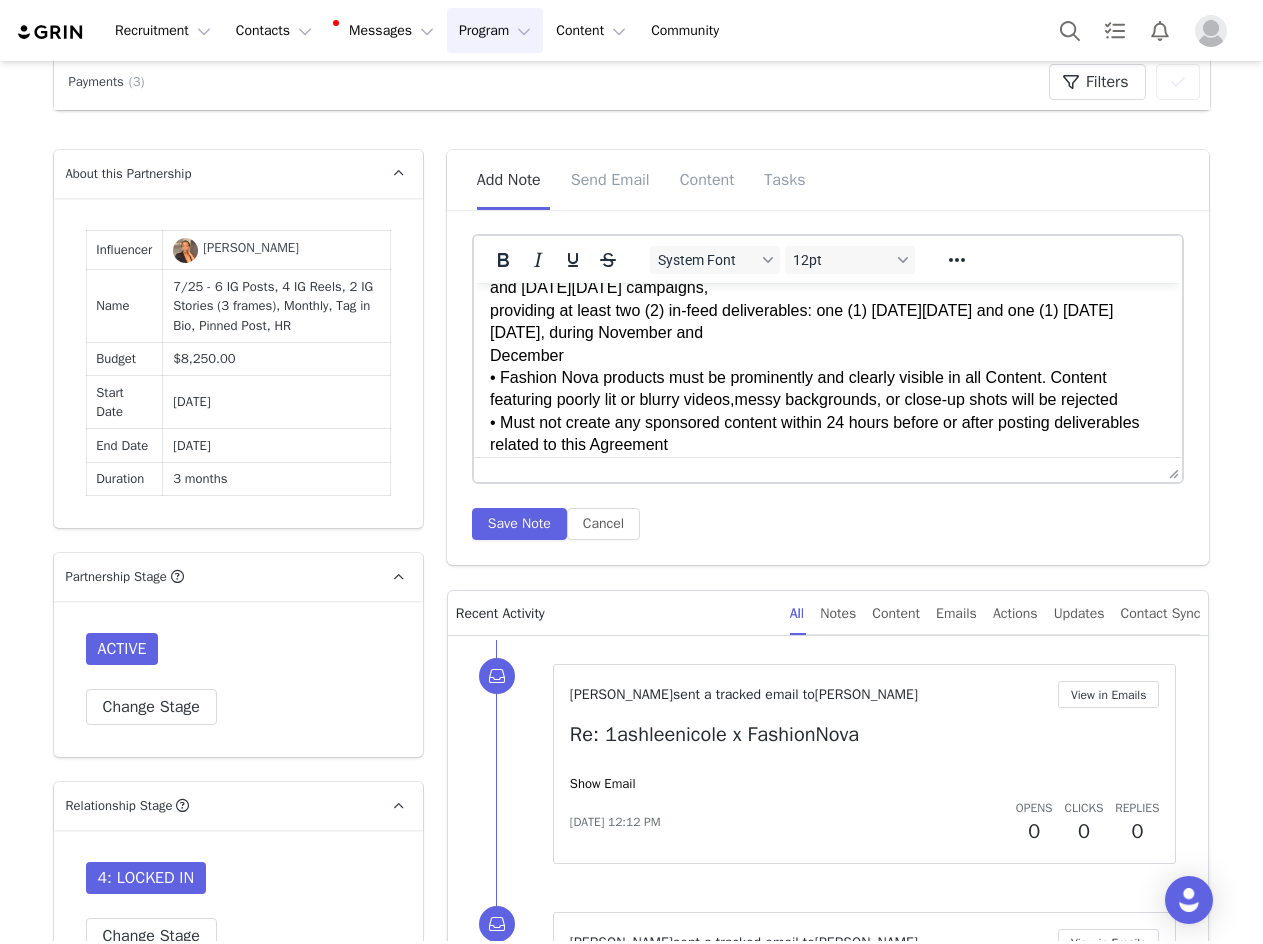 click on "GENERAL: • Must follow and regularly like & comment on content from @FashionNova on Instagram throughout the term. Engagement will be monitored and tracked prior to payments. • Must tag @FashionNova in the top 3 lines of social media bio throughout term; Tag in Bio must be added in order to receive the first and all following payment installments of the Agreement • Must tag @FashionNova within the first line of the caption and in all deliverables. If the post is a carousel, a tag must be placed on the first slide • Must organically integrate Fashion Nova in Content with a logo, a verbal mention/voice over, or a text overlay • Must not remove or archive posts without approval indefinitely, unless at Fashion Nova’s request • Only Fashion Nova can be featured in Content; references to other brands, including logos, mentions, or tags, are not allowed in the Content or caption. Any Content with other brands will be rejected • It is mandatory to post within two (2) weeks of receiving products" at bounding box center (827, 621) 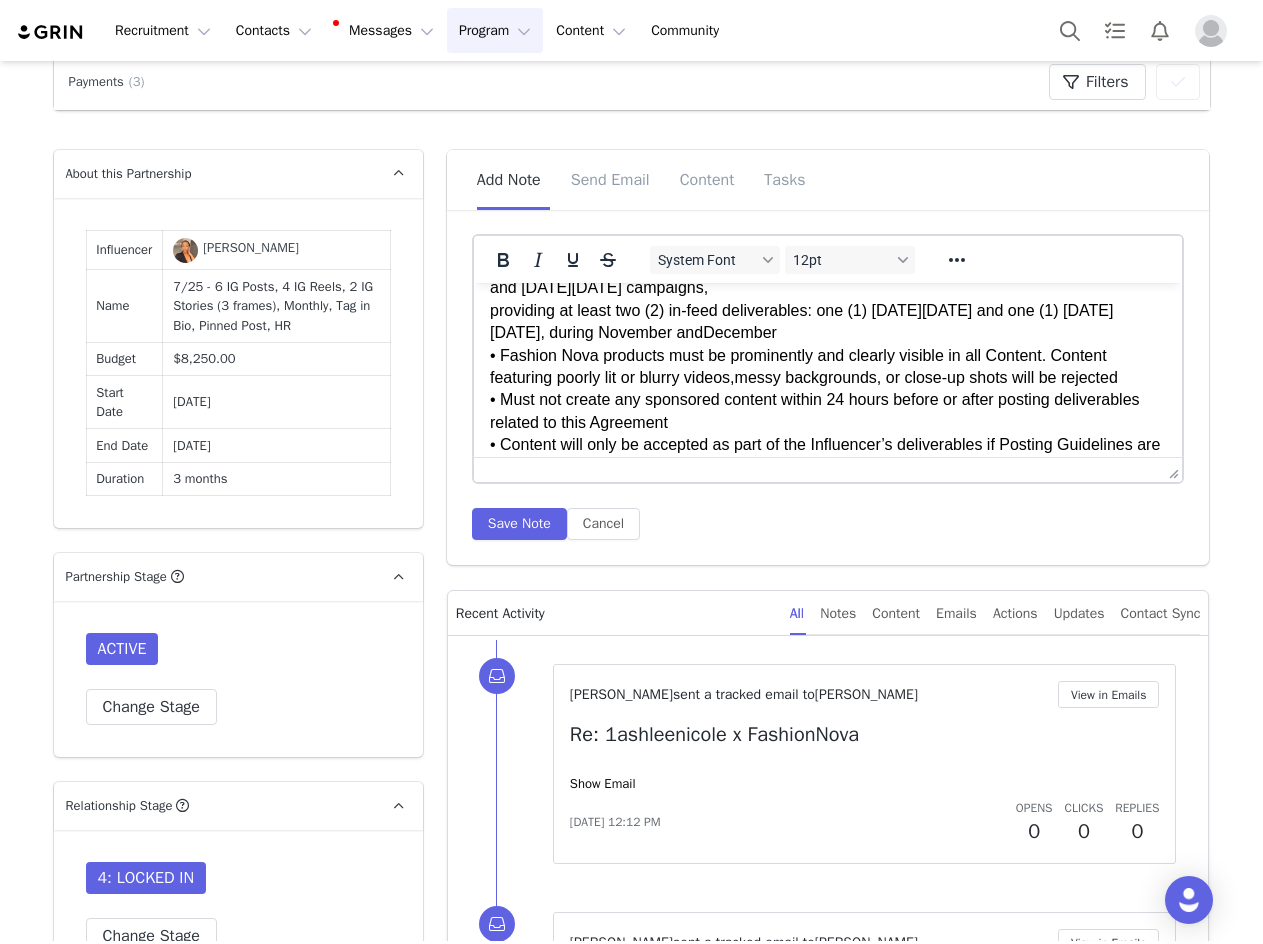 click on "GENERAL: • Must follow and regularly like & comment on content from @FashionNova on Instagram throughout the term. Engagement will be monitored and tracked prior to payments. • Must tag @FashionNova in the top 3 lines of social media bio throughout term; Tag in Bio must be added in order to receive the first and all following payment installments of the Agreement • Must tag @FashionNova within the first line of the caption and in all deliverables. If the post is a carousel, a tag must be placed on the first slide • Must organically integrate Fashion Nova in Content with a logo, a verbal mention/voice over, or a text overlay • Must not remove or archive posts without approval indefinitely, unless at Fashion Nova’s request • Only Fashion Nova can be featured in Content; references to other brands, including logos, mentions, or tags, are not allowed in the Content or caption. Any Content with other brands will be rejected • It is mandatory to post within two (2) weeks of receiving products" at bounding box center (827, 445) 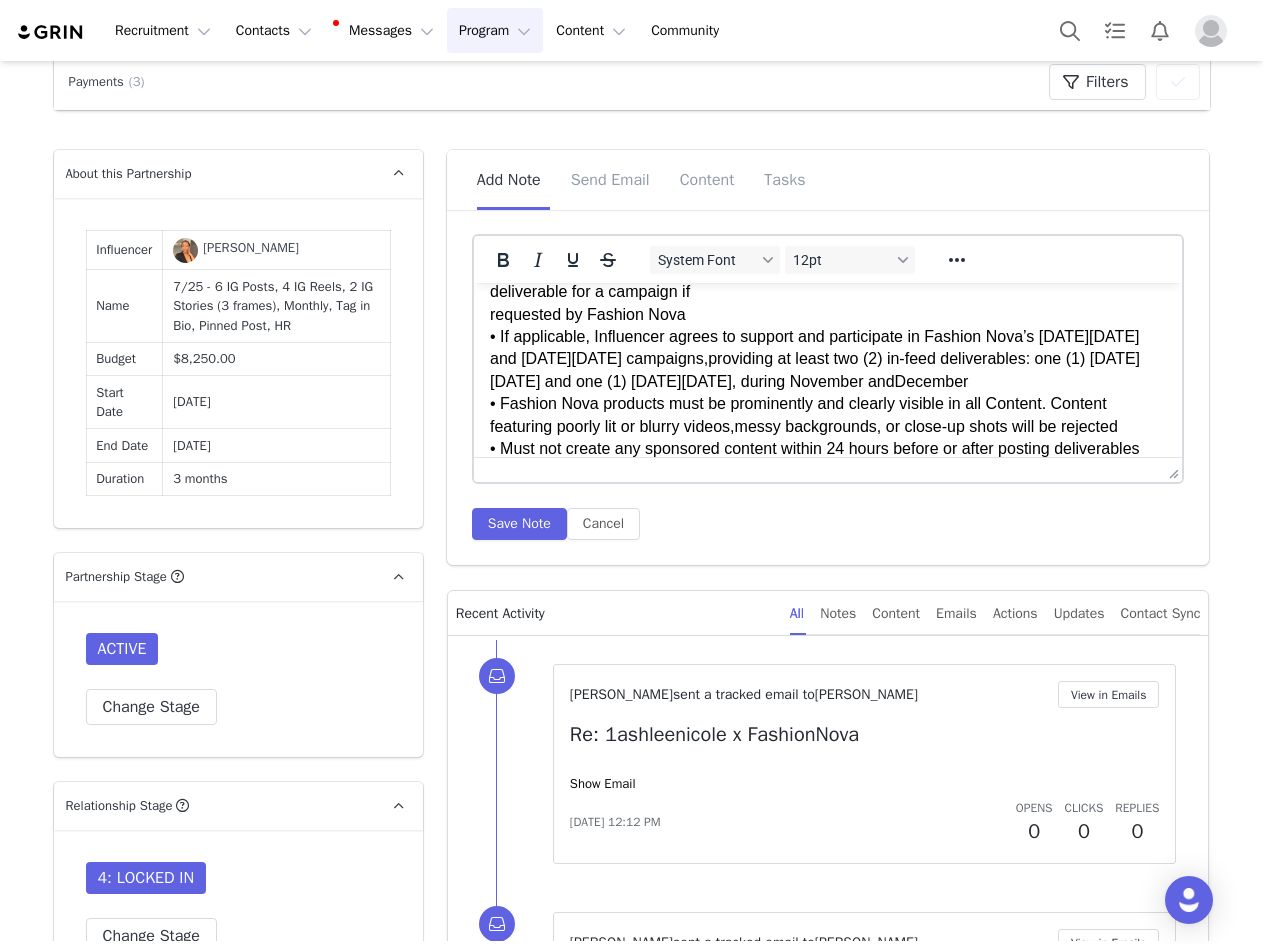scroll, scrollTop: 453, scrollLeft: 0, axis: vertical 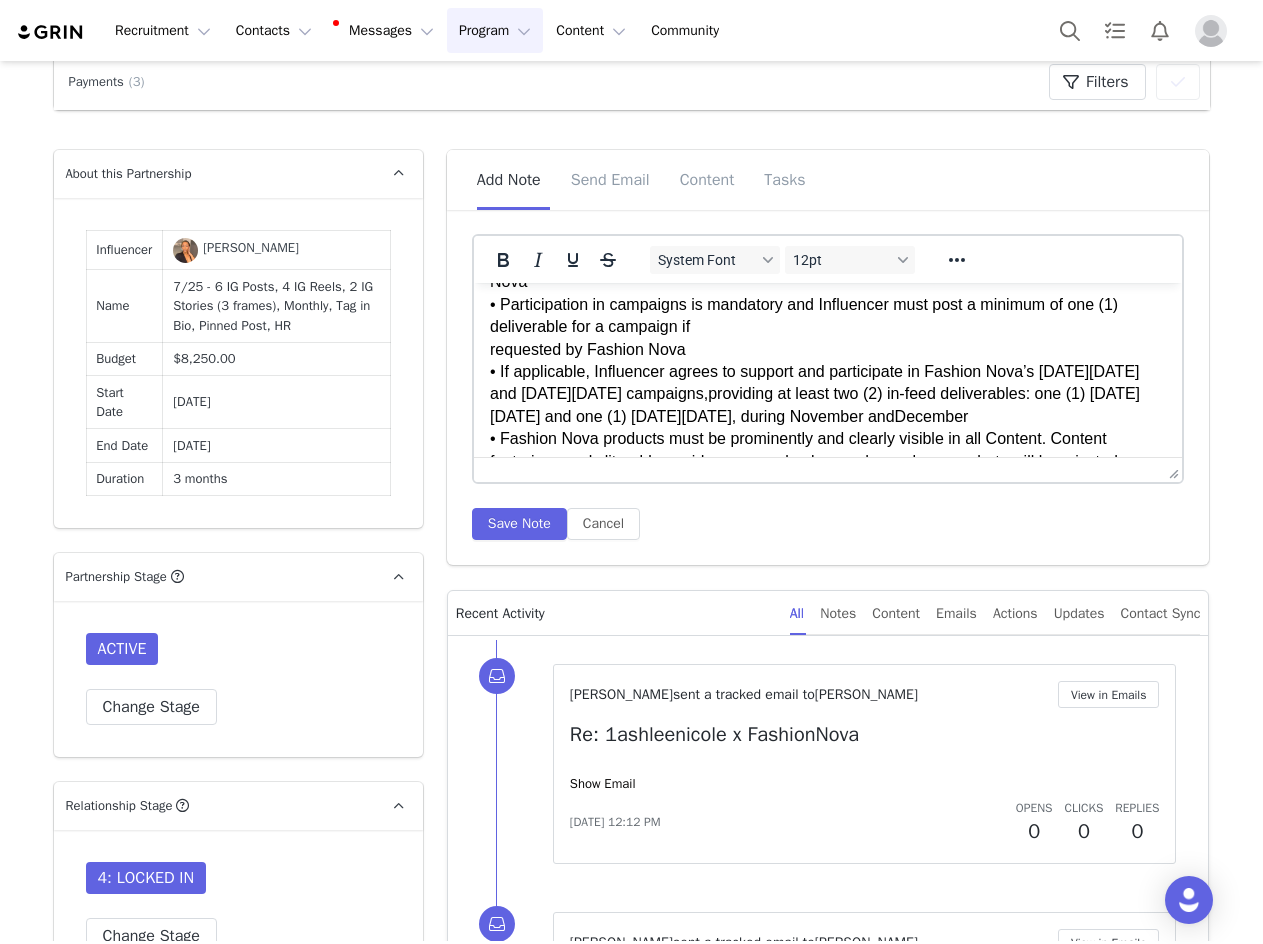 click on "GENERAL: • Must follow and regularly like & comment on content from @FashionNova on Instagram throughout the term. Engagement will be monitored and tracked prior to payments. • Must tag @FashionNova in the top 3 lines of social media bio throughout term; Tag in Bio must be added in order to receive the first and all following payment installments of the Agreement • Must tag @FashionNova within the first line of the caption and in all deliverables. If the post is a carousel, a tag must be placed on the first slide • Must organically integrate Fashion Nova in Content with a logo, a verbal mention/voice over, or a text overlay • Must not remove or archive posts without approval indefinitely, unless at Fashion Nova’s request • Only Fashion Nova can be featured in Content; references to other brands, including logos, mentions, or tags, are not allowed in the Content or caption. Any Content with other brands will be rejected • It is mandatory to post within two (2) weeks of receiving products" at bounding box center [827, 705] 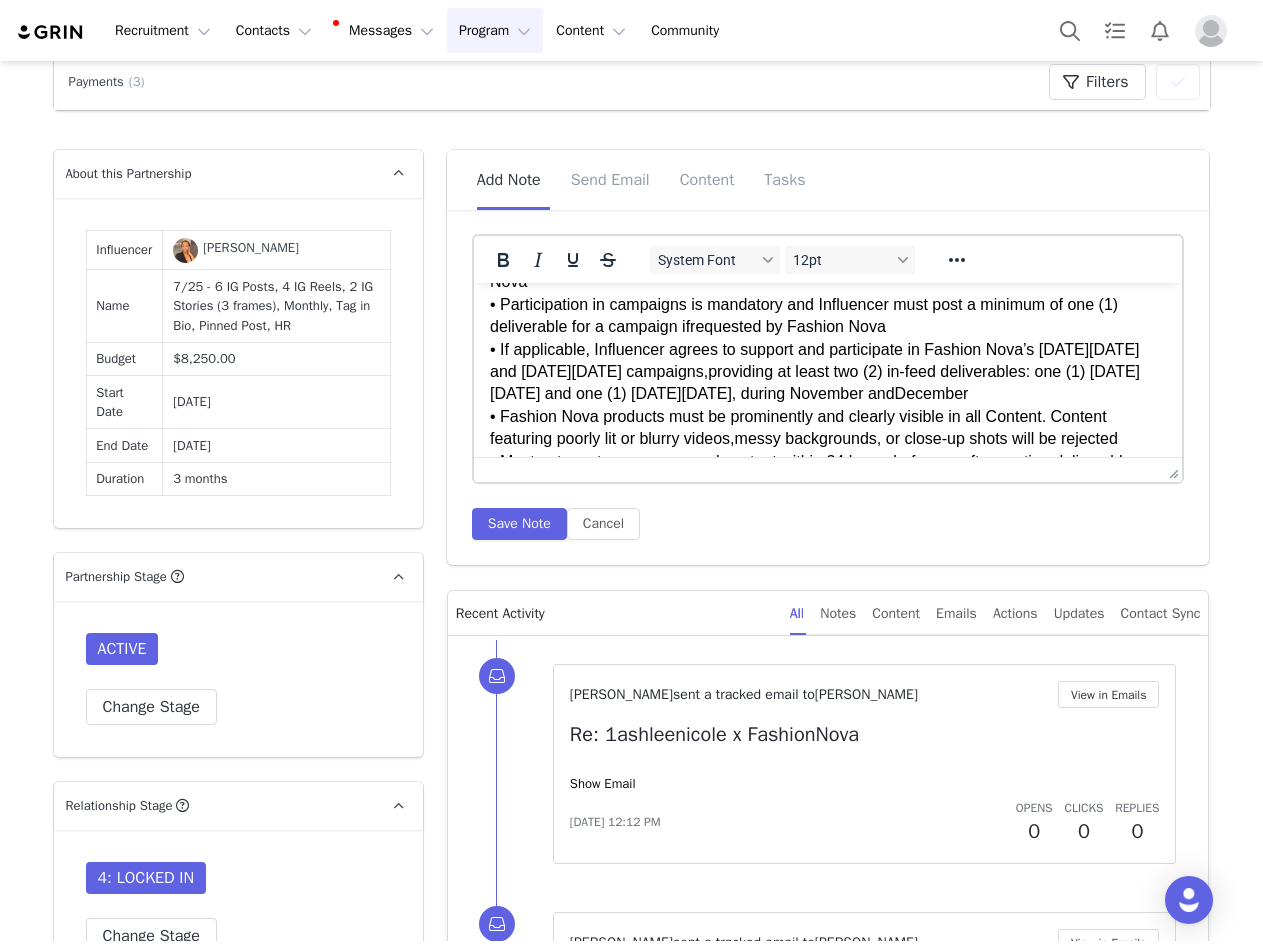 scroll, scrollTop: 353, scrollLeft: 0, axis: vertical 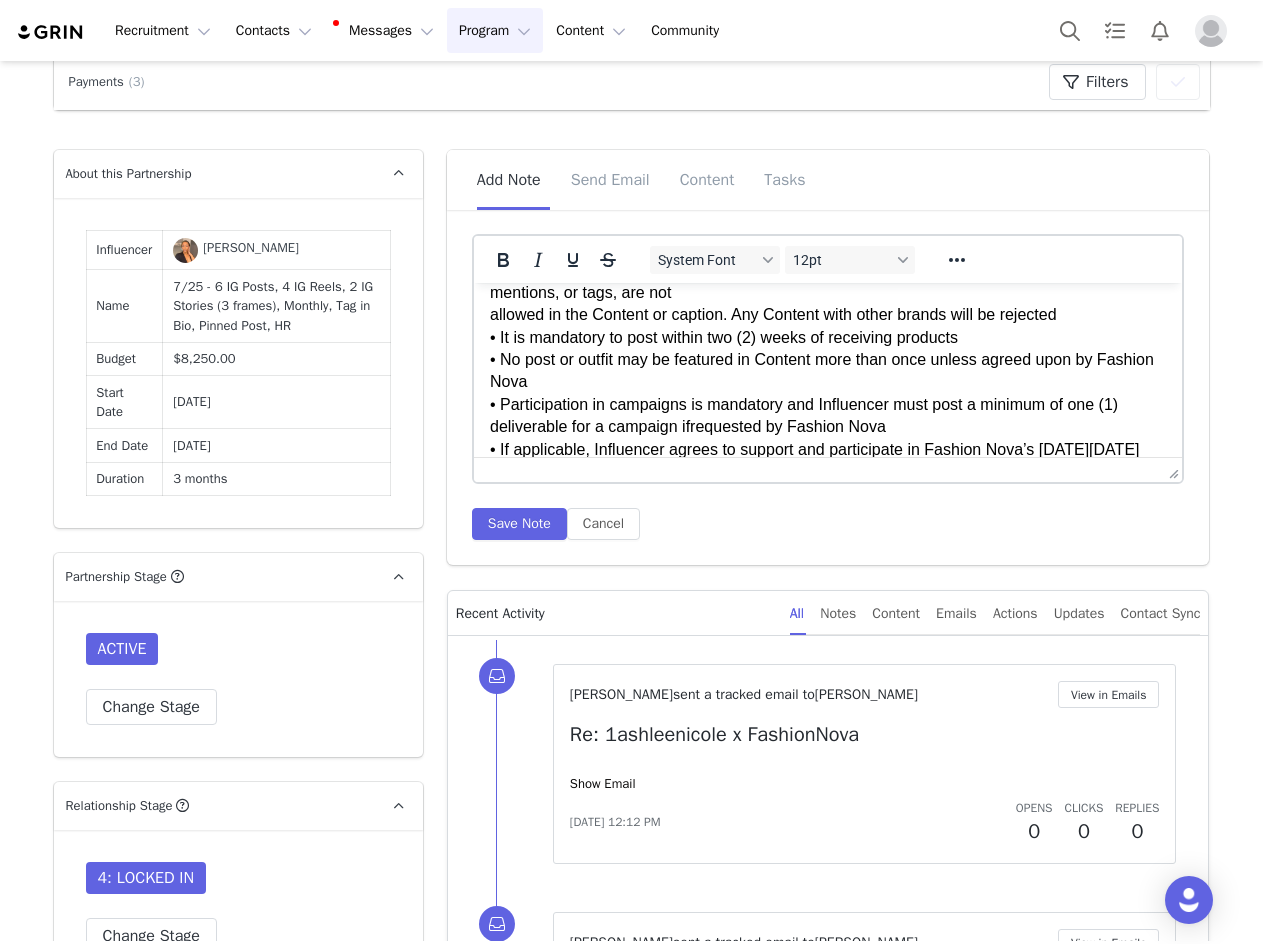 click on "GENERAL: • Must follow and regularly like & comment on content from @FashionNova on Instagram throughout the term. Engagement will be monitored and tracked prior to payments. • Must tag @FashionNova in the top 3 lines of social media bio throughout term; Tag in Bio must be added in order to receive the first and all following payment installments of the Agreement • Must tag @FashionNova within the first line of the caption and in all deliverables. If the post is a carousel, a tag must be placed on the first slide • Must organically integrate Fashion Nova in Content with a logo, a verbal mention/voice over, or a text overlay • Must not remove or archive posts without approval indefinitely, unless at Fashion Nova’s request • Only Fashion Nova can be featured in Content; references to other brands, including logos, mentions, or tags, are not allowed in the Content or caption. Any Content with other brands will be rejected • It is mandatory to post within two (2) weeks of receiving products" at bounding box center [827, 793] 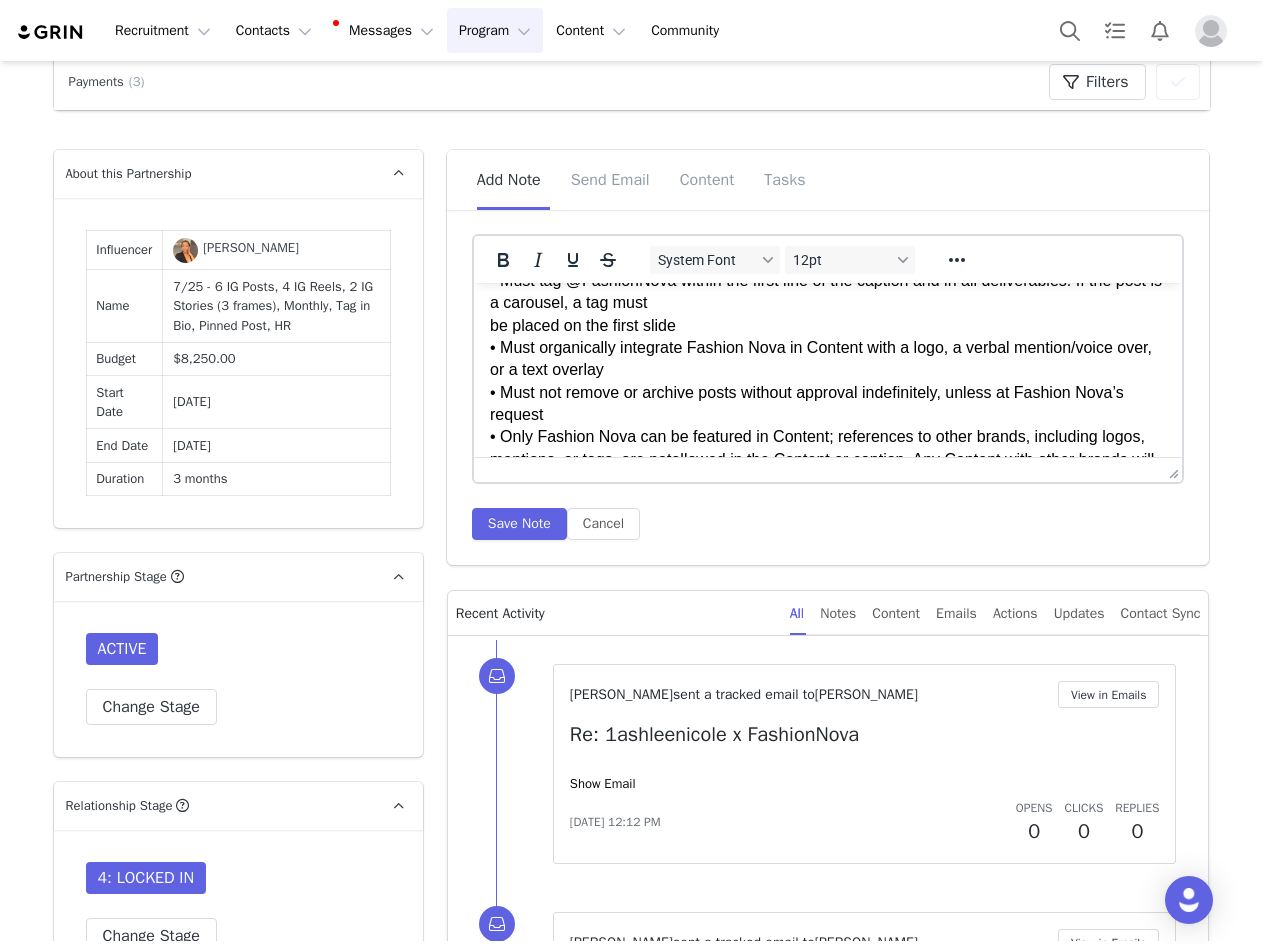 scroll, scrollTop: 151, scrollLeft: 0, axis: vertical 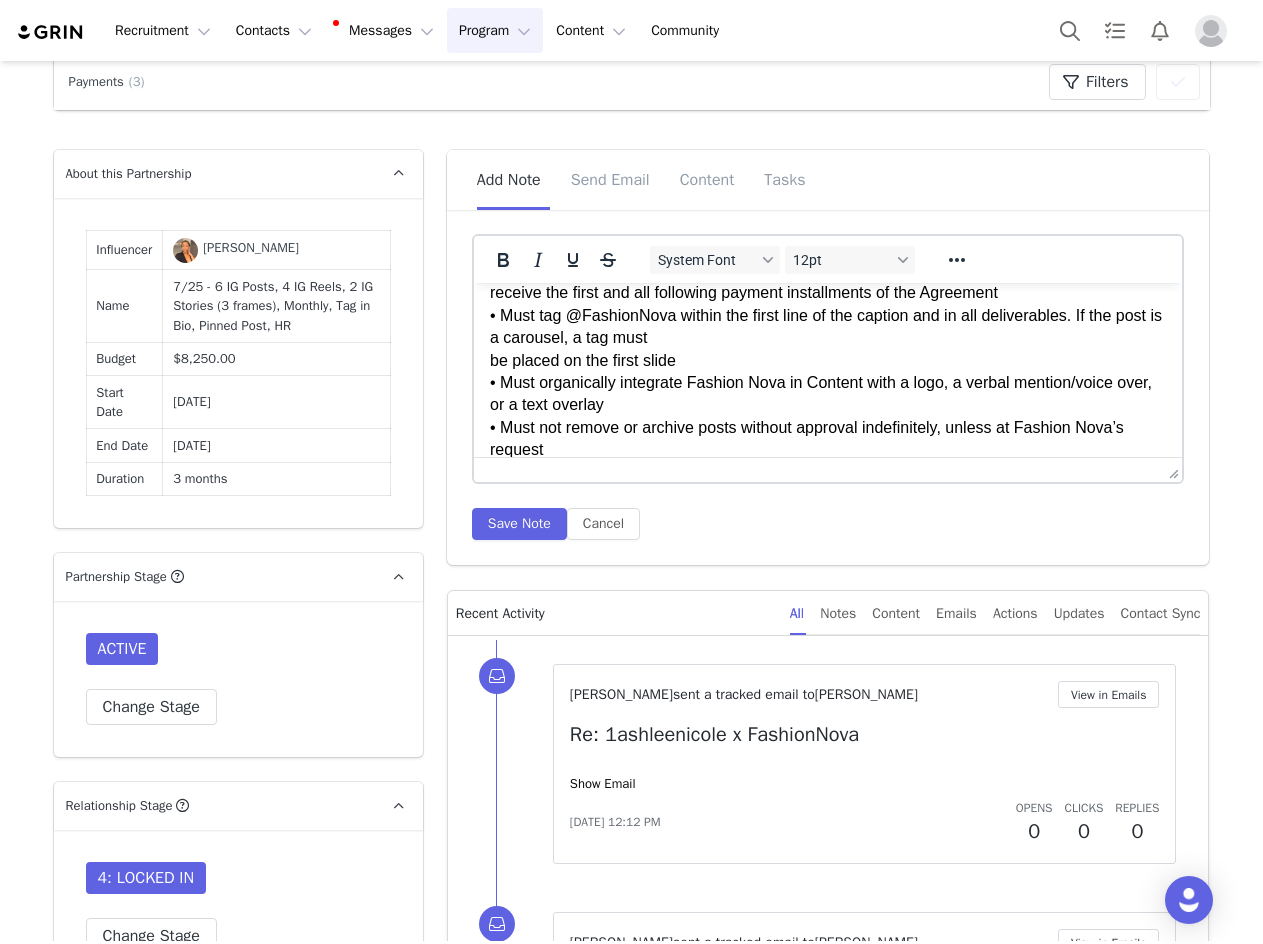 click on "GENERAL: • Must follow and regularly like & comment on content from @FashionNova on Instagram throughout the term. Engagement will be monitored and tracked prior to payments. • Must tag @FashionNova in the top 3 lines of social media bio throughout term; Tag in Bio must be added in order to receive the first and all following payment installments of the Agreement • Must tag @FashionNova within the first line of the caption and in all deliverables. If the post is a carousel, a tag must be placed on the first slide • Must organically integrate Fashion Nova in Content with a logo, a verbal mention/voice over, or a text overlay • Must not remove or archive posts without approval indefinitely, unless at Fashion Nova’s request • Only Fashion Nova can be featured in Content; references to other brands, including logos, mentions, or tags, are not  allowed in the Content or caption. Any Content with other brands will be rejected • It is mandatory to post within two (2) weeks of receiving products" at bounding box center [827, 831] 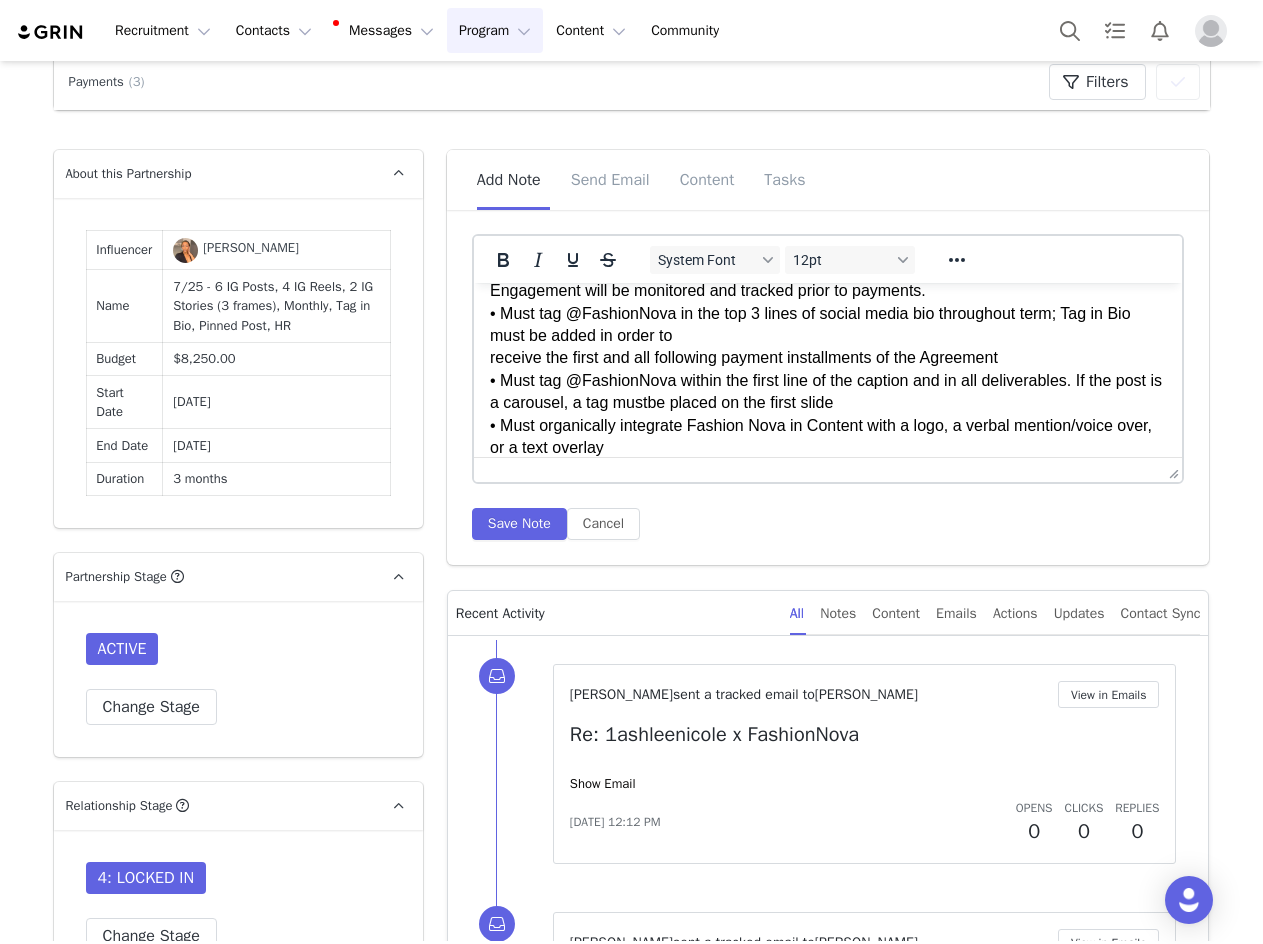 scroll, scrollTop: 51, scrollLeft: 0, axis: vertical 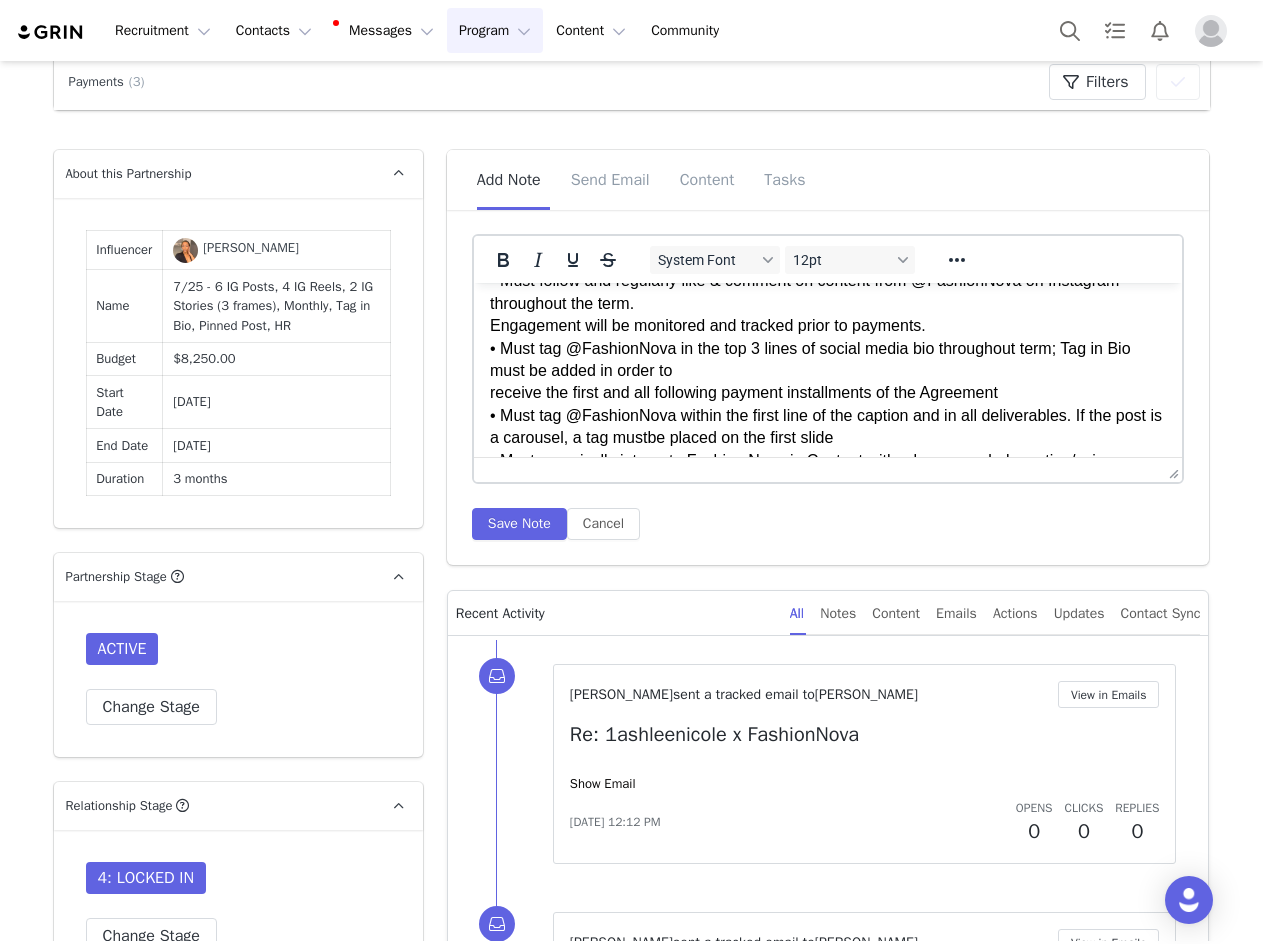 click at bounding box center (828, 370) 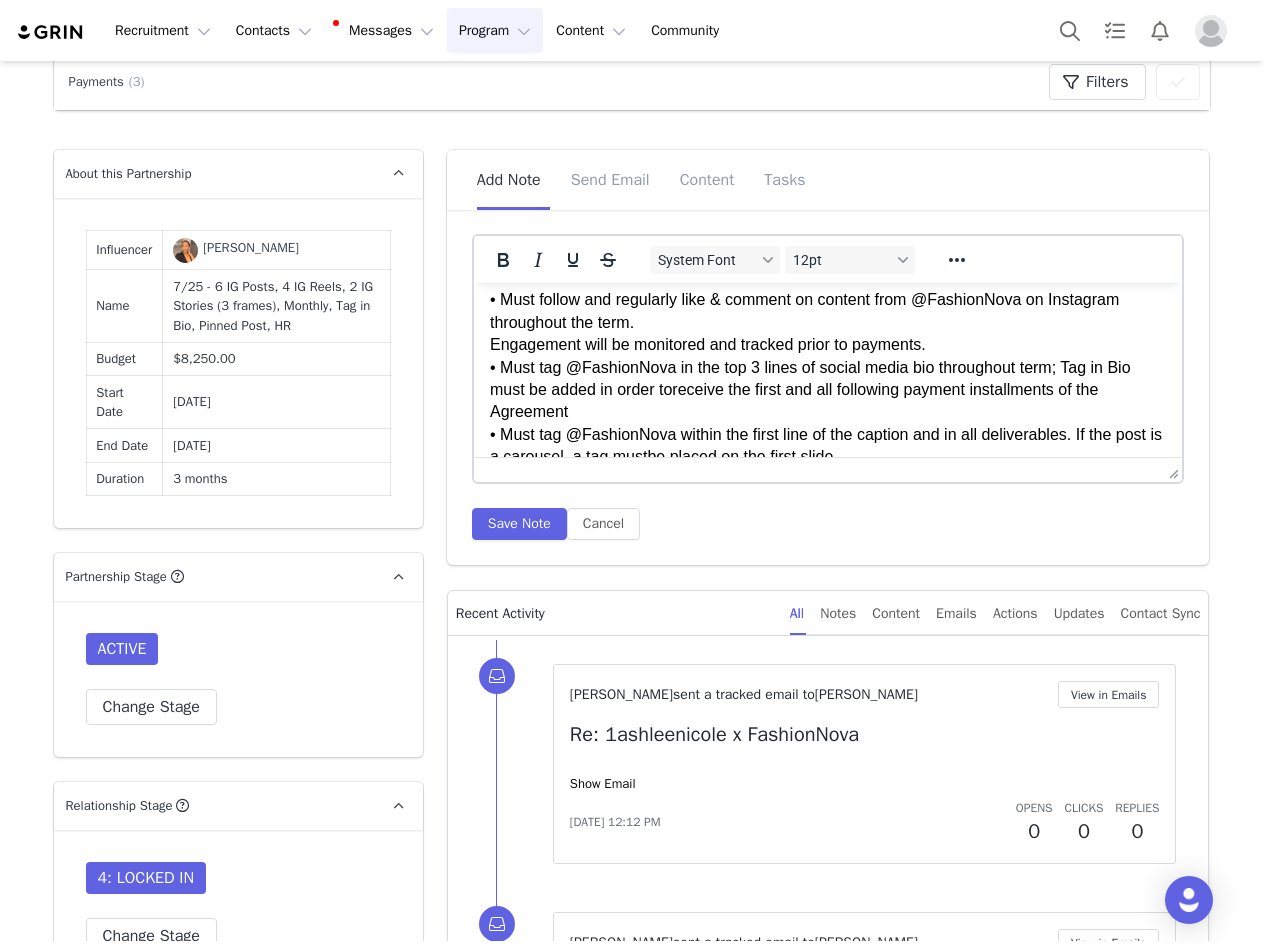 scroll, scrollTop: 0, scrollLeft: 0, axis: both 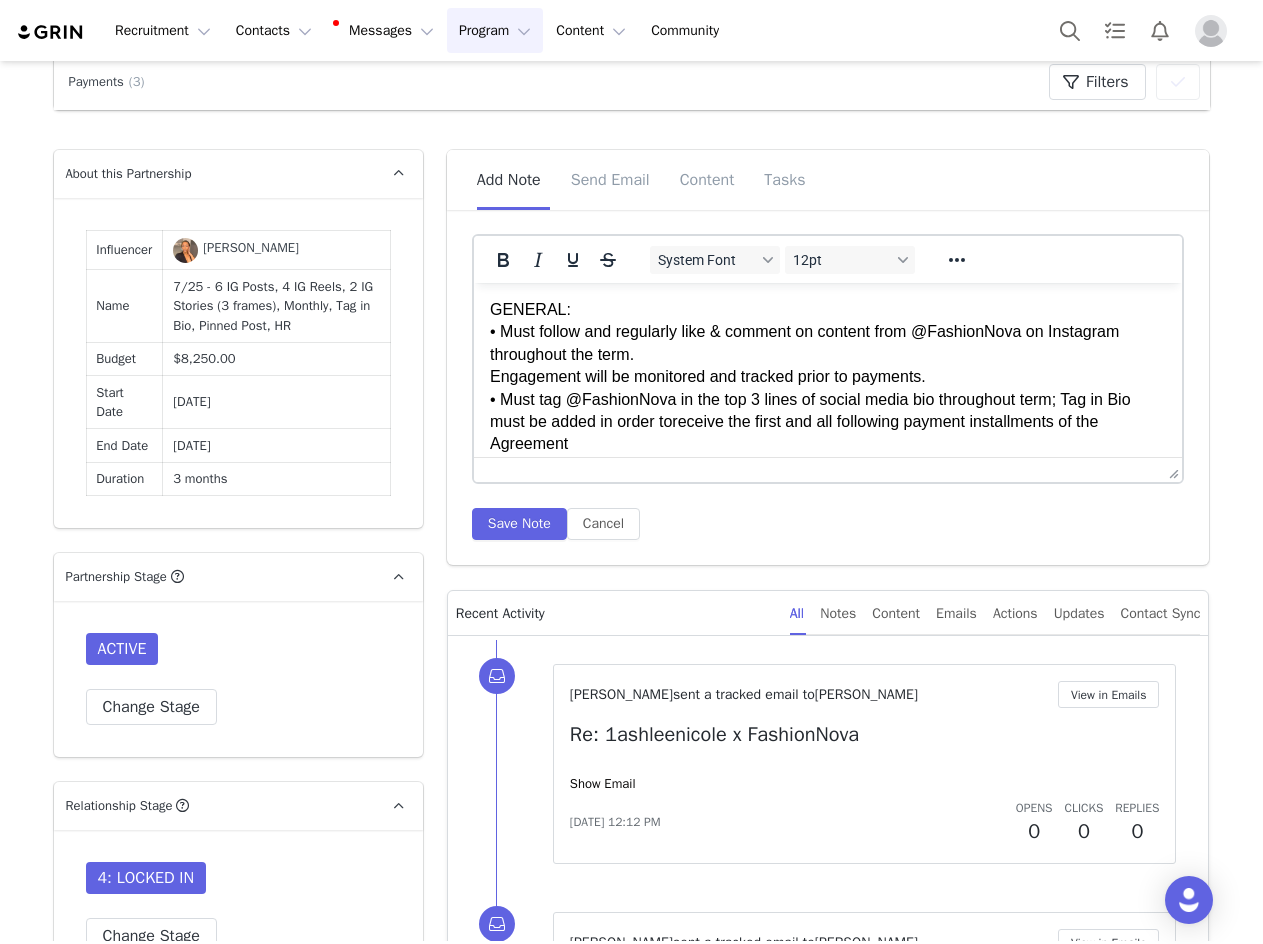 click on "GENERAL: • Must follow and regularly like & comment on content from @FashionNova on Instagram throughout the term. Engagement will be monitored and tracked prior to payments. • Must tag @FashionNova in the top 3 lines of social media bio throughout term; Tag in Bio must be added in order to  receive the first and all following payment installments of the Agreement • Must tag @FashionNova within the first line of the caption and in all deliverables. If the post is a carousel, a tag must  be placed on the first slide • Must organically integrate Fashion Nova in Content with a logo, a verbal mention/voice over, or a text overlay • Must not remove or archive posts without approval indefinitely, unless at Fashion Nova’s request • Only Fashion Nova can be featured in Content; references to other brands, including logos, mentions, or tags, are not  allowed in the Content or caption. Any Content with other brands will be rejected • It is mandatory to post within two (2) weeks of receiving products" at bounding box center (827, 1135) 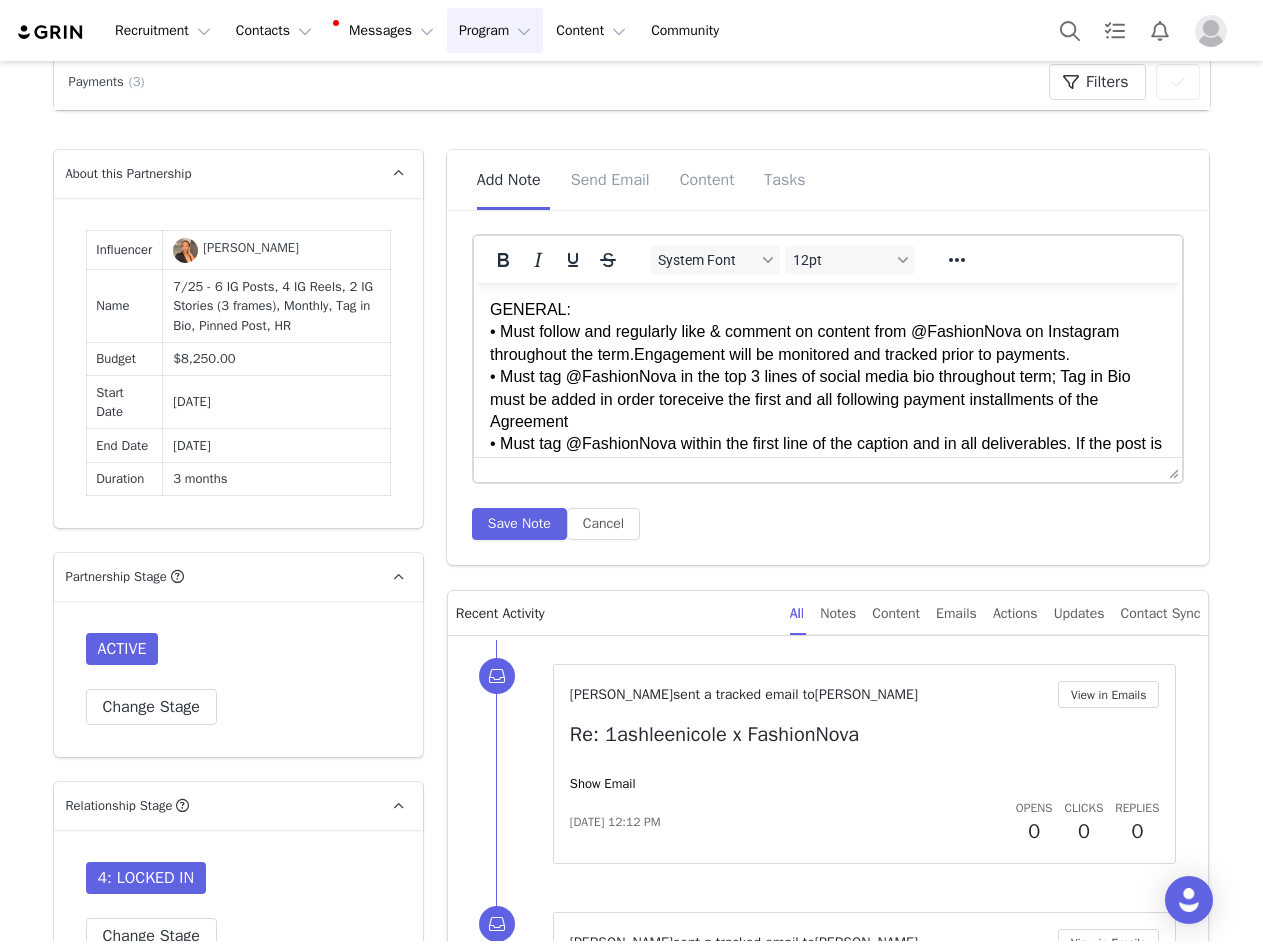 drag, startPoint x: 591, startPoint y: 292, endPoint x: 494, endPoint y: 292, distance: 97 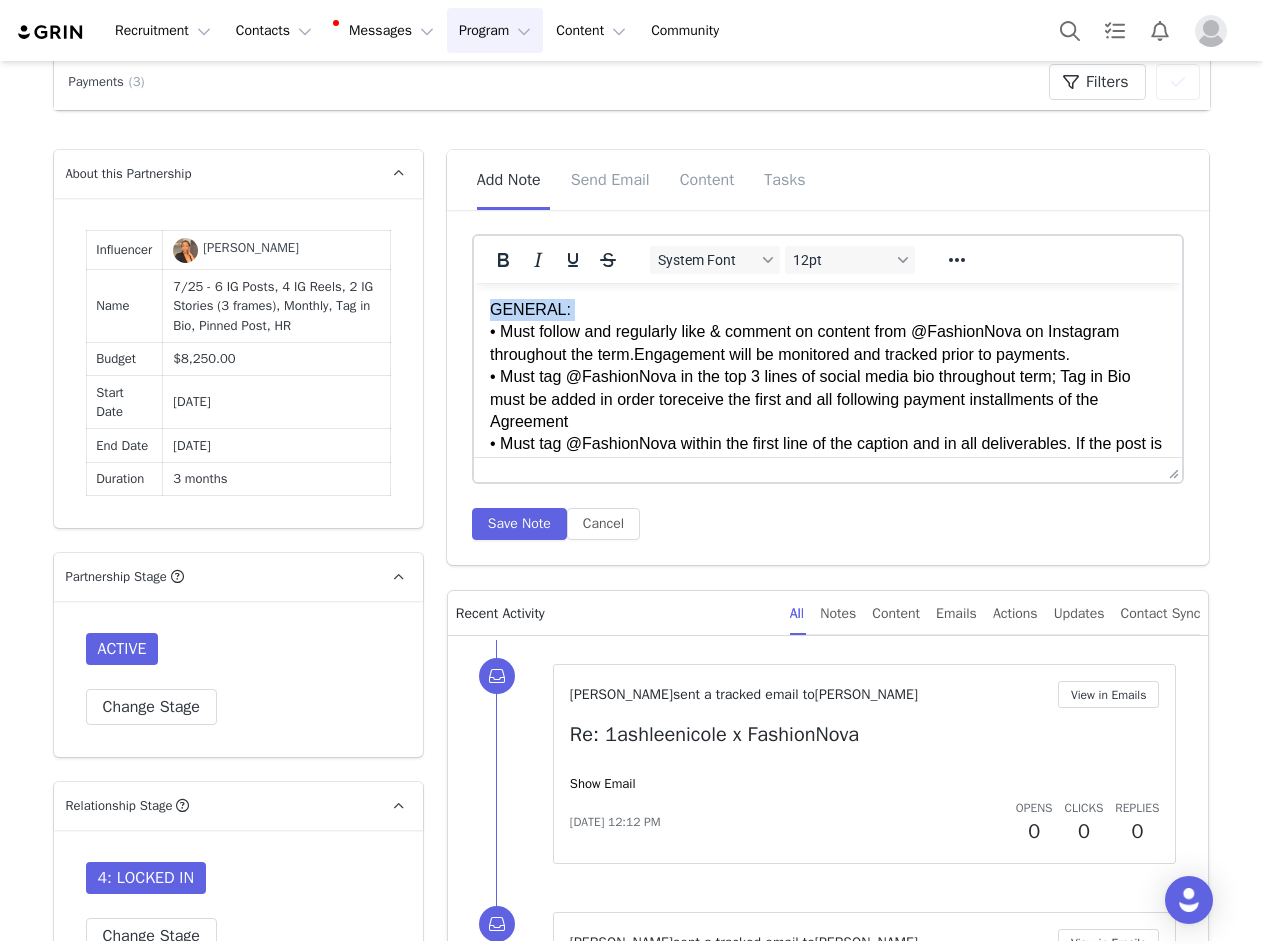drag, startPoint x: 580, startPoint y: 310, endPoint x: 459, endPoint y: 310, distance: 121 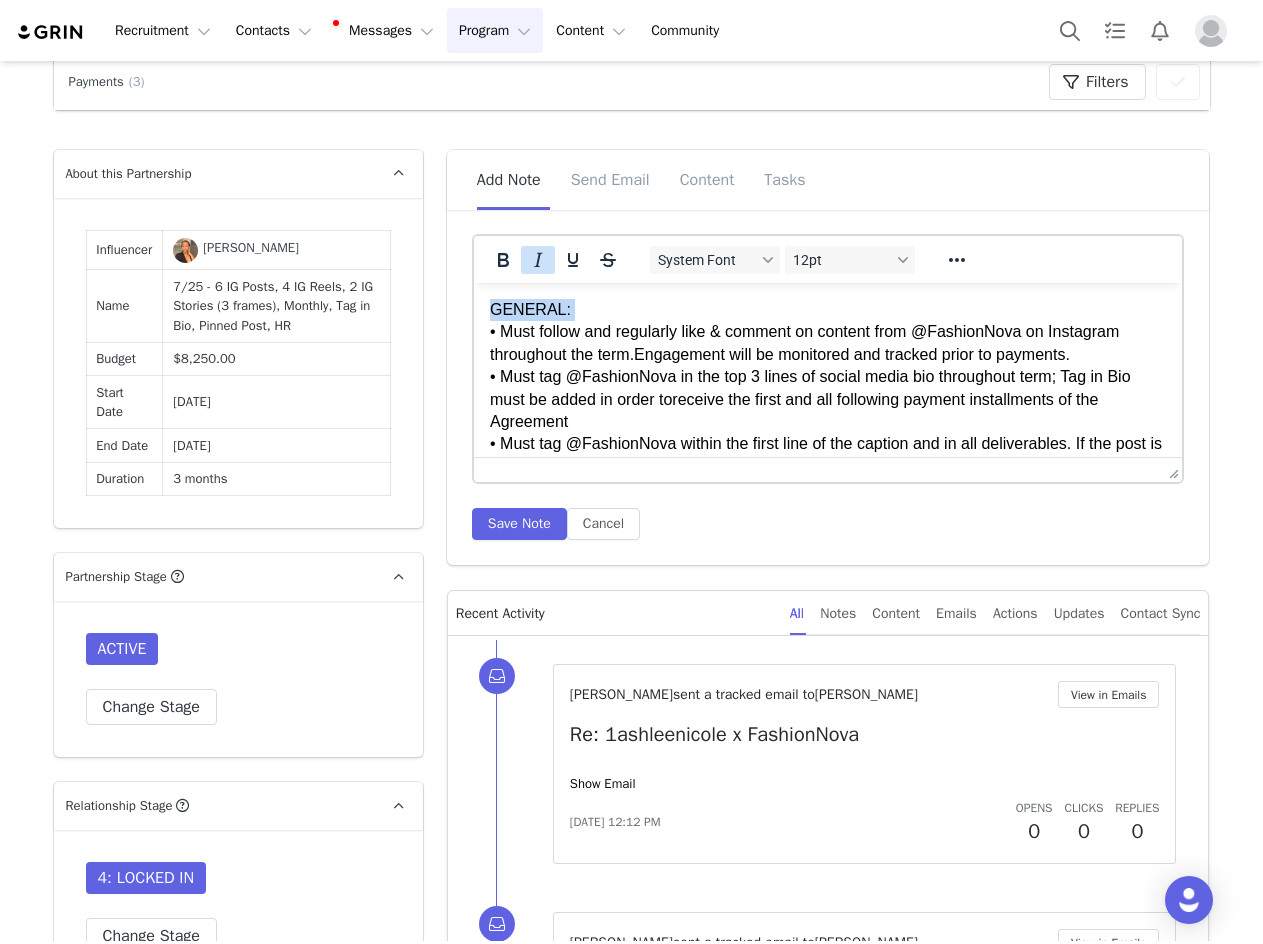 drag, startPoint x: 502, startPoint y: 263, endPoint x: 520, endPoint y: 263, distance: 18 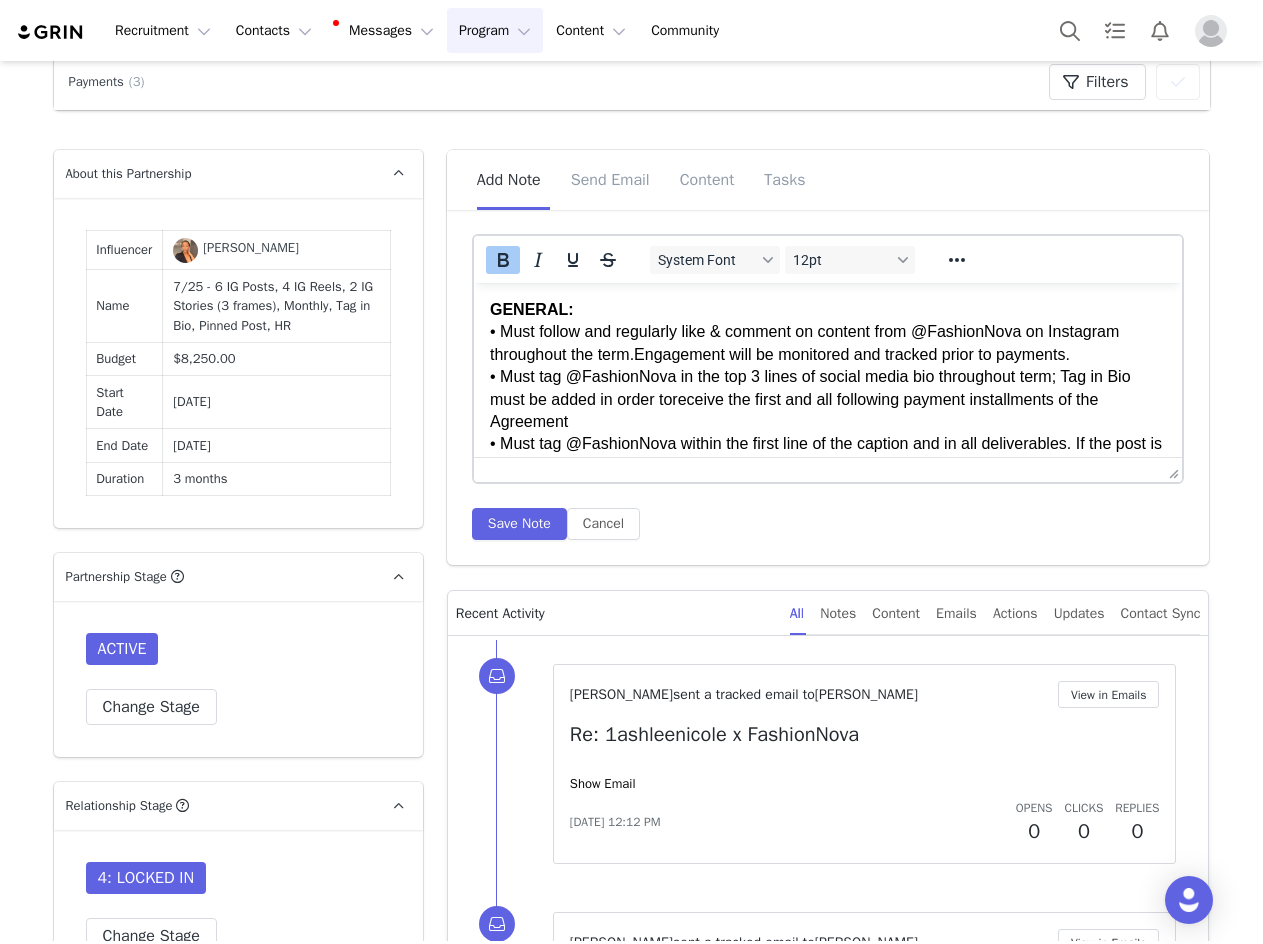 click 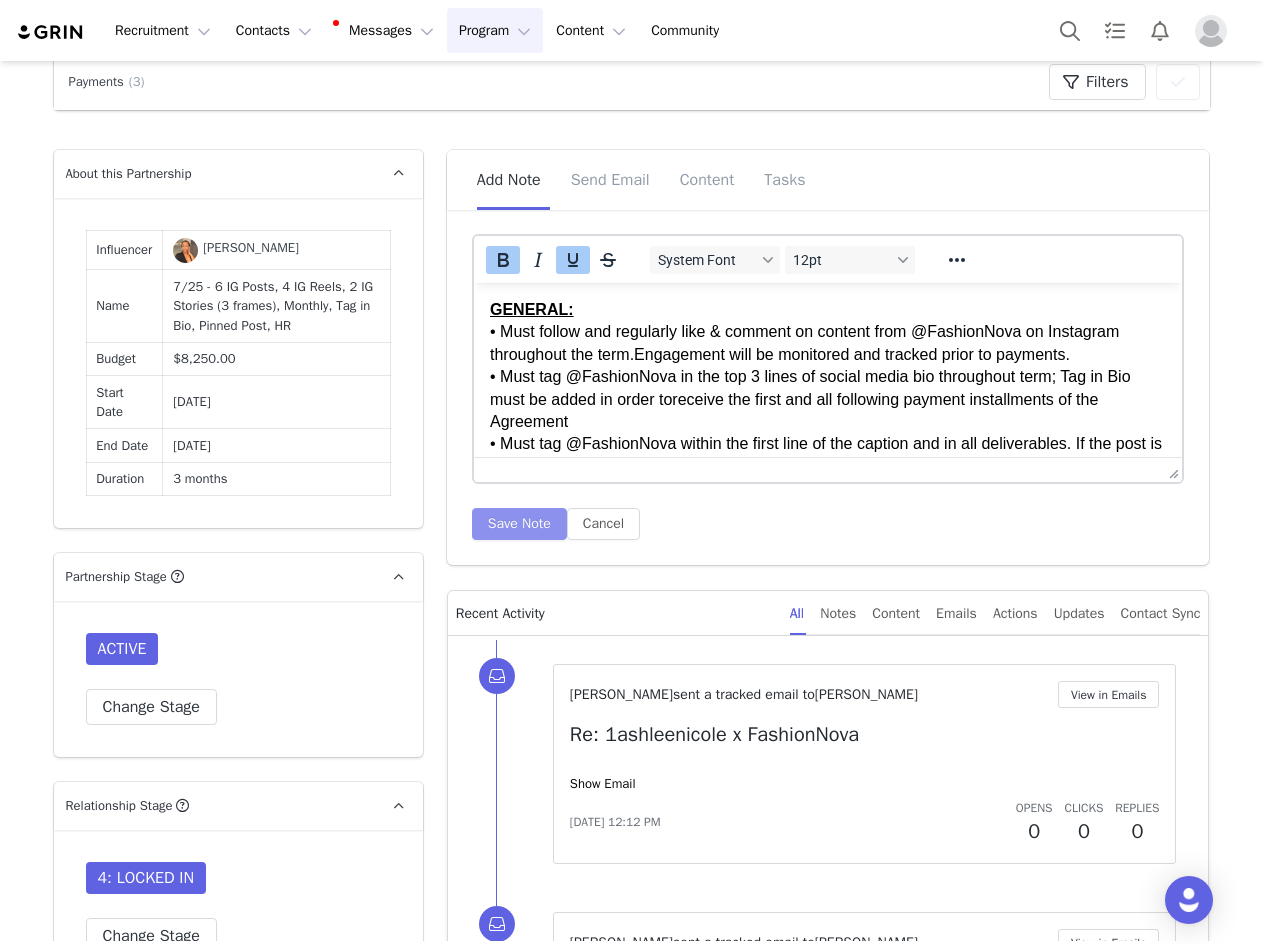 click on "Save Note" at bounding box center (519, 524) 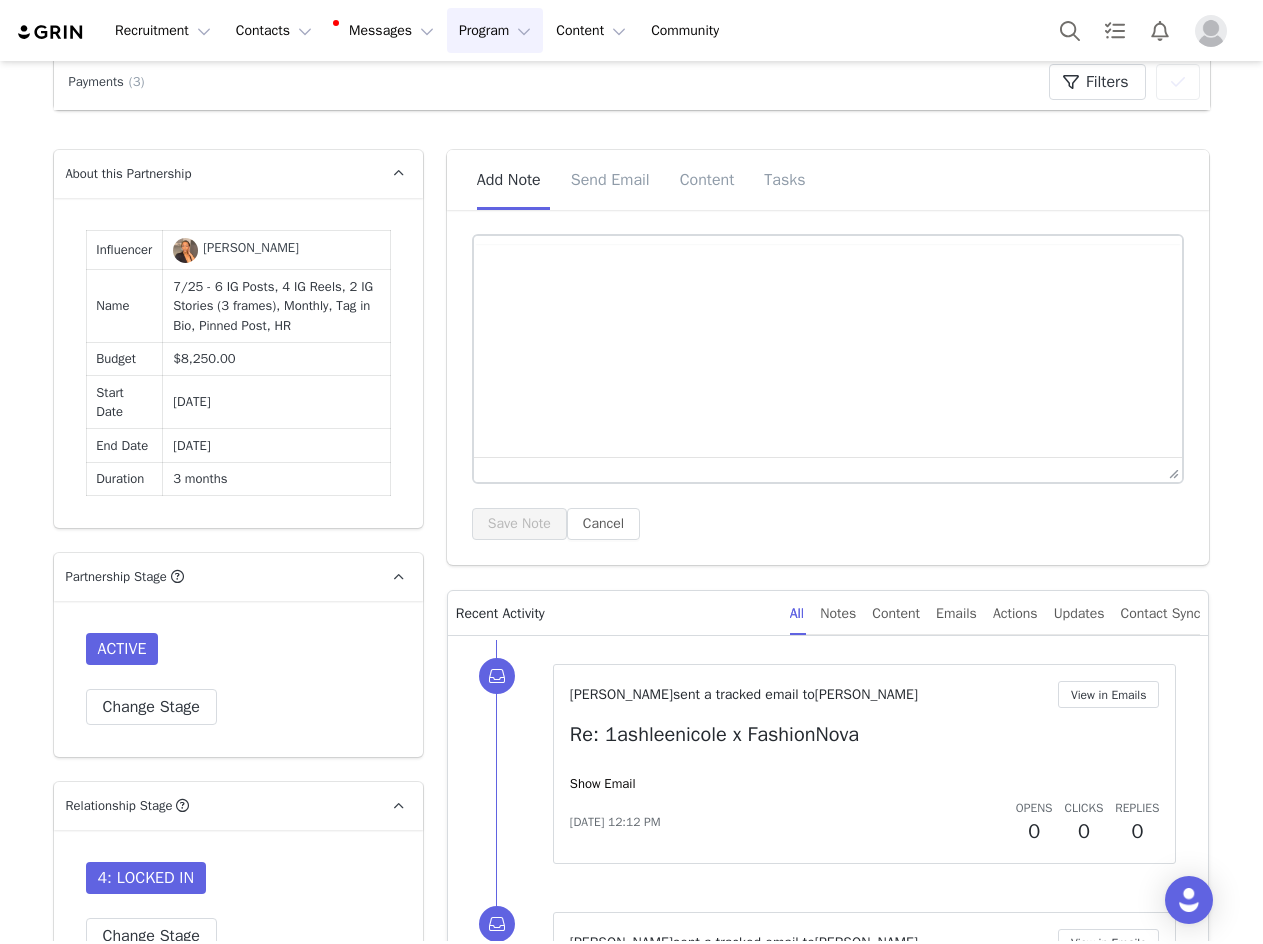 scroll, scrollTop: 0, scrollLeft: 0, axis: both 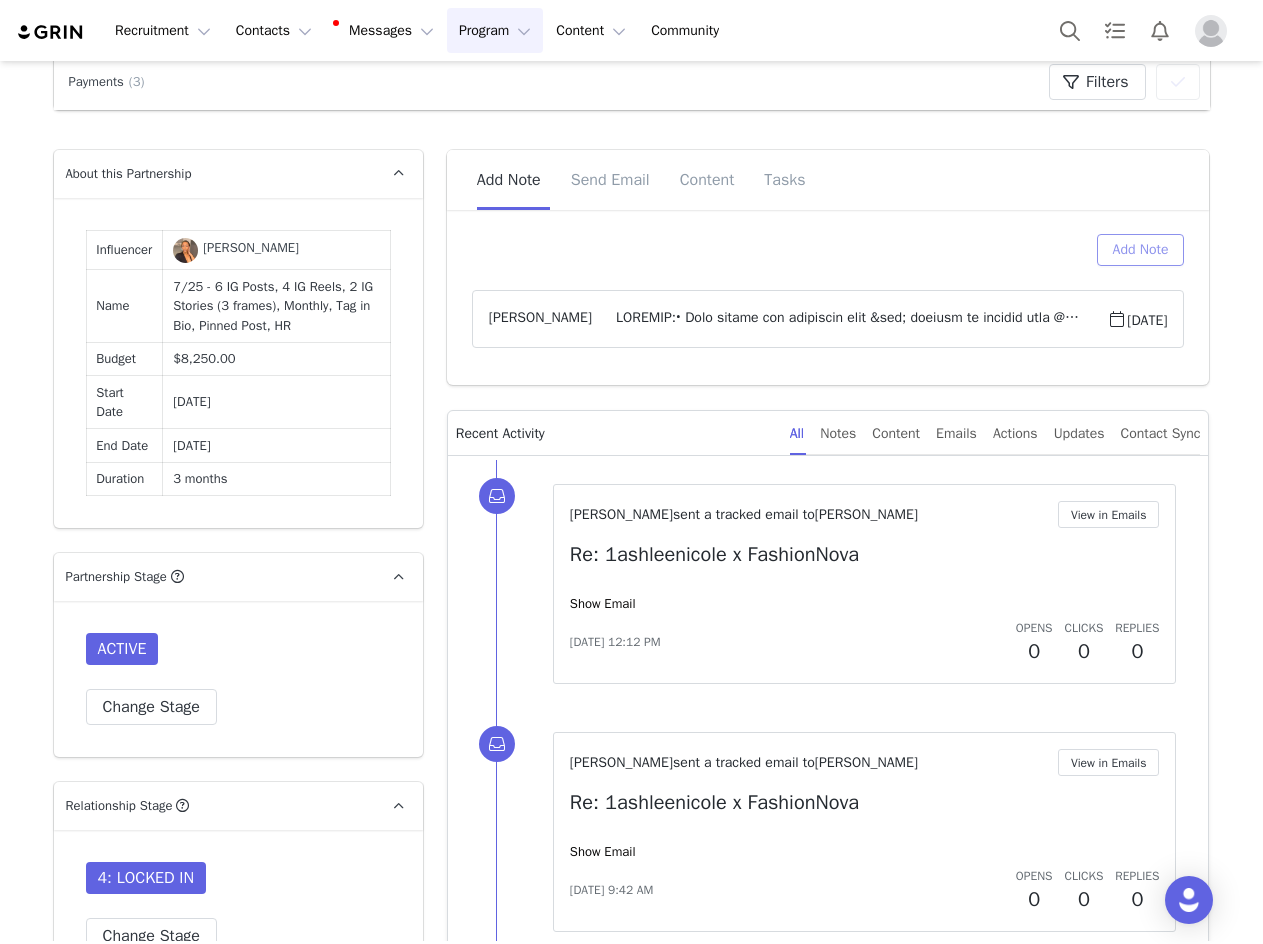 click on "Add Note" at bounding box center (1141, 250) 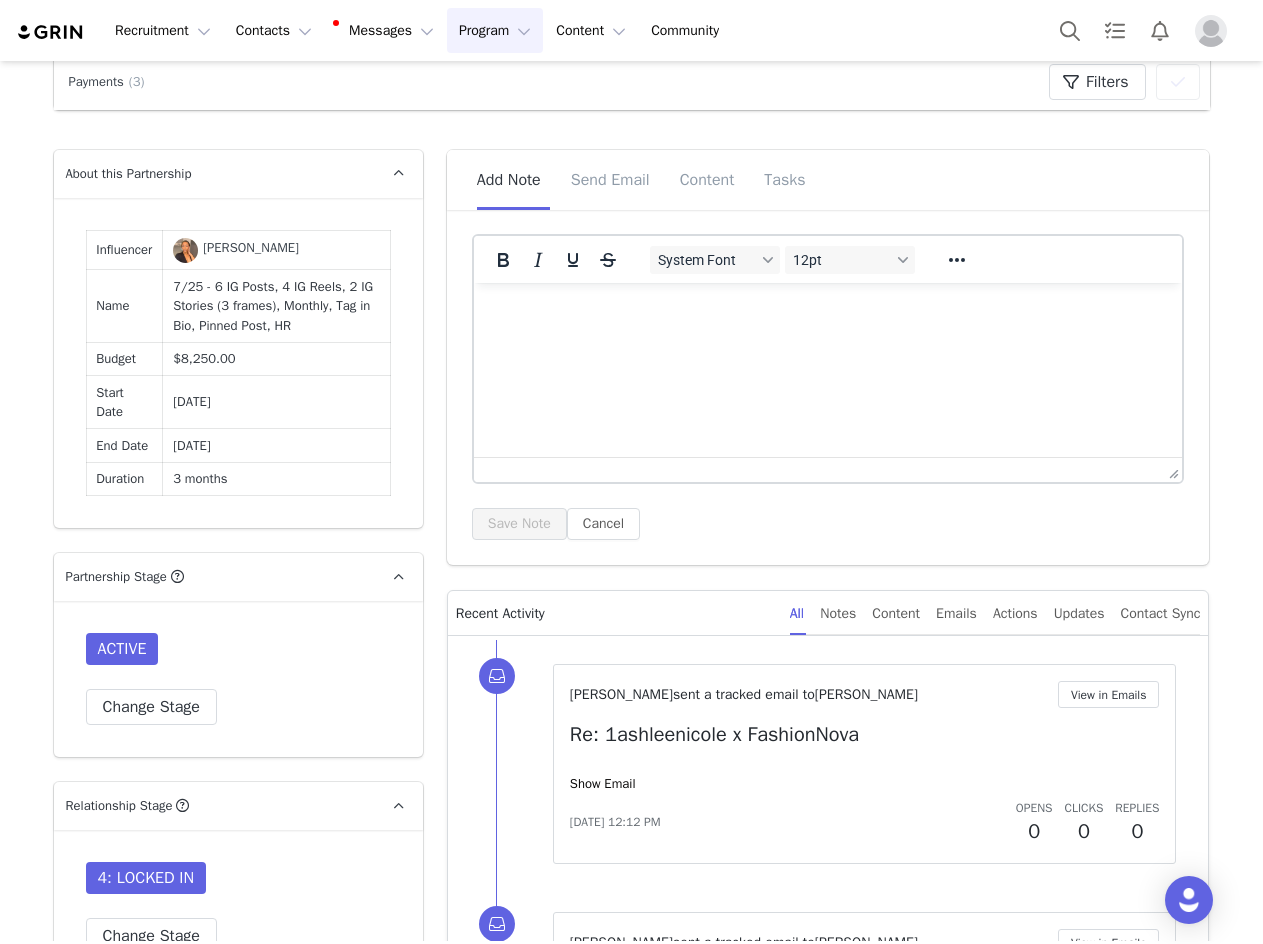 scroll, scrollTop: 0, scrollLeft: 0, axis: both 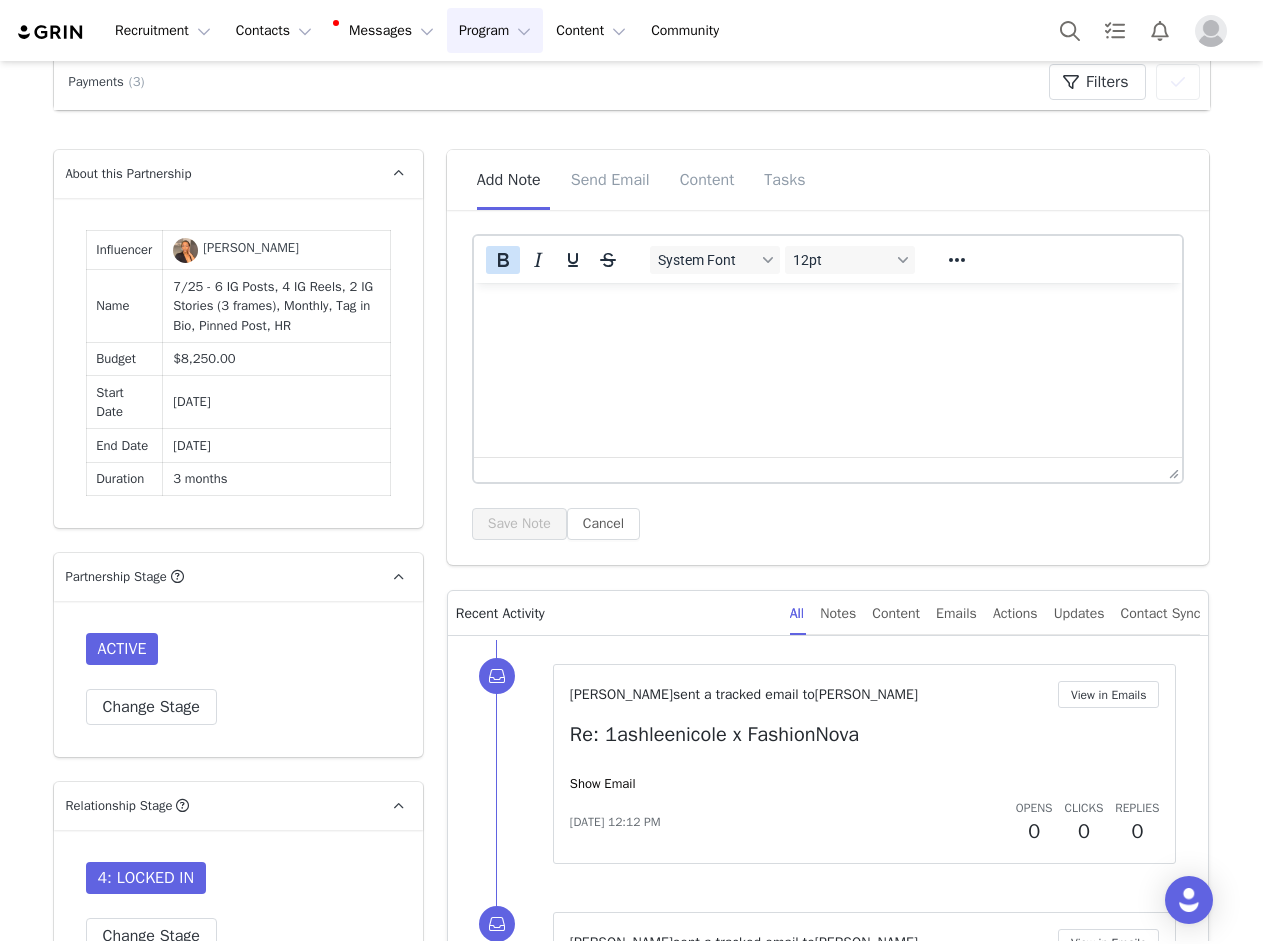 click 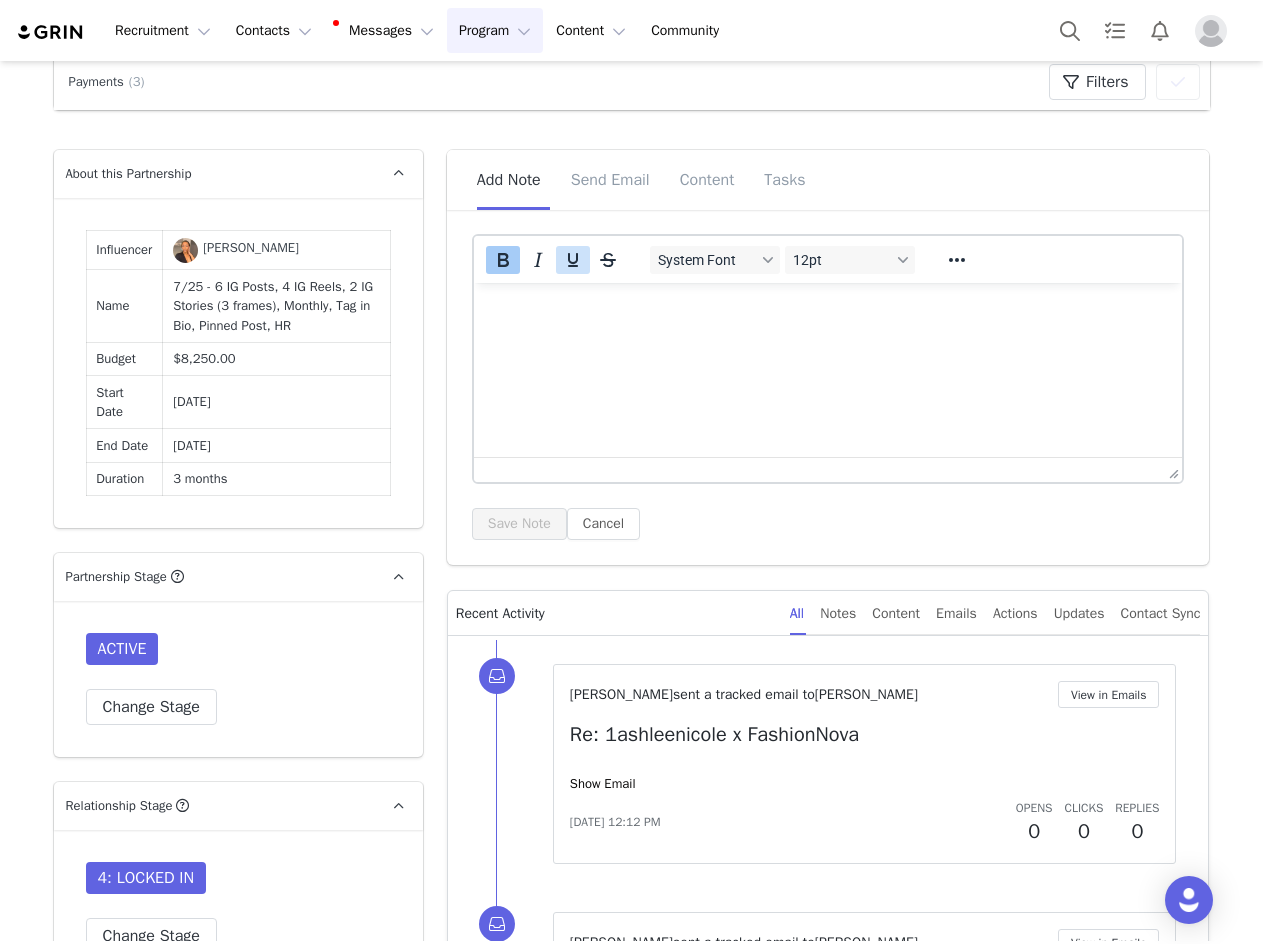 click 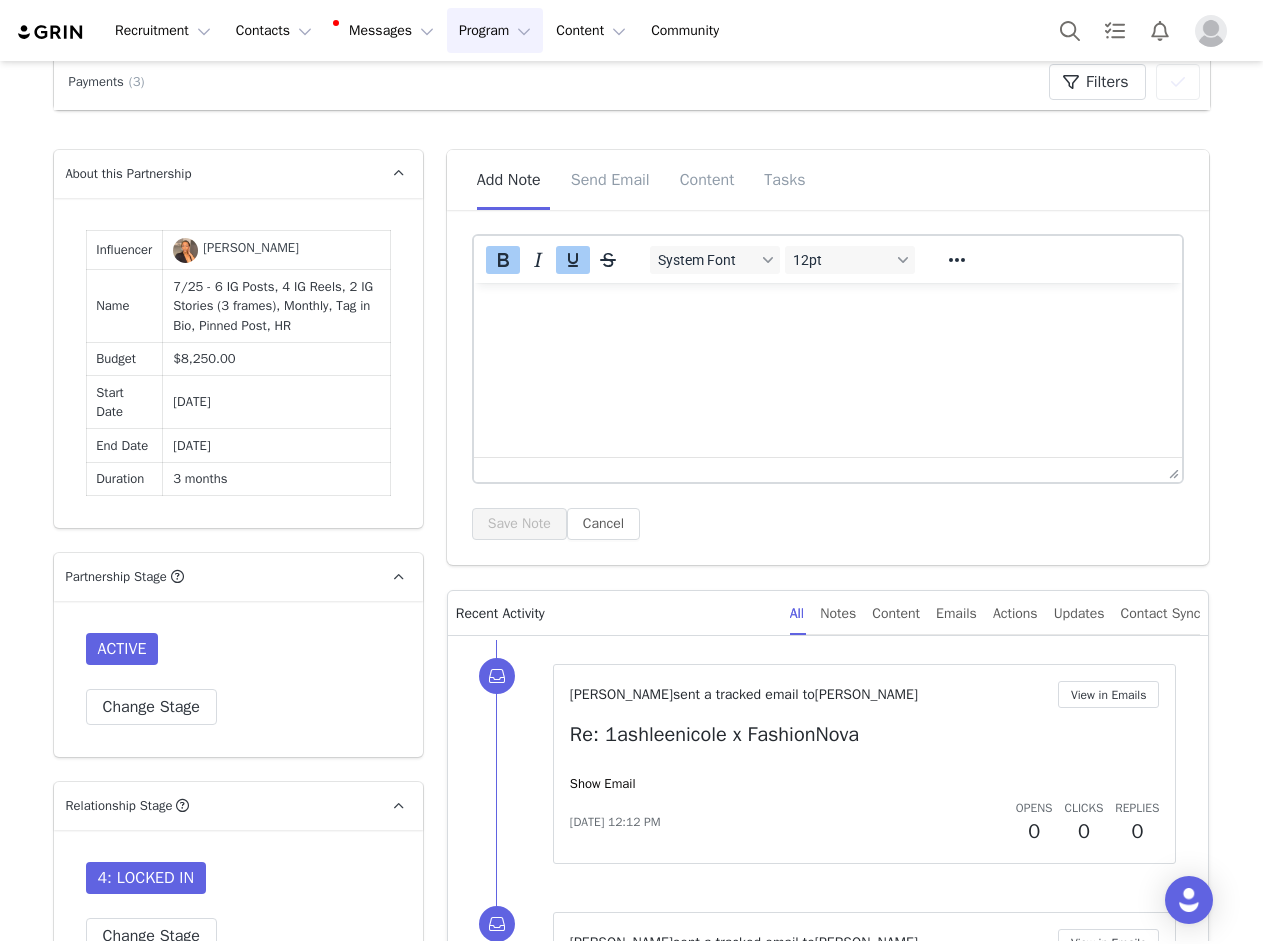 type 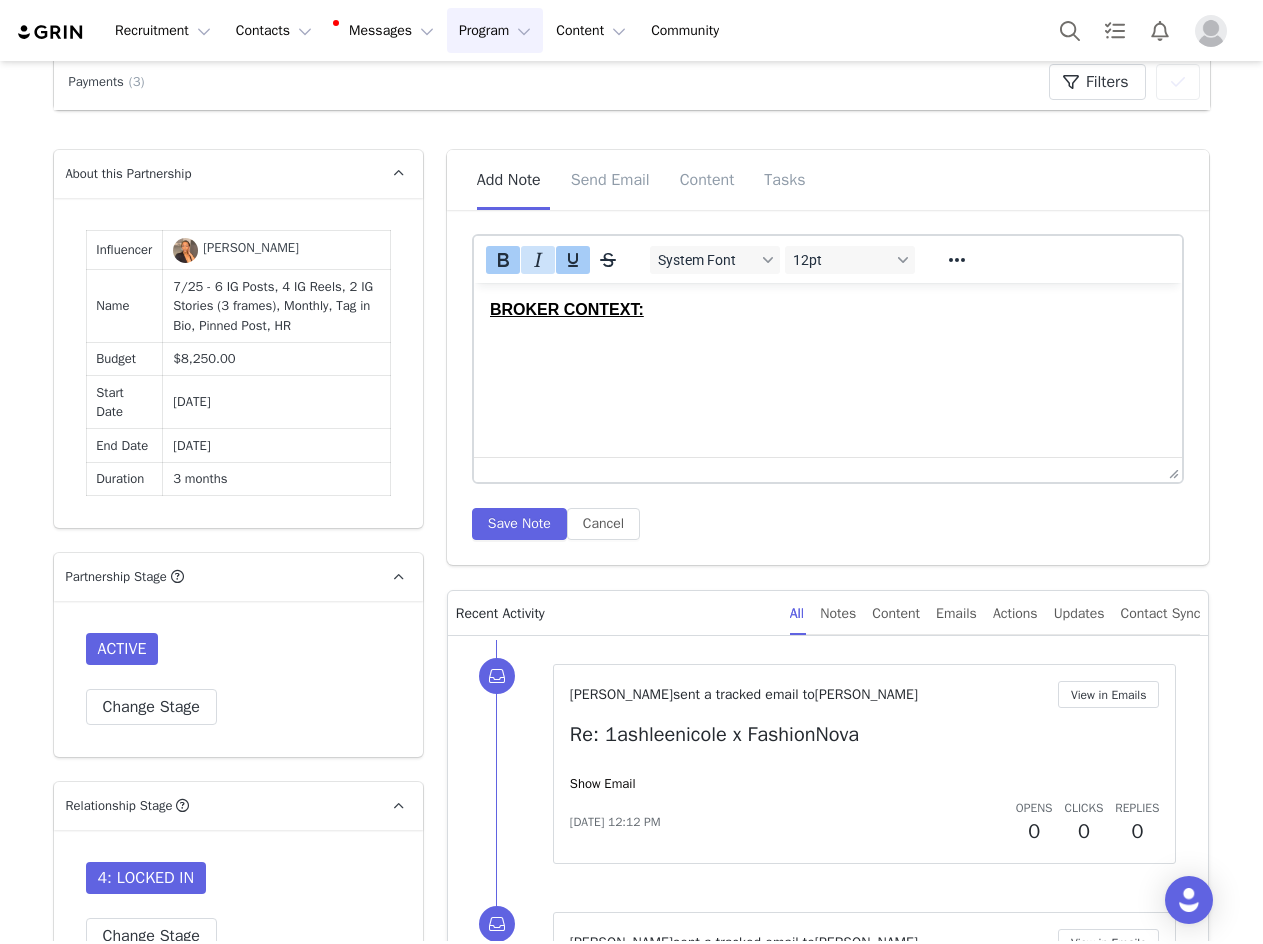 drag, startPoint x: 488, startPoint y: 245, endPoint x: 541, endPoint y: 251, distance: 53.338543 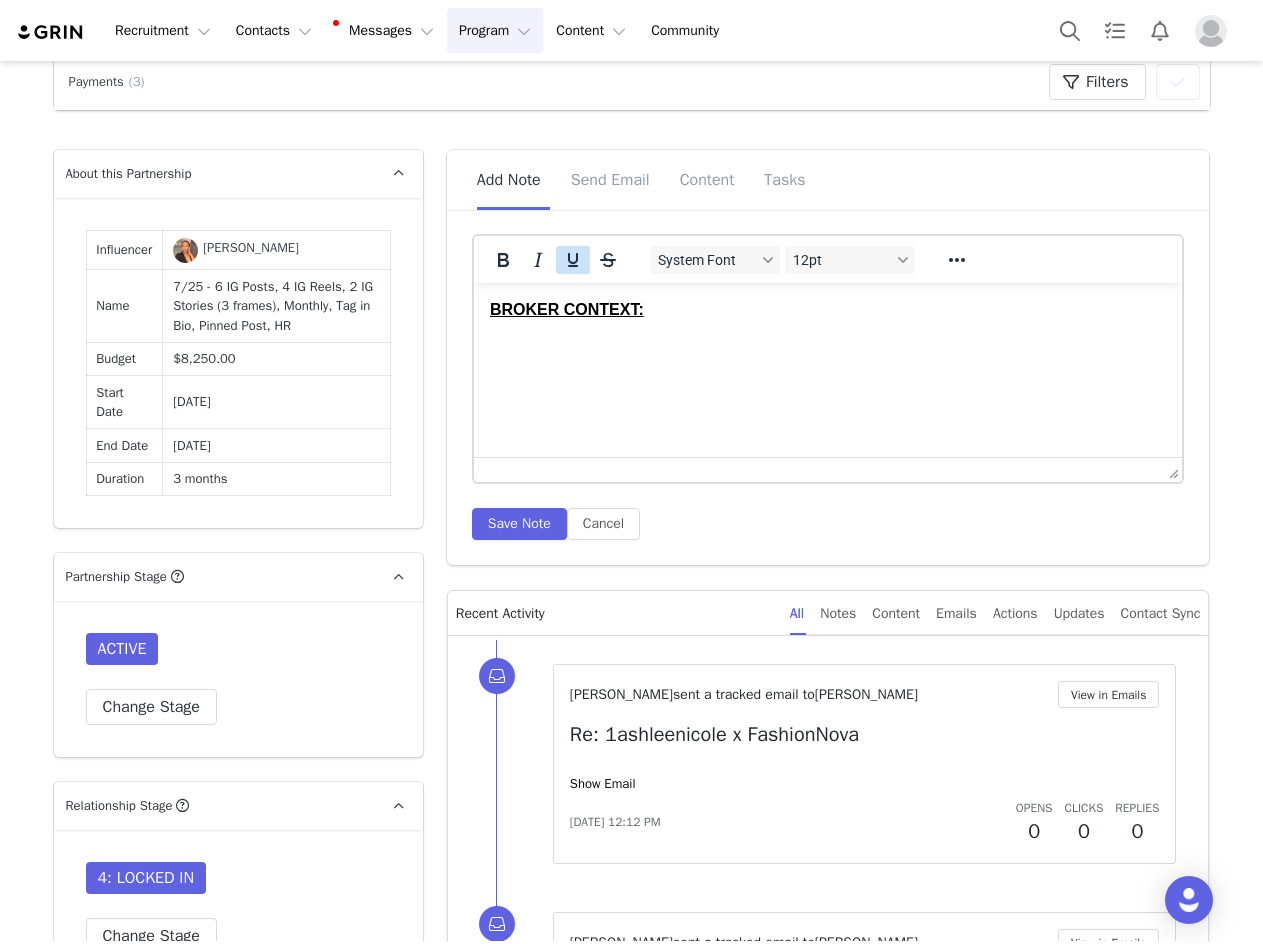 click 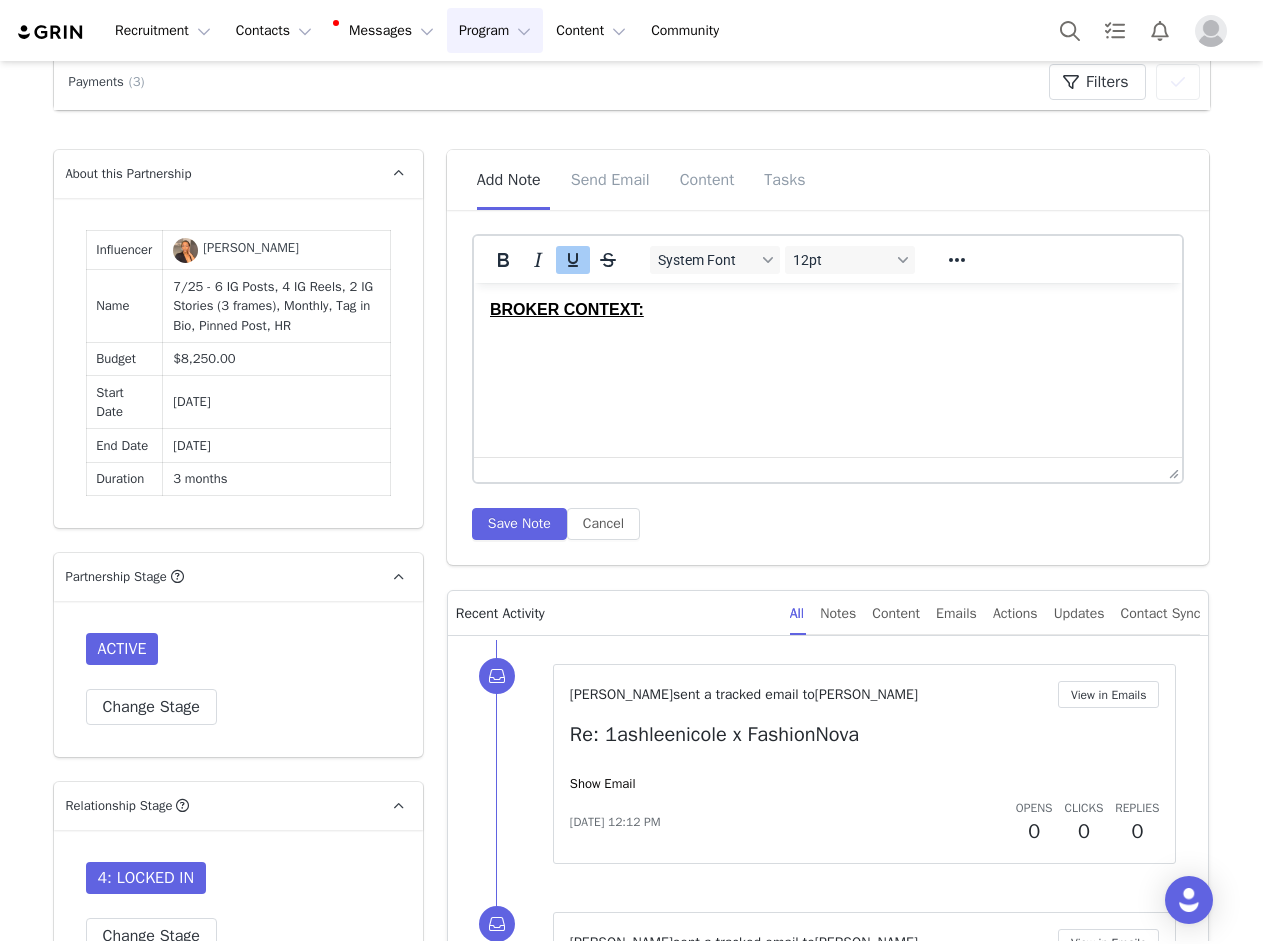 click at bounding box center [556, 259] 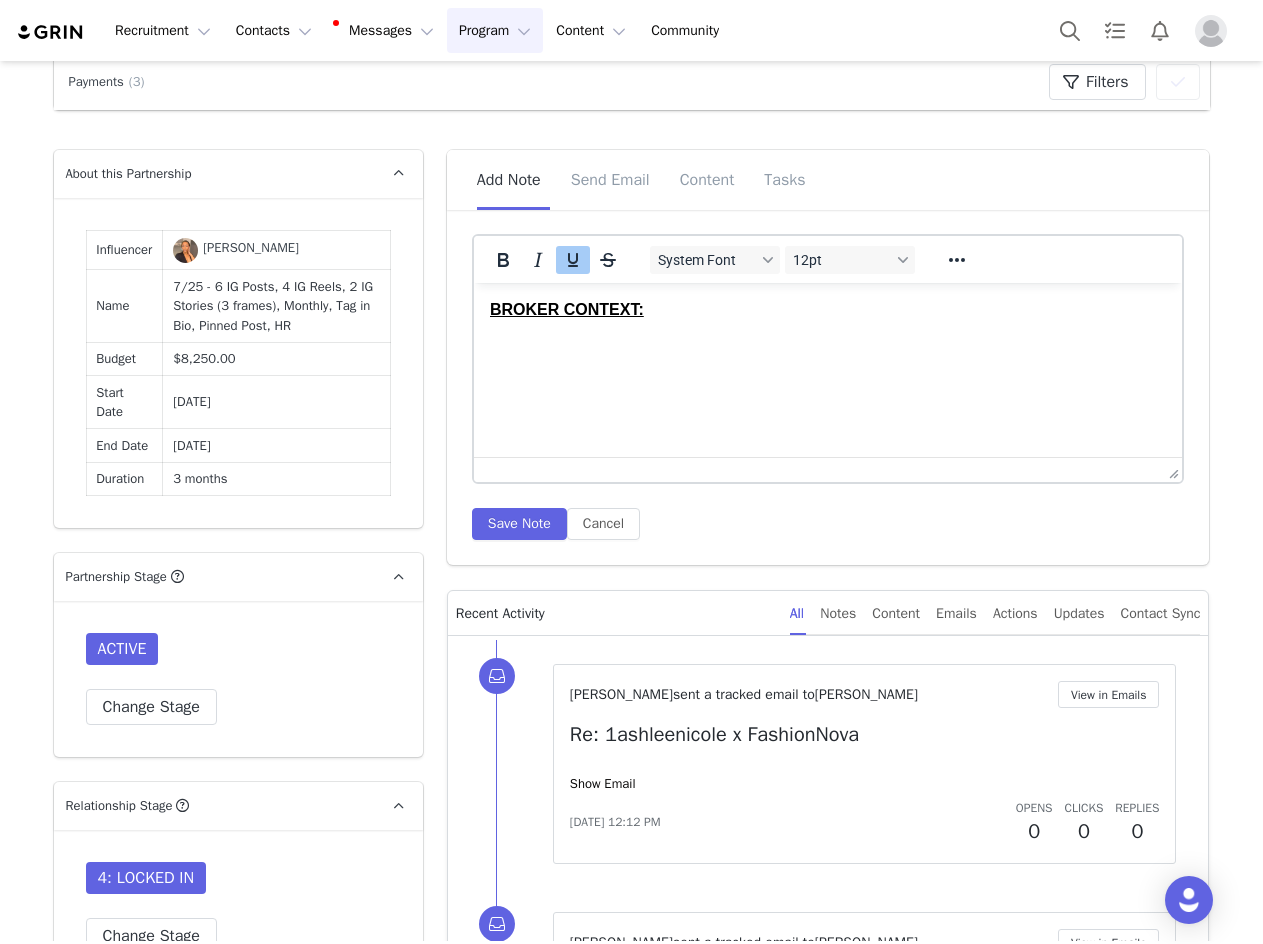 click 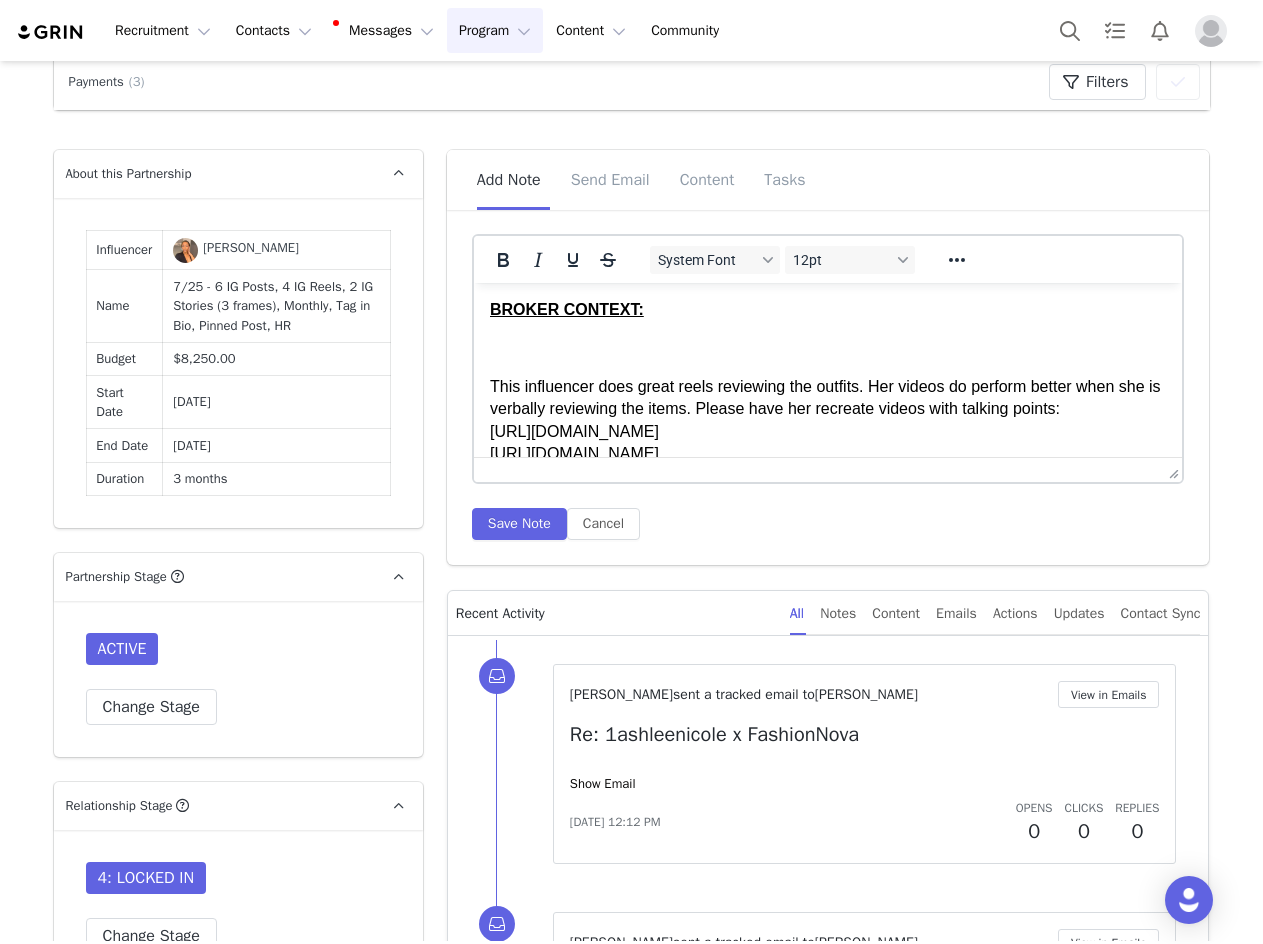 scroll, scrollTop: 97, scrollLeft: 0, axis: vertical 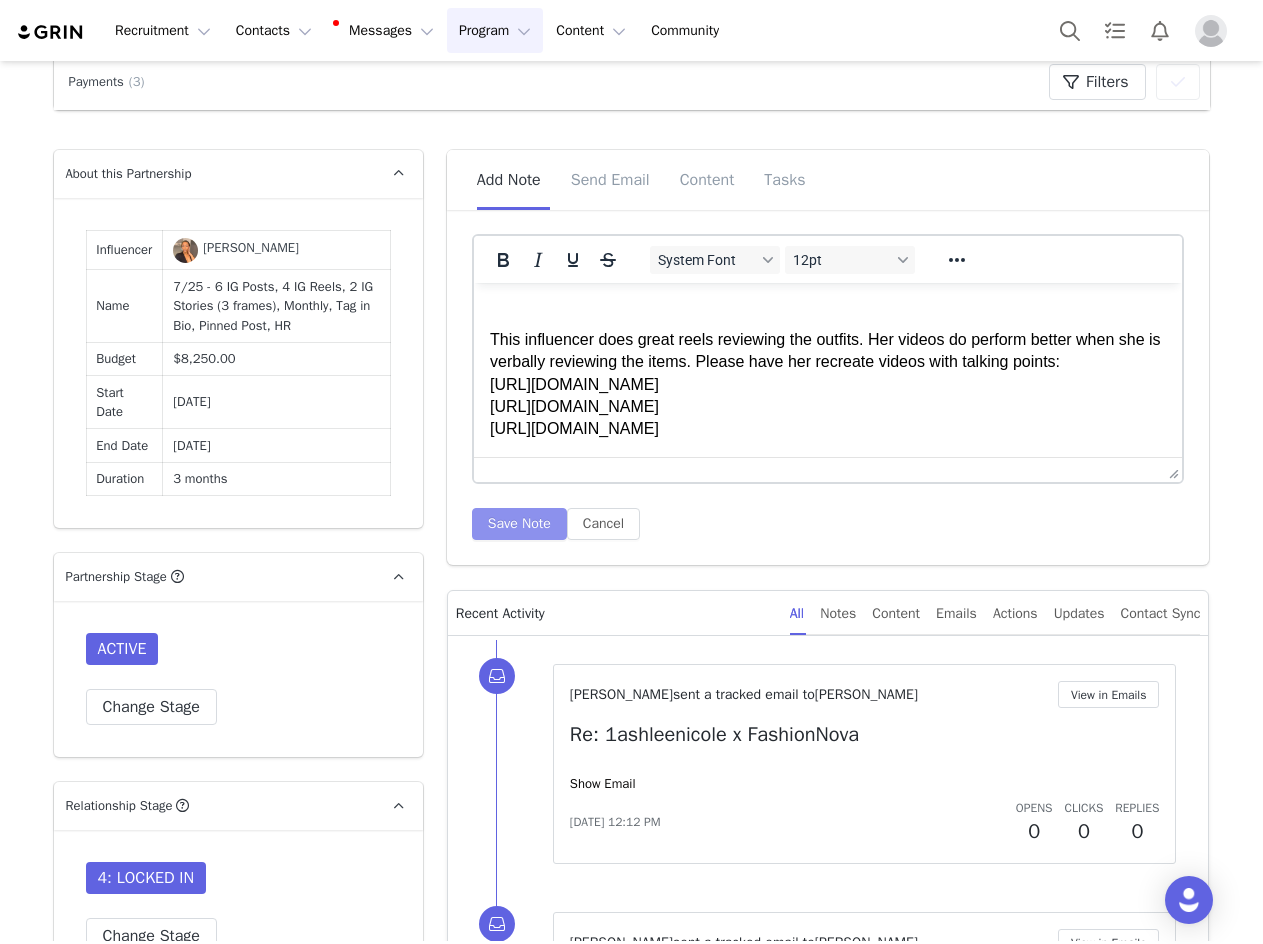 click on "Save Note" at bounding box center [519, 524] 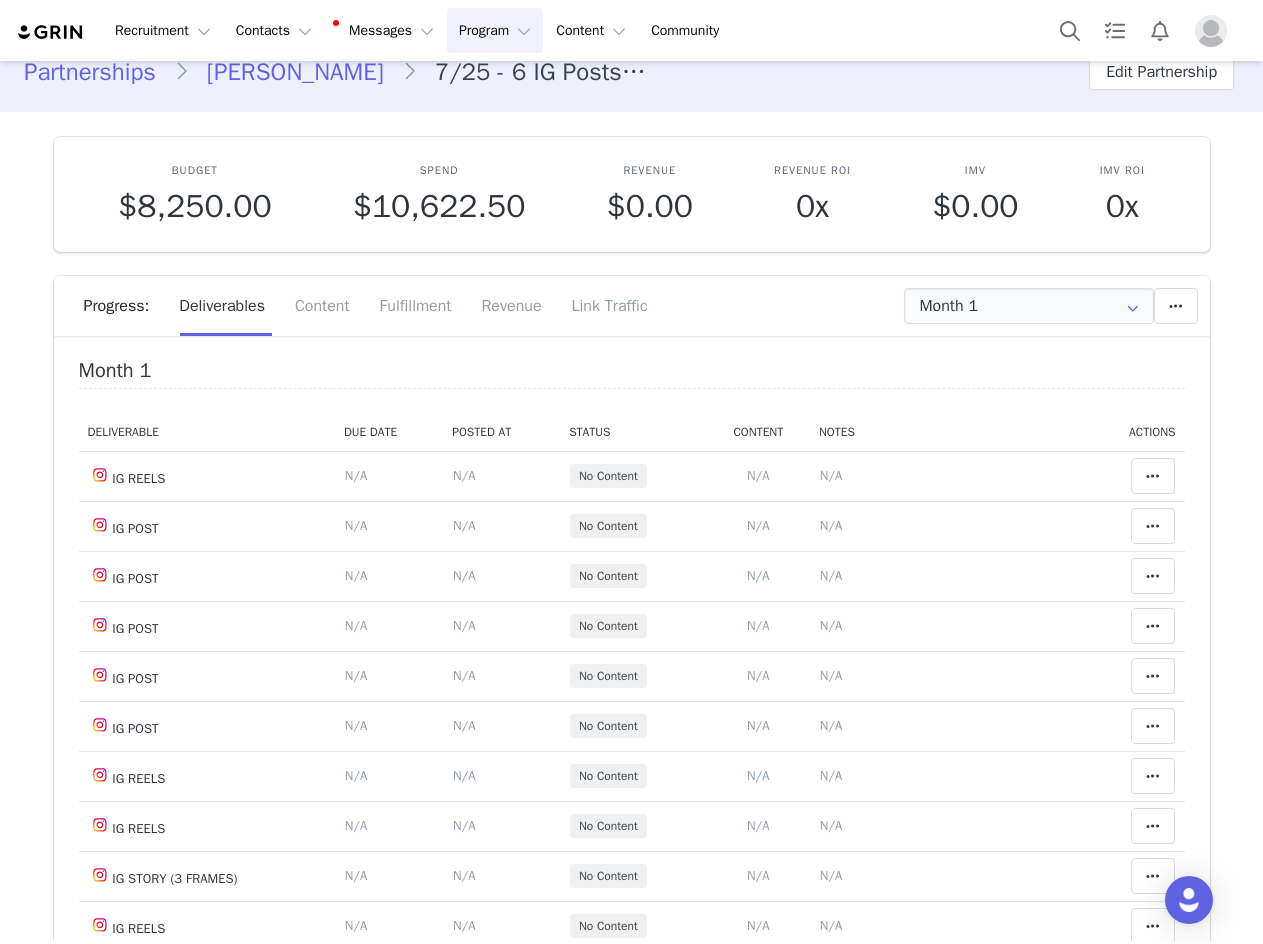 scroll, scrollTop: 0, scrollLeft: 0, axis: both 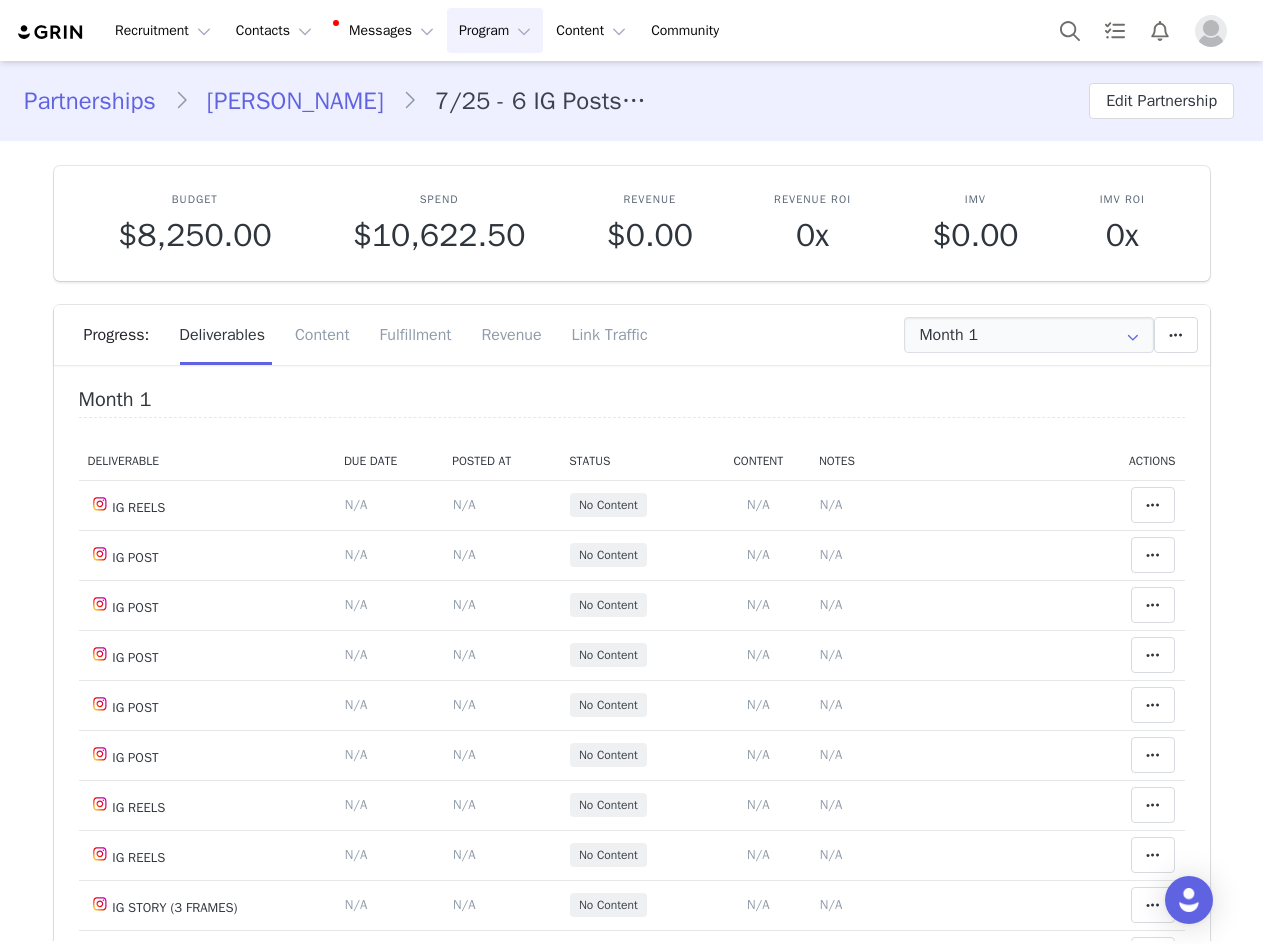 click on "[PERSON_NAME]" at bounding box center (295, 101) 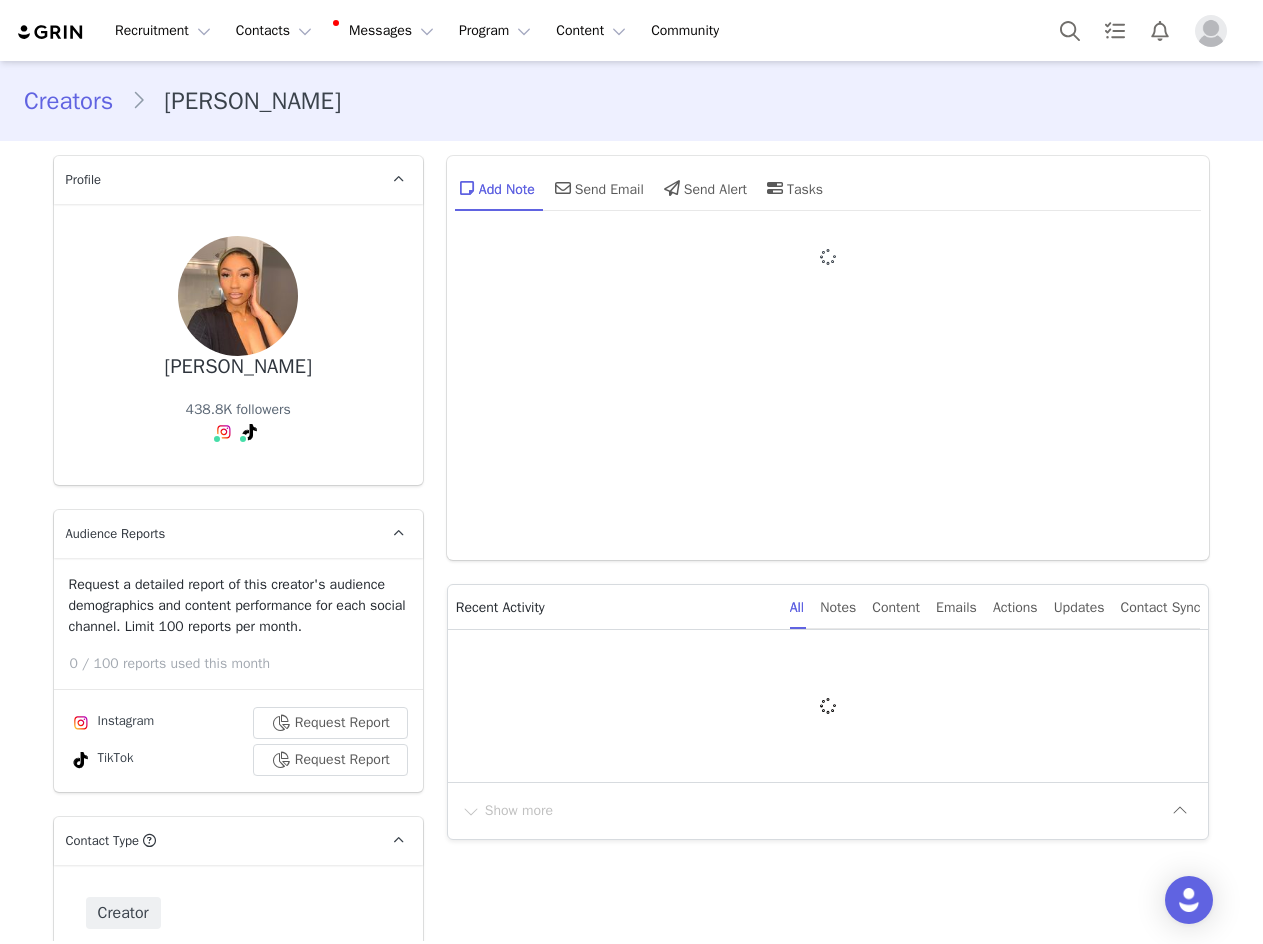 type on "+1 ([GEOGRAPHIC_DATA])" 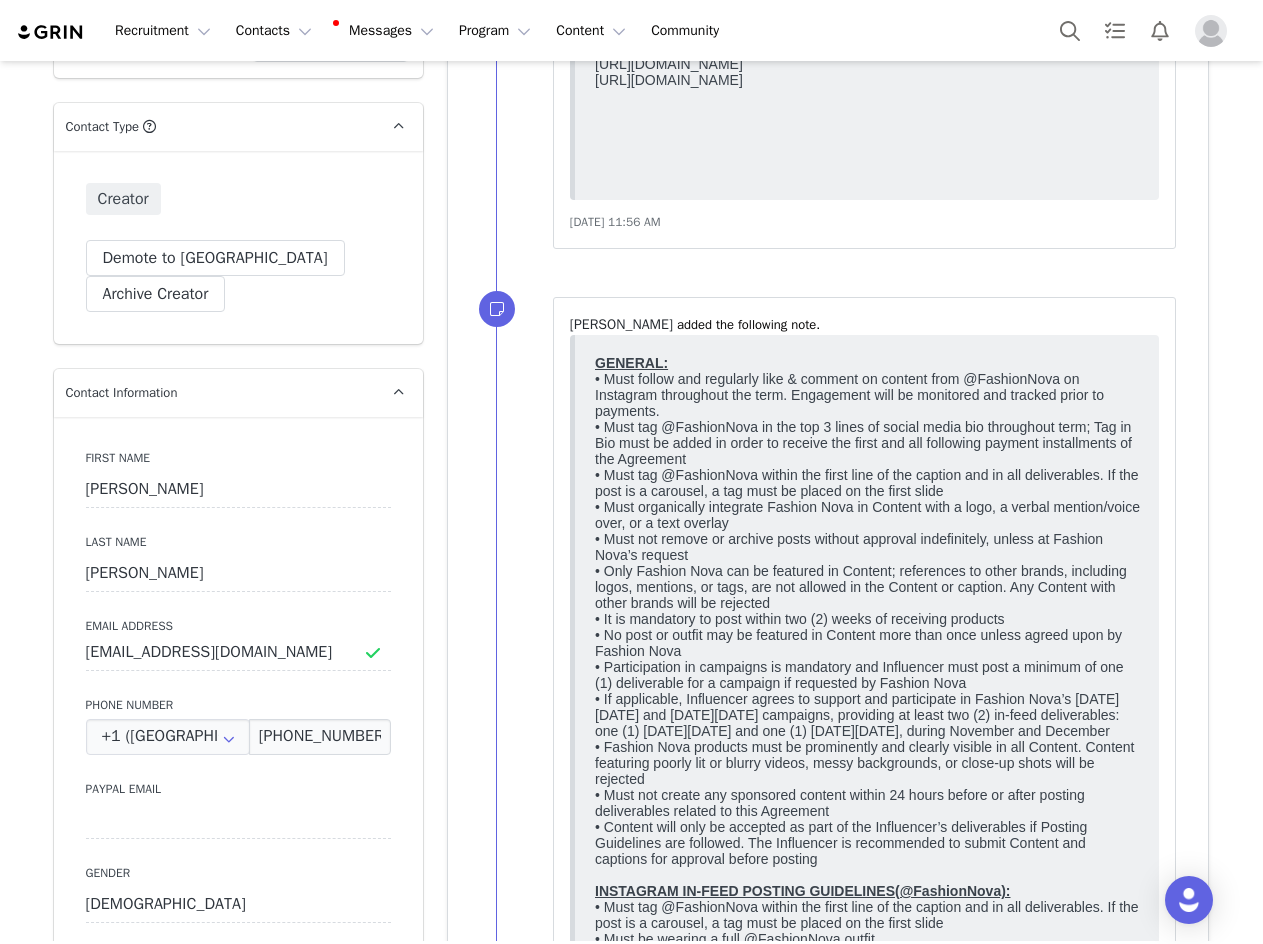 scroll, scrollTop: 1300, scrollLeft: 0, axis: vertical 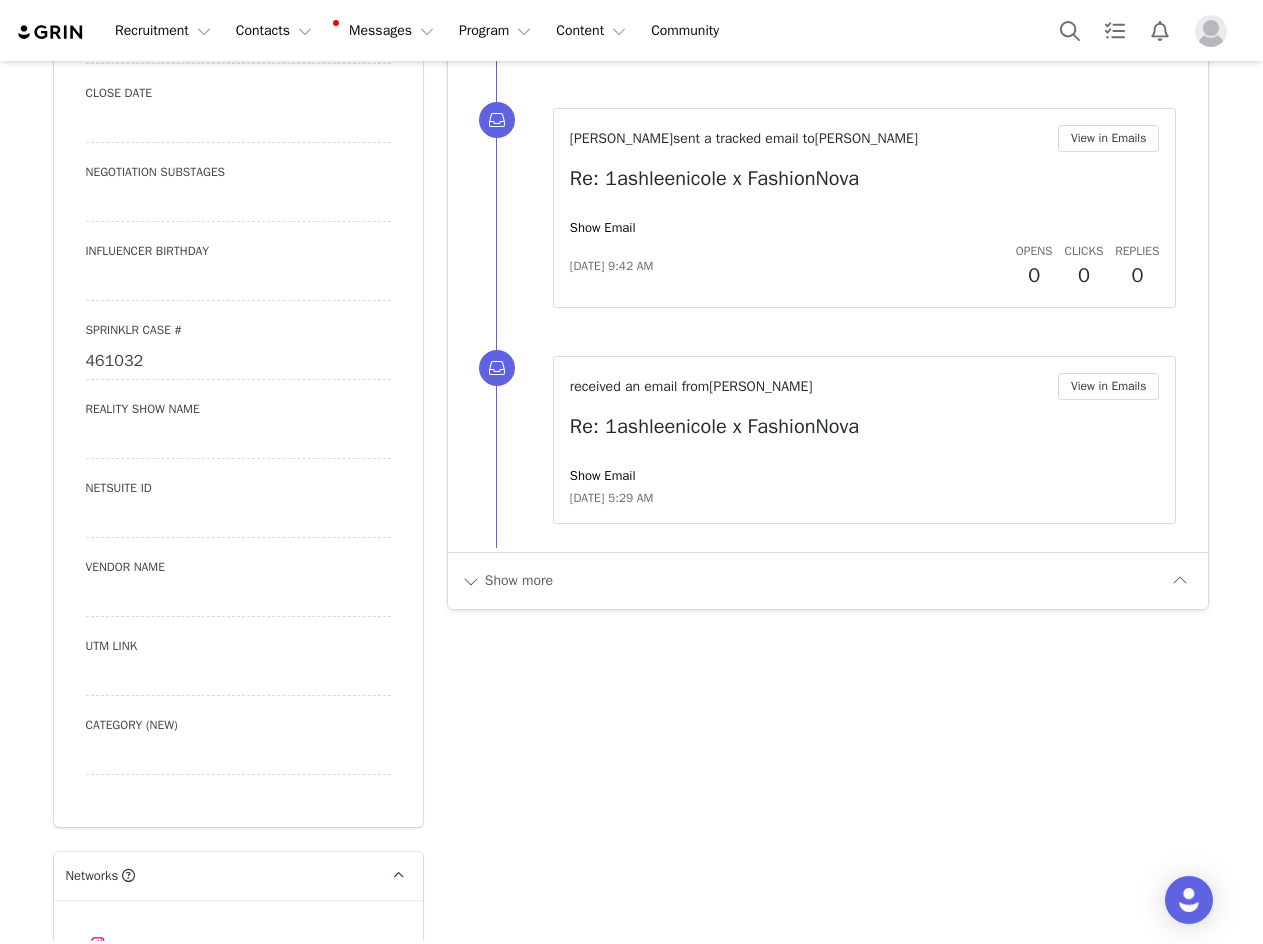 click at bounding box center (238, 678) 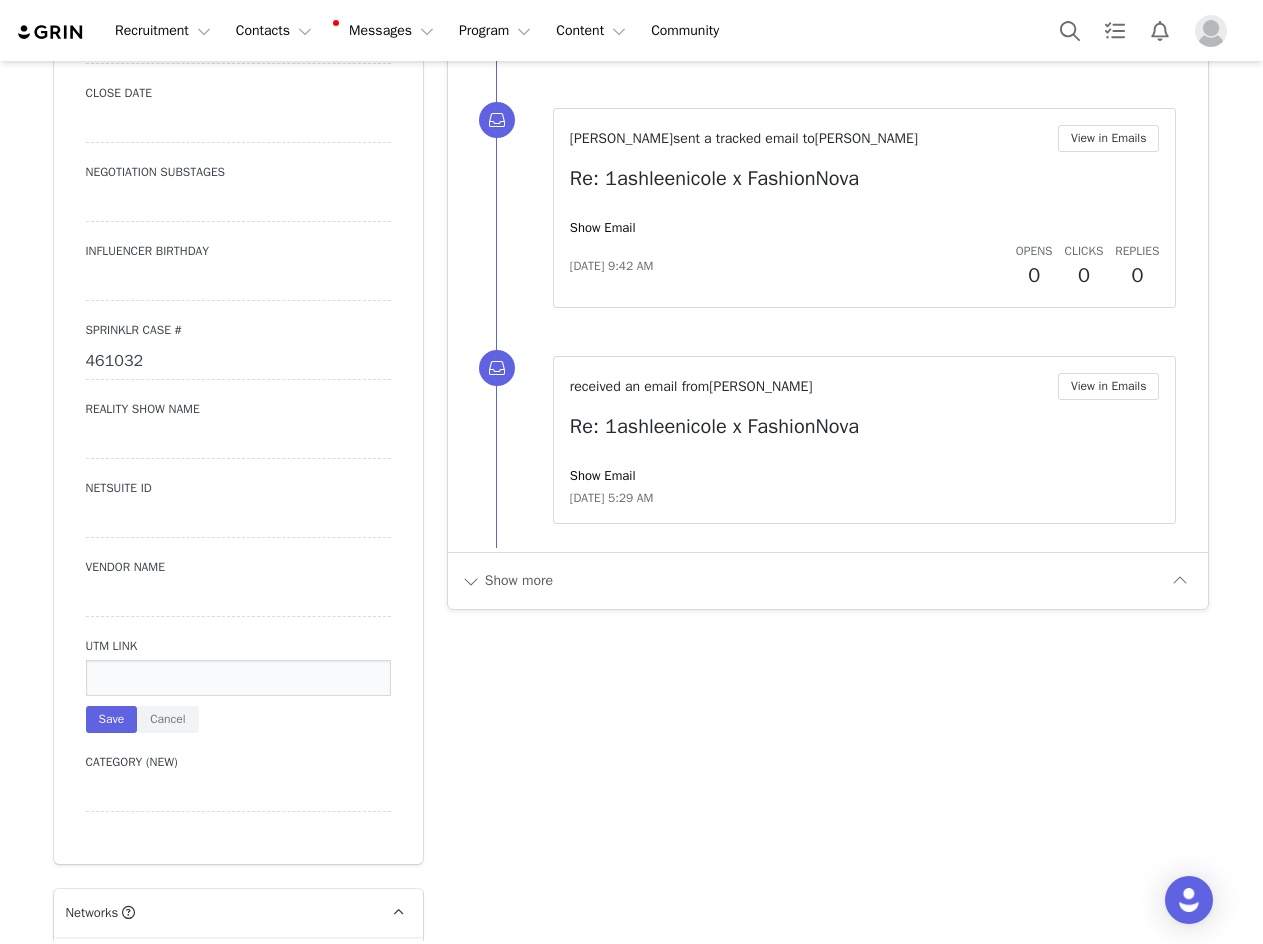 click at bounding box center (238, 678) 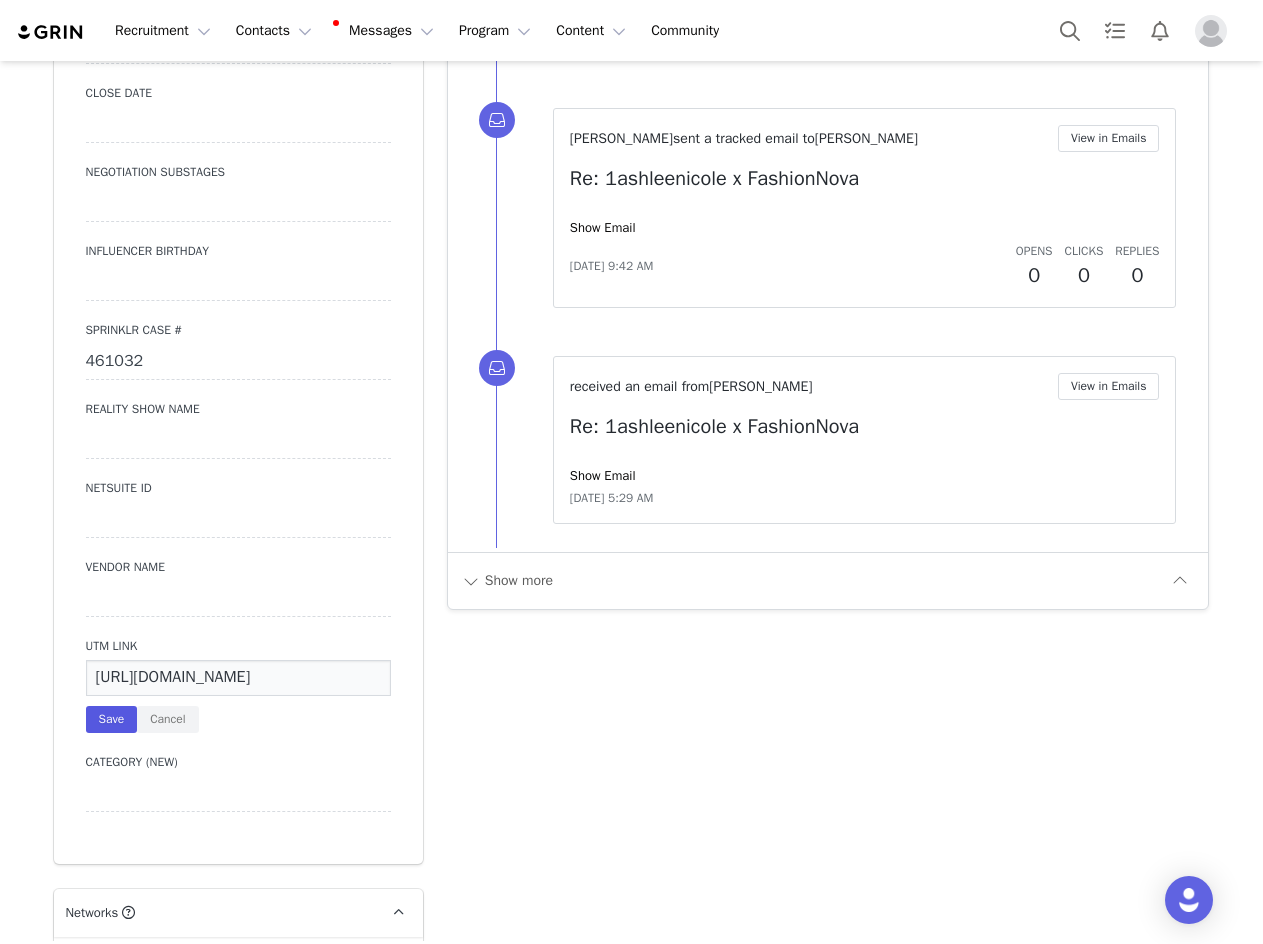 scroll, scrollTop: 0, scrollLeft: 597, axis: horizontal 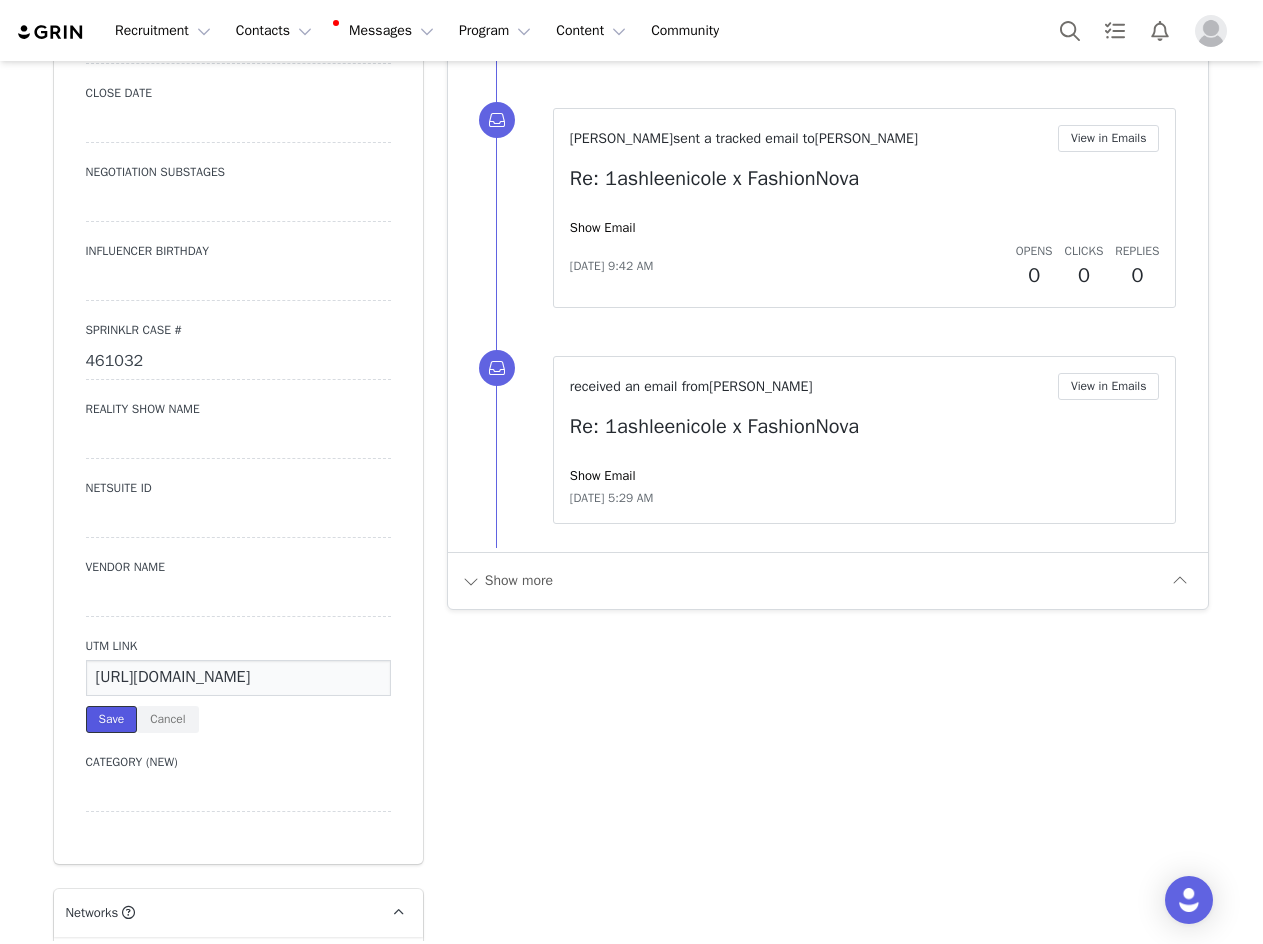 click on "Save" at bounding box center (112, 719) 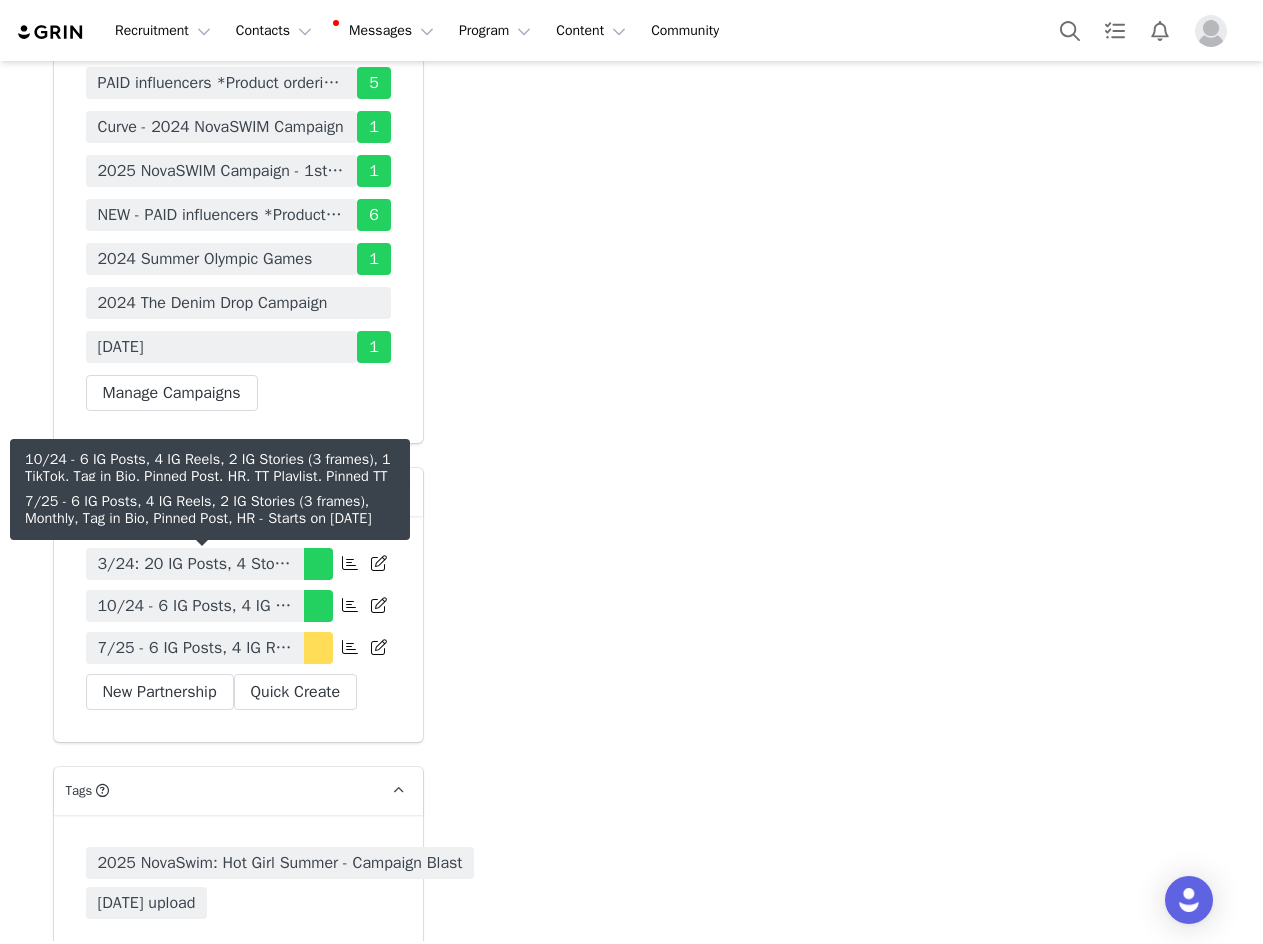 scroll, scrollTop: 6600, scrollLeft: 0, axis: vertical 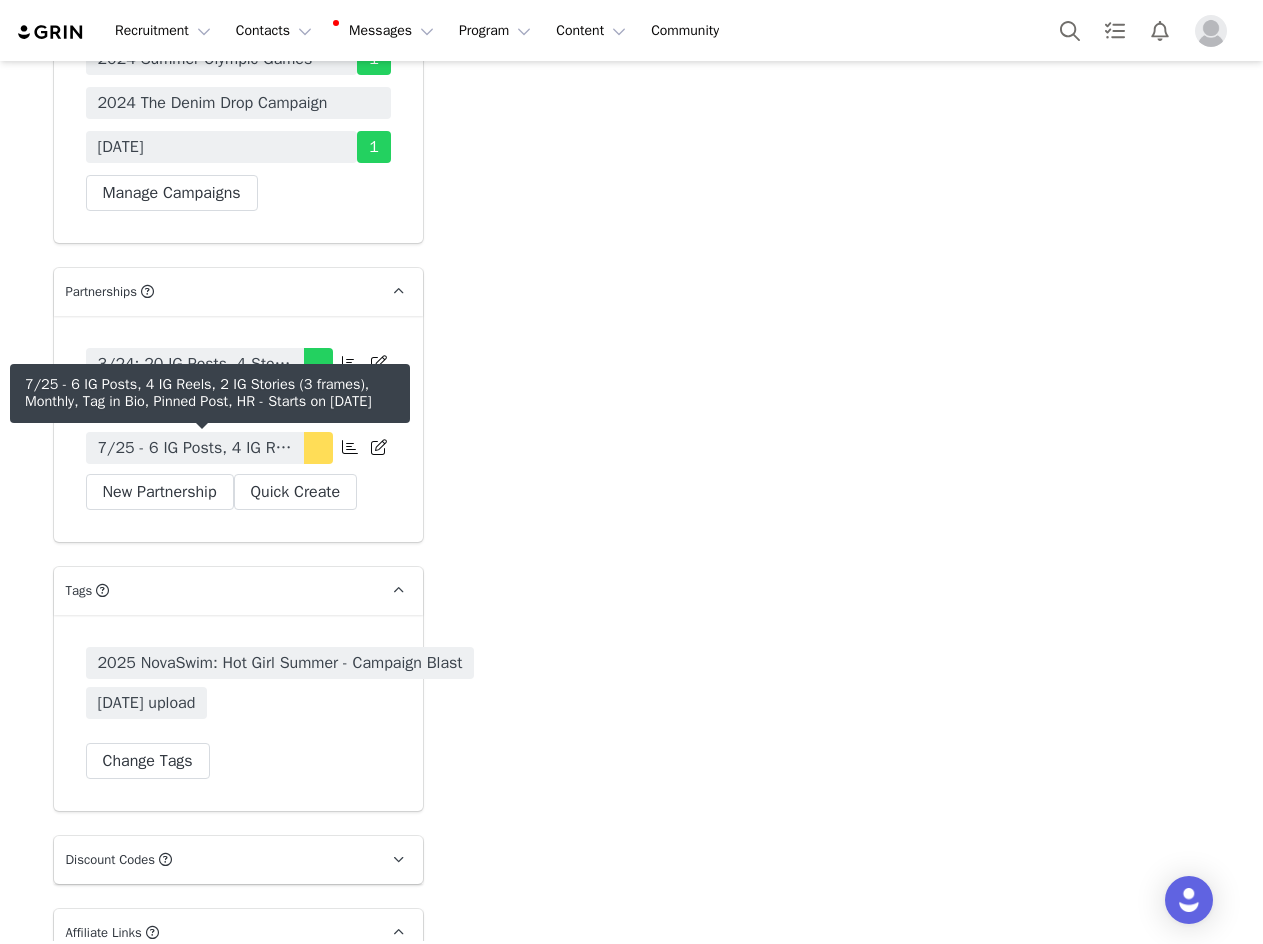 click on "7/25 - 6 IG Posts, 4 IG Reels, 2 IG Stories (3 frames), Monthly, Tag in Bio, Pinned Post, HR" at bounding box center (195, 448) 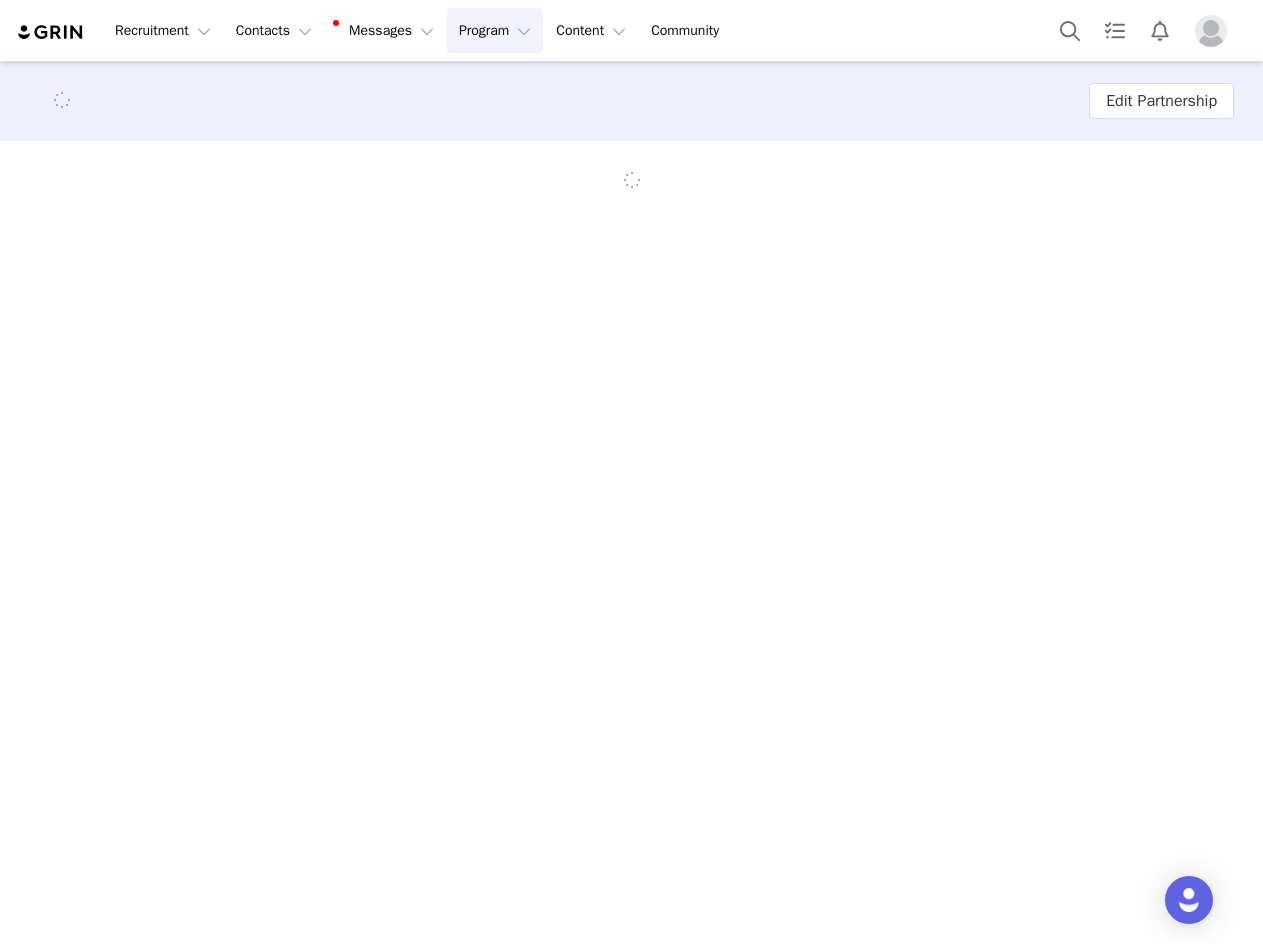 scroll, scrollTop: 0, scrollLeft: 0, axis: both 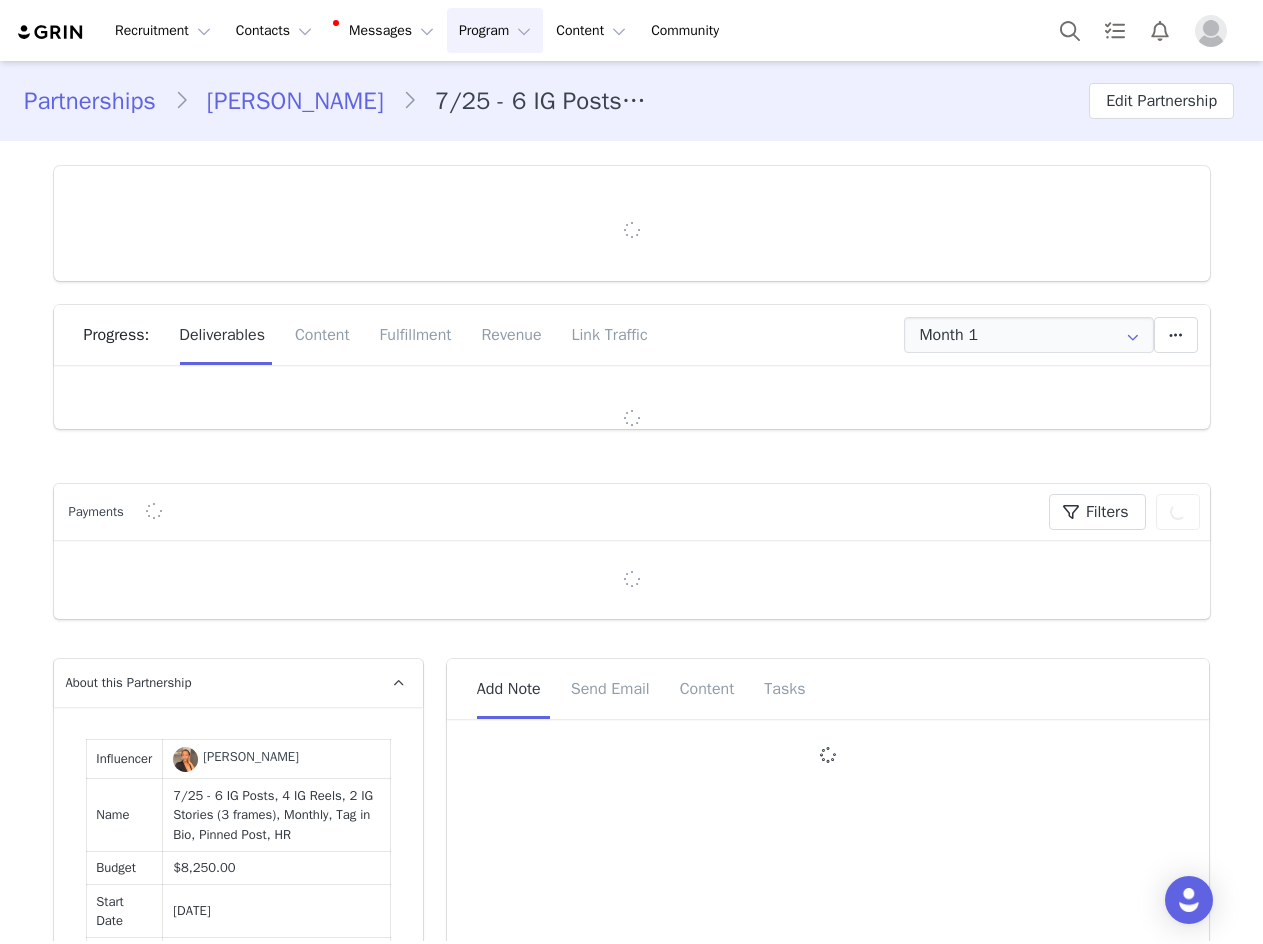 type on "+1 ([GEOGRAPHIC_DATA])" 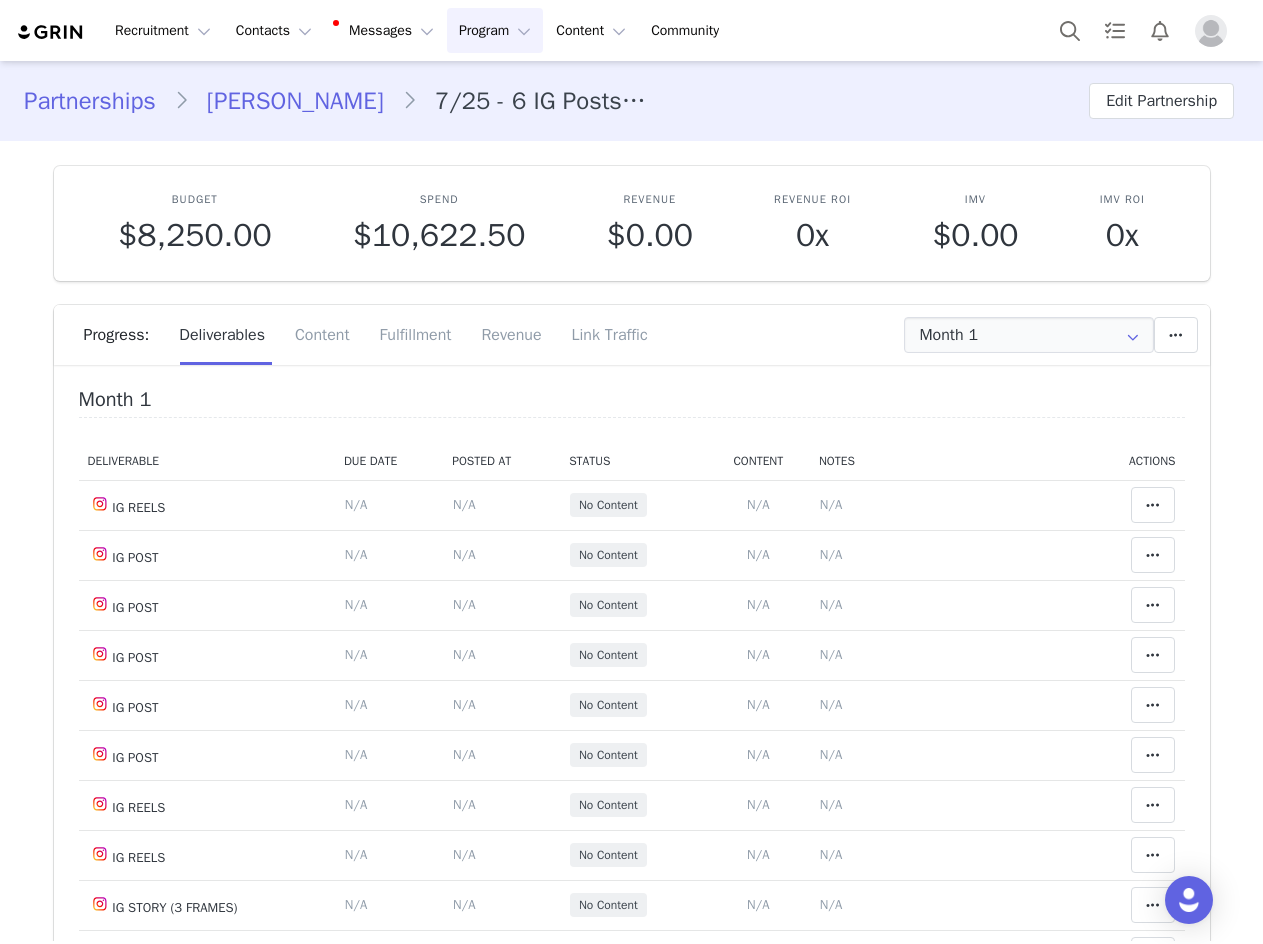 scroll, scrollTop: 0, scrollLeft: 0, axis: both 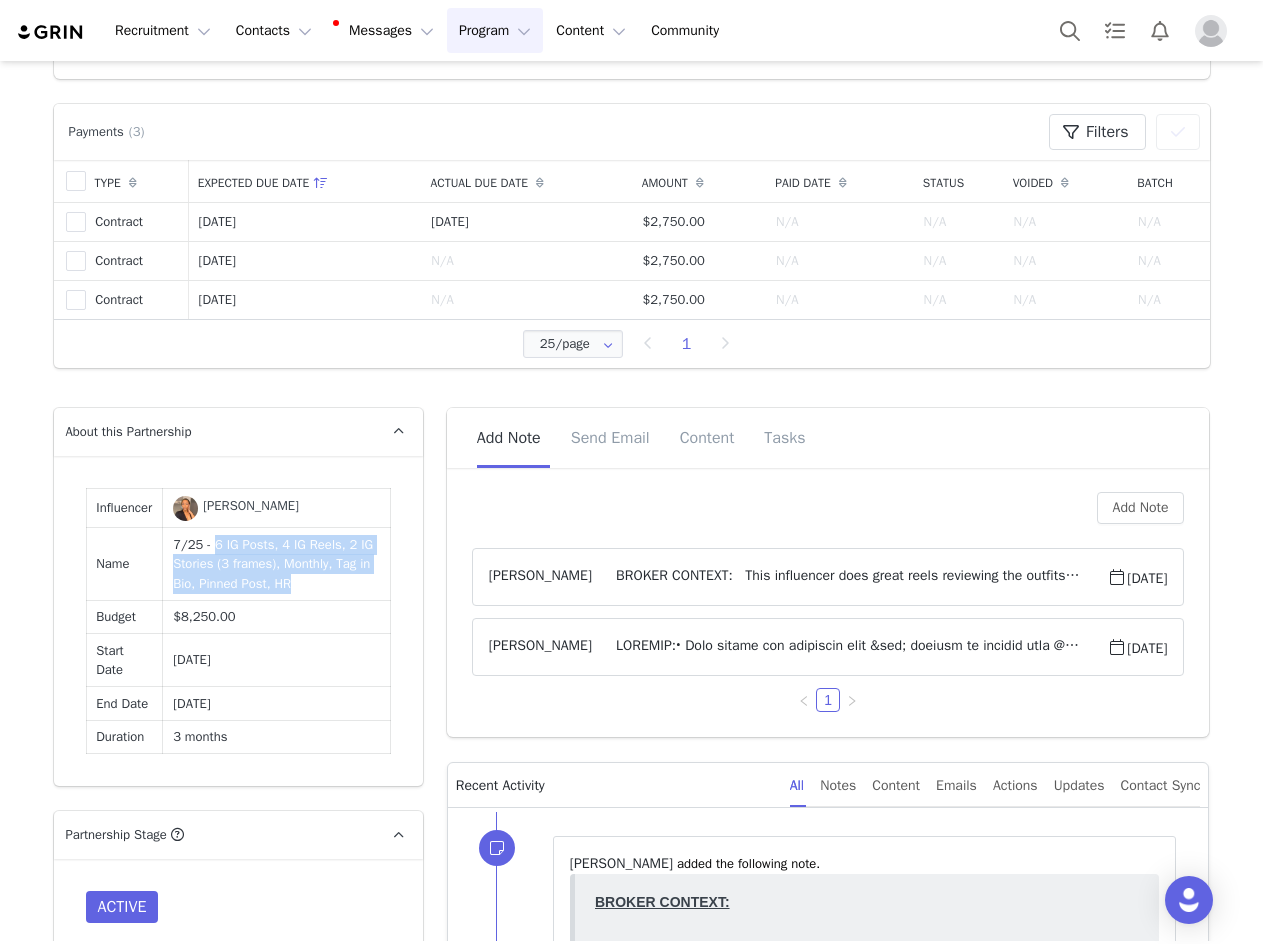drag, startPoint x: 210, startPoint y: 543, endPoint x: 308, endPoint y: 589, distance: 108.25895 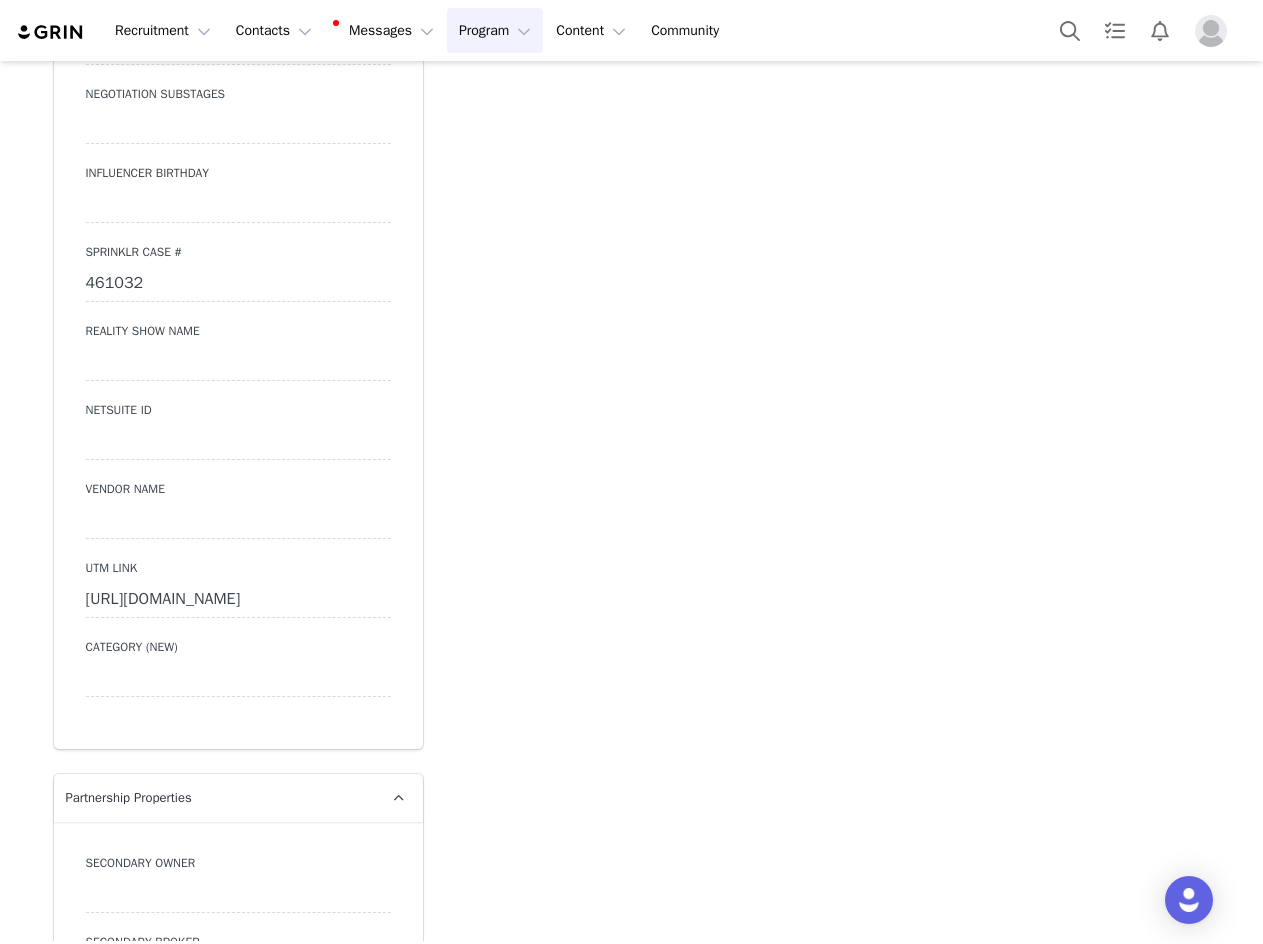 scroll, scrollTop: 6500, scrollLeft: 0, axis: vertical 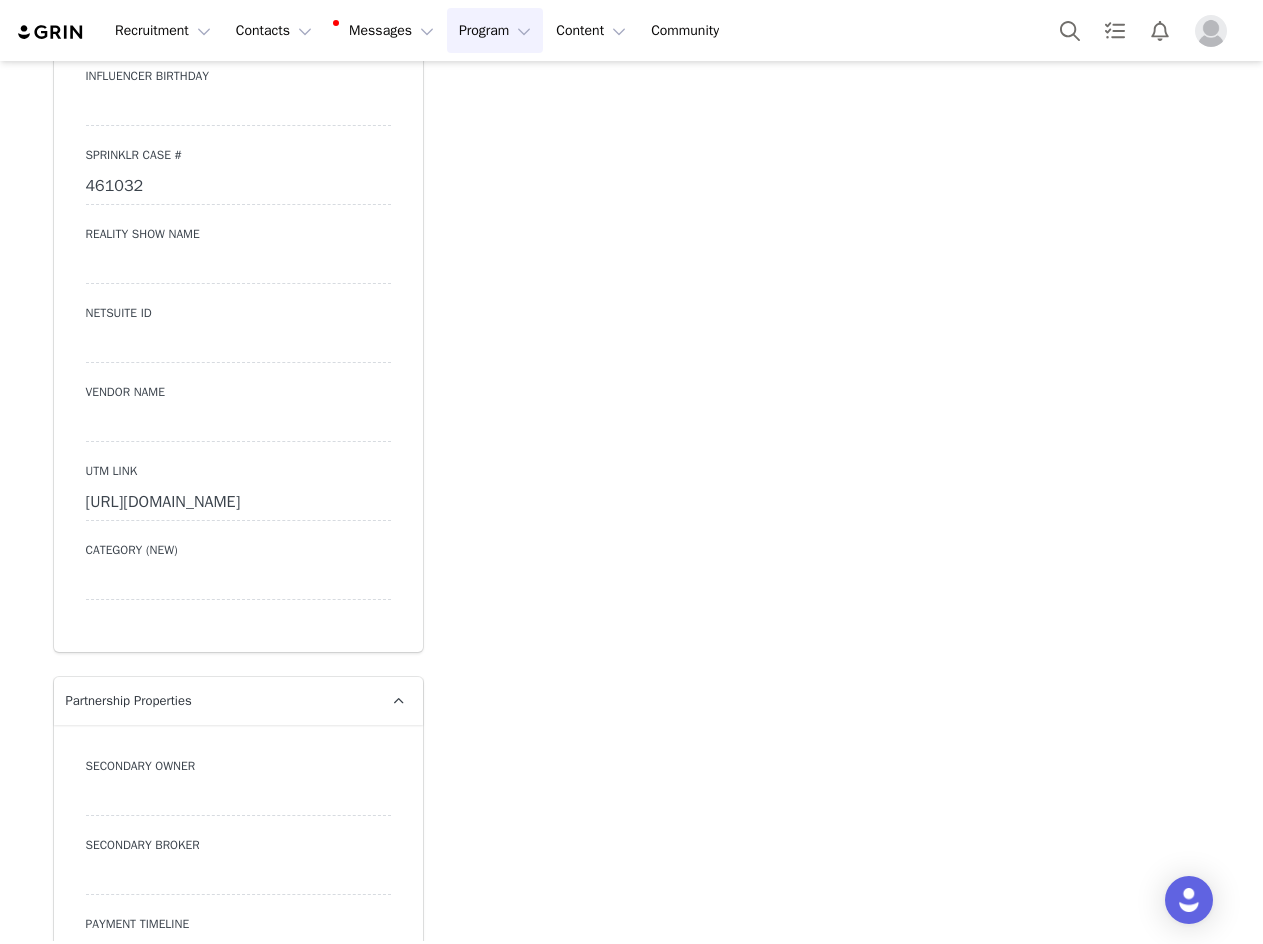 drag, startPoint x: 74, startPoint y: 463, endPoint x: 345, endPoint y: 547, distance: 283.71994 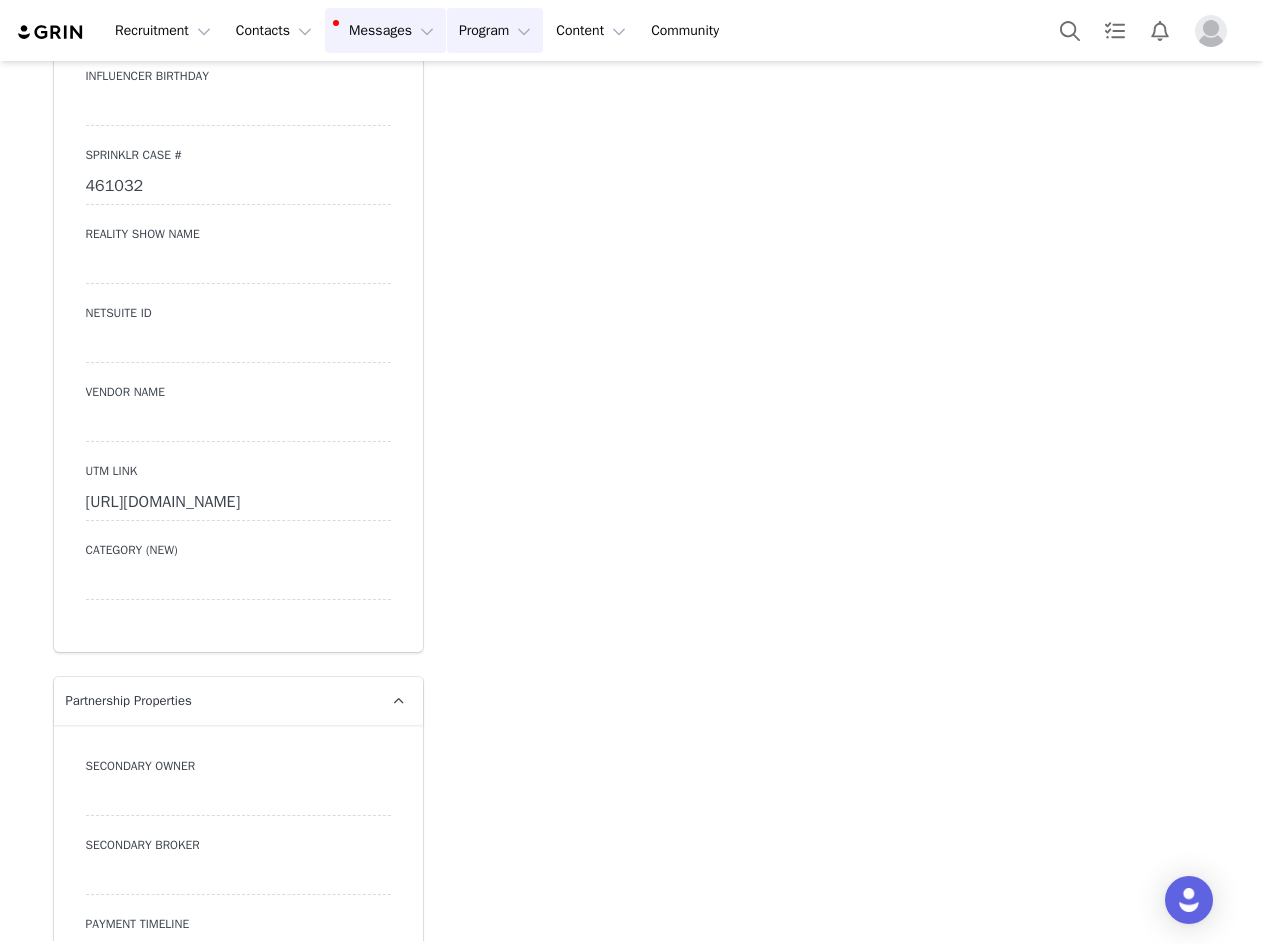 copy on "[URL][DOMAIN_NAME]" 